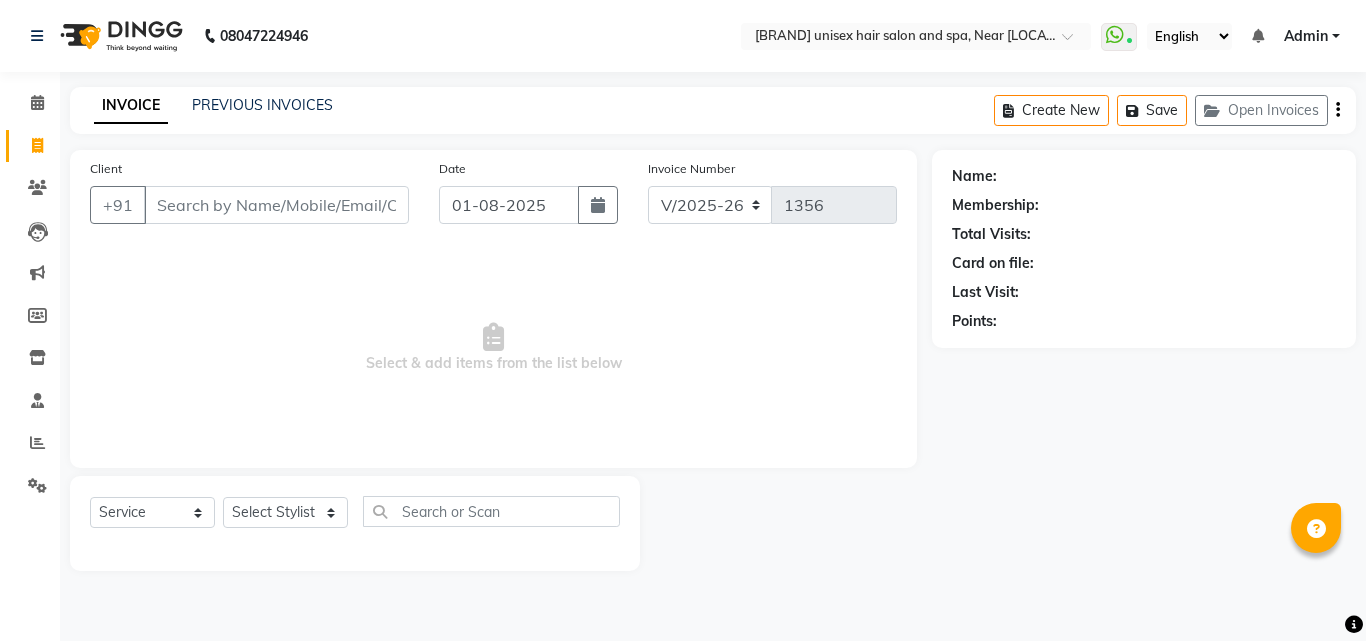 select on "4594" 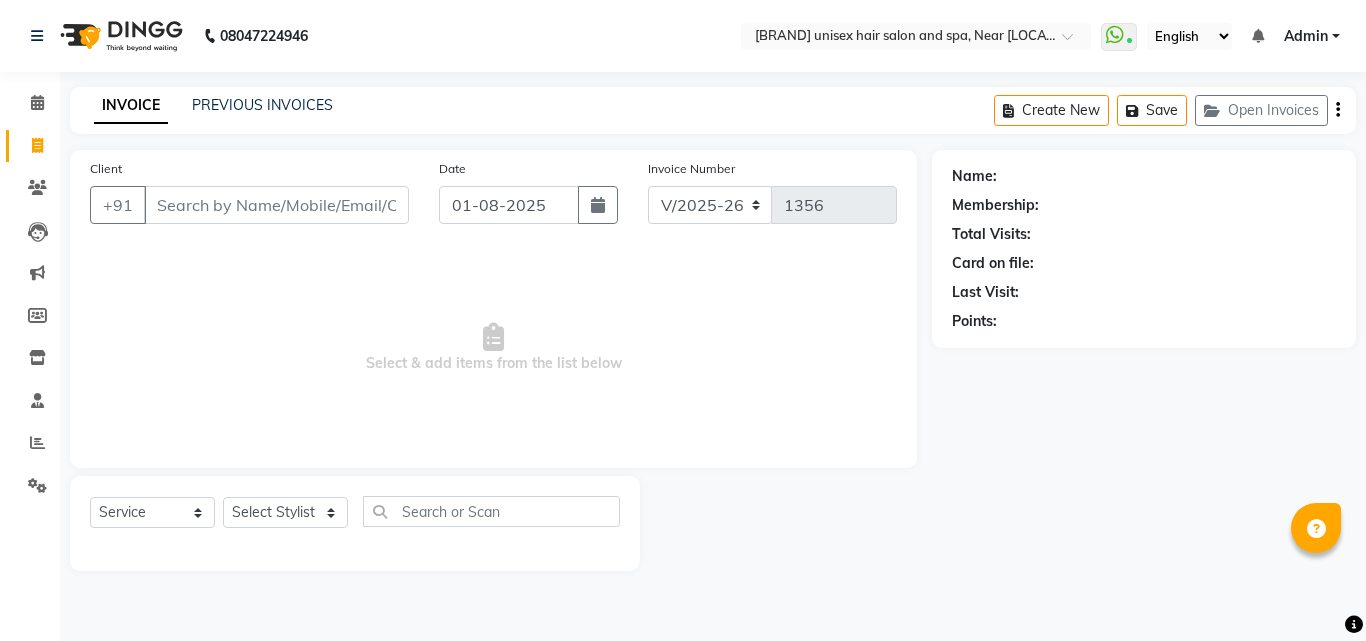 scroll, scrollTop: 0, scrollLeft: 0, axis: both 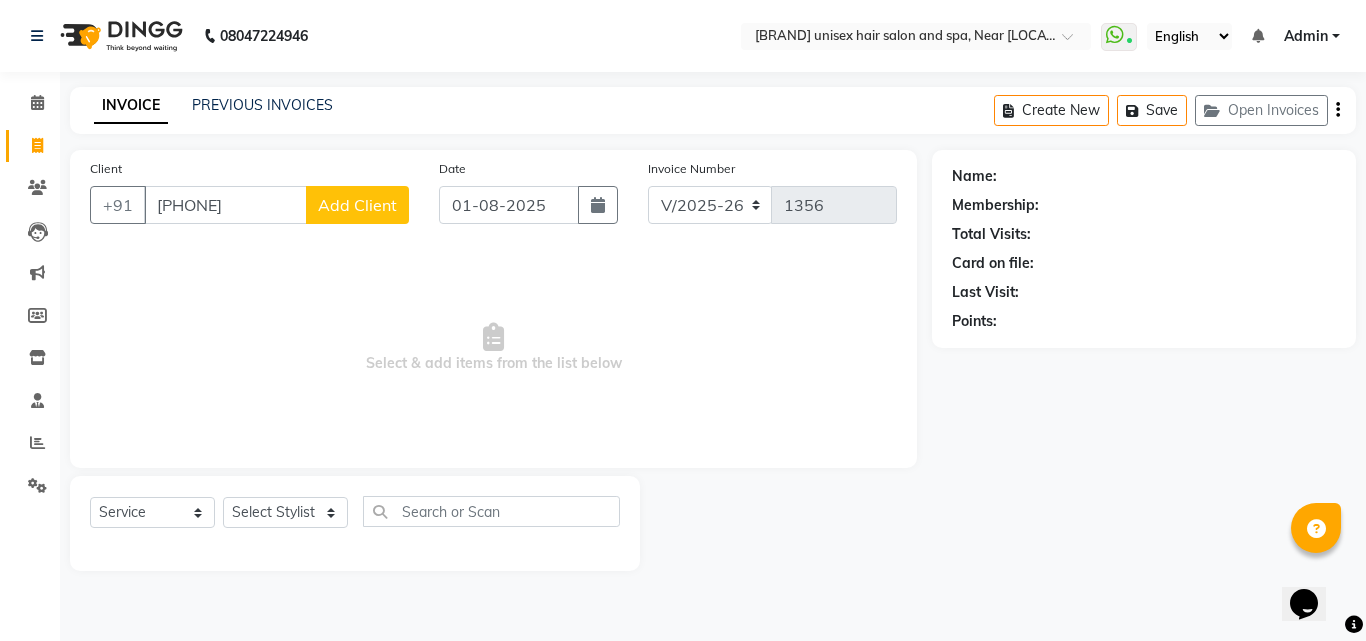type on "[PHONE]" 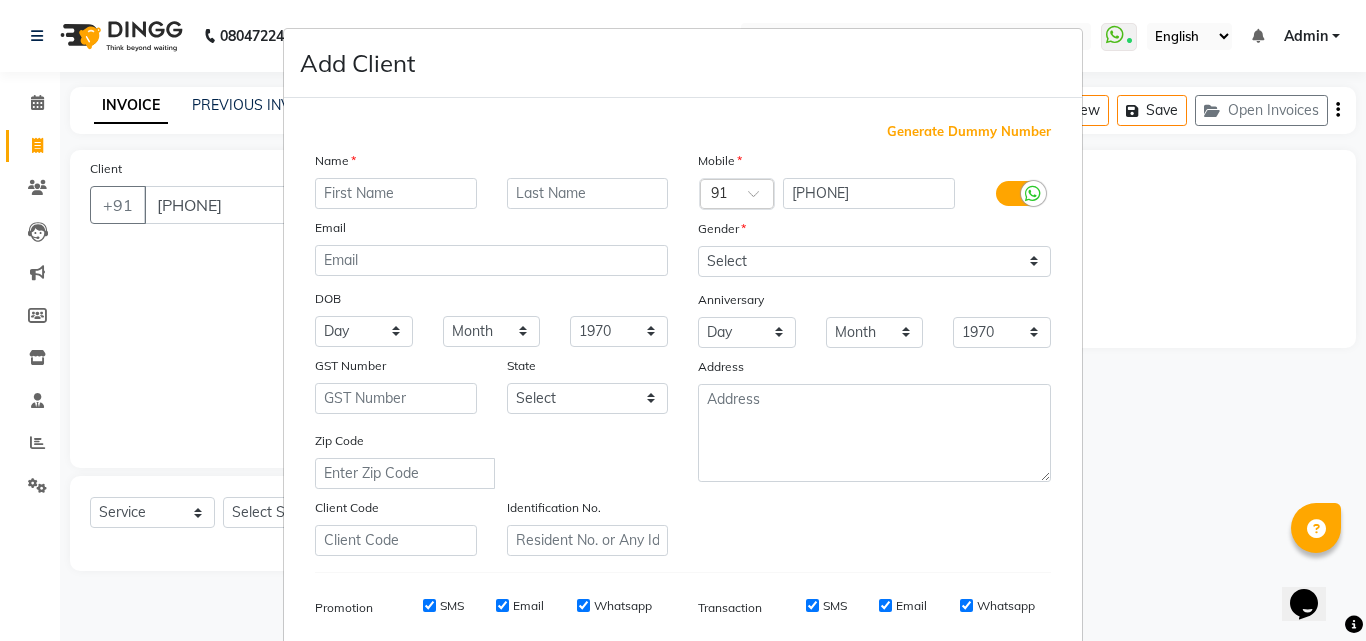click at bounding box center (396, 193) 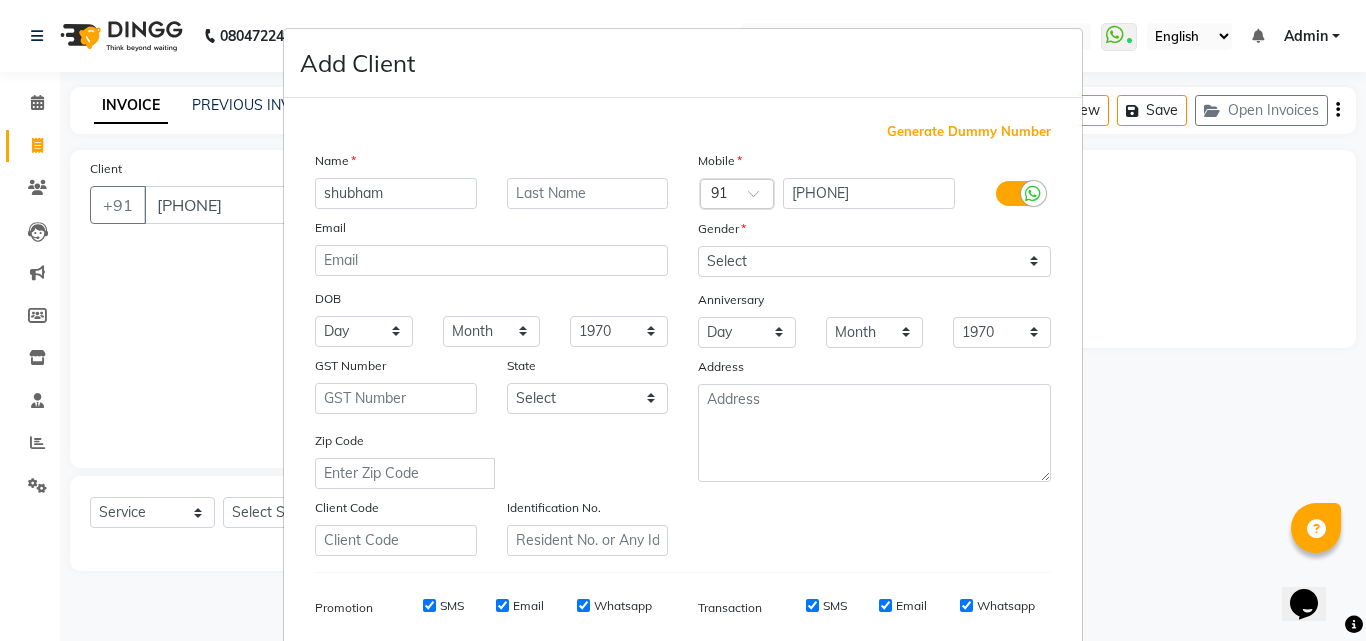 type on "shubham" 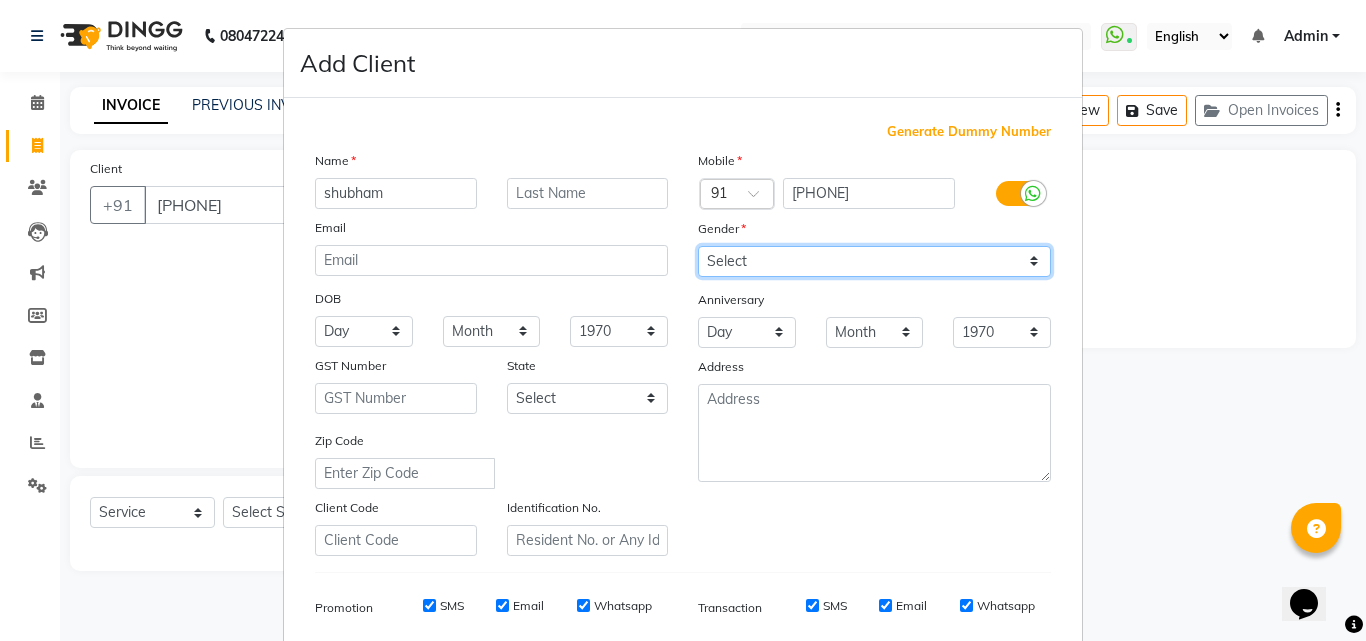 click on "Select Male Female Other Prefer Not To Say" at bounding box center (874, 261) 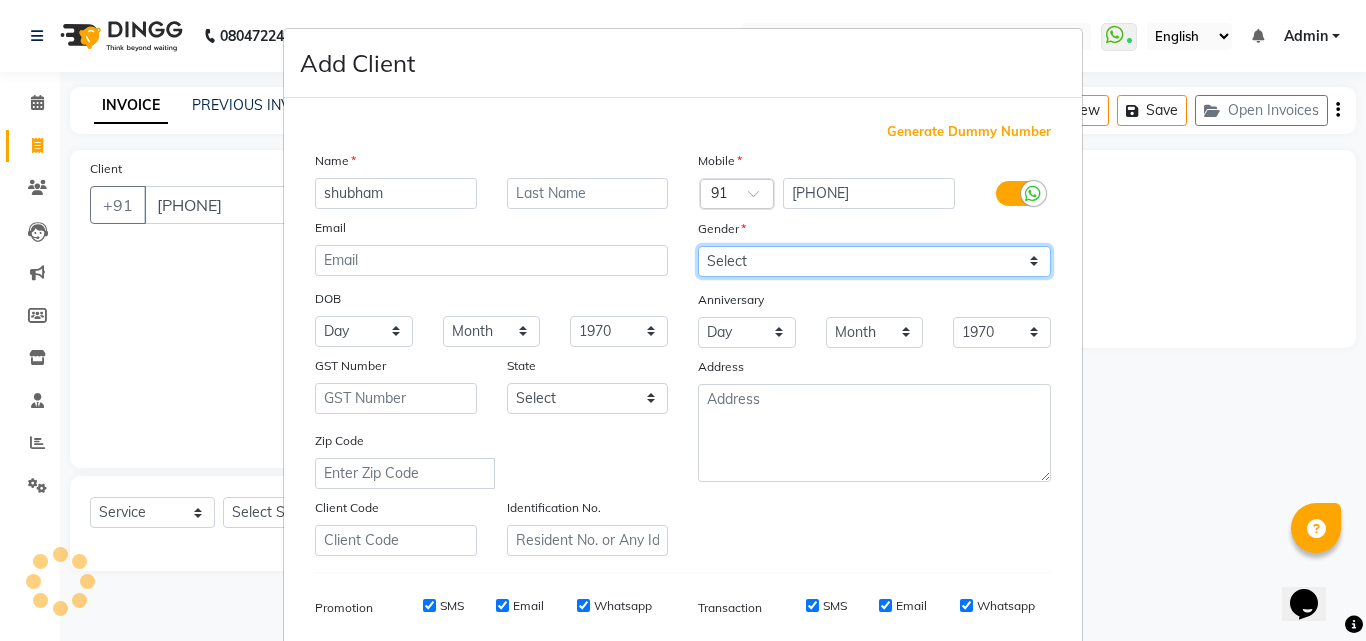 select on "male" 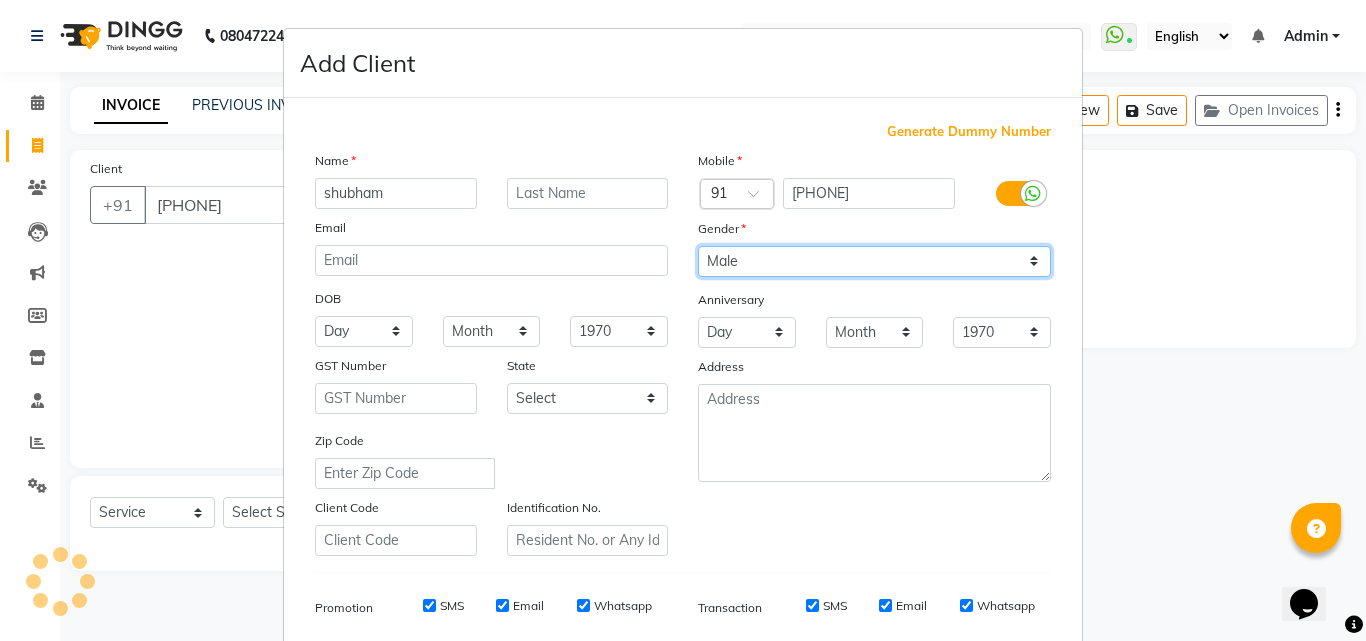 click on "Select Male Female Other Prefer Not To Say" at bounding box center [874, 261] 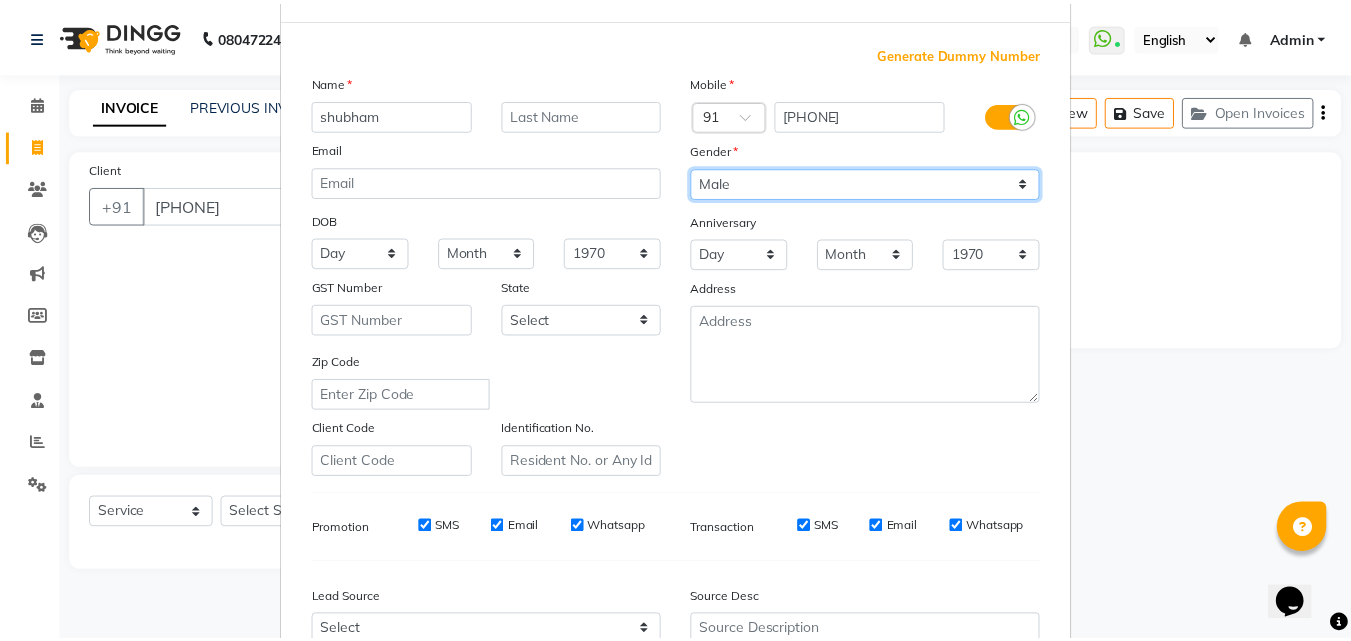 scroll, scrollTop: 282, scrollLeft: 0, axis: vertical 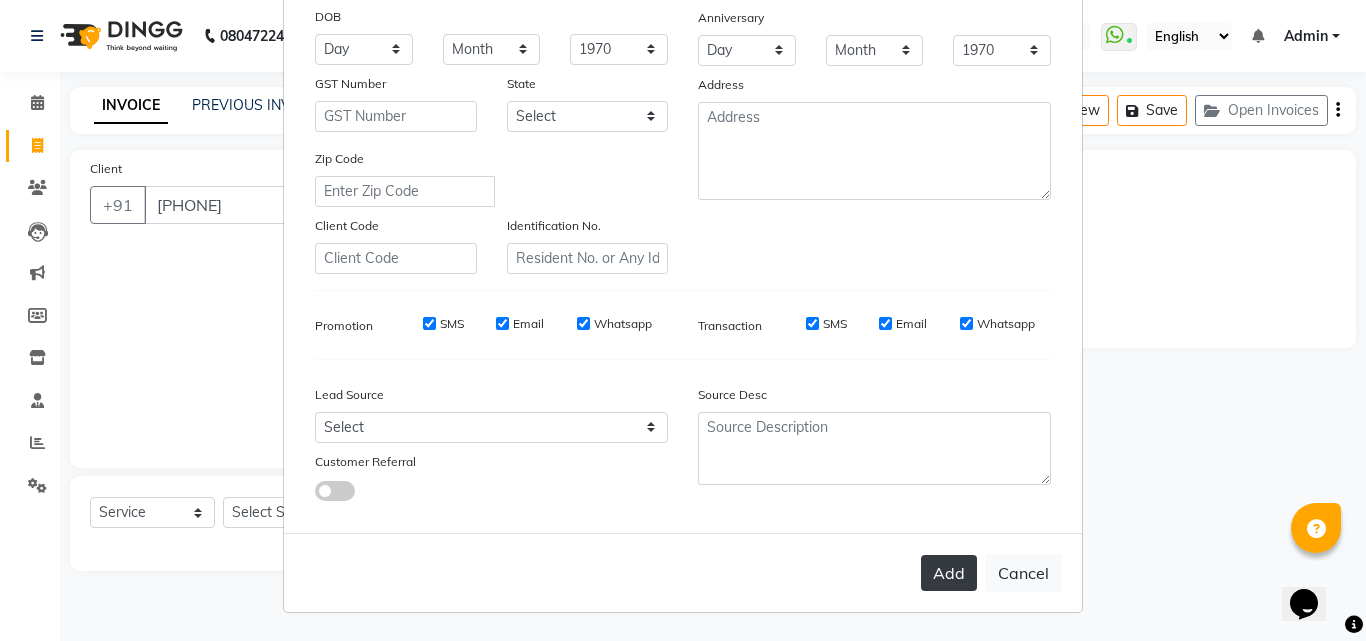 click on "Add" at bounding box center (949, 573) 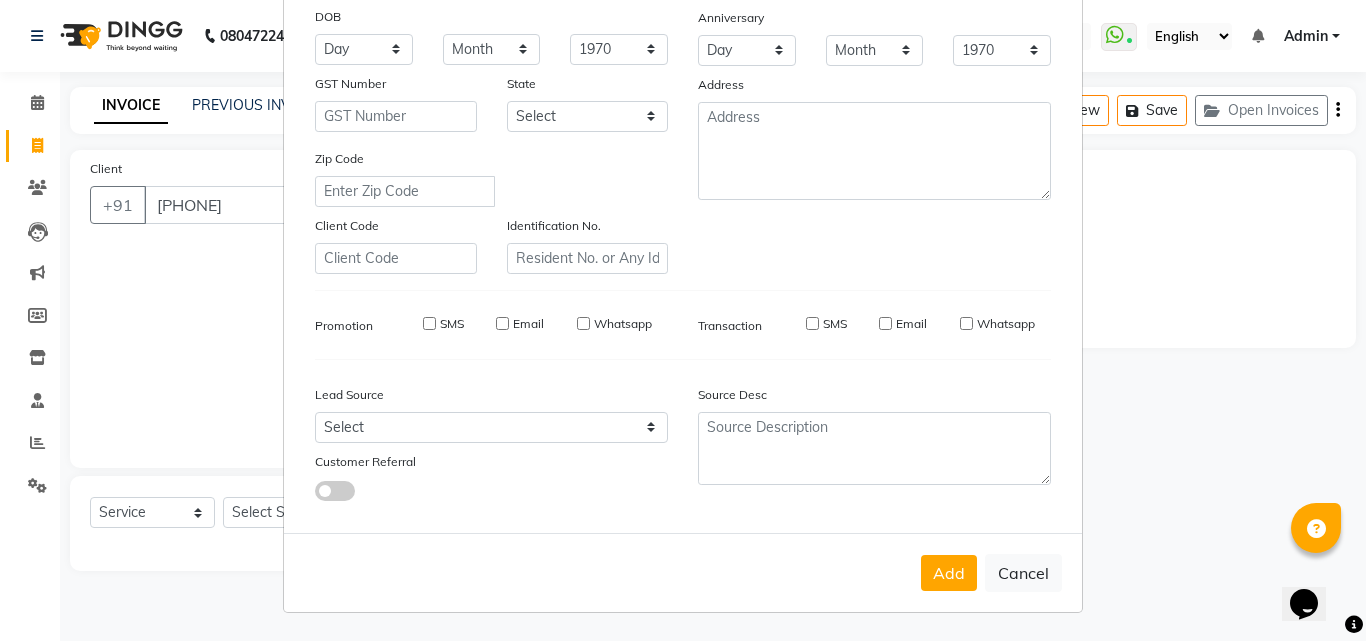 type 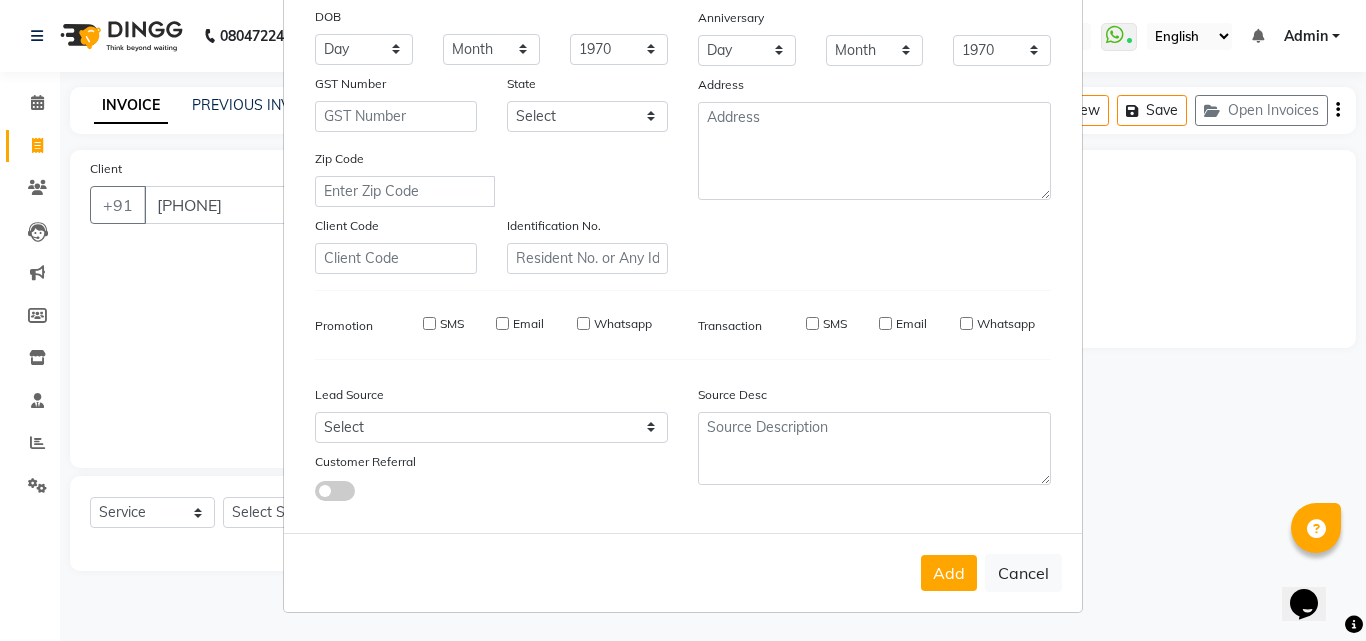 select 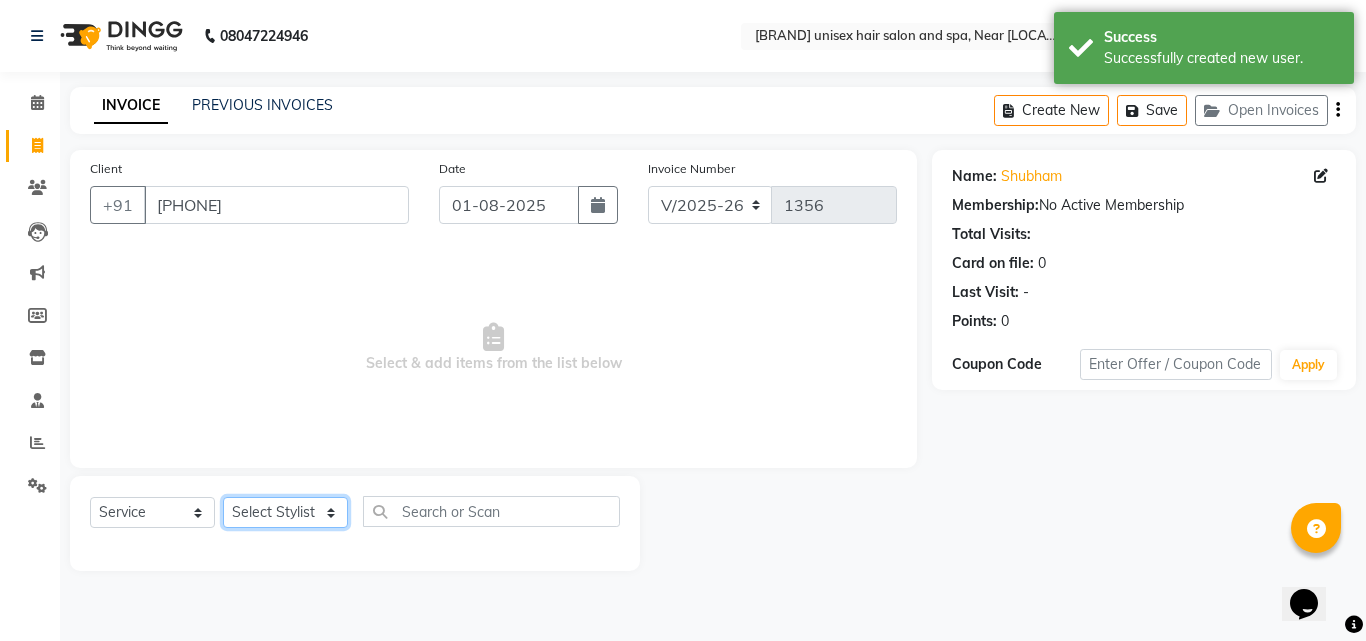 click on "Select Stylist [FIRST] [LAST] [FIRST] [LAST] [FIRST] [LAST] [FIRST] [LAST] [FIRST] [LAST] [FIRST] [LAST] [FIRST] [LAST] [FIRST] [LAST] [FIRST] [LAST]" 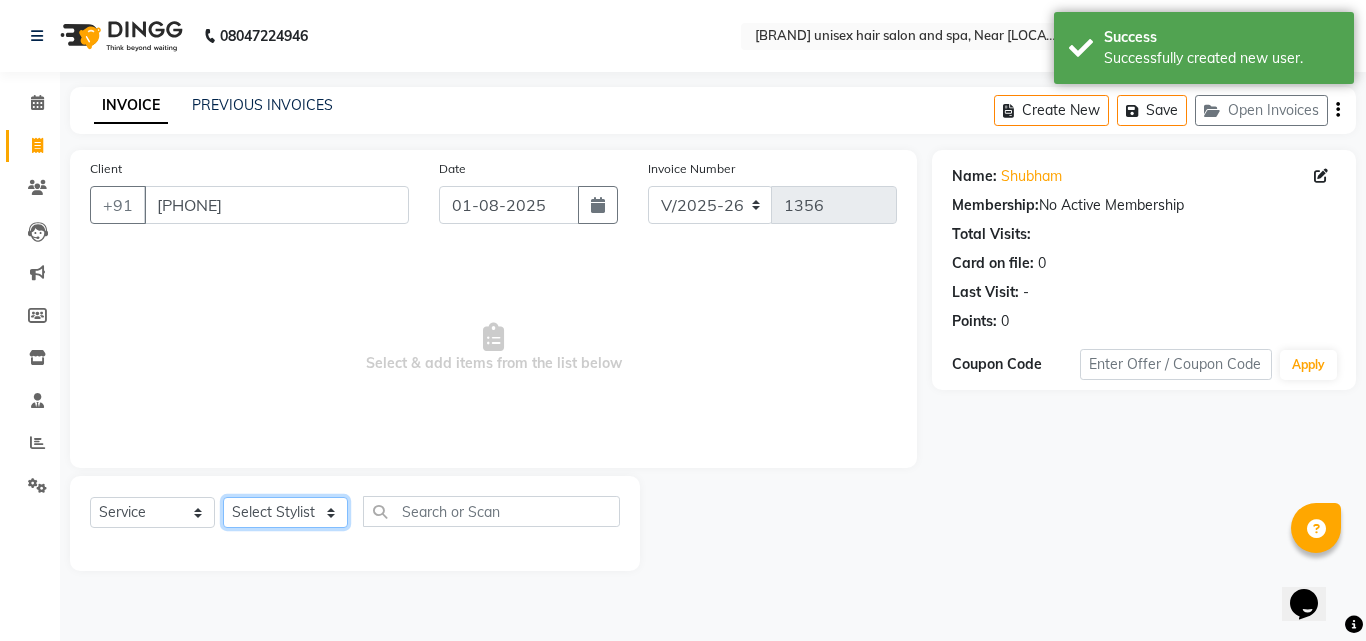 select on "27688" 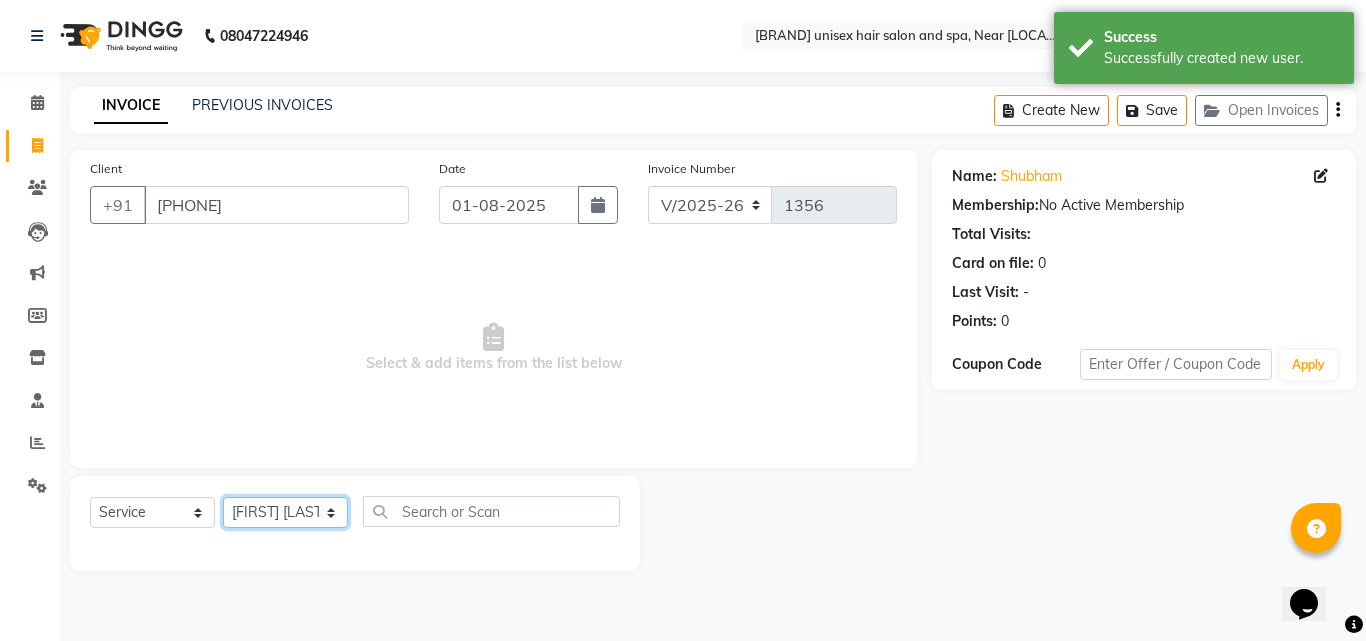 click on "Select Stylist [FIRST] [LAST] [FIRST] [LAST] [FIRST] [LAST] [FIRST] [LAST] [FIRST] [LAST] [FIRST] [LAST] [FIRST] [LAST] [FIRST] [LAST] [FIRST] [LAST]" 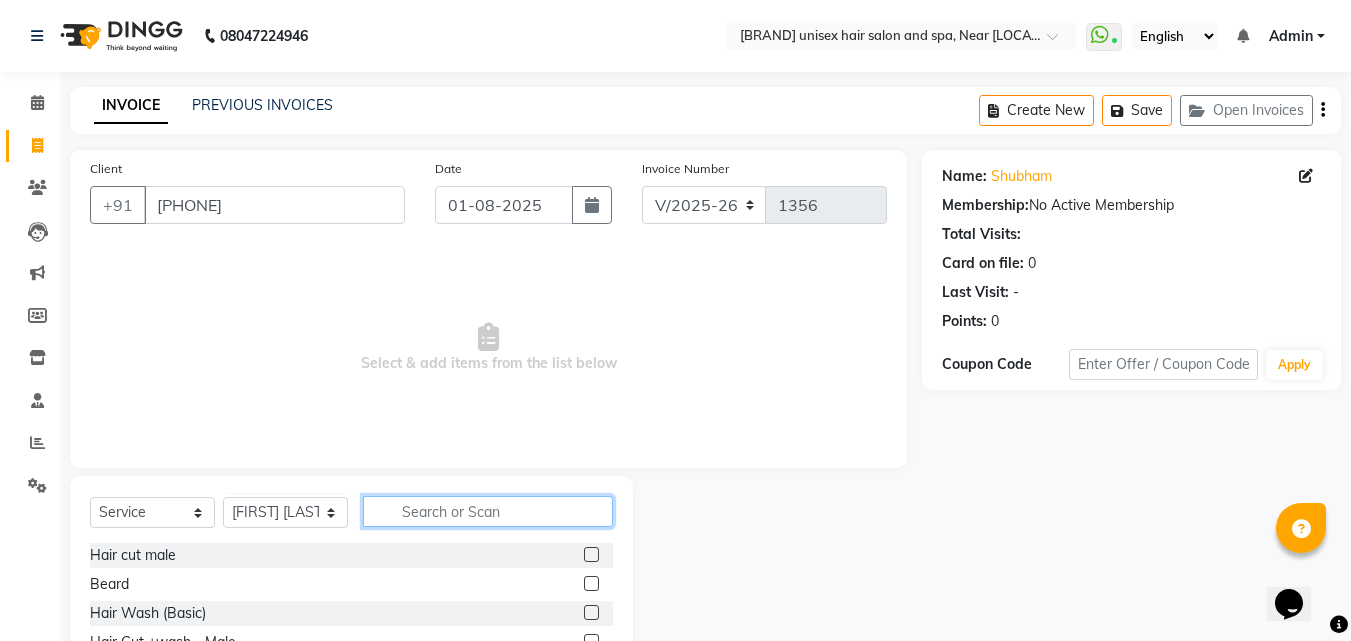 click 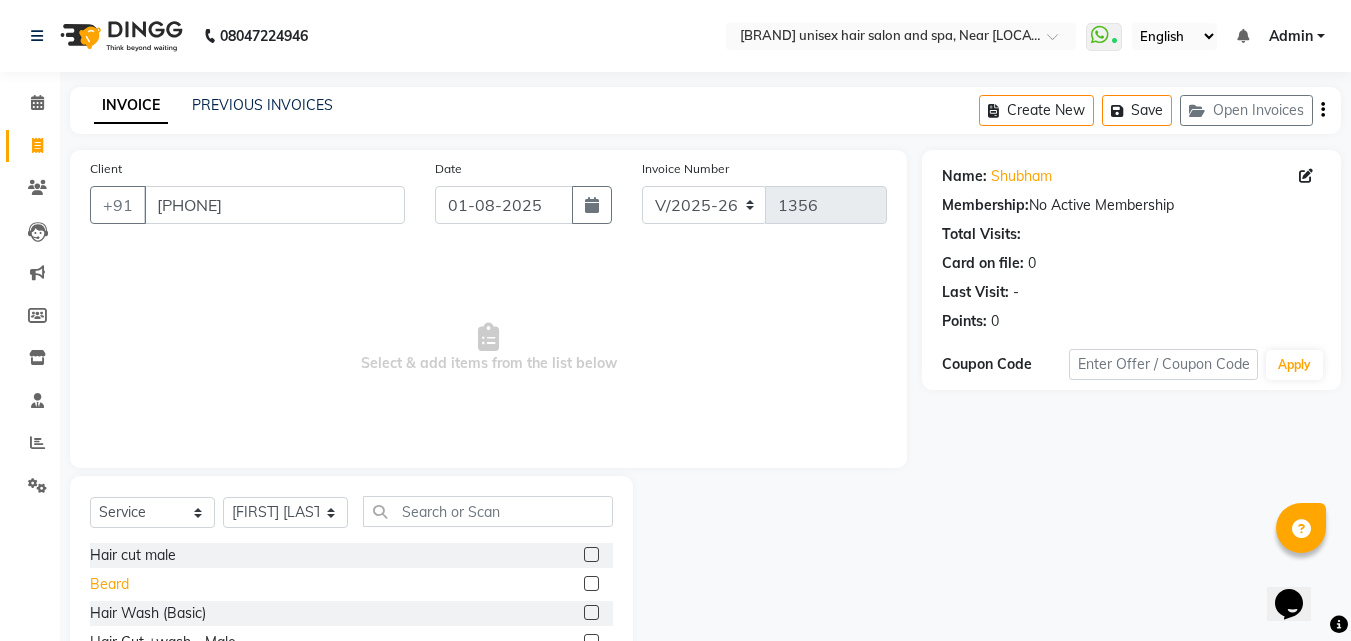 click on "Beard" 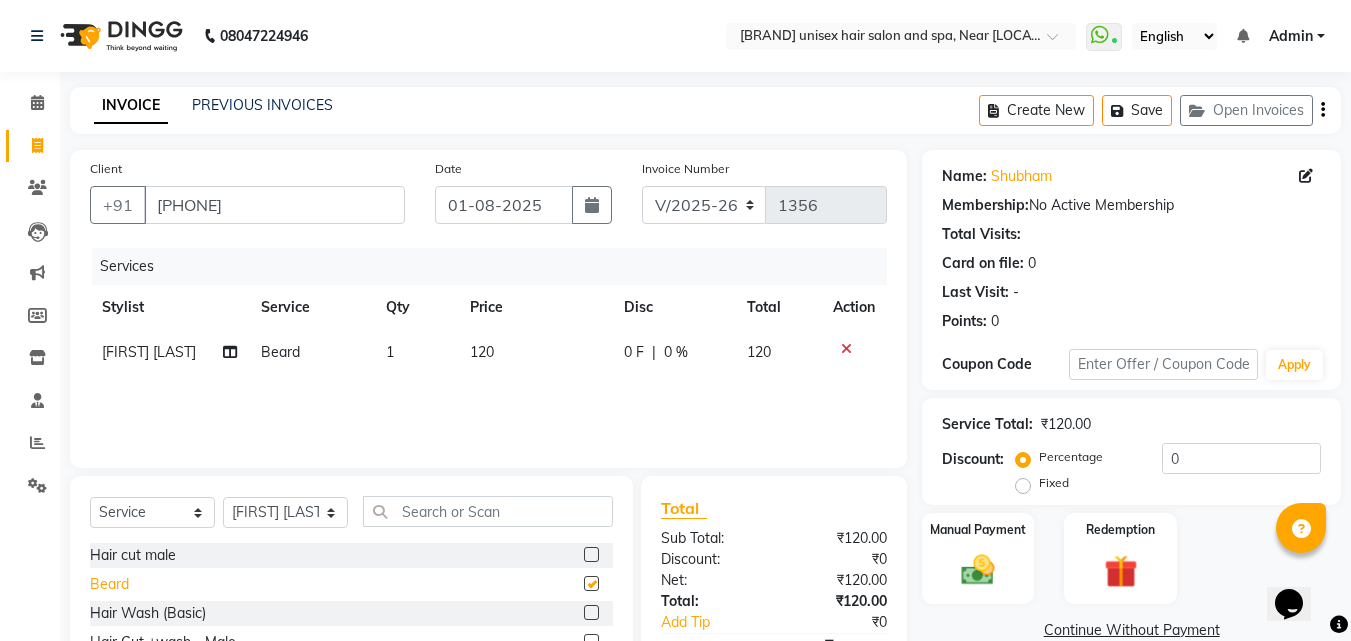 checkbox on "false" 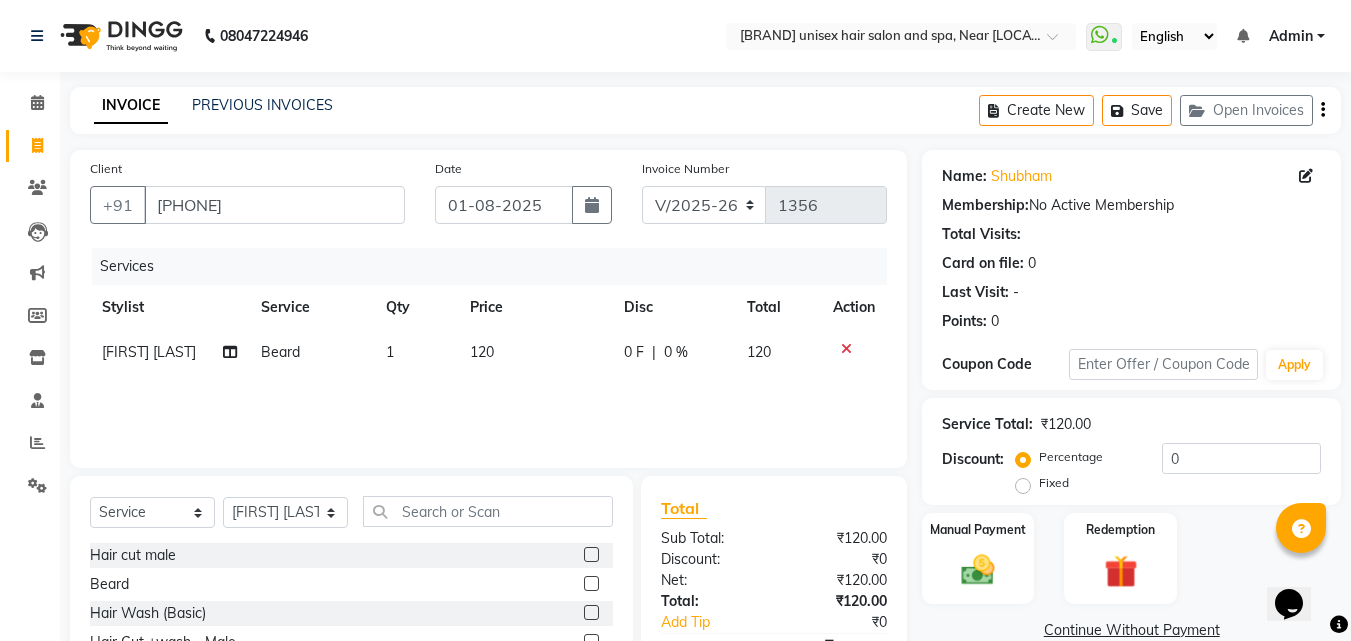 click 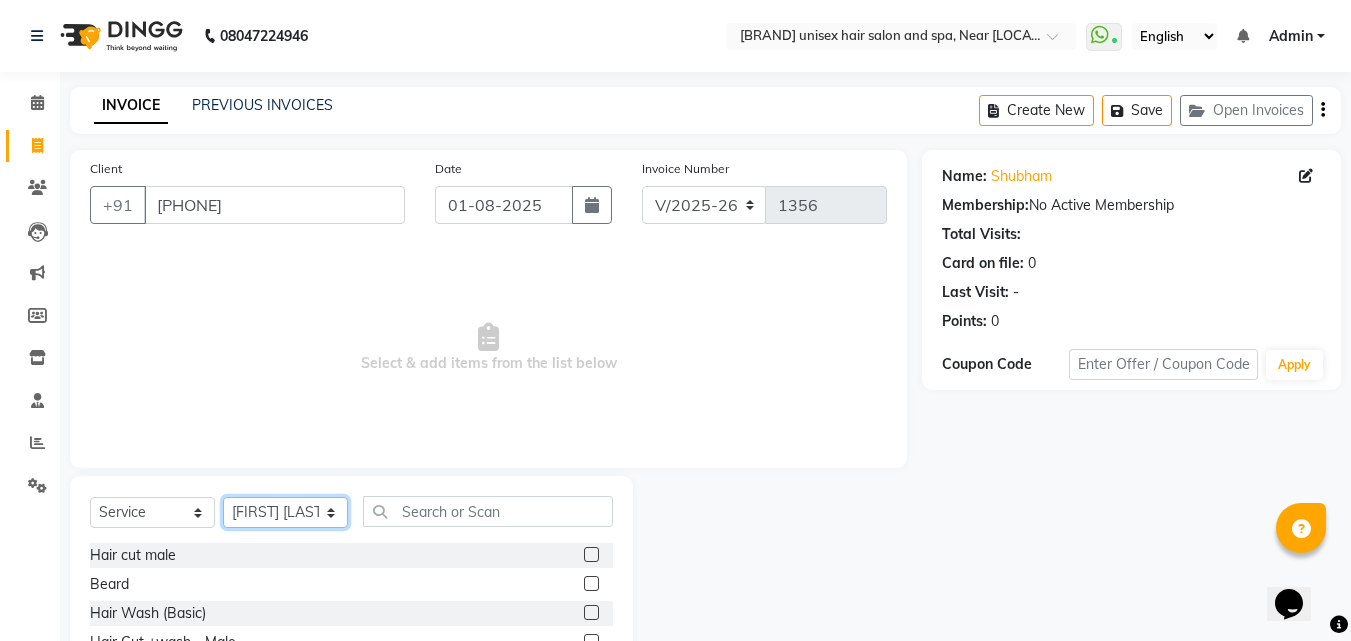 click on "Select Stylist [FIRST] [LAST] [FIRST] [LAST] [FIRST] [LAST] [FIRST] [LAST] [FIRST] [LAST] [FIRST] [LAST] [FIRST] [LAST] [FIRST] [LAST] [FIRST] [LAST]" 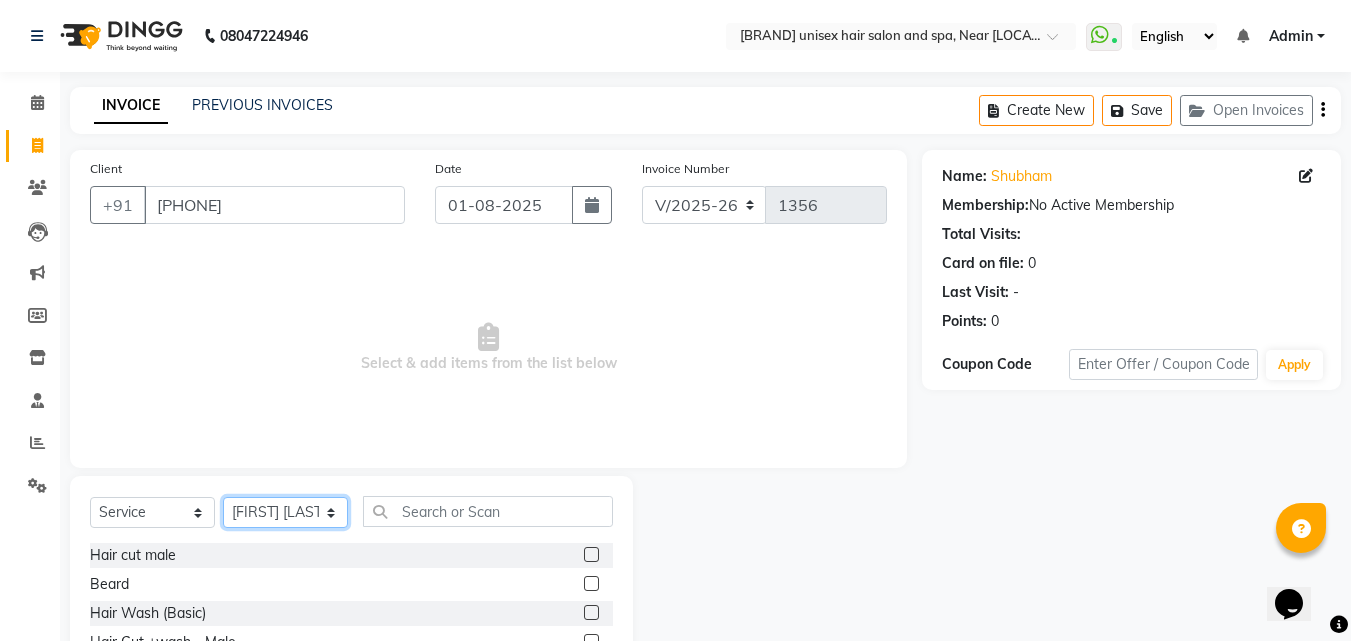 select on "26948" 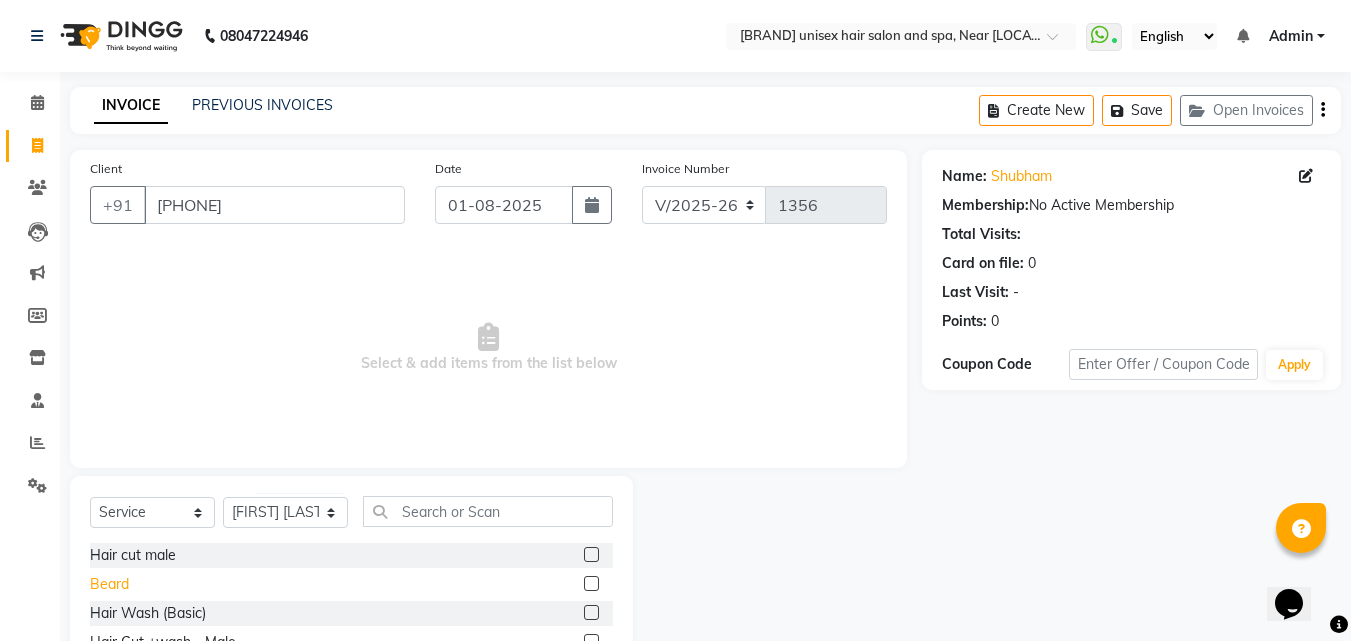click on "Beard" 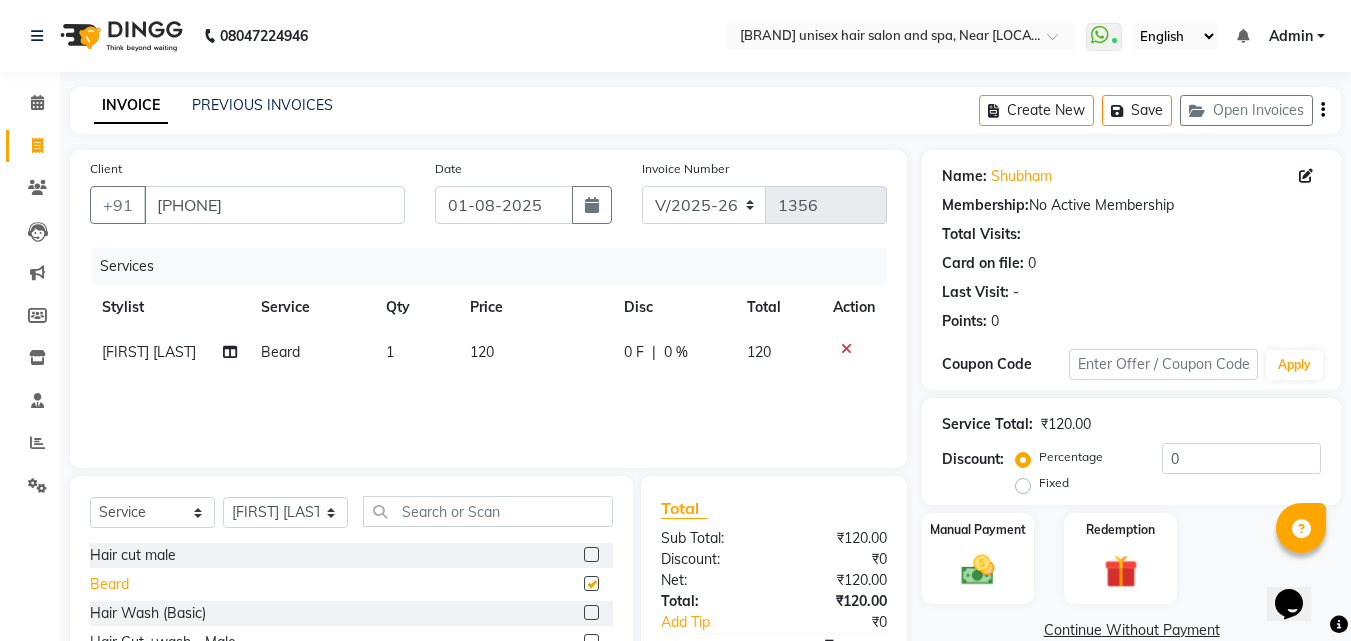 checkbox on "false" 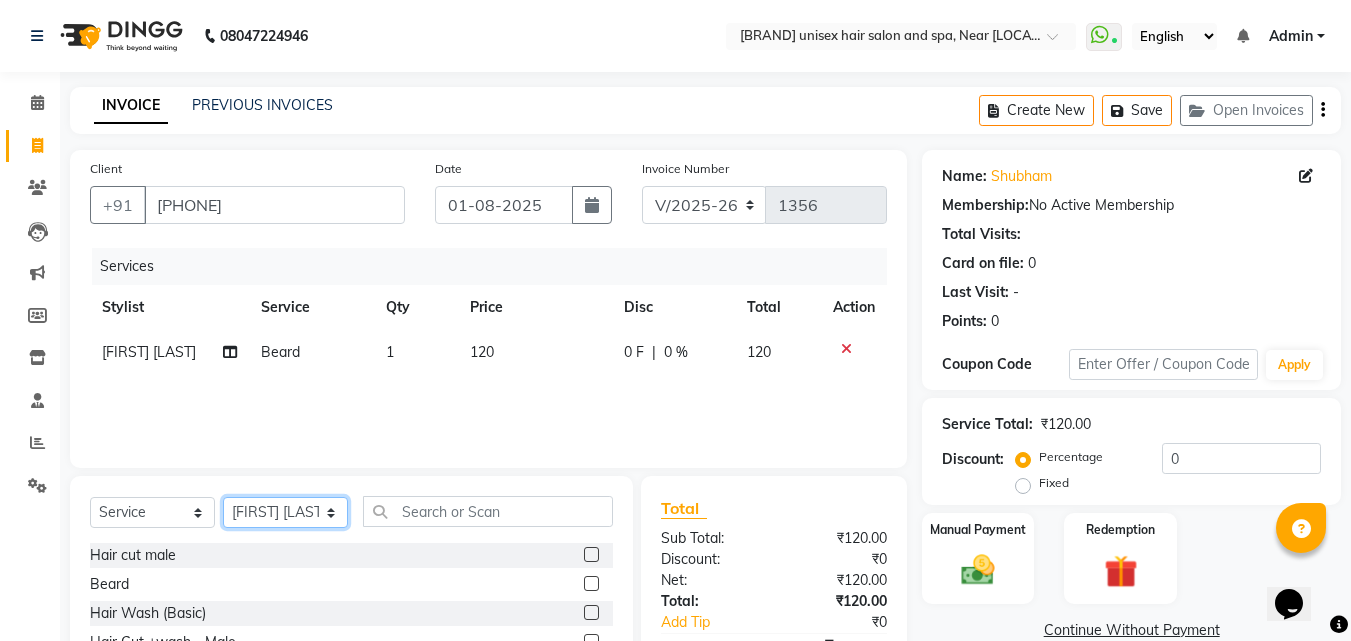 drag, startPoint x: 333, startPoint y: 518, endPoint x: 330, endPoint y: 500, distance: 18.248287 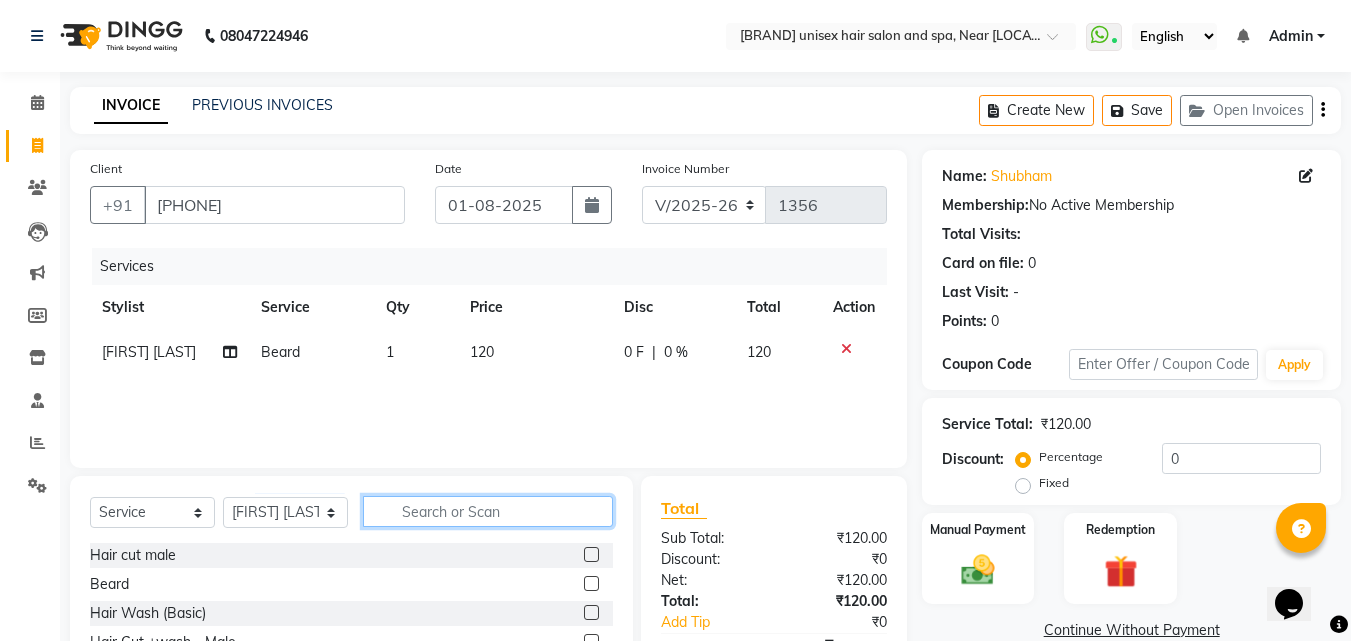 click 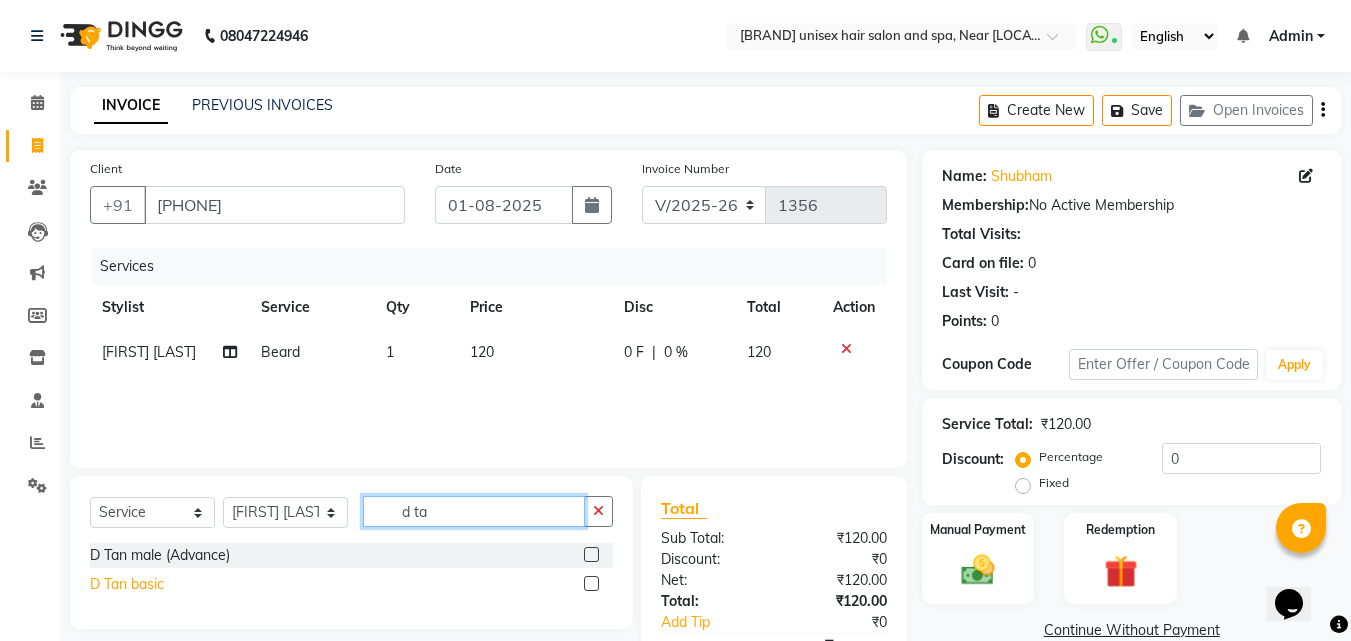 type on "d ta" 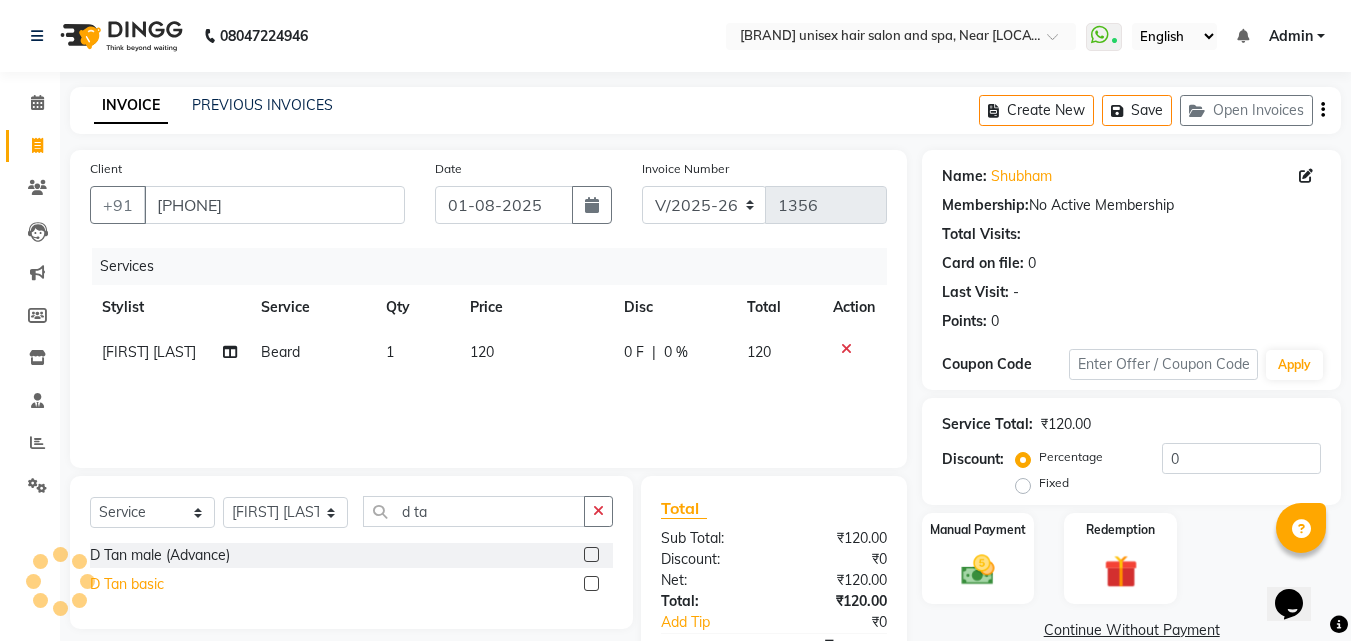 click on "D Tan basic" 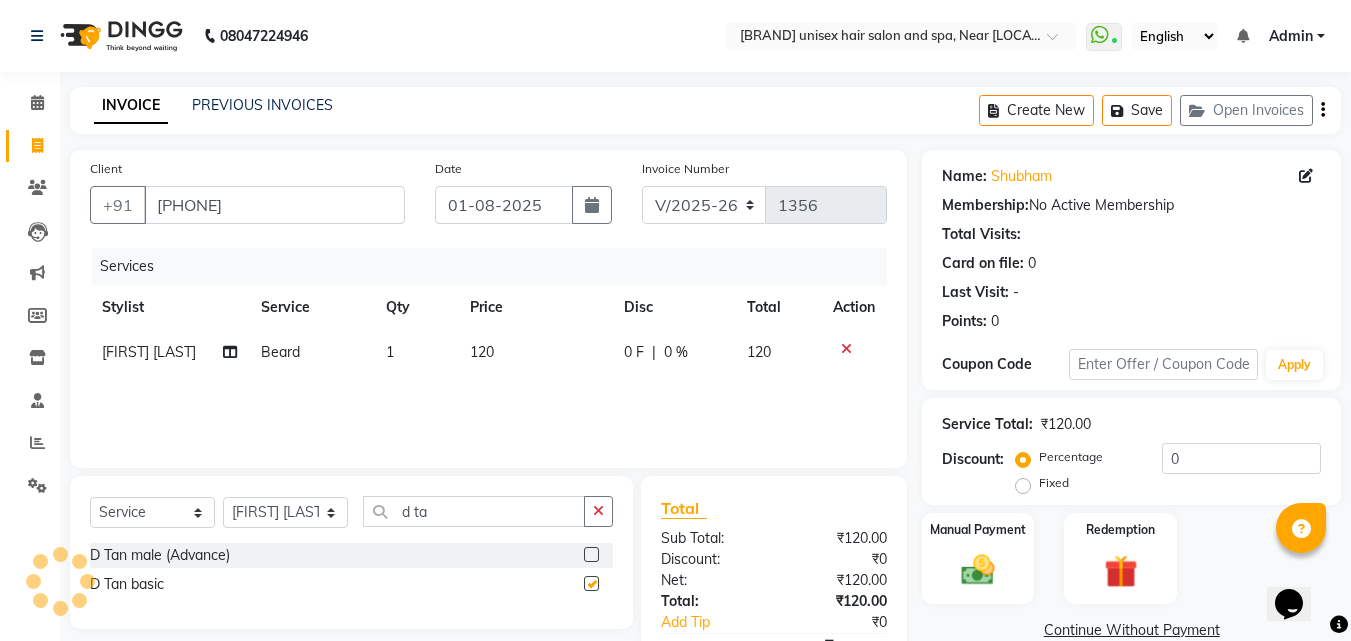 checkbox on "false" 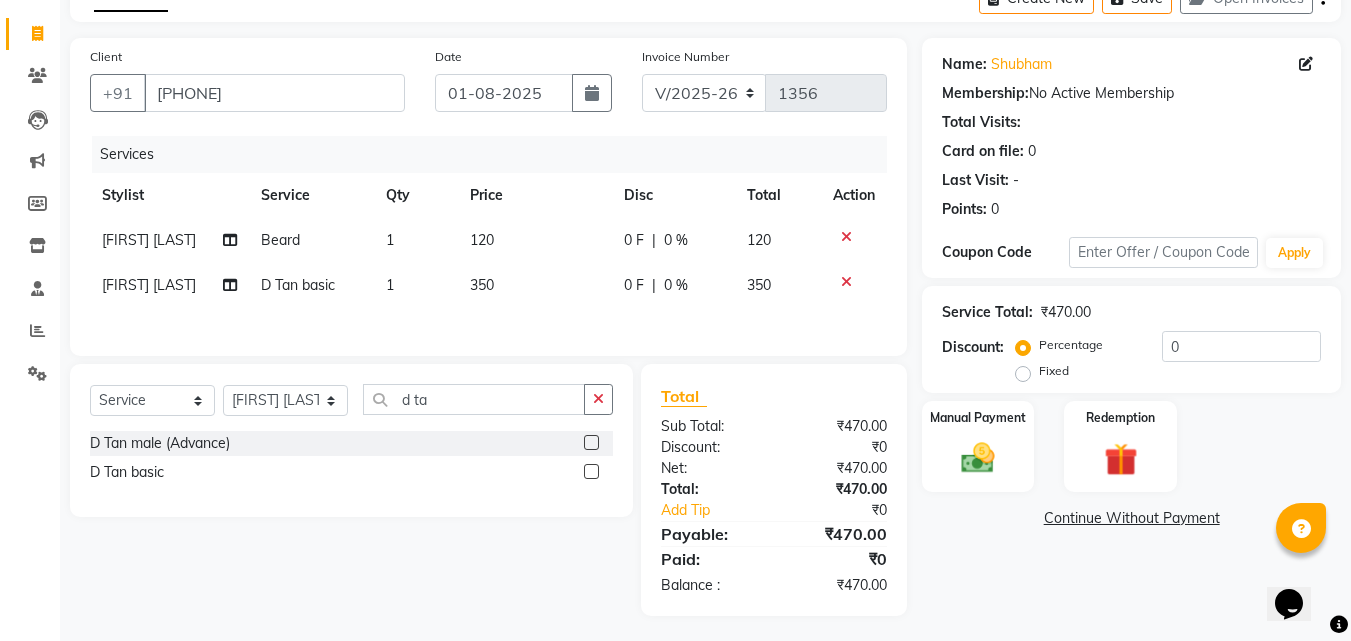 scroll, scrollTop: 120, scrollLeft: 0, axis: vertical 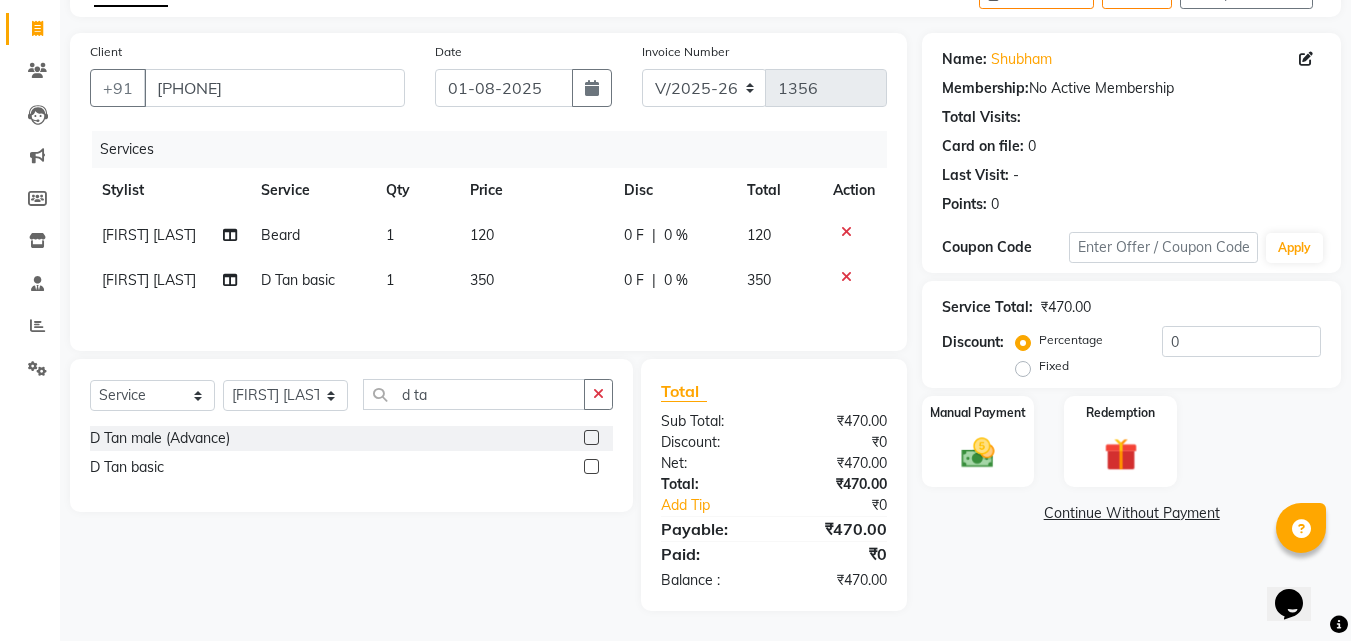 click 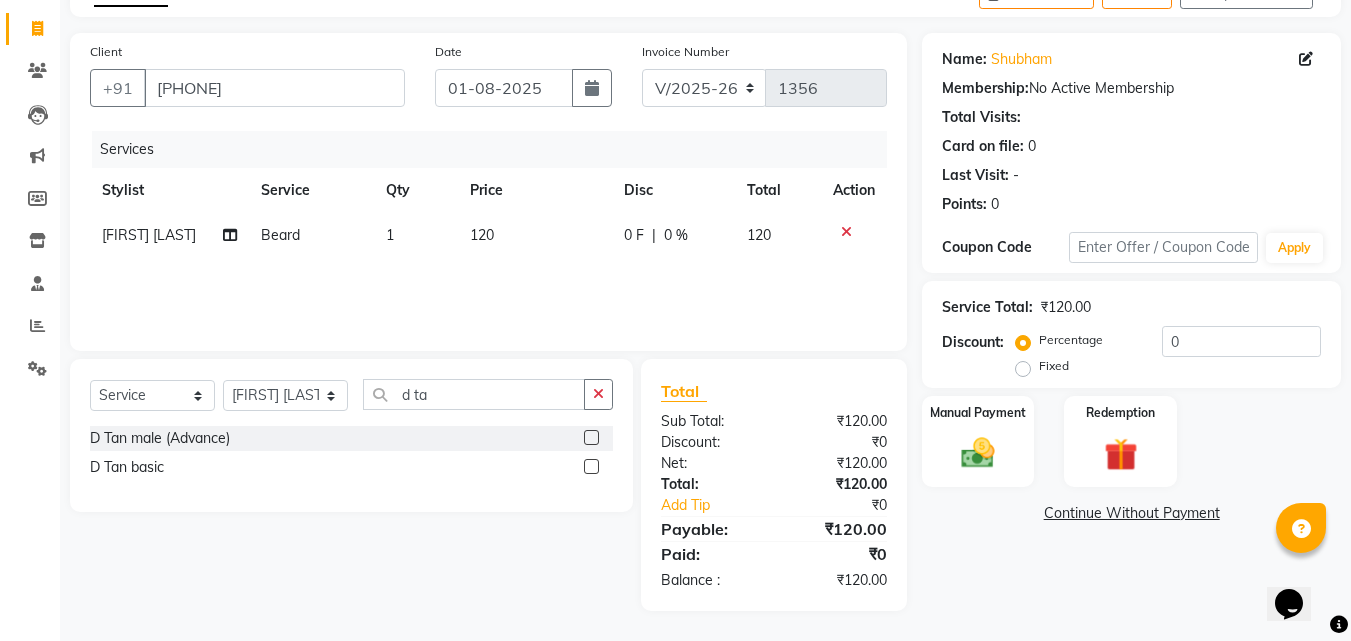 click on "D Tan male (Advance)" 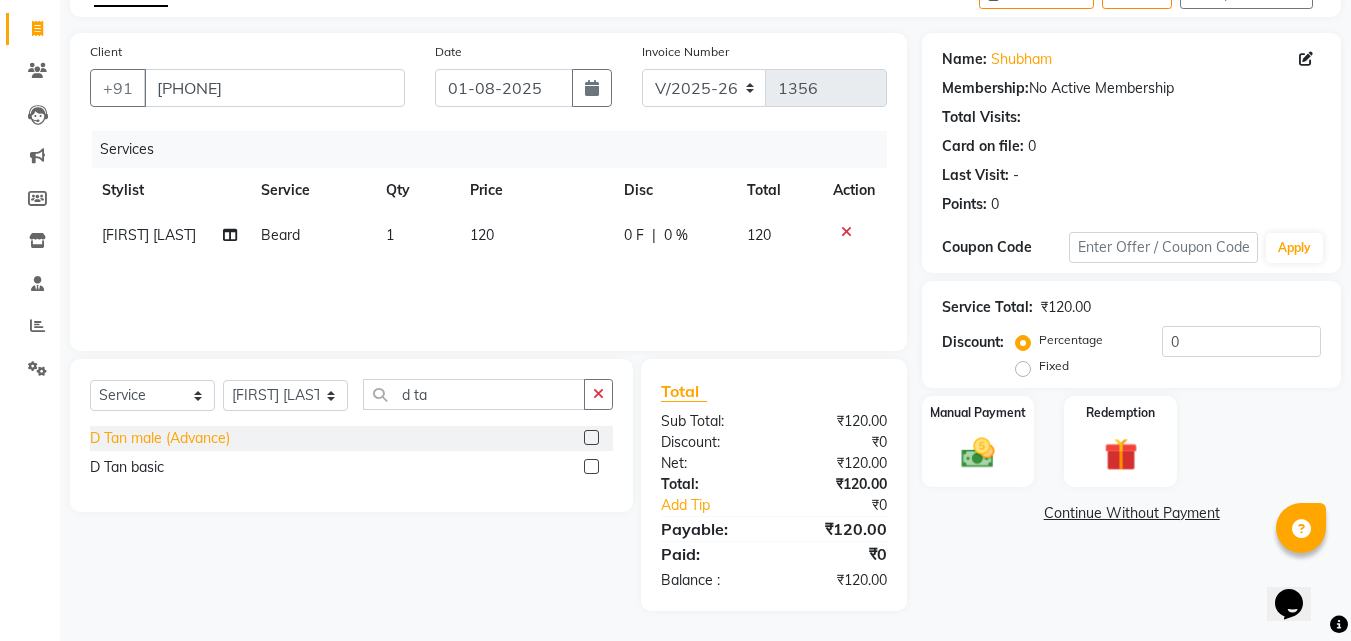 click on "D Tan male (Advance)" 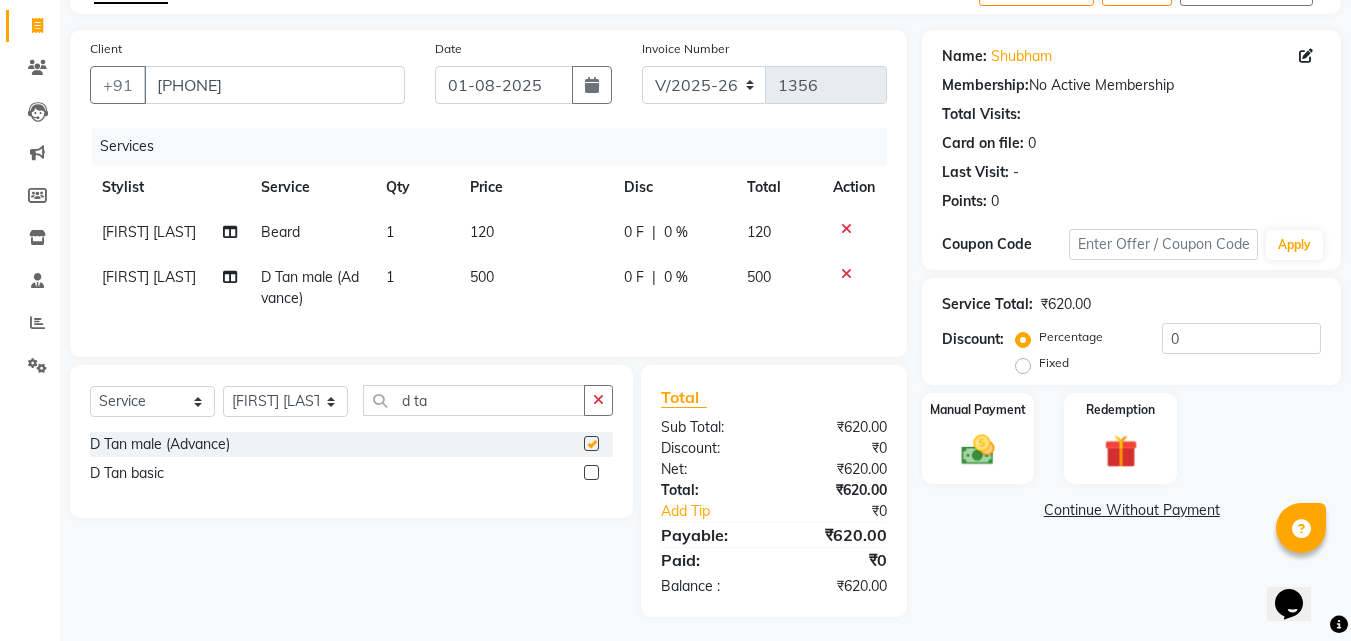 checkbox on "false" 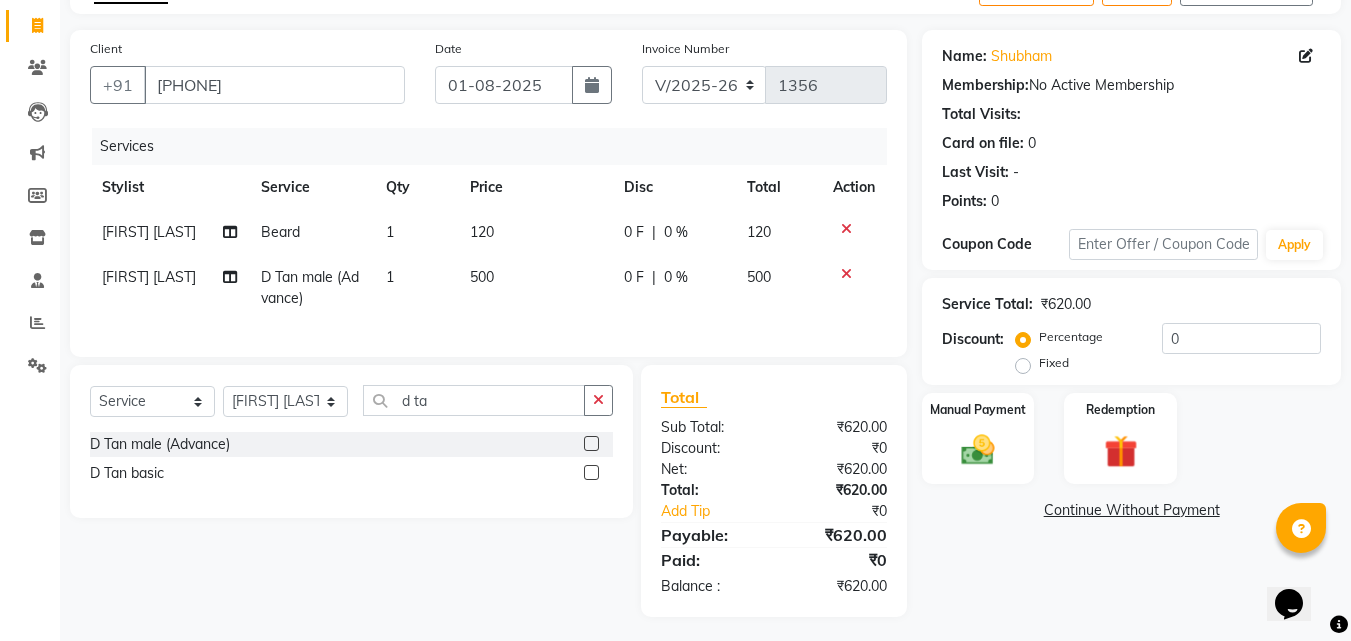 scroll, scrollTop: 141, scrollLeft: 0, axis: vertical 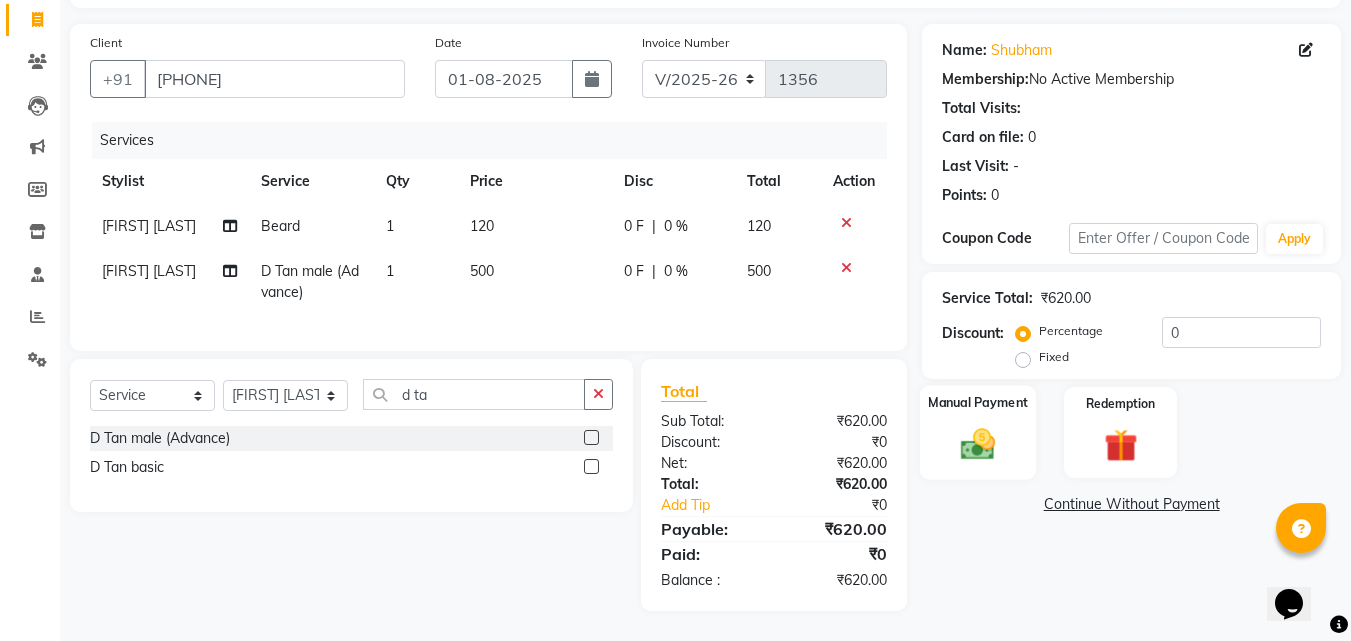 click 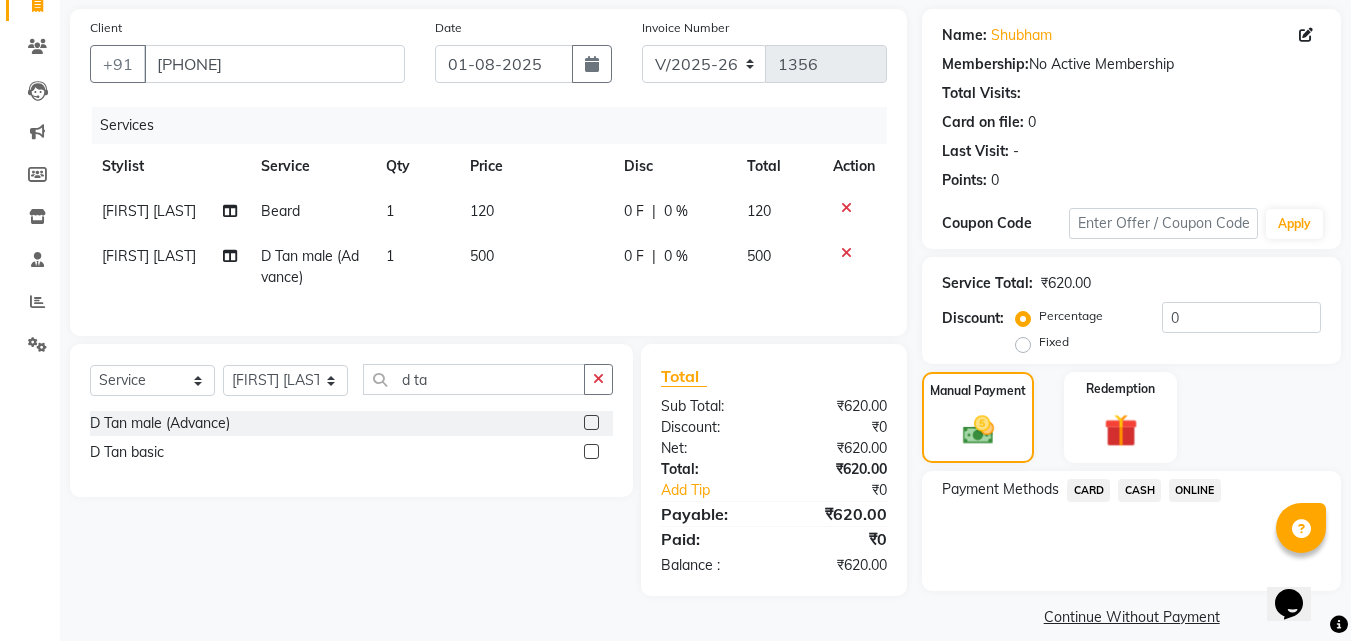 click on "CASH" 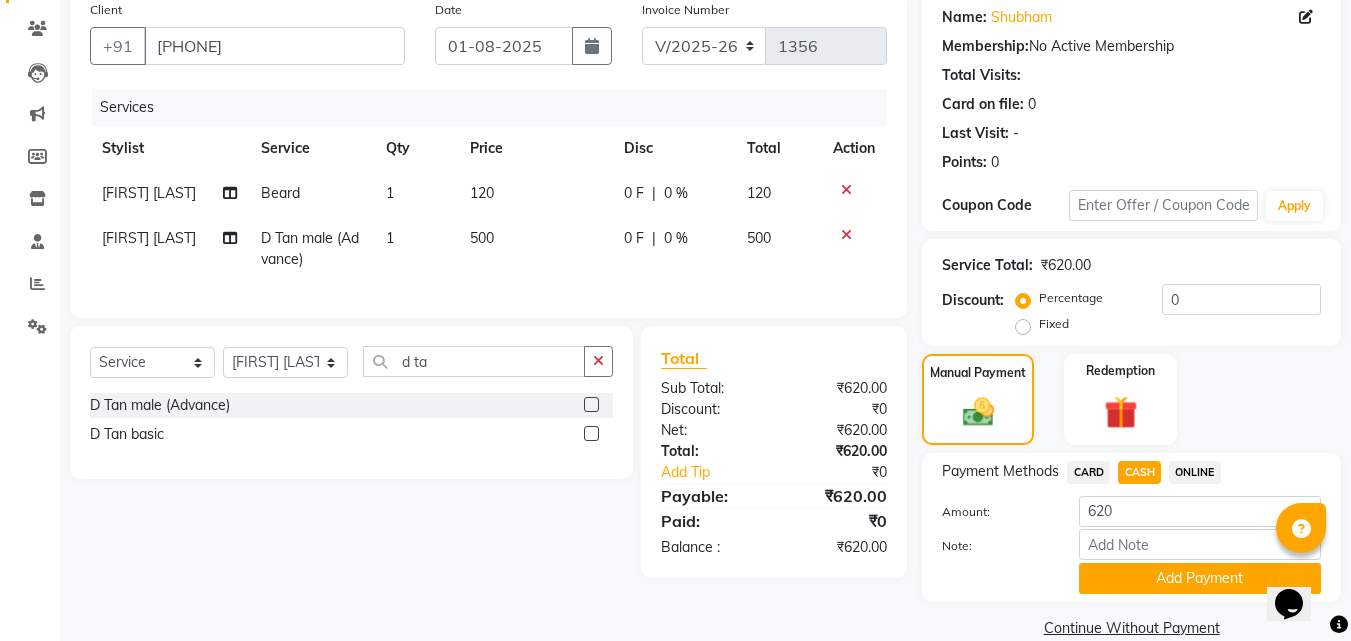 scroll, scrollTop: 191, scrollLeft: 0, axis: vertical 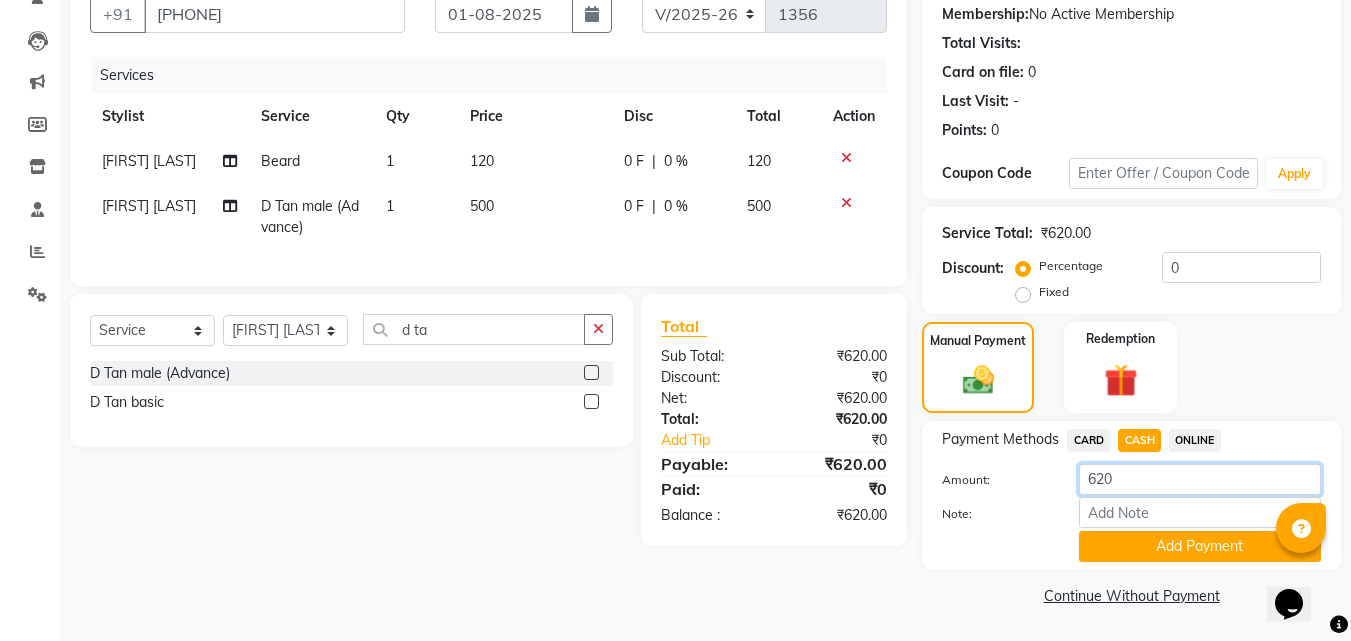 click on "620" 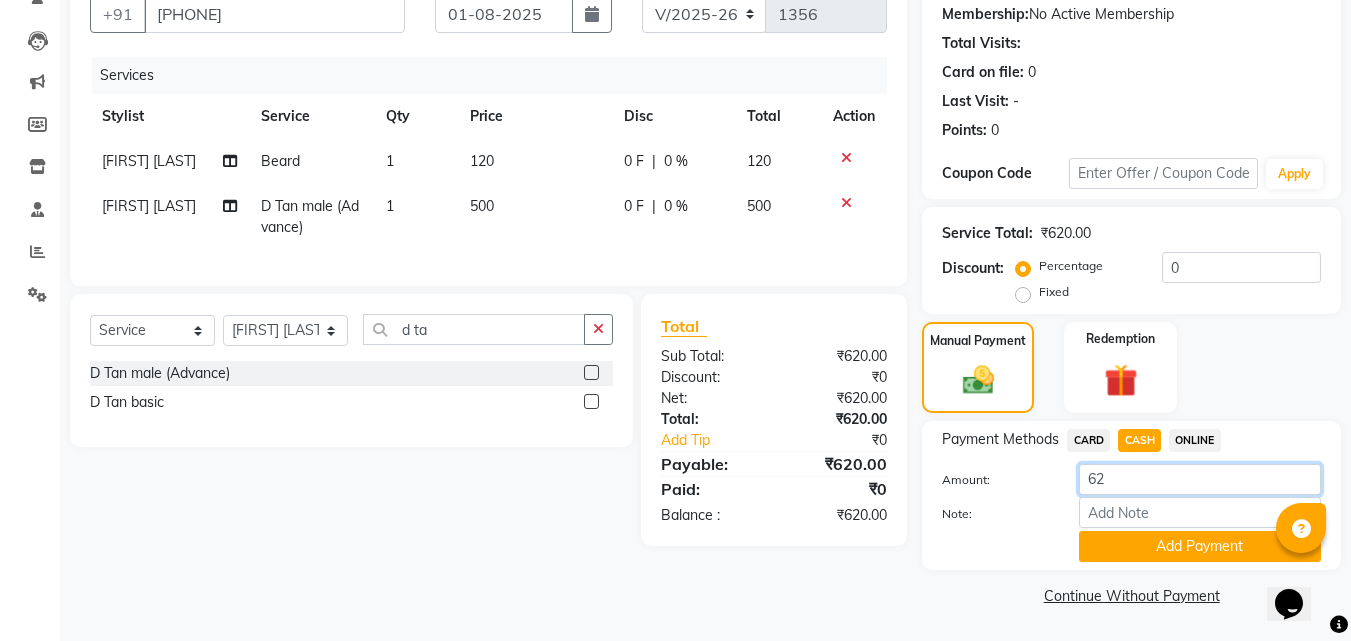 type on "6" 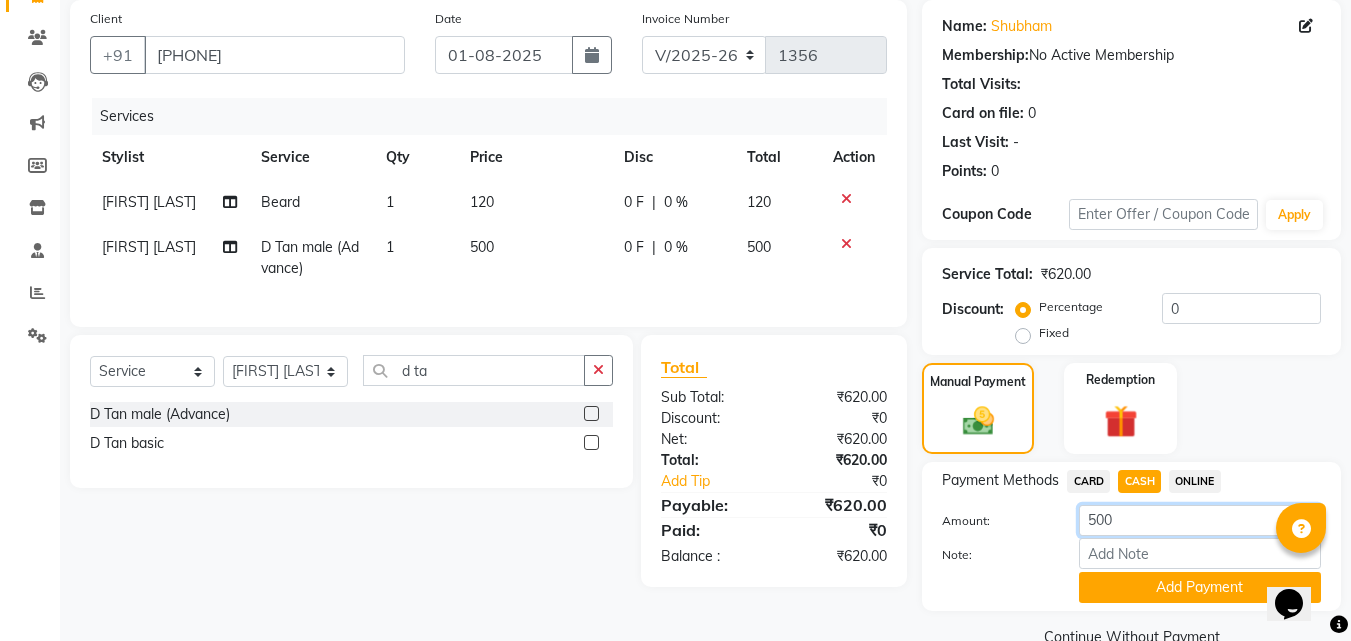scroll, scrollTop: 191, scrollLeft: 0, axis: vertical 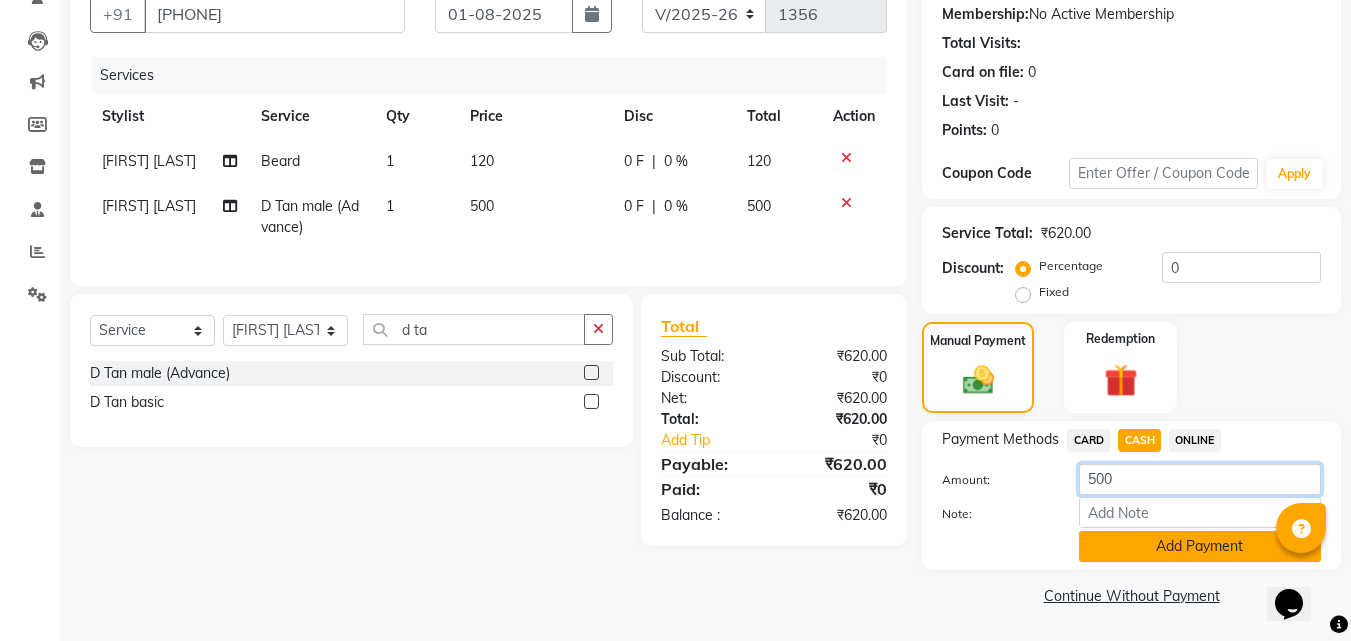 type on "500" 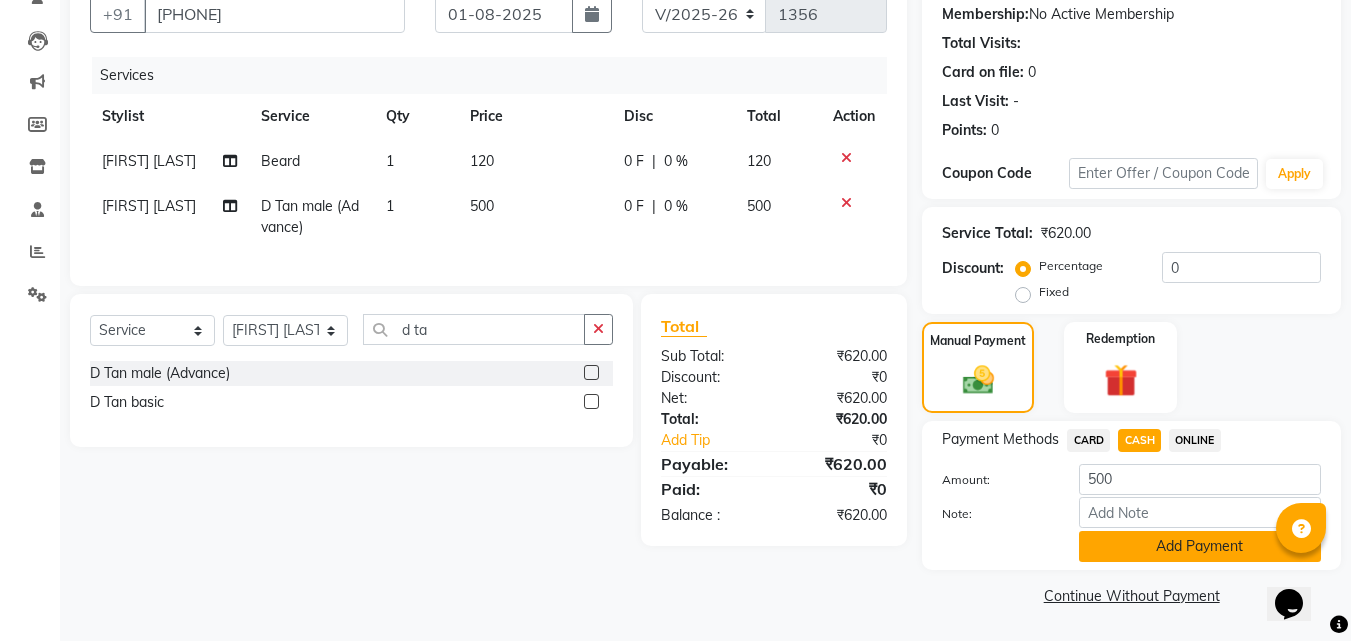 click on "Add Payment" 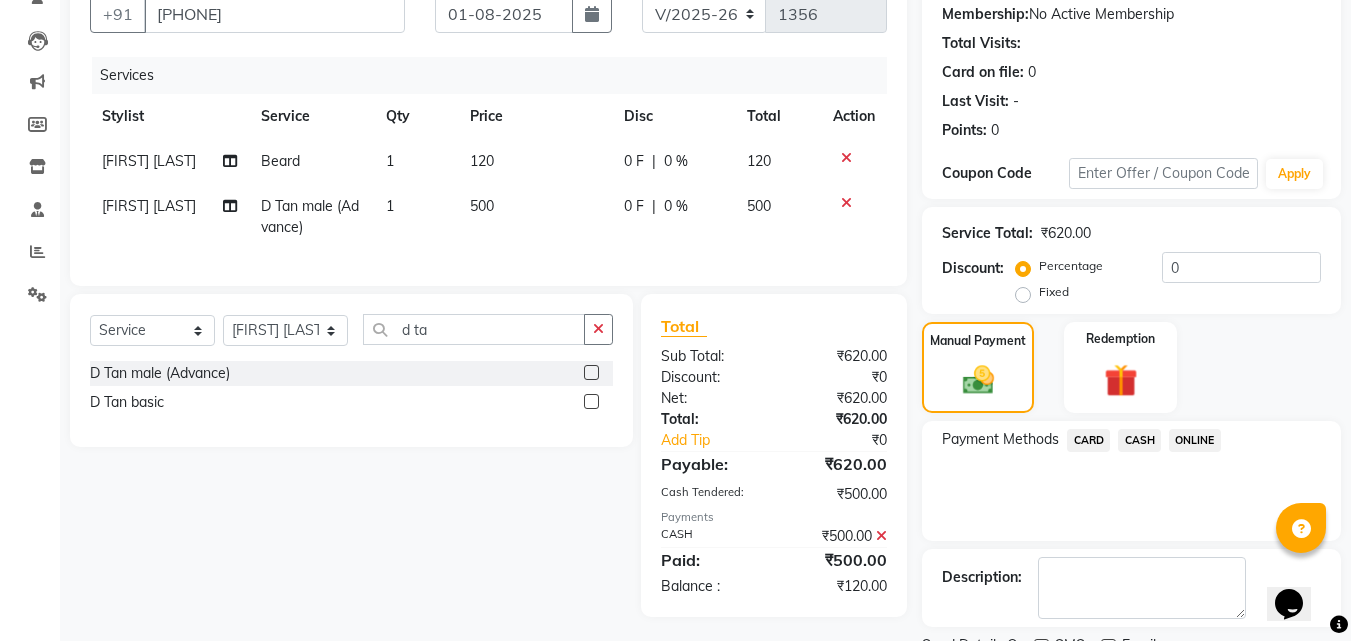 click on "Payment Methods  CARD   CASH   ONLINE" 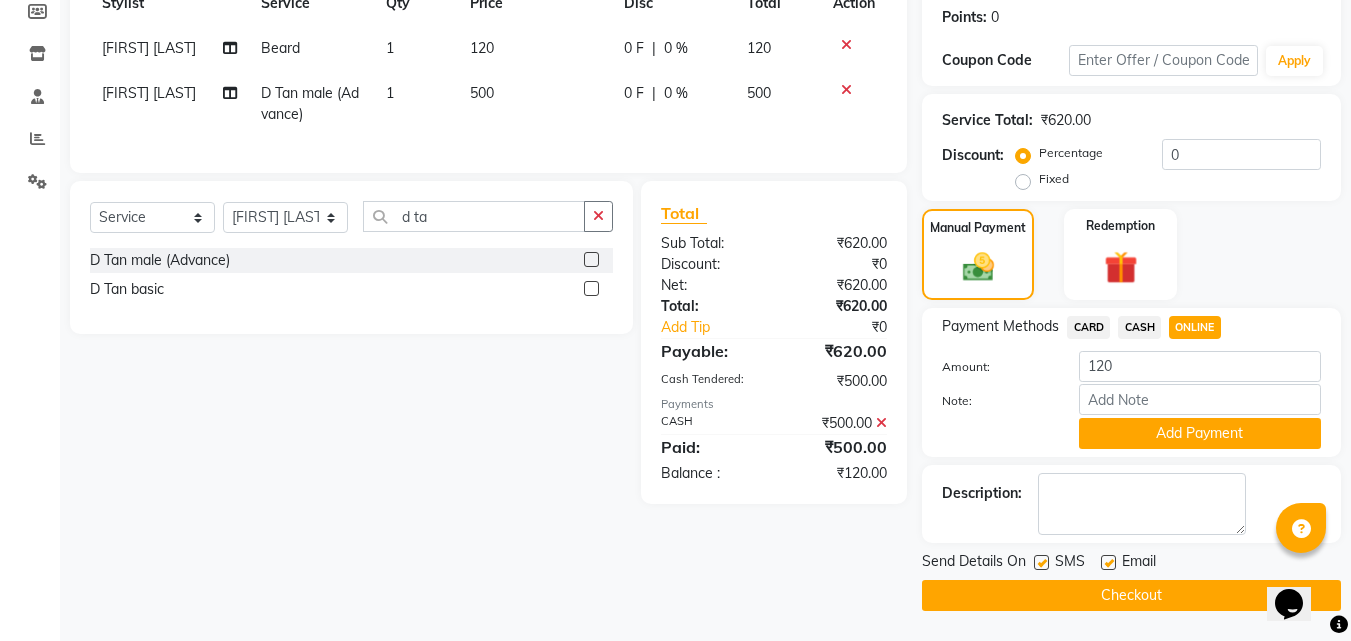 click on "Add Payment" 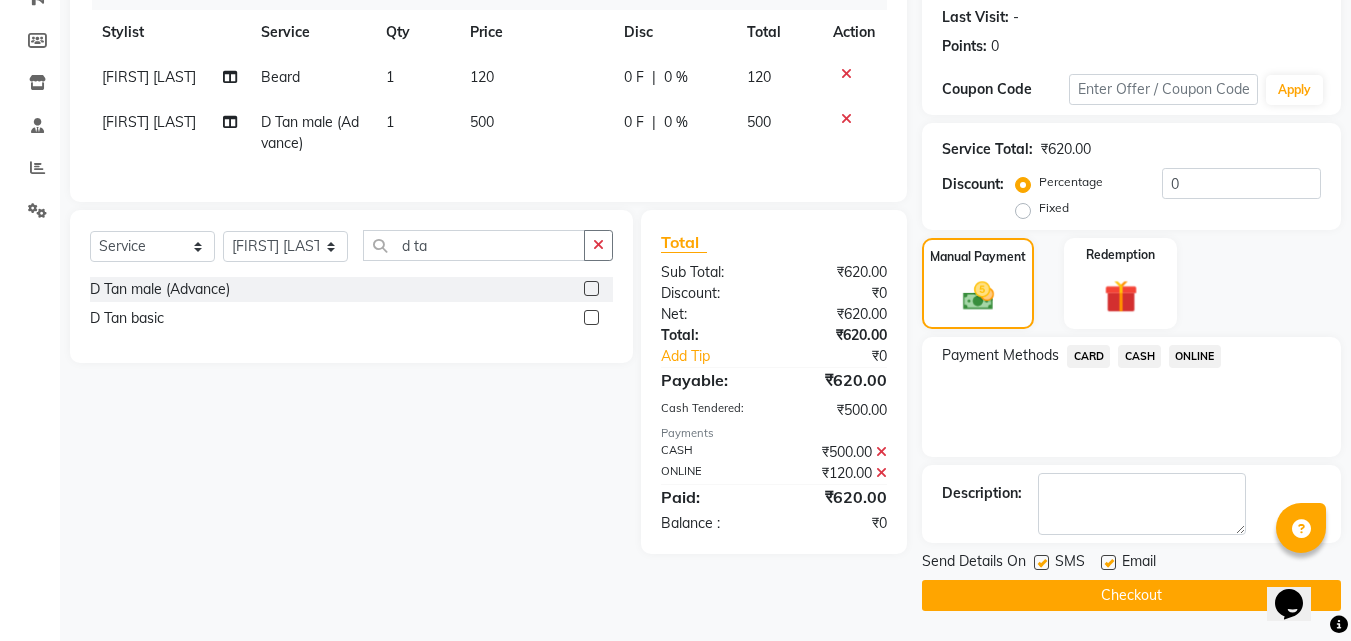 click on "Checkout" 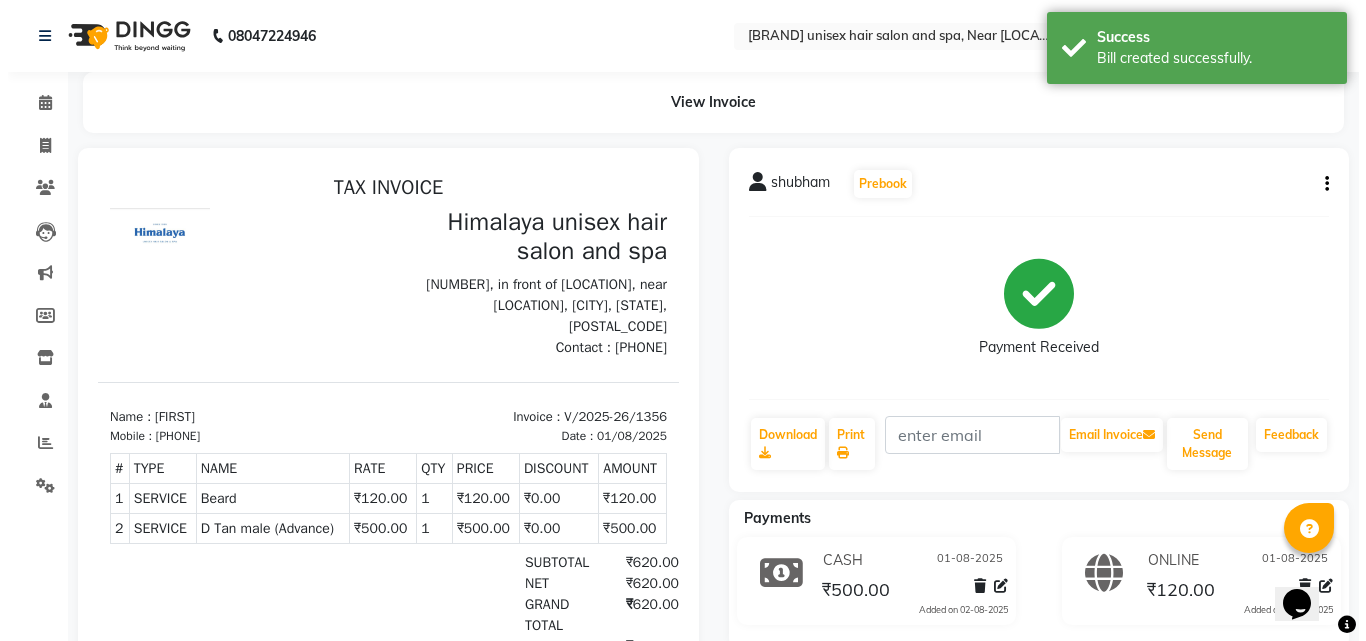 scroll, scrollTop: 0, scrollLeft: 0, axis: both 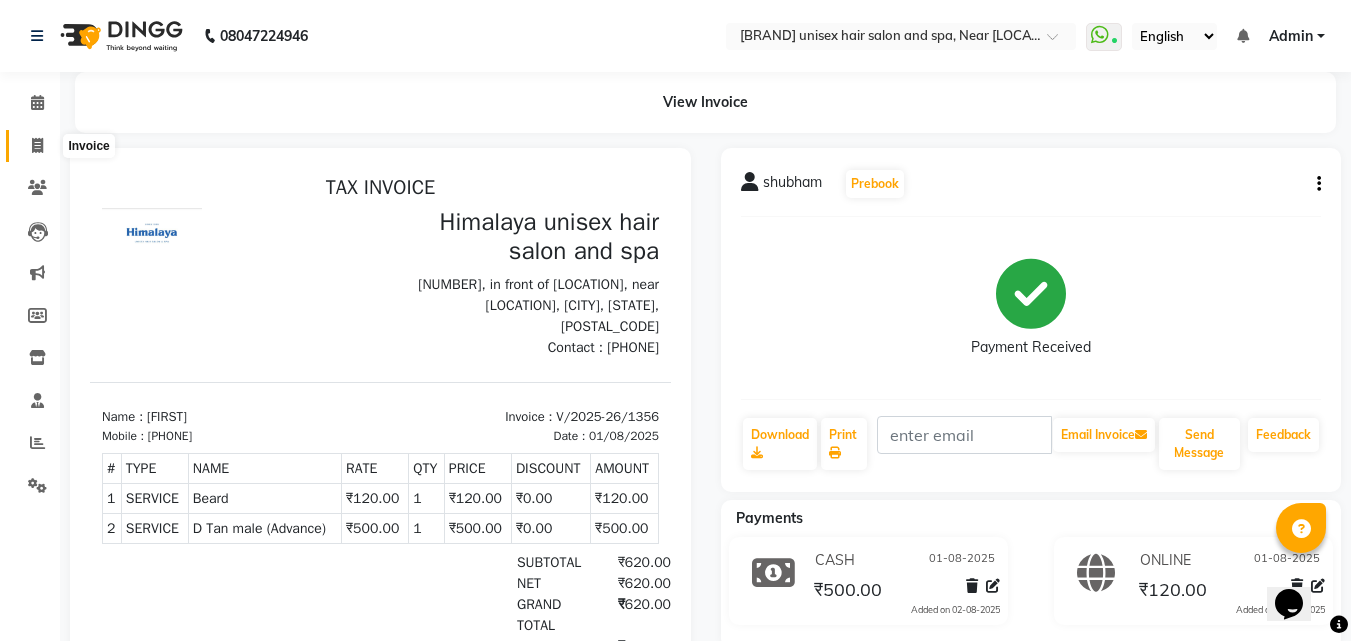 click 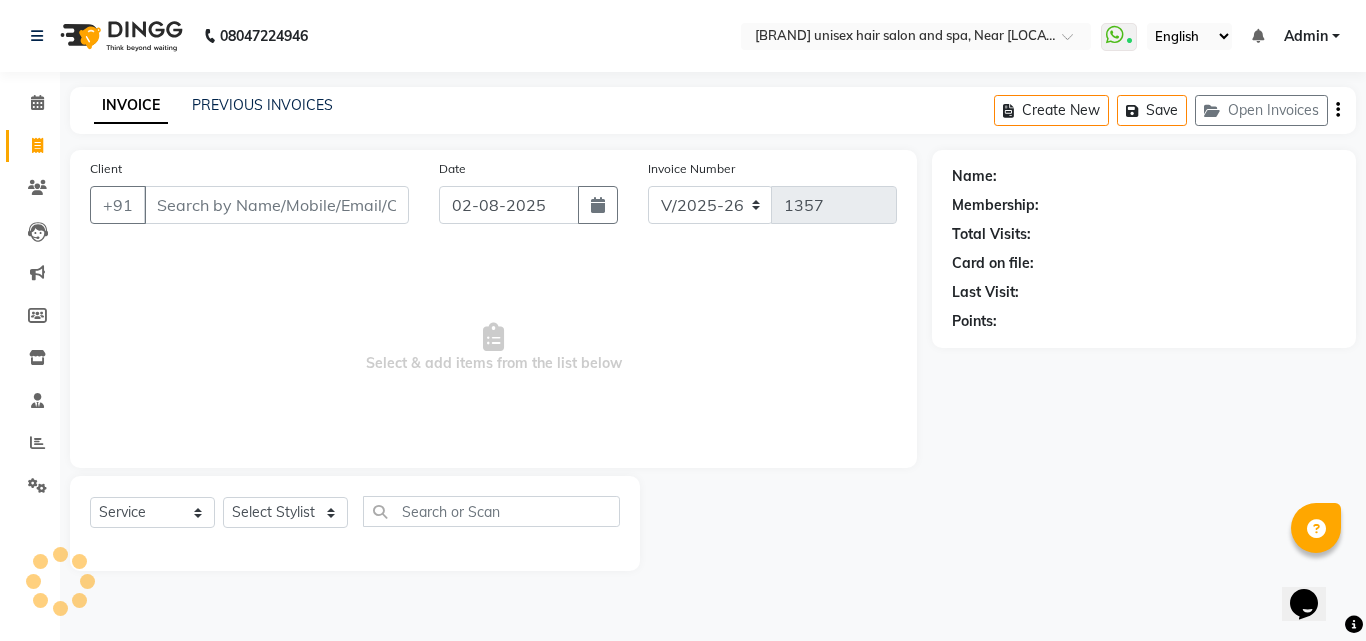 click on "Client" at bounding box center (276, 205) 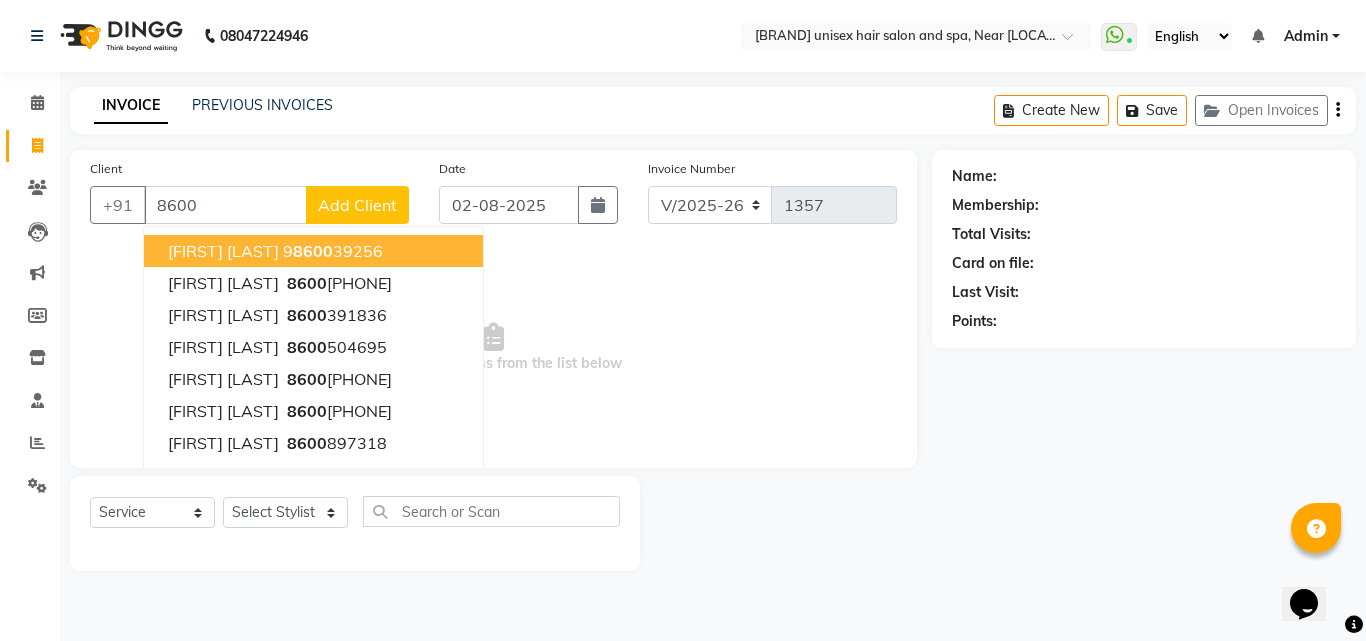 drag, startPoint x: 232, startPoint y: 194, endPoint x: 211, endPoint y: 204, distance: 23.259407 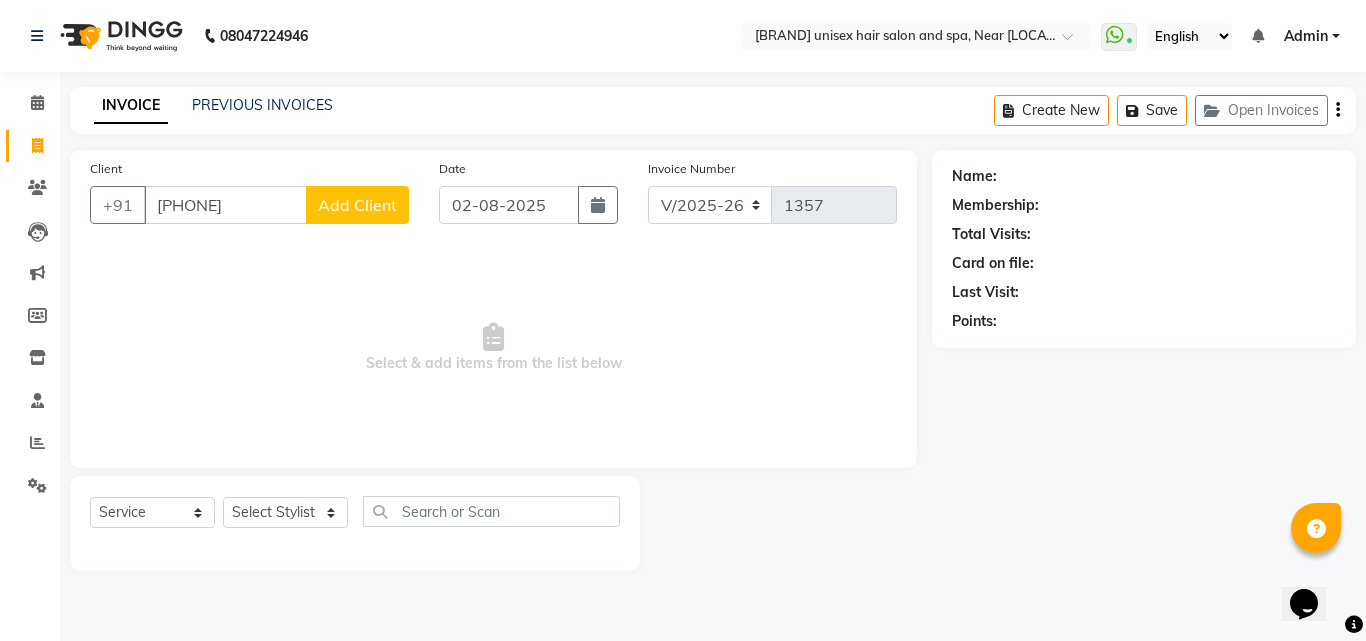 type on "[PHONE]" 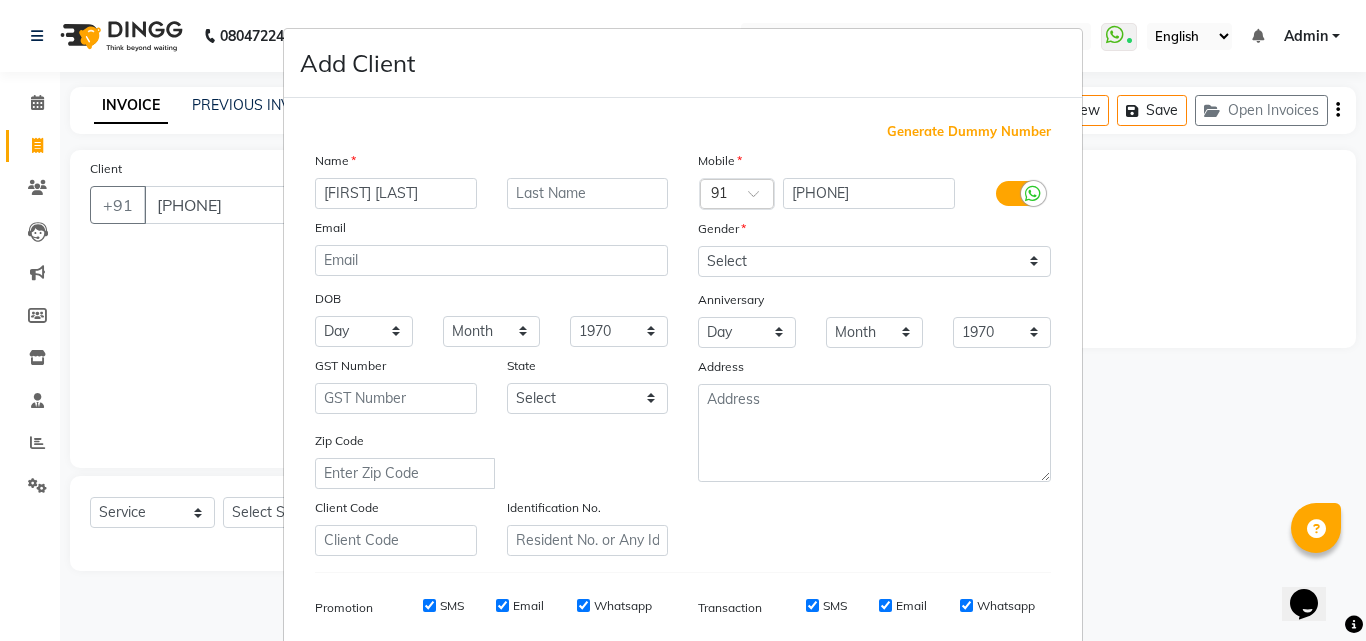 type on "[FIRST] [LAST]" 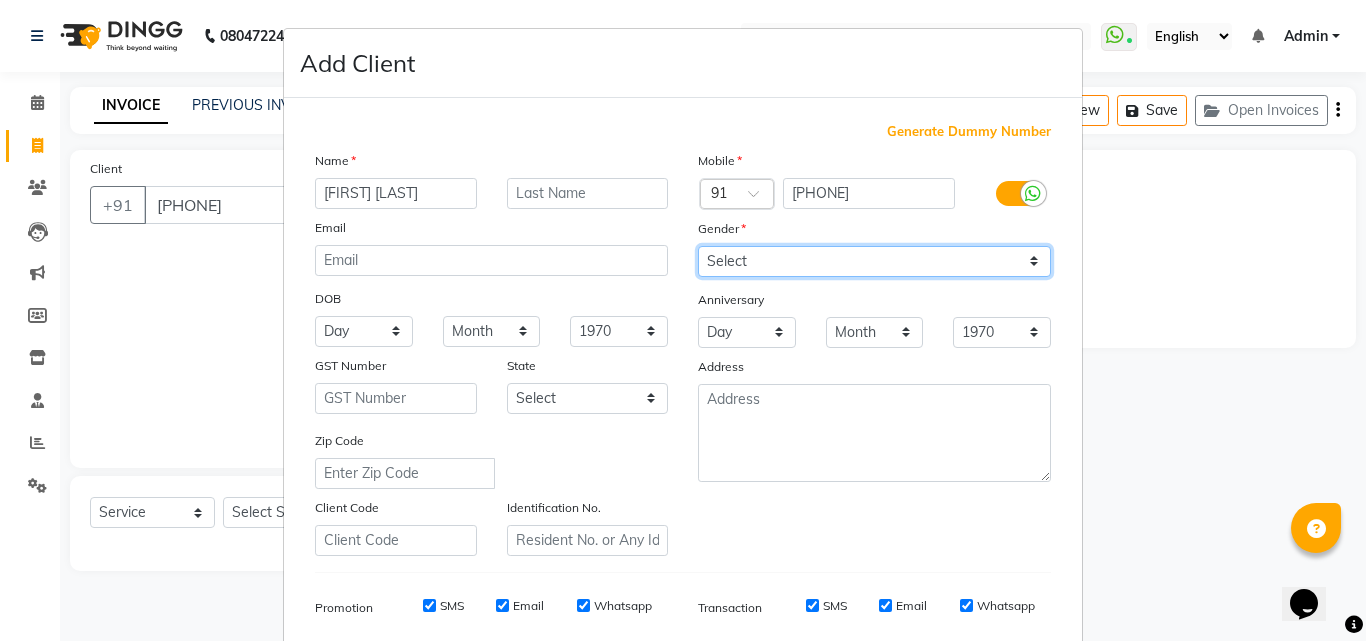 drag, startPoint x: 721, startPoint y: 249, endPoint x: 721, endPoint y: 268, distance: 19 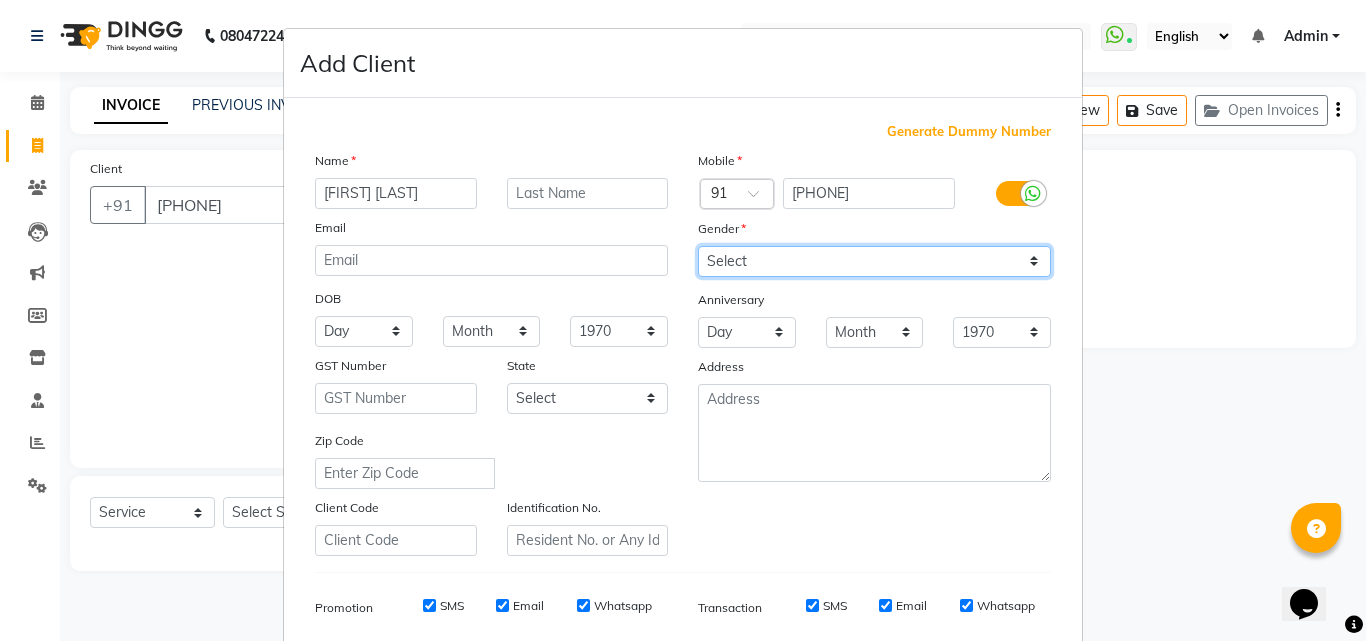 click on "Select Male Female Other Prefer Not To Say" at bounding box center [874, 261] 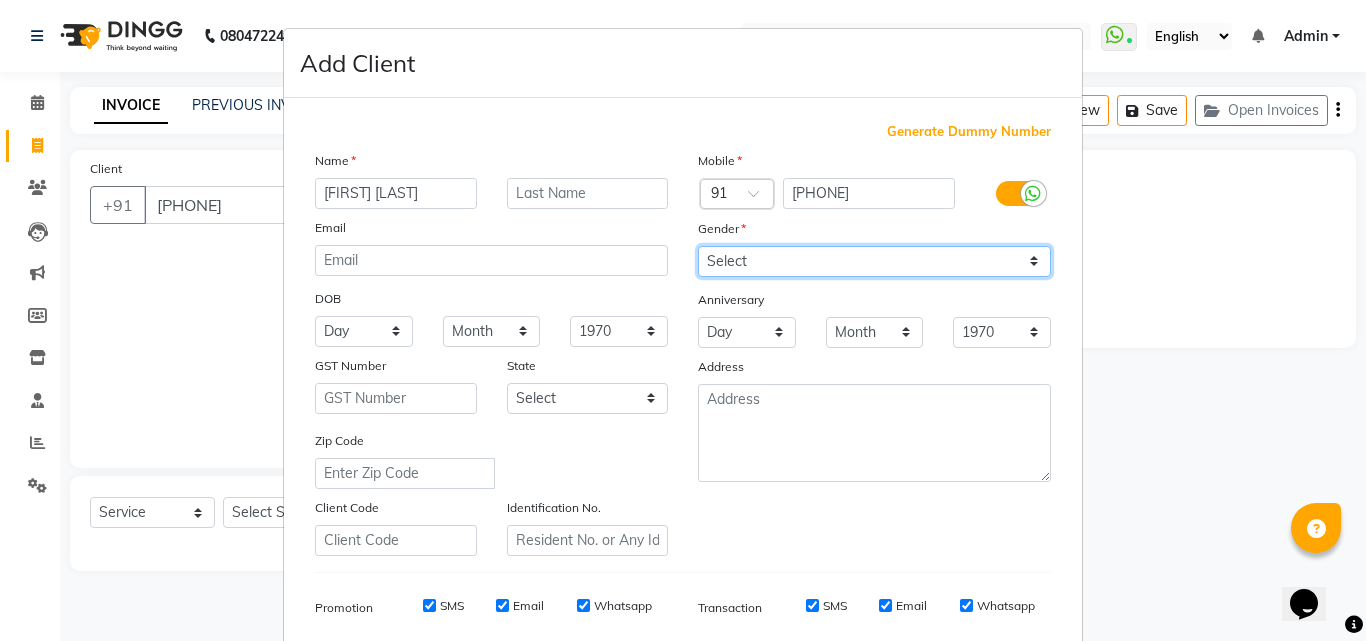 select on "male" 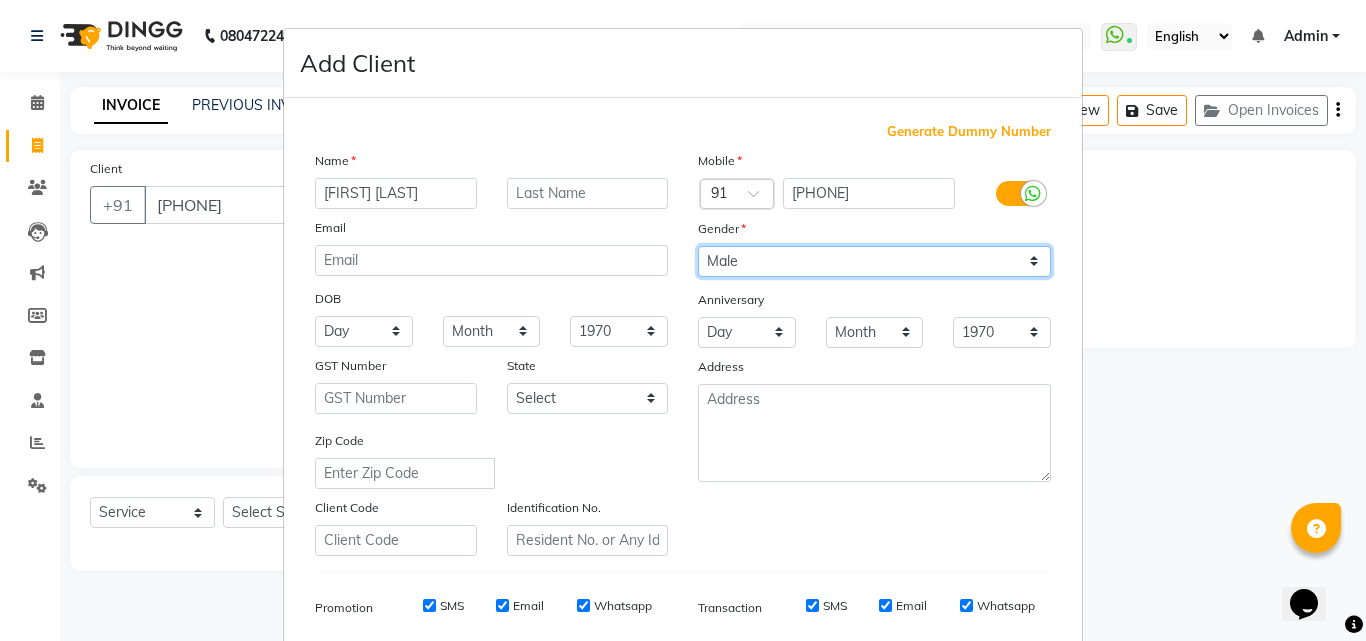 click on "Select Male Female Other Prefer Not To Say" at bounding box center (874, 261) 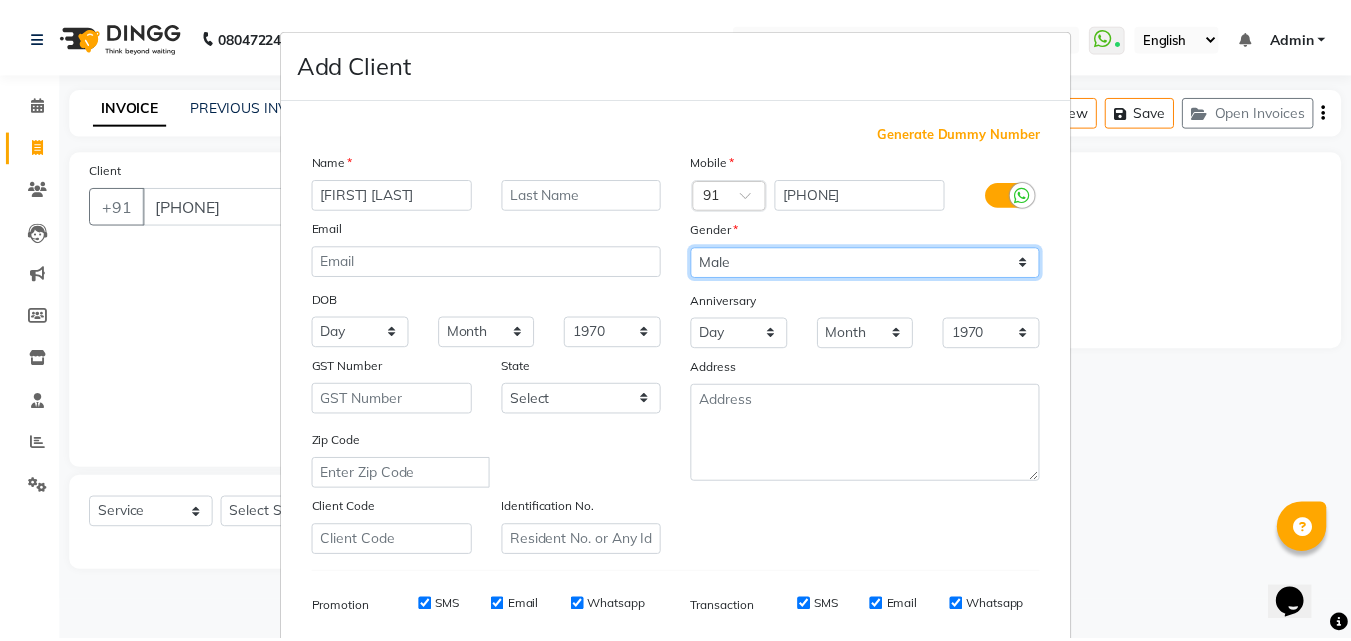 scroll, scrollTop: 282, scrollLeft: 0, axis: vertical 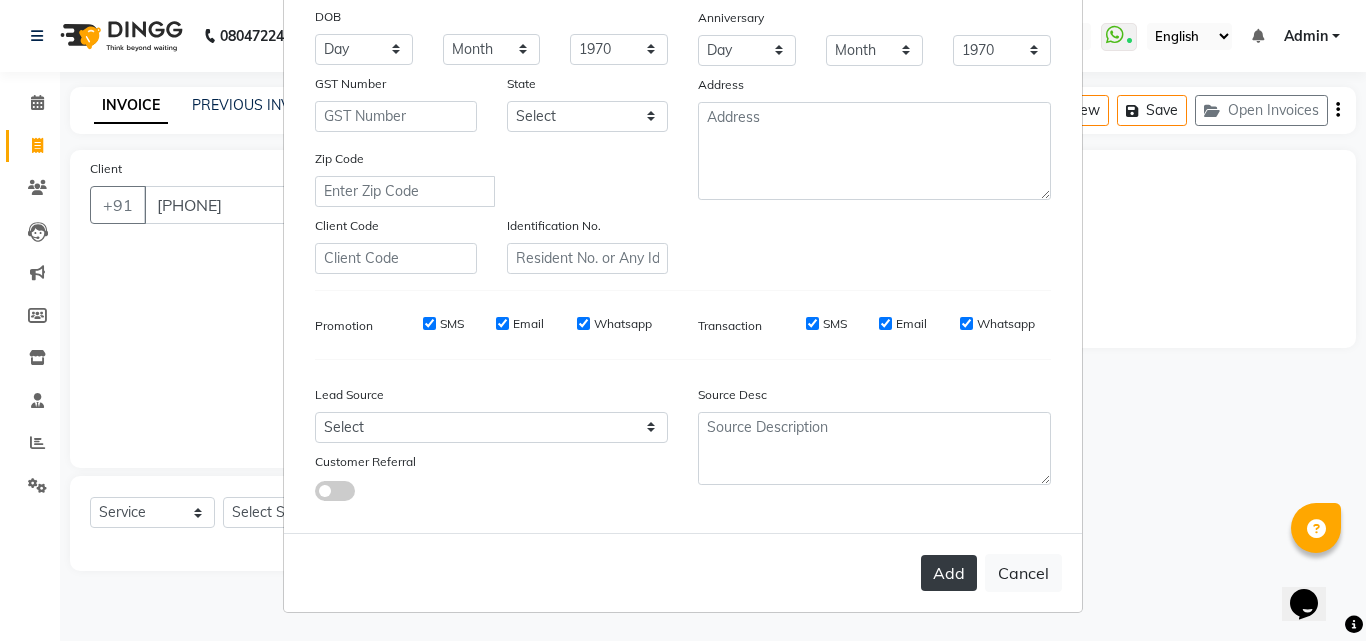 click on "Add" at bounding box center [949, 573] 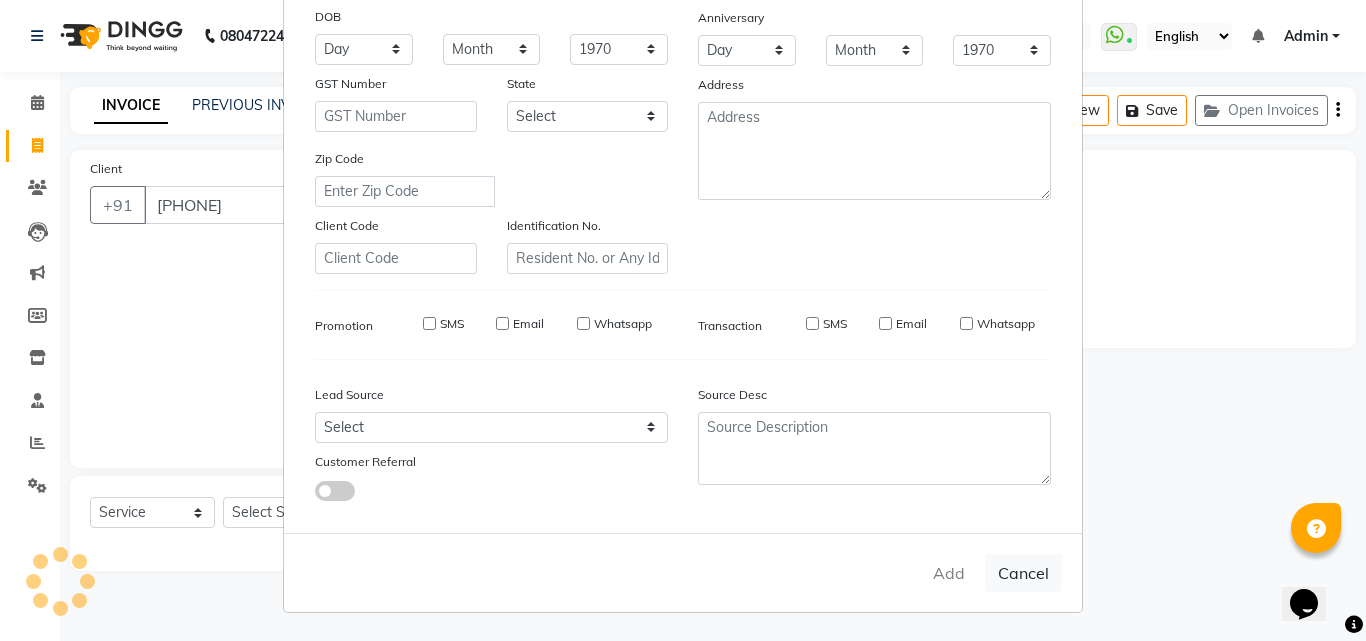 type 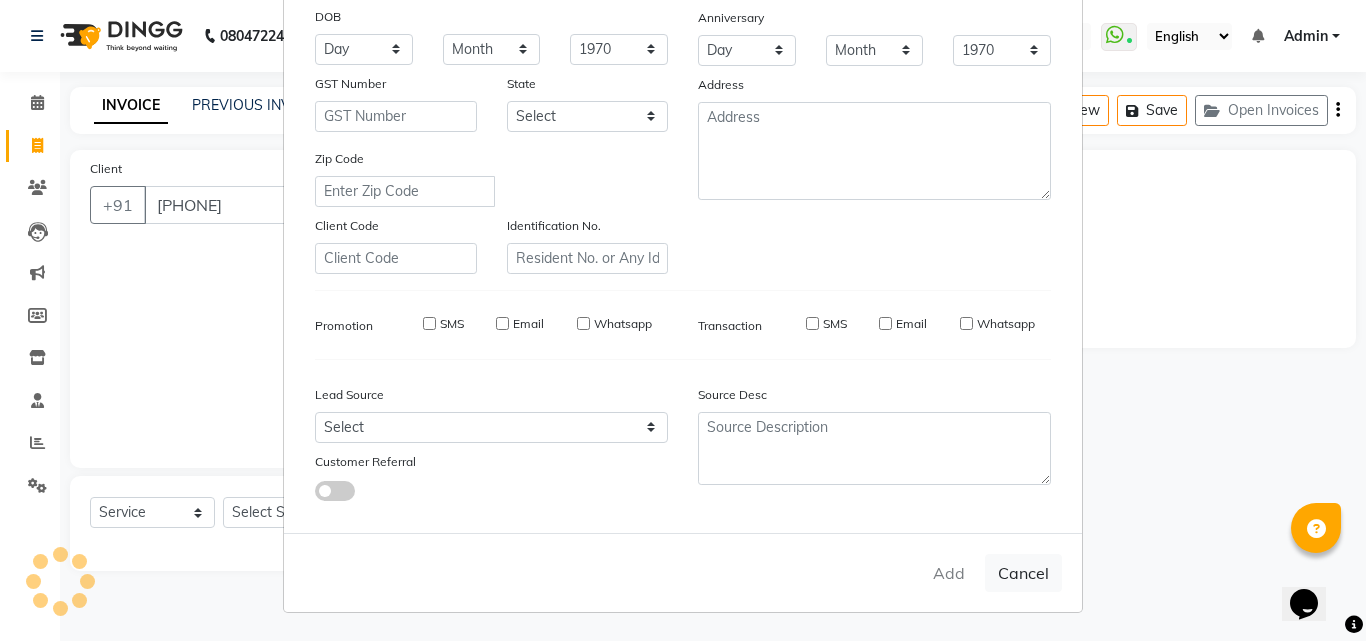select 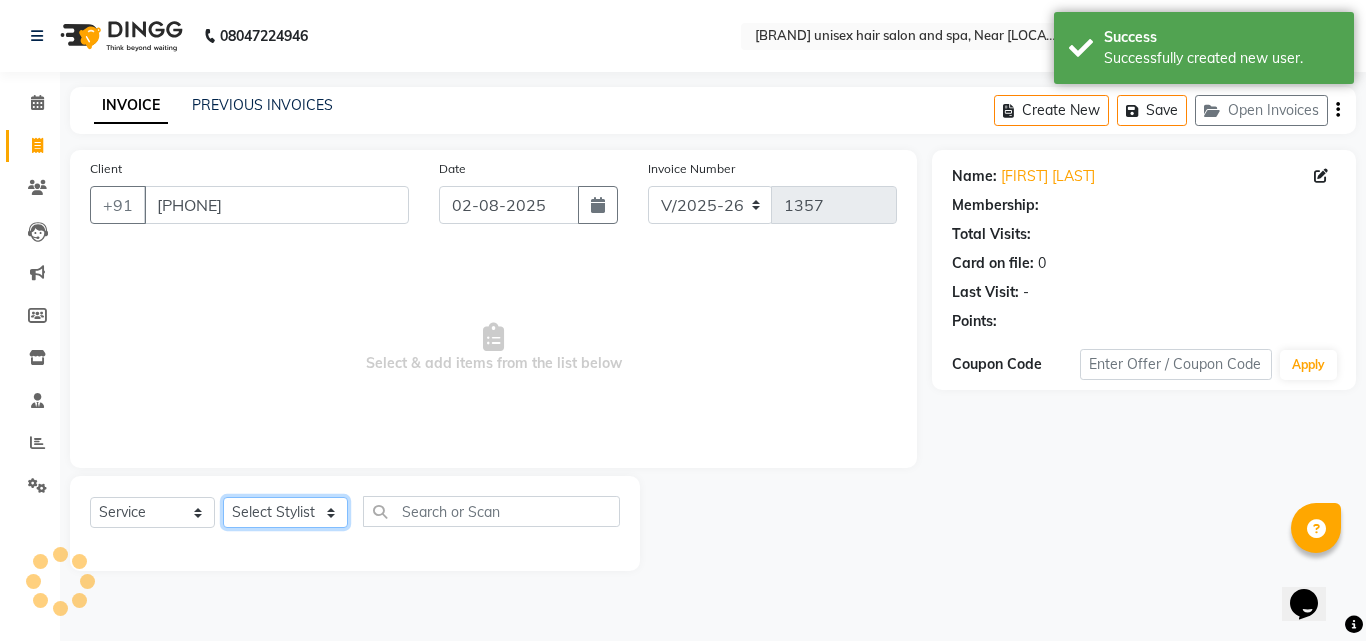 drag, startPoint x: 275, startPoint y: 515, endPoint x: 275, endPoint y: 499, distance: 16 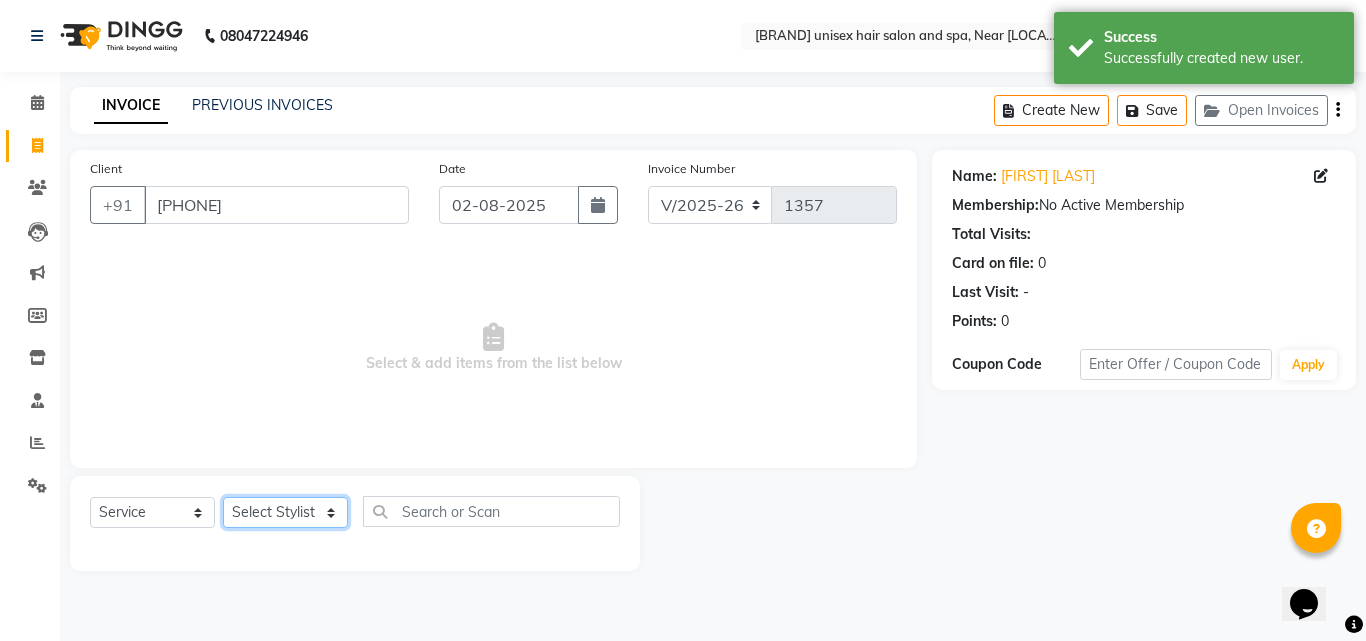 select on "26948" 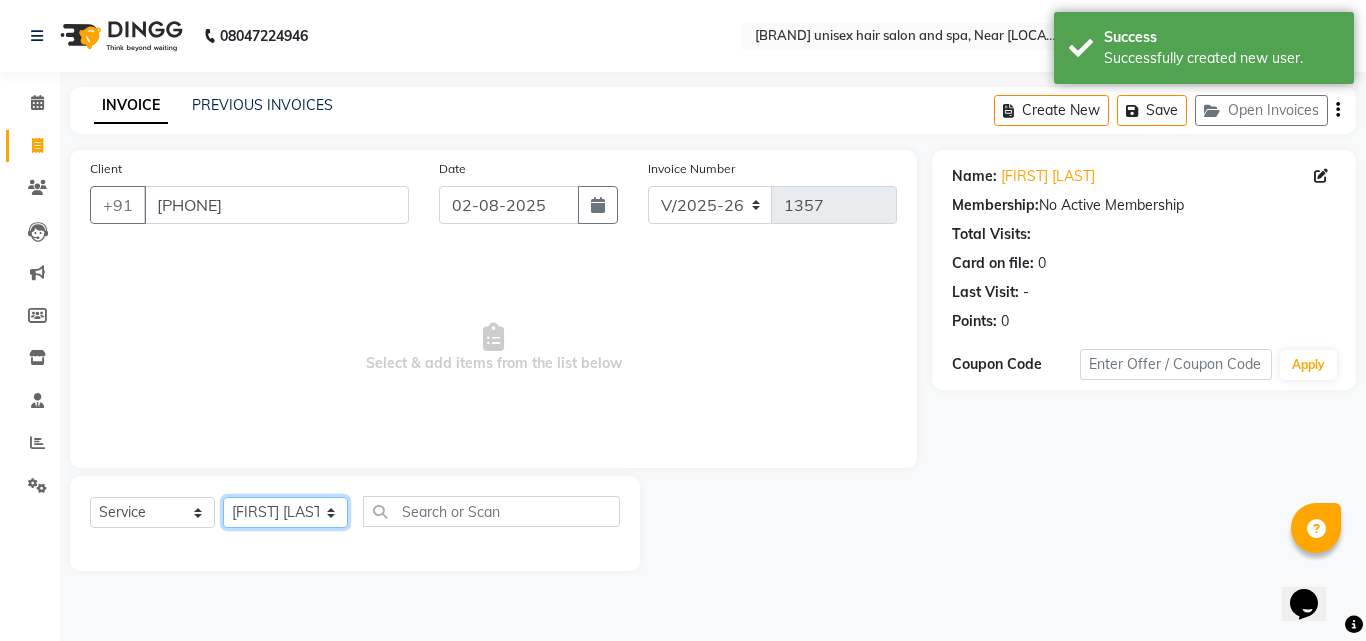 click on "Select Stylist [FIRST] [LAST] [FIRST] [LAST] [FIRST] [LAST] [FIRST] [LAST] [FIRST] [LAST] [FIRST] [LAST] [FIRST] [LAST] [FIRST] [LAST] [FIRST] [LAST]" 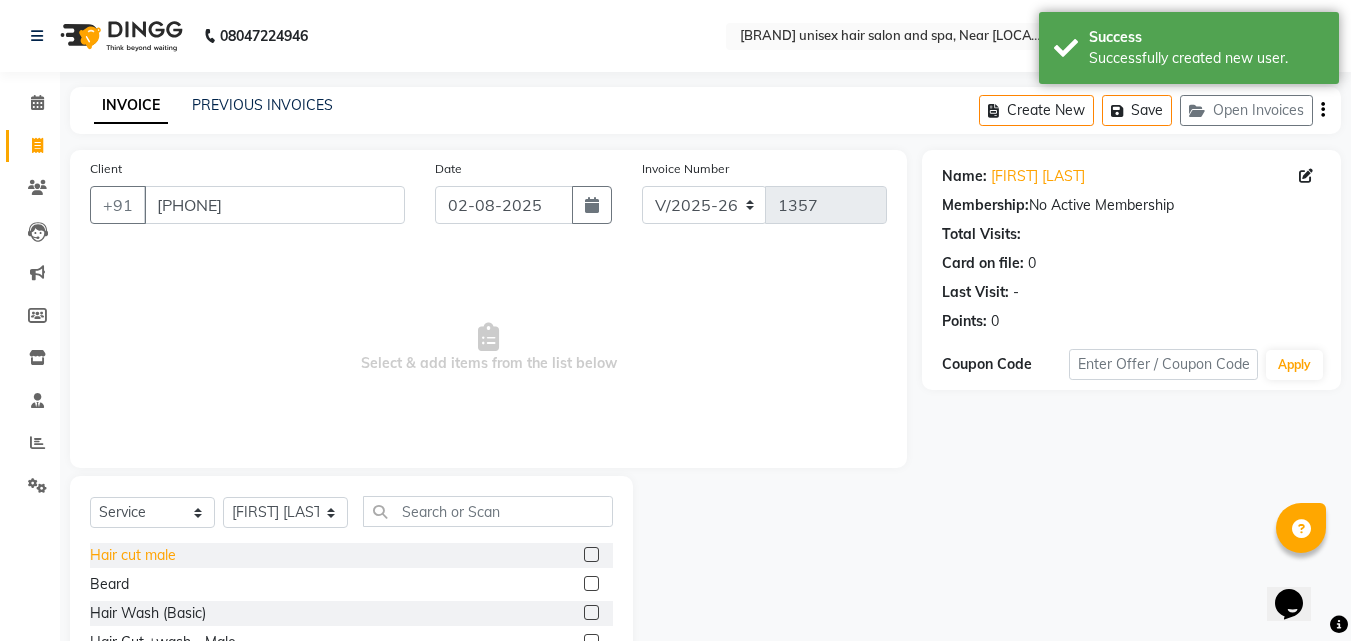 click on "Hair cut male" 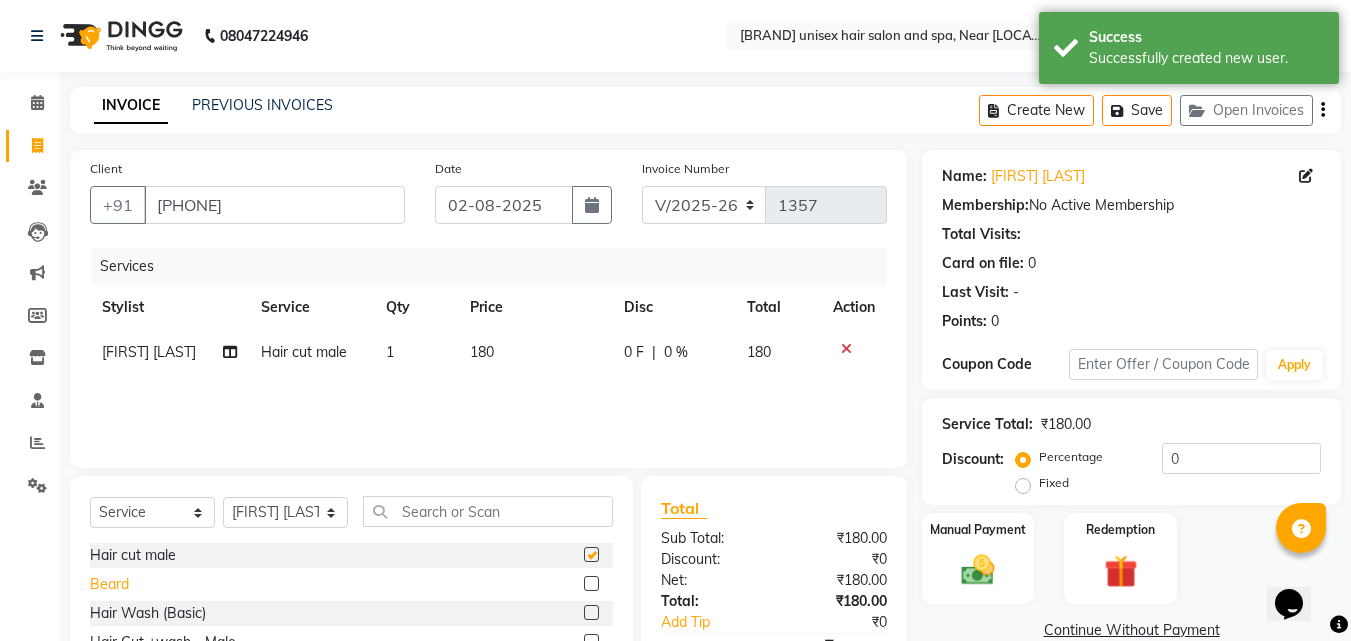 checkbox on "false" 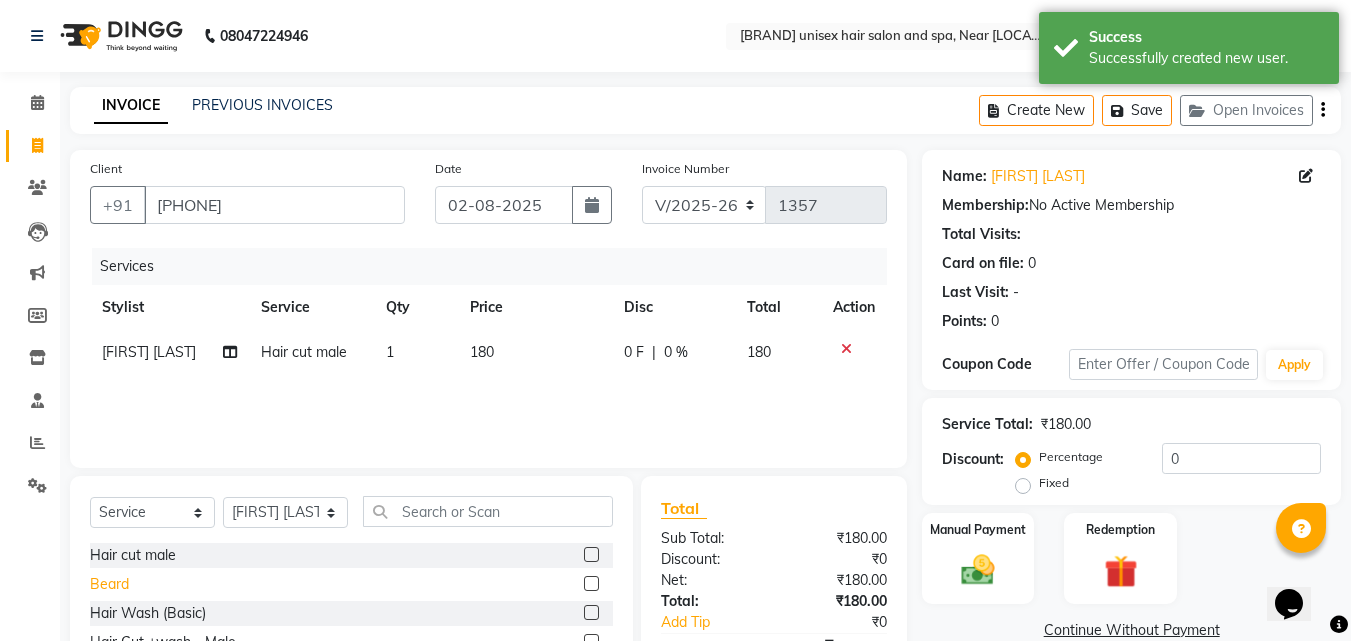 click on "Beard" 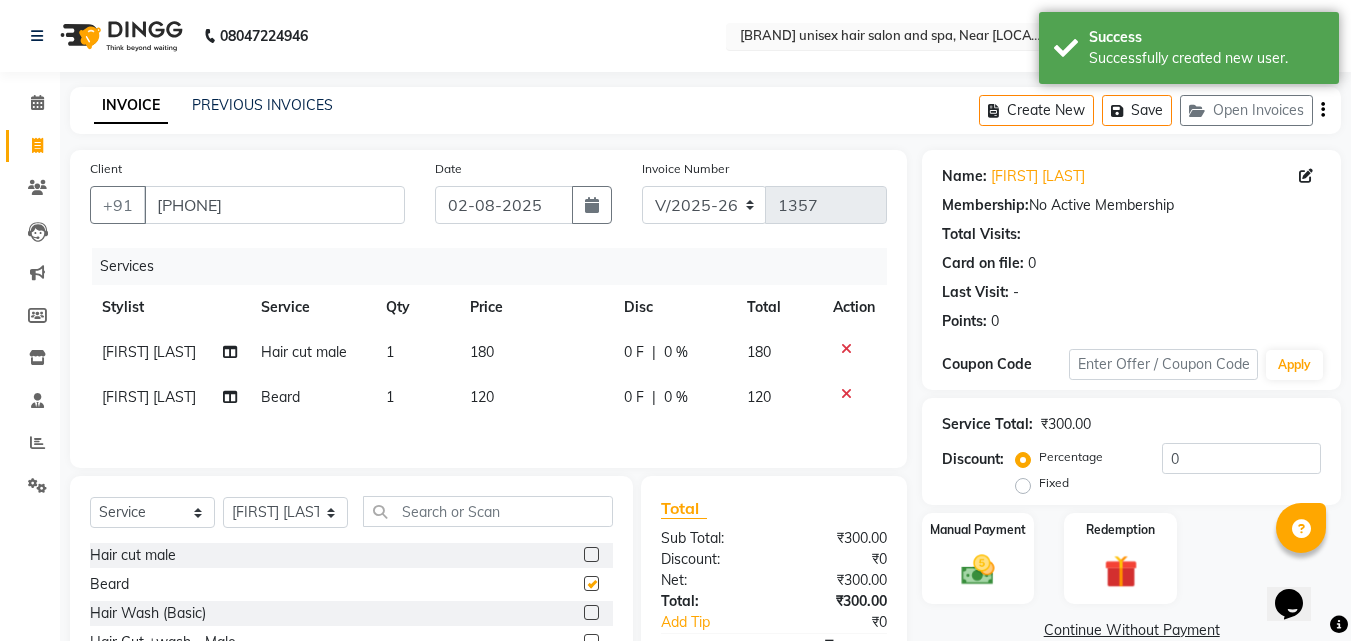 checkbox on "false" 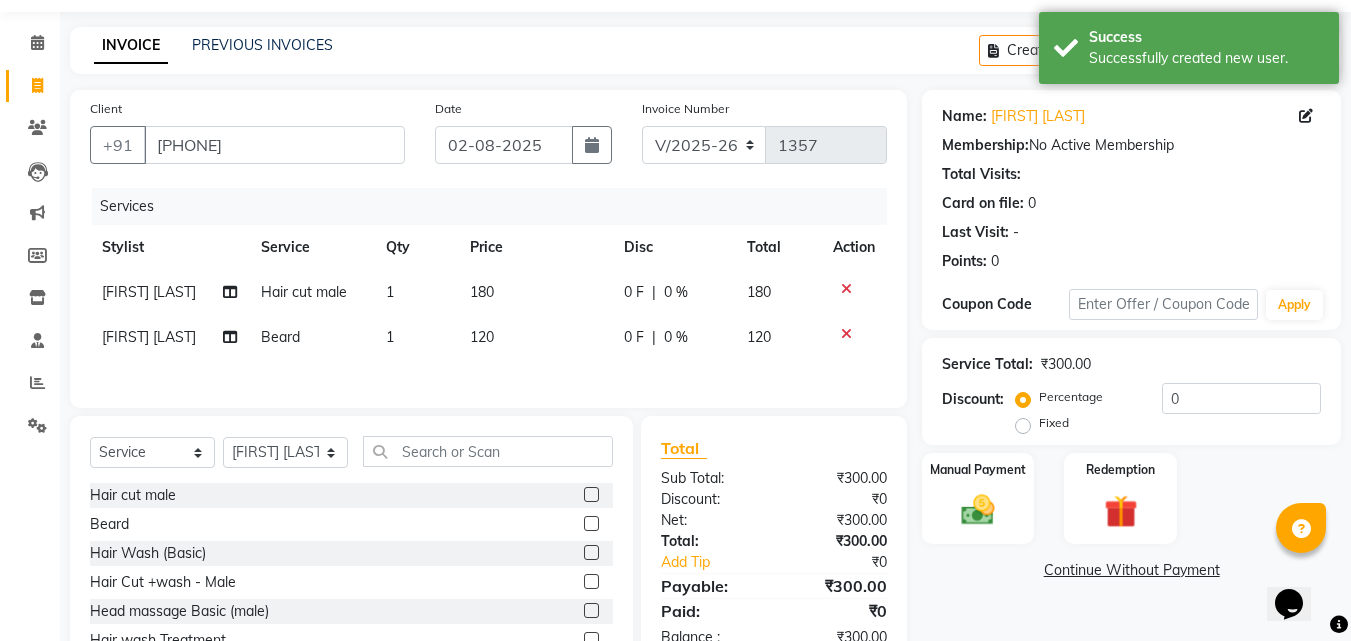 scroll, scrollTop: 163, scrollLeft: 0, axis: vertical 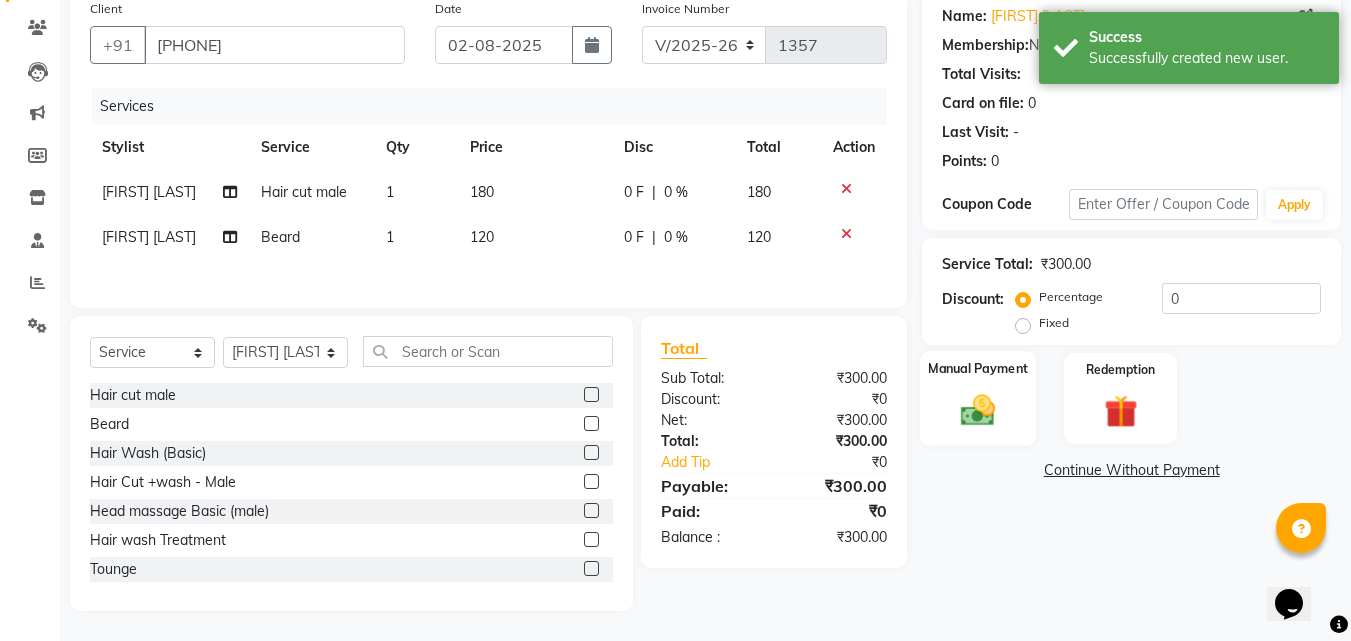click 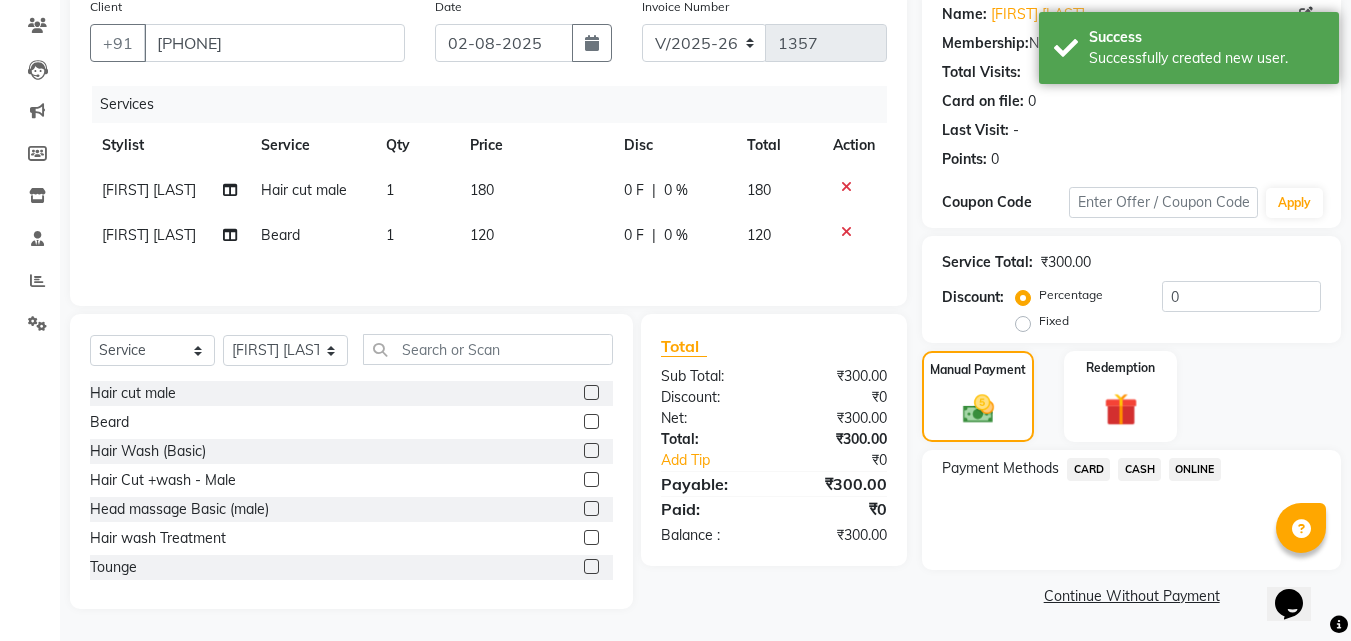 click on "ONLINE" 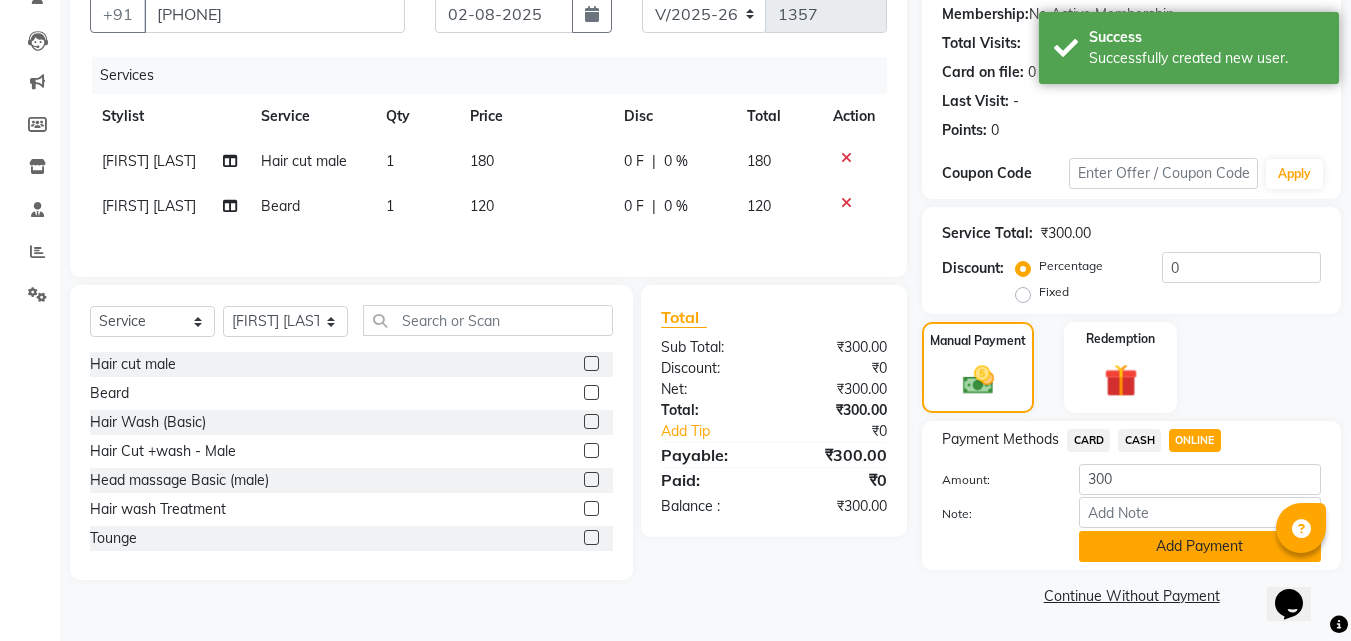 click on "Add Payment" 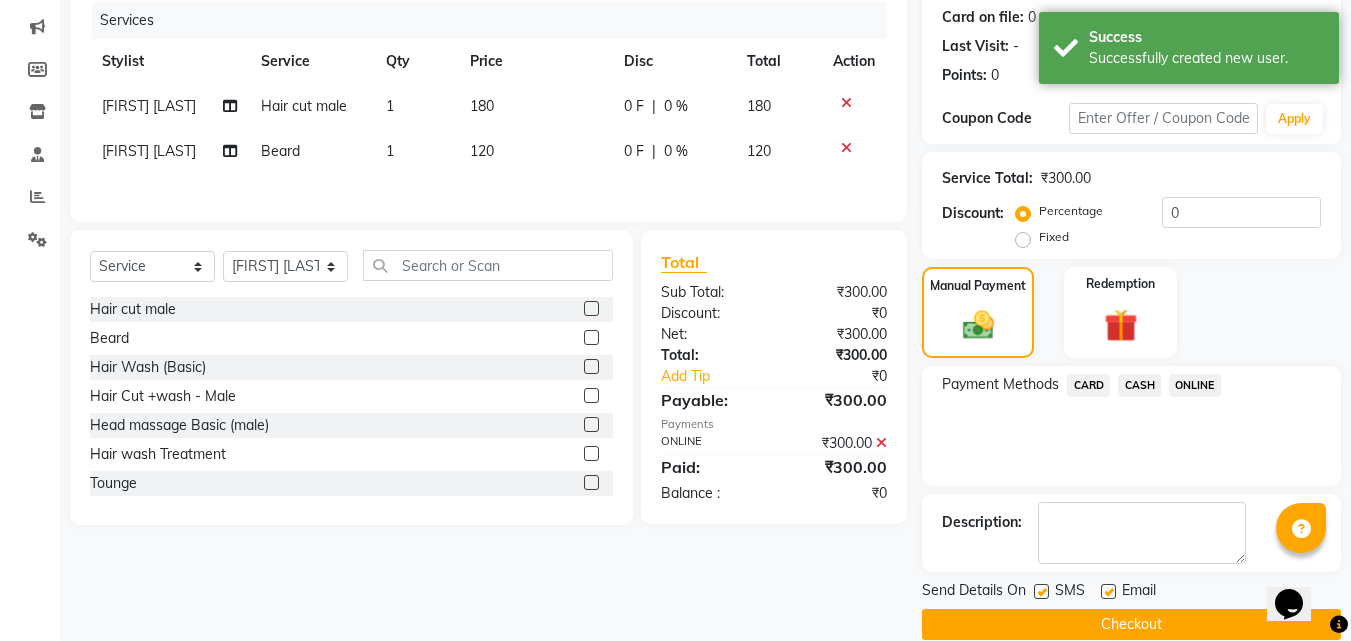 scroll, scrollTop: 275, scrollLeft: 0, axis: vertical 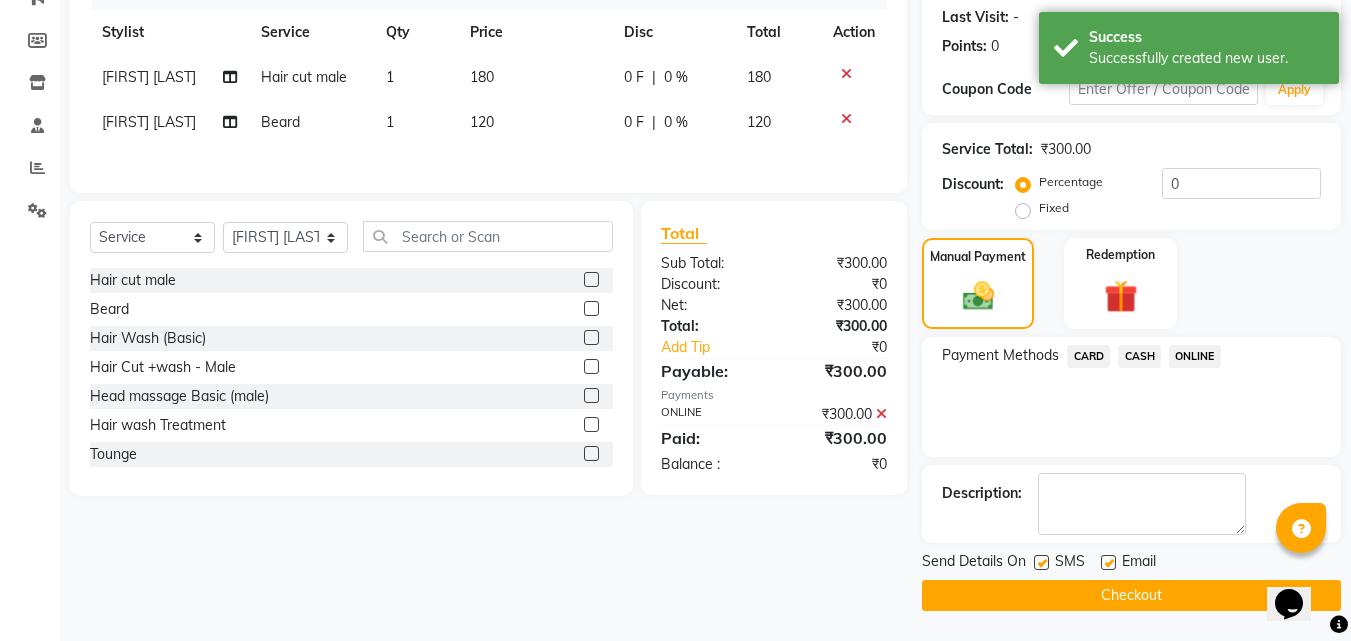 click on "Checkout" 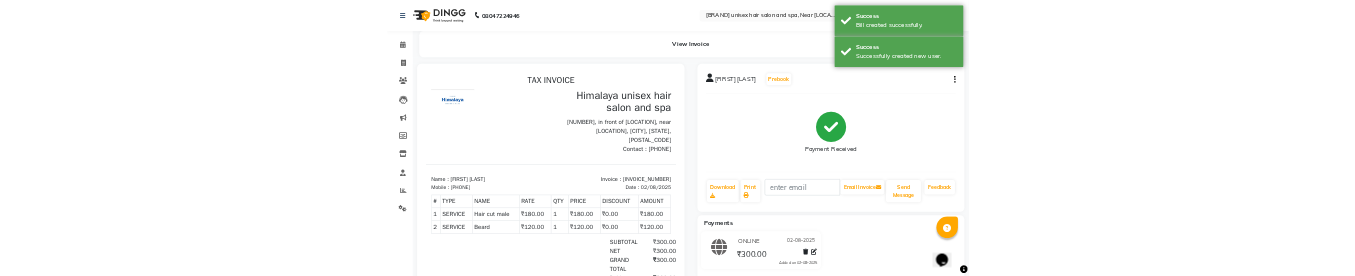 scroll, scrollTop: 0, scrollLeft: 0, axis: both 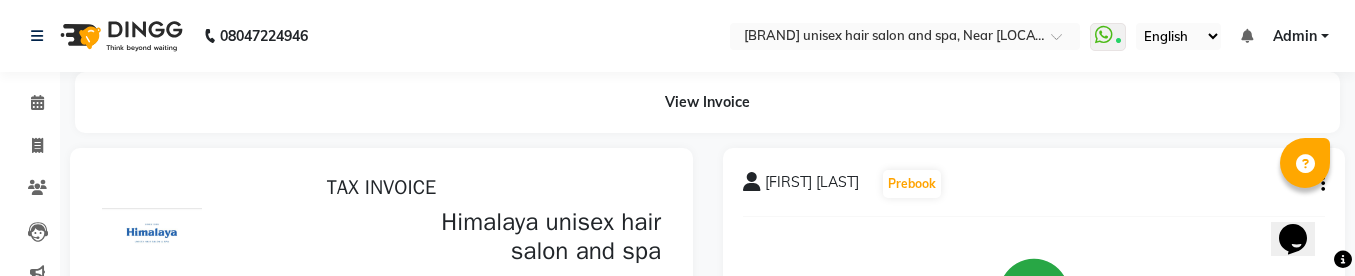 drag, startPoint x: 0, startPoint y: 266, endPoint x: 0, endPoint y: 680, distance: 414 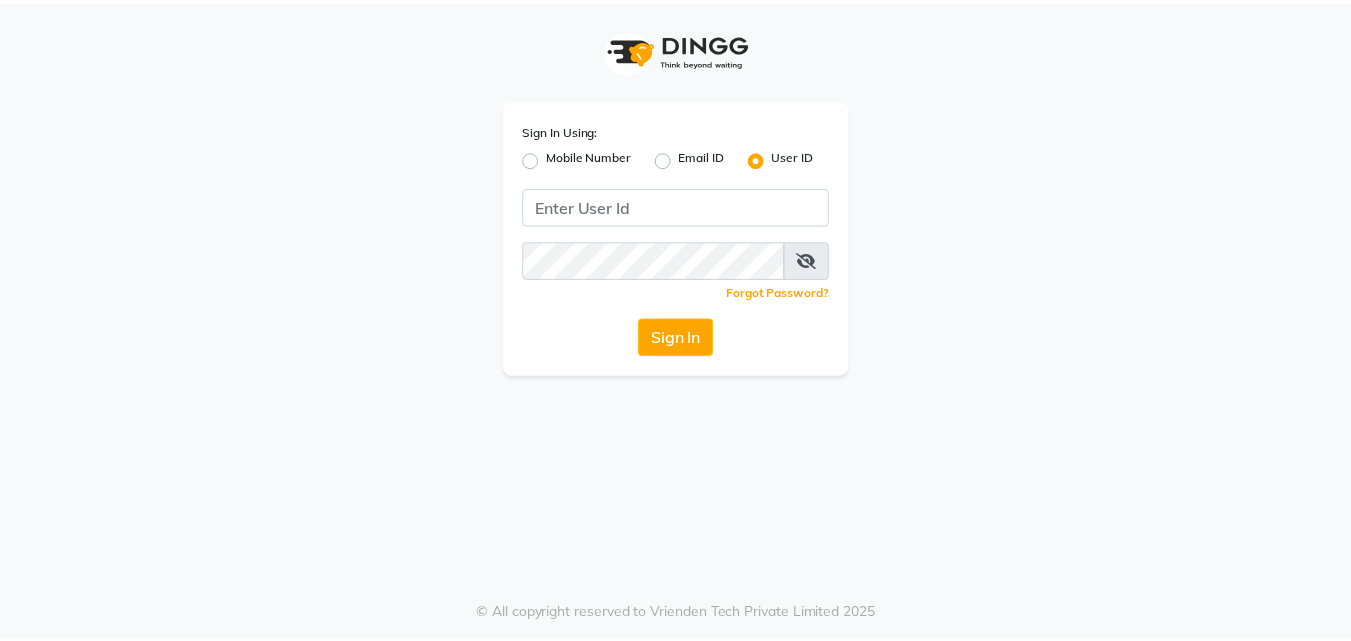 scroll, scrollTop: 0, scrollLeft: 0, axis: both 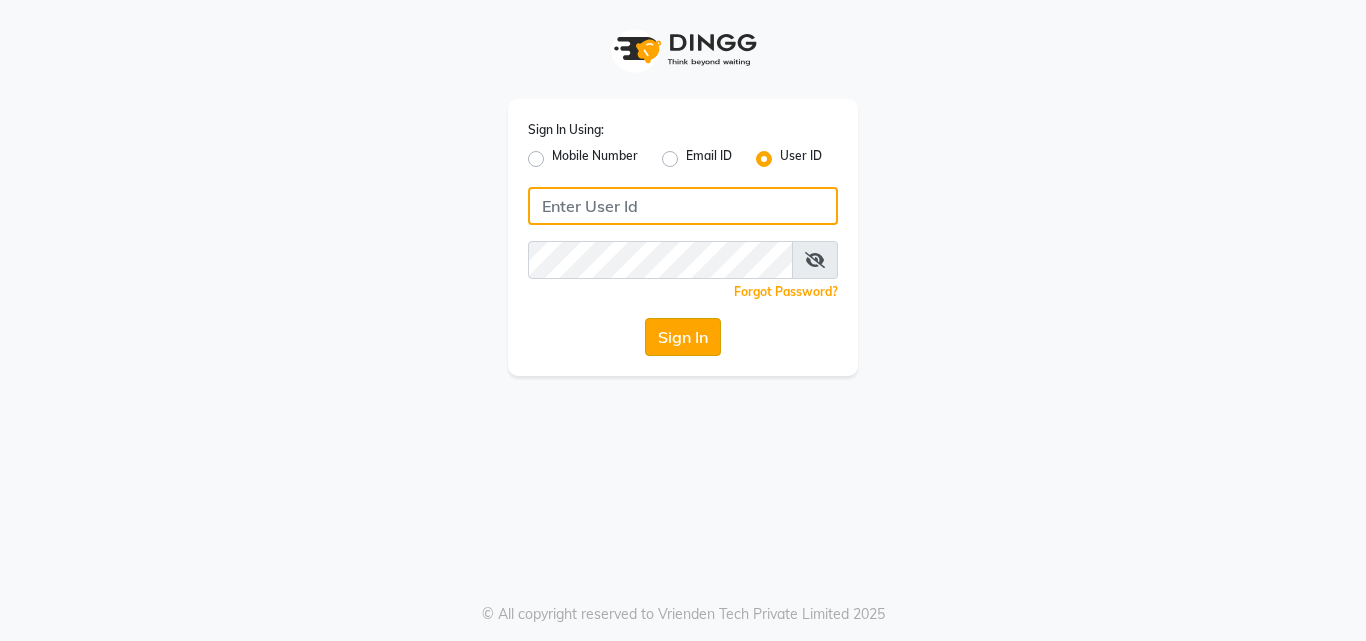 type on "[USERNAME]" 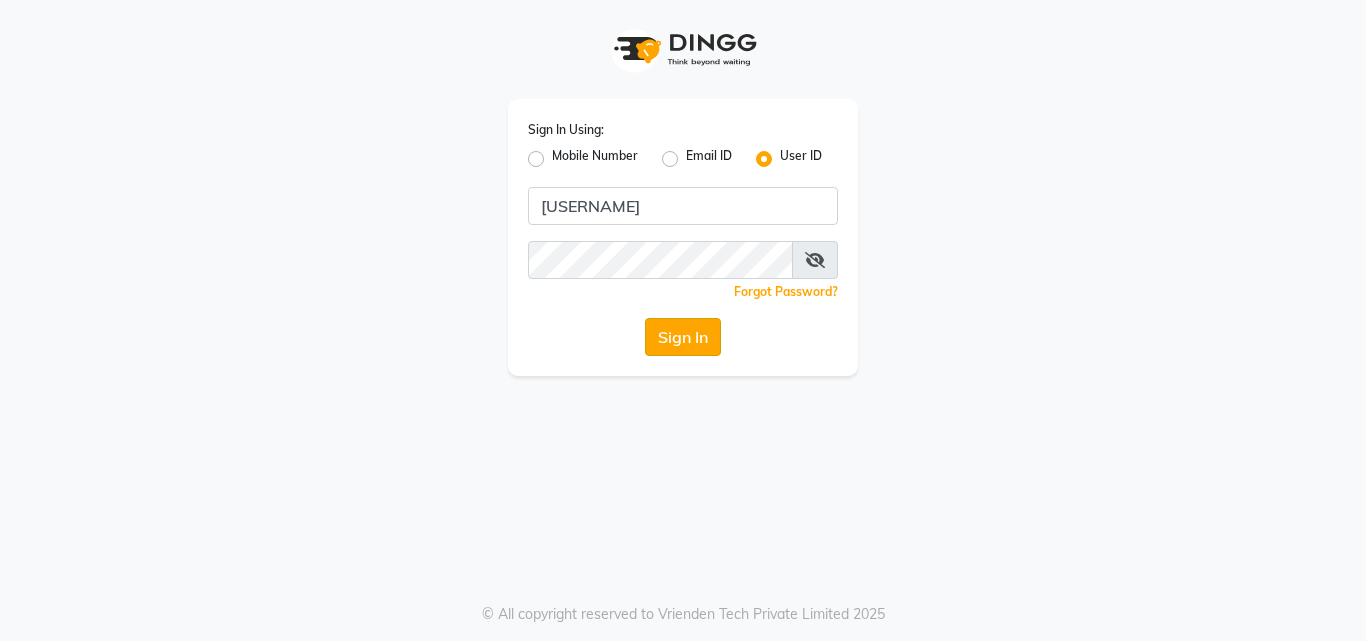 click on "Sign In" 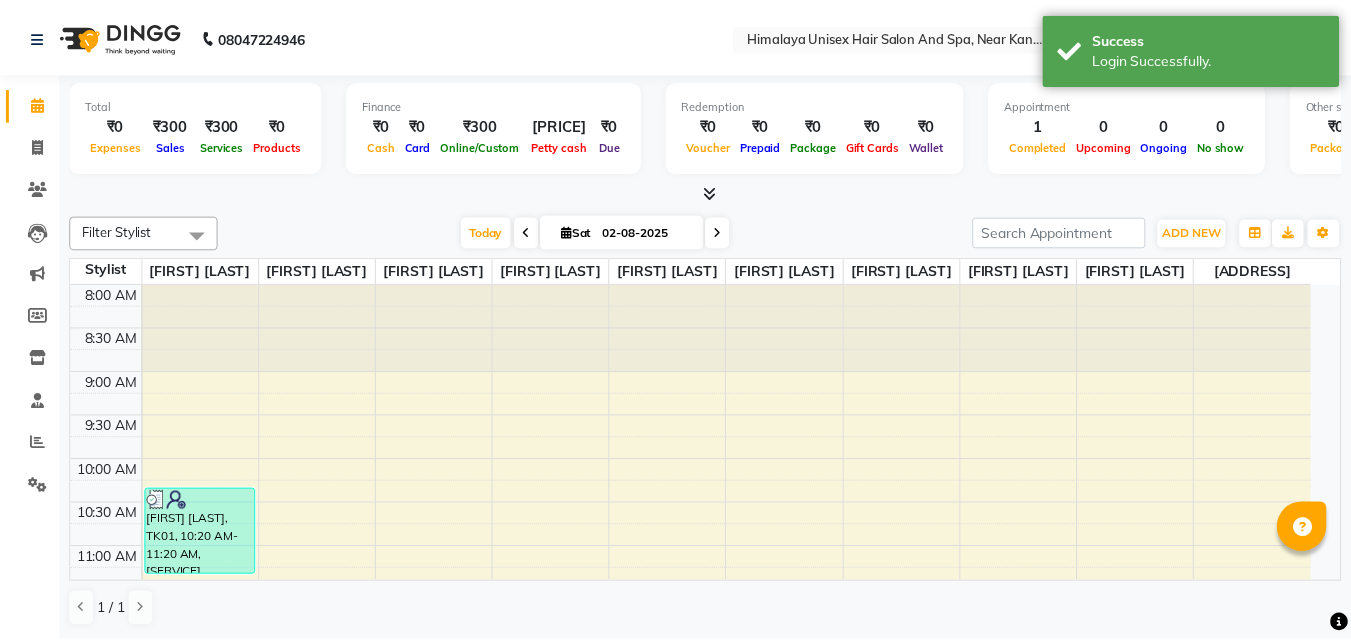 scroll, scrollTop: 0, scrollLeft: 0, axis: both 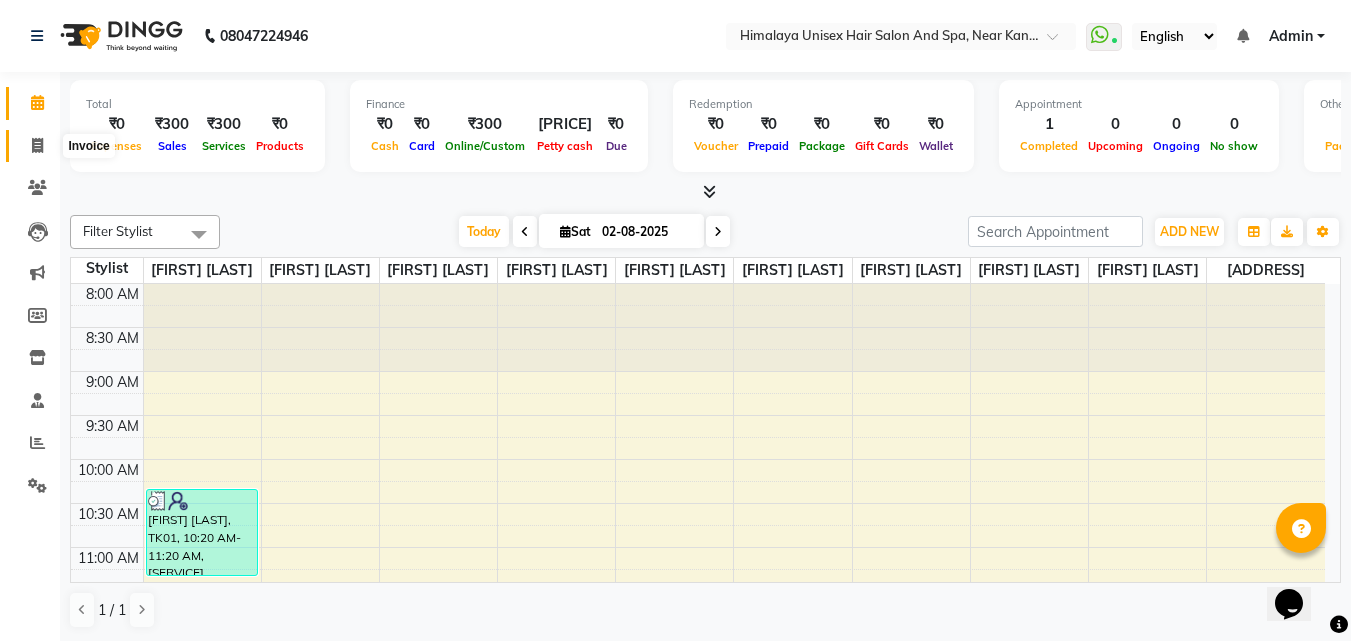 click 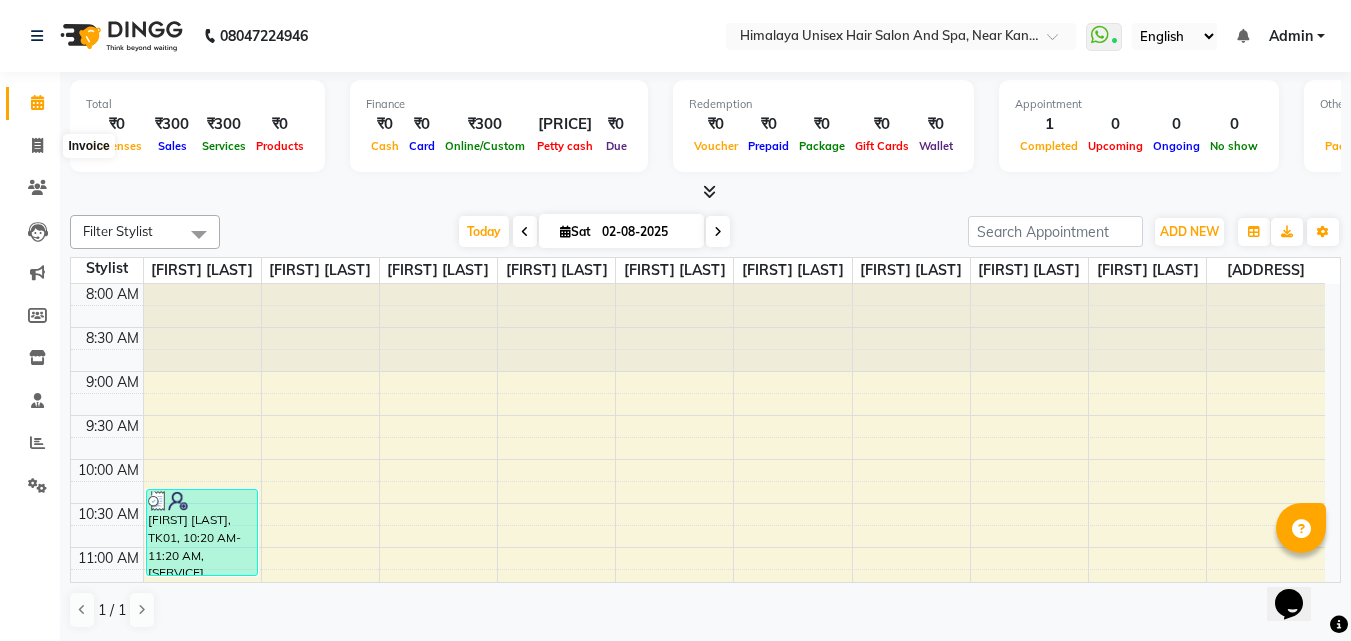 select on "service" 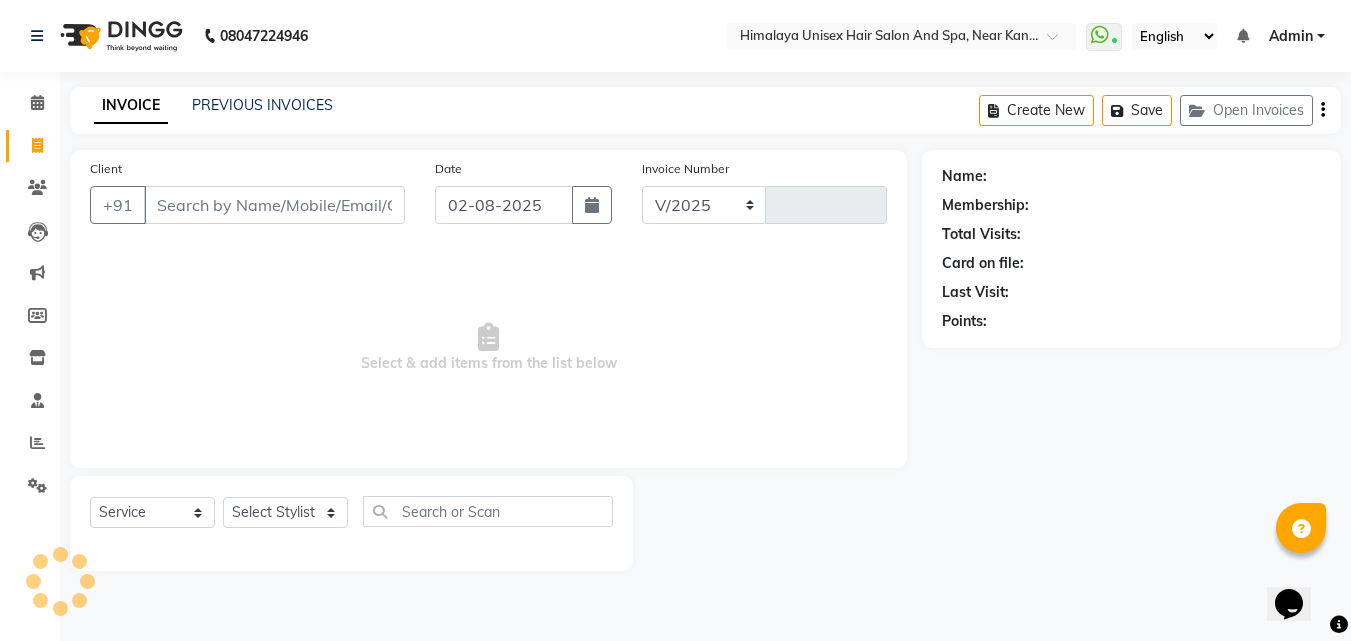 select on "4594" 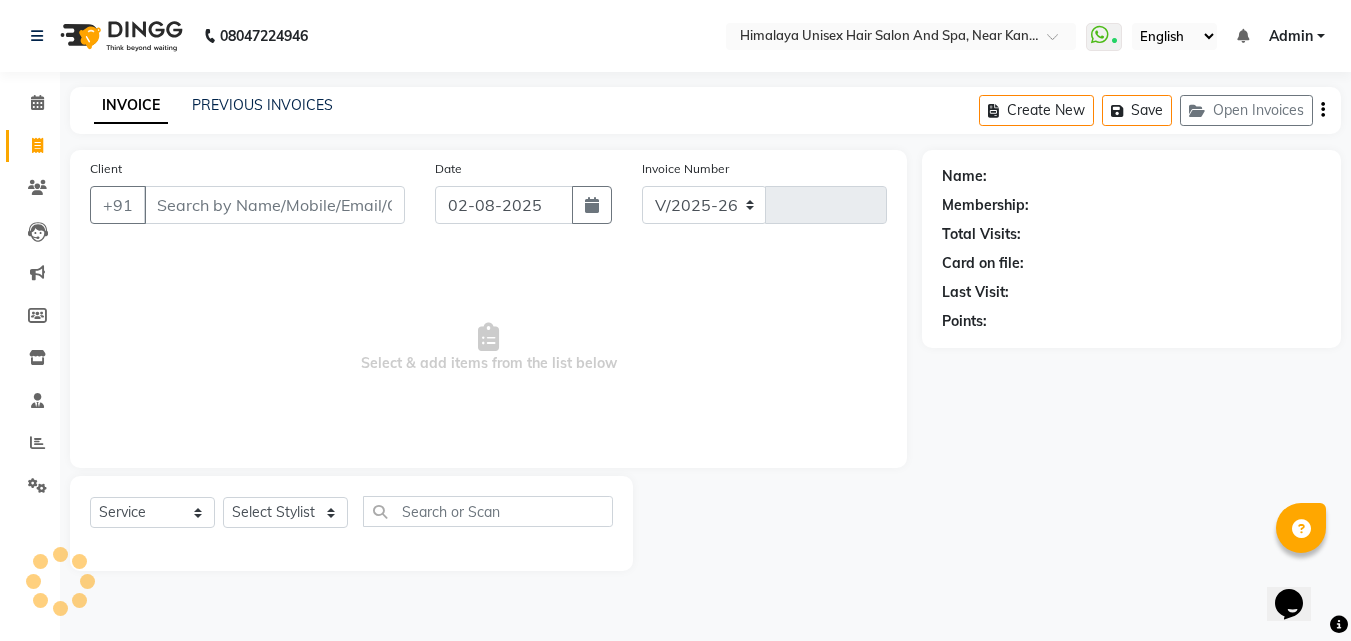 type on "1358" 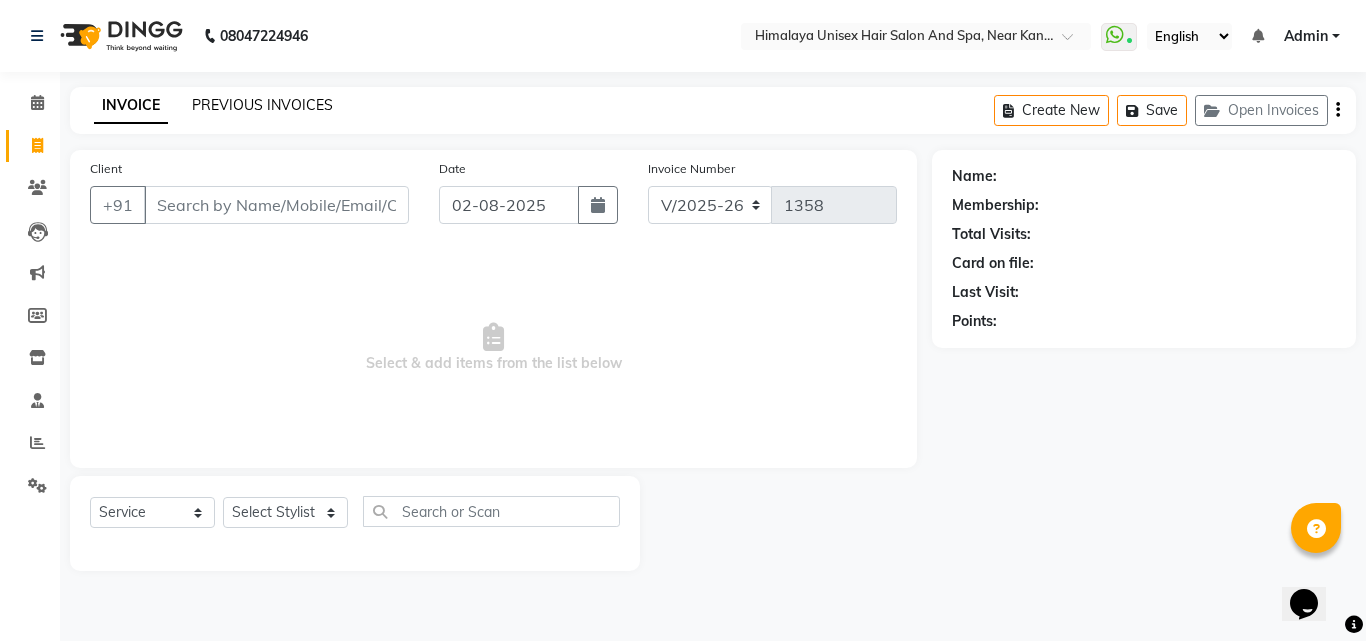 click on "PREVIOUS INVOICES" 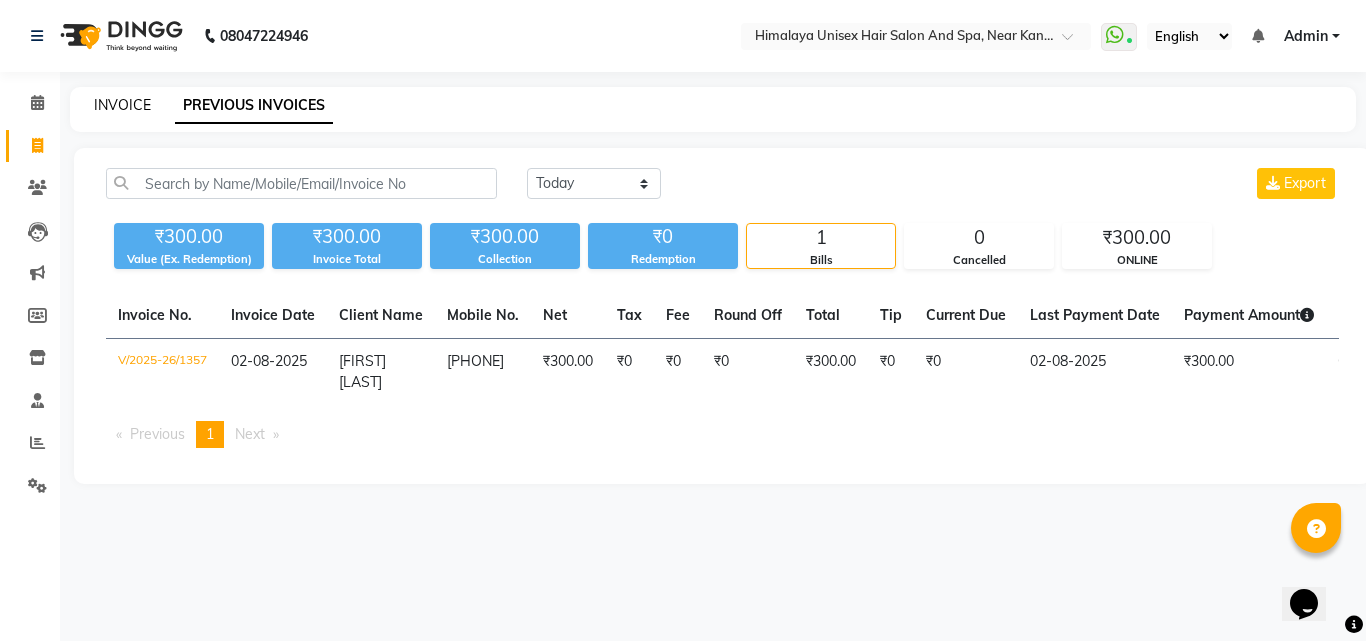 click on "INVOICE" 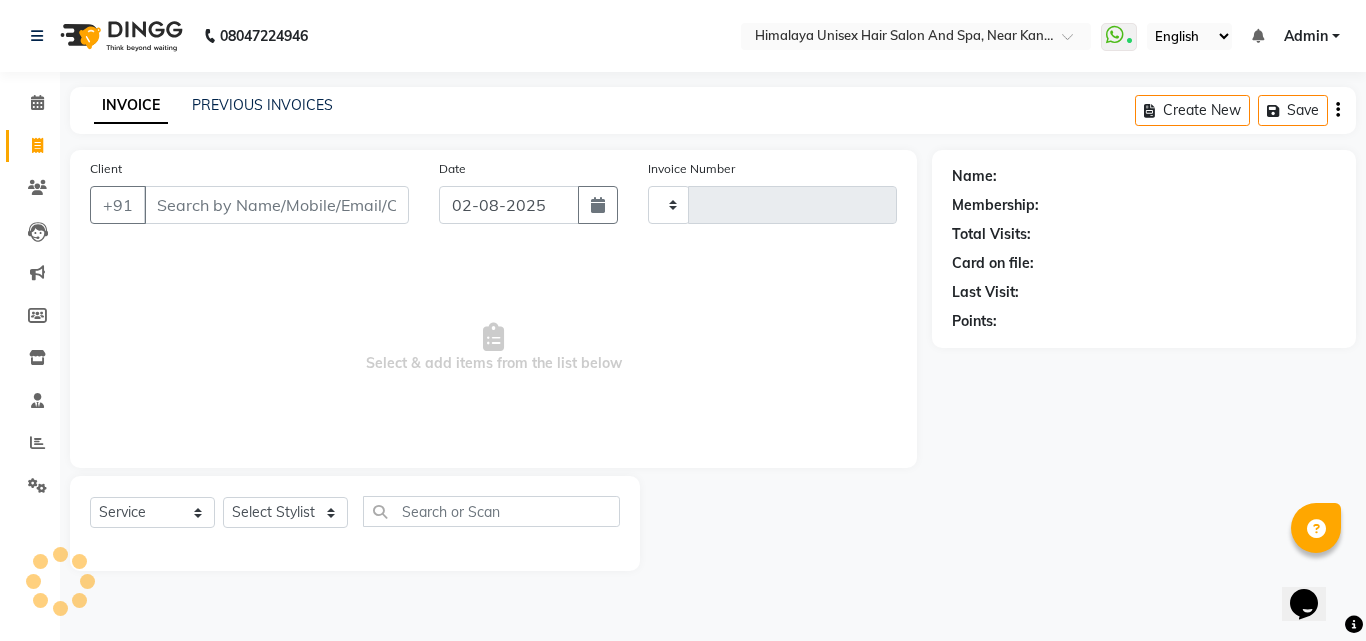 type on "1358" 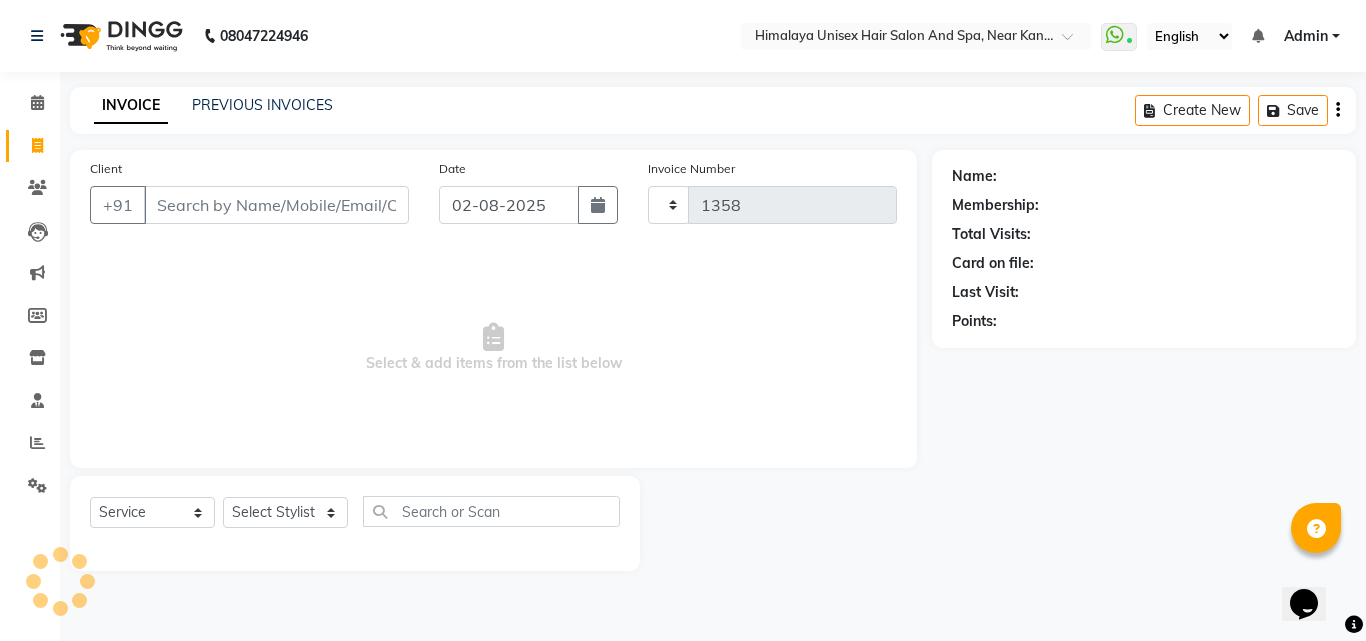 select on "4594" 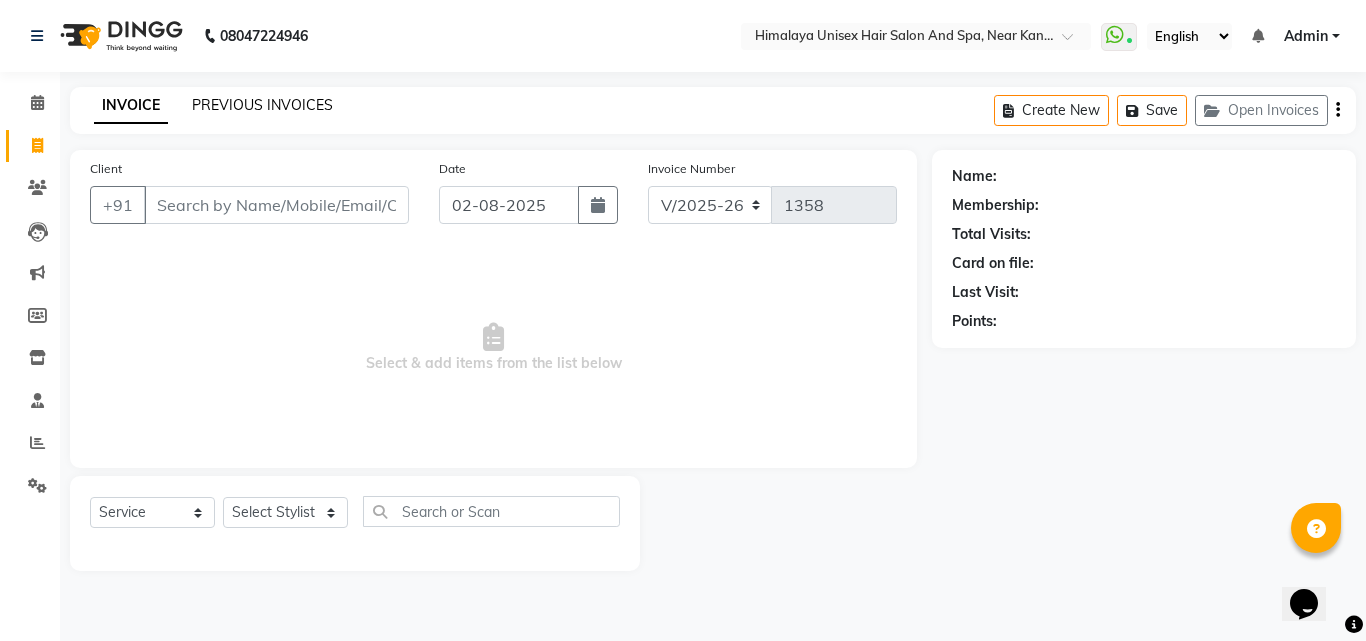 click on "PREVIOUS INVOICES" 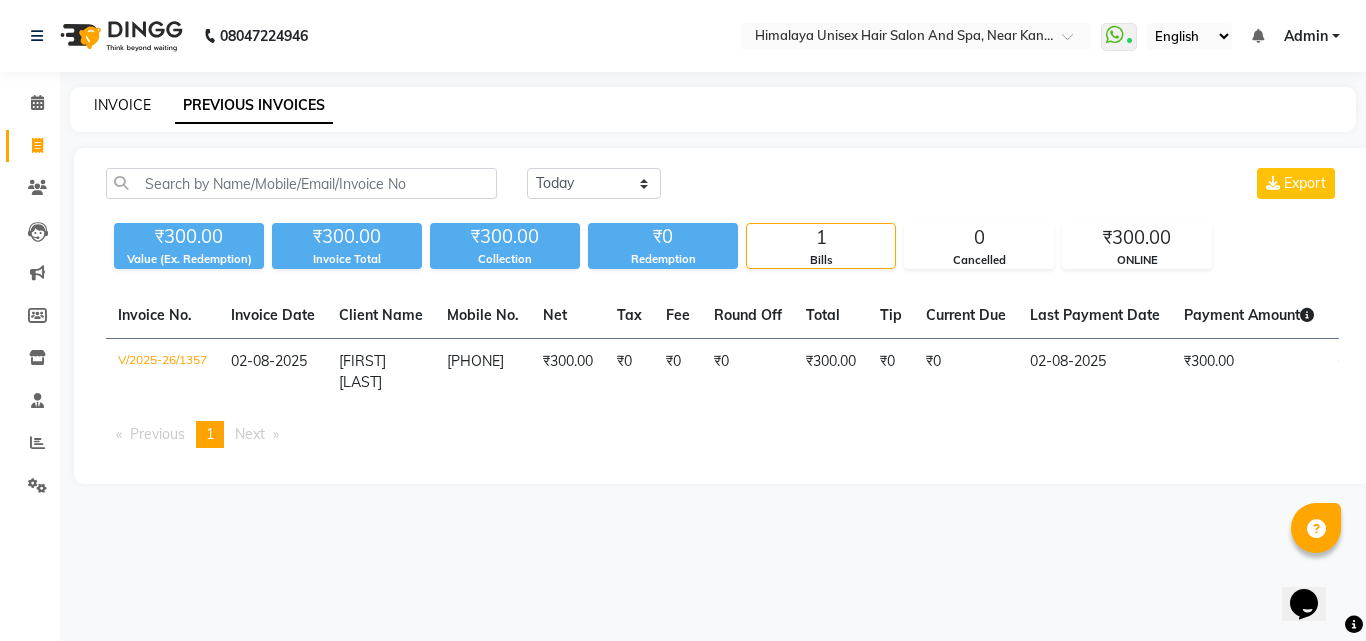 click on "INVOICE" 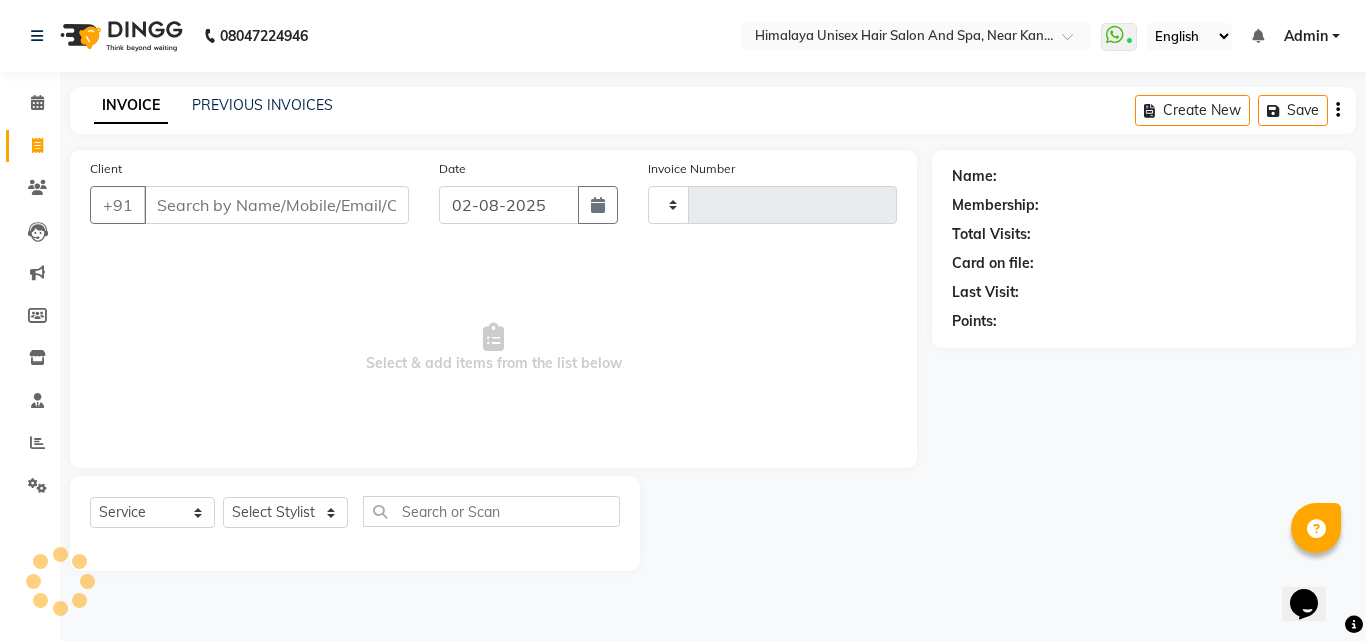 type on "1358" 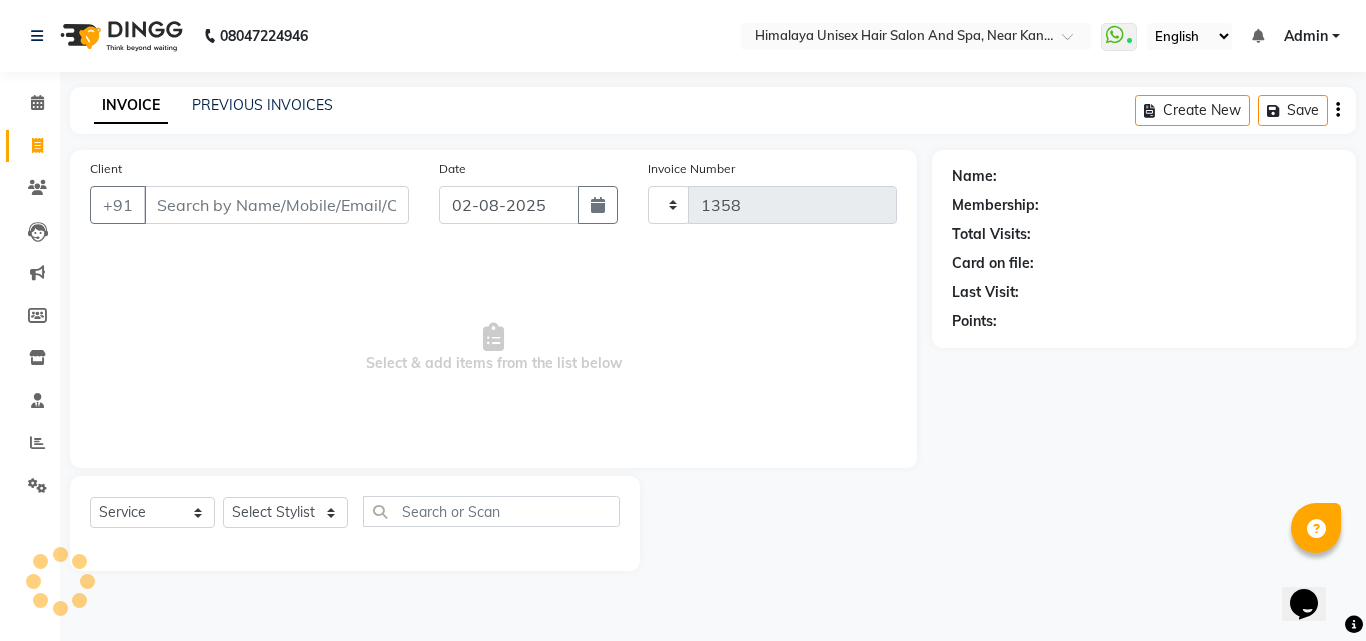 select on "4594" 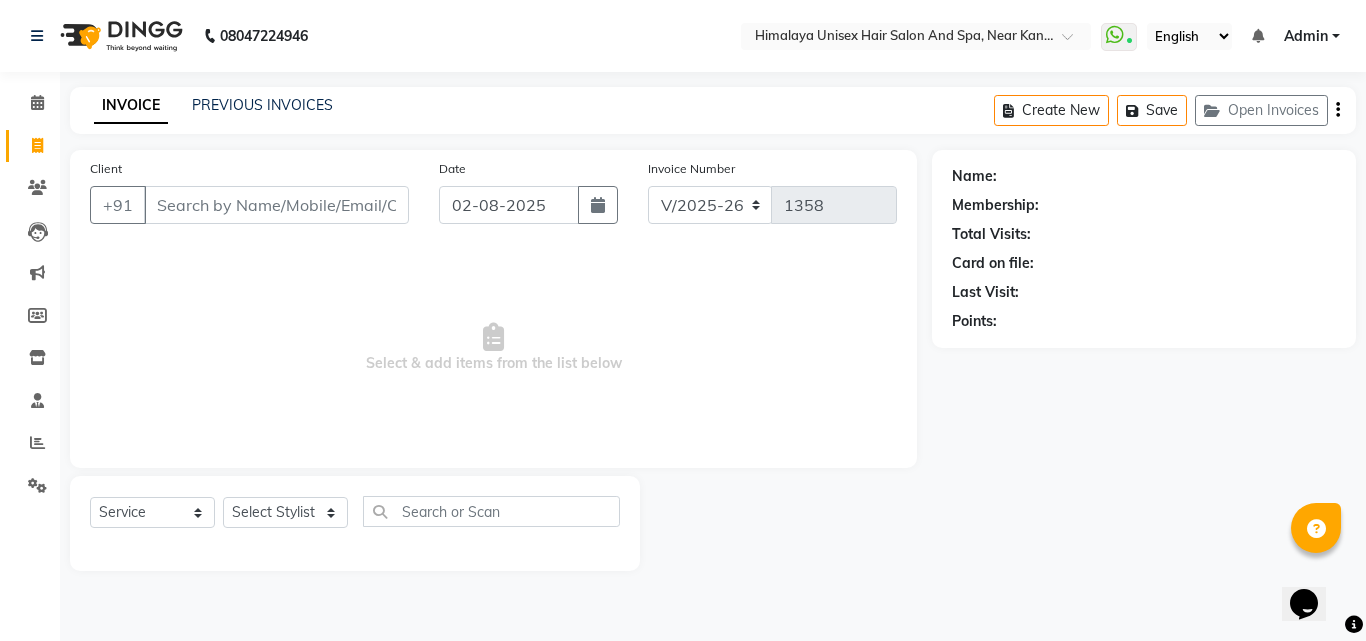 click on "Client" at bounding box center (276, 205) 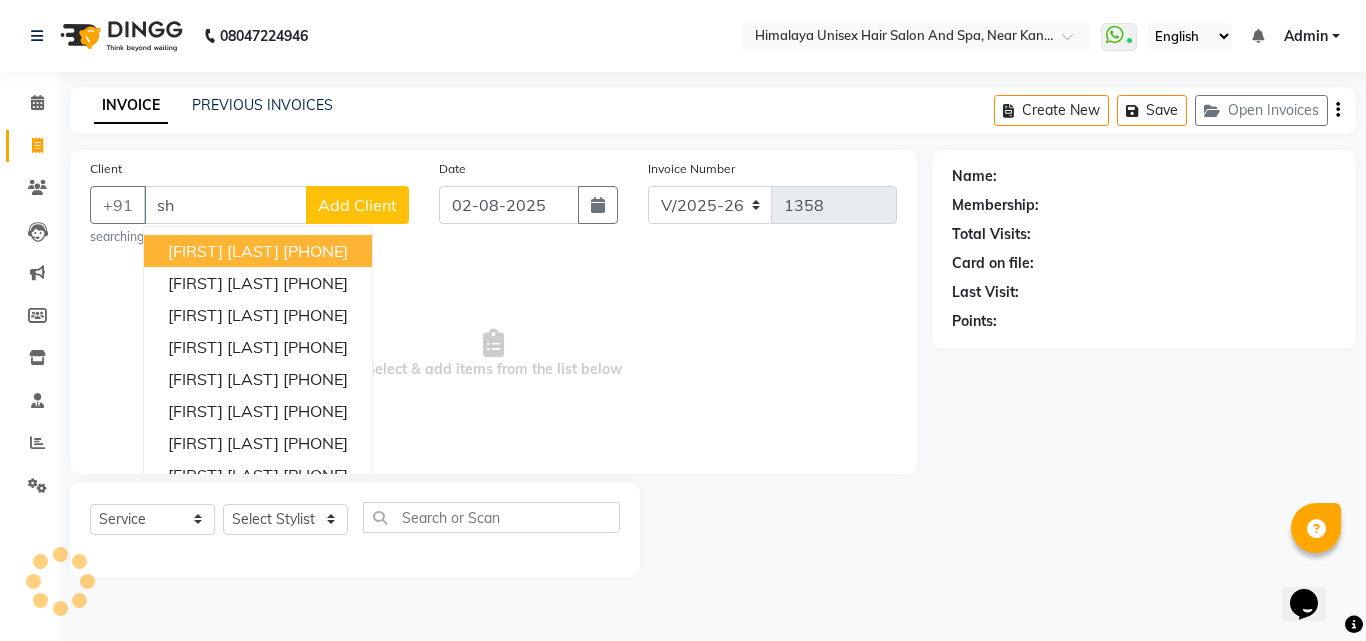 type on "s" 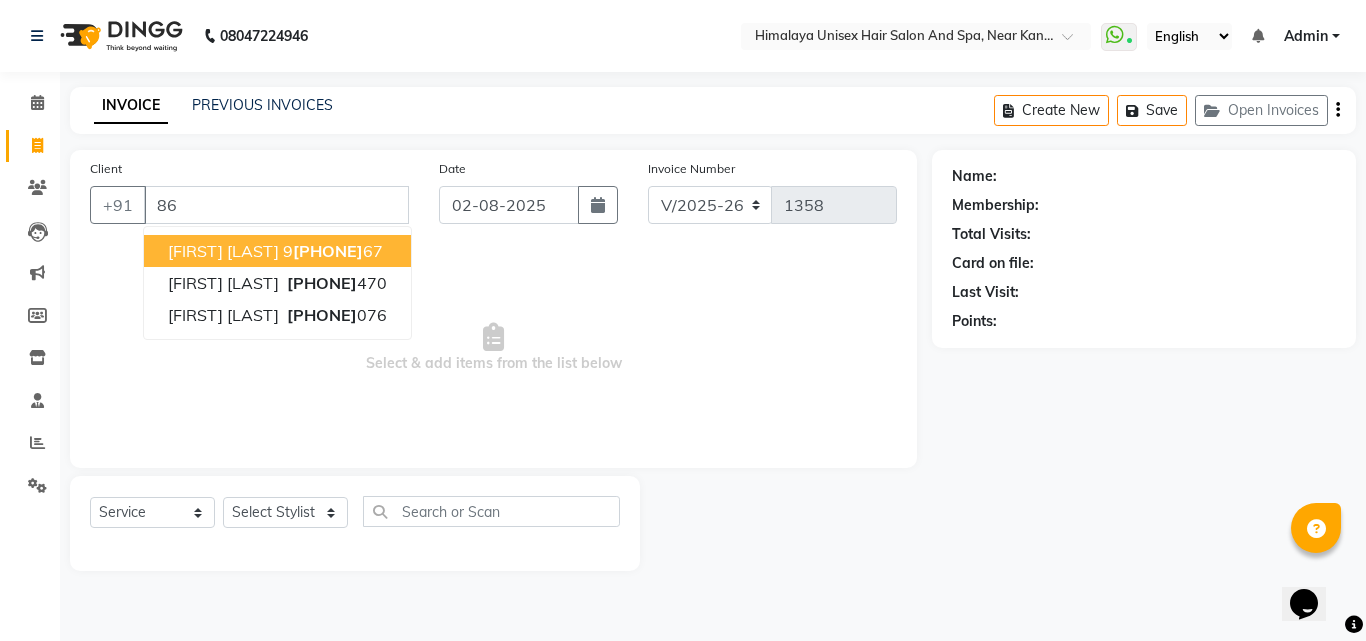 type on "8" 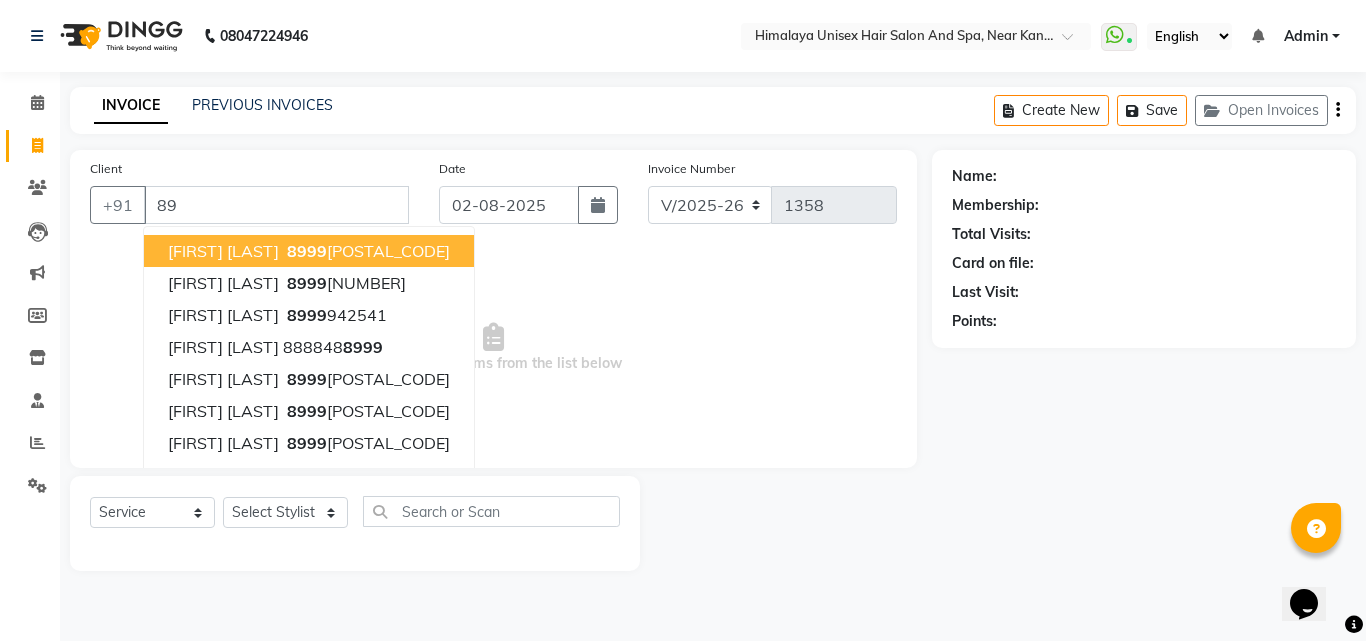 type on "8" 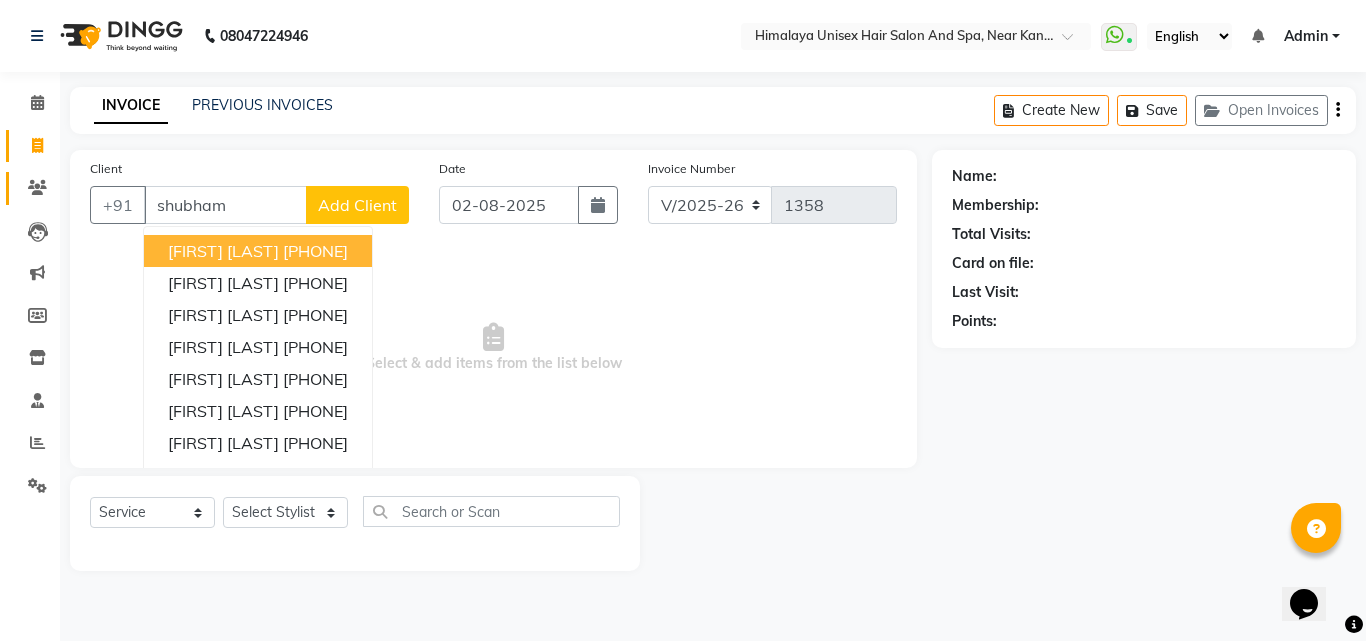 type on "shubham" 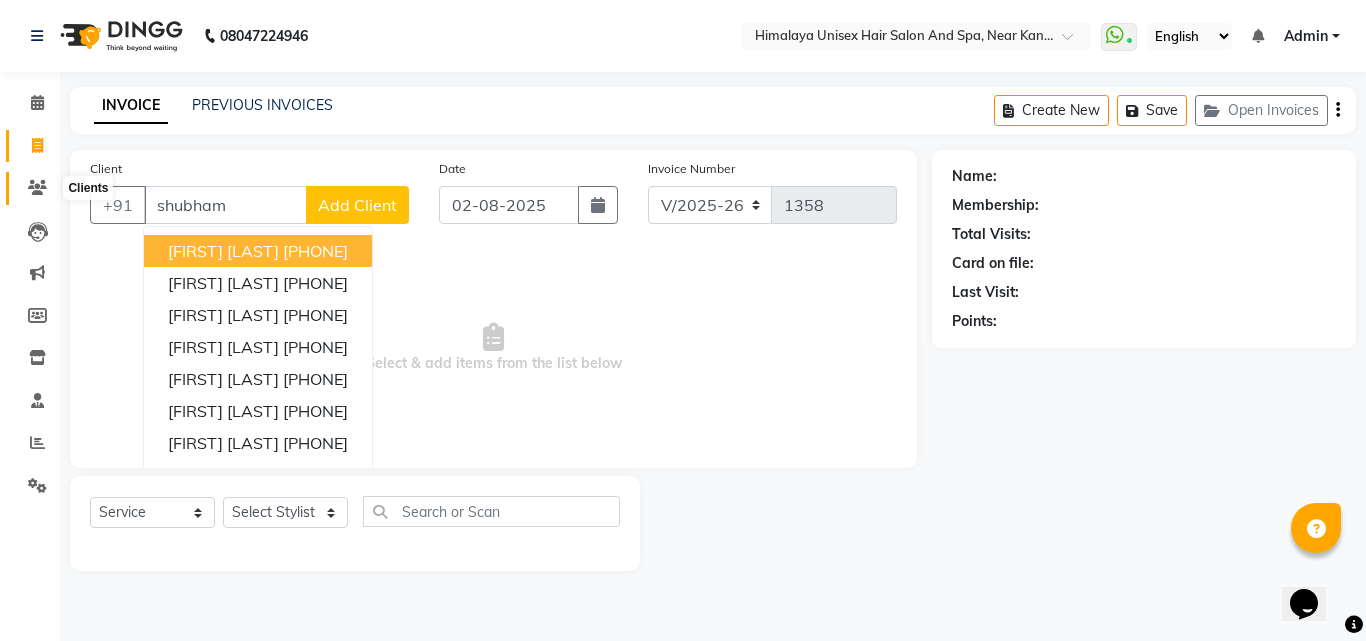 click 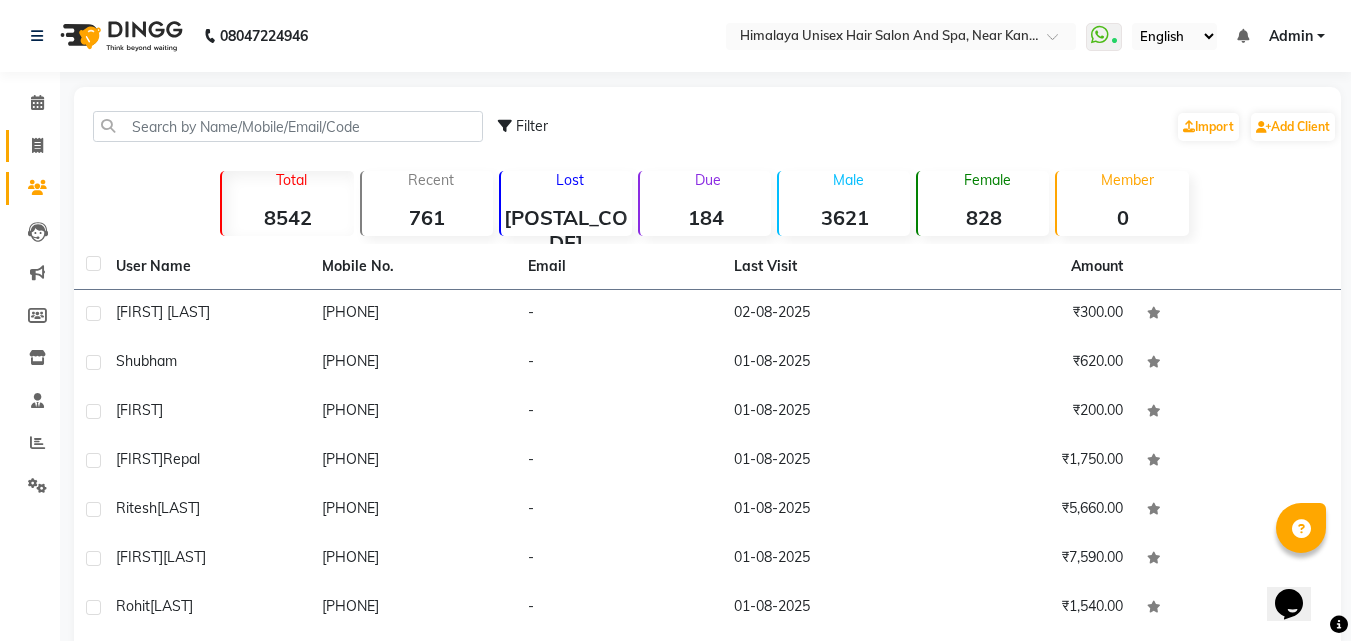 click on "Invoice" 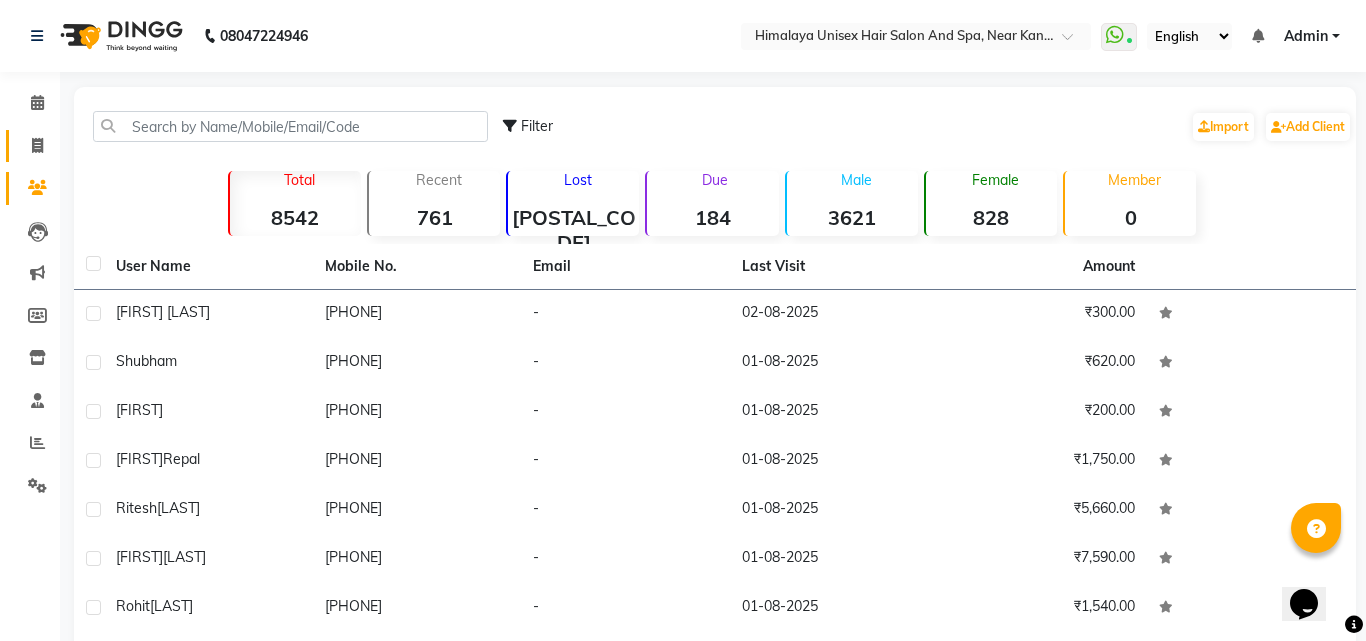 select on "service" 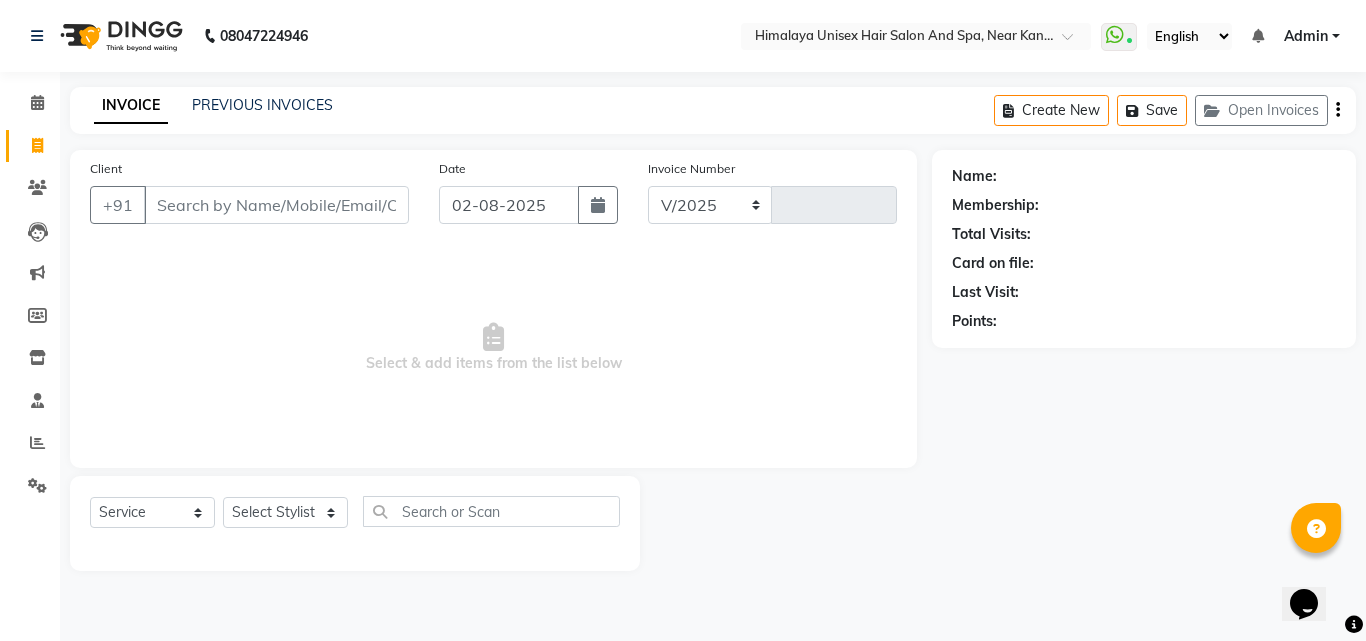 select on "4594" 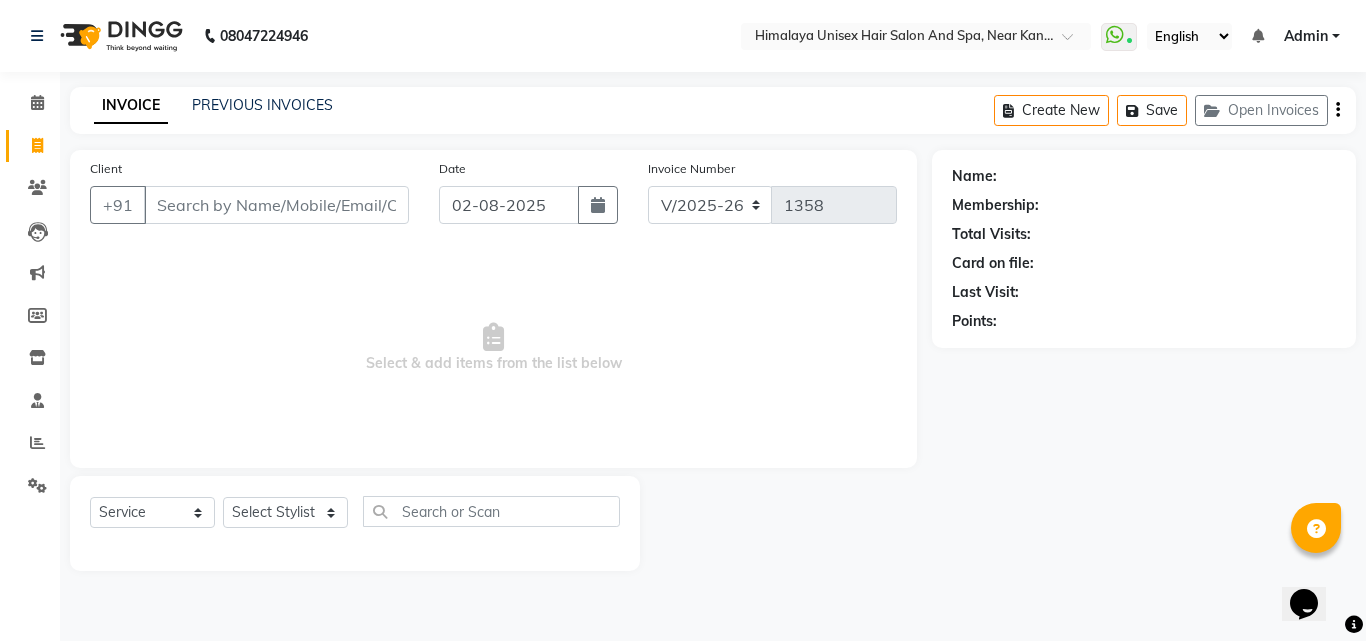 click on "Client" at bounding box center [276, 205] 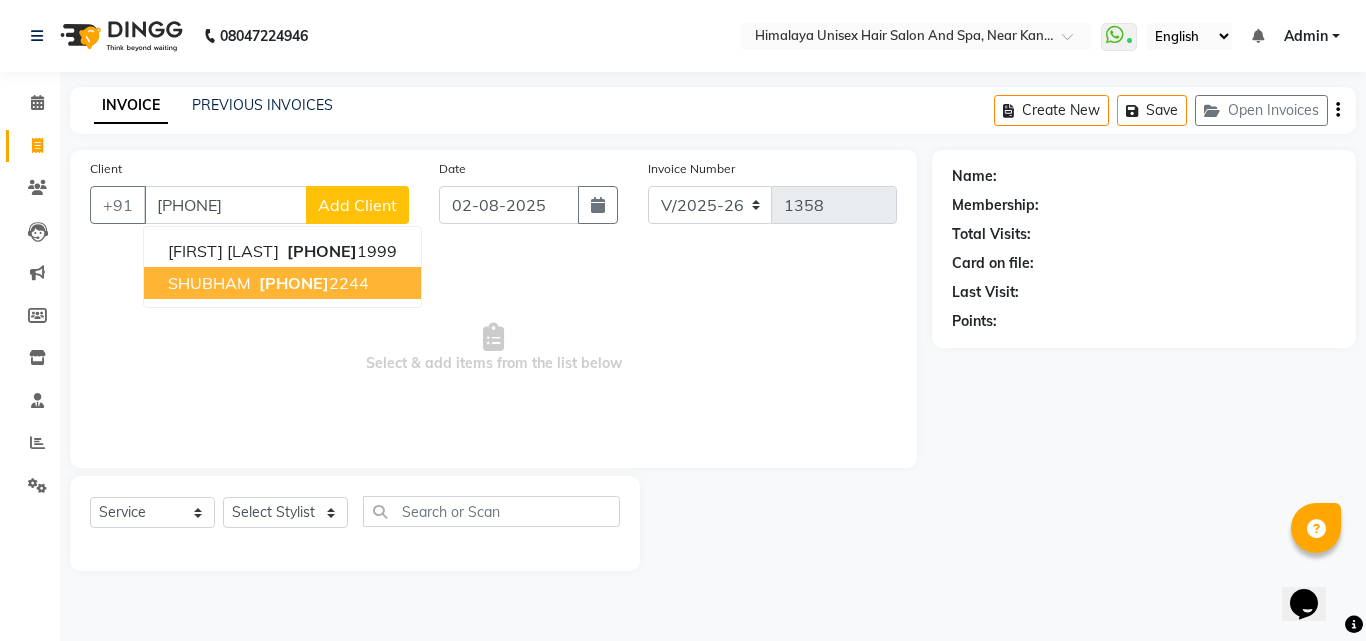 click on "SHUBHAM" at bounding box center [209, 283] 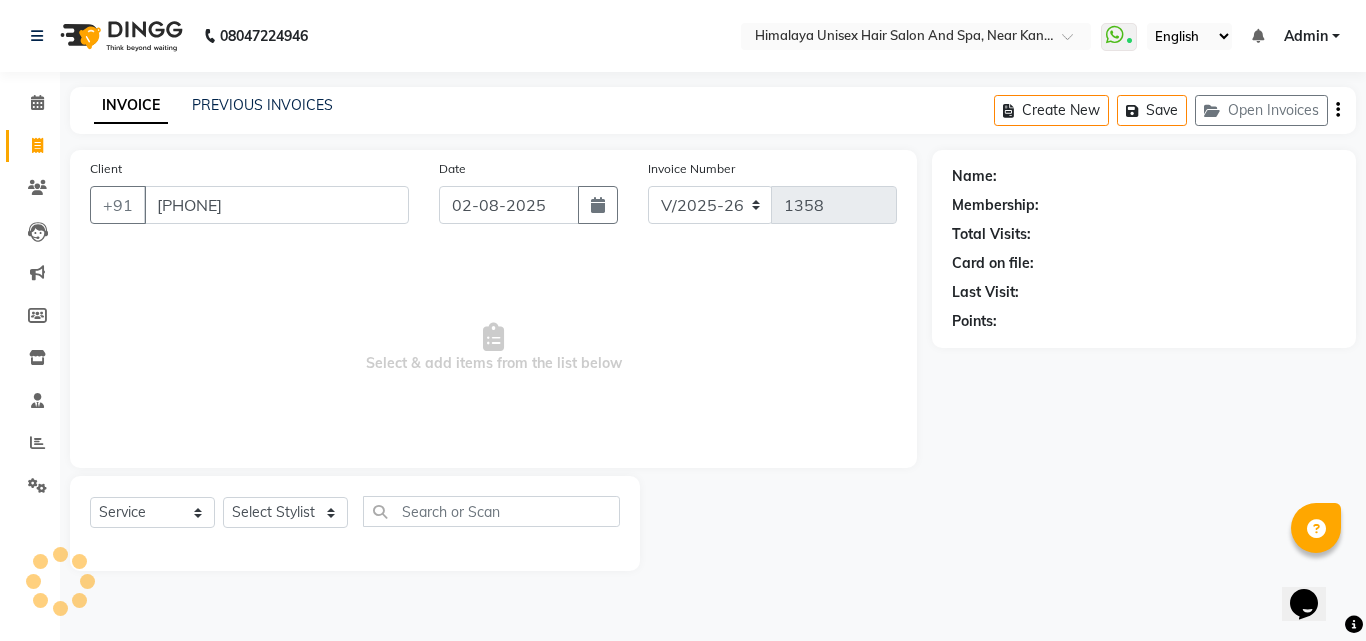 type on "[PHONE]" 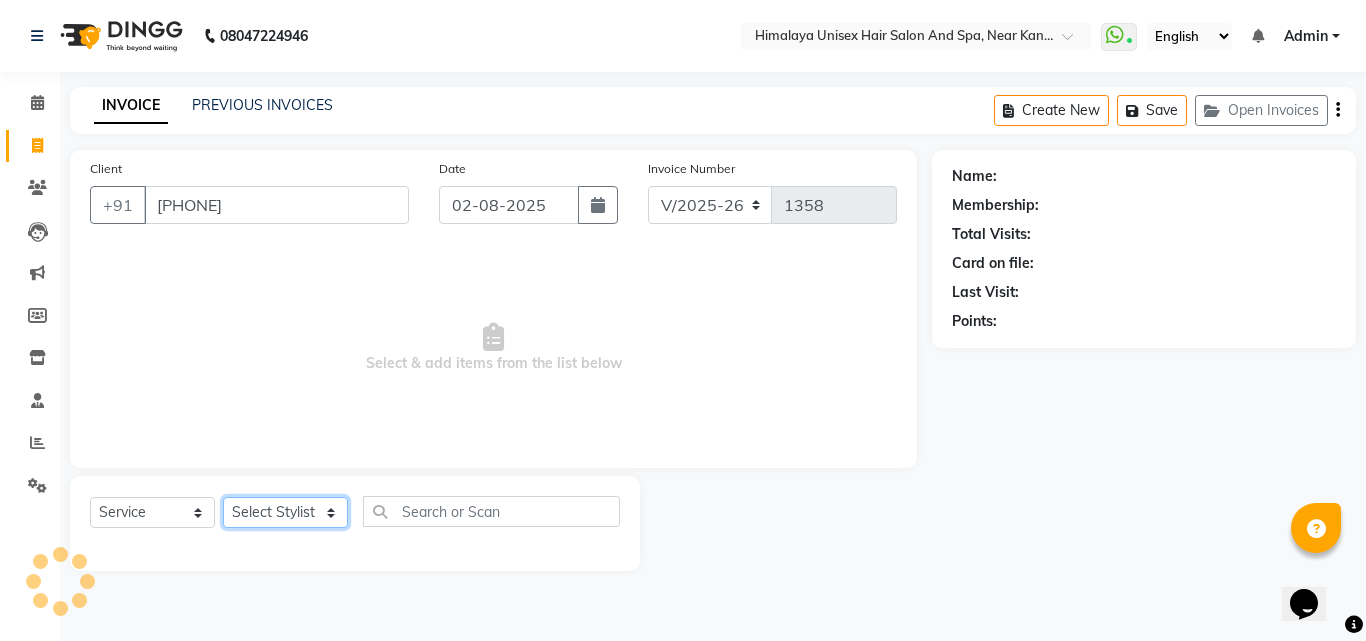click on "Select Stylist [FIRST] [LAST] [FIRST] [LAST] [FIRST] [LAST] [FIRST] [LAST] [FIRST] [LAST] [FIRST] [LAST] [FIRST] [LAST] [FIRST] [LAST] [FIRST] [LAST]" 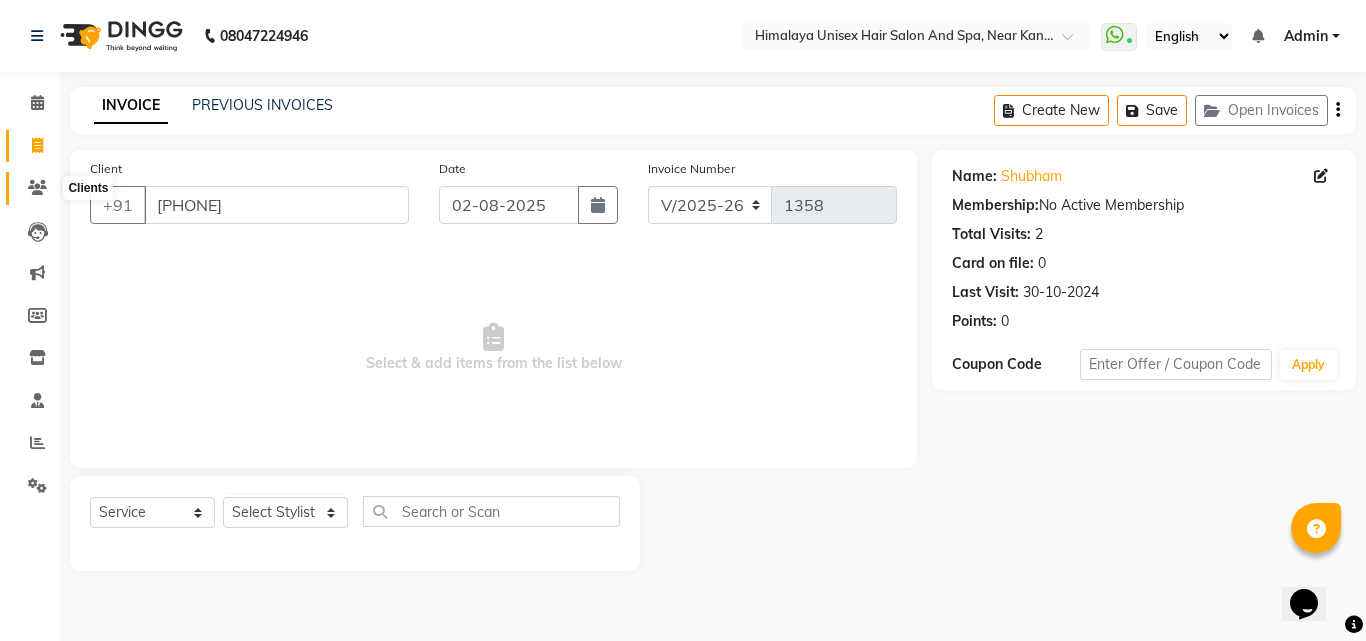 click 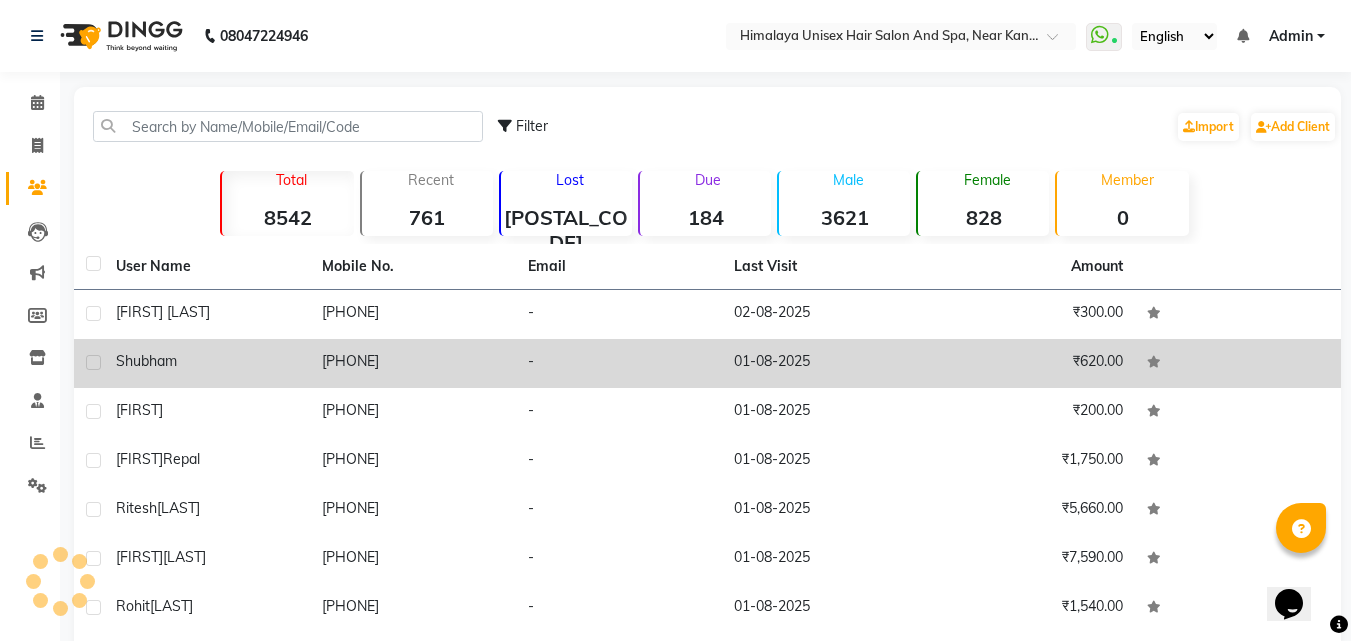 click on "shubham" 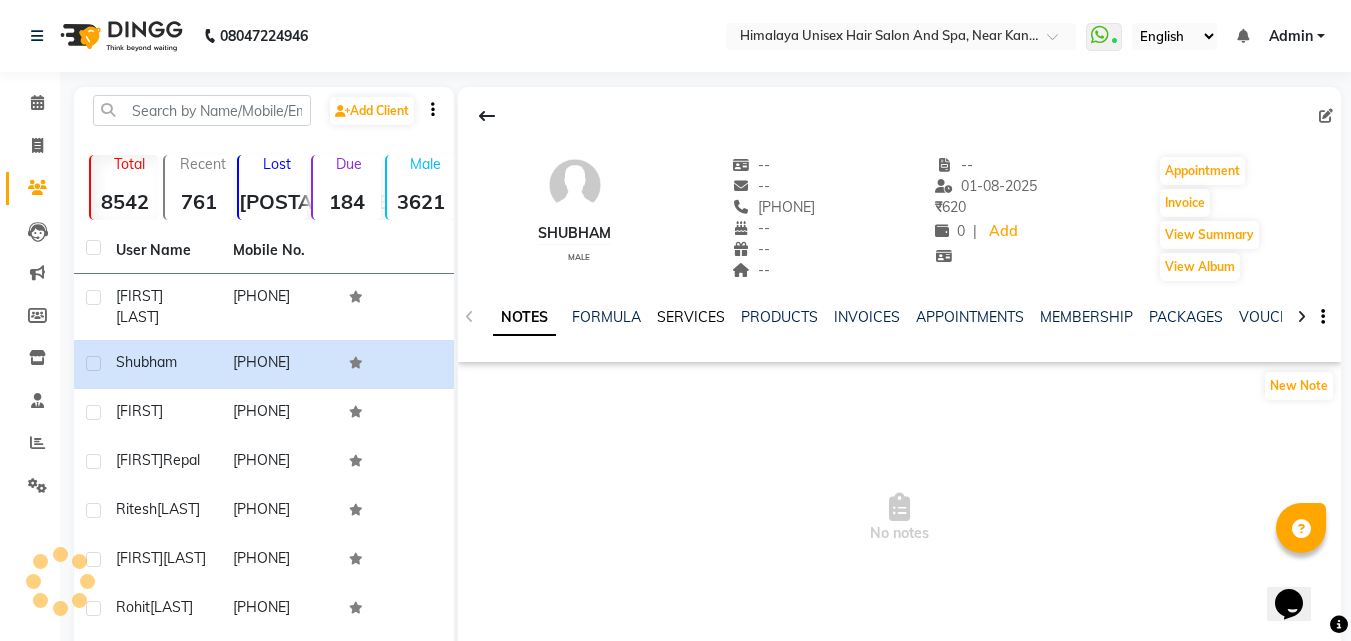 click on "SERVICES" 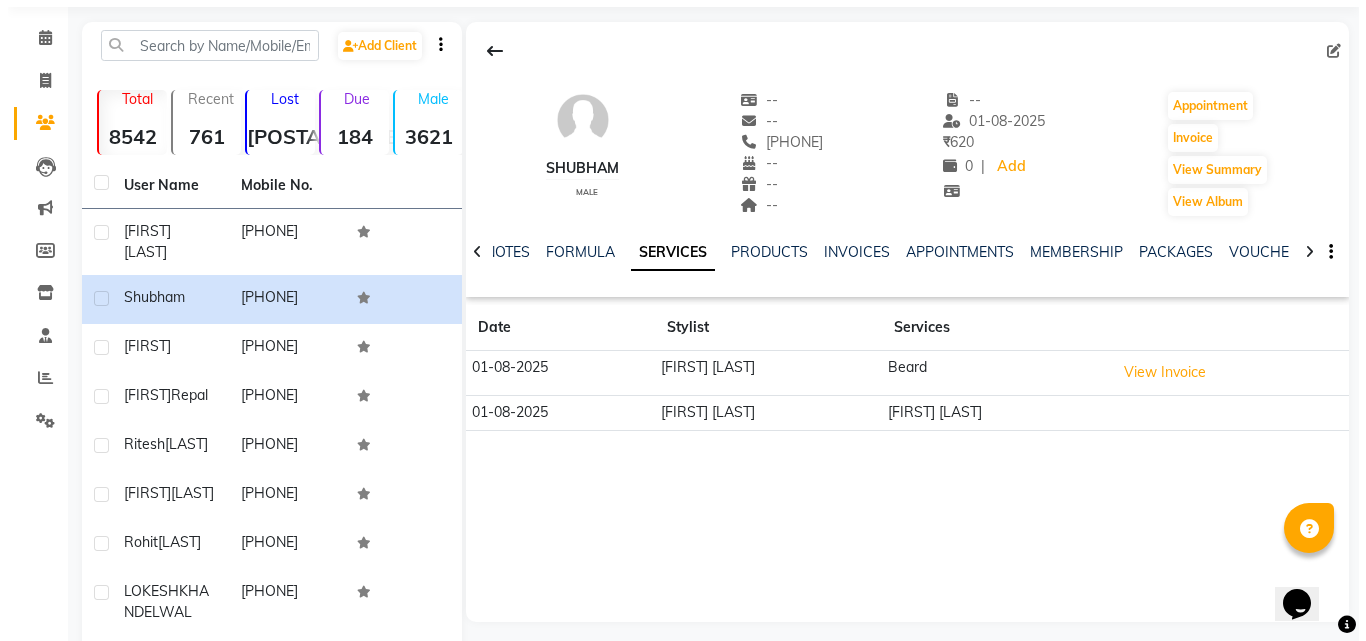 scroll, scrollTop: 100, scrollLeft: 0, axis: vertical 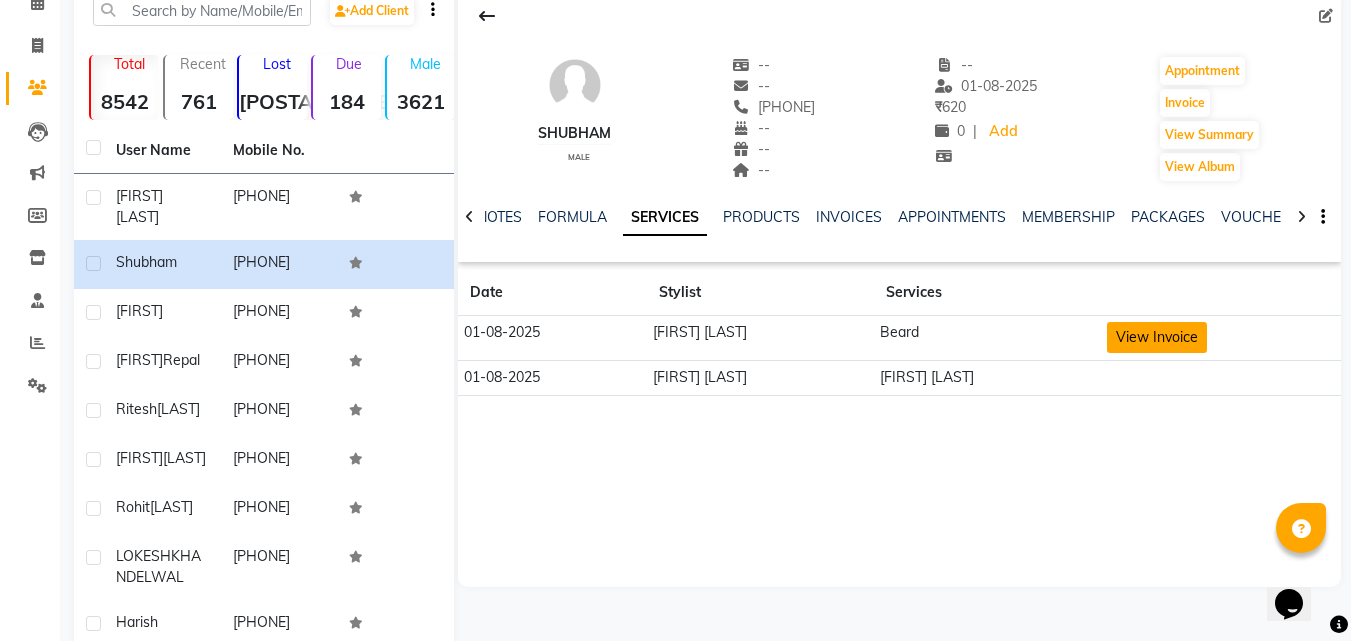 click on "View Invoice" 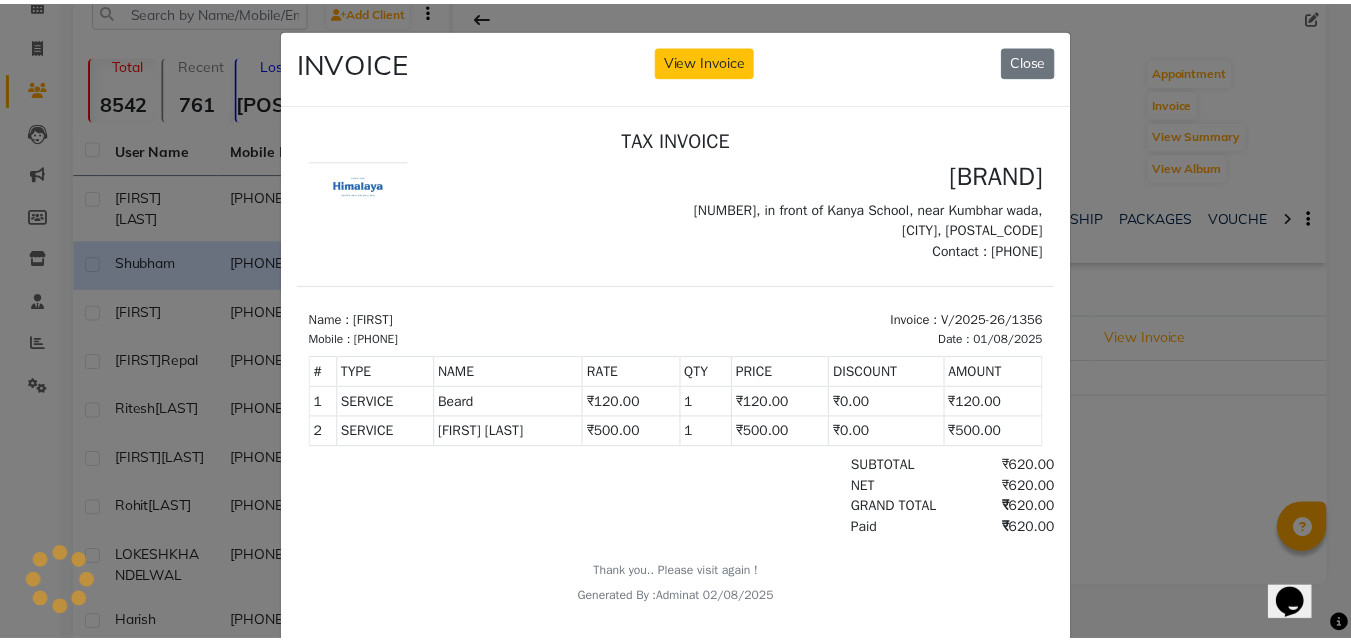 scroll, scrollTop: 0, scrollLeft: 0, axis: both 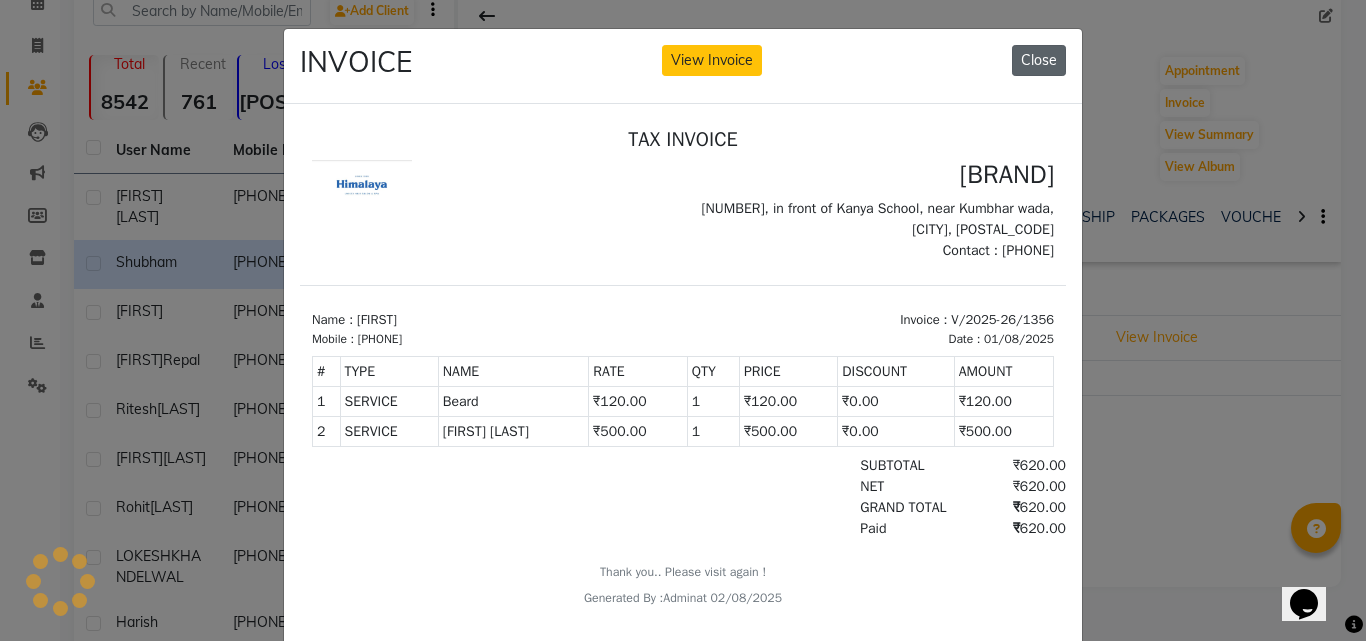 click on "Close" 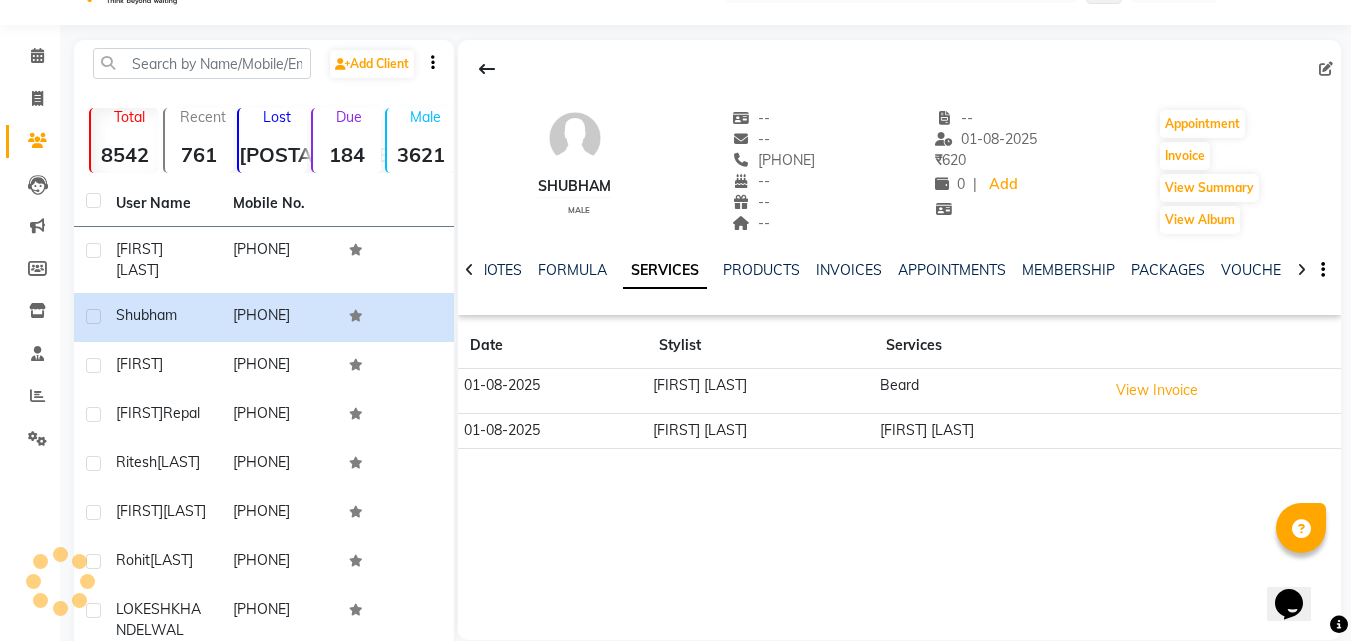 scroll, scrollTop: 0, scrollLeft: 0, axis: both 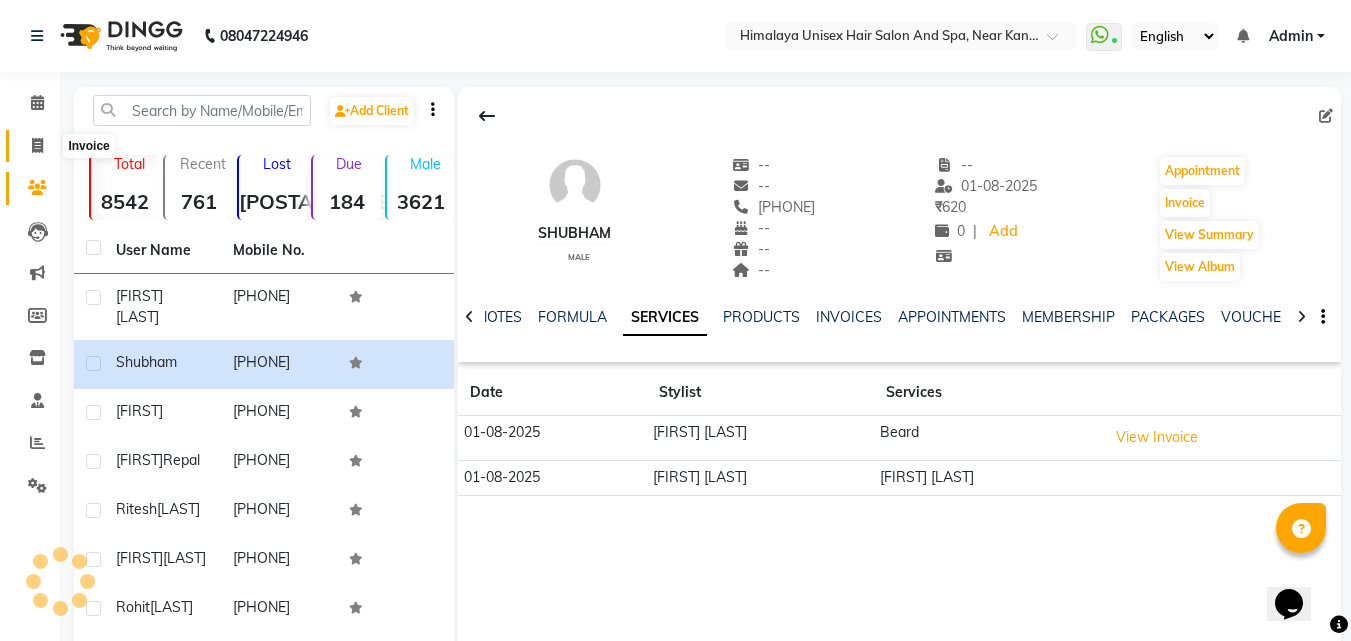 click 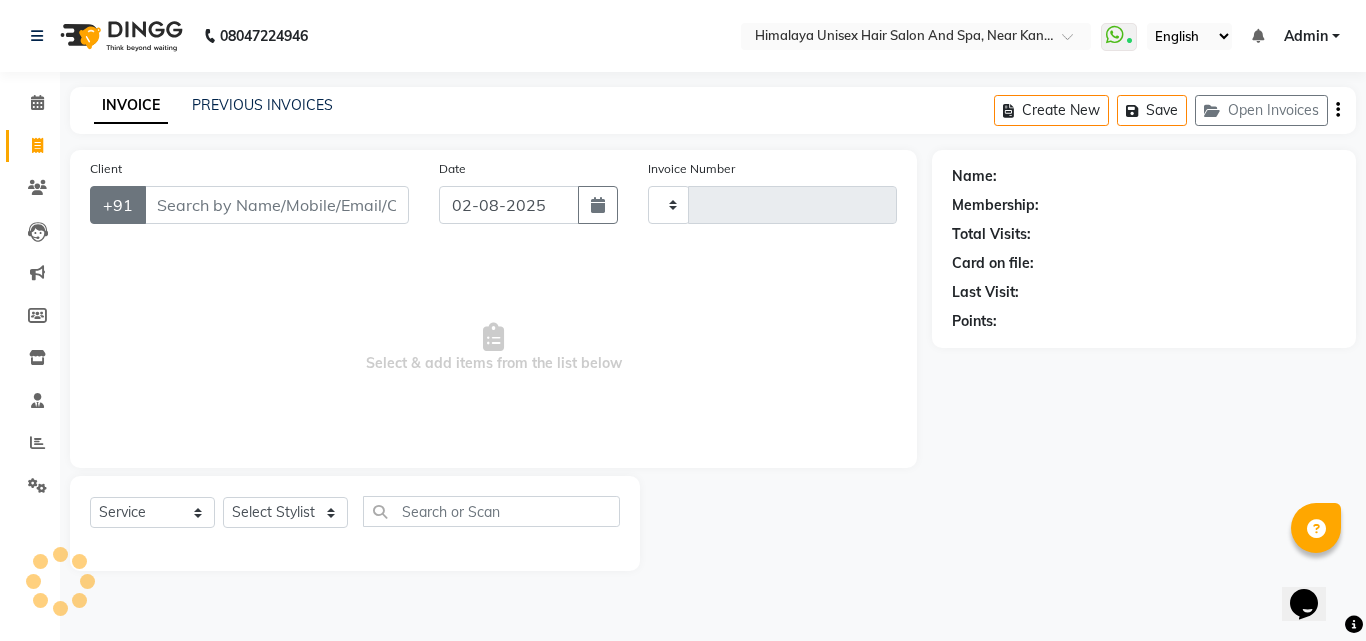 type on "1358" 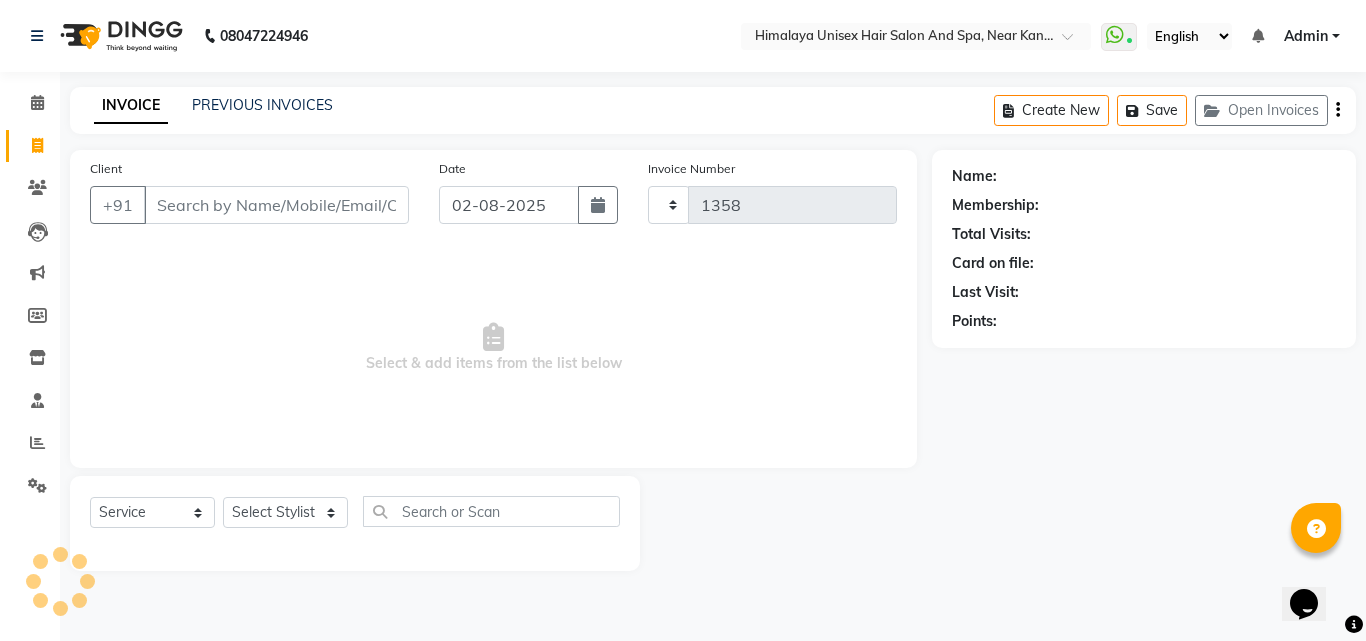 select on "4594" 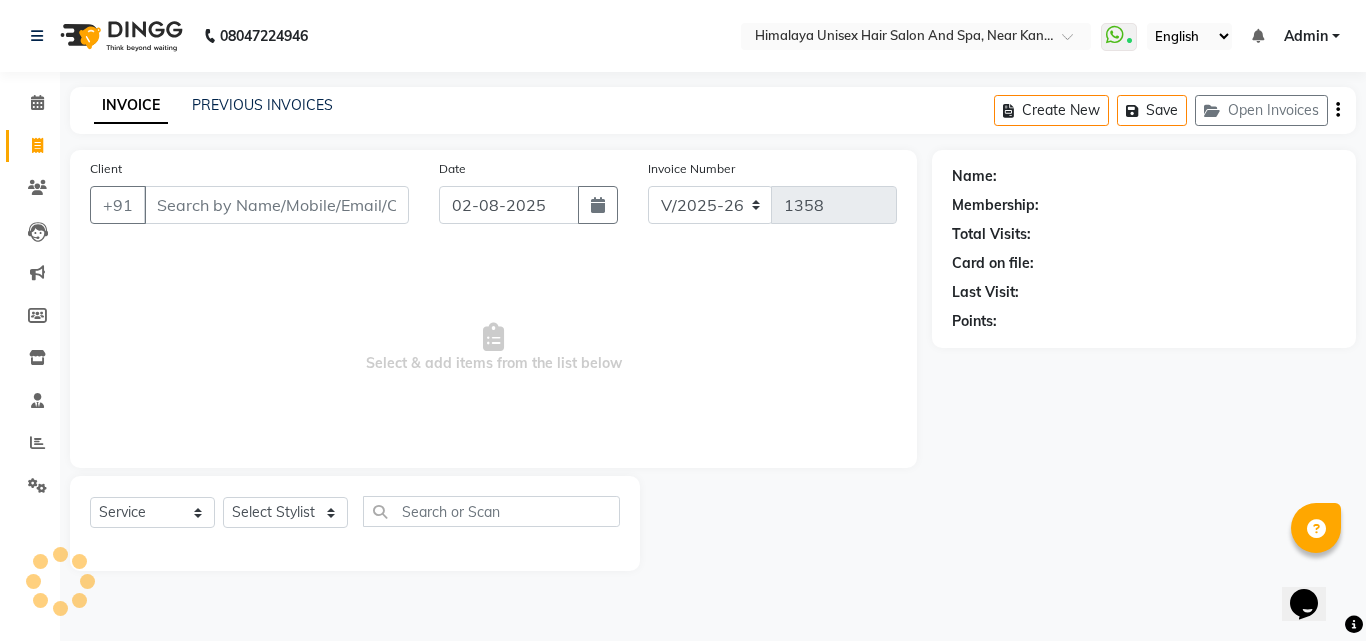 click on "Client" at bounding box center (276, 205) 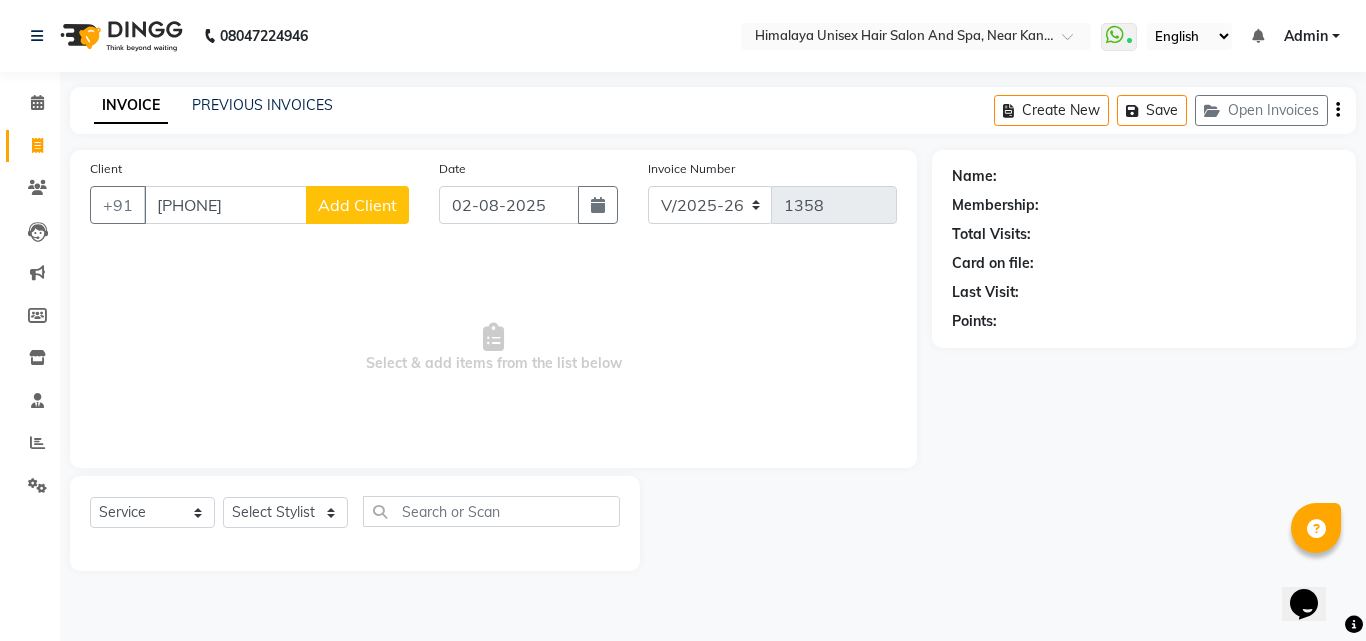 click on "788752244" at bounding box center (225, 205) 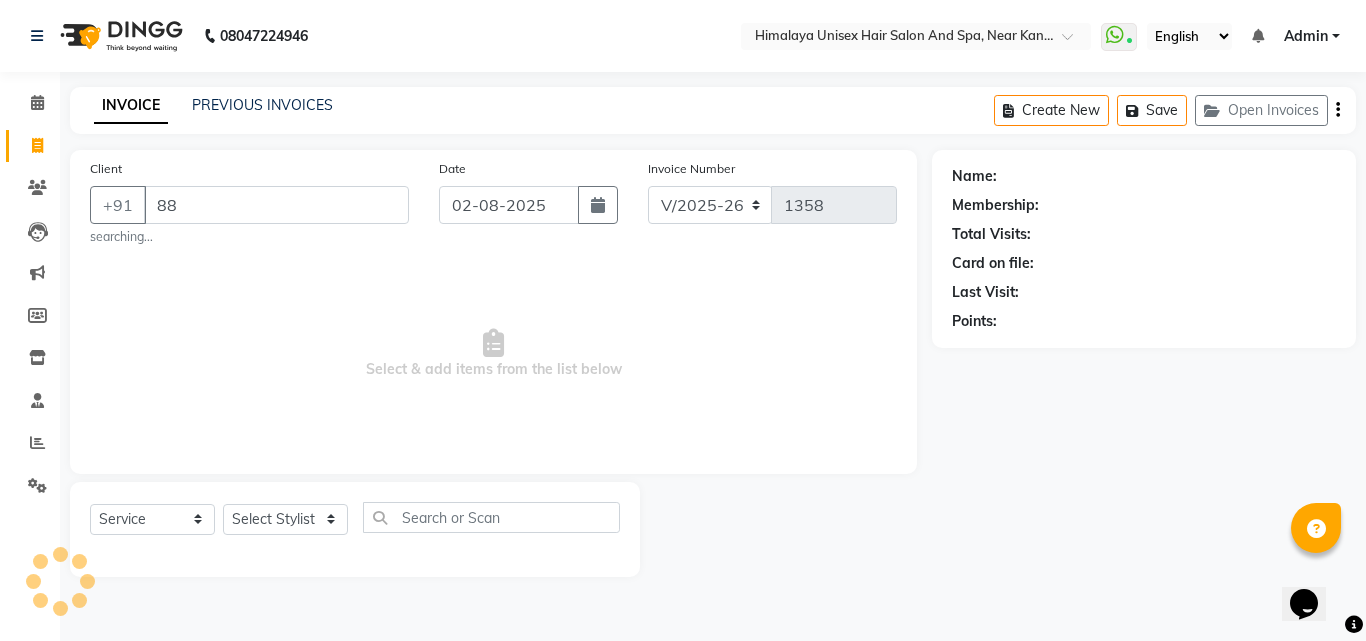 type on "8" 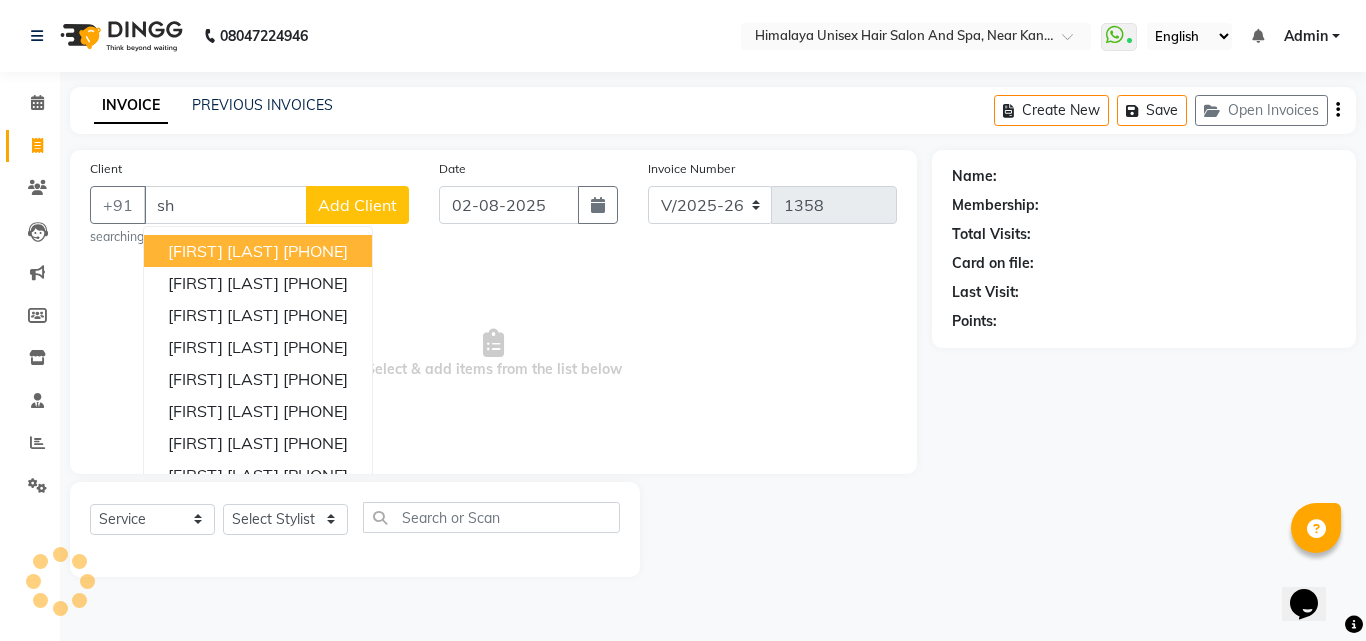 type on "s" 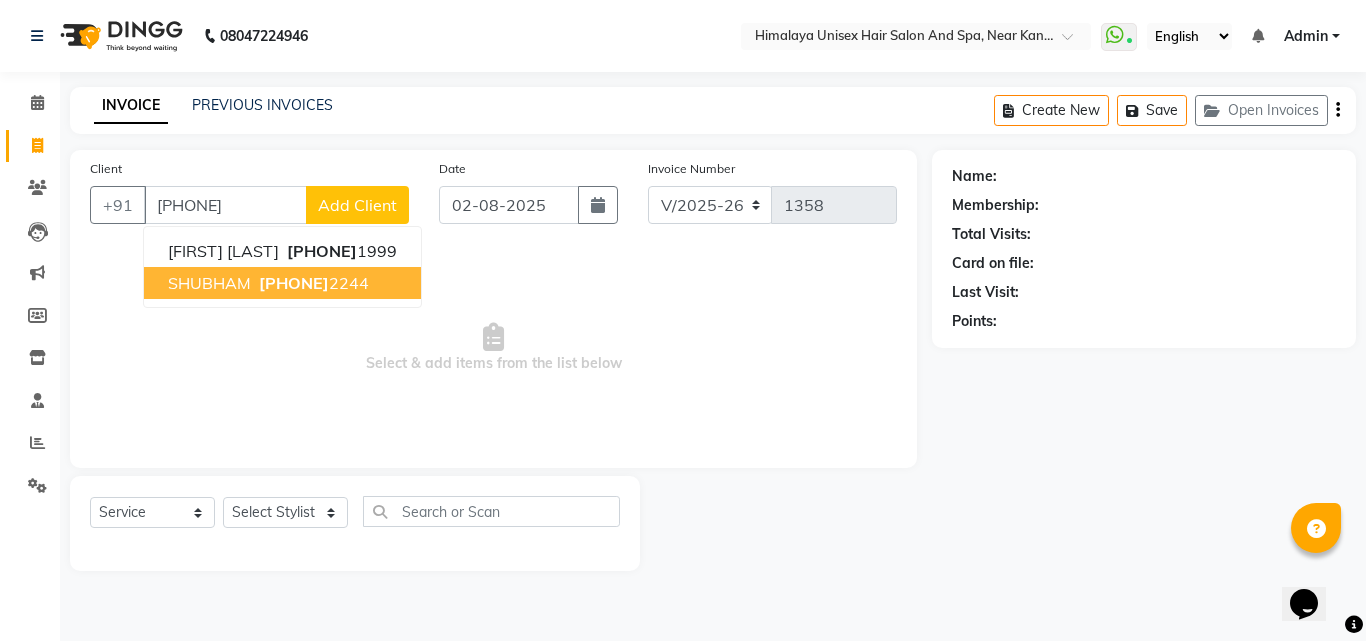 click on "SHUBHAM   788755 2244" at bounding box center [282, 283] 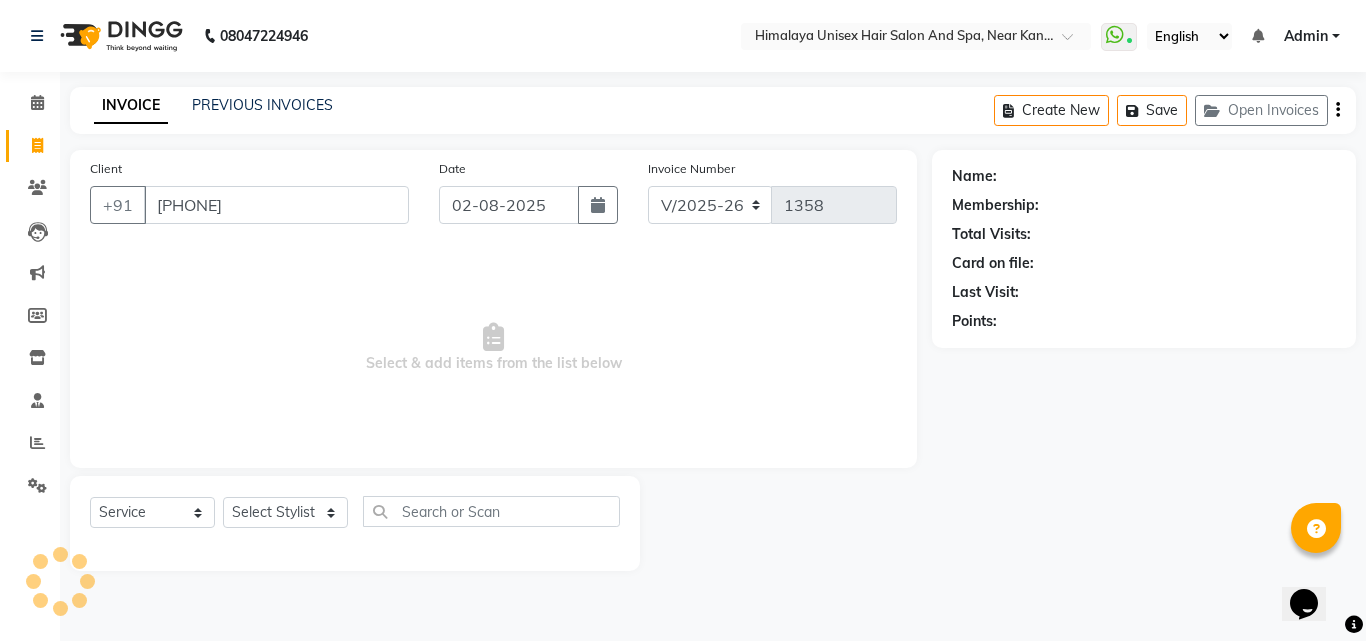 type on "[PHONE]" 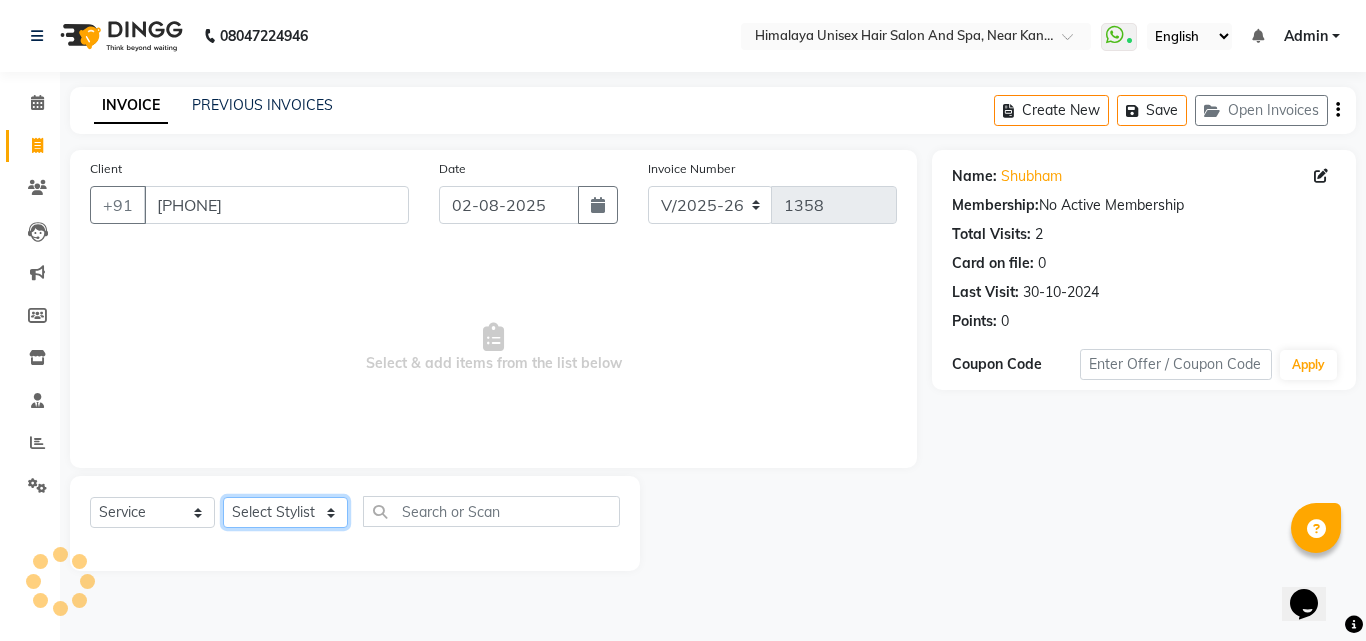 drag, startPoint x: 291, startPoint y: 525, endPoint x: 294, endPoint y: 506, distance: 19.235384 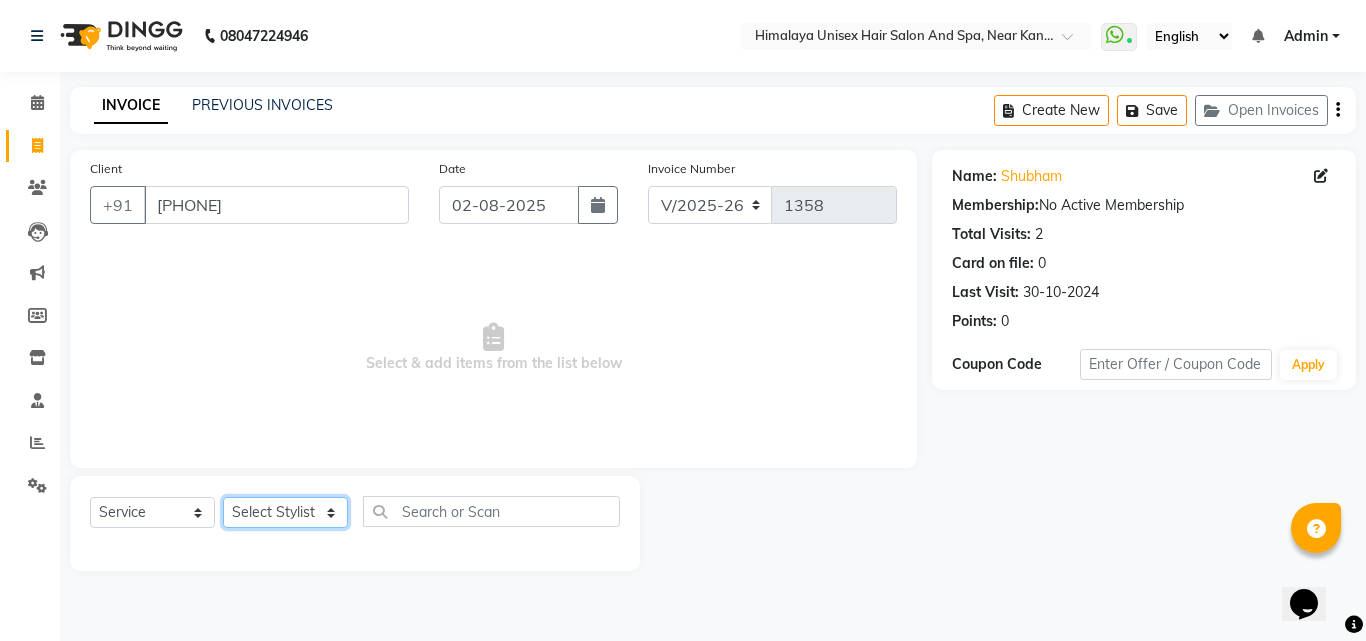select on "26948" 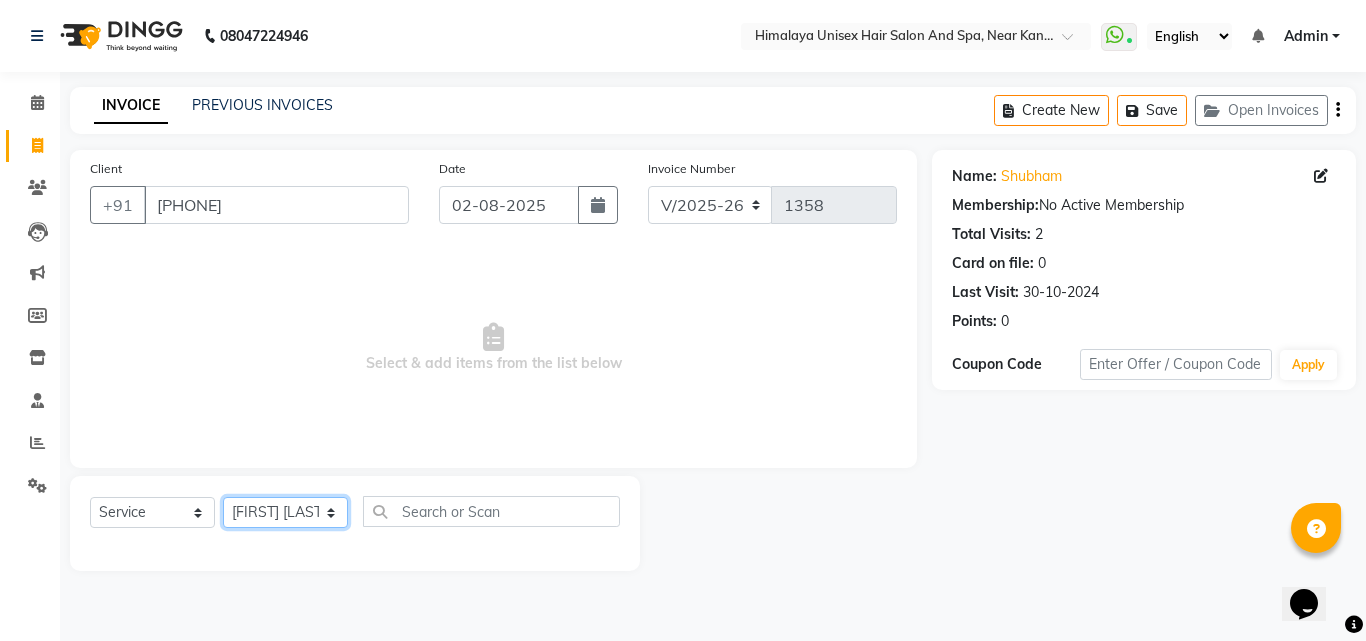 click on "Select Stylist [FIRST] [LAST] [FIRST] [LAST] [FIRST] [LAST] [FIRST] [LAST] [FIRST] [LAST] [FIRST] [LAST] [FIRST] [LAST] [FIRST] [LAST] [FIRST] [LAST]" 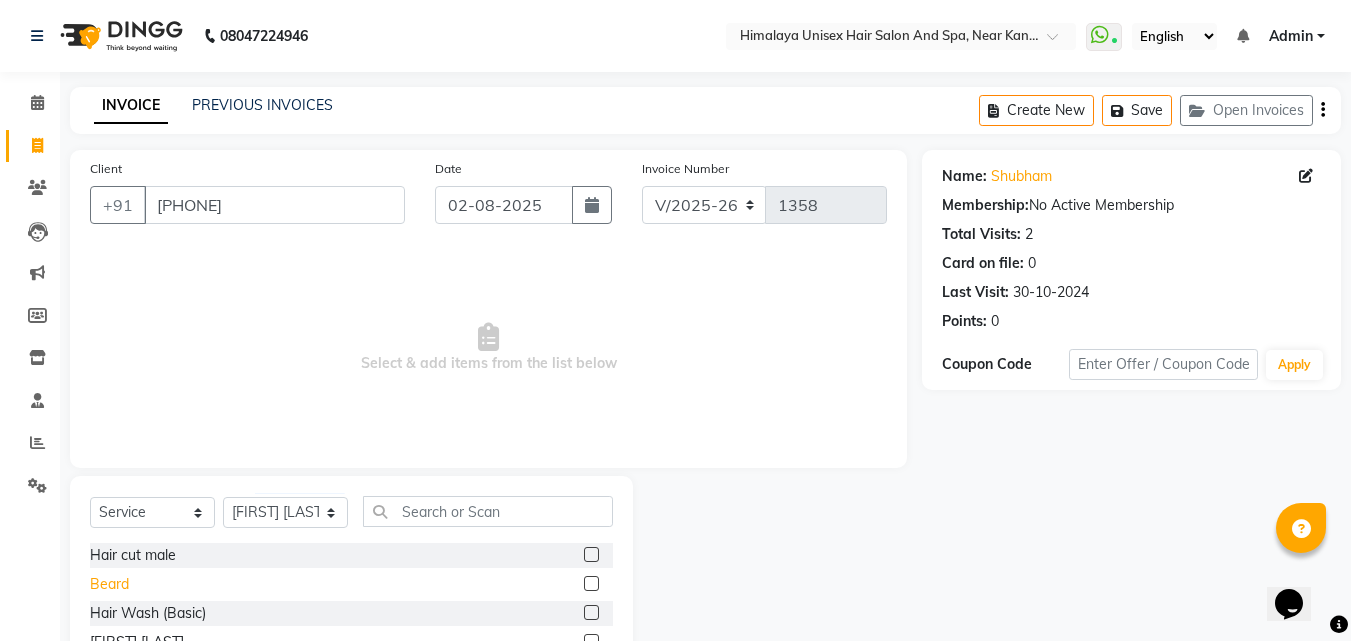 click on "Beard" 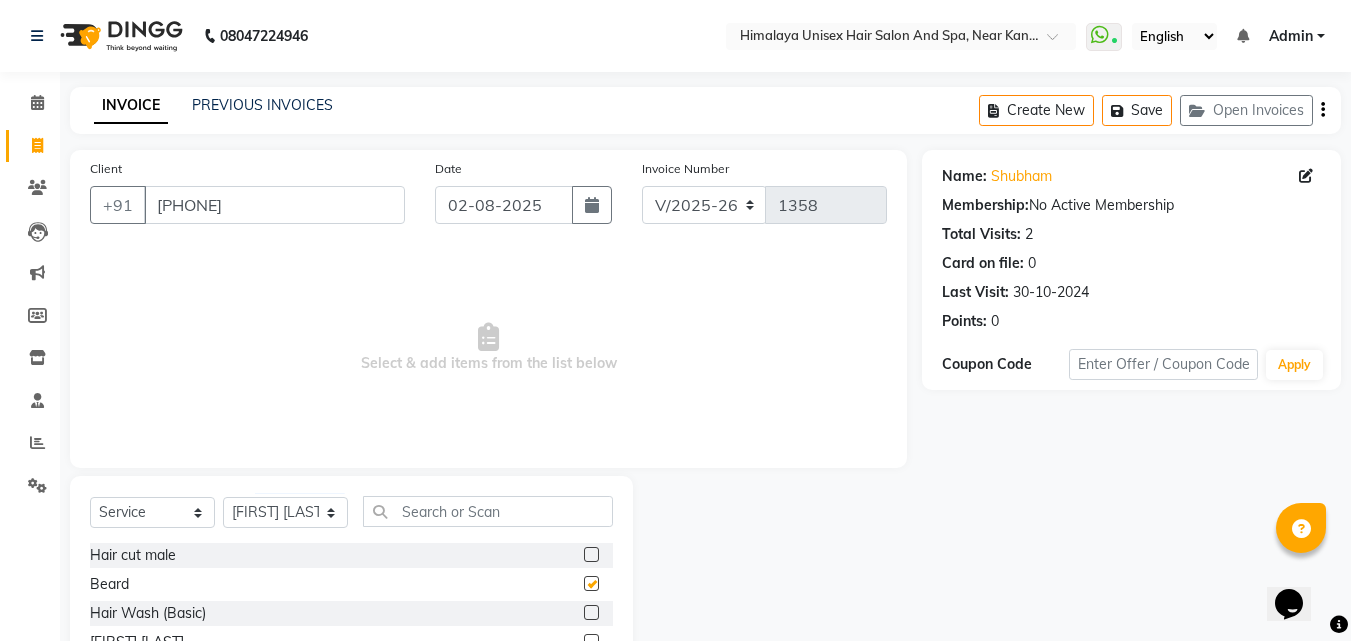 checkbox on "false" 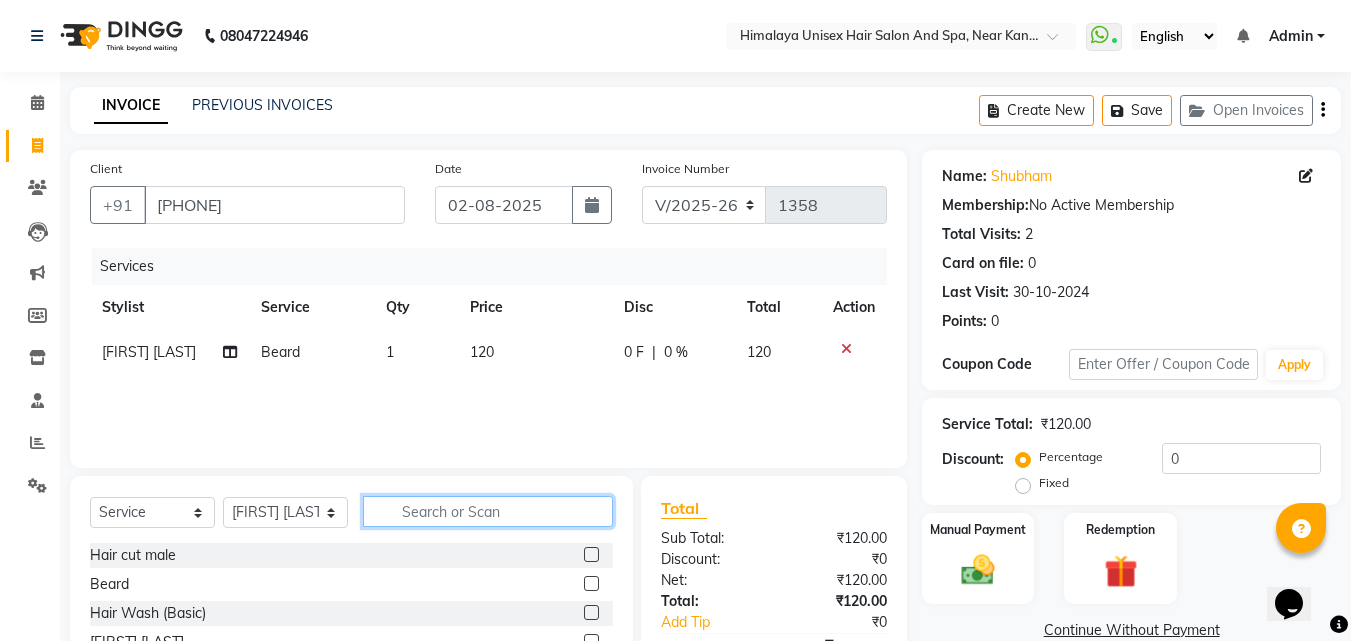 click 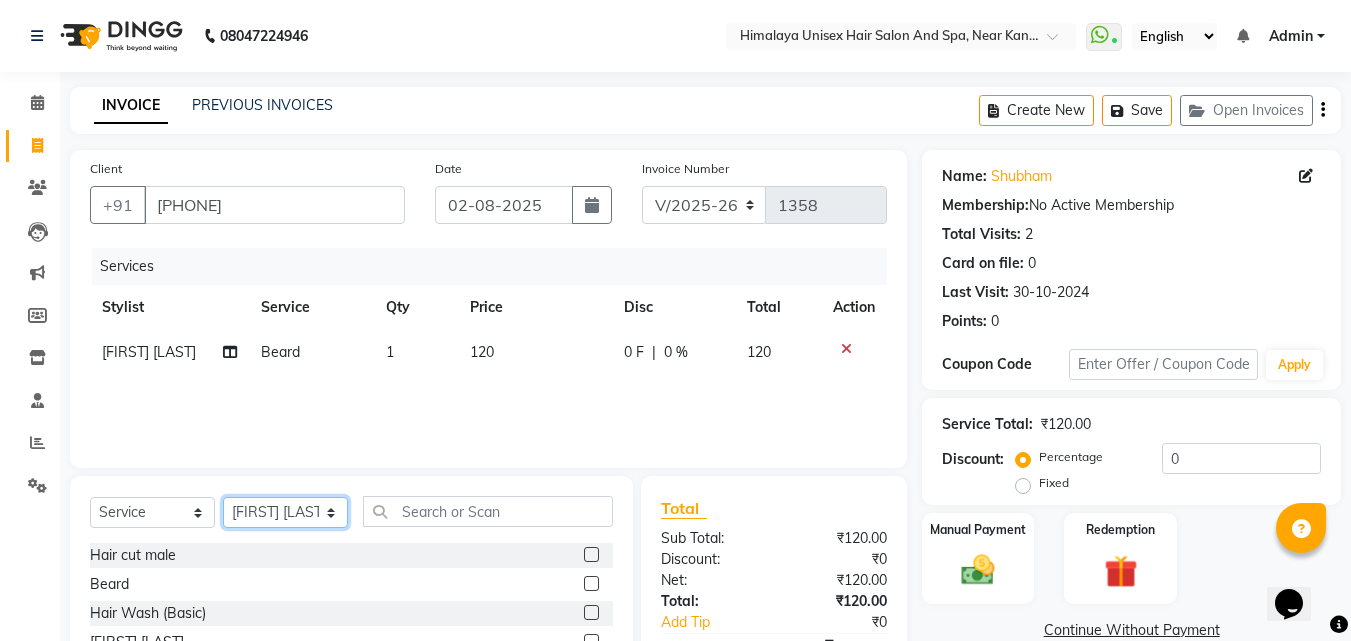 click on "Select Stylist [FIRST] [LAST] [FIRST] [LAST] [FIRST] [LAST] [FIRST] [LAST] [FIRST] [LAST] [FIRST] [LAST] [FIRST] [LAST] [FIRST] [LAST] [FIRST] [LAST]" 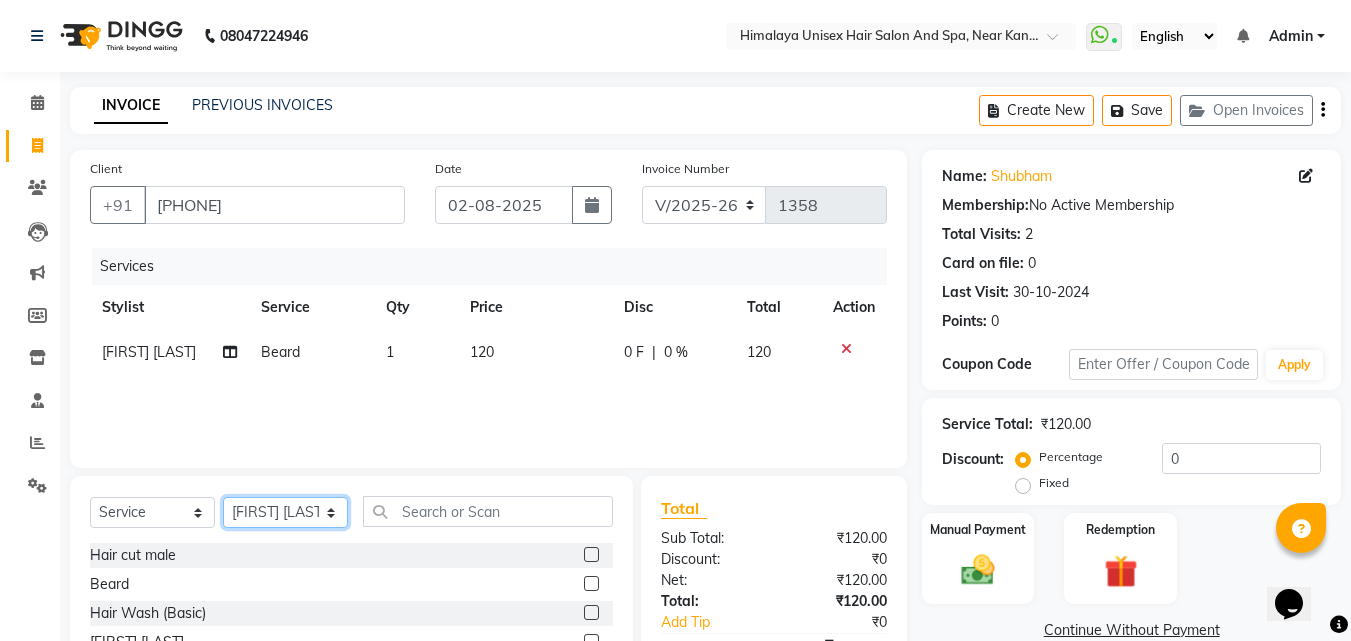 select on "27688" 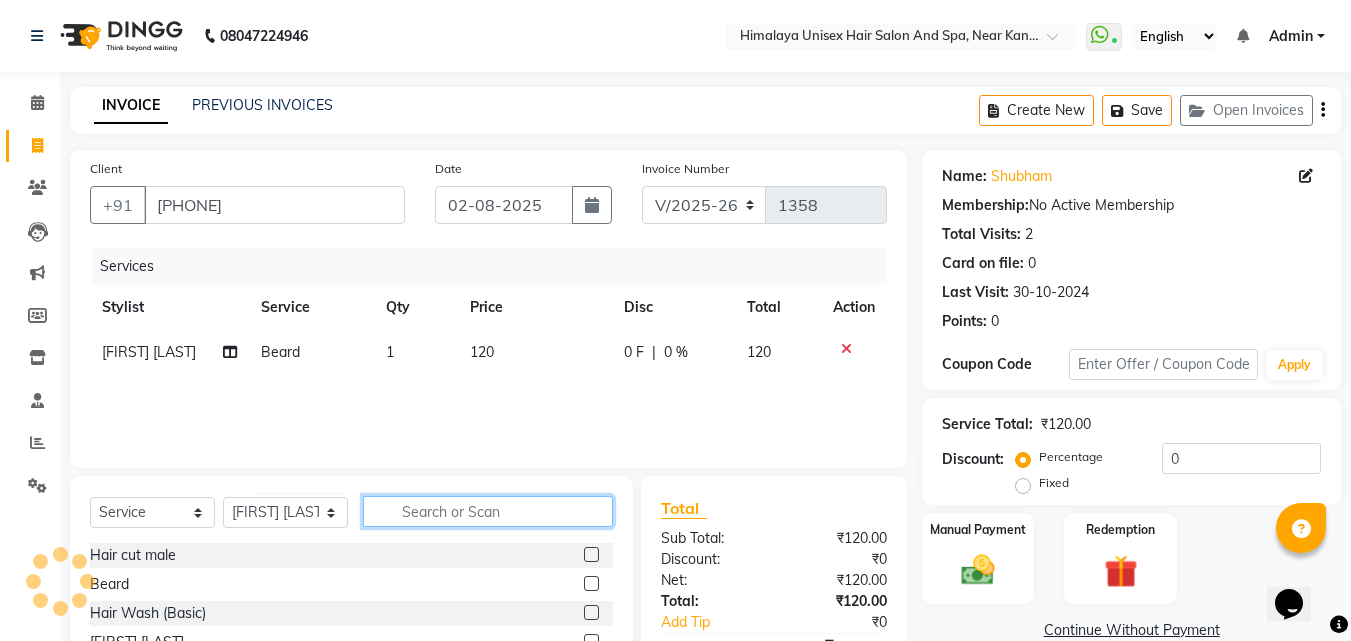click 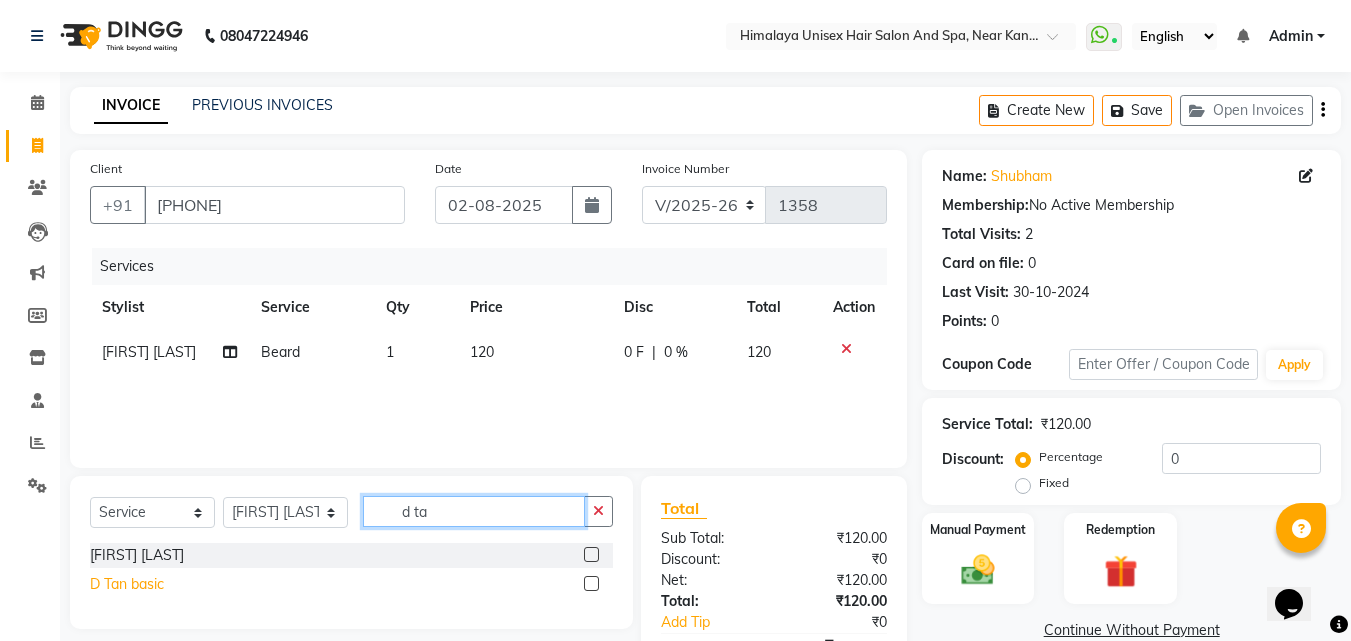 type on "d ta" 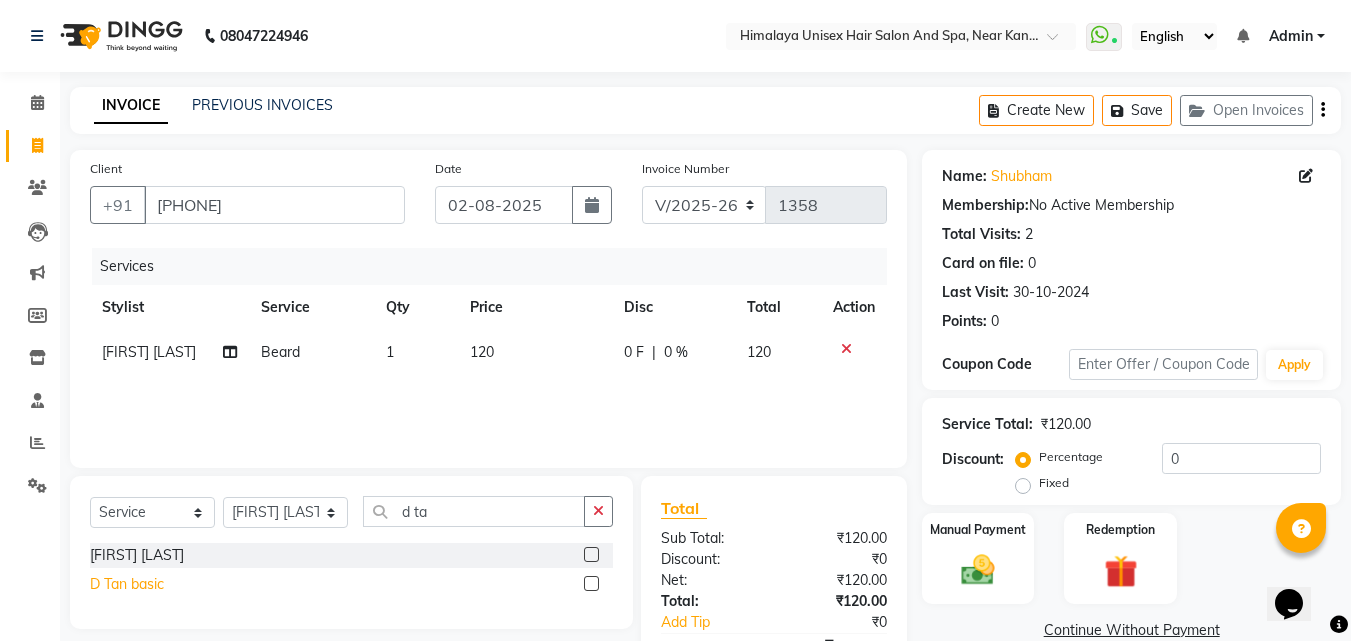 click on "D Tan basic" 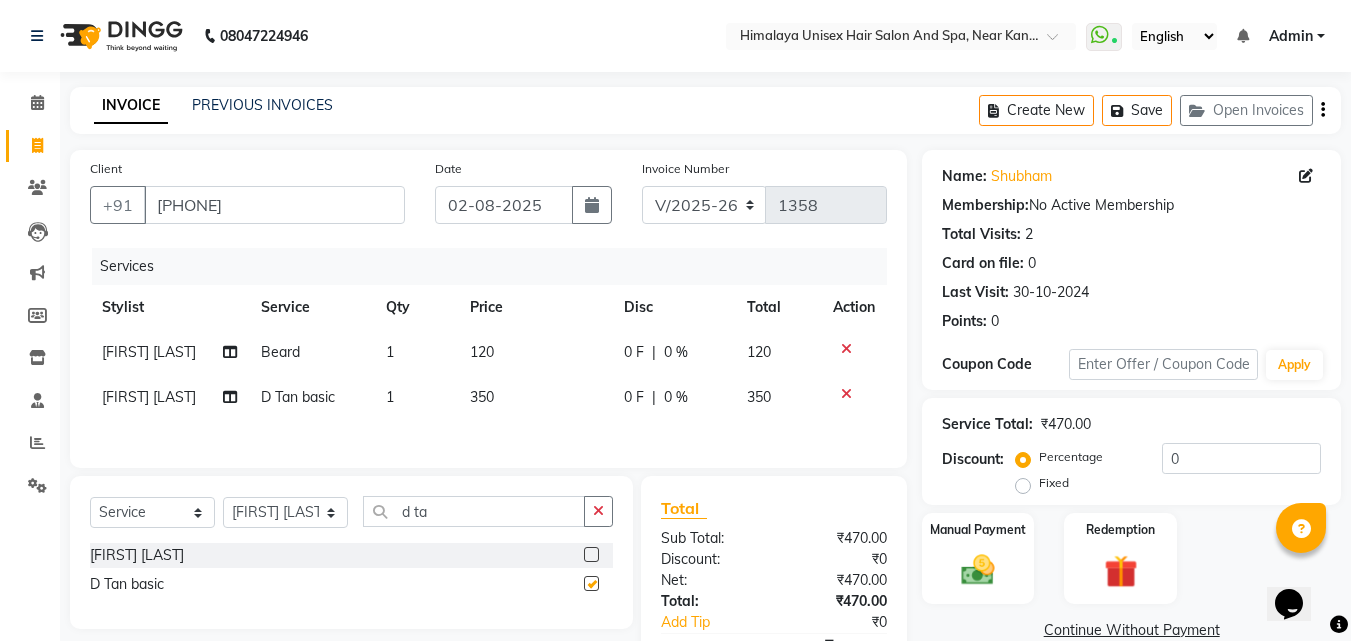 checkbox on "false" 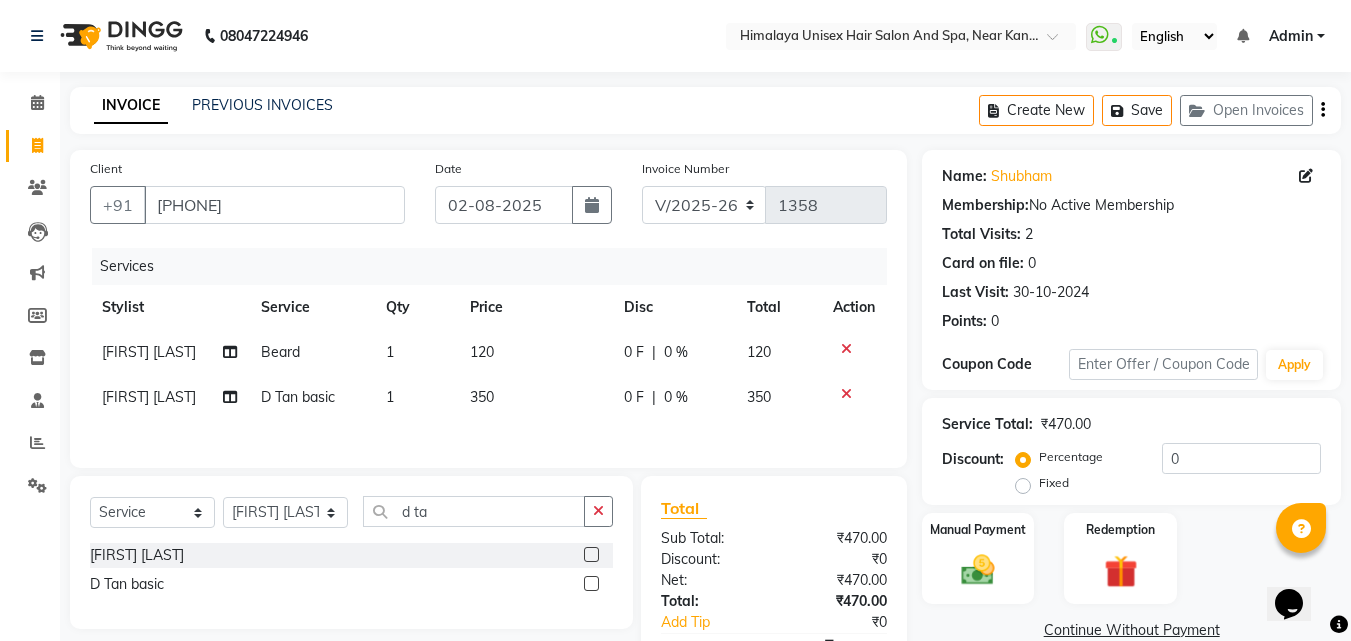 click 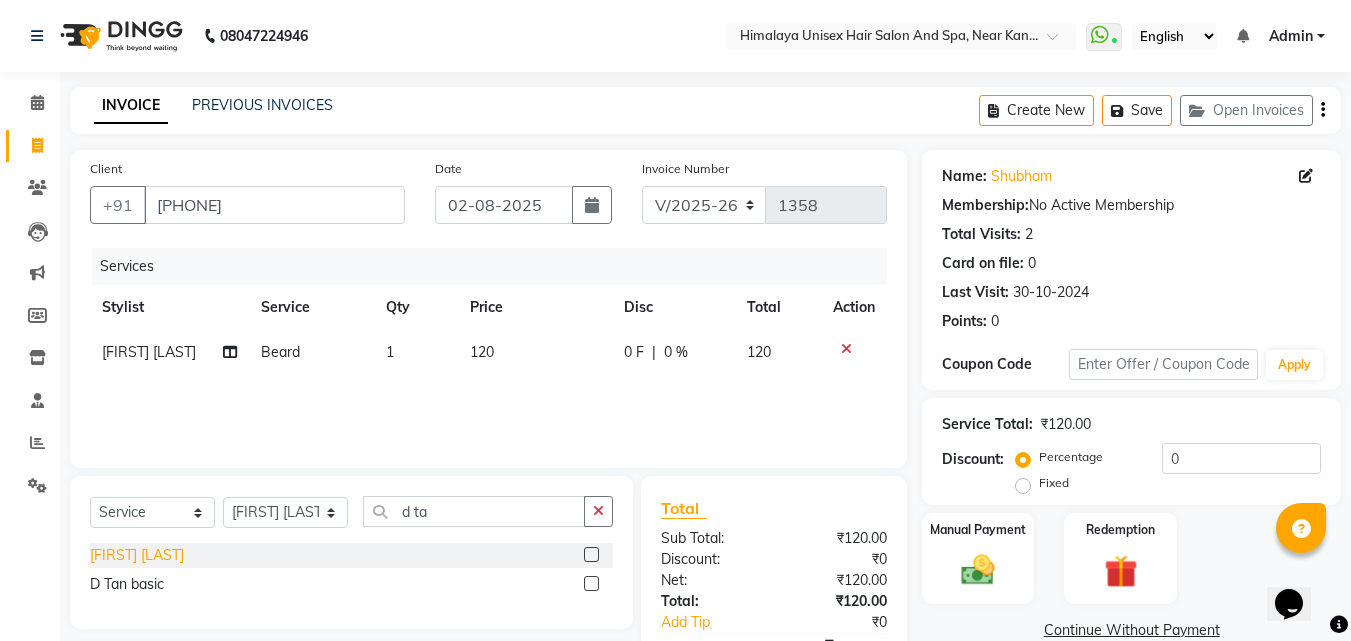 click on "D Tan male (Advance)" 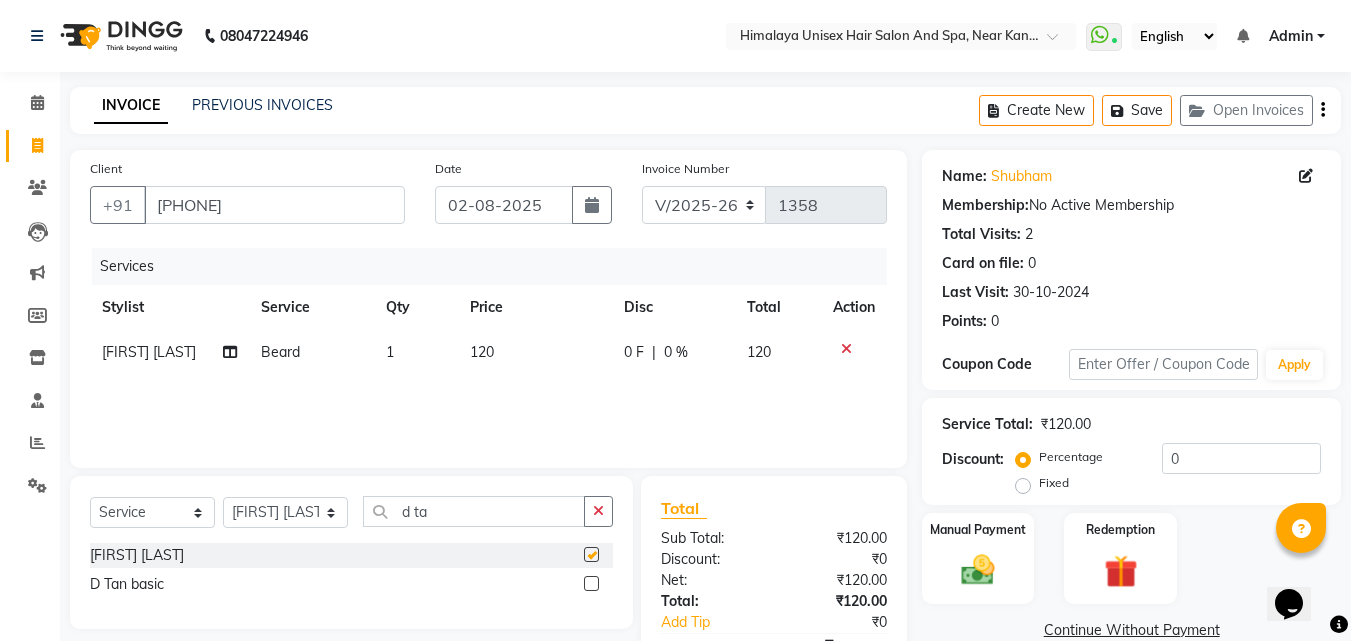 checkbox on "false" 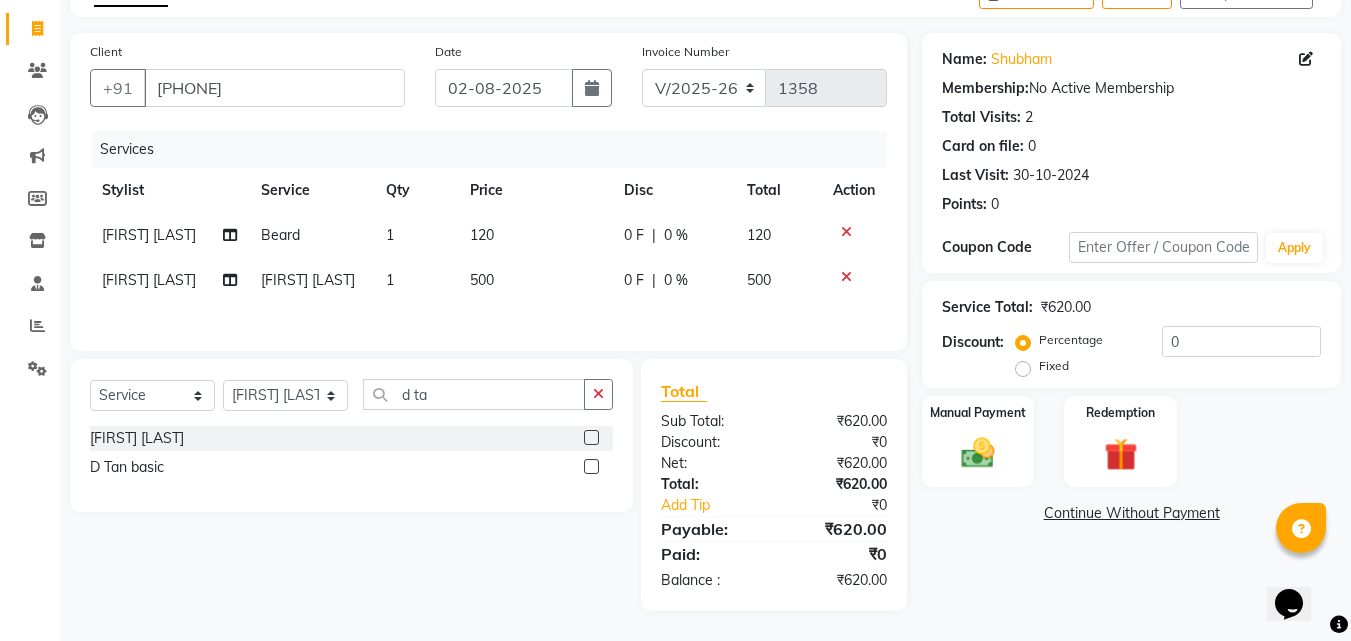 scroll, scrollTop: 141, scrollLeft: 0, axis: vertical 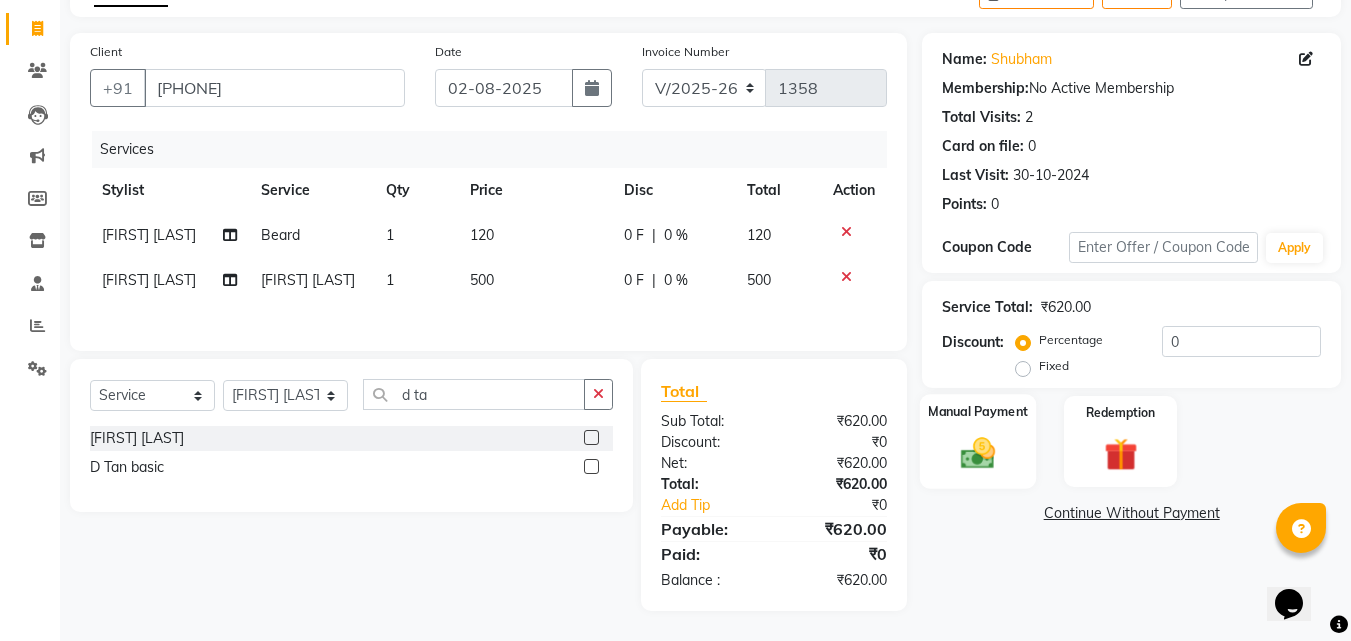click 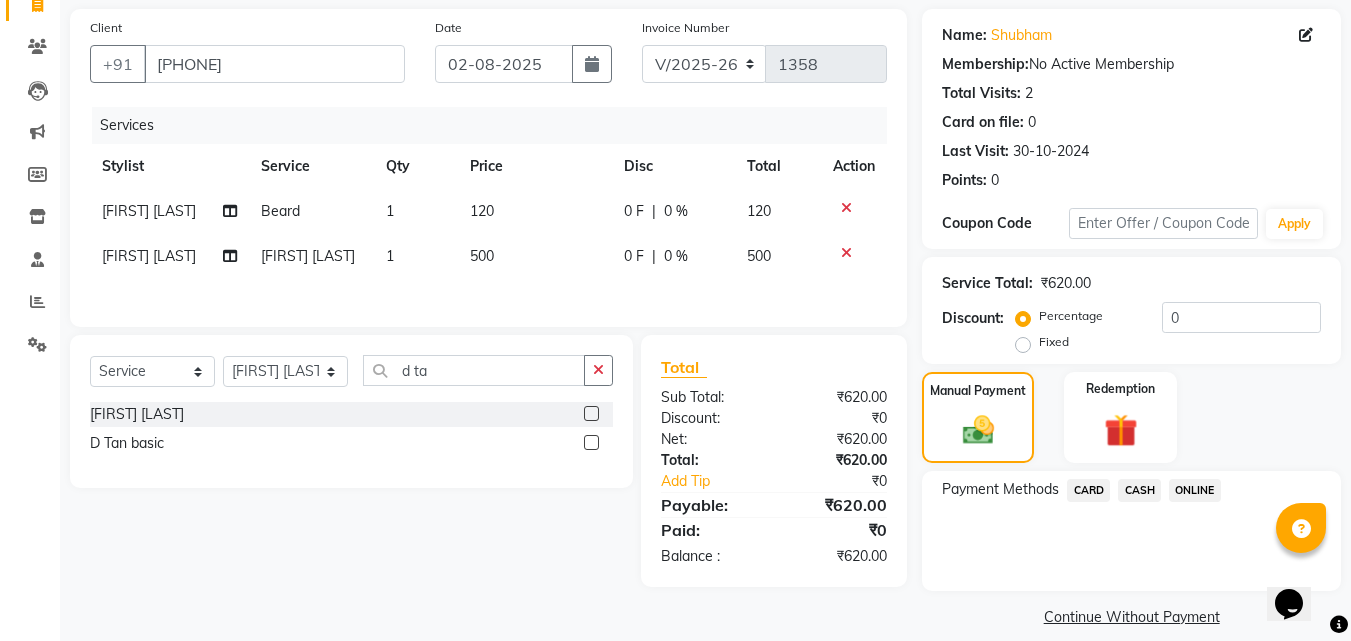 click on "CASH" 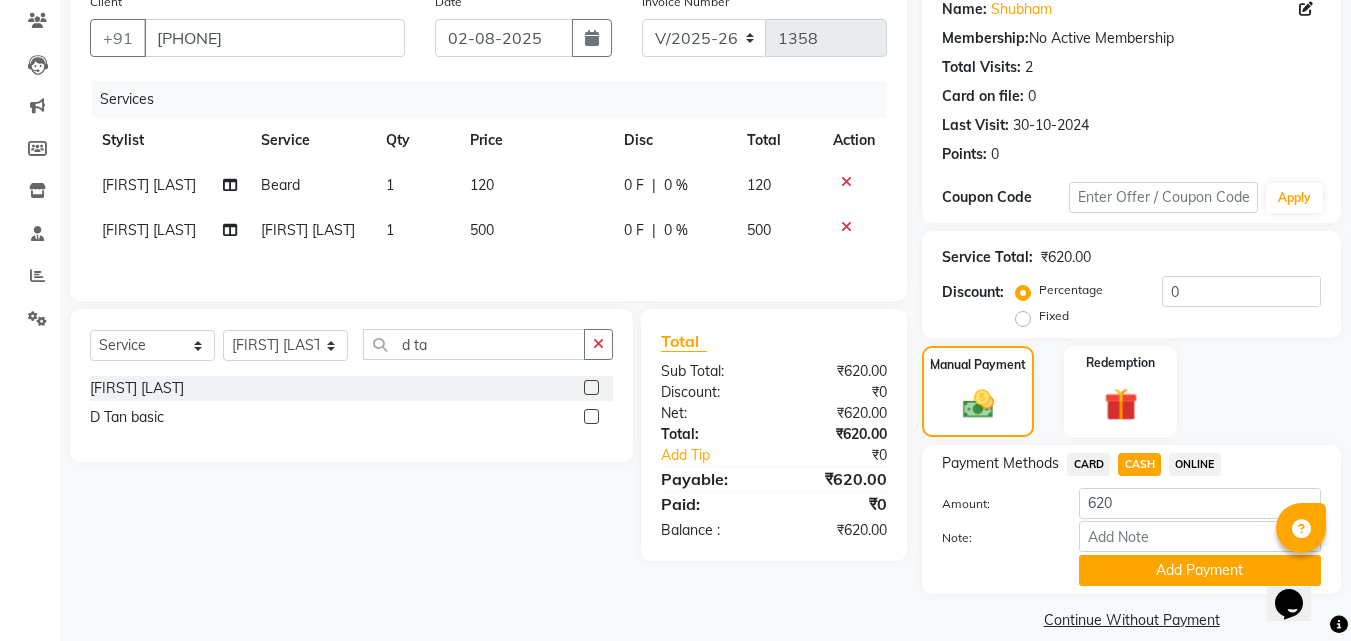 scroll, scrollTop: 191, scrollLeft: 0, axis: vertical 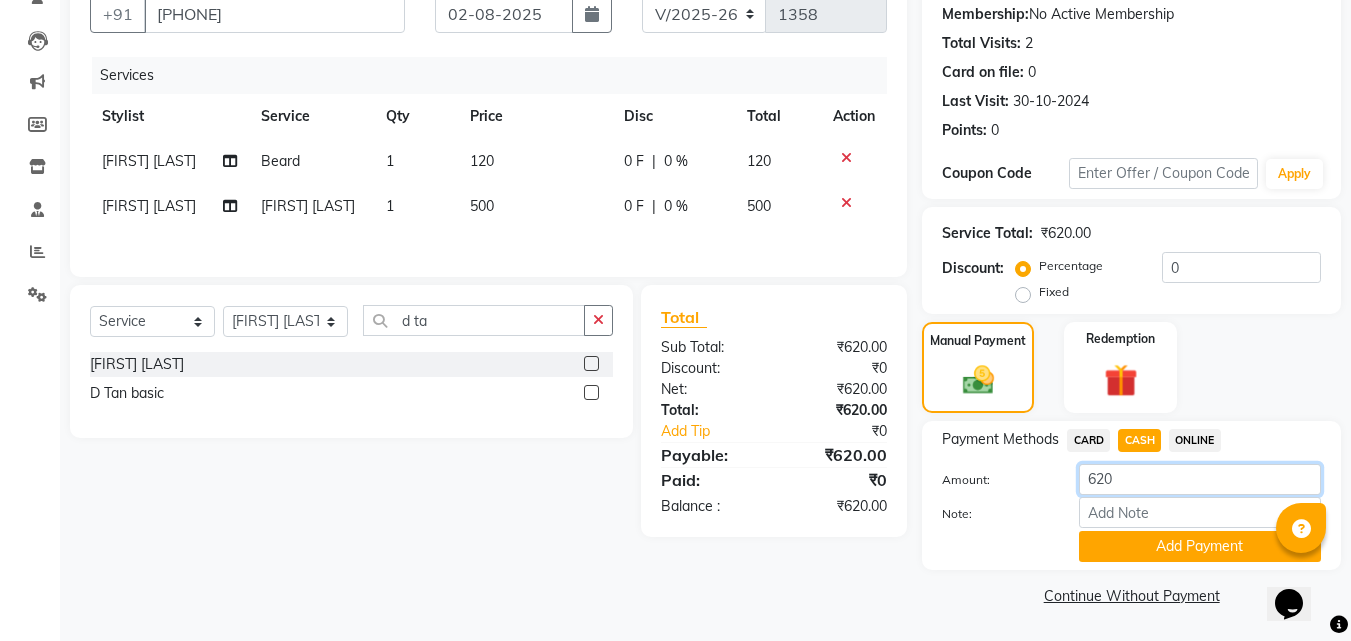 click on "620" 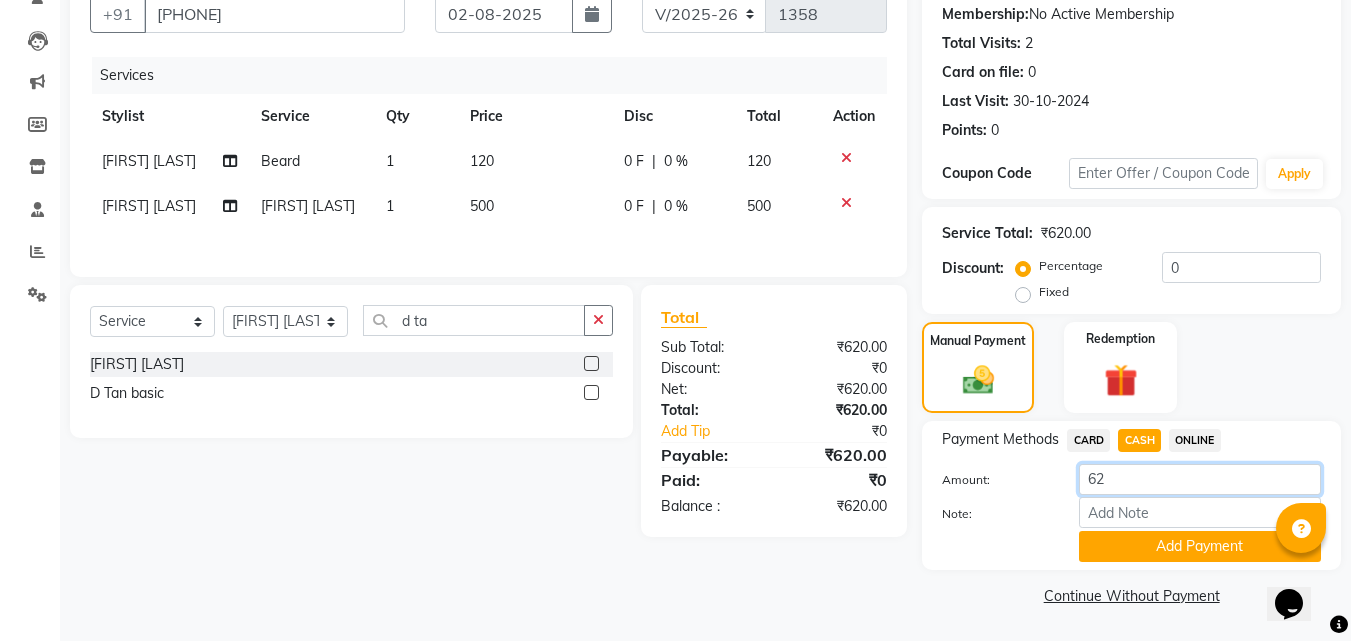 type on "6" 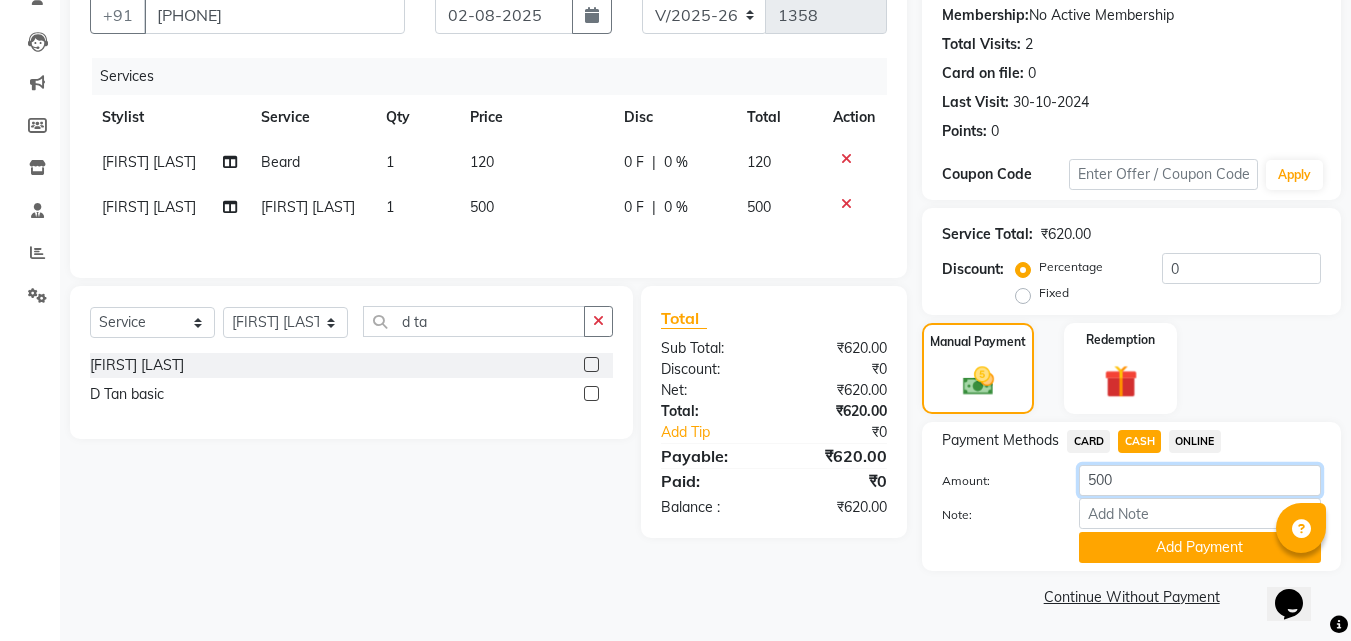 scroll, scrollTop: 191, scrollLeft: 0, axis: vertical 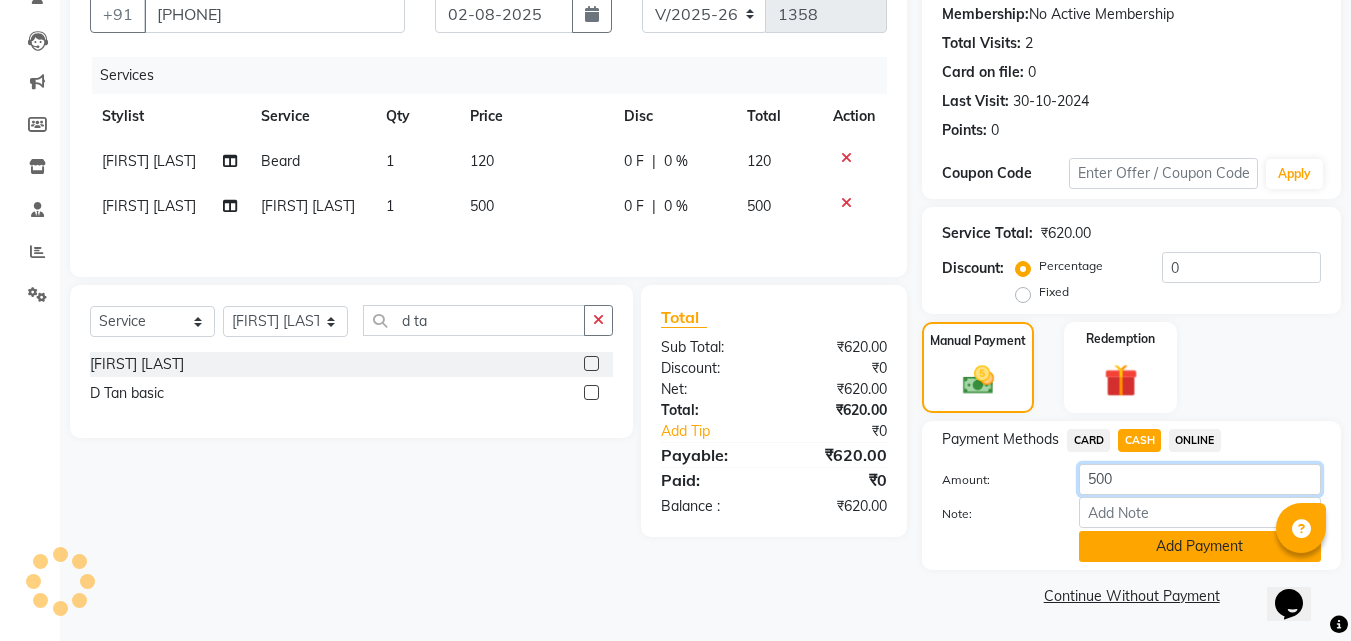 type on "500" 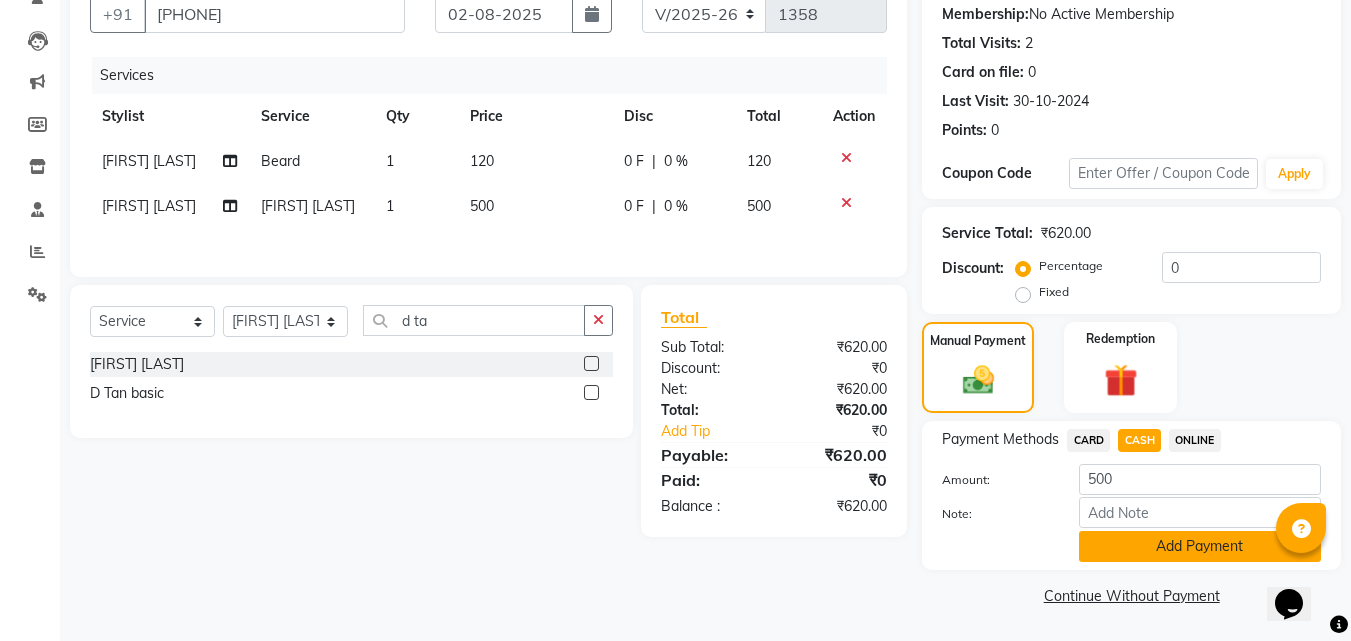 click on "Add Payment" 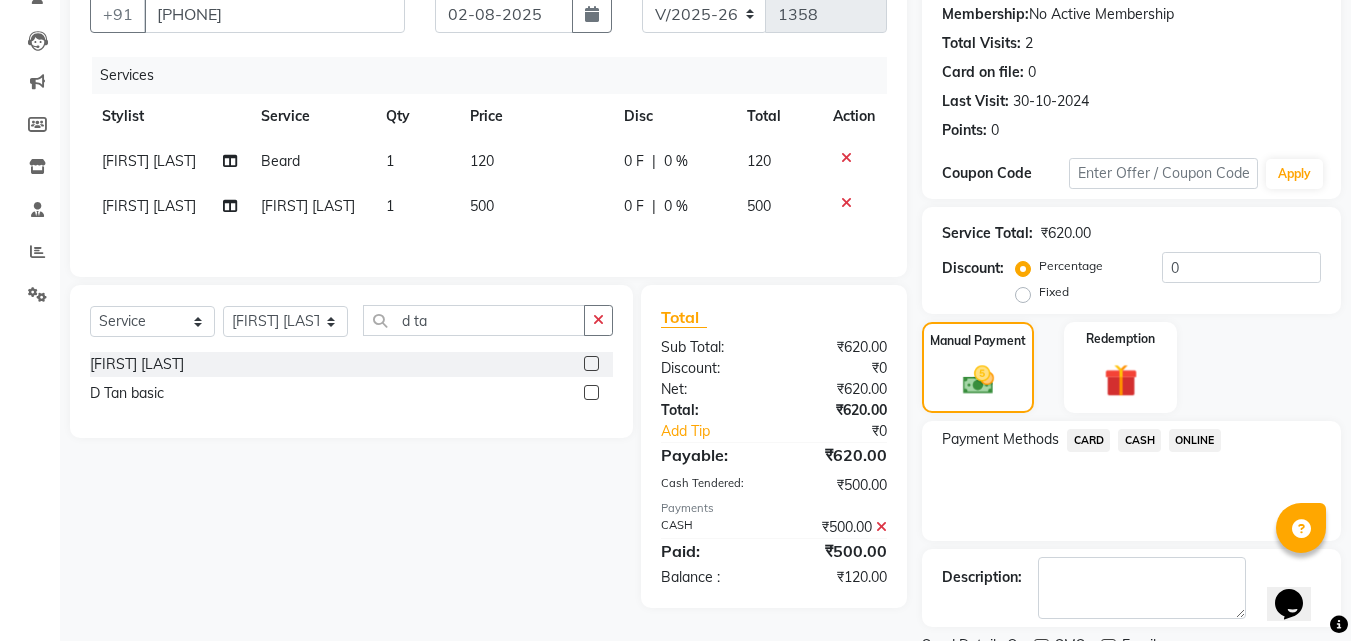 click on "ONLINE" 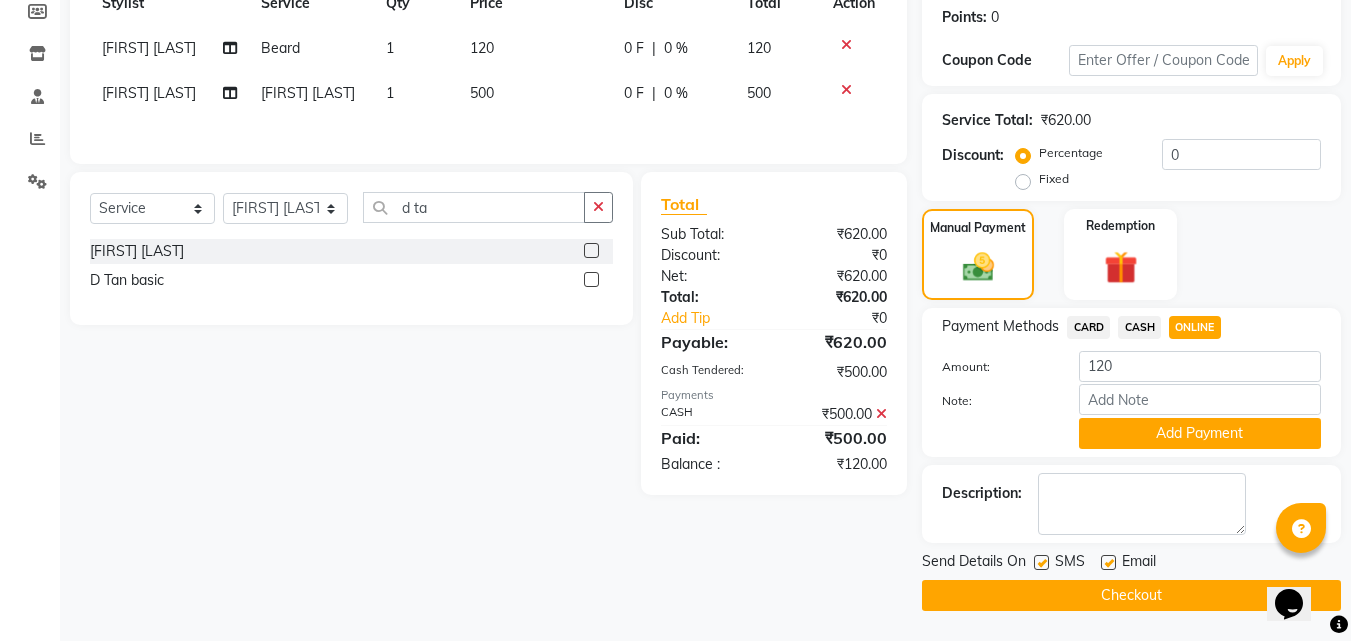 click on "Add Payment" 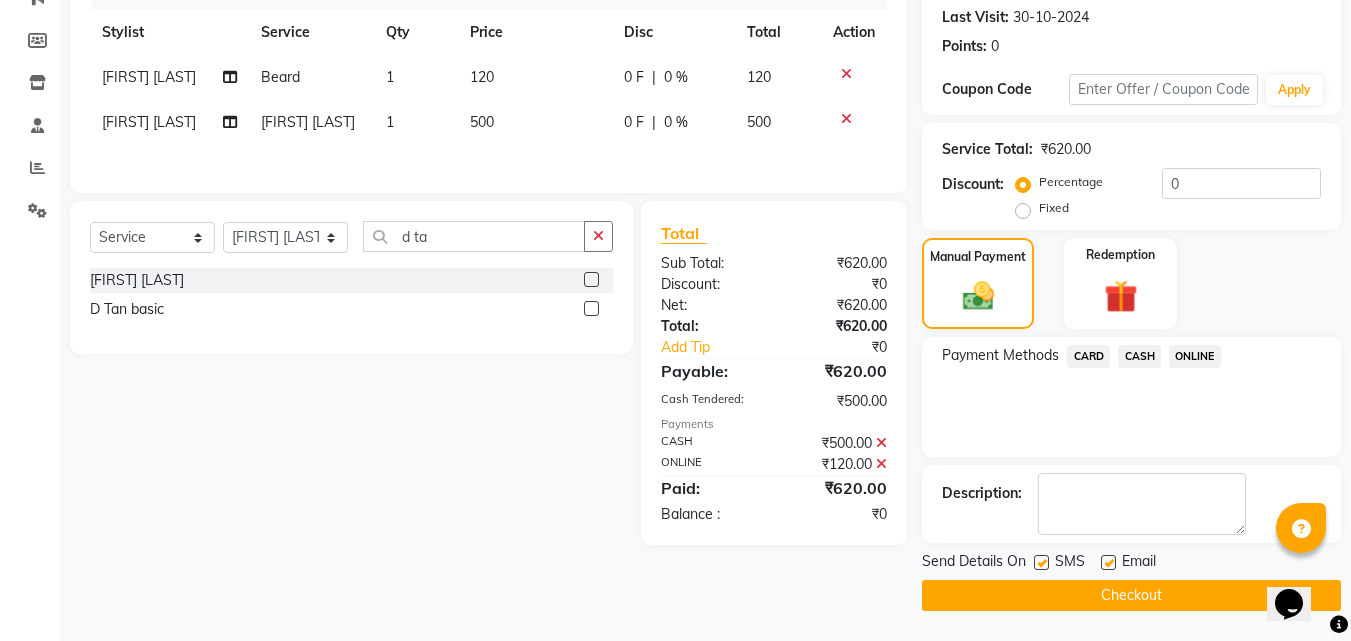 scroll, scrollTop: 275, scrollLeft: 0, axis: vertical 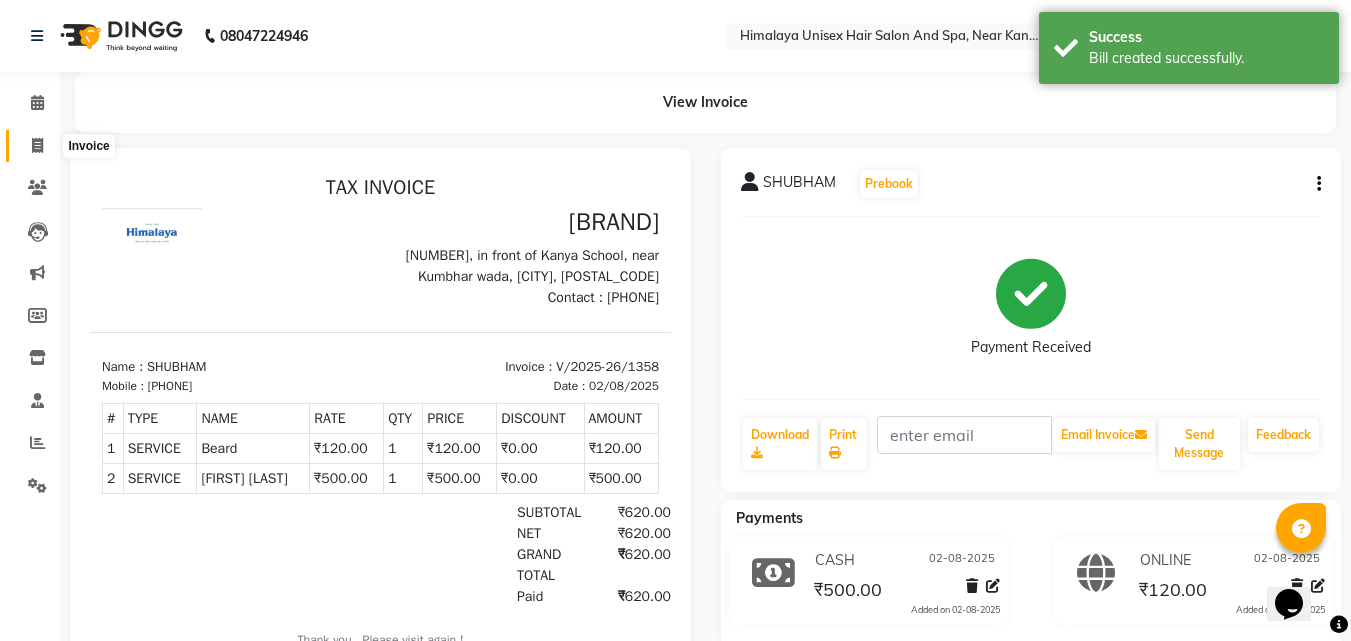 click 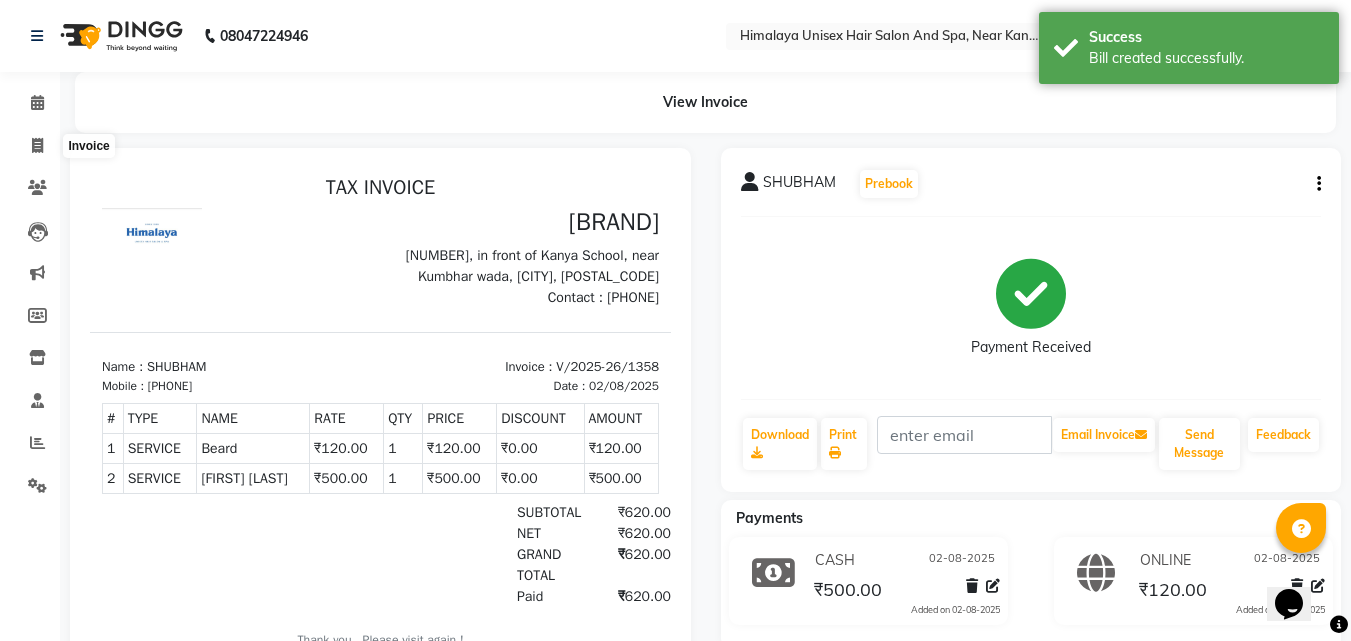 select on "service" 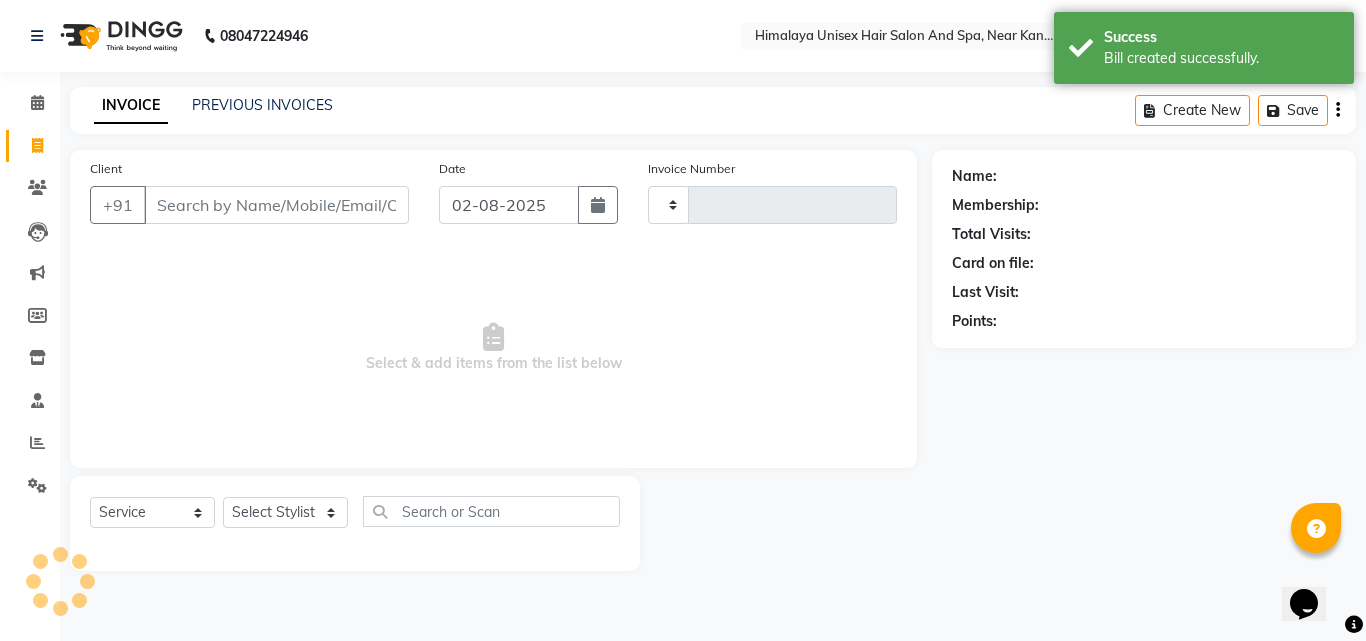 type on "1359" 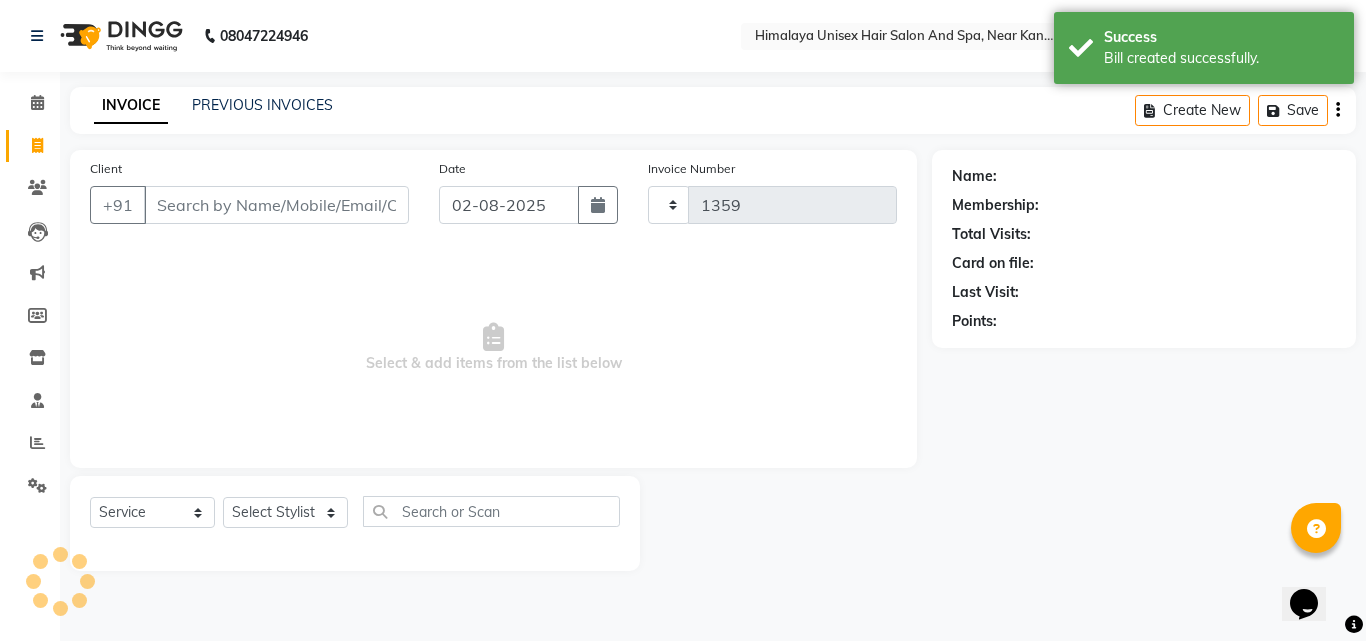 select on "4594" 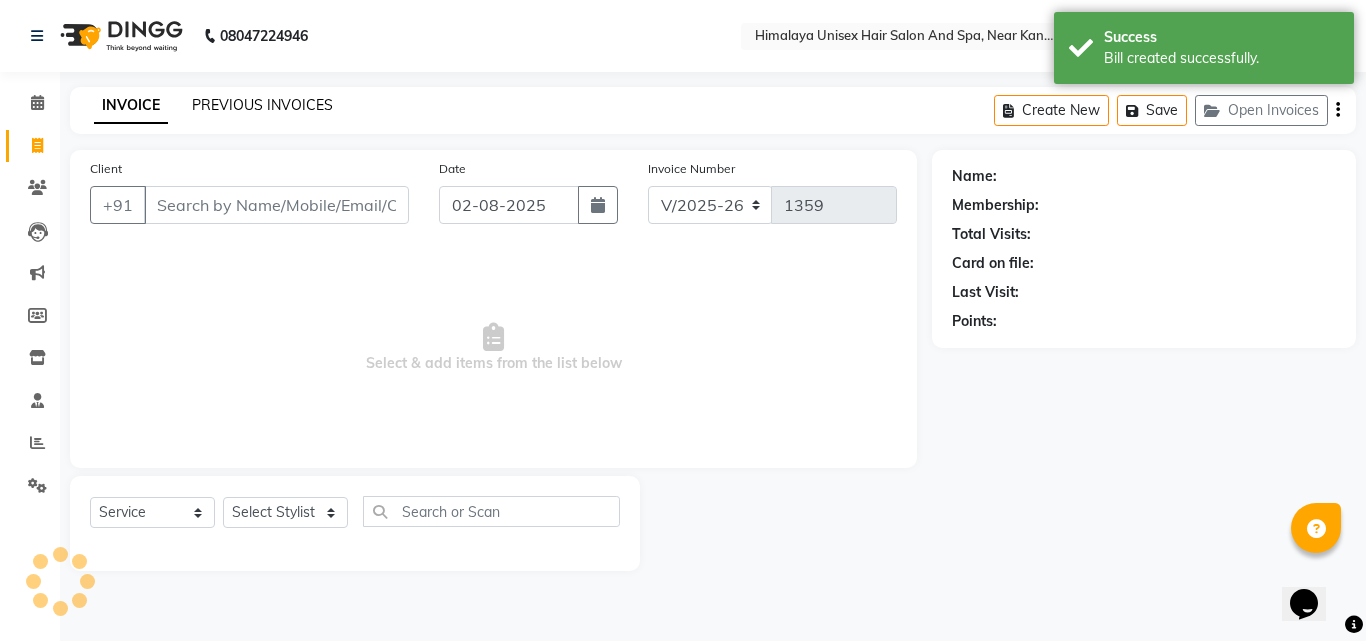 click on "PREVIOUS INVOICES" 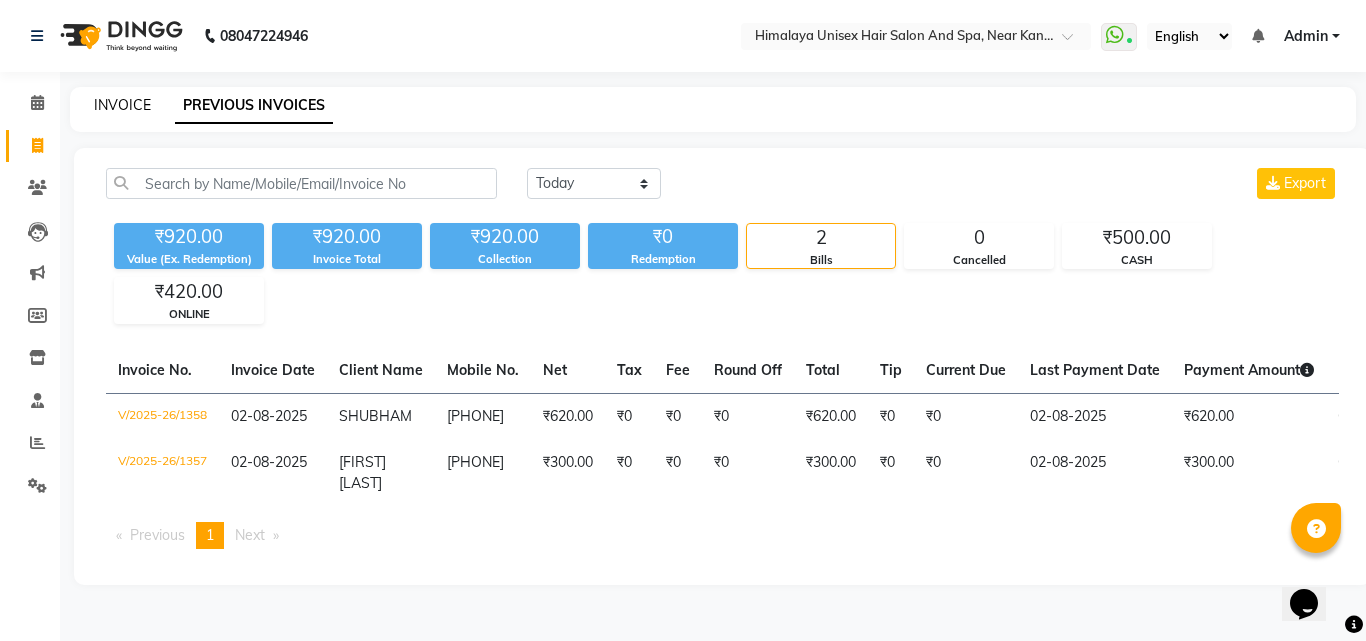 click on "INVOICE" 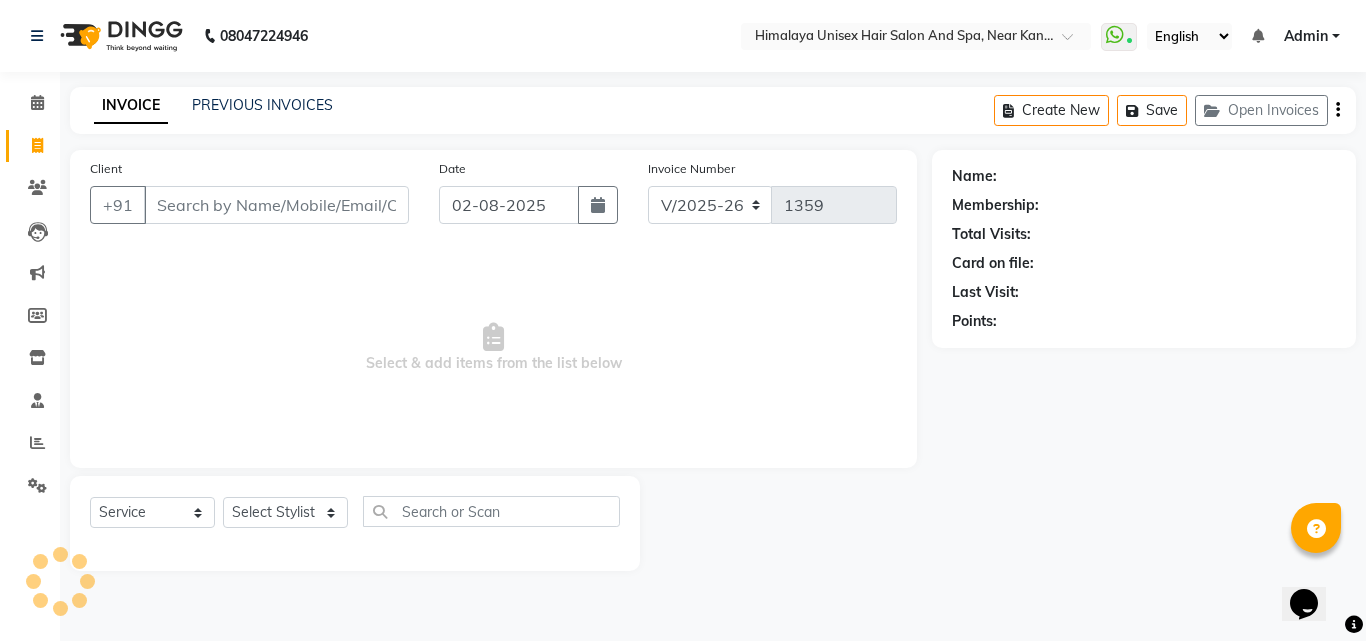 click on "Client" at bounding box center [276, 205] 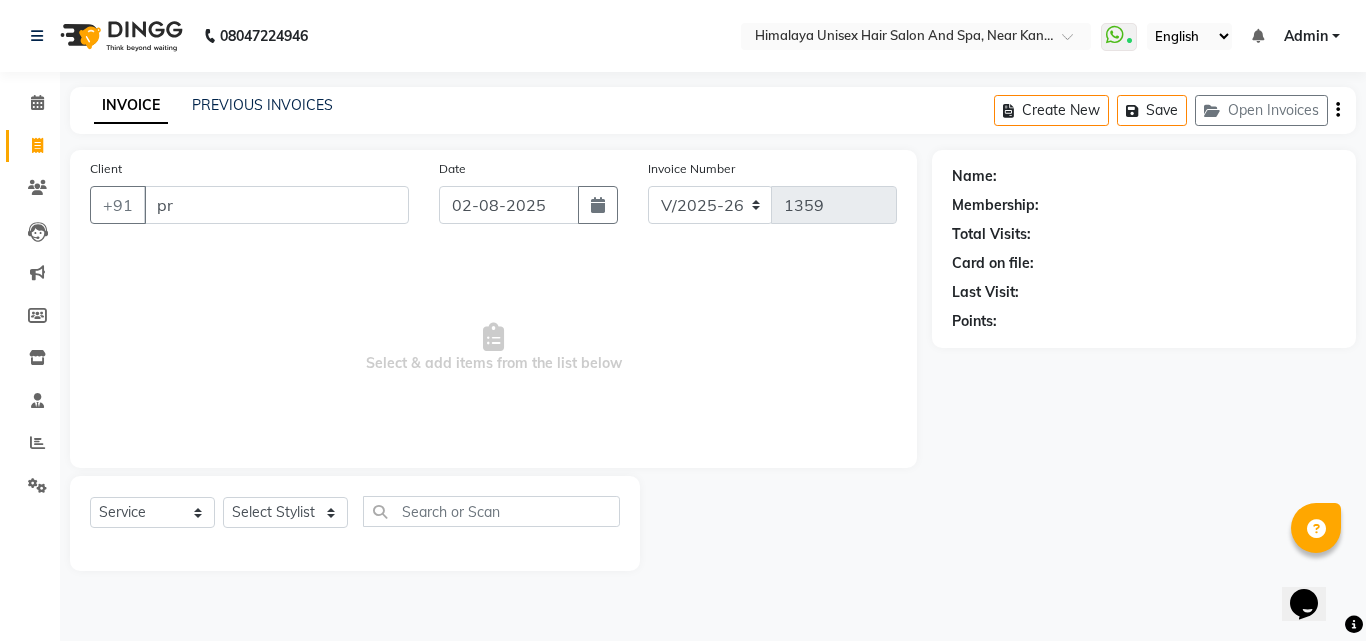 type on "p" 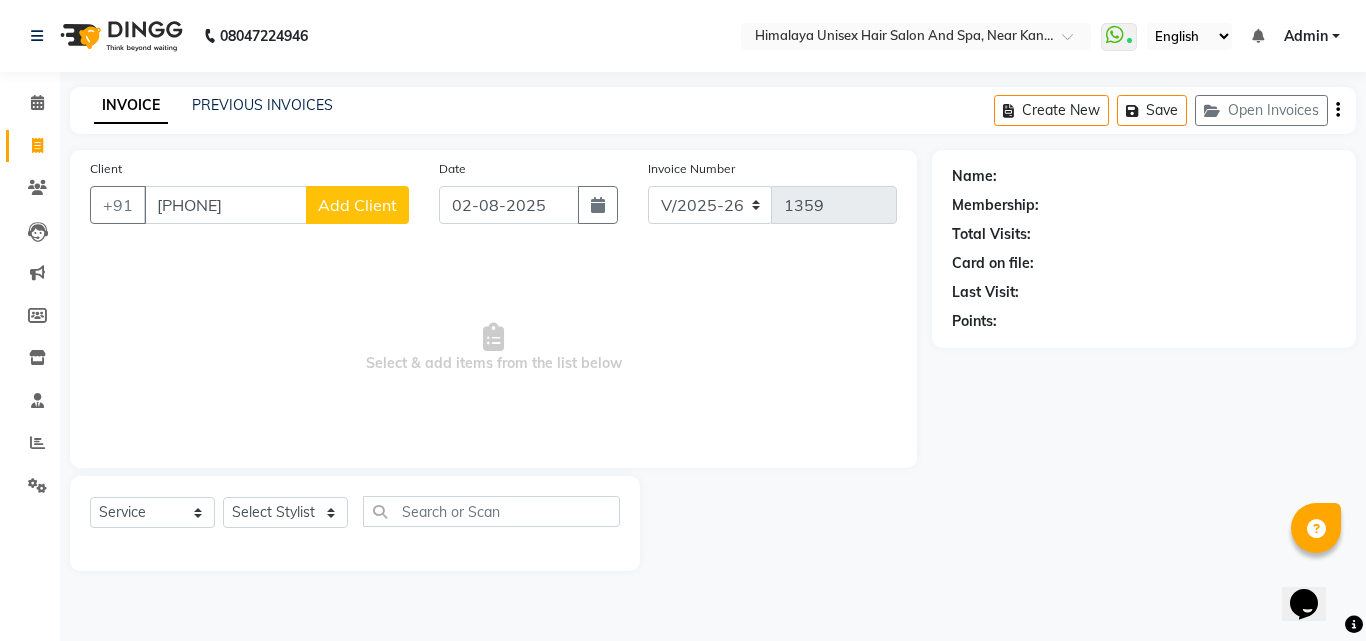 type on "[PHONE]" 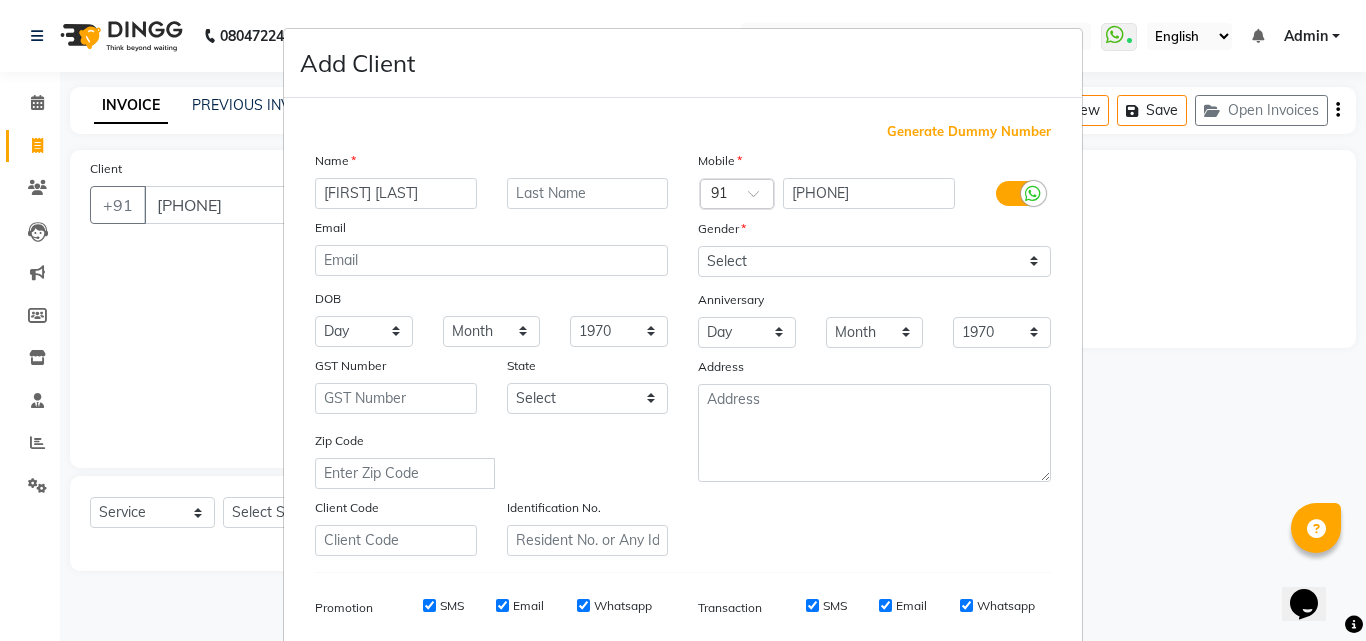 type on "[FIRST] [LAST]" 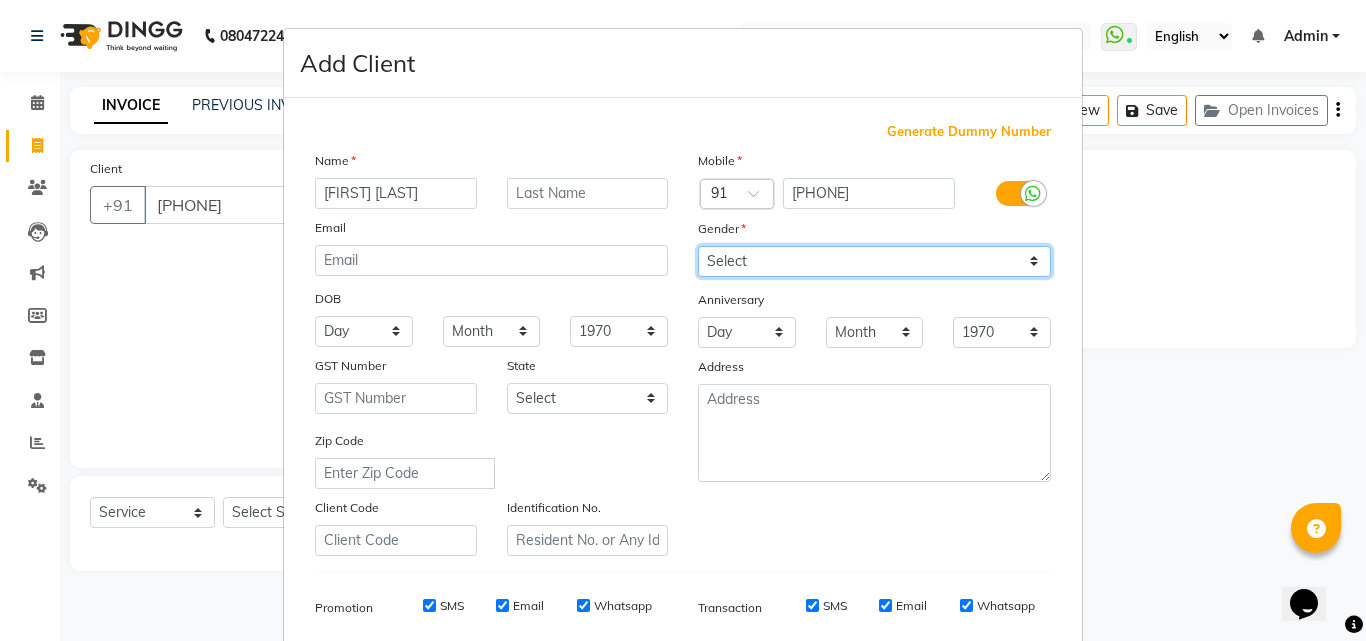click on "Select Male Female Other Prefer Not To Say" at bounding box center (874, 261) 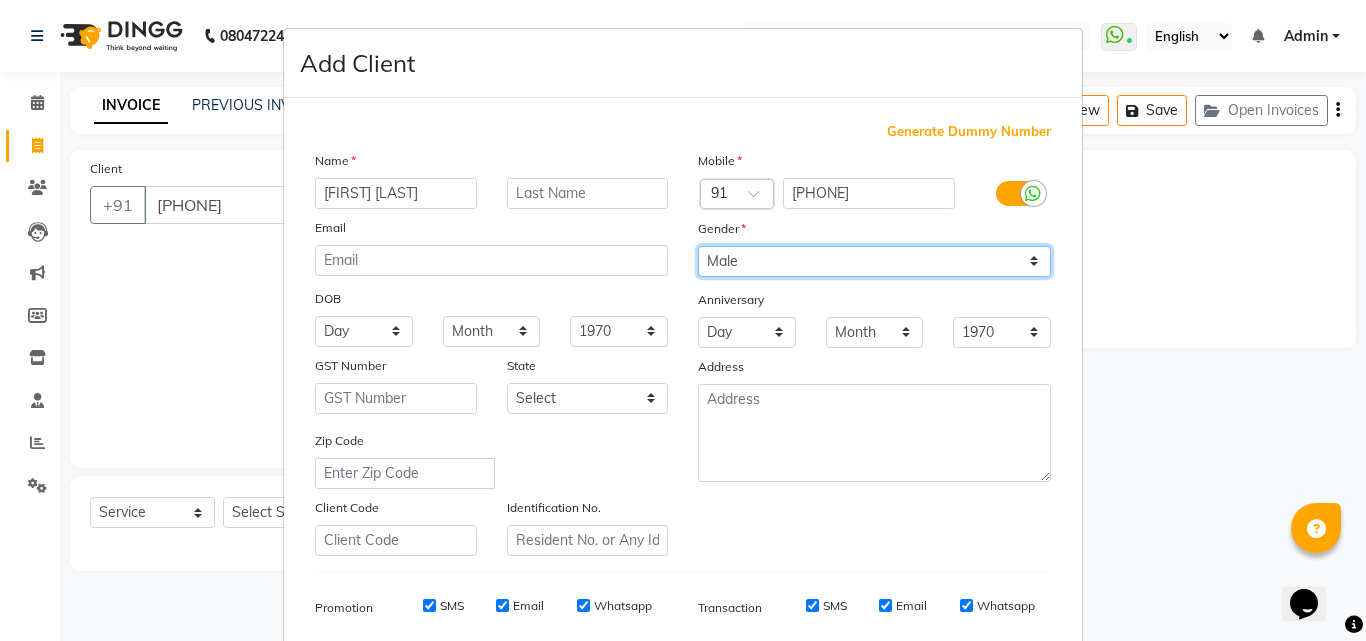 click on "Select Male Female Other Prefer Not To Say" at bounding box center (874, 261) 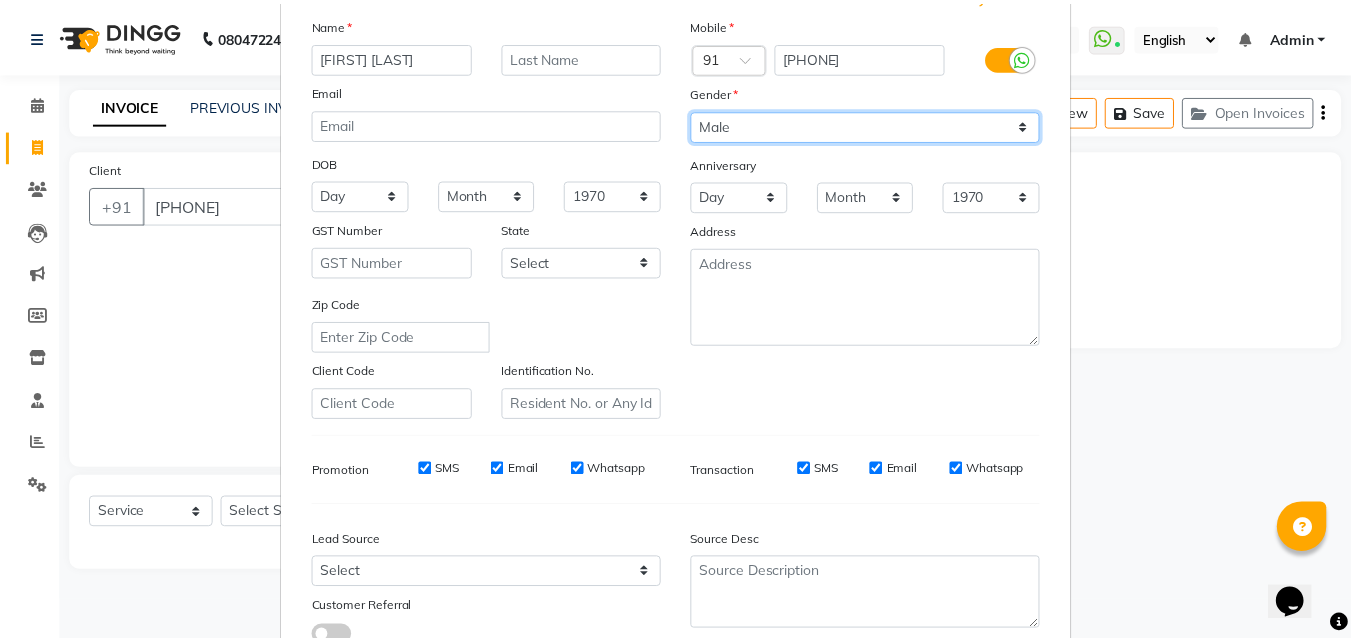 scroll, scrollTop: 282, scrollLeft: 0, axis: vertical 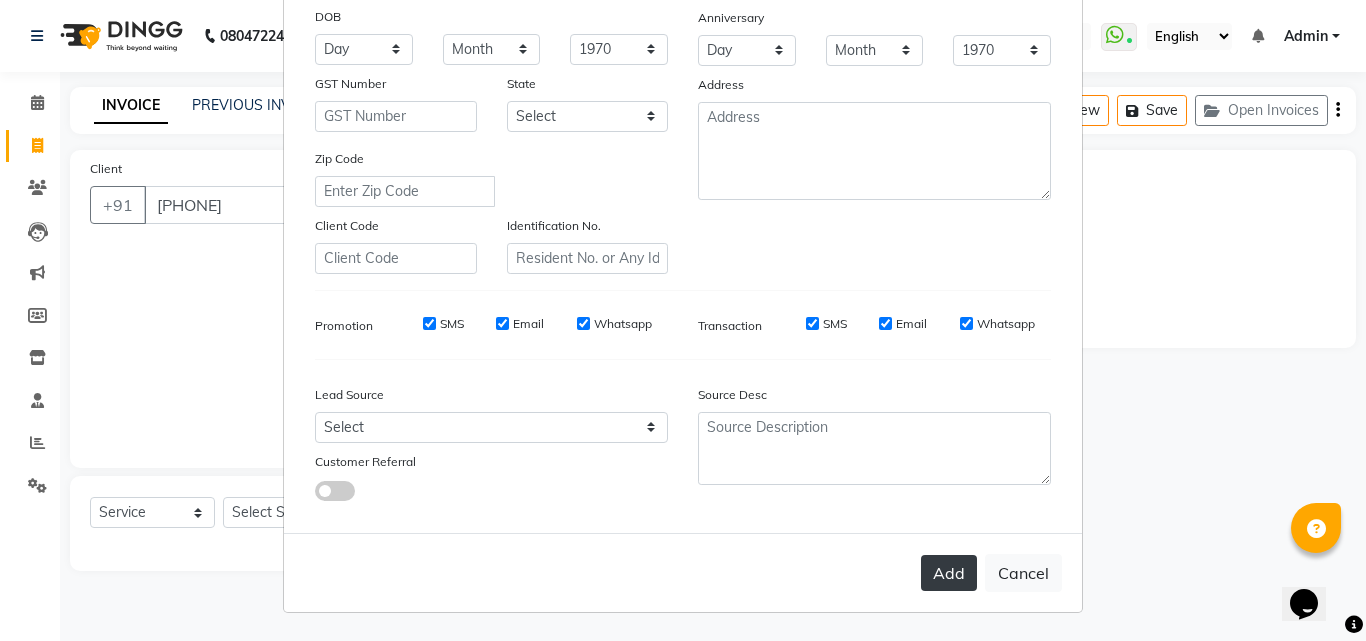 click on "Add" at bounding box center (949, 573) 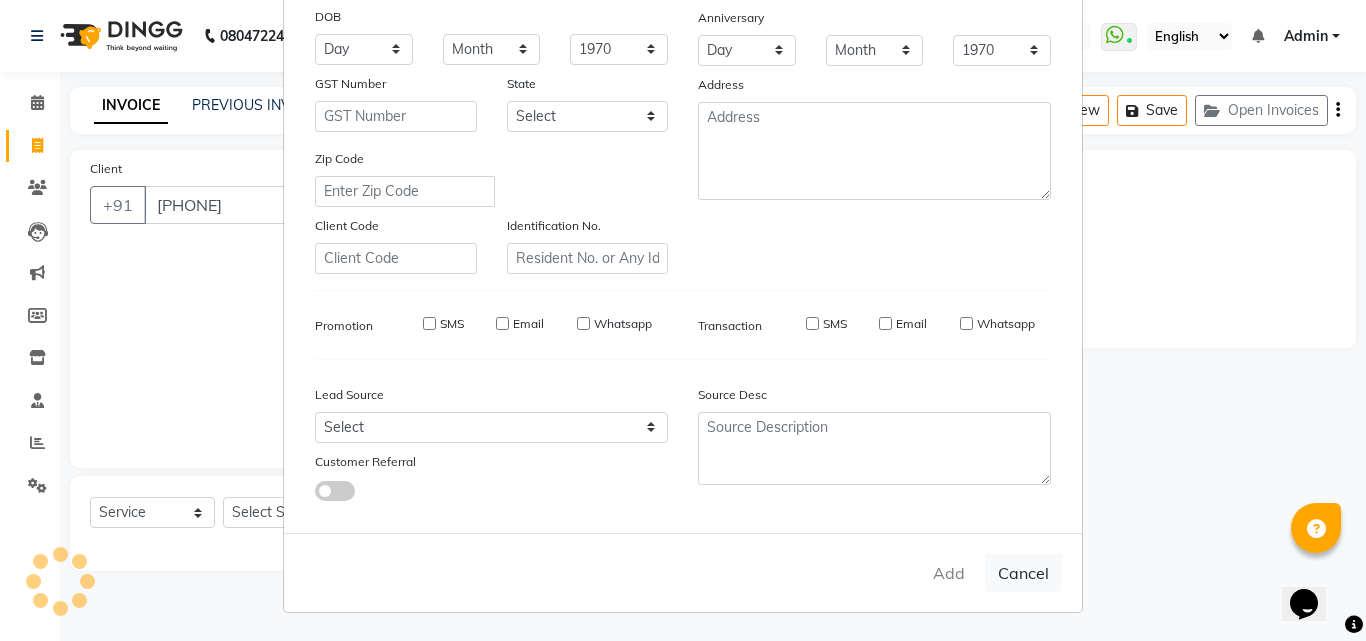 type 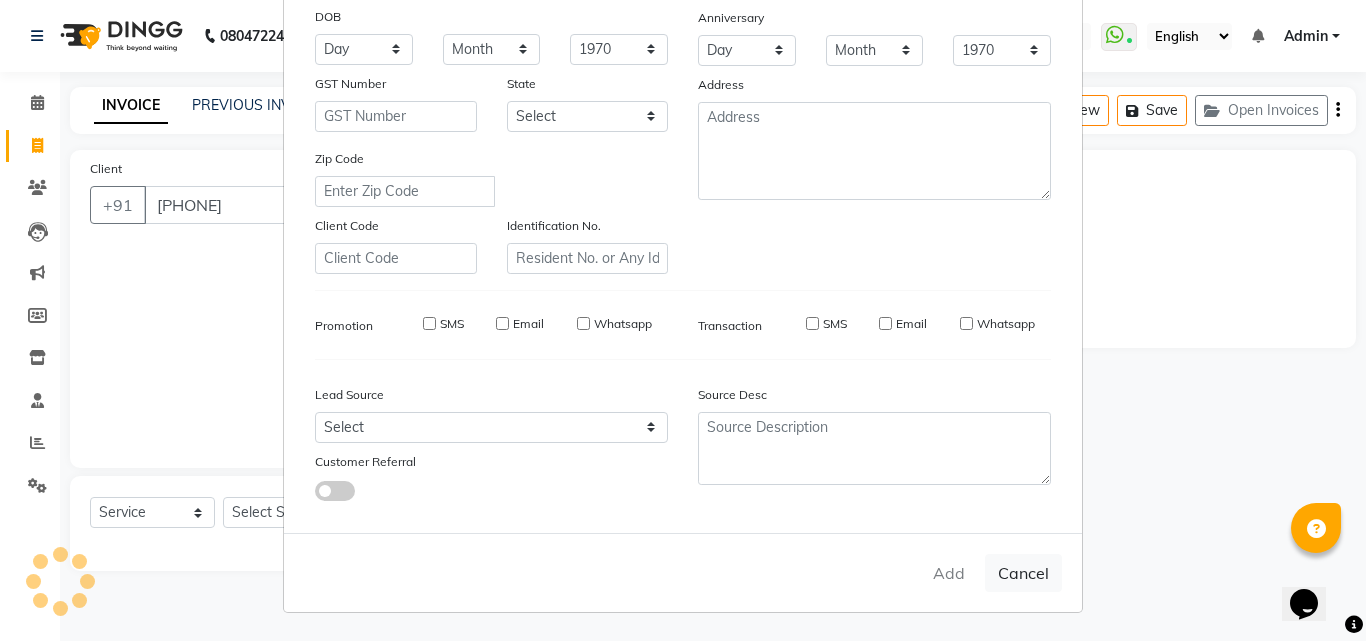 select 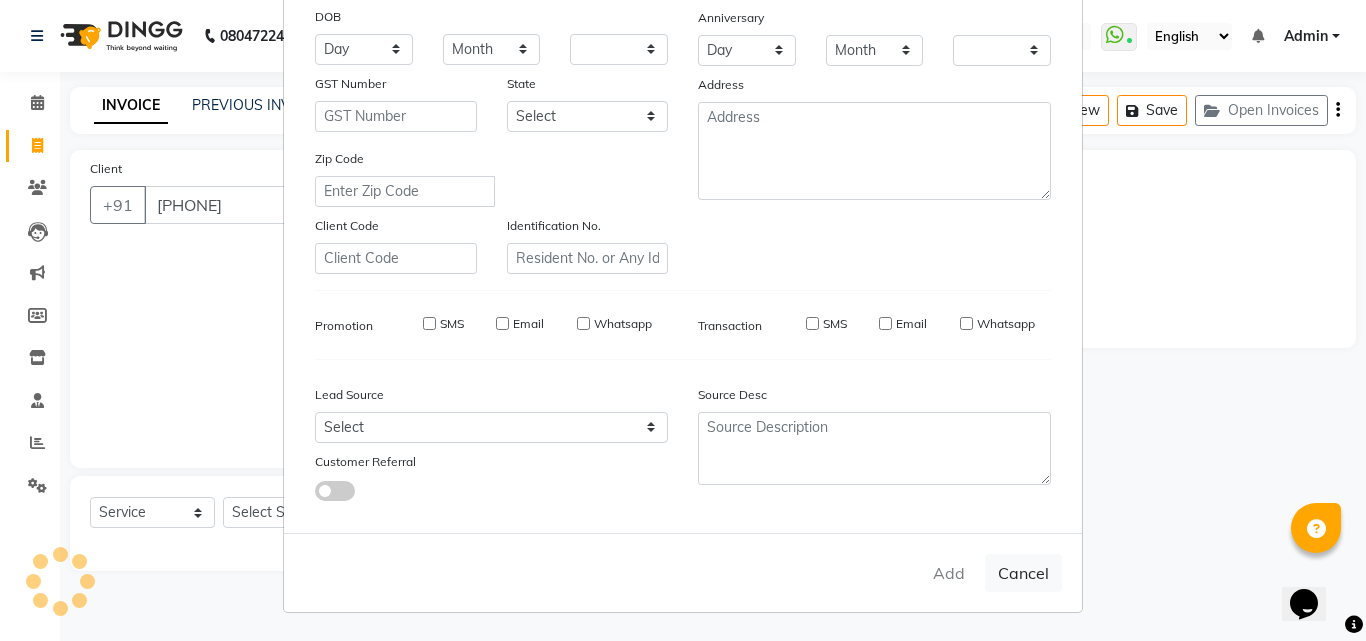 checkbox on "false" 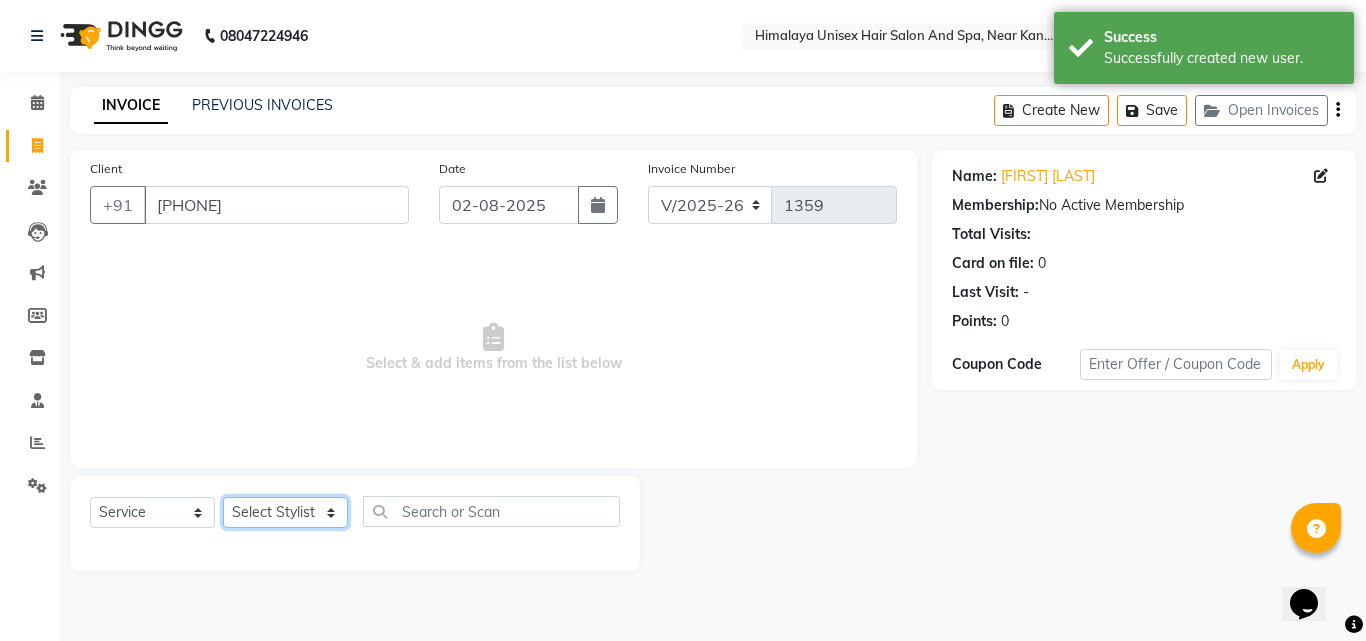 click on "Select Stylist [FIRST] [LAST] [FIRST] [LAST] [FIRST] [LAST] [FIRST] [LAST] [FIRST] [LAST] [FIRST] [LAST] [FIRST] [LAST] [FIRST] [LAST] [FIRST] [LAST]" 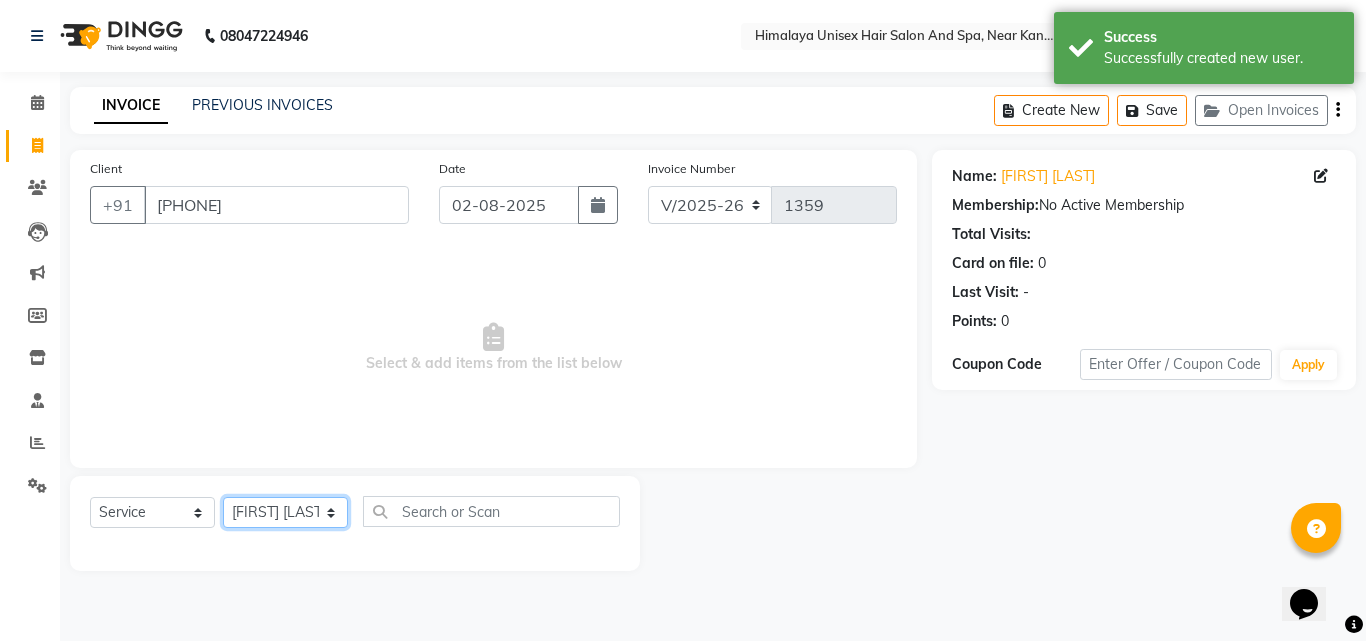 click on "Select Stylist [FIRST] [LAST] [FIRST] [LAST] [FIRST] [LAST] [FIRST] [LAST] [FIRST] [LAST] [FIRST] [LAST] [FIRST] [LAST] [FIRST] [LAST] [FIRST] [LAST]" 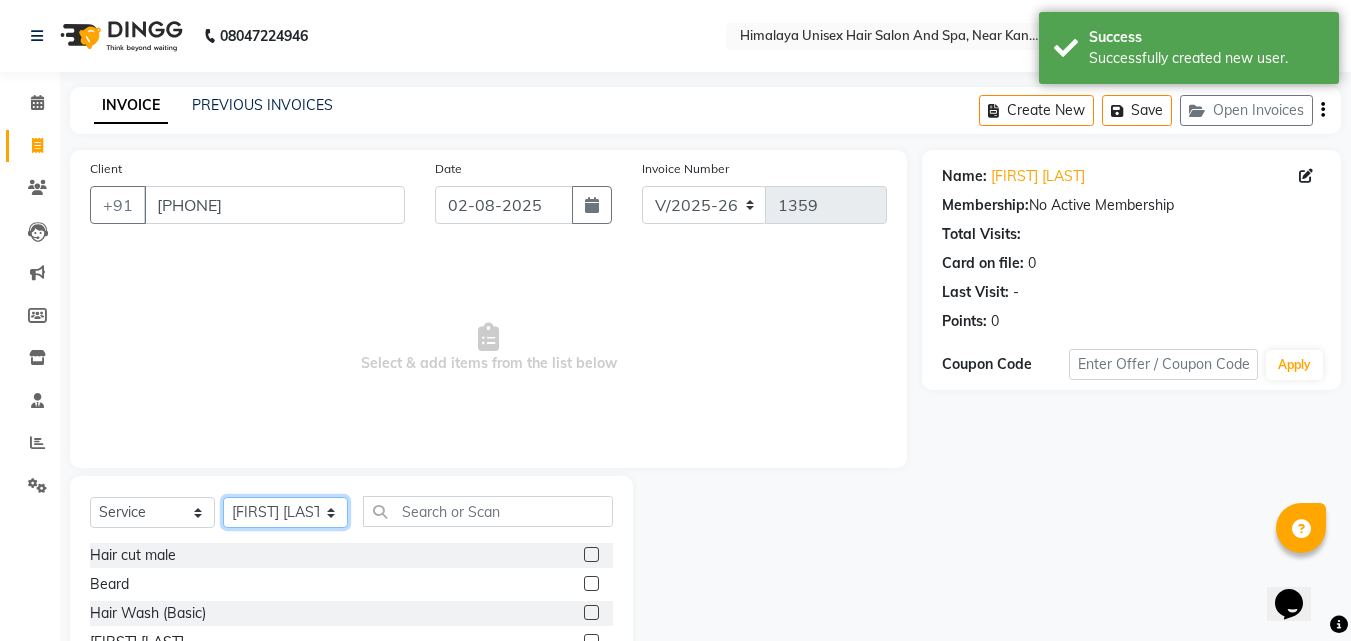 click on "Select Stylist [FIRST] [LAST] [FIRST] [LAST] [FIRST] [LAST] [FIRST] [LAST] [FIRST] [LAST] [FIRST] [LAST] [FIRST] [LAST] [FIRST] [LAST] [FIRST] [LAST]" 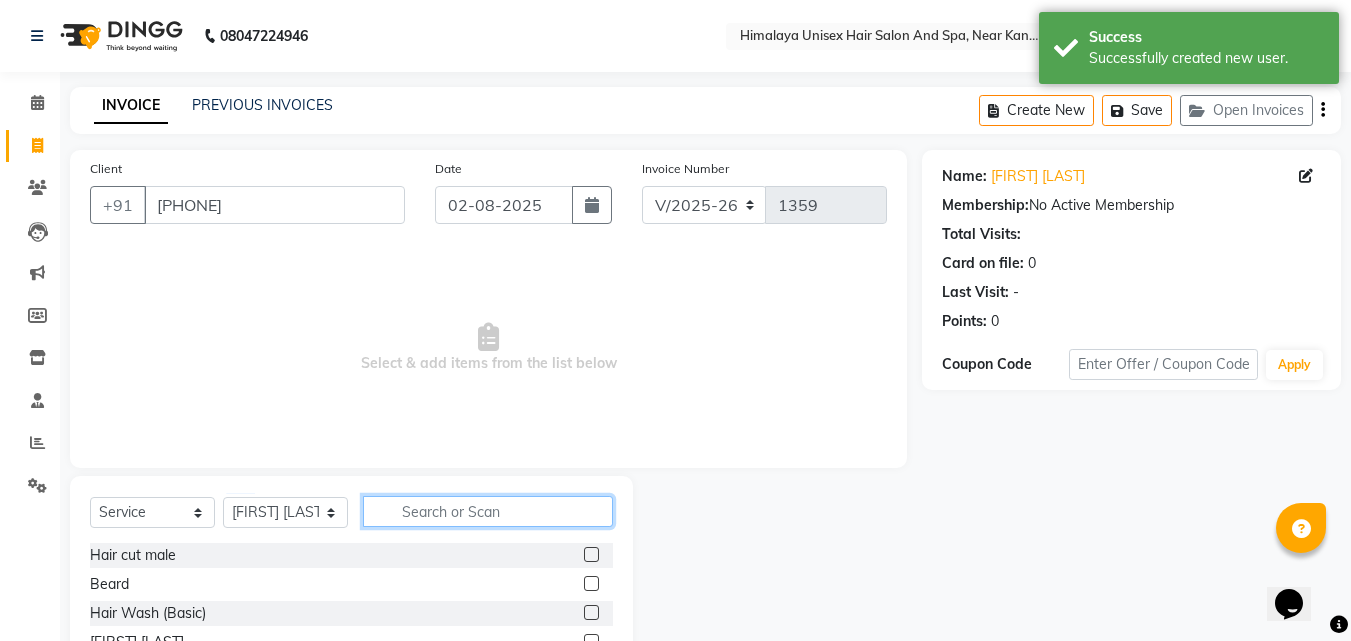 click 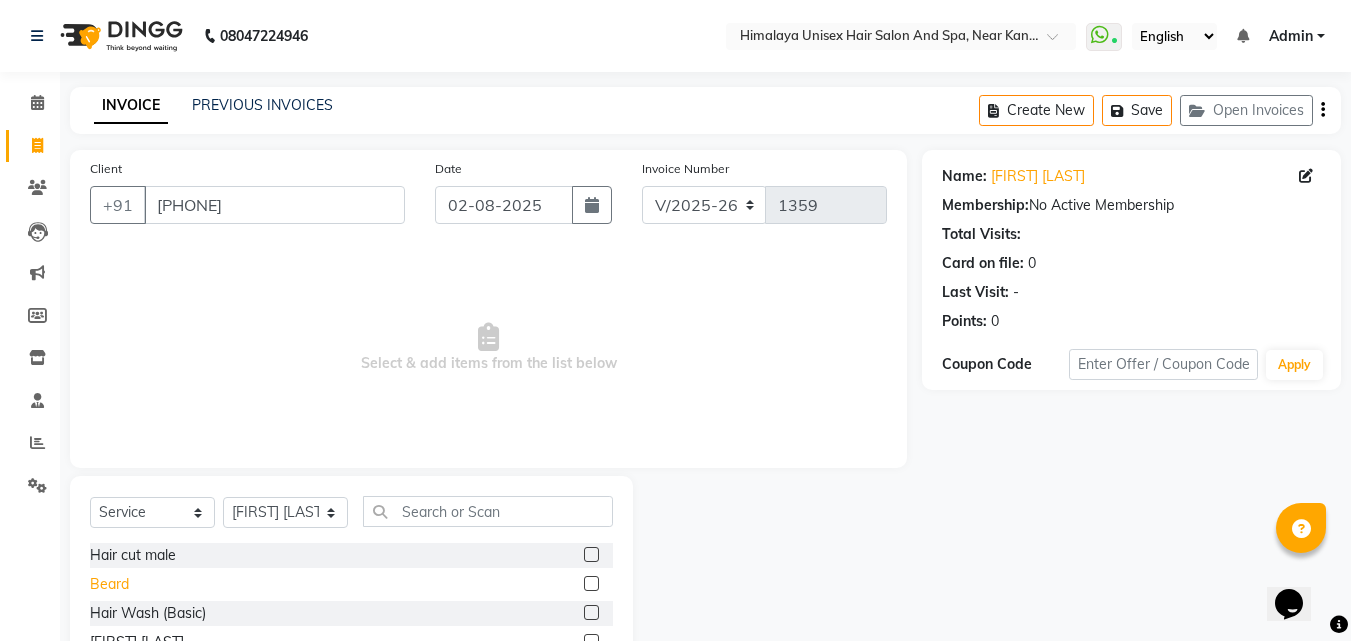 click on "Beard" 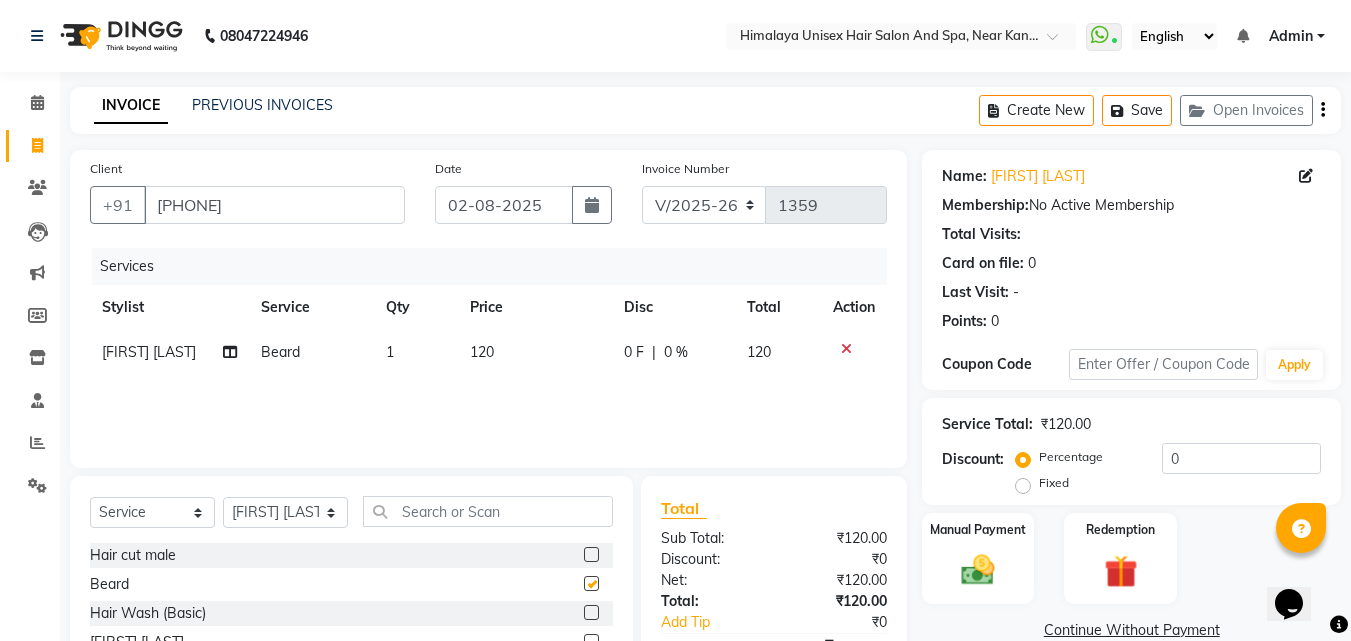 checkbox on "false" 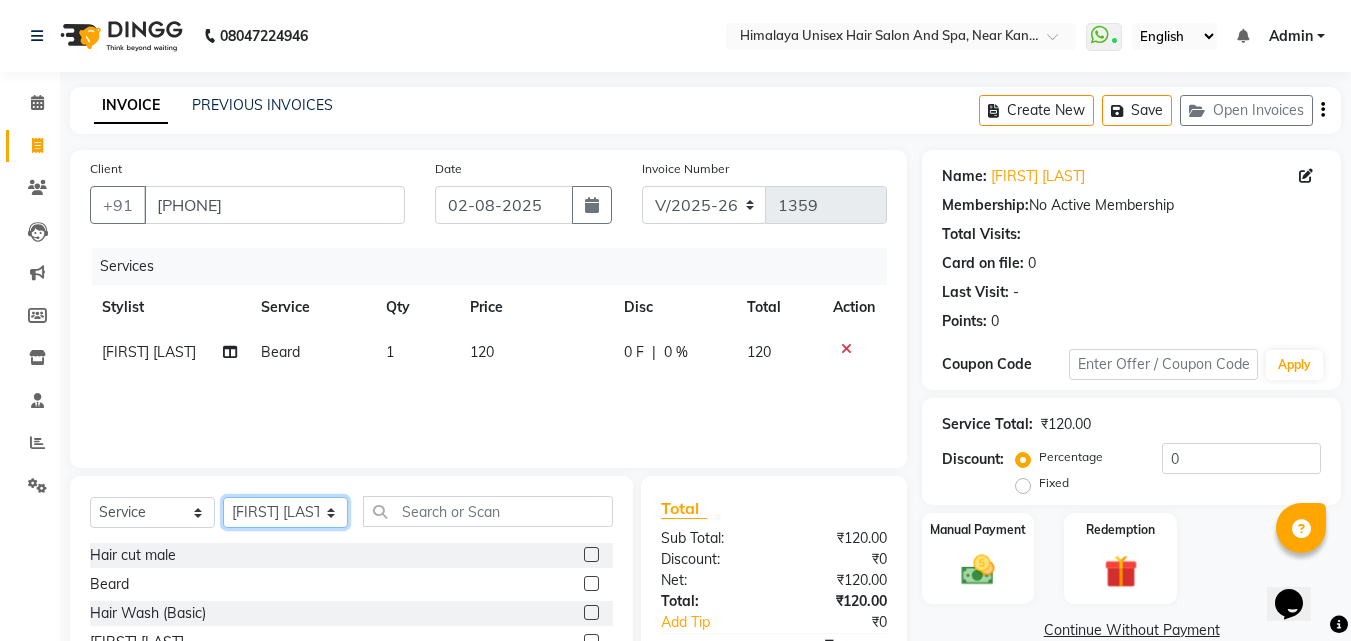 click on "Select Stylist [FIRST] [LAST] [FIRST] [LAST] [FIRST] [LAST] [FIRST] [LAST] [FIRST] [LAST] [FIRST] [LAST] [FIRST] [LAST] [FIRST] [LAST] [FIRST] [LAST]" 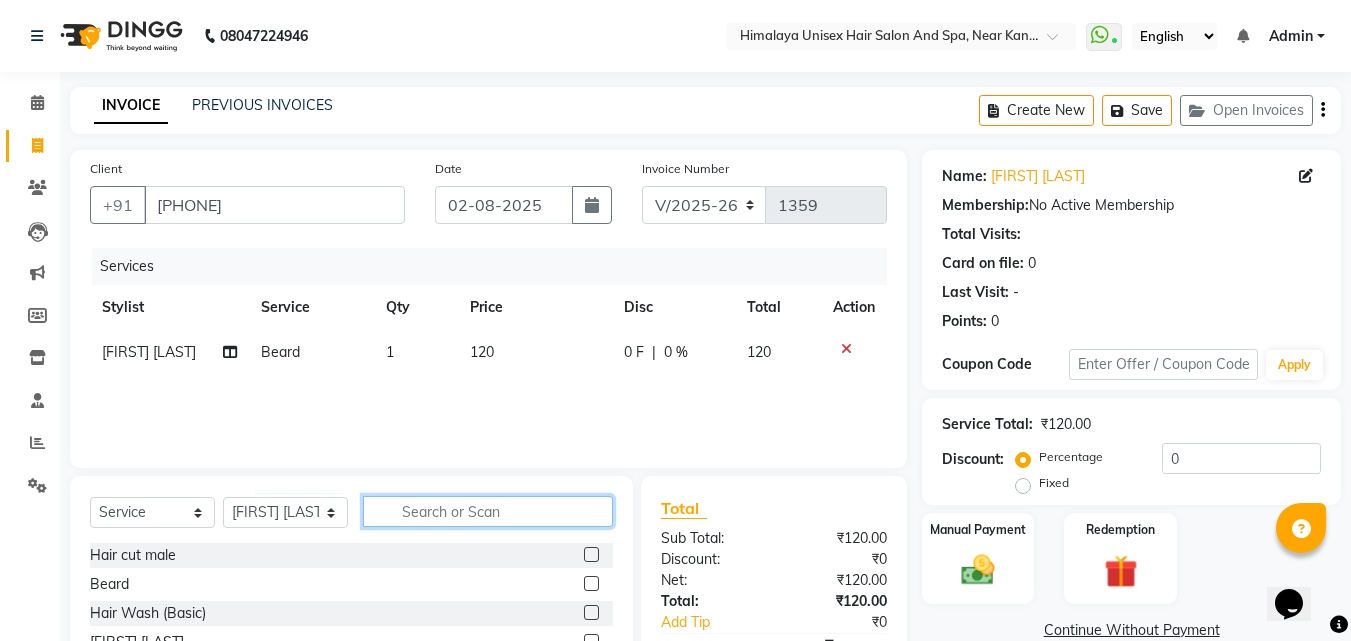 click 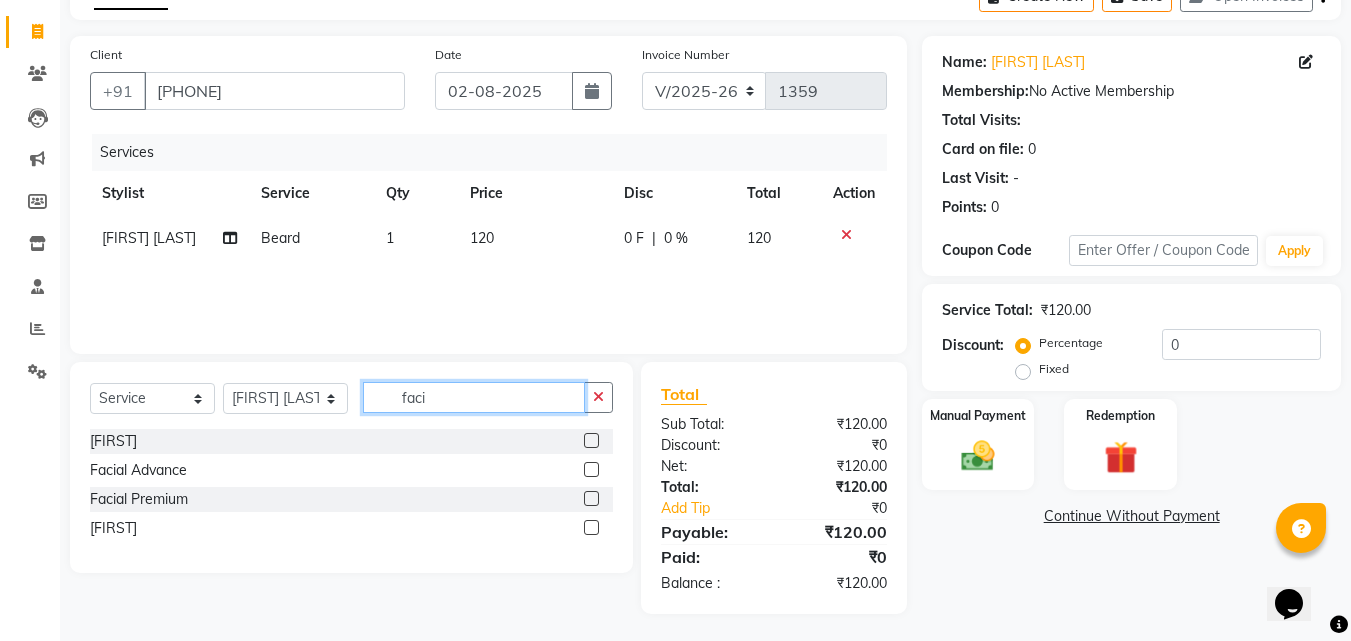 scroll, scrollTop: 117, scrollLeft: 0, axis: vertical 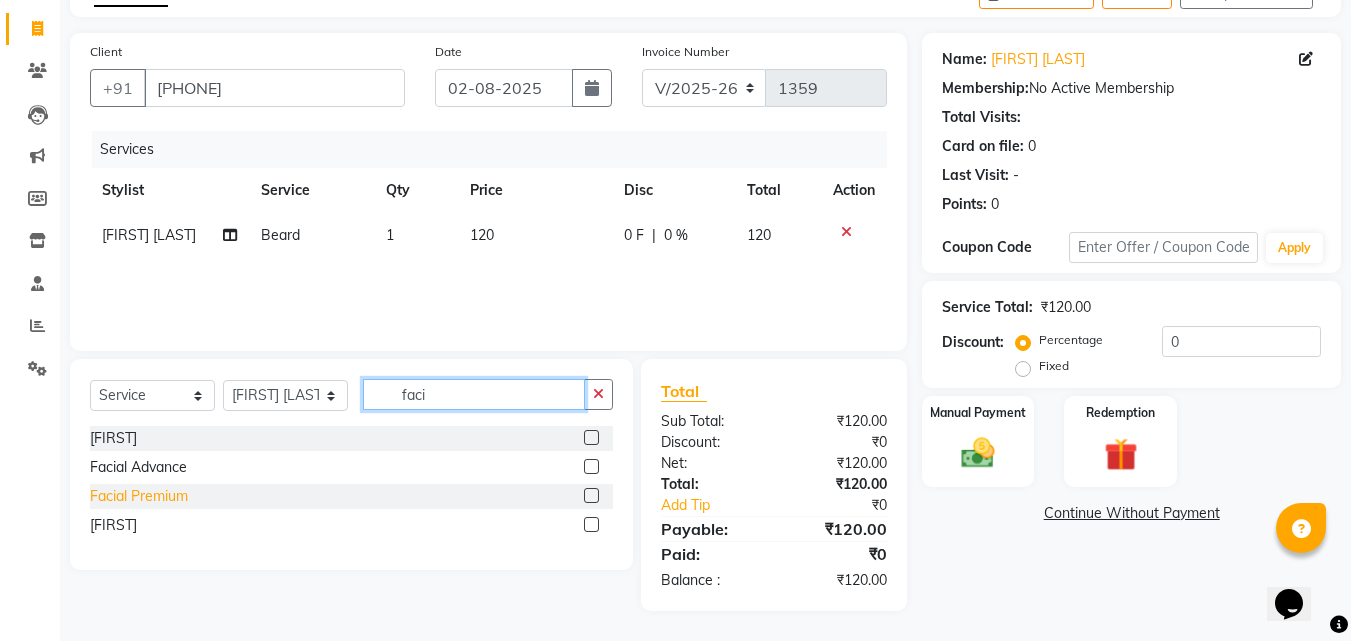 type on "faci" 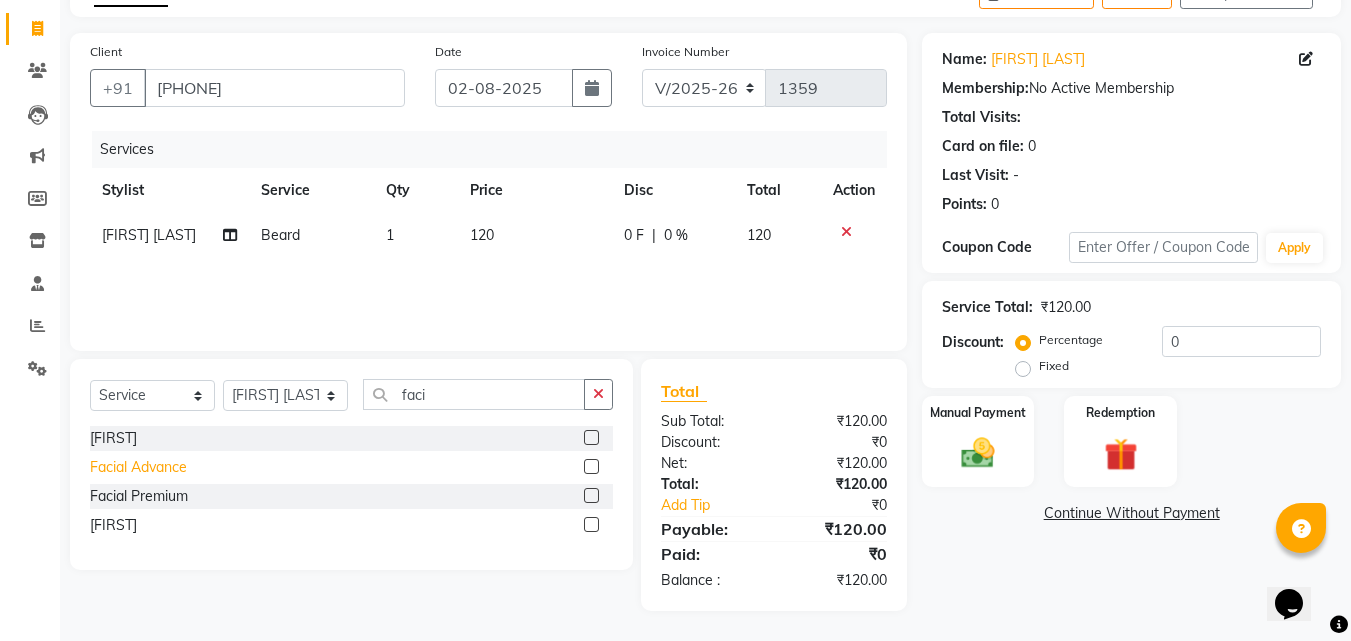 drag, startPoint x: 175, startPoint y: 502, endPoint x: 170, endPoint y: 477, distance: 25.495098 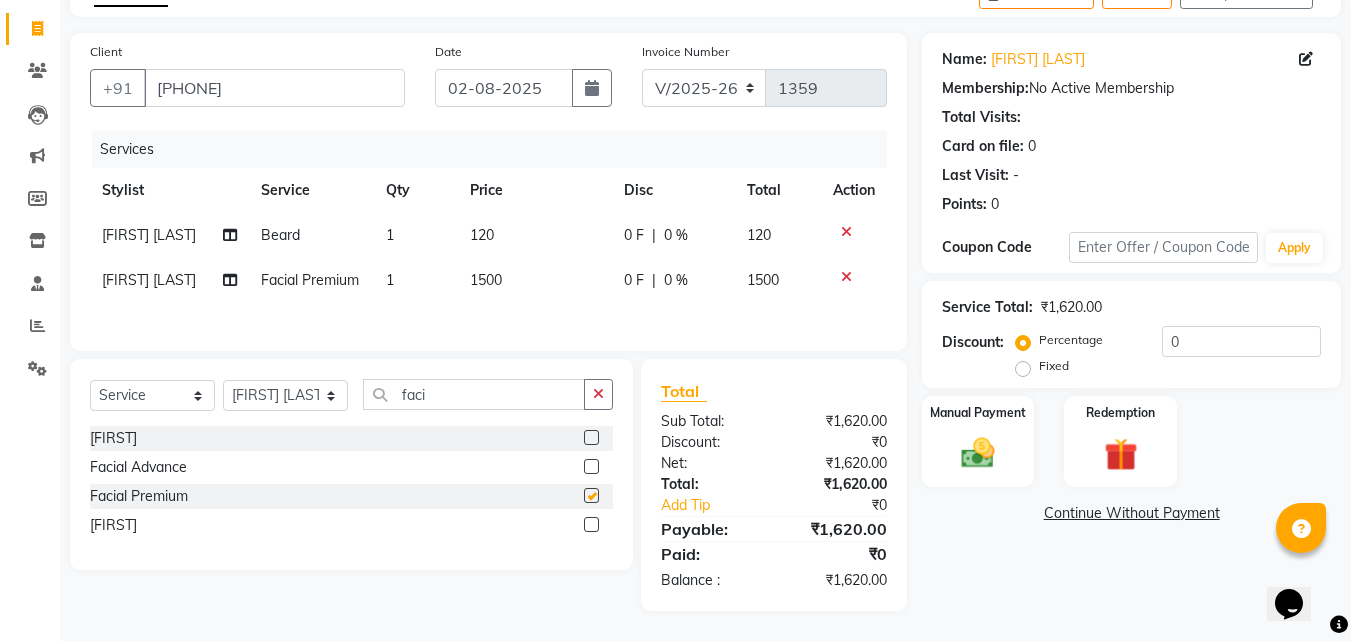 checkbox on "false" 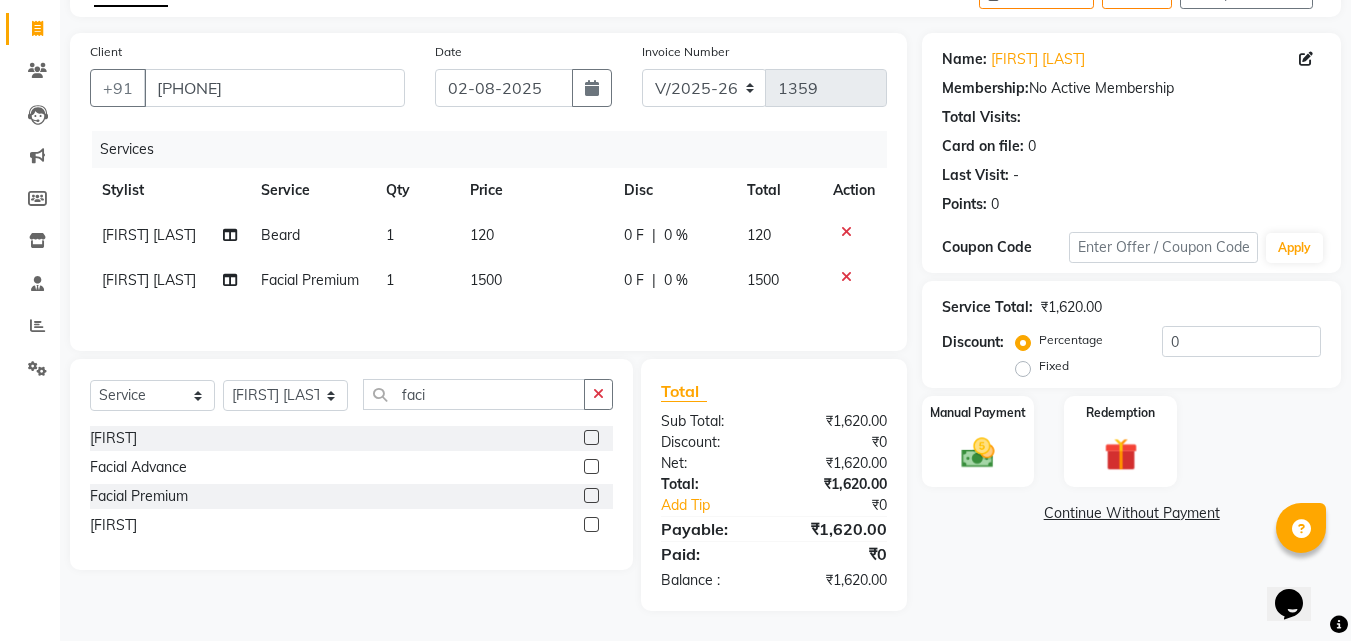 drag, startPoint x: 843, startPoint y: 276, endPoint x: 382, endPoint y: 380, distance: 472.58545 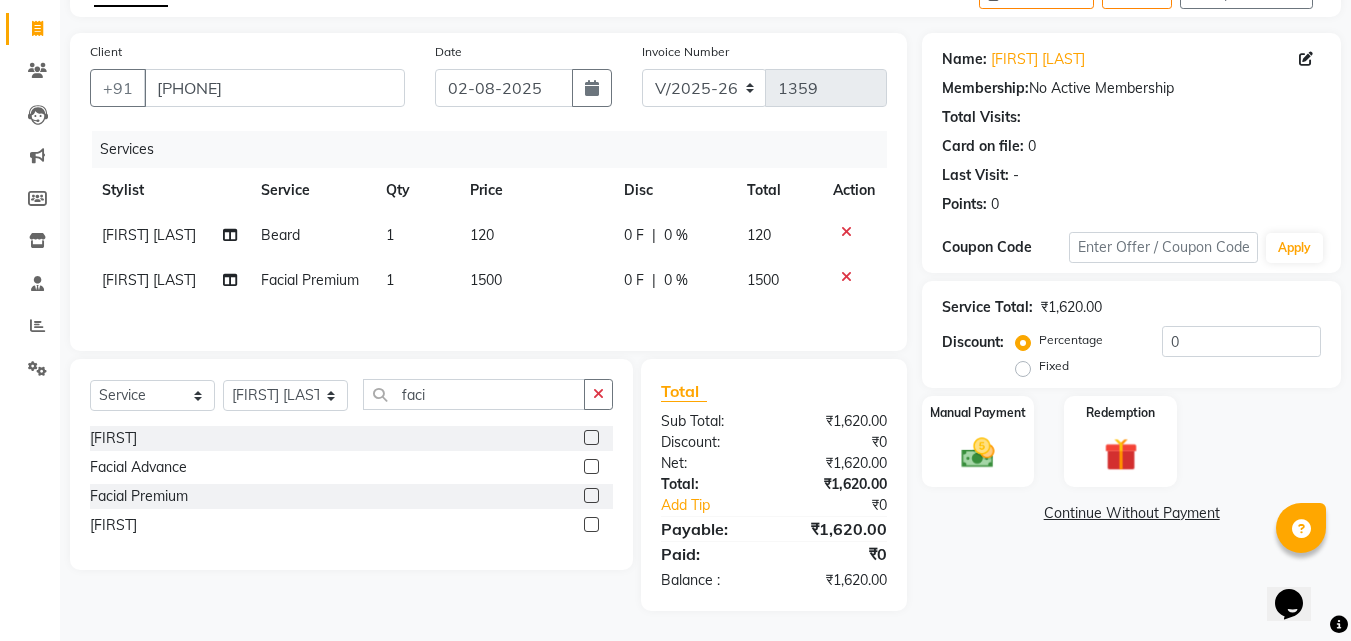 click 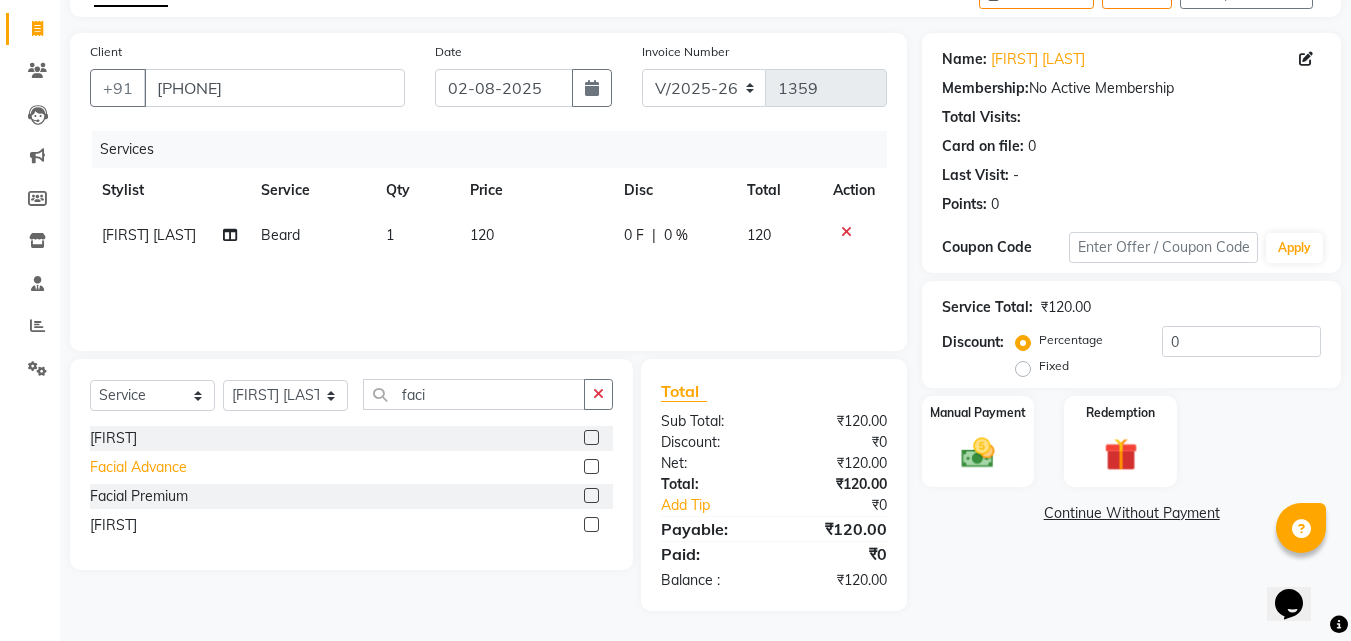 click on "Facial Advance" 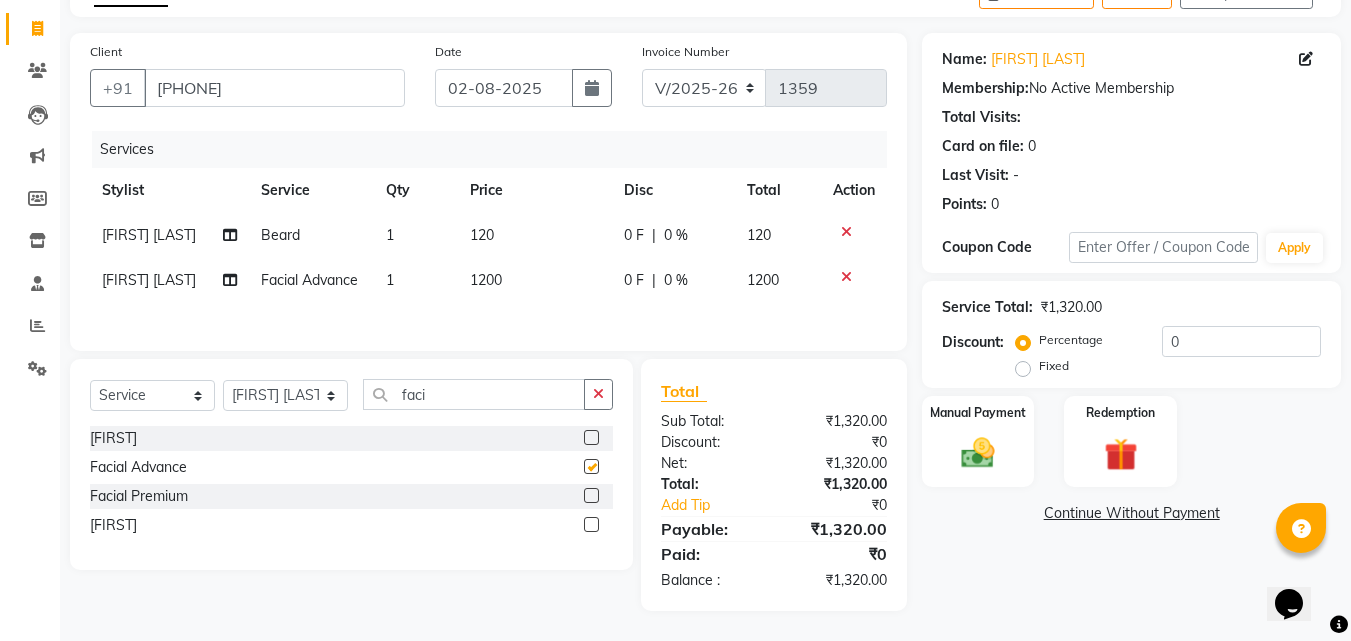 checkbox on "false" 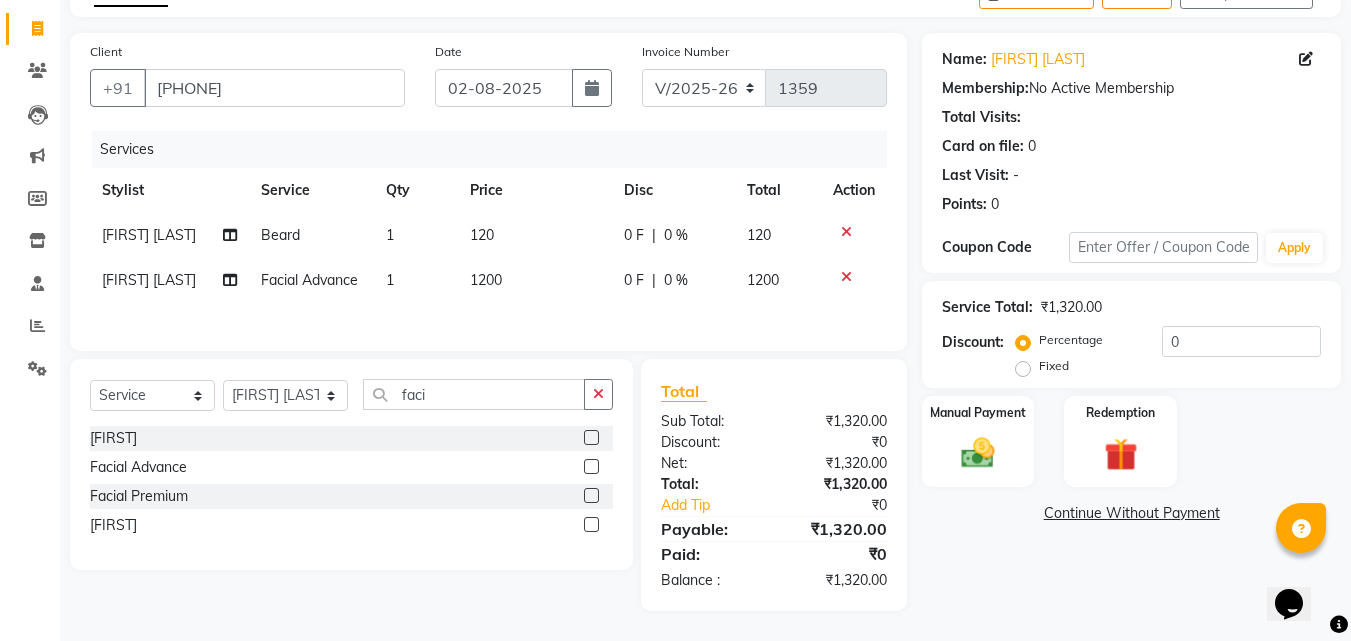 click 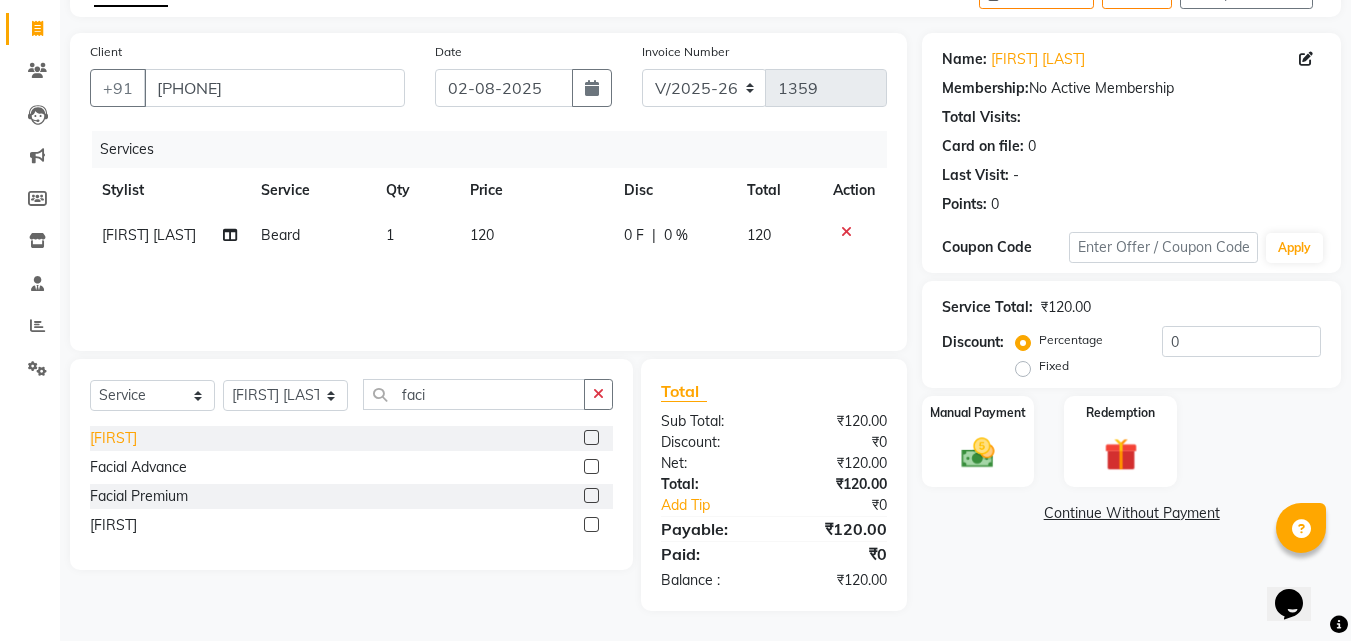 click on "Facial Basic" 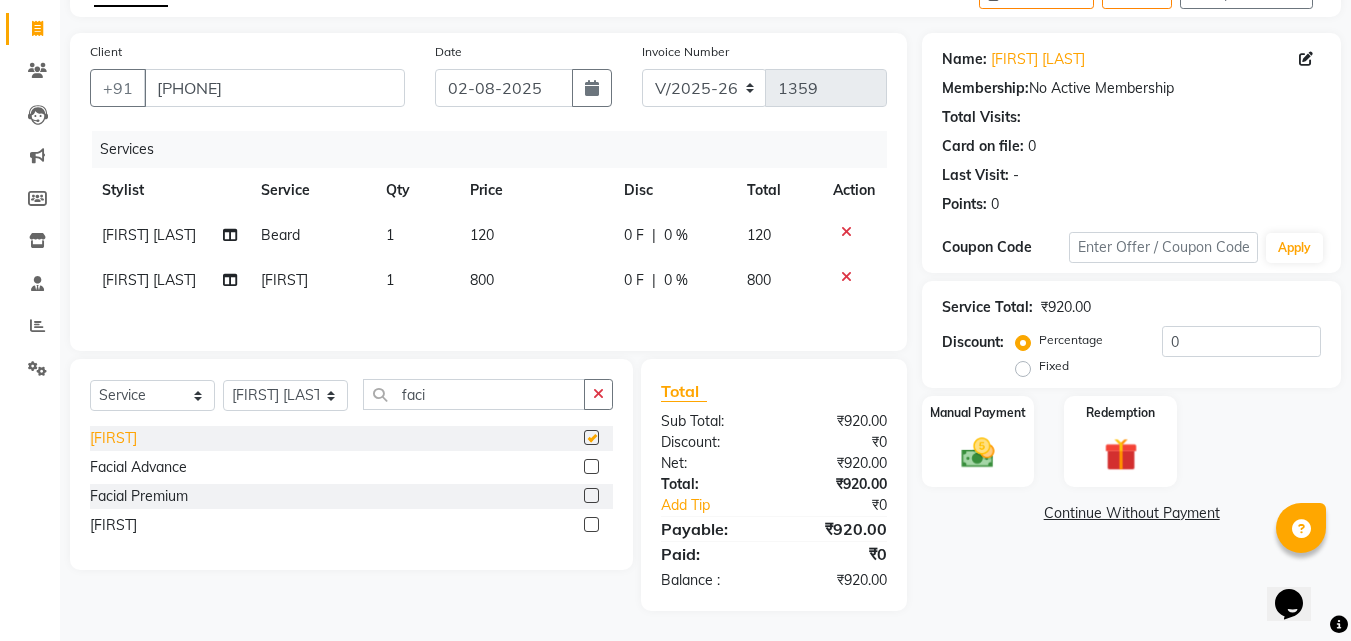 checkbox on "false" 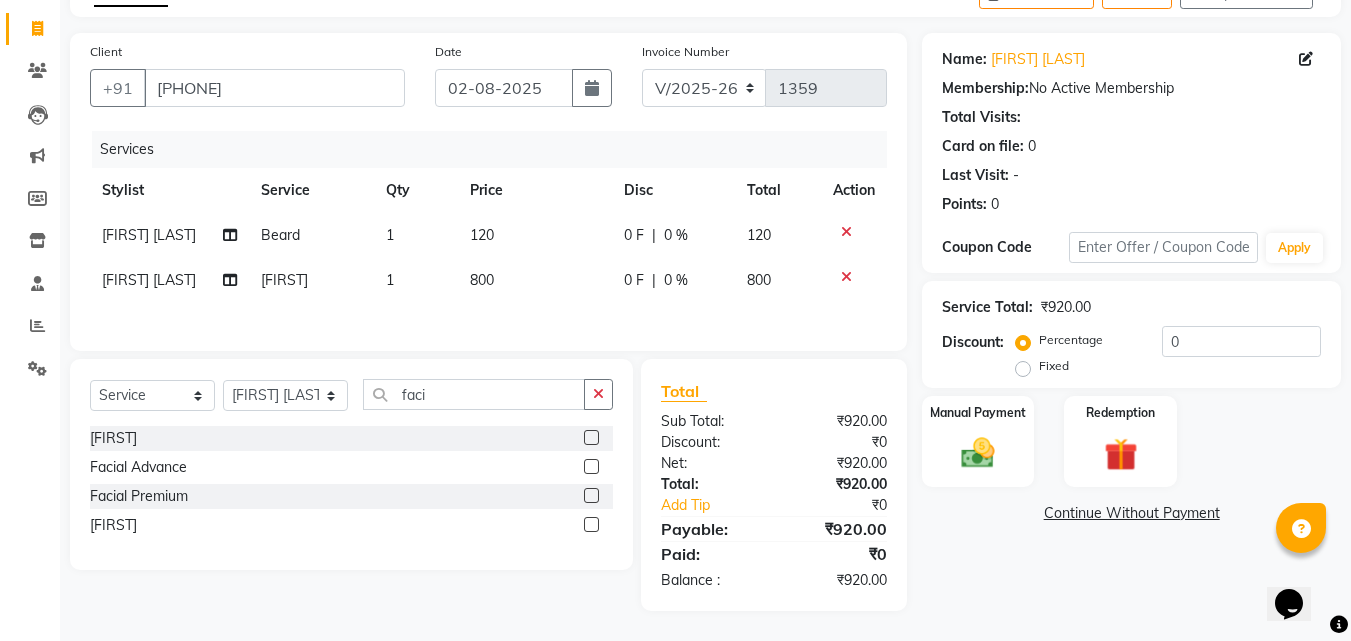 click 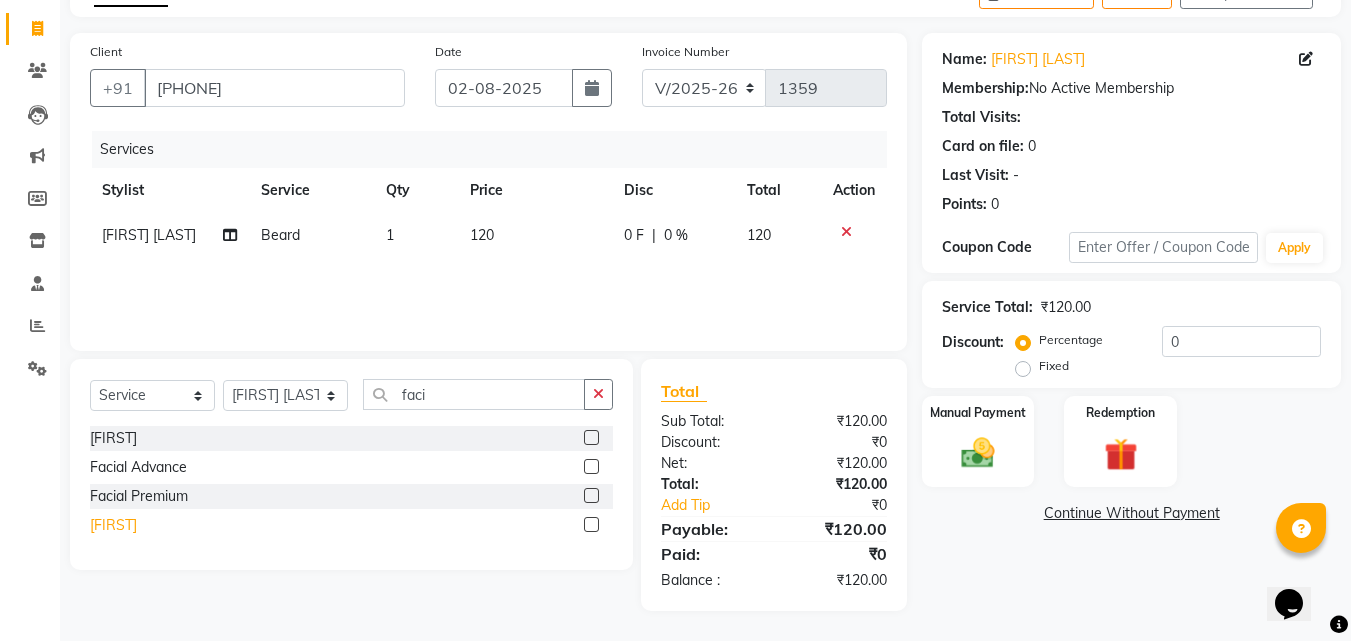 click on "Facial ( Hydra)" 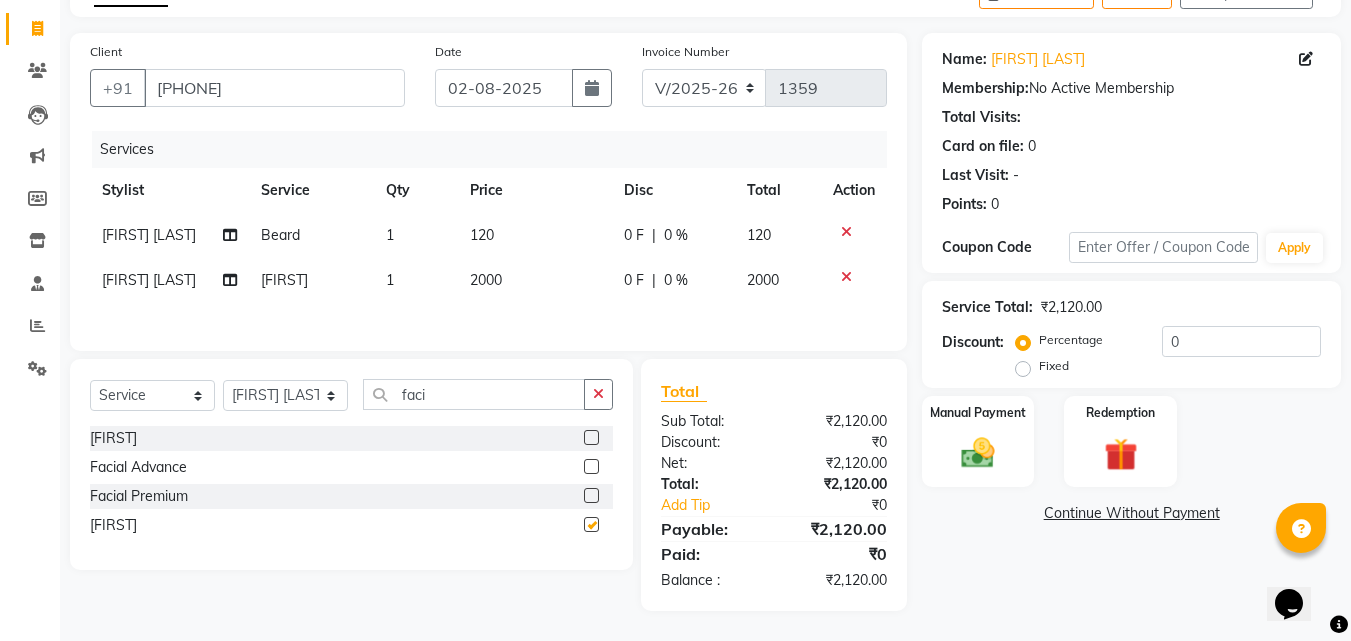checkbox on "false" 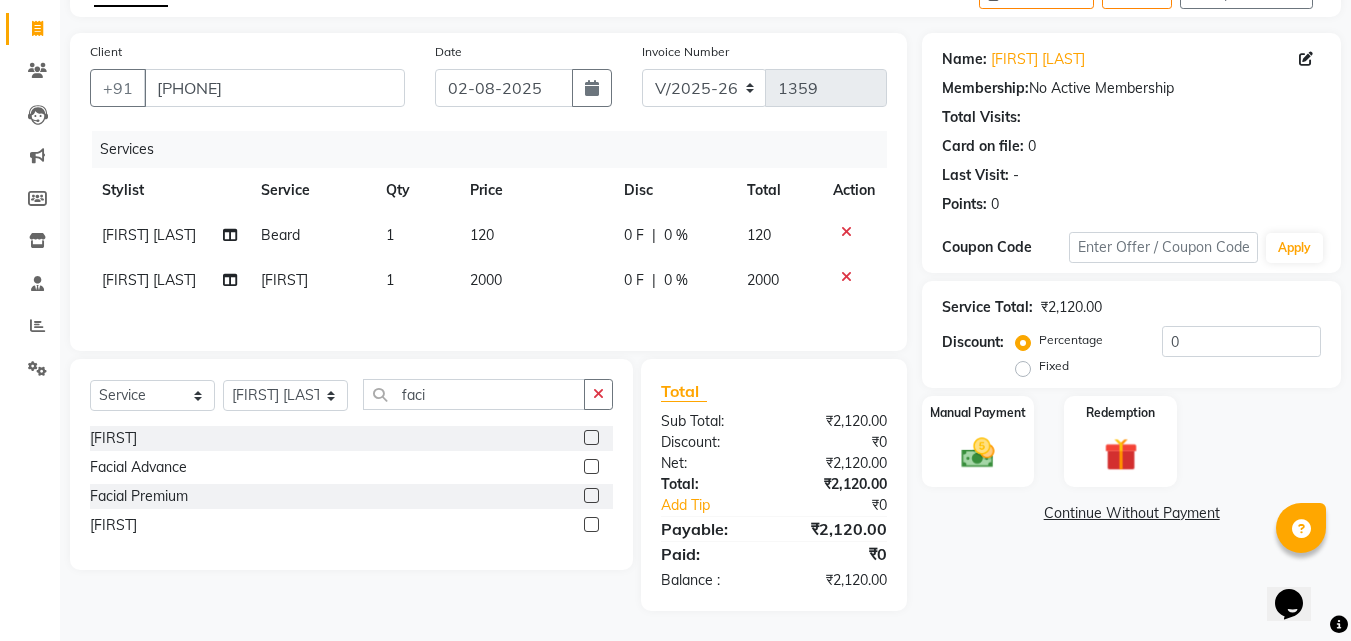 click 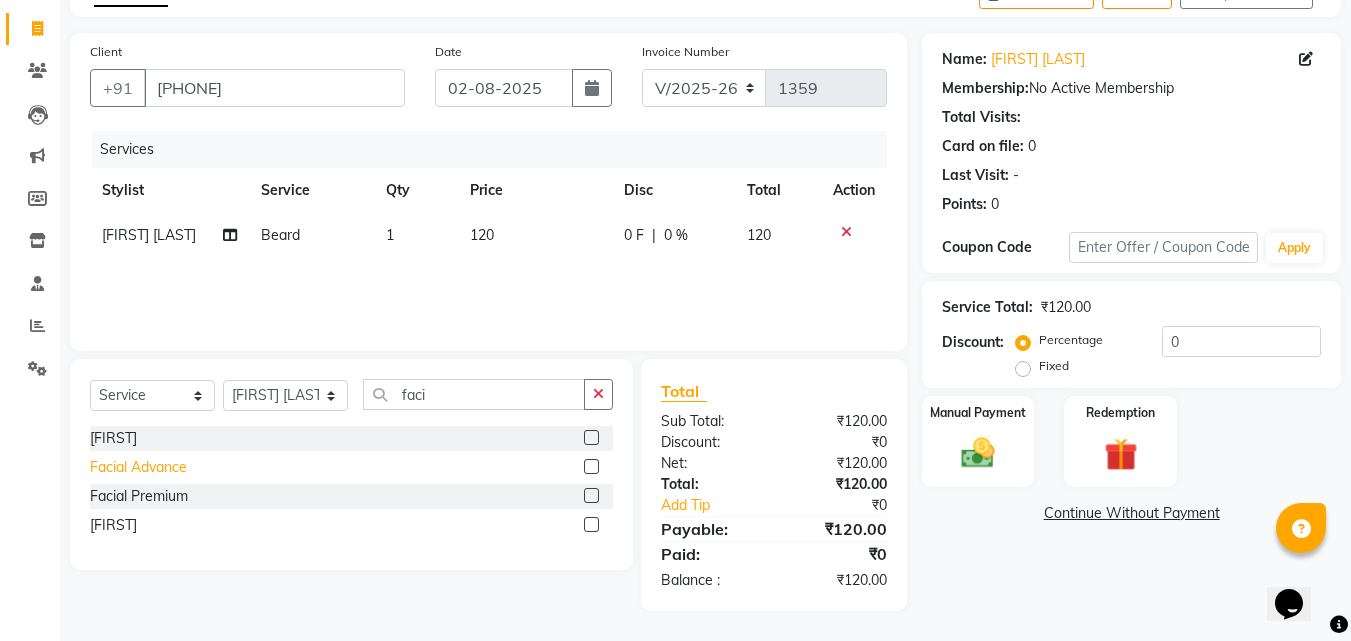 click on "Facial Advance" 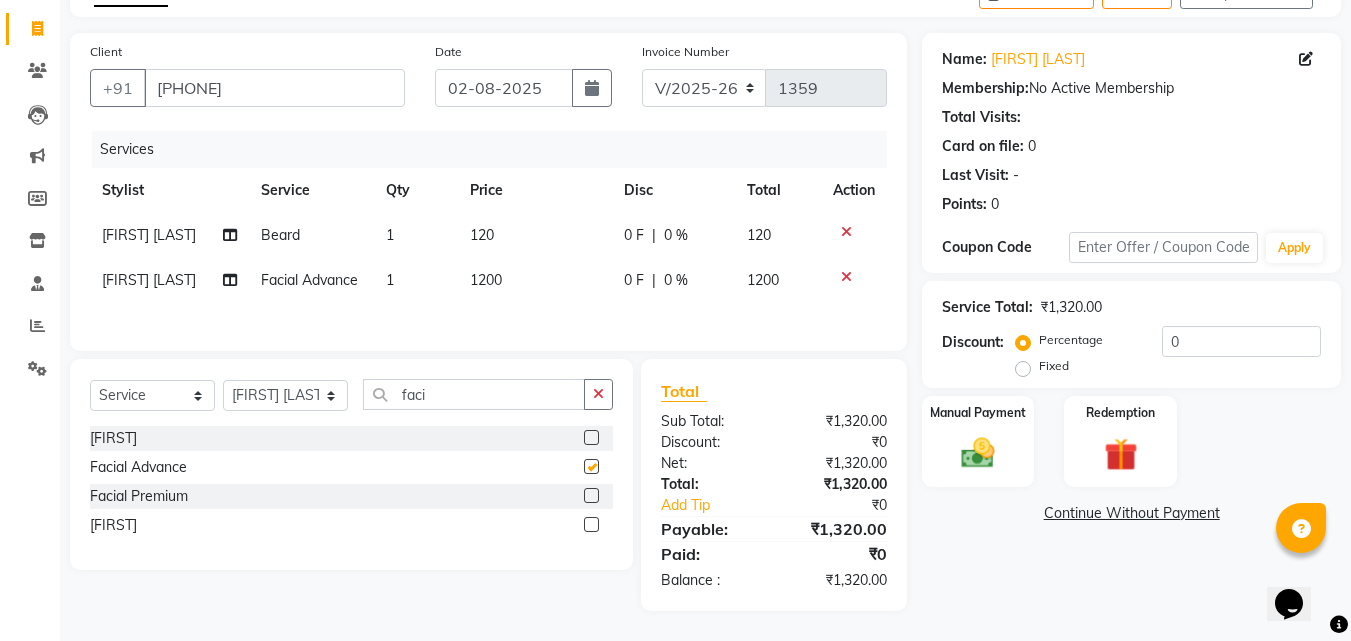 checkbox on "false" 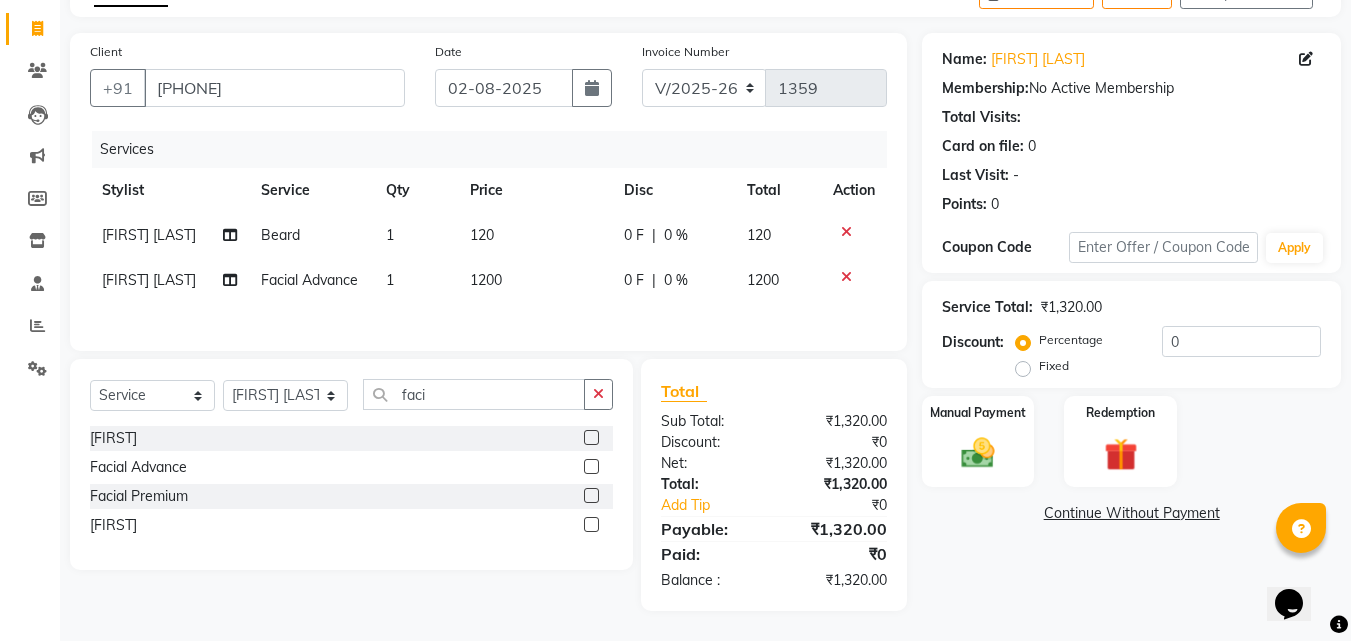 click on "1200" 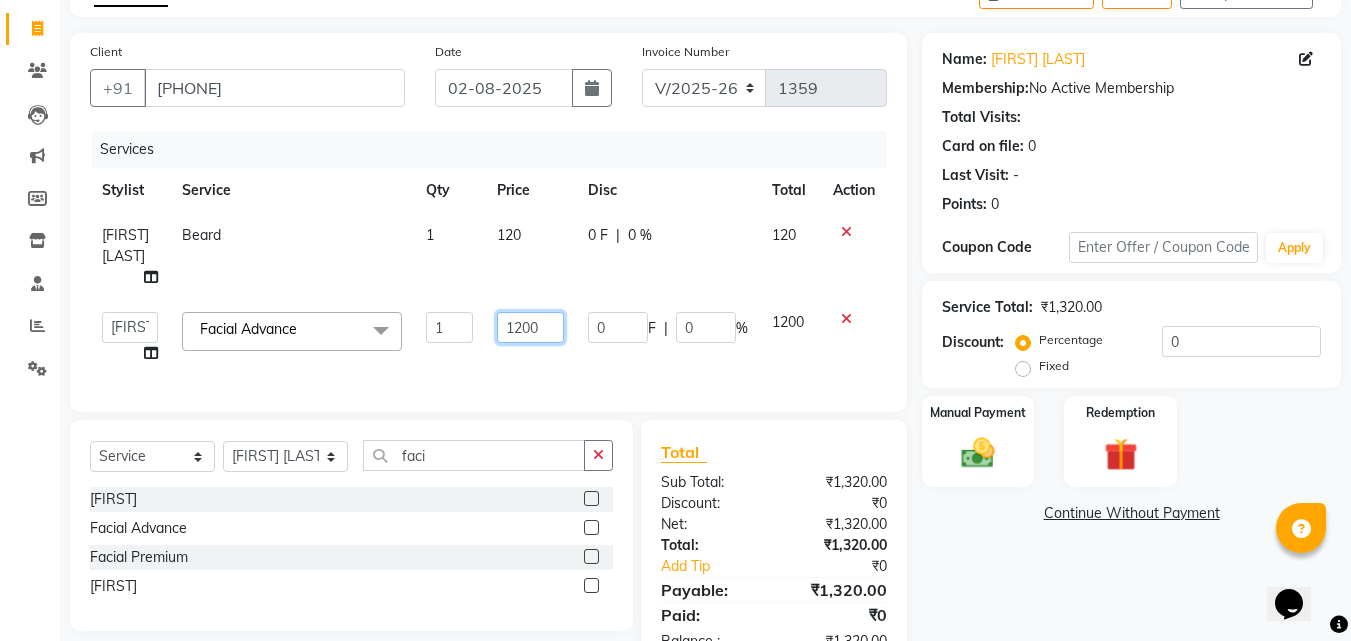 click on "1200" 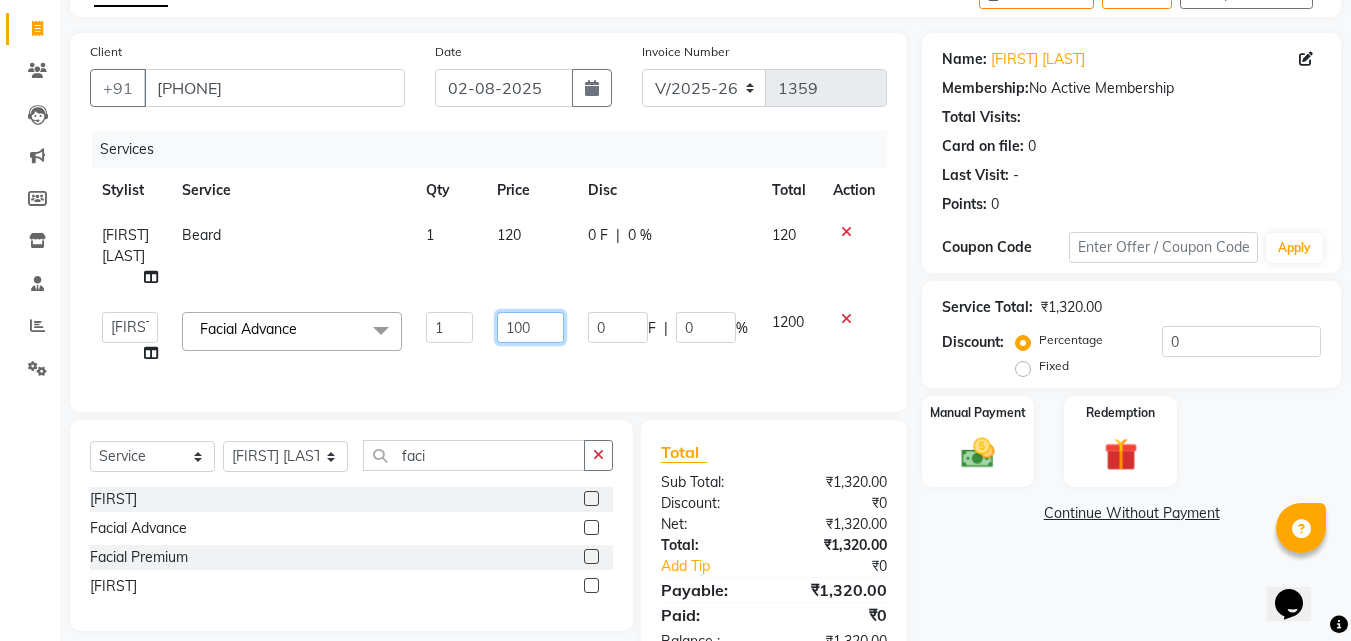 type on "1000" 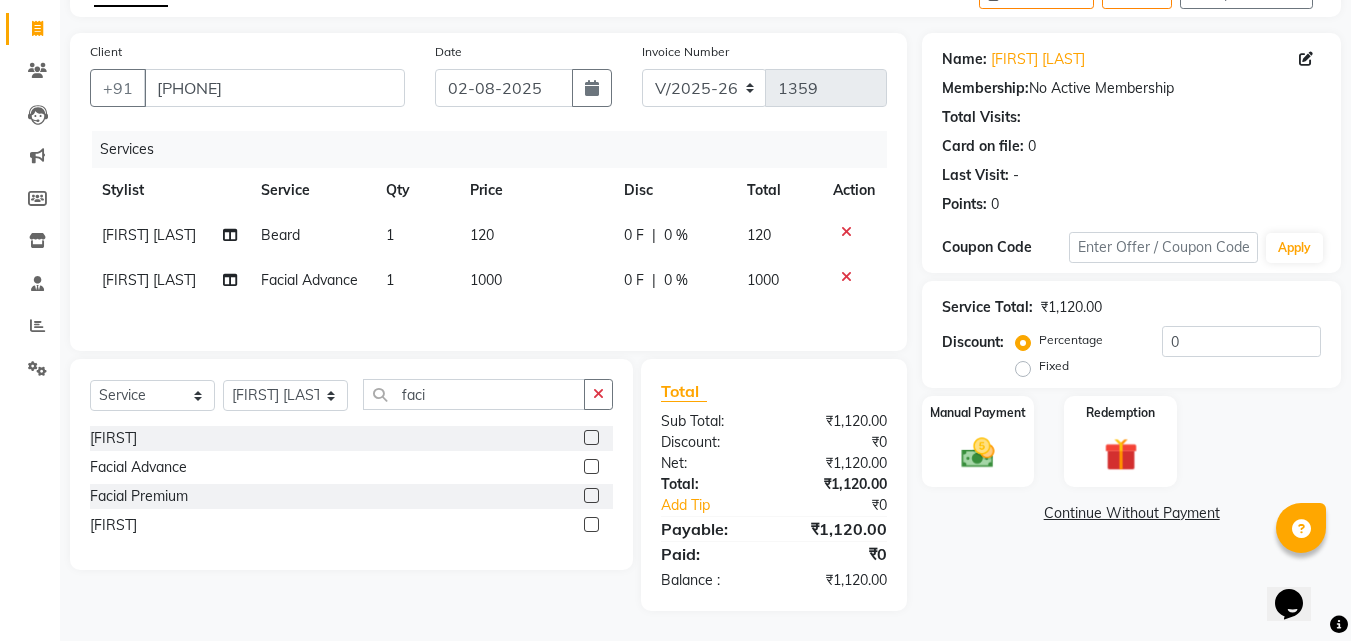 click on "Name: Pruthviraj Desai  Membership:  No Active Membership  Total Visits:   Card on file:  0 Last Visit:   - Points:   0" 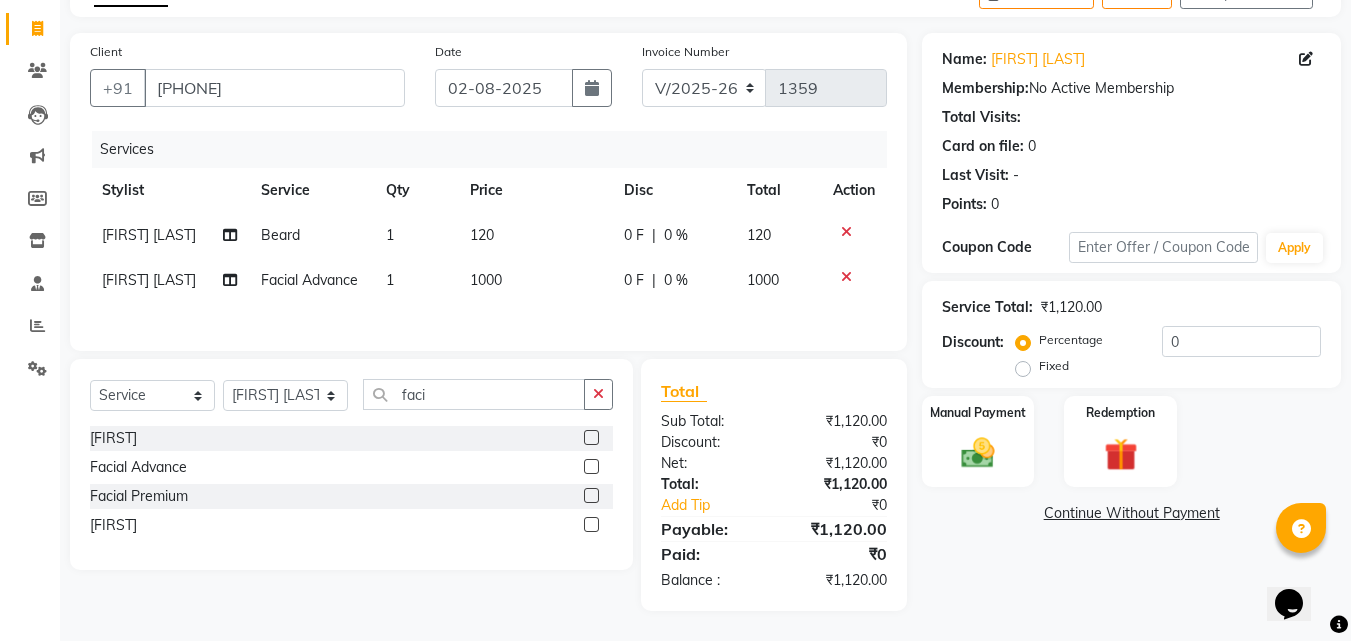 scroll, scrollTop: 120, scrollLeft: 0, axis: vertical 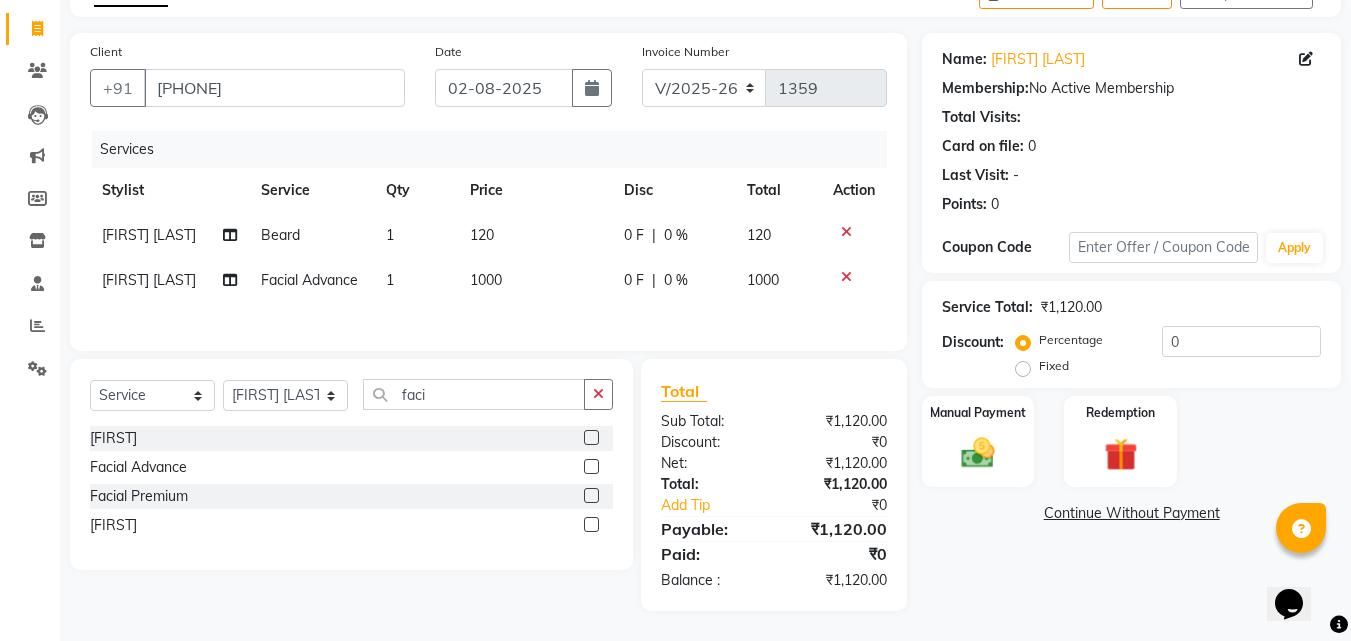 click on "Fixed" 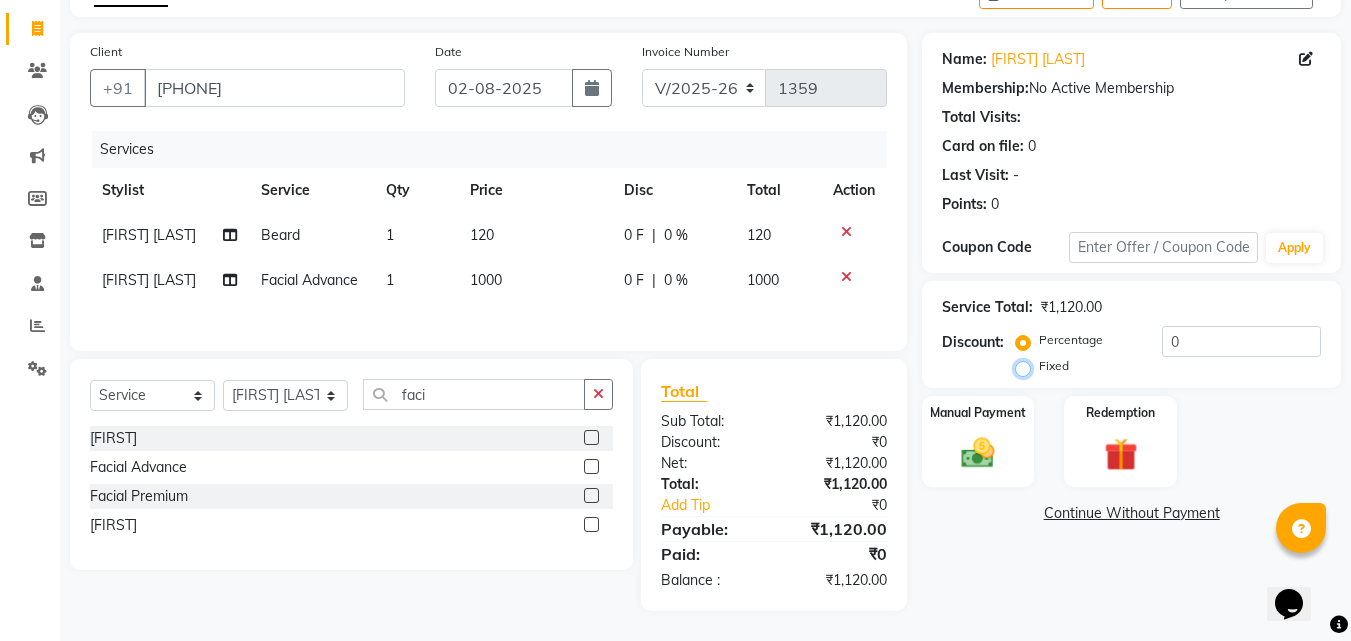 click on "Fixed" at bounding box center [1027, 366] 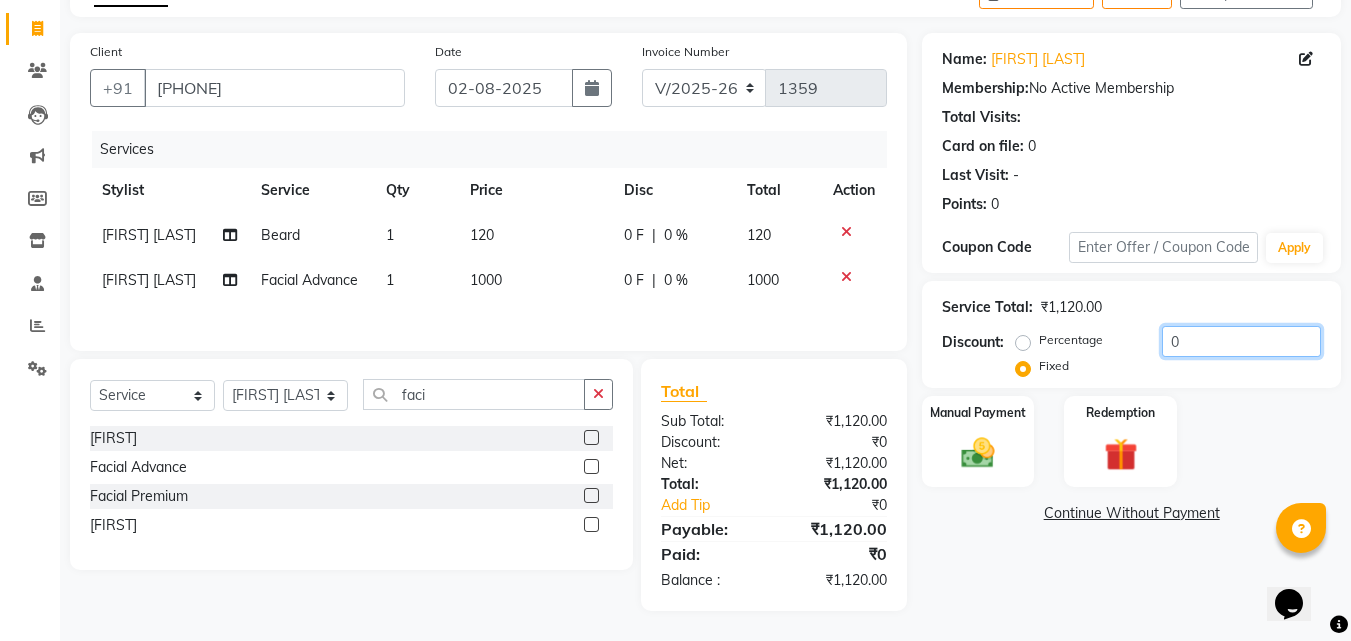 click on "0" 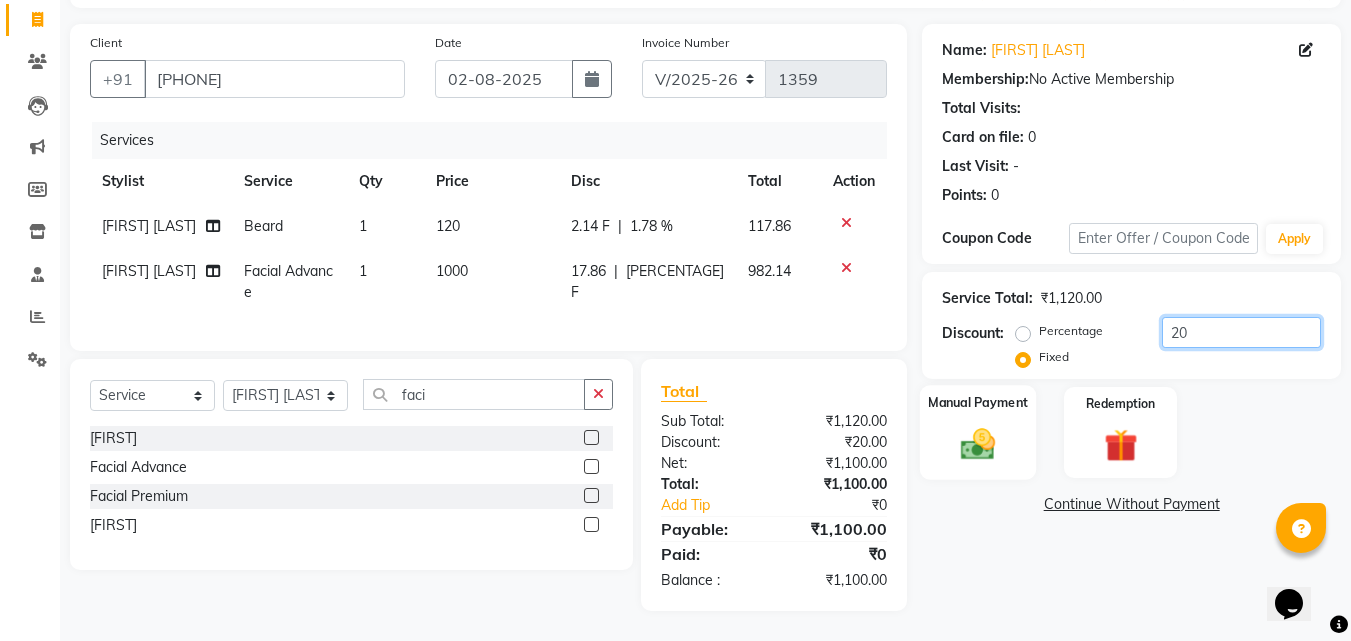 scroll, scrollTop: 141, scrollLeft: 0, axis: vertical 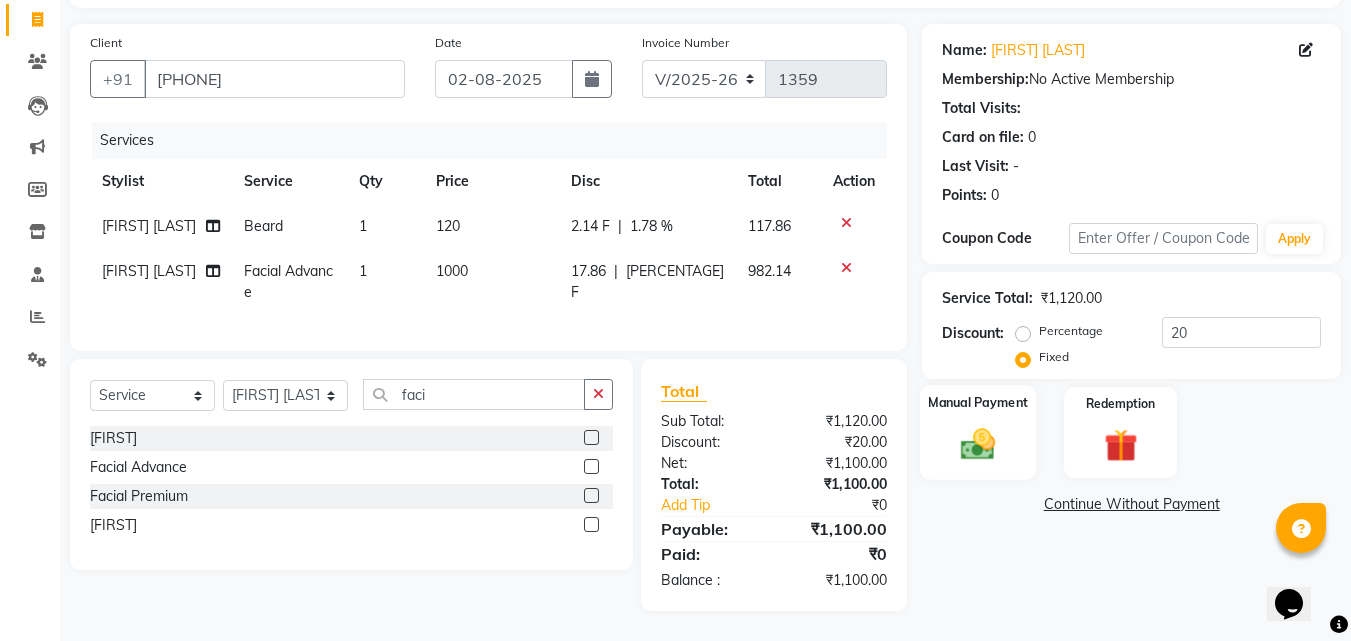 click on "Manual Payment" 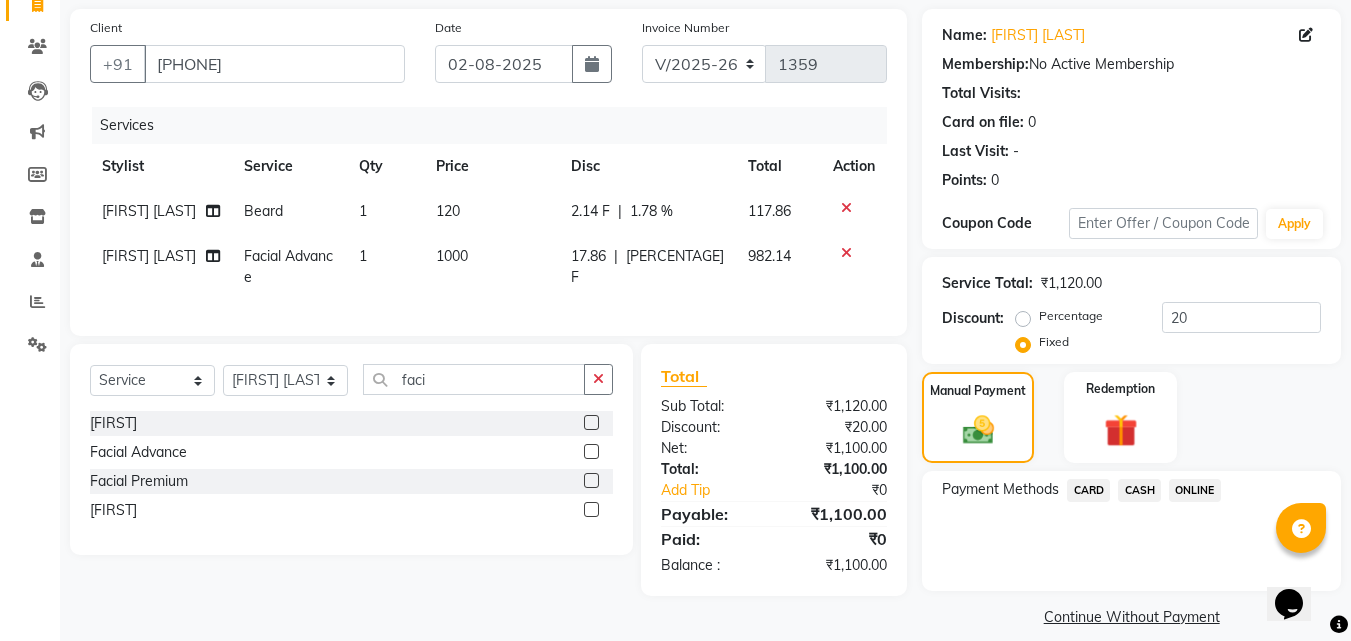 click on "ONLINE" 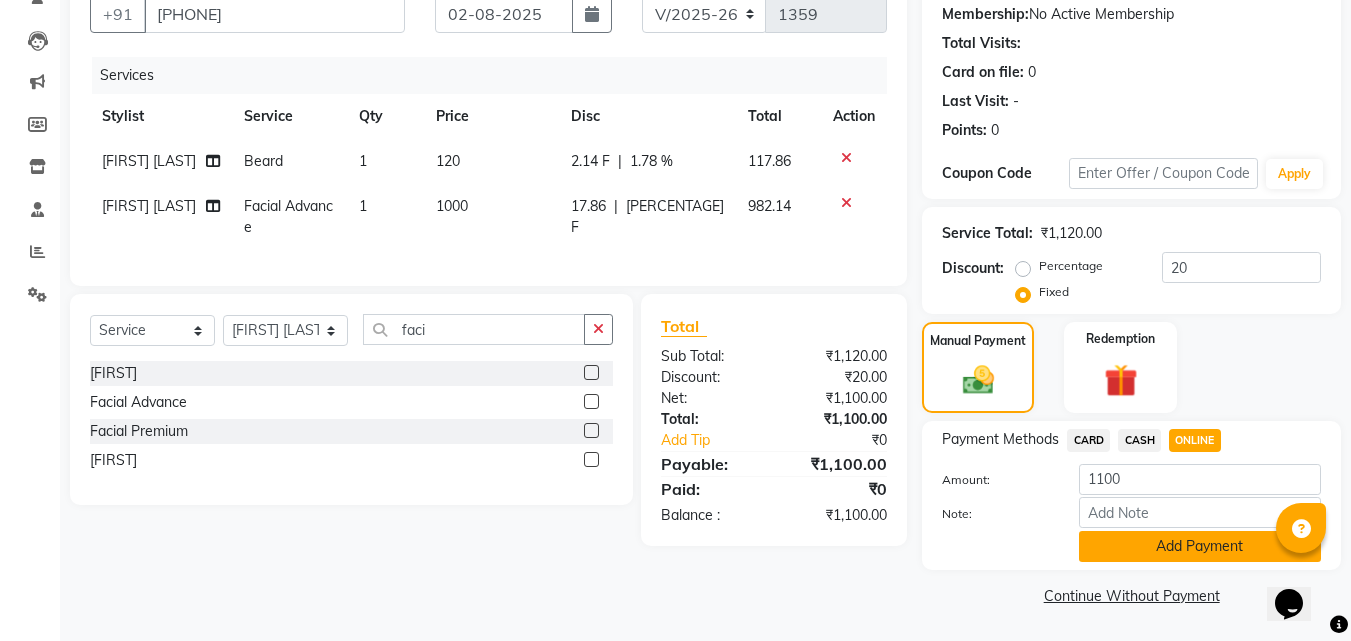 click on "Add Payment" 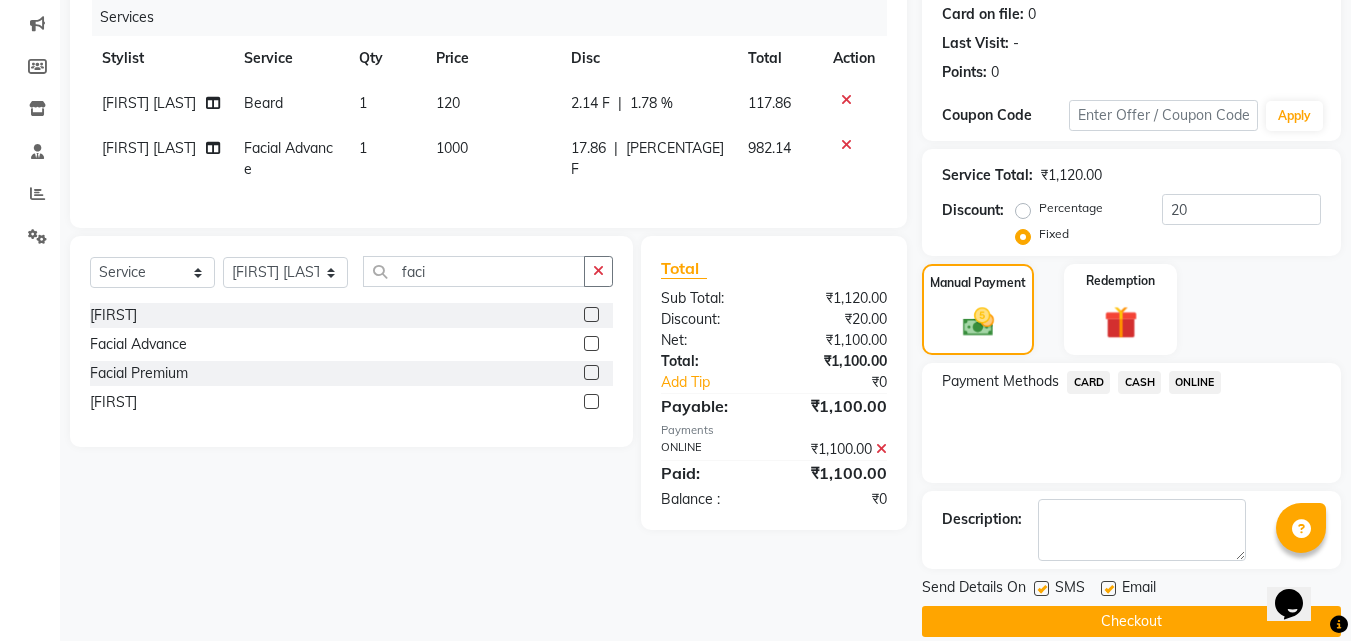 scroll, scrollTop: 275, scrollLeft: 0, axis: vertical 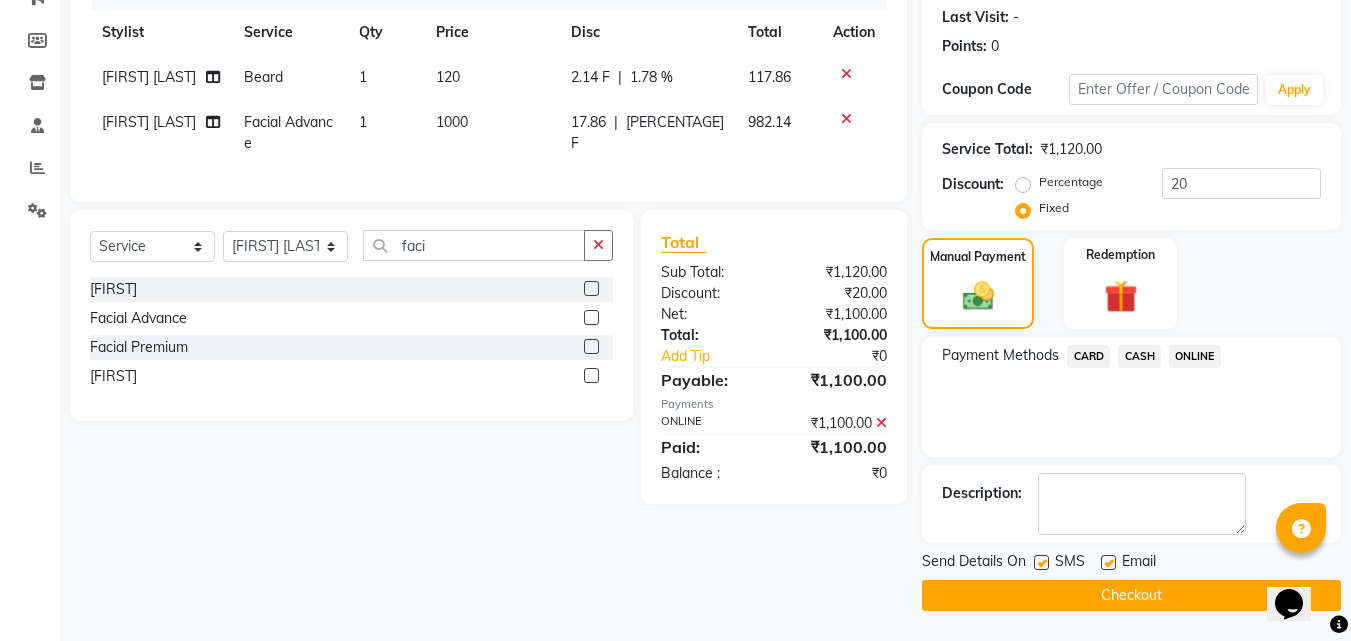 click on "Checkout" 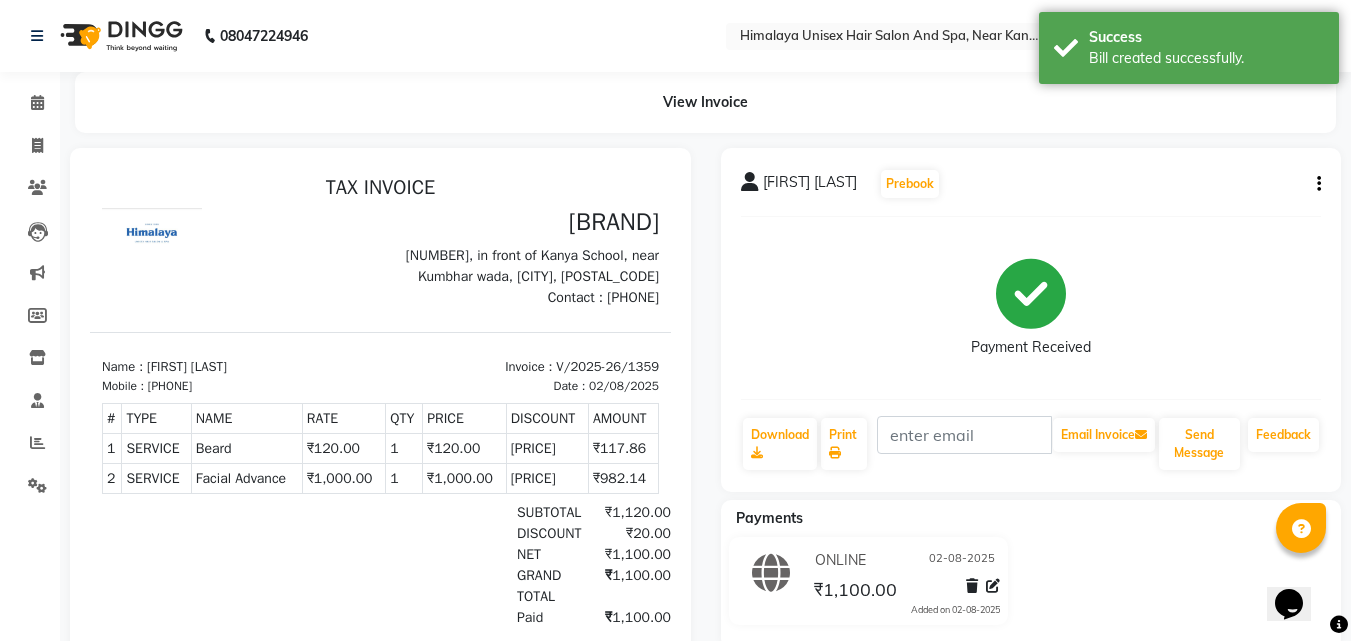 scroll, scrollTop: 0, scrollLeft: 0, axis: both 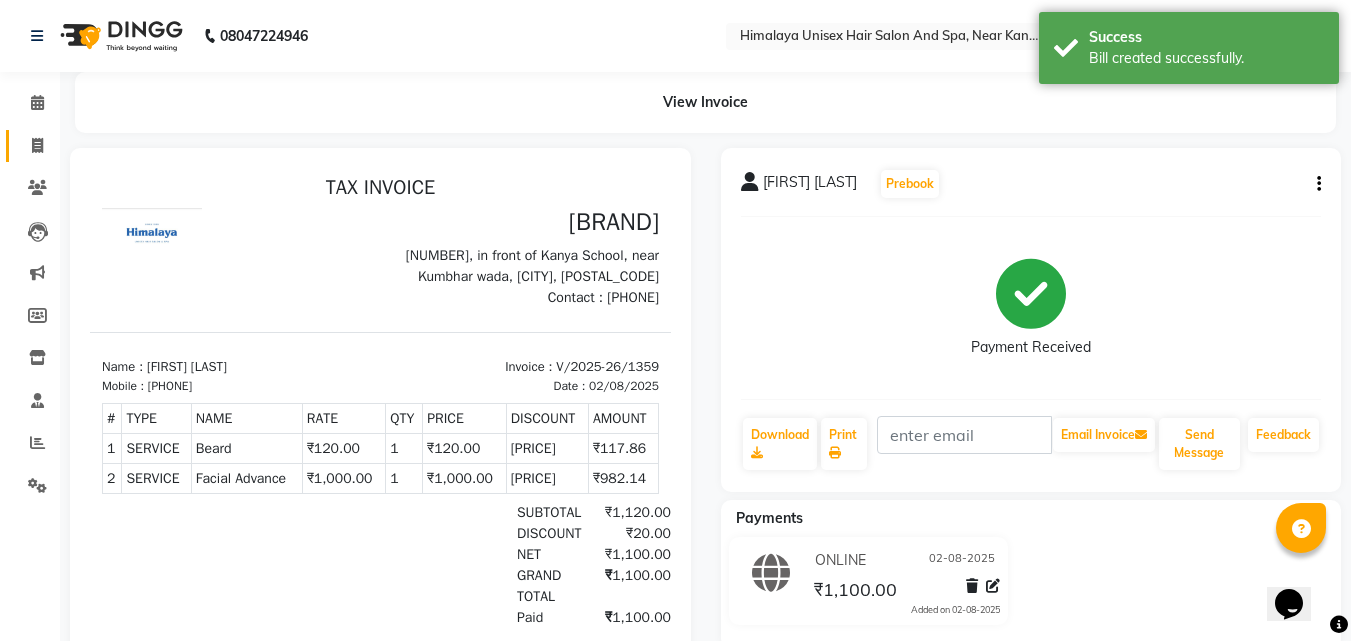 click on "Invoice" 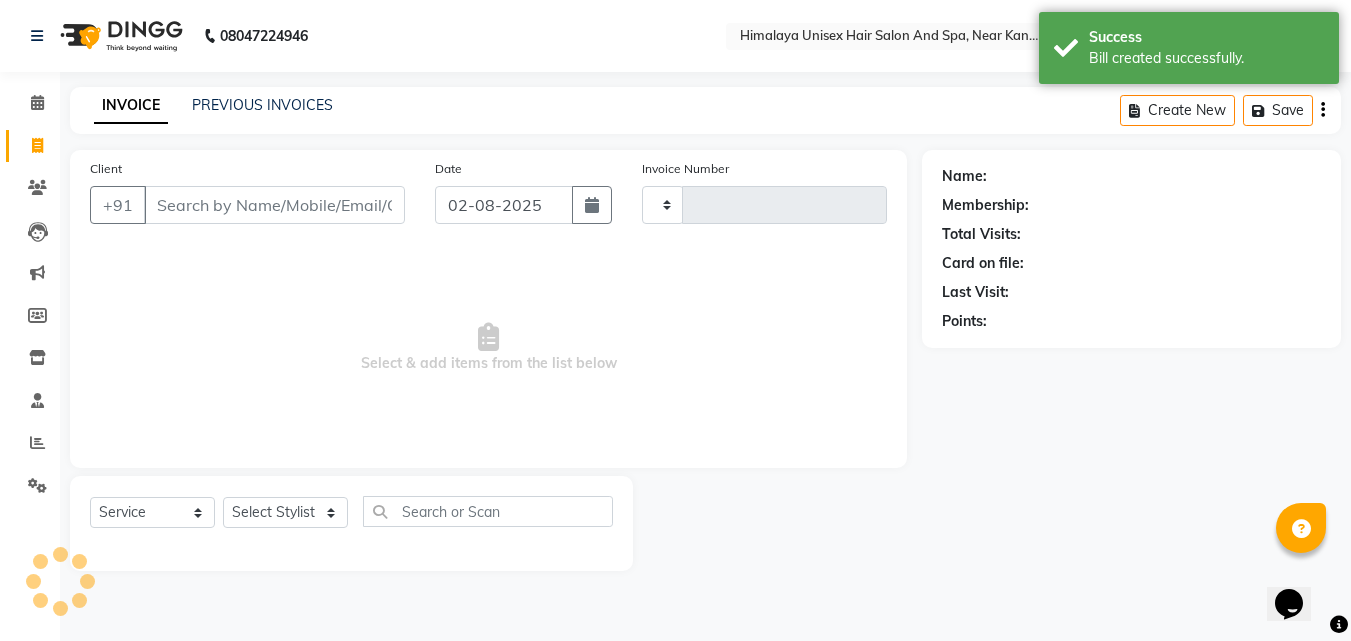 type on "1360" 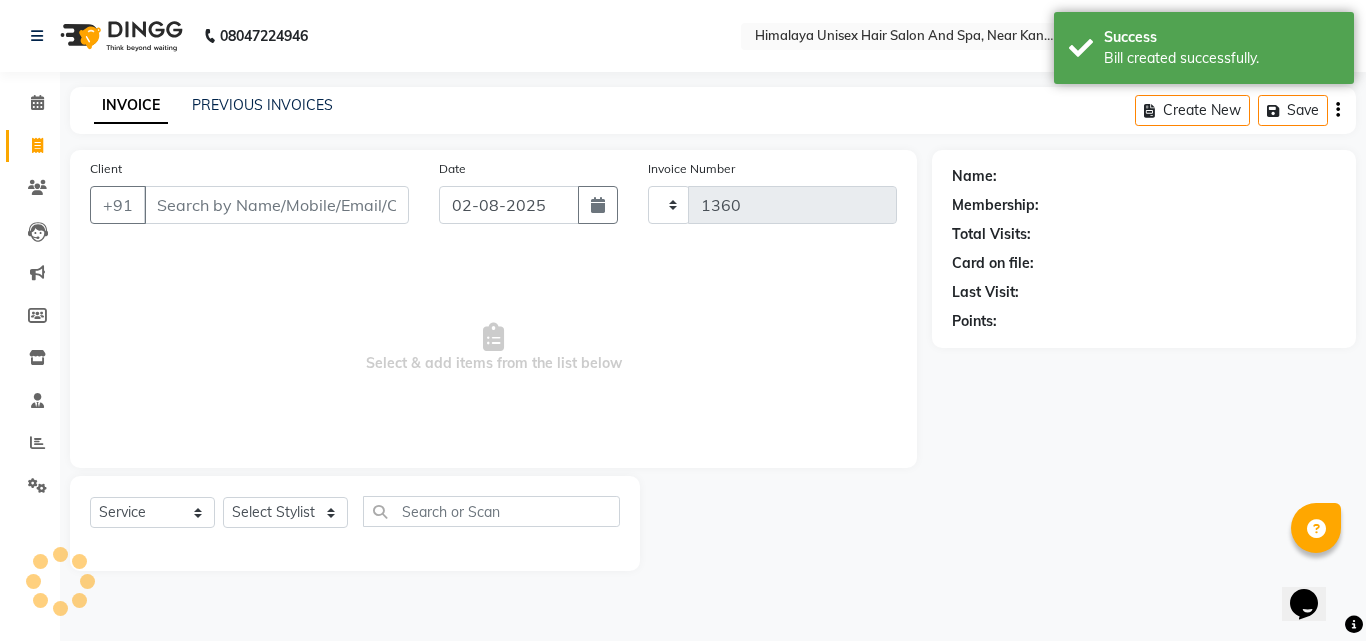select on "4594" 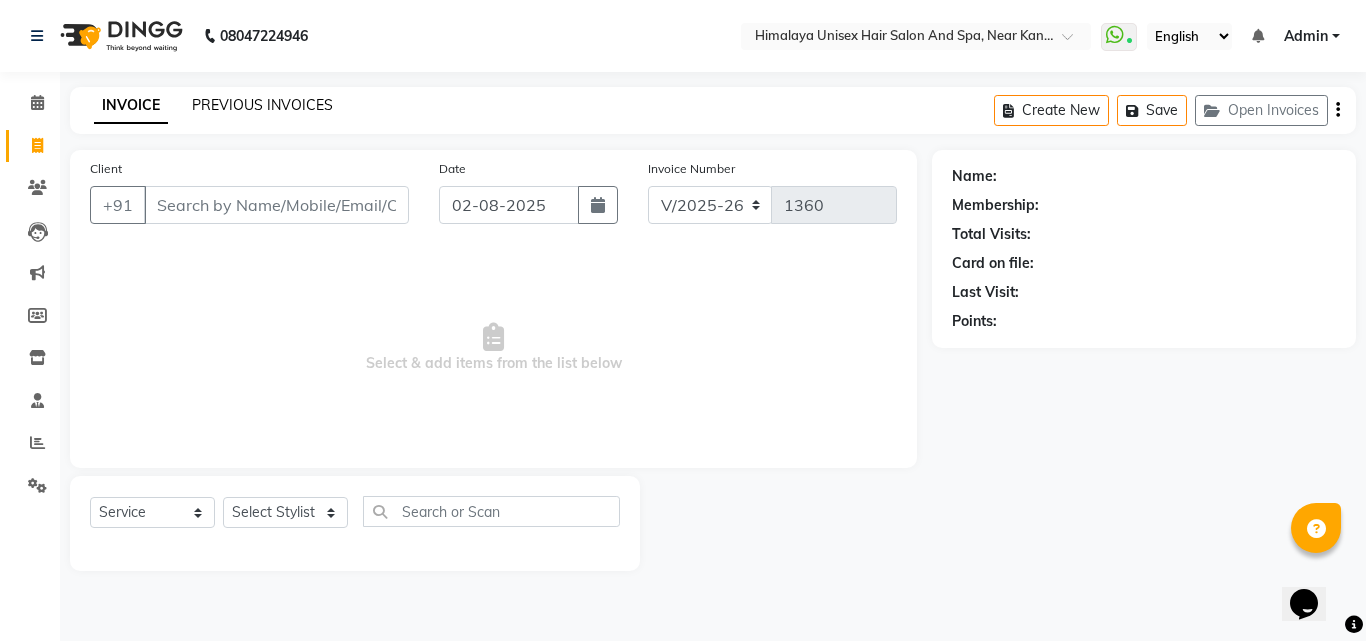 click on "PREVIOUS INVOICES" 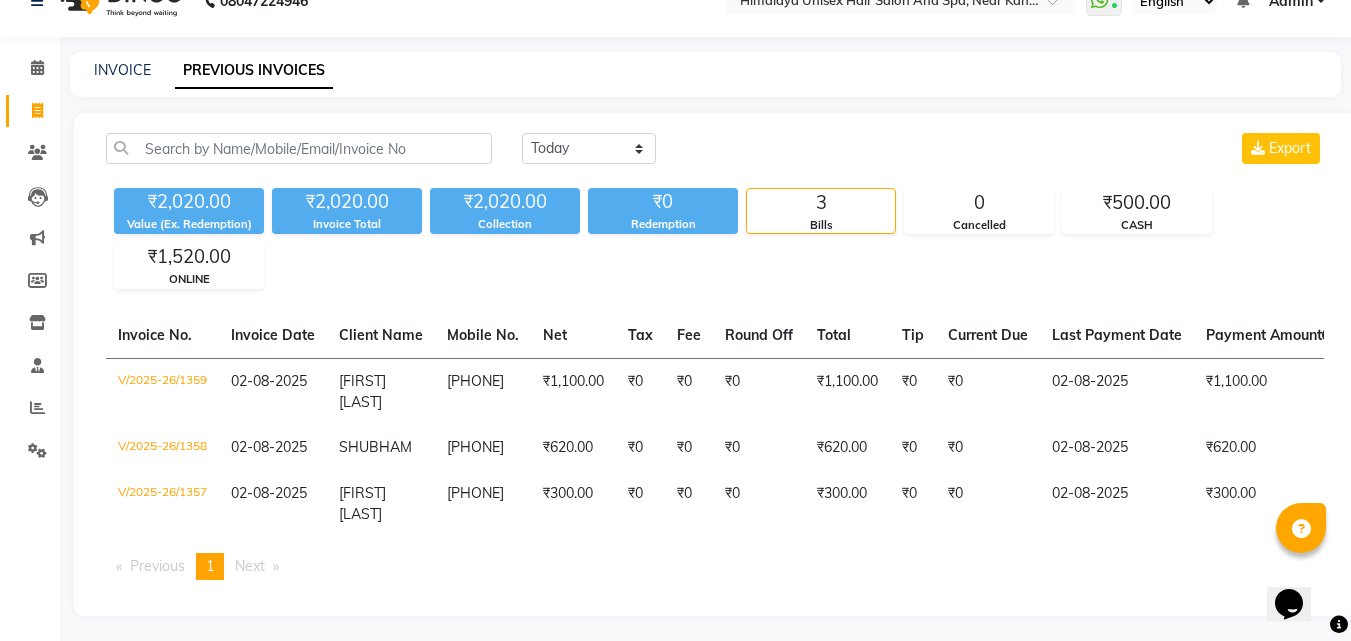 scroll, scrollTop: 0, scrollLeft: 0, axis: both 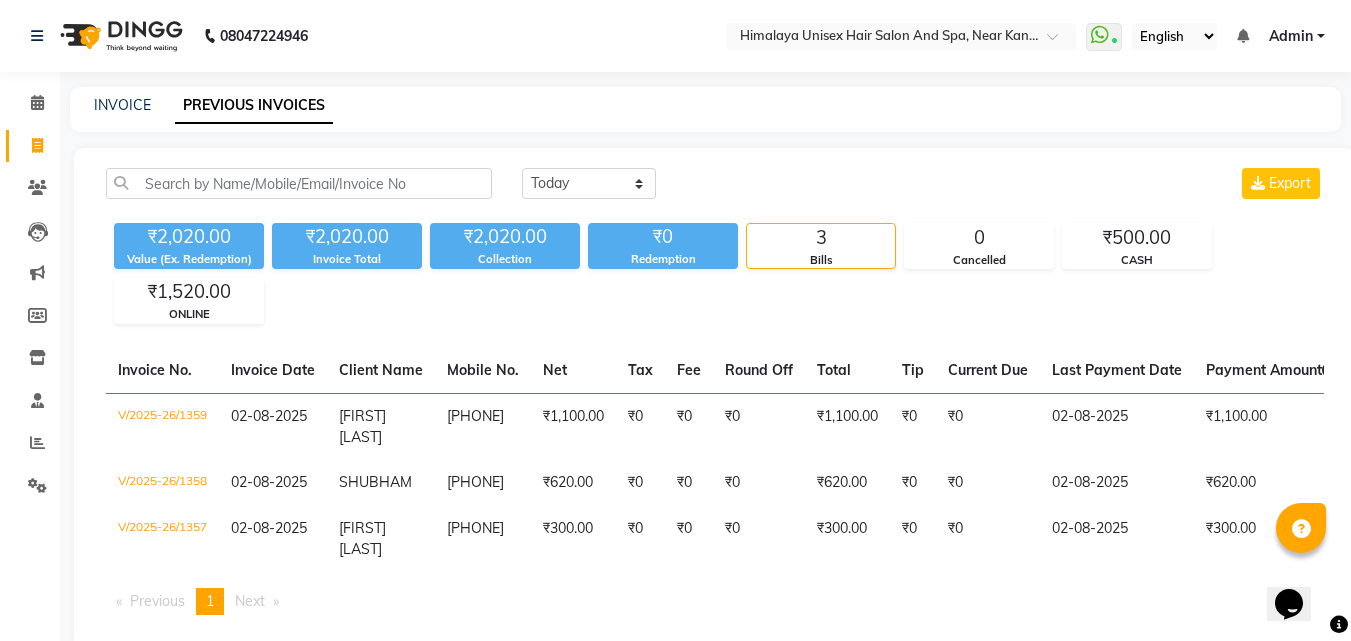 click on "INVOICE PREVIOUS INVOICES" 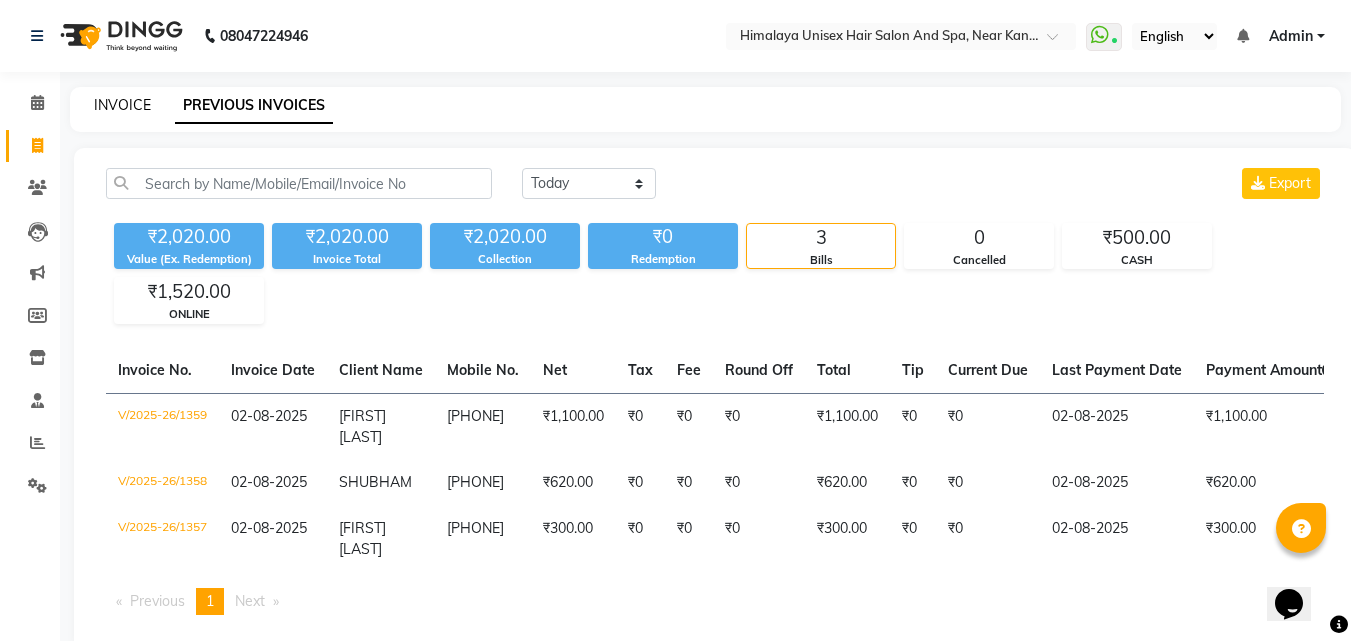 click on "INVOICE" 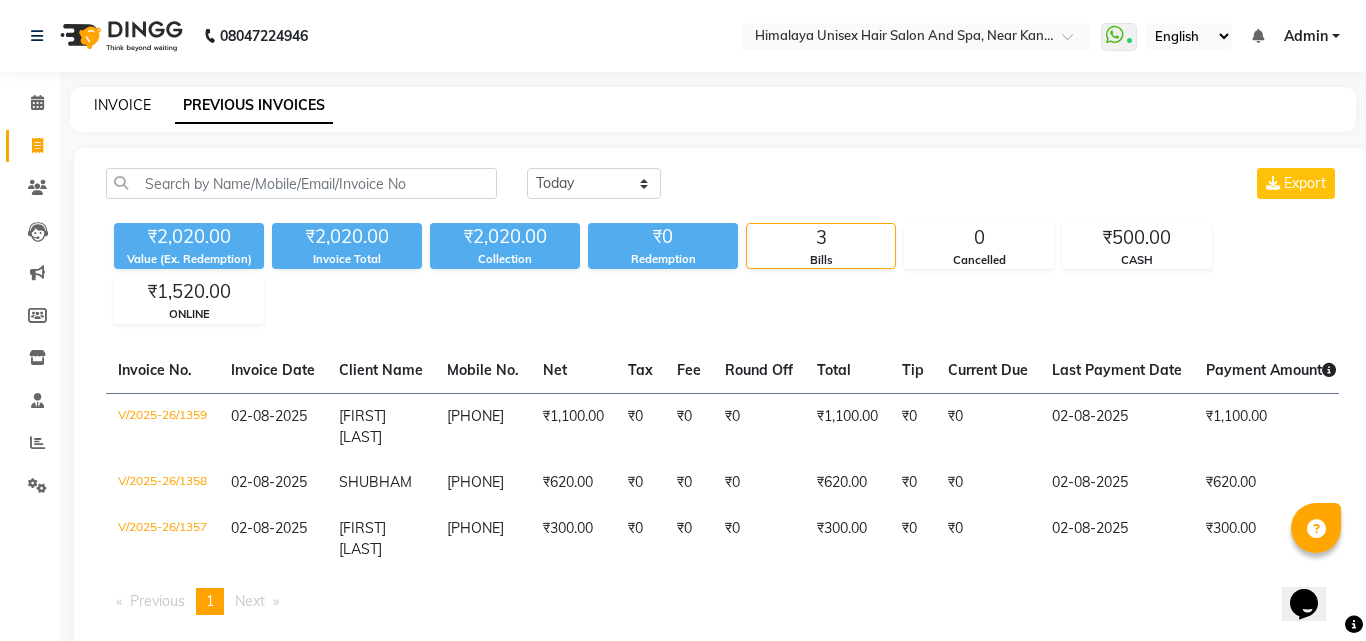 select on "4594" 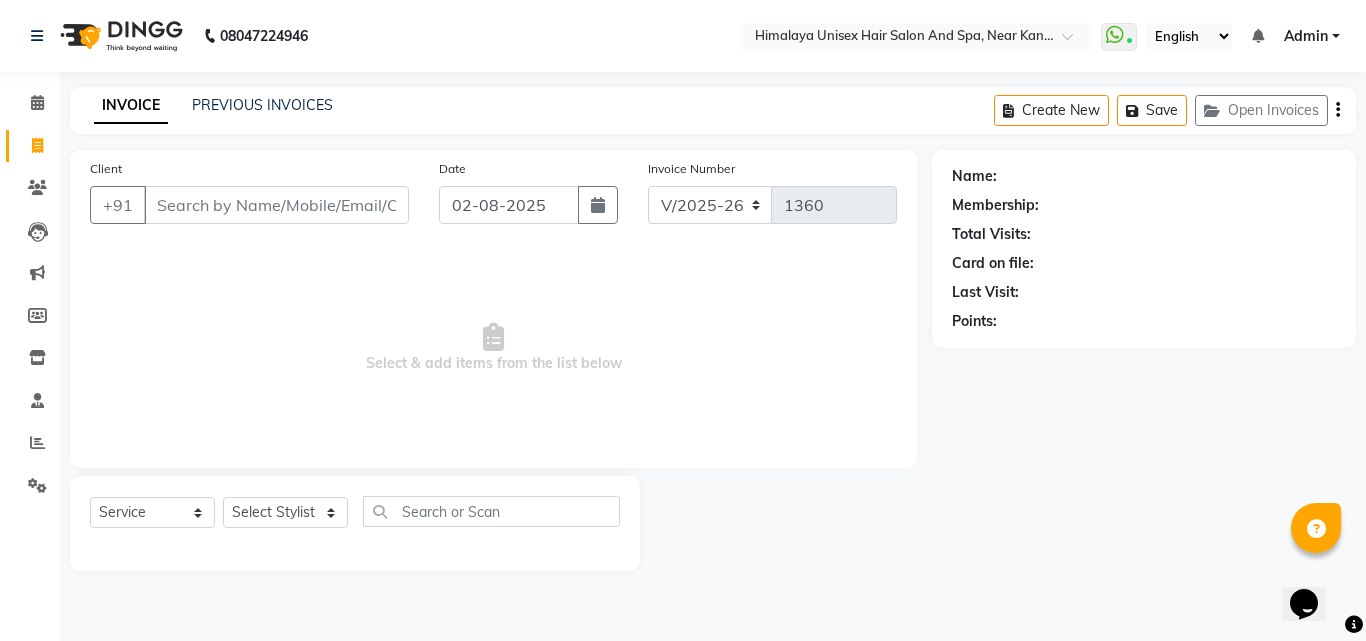 click on "Client" at bounding box center [276, 205] 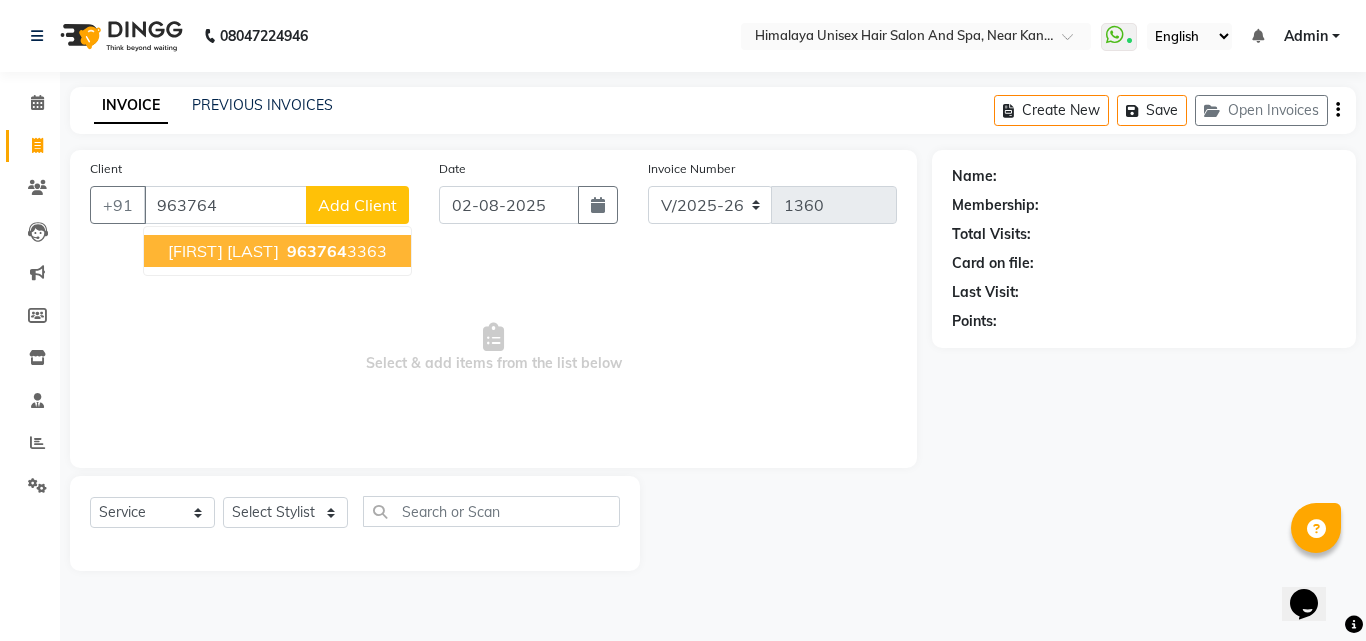 drag, startPoint x: 173, startPoint y: 241, endPoint x: 221, endPoint y: 419, distance: 184.35835 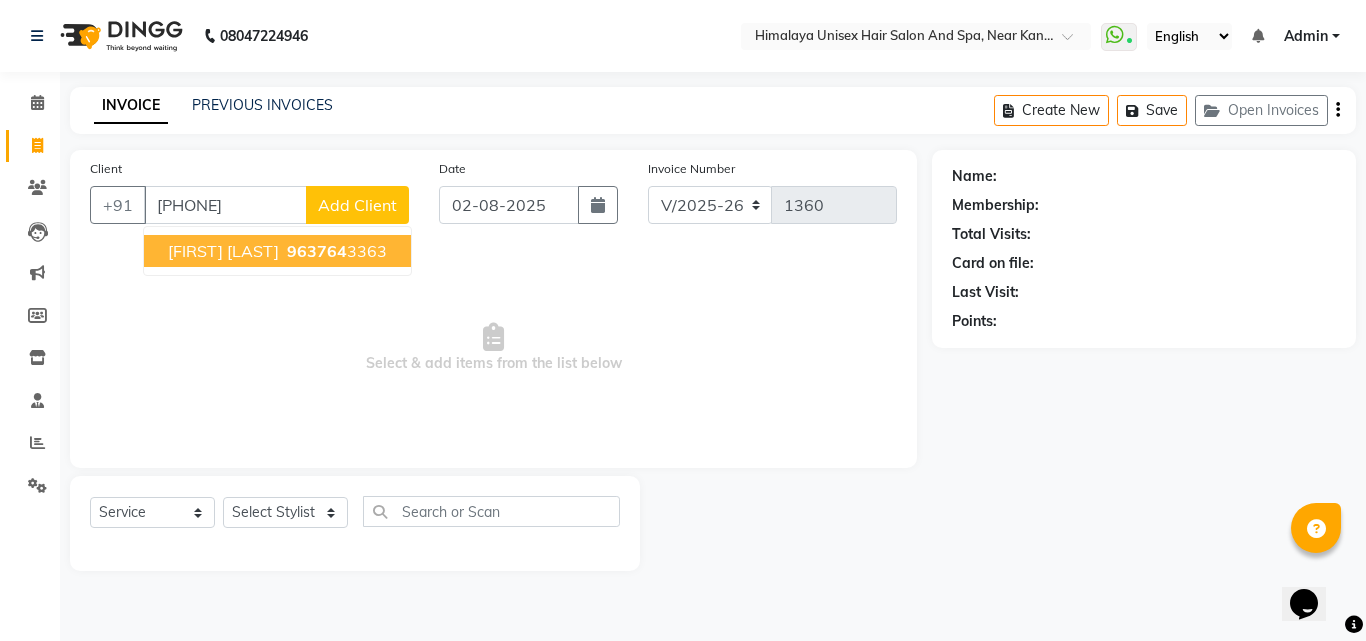type on "[PHONE]" 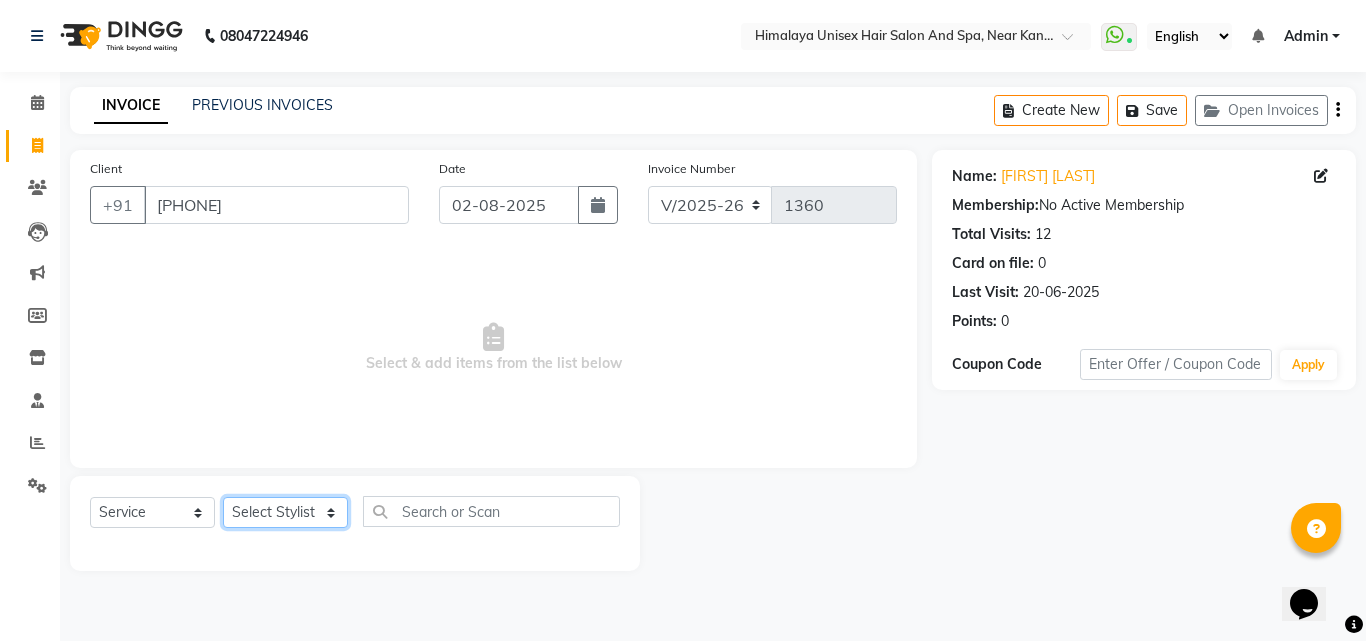 click on "Select Stylist [FIRST] [LAST] [FIRST] [LAST] [FIRST] [LAST] [FIRST] [LAST] [FIRST] [LAST] [FIRST] [LAST] [FIRST] [LAST] [FIRST] [LAST] [FIRST] [LAST]" 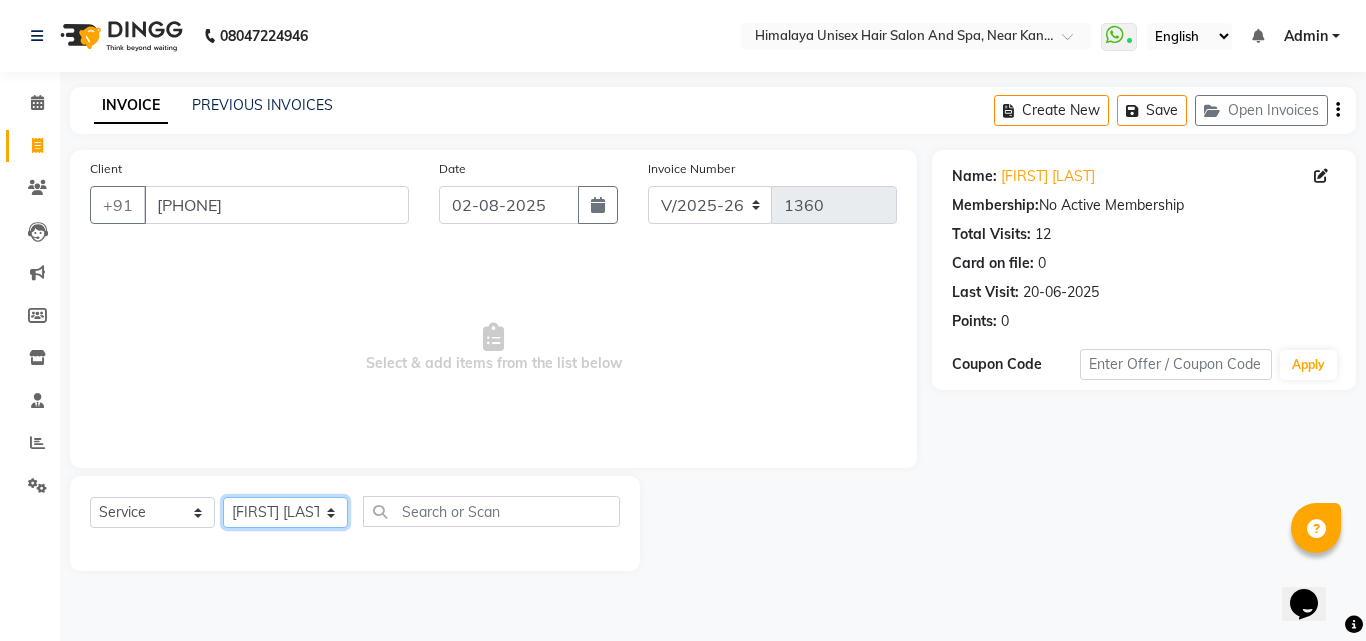 click on "Select Stylist [FIRST] [LAST] [FIRST] [LAST] [FIRST] [LAST] [FIRST] [LAST] [FIRST] [LAST] [FIRST] [LAST] [FIRST] [LAST] [FIRST] [LAST] [FIRST] [LAST]" 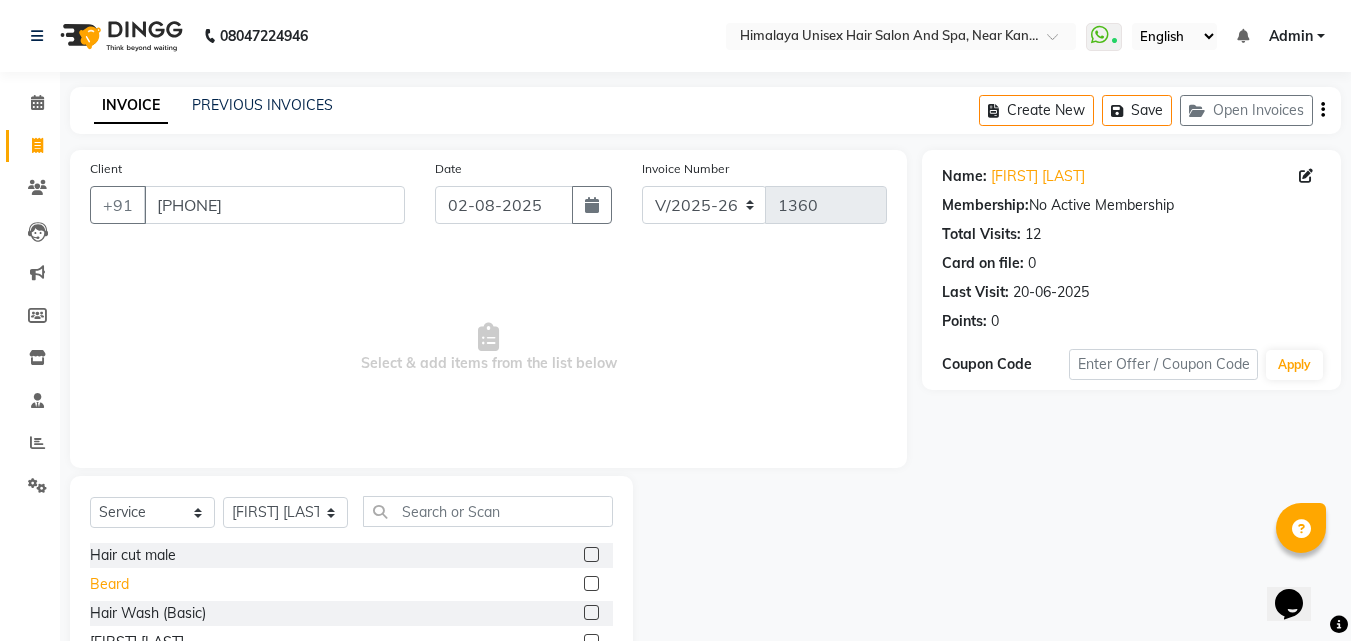 drag, startPoint x: 103, startPoint y: 588, endPoint x: 114, endPoint y: 558, distance: 31.95309 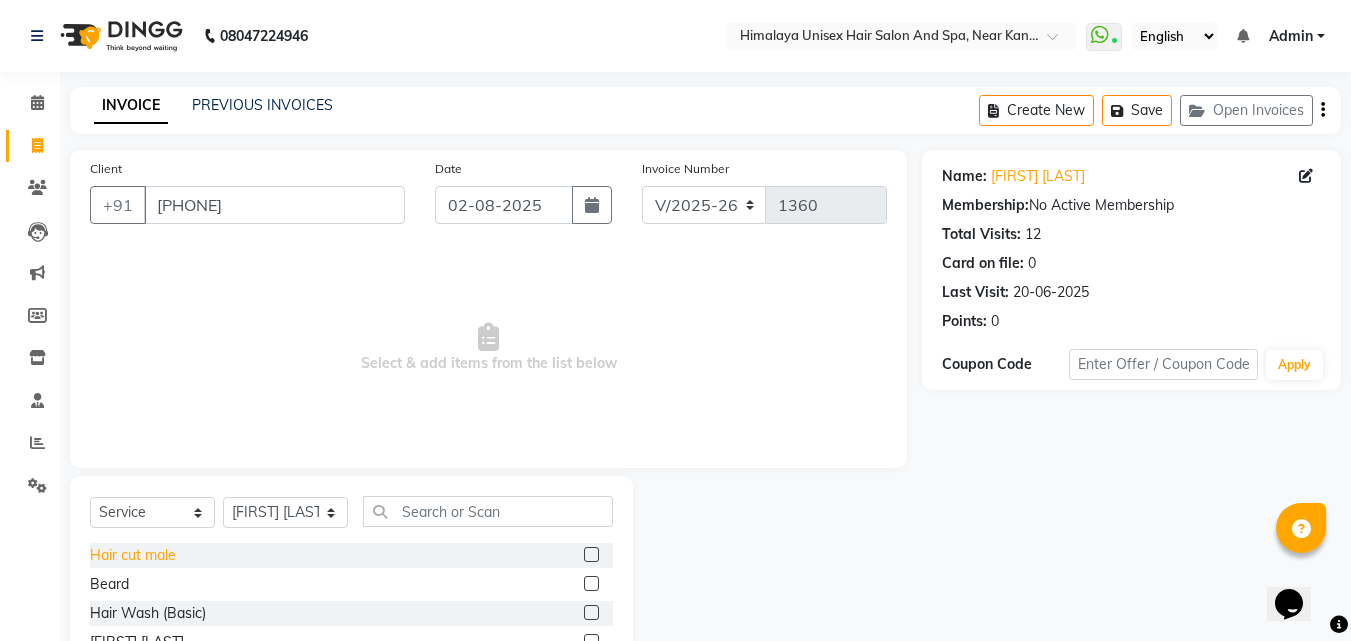 click on "Beard" 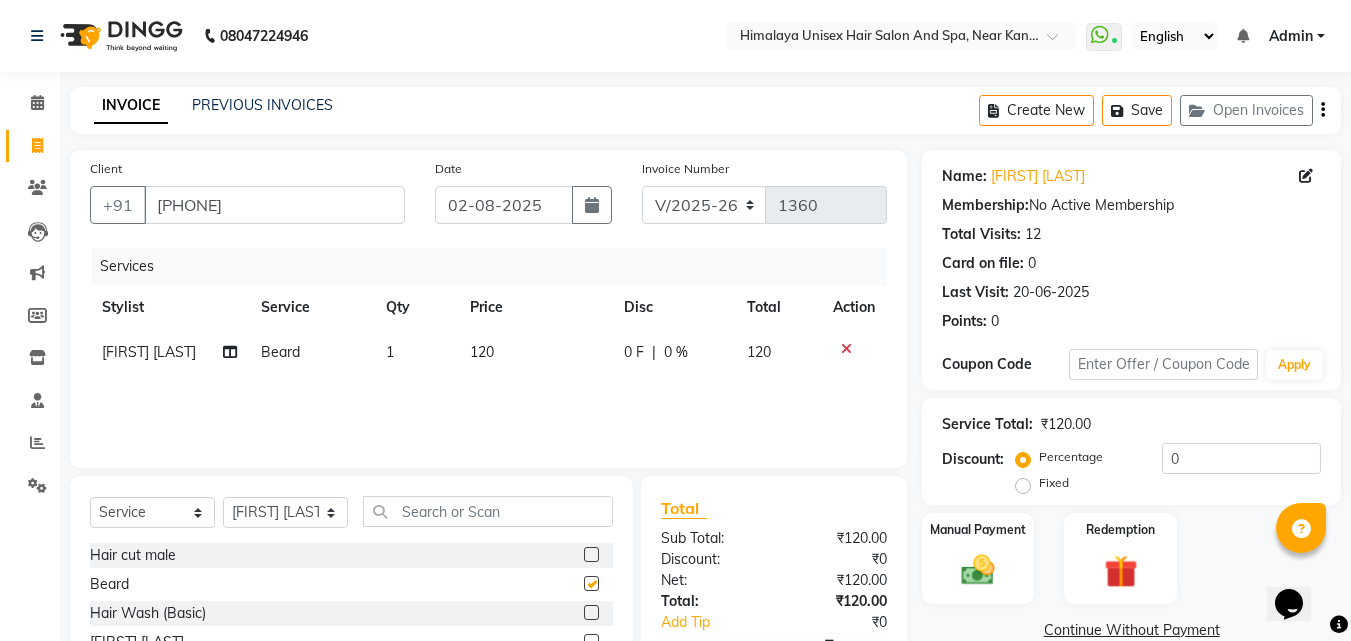 checkbox on "false" 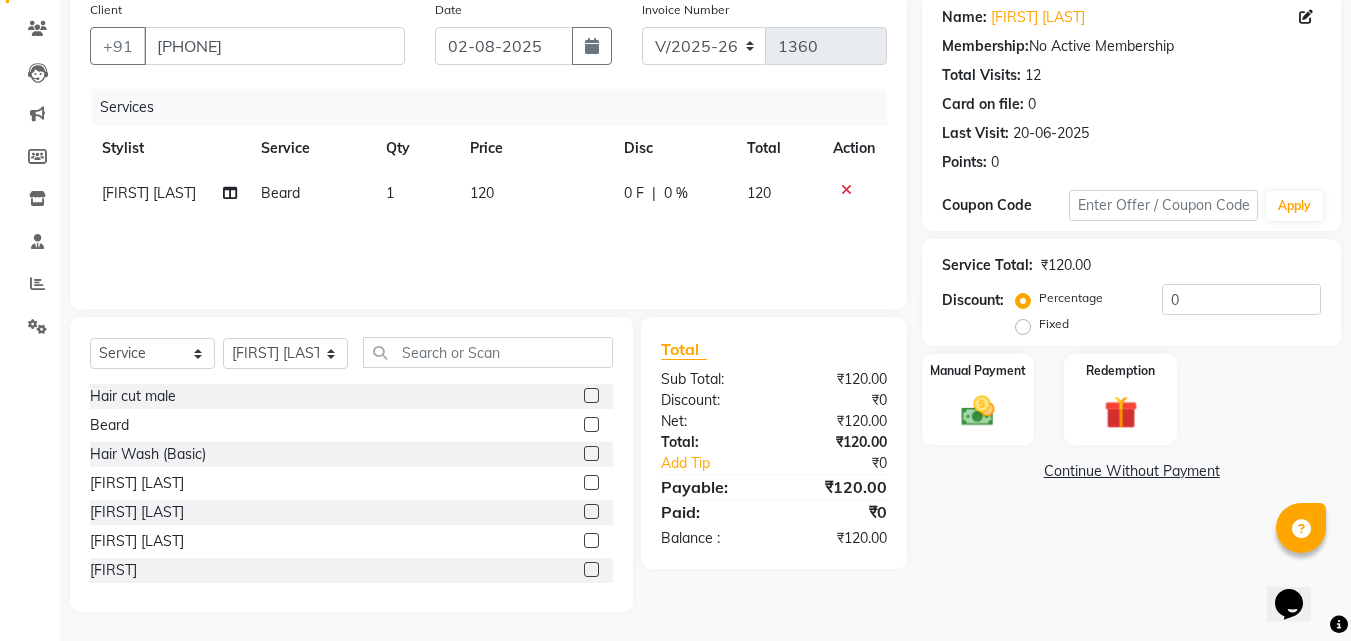 scroll, scrollTop: 160, scrollLeft: 0, axis: vertical 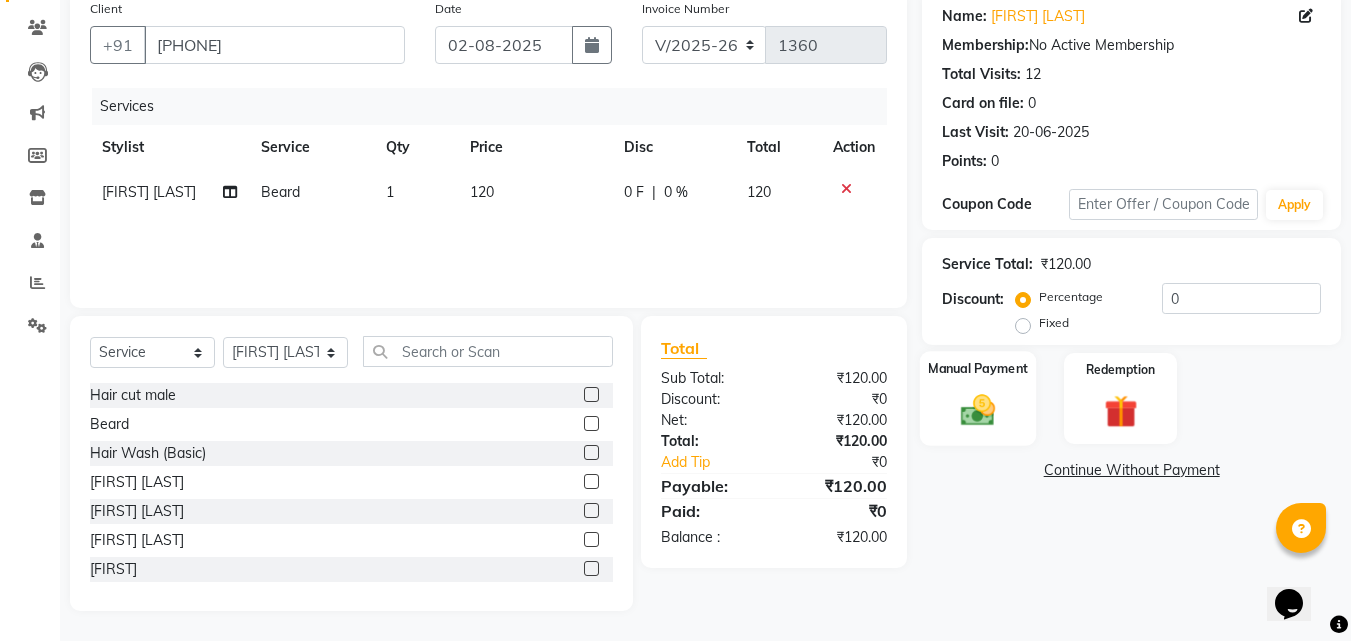 click 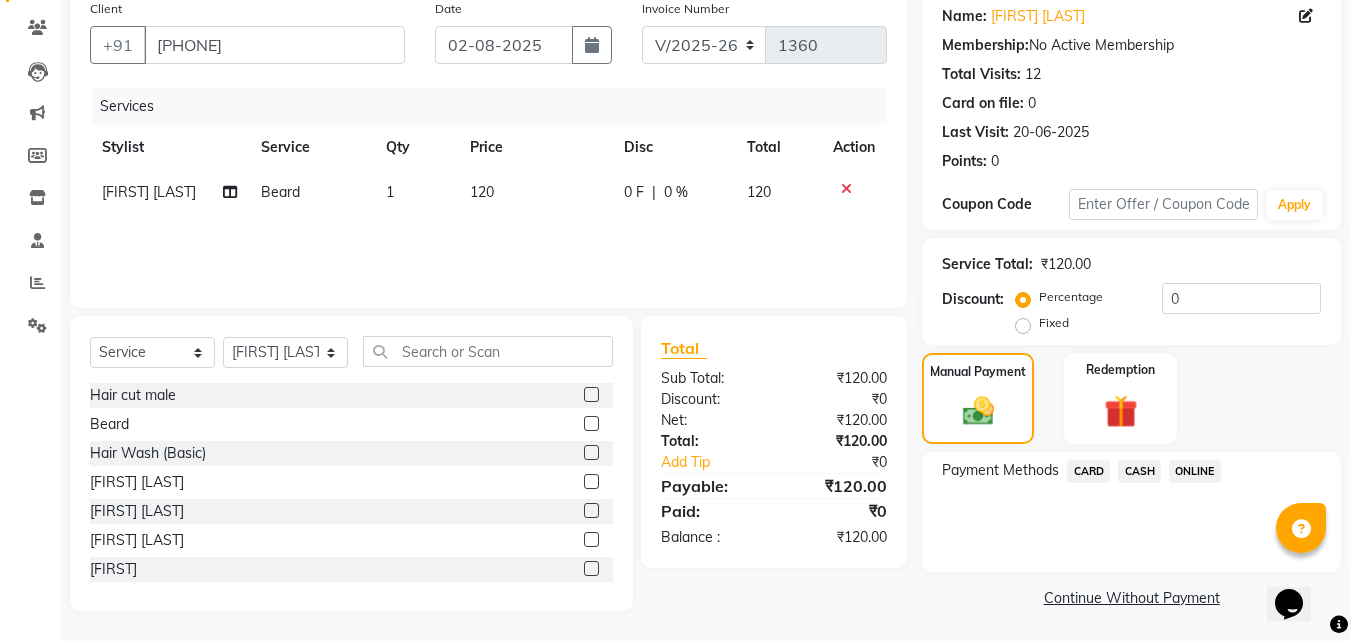 click on "ONLINE" 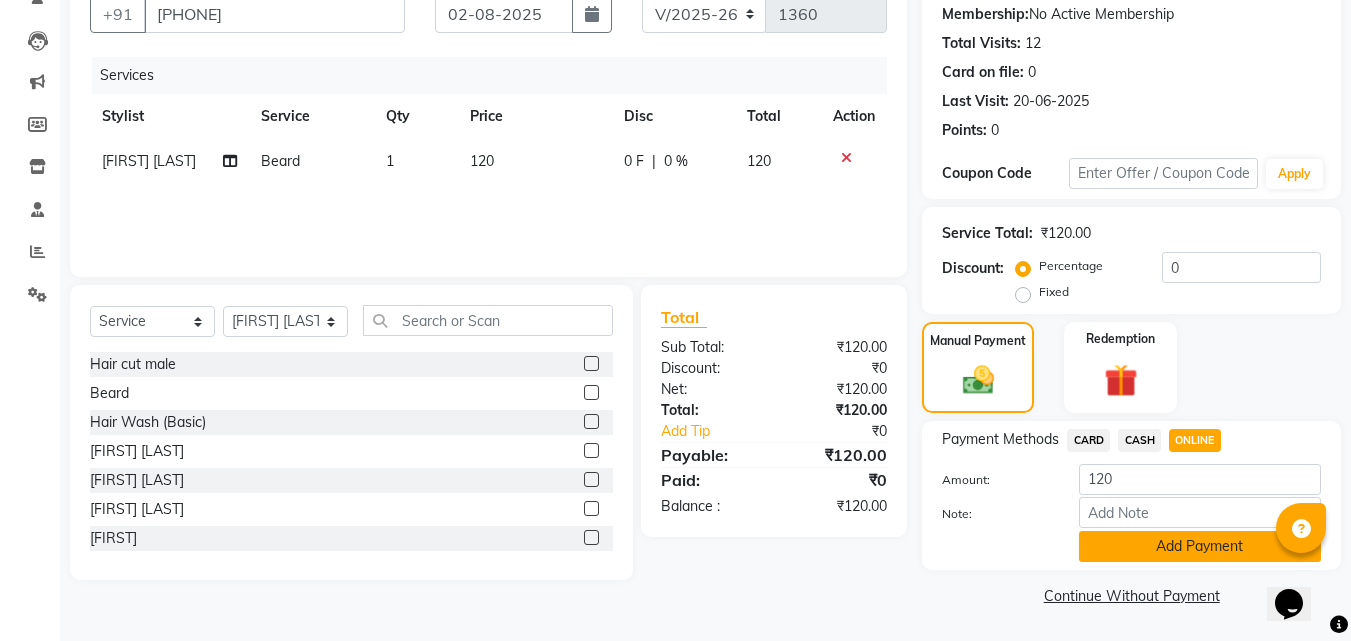 click on "Add Payment" 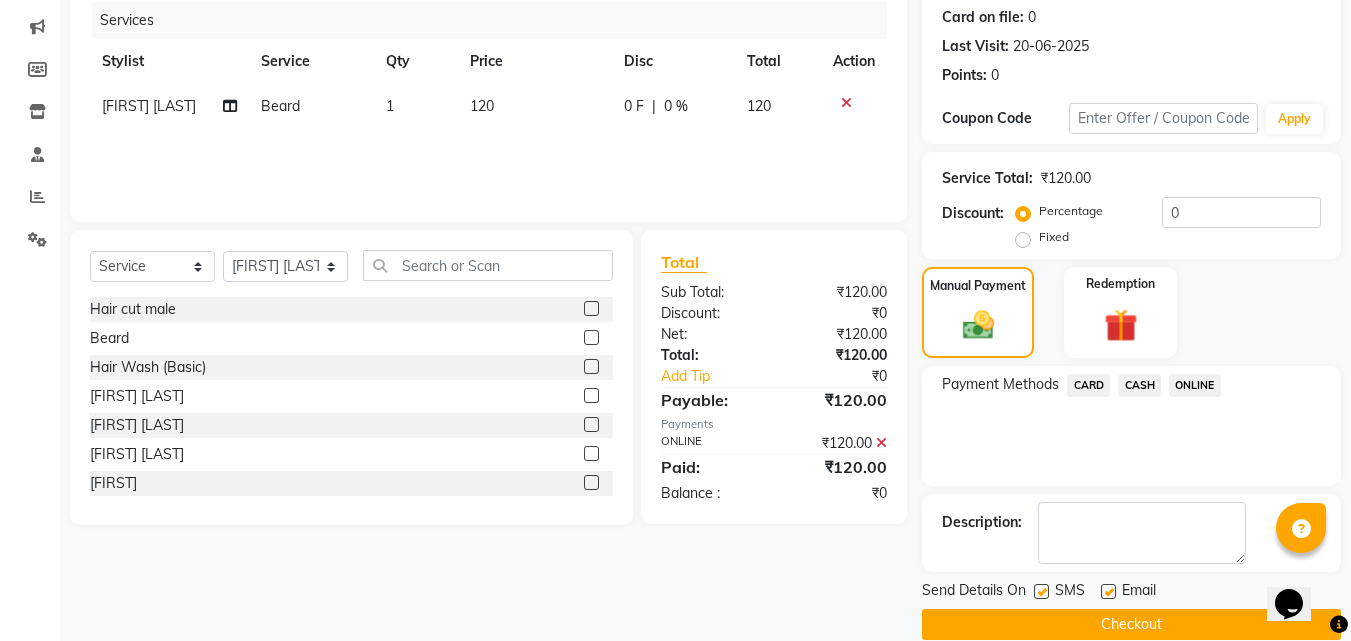 scroll, scrollTop: 275, scrollLeft: 0, axis: vertical 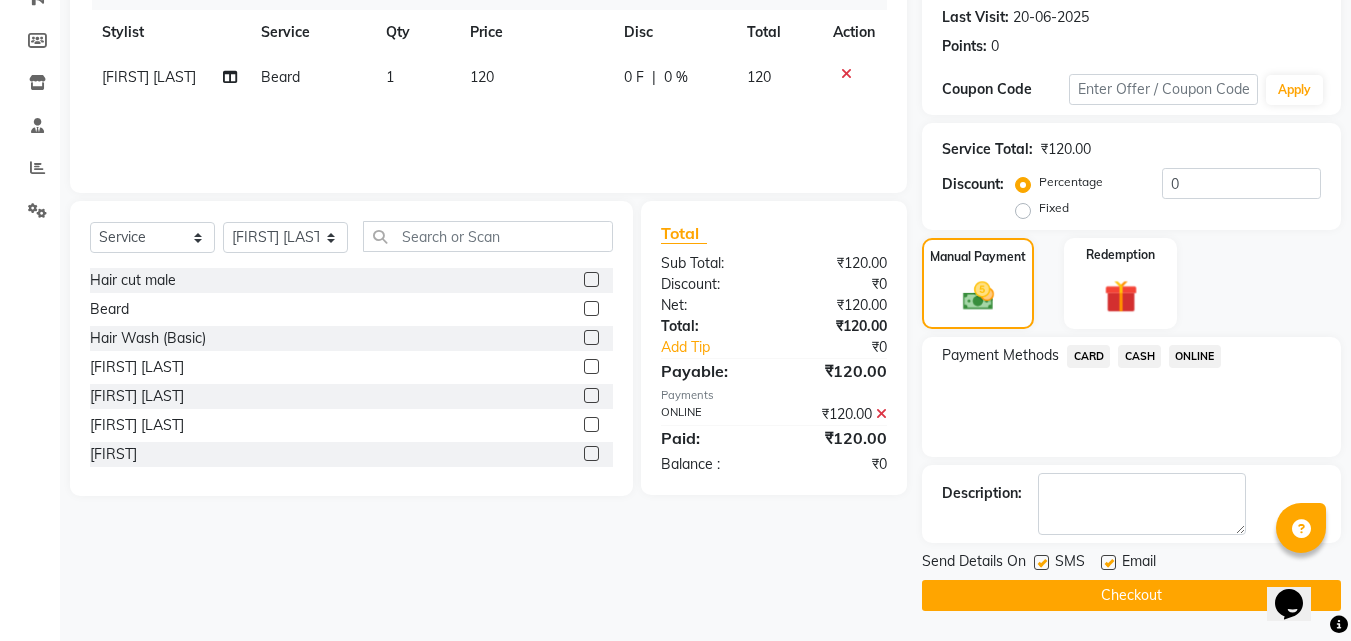 click on "Checkout" 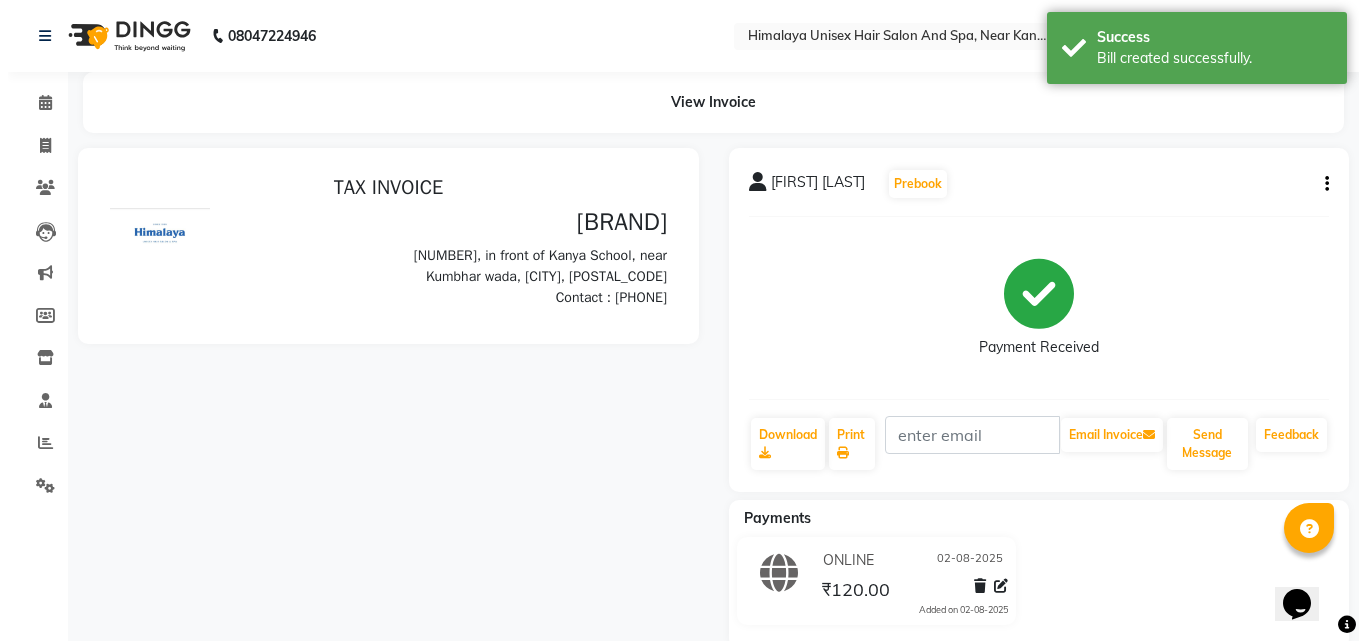 scroll, scrollTop: 0, scrollLeft: 0, axis: both 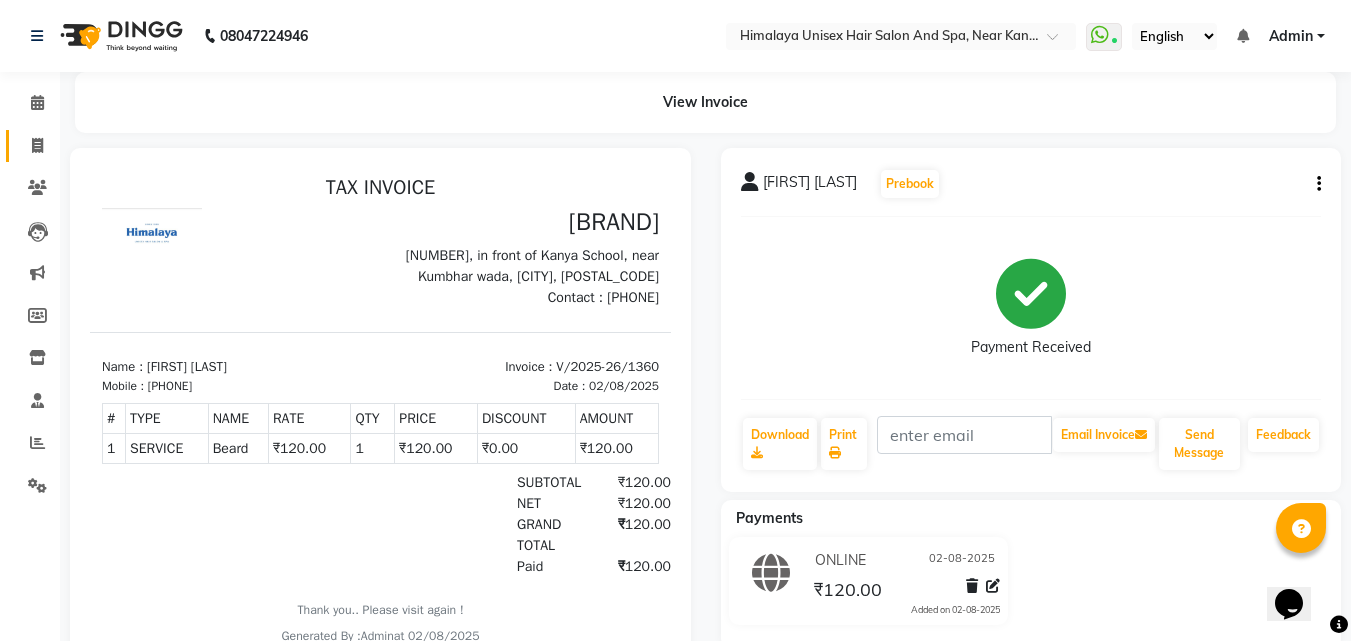 click on "Invoice" 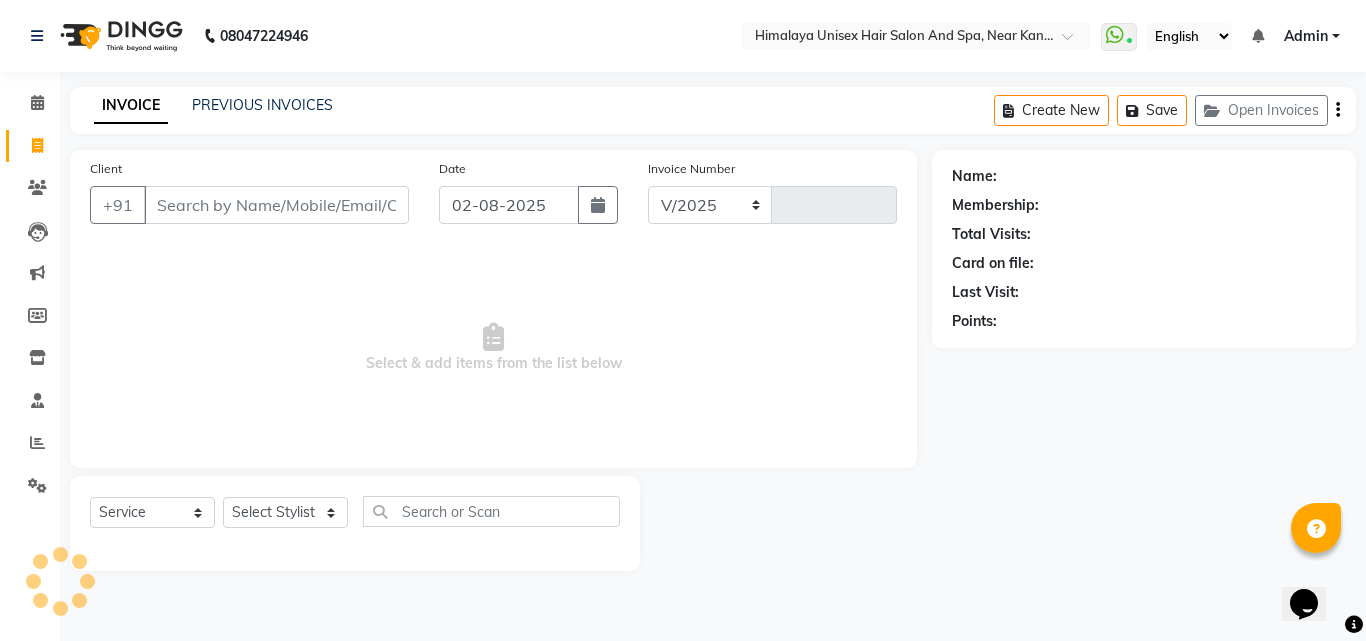 select on "4594" 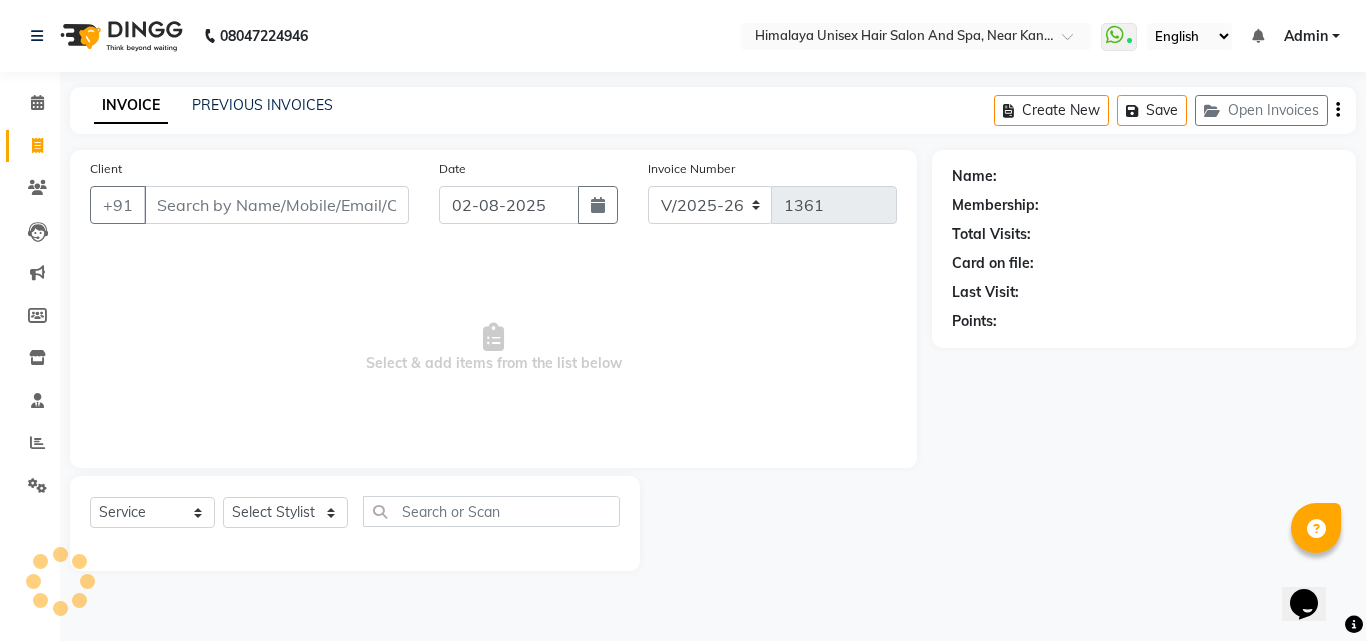 click on "Client" at bounding box center [276, 205] 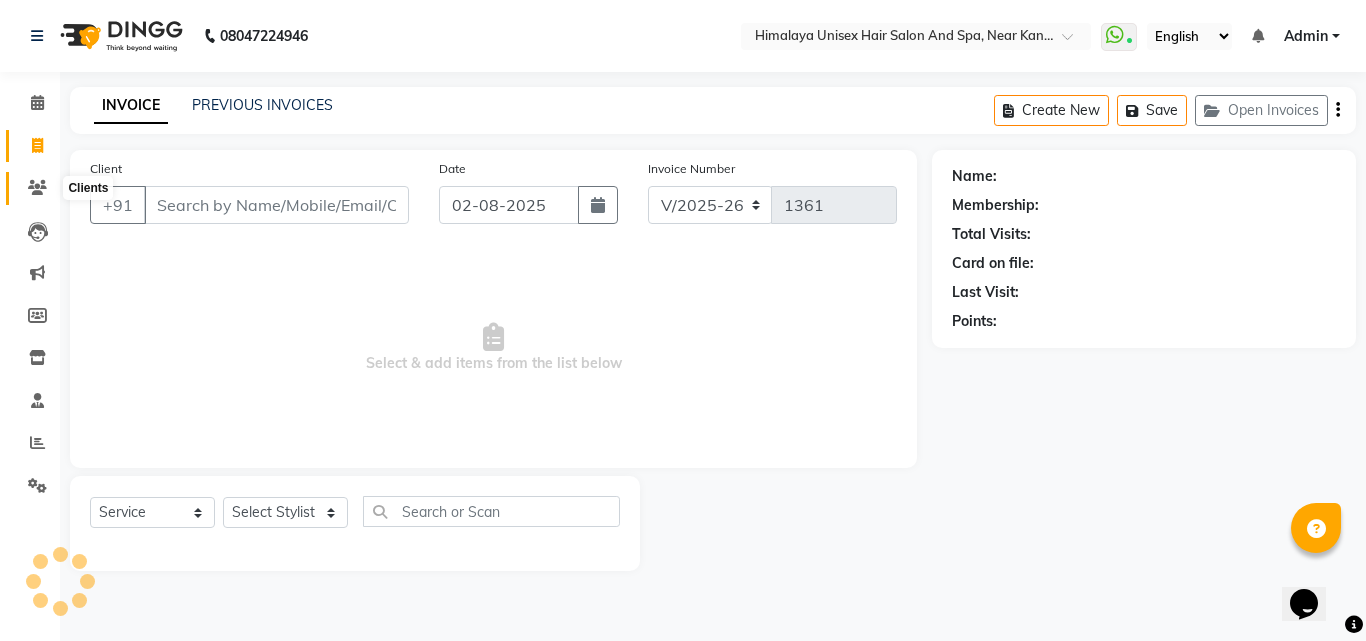 click 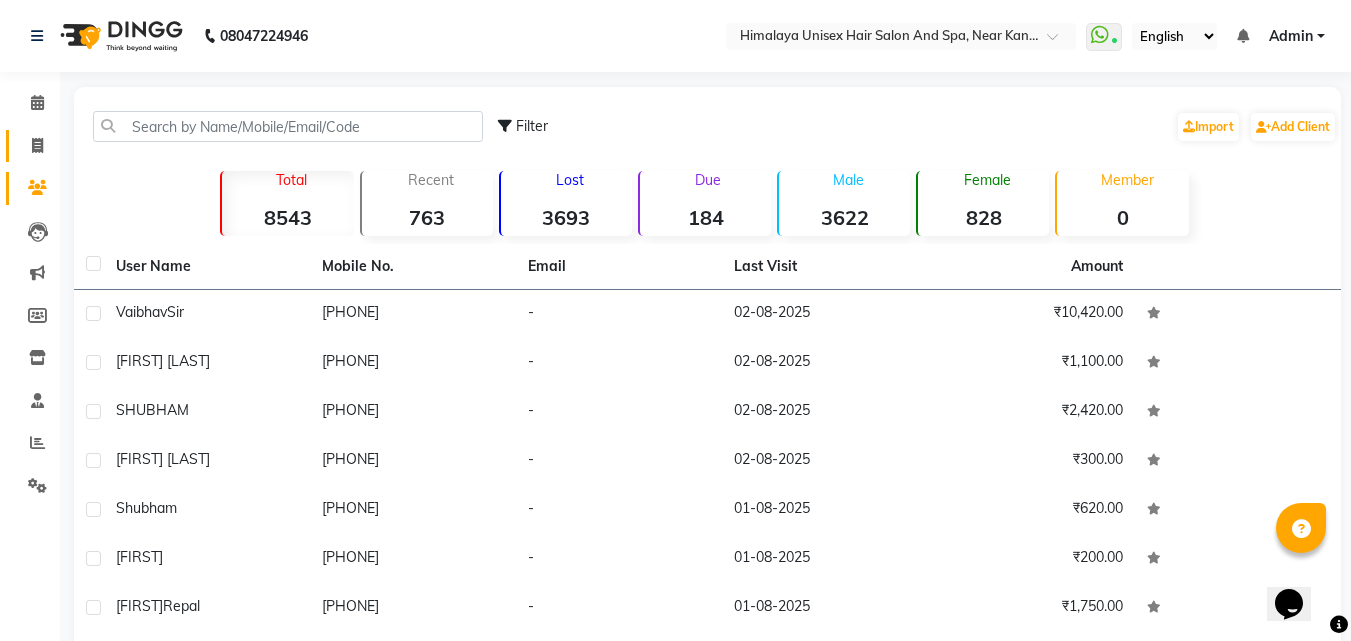 click on "Invoice" 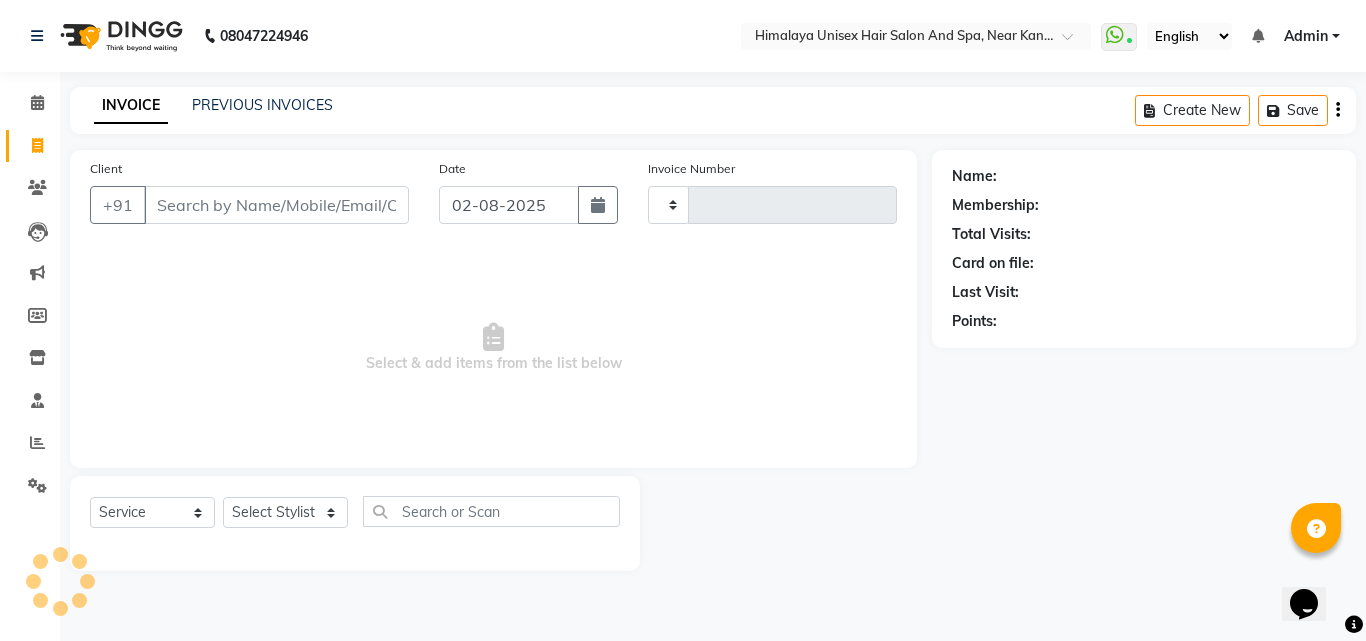 click on "Client" at bounding box center (276, 205) 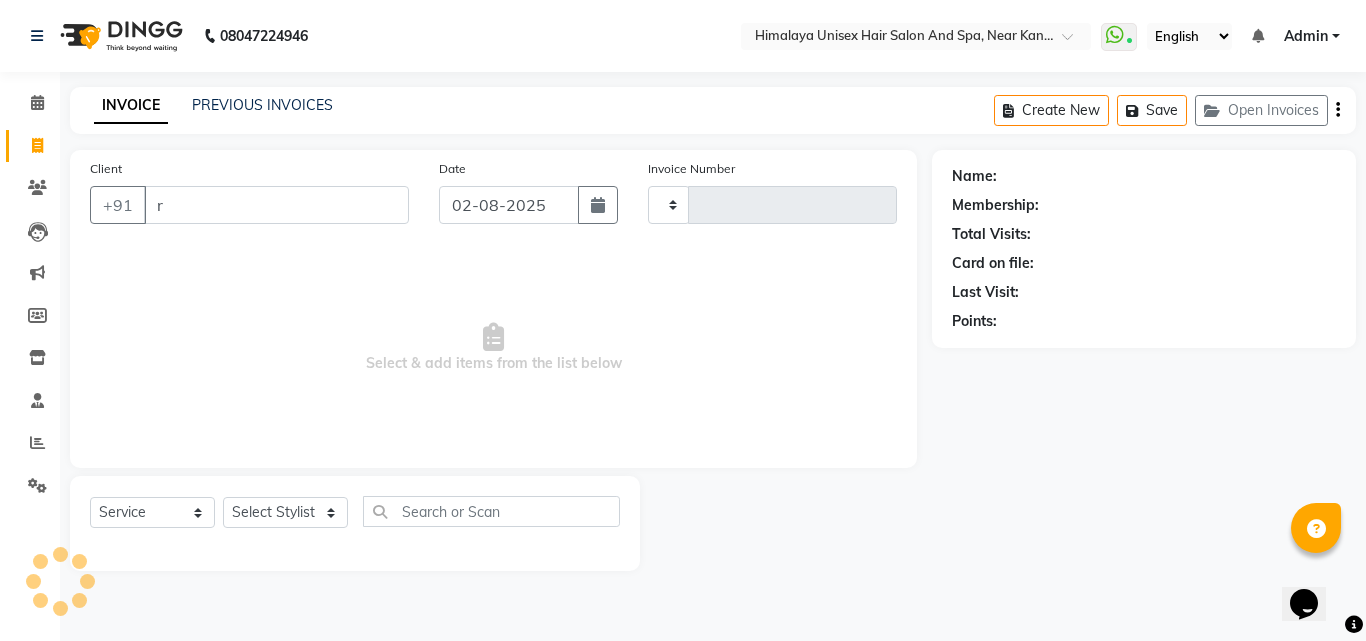 type on "ru" 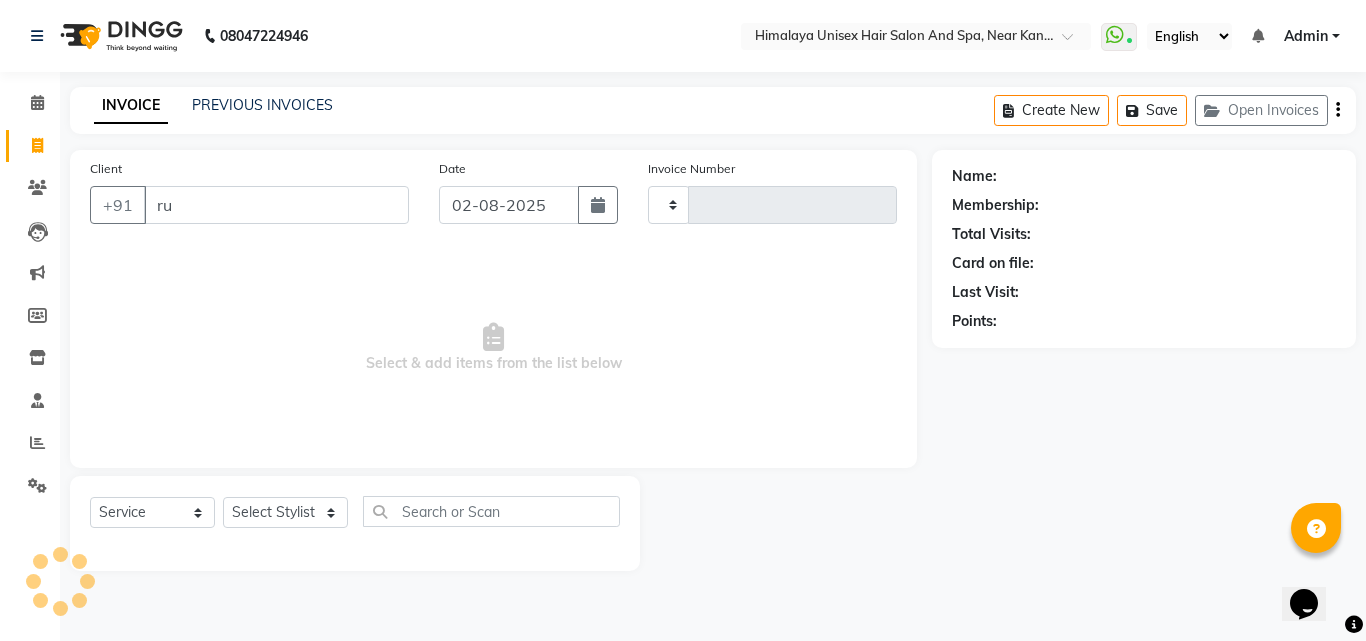 type on "1361" 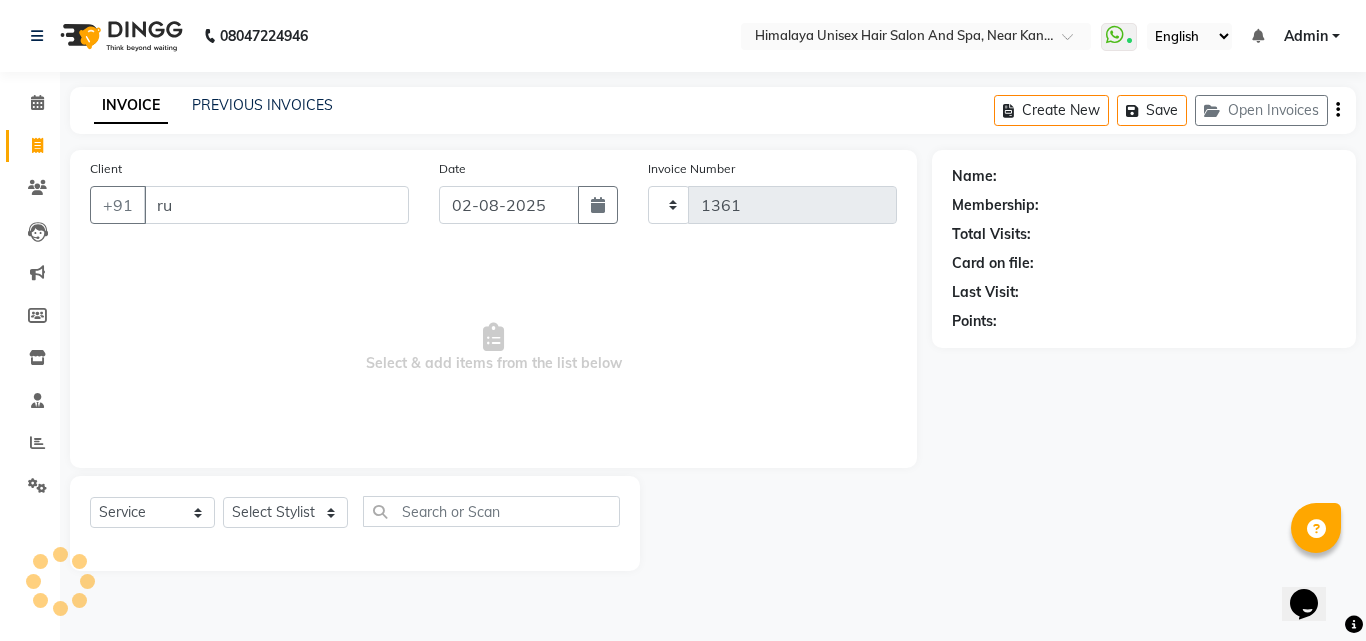 select on "4594" 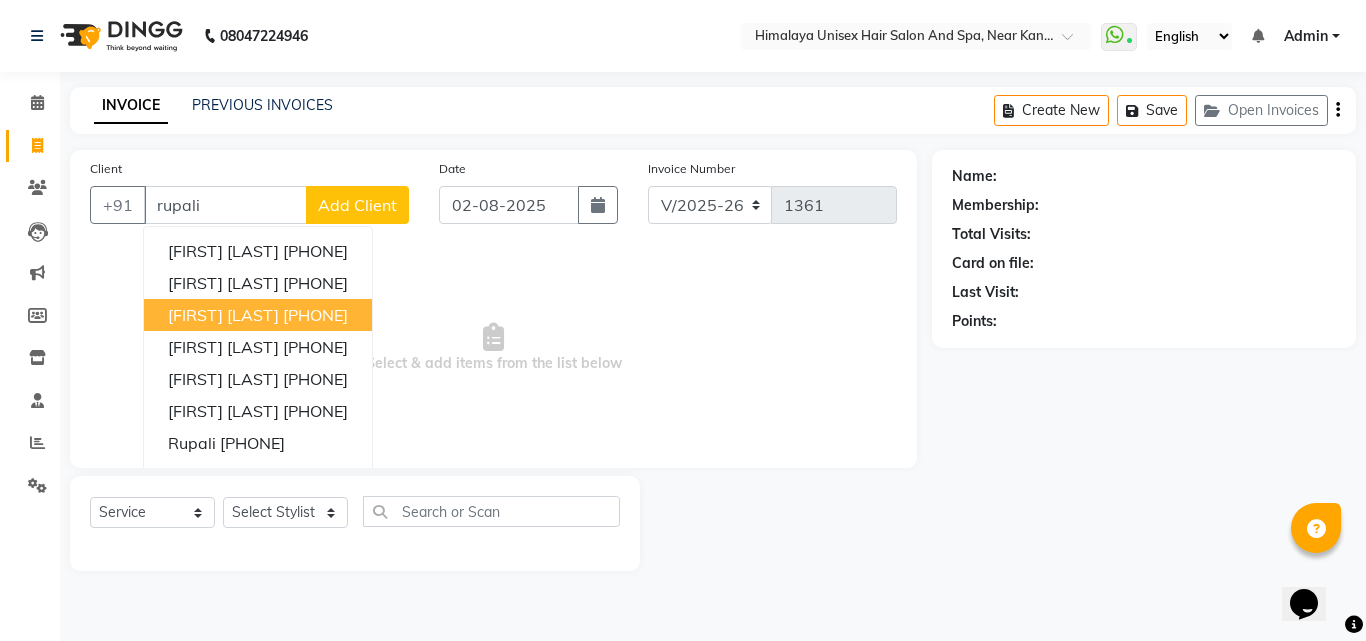 click on "Rupali Gaikwad" at bounding box center [223, 315] 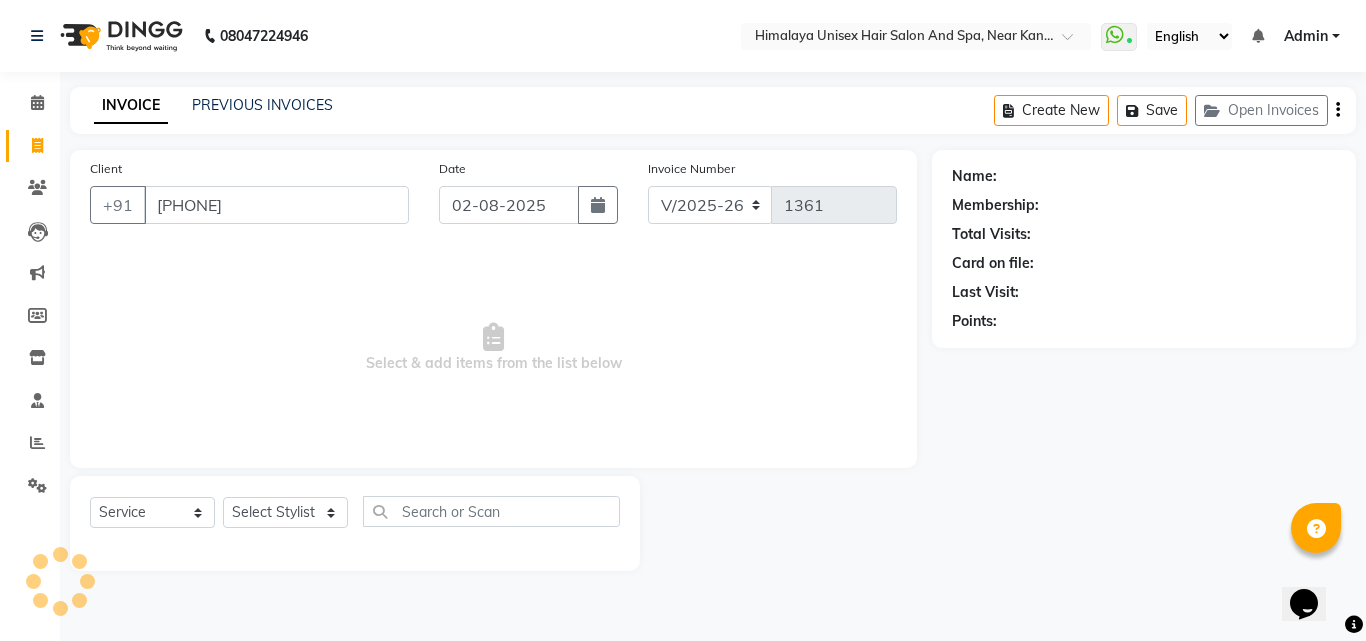 type on "8421652039" 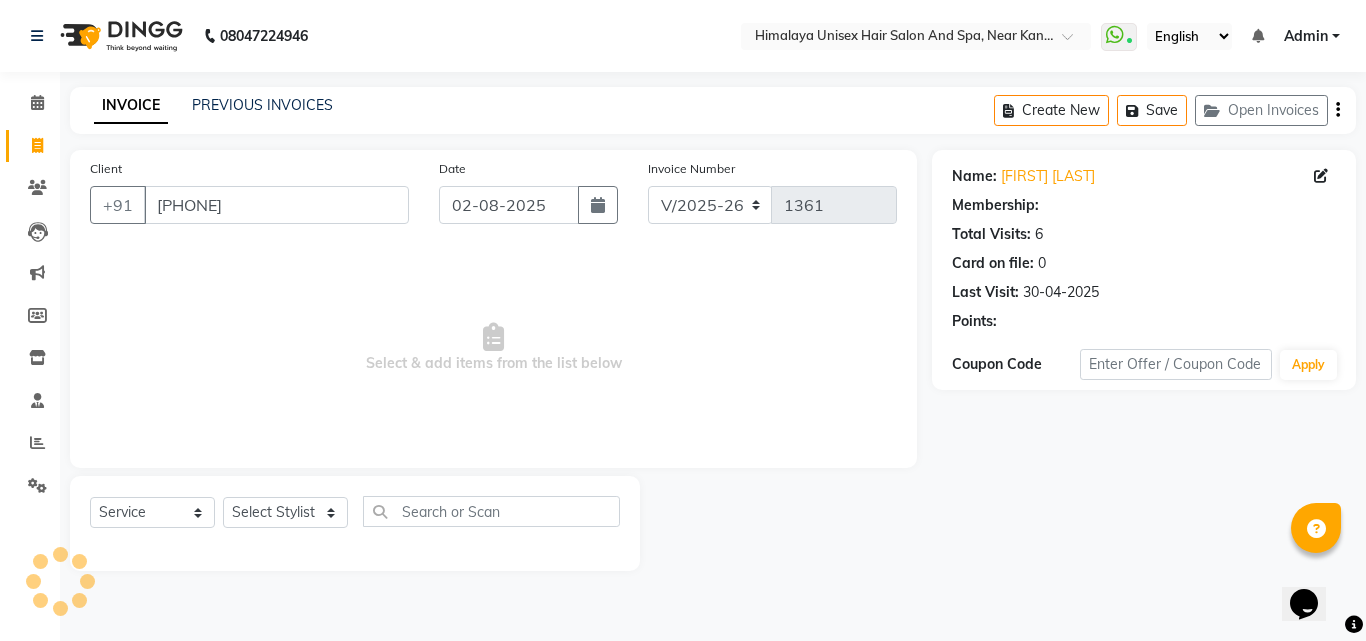 click on "Rupali Gaikwad" 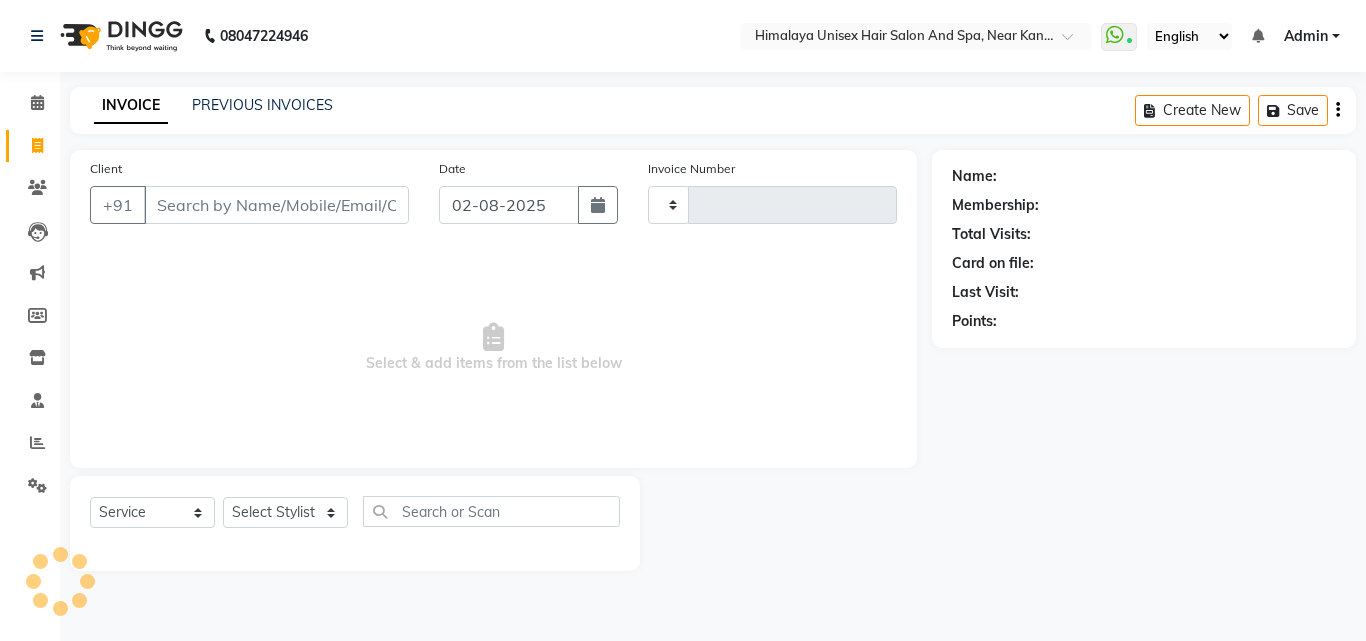 select on "service" 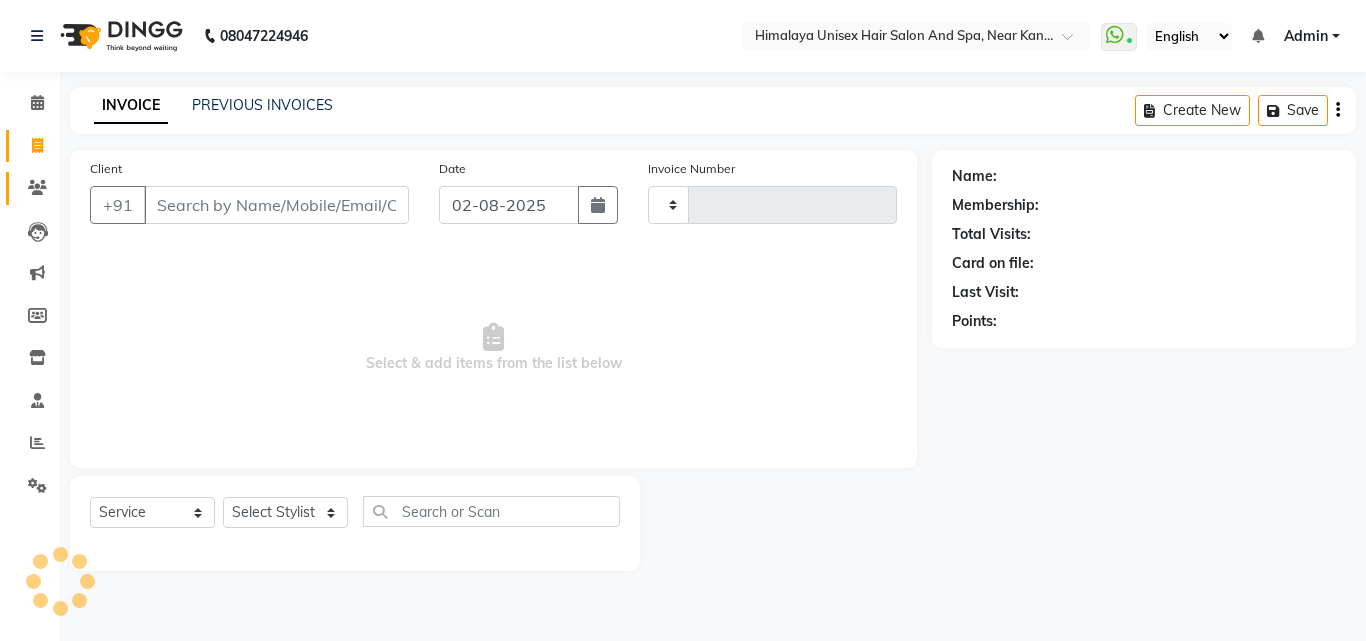 type on "1361" 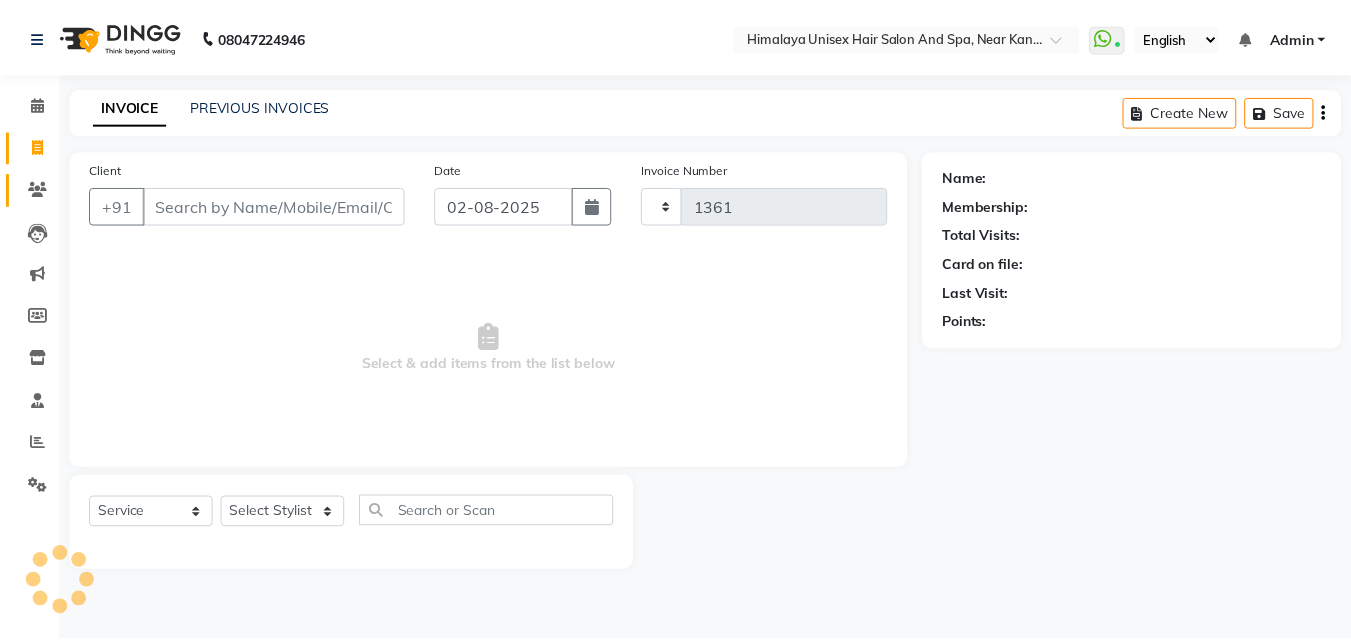 scroll, scrollTop: 0, scrollLeft: 0, axis: both 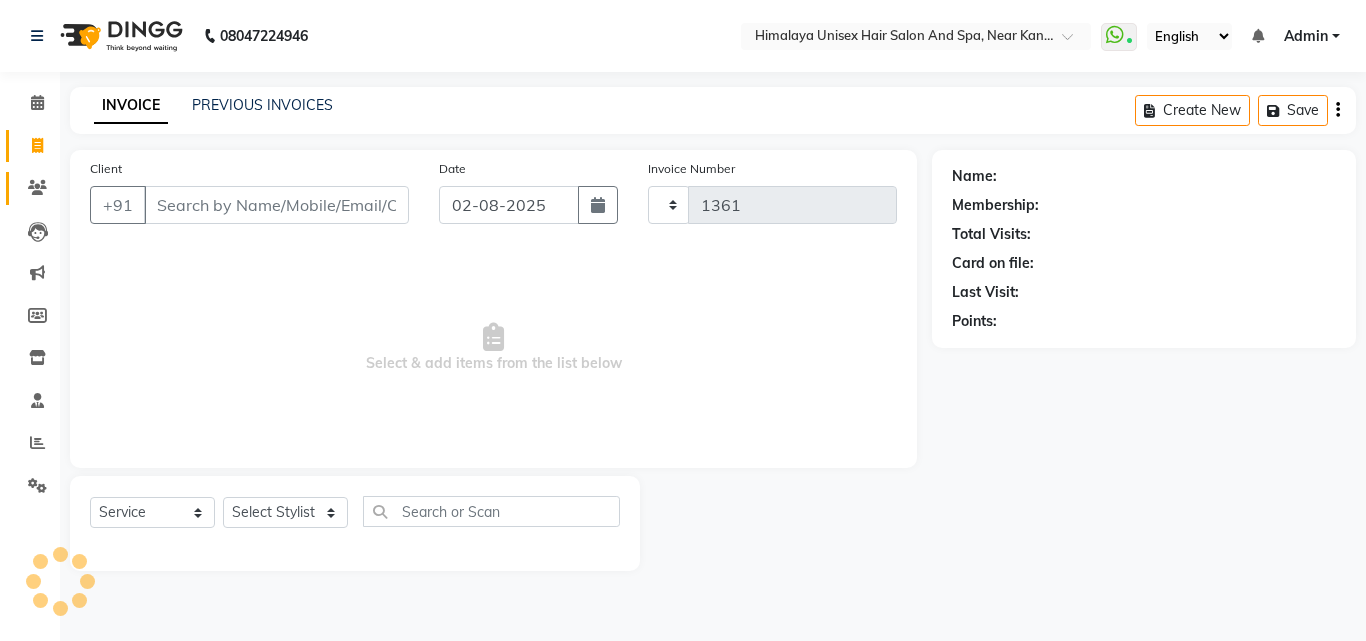 click 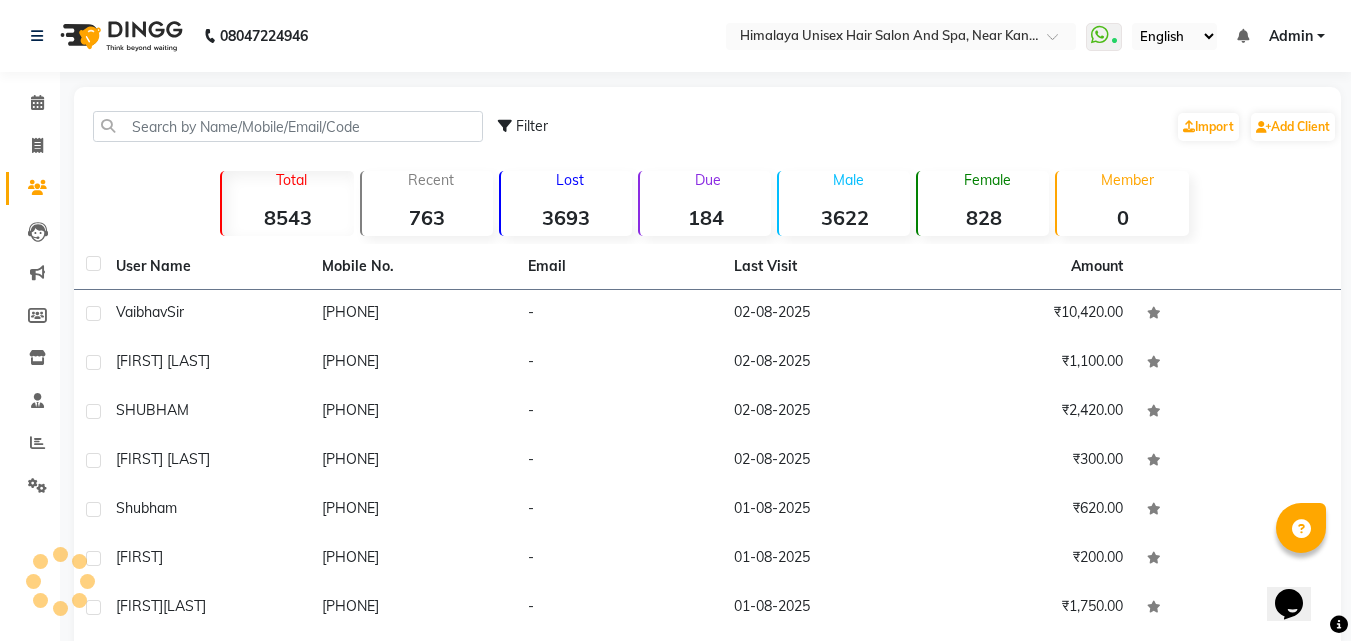 scroll, scrollTop: 0, scrollLeft: 0, axis: both 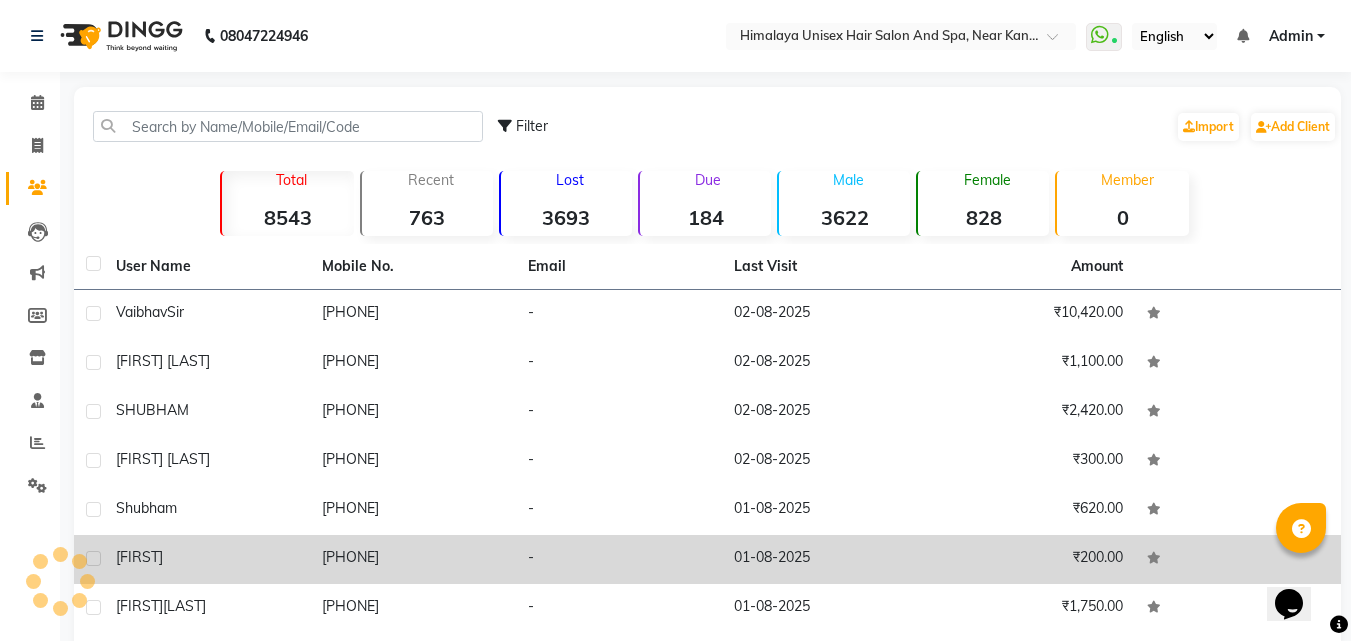 click on "[FIRST]" 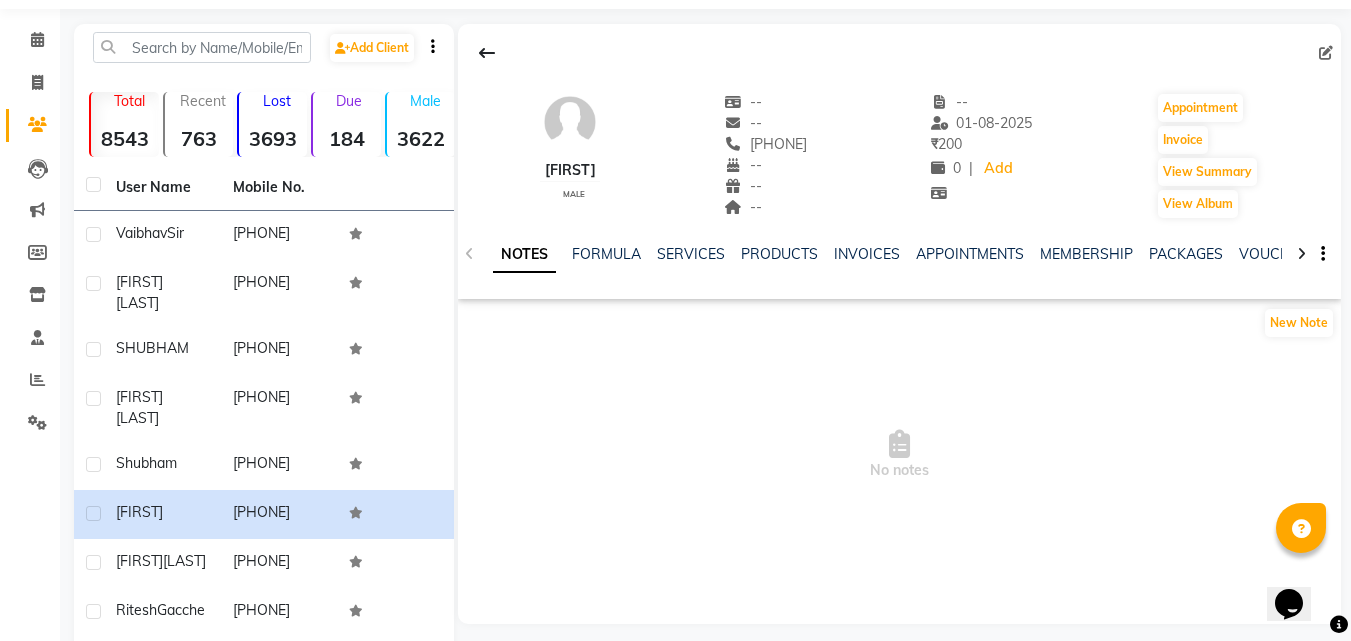 scroll, scrollTop: 0, scrollLeft: 0, axis: both 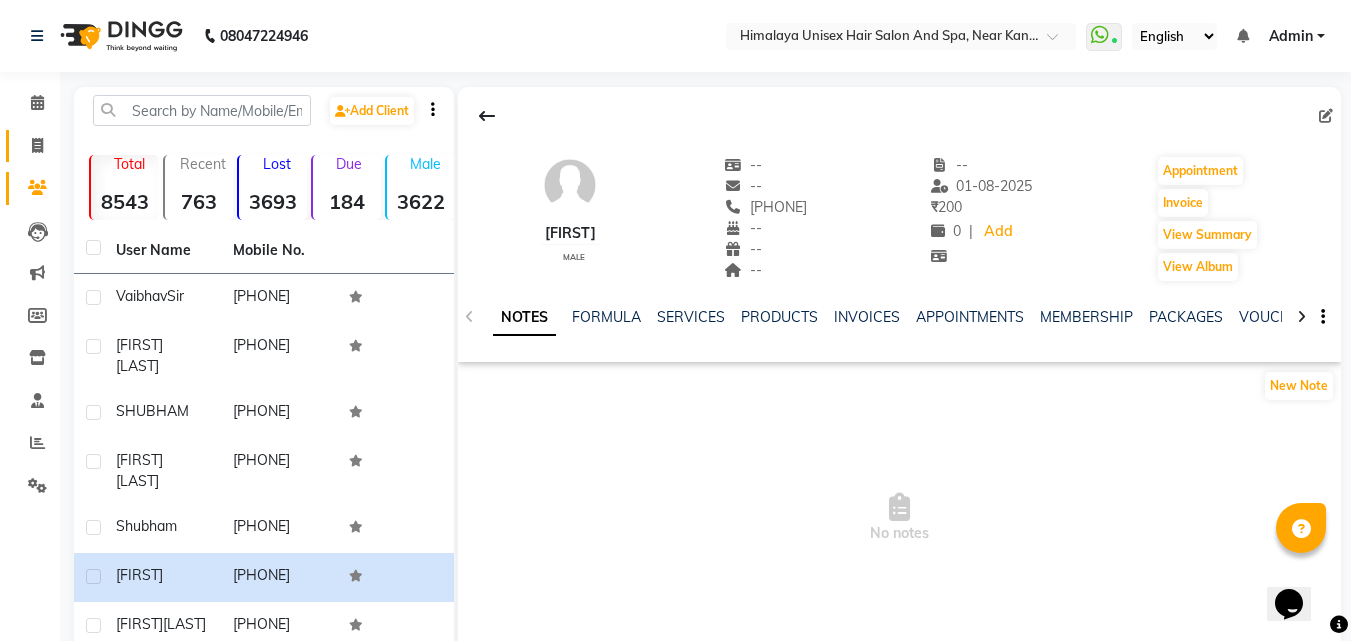 click on "Invoice" 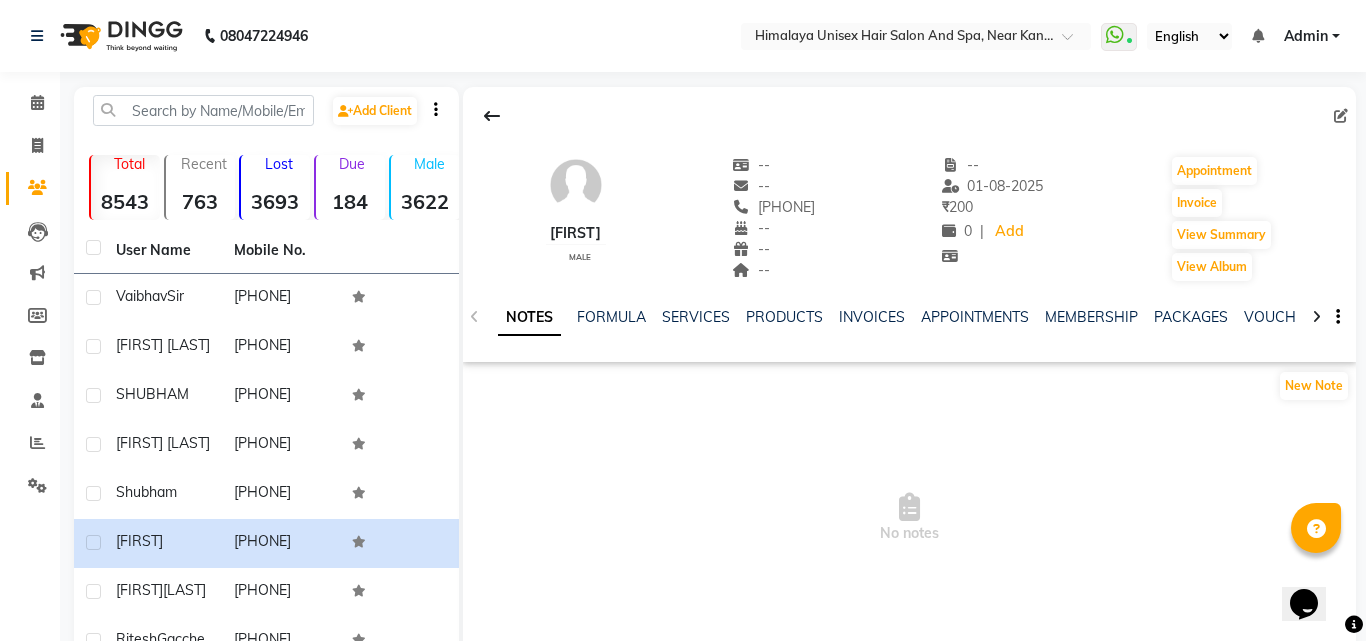 select on "service" 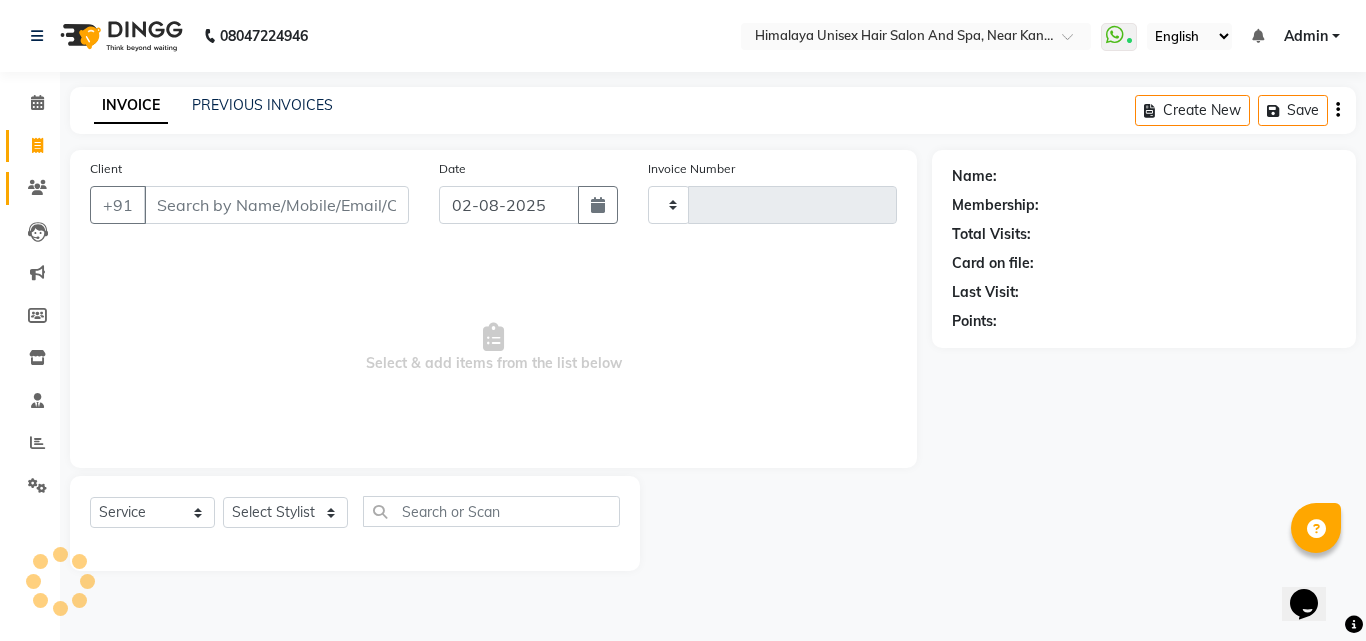 click on "Clients" 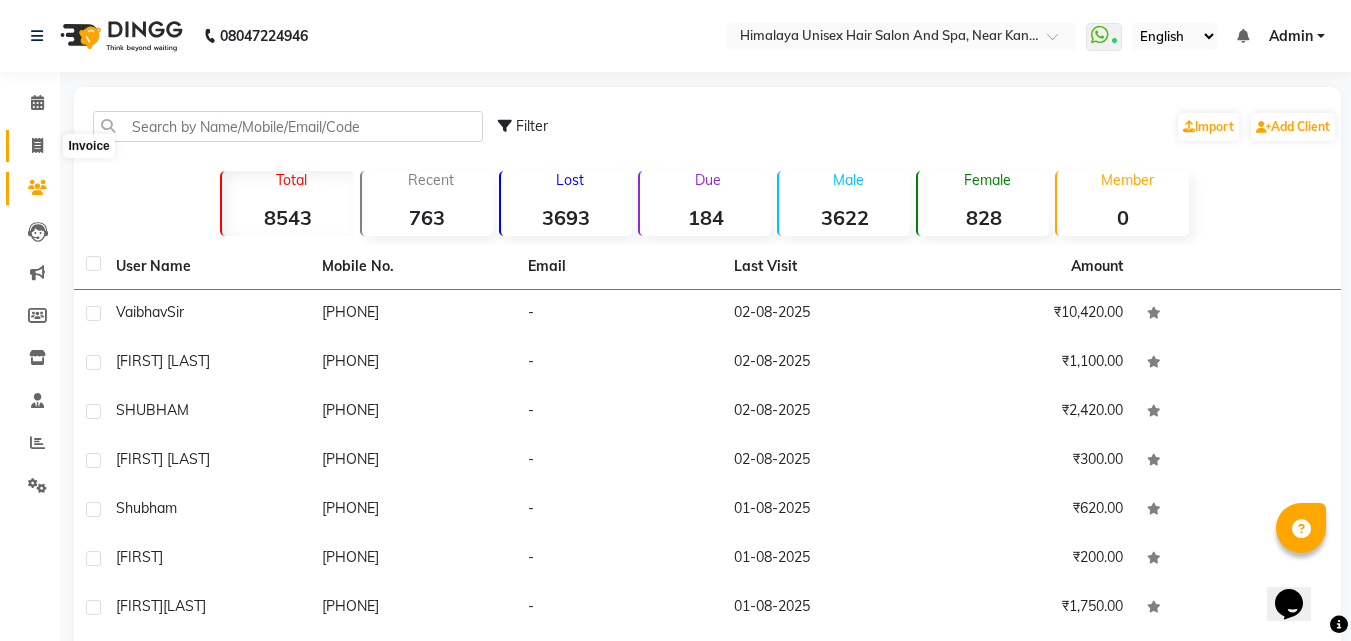 click 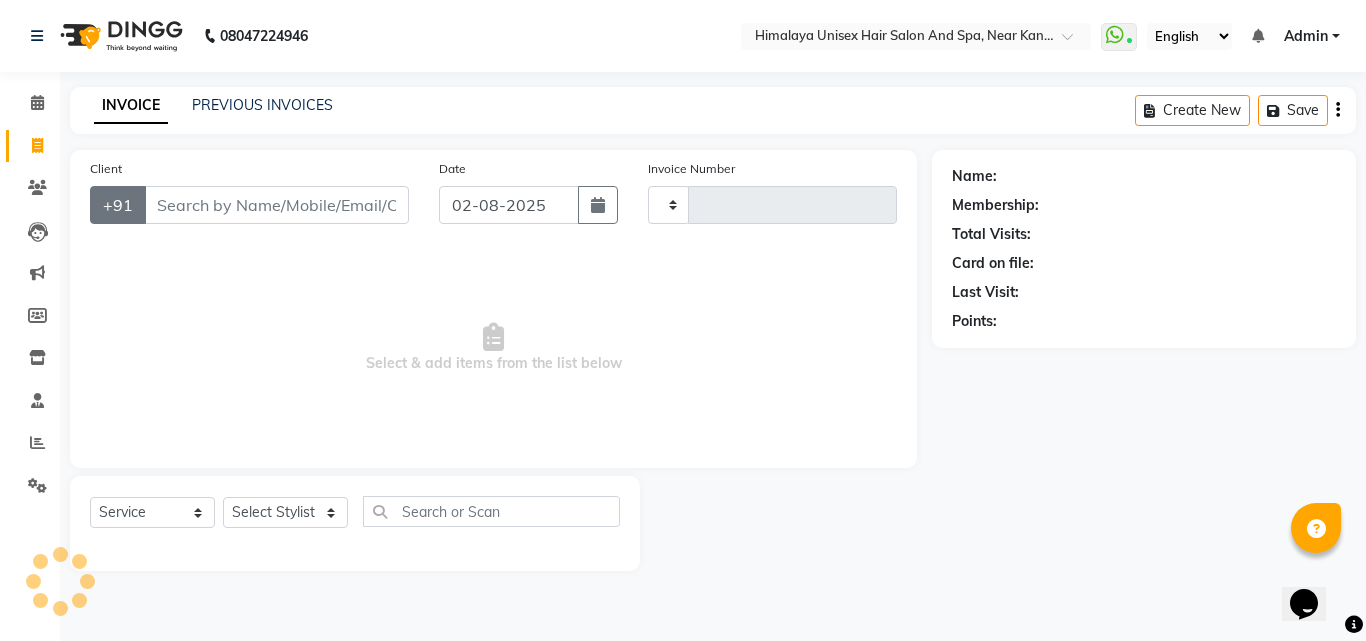 type on "1361" 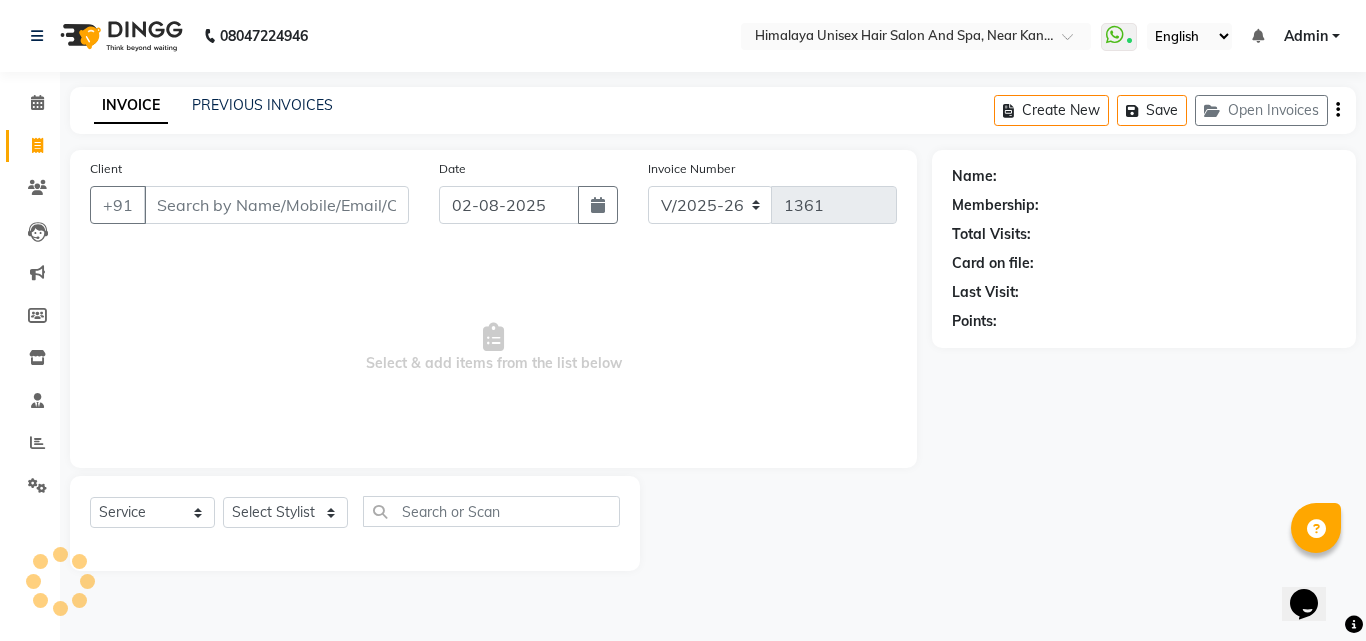 click on "Client" at bounding box center [276, 205] 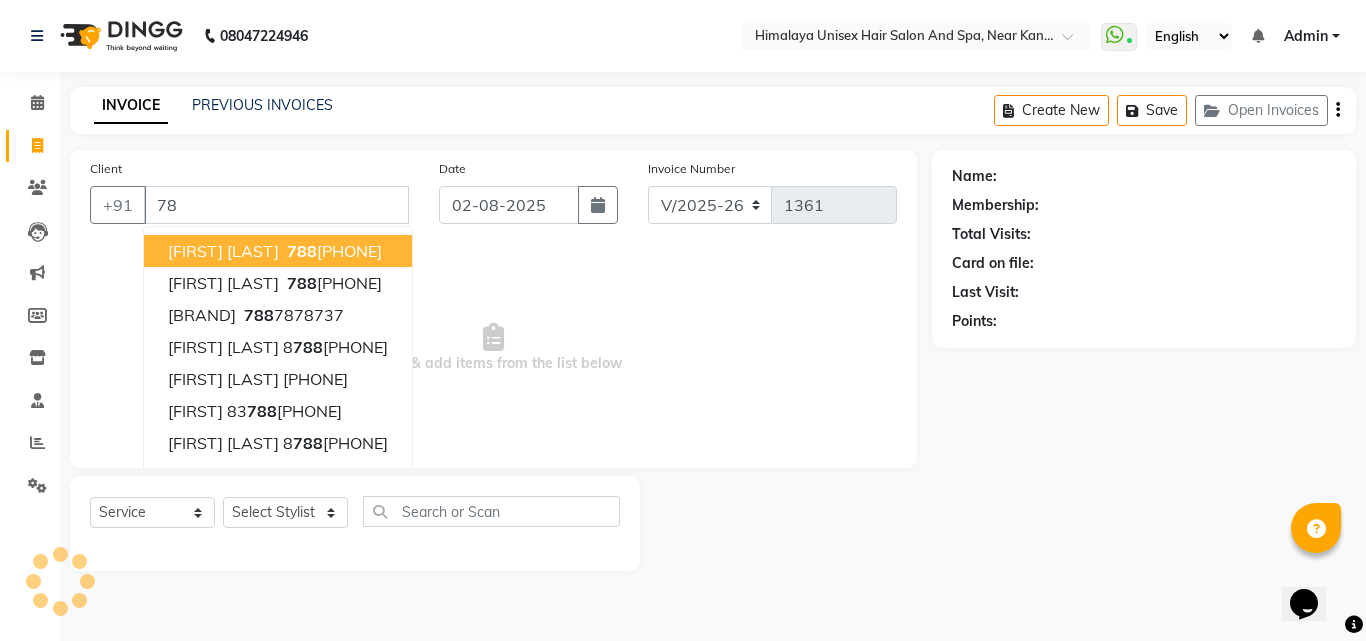type on "7" 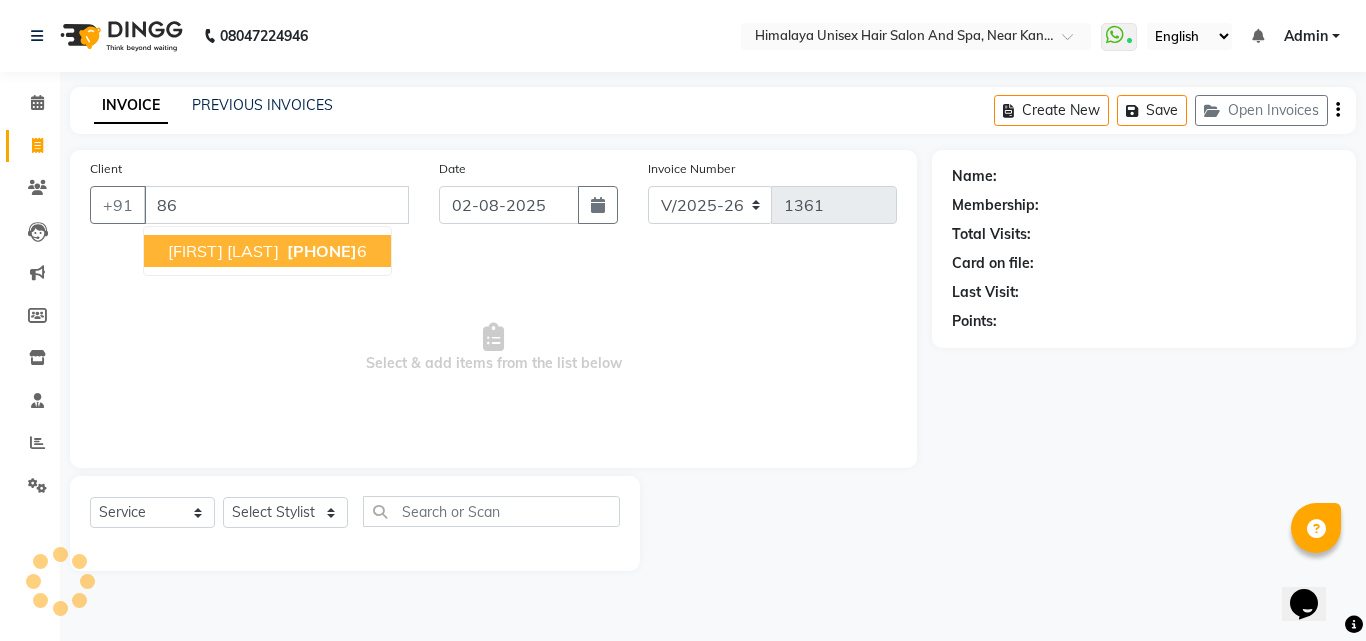 type on "8" 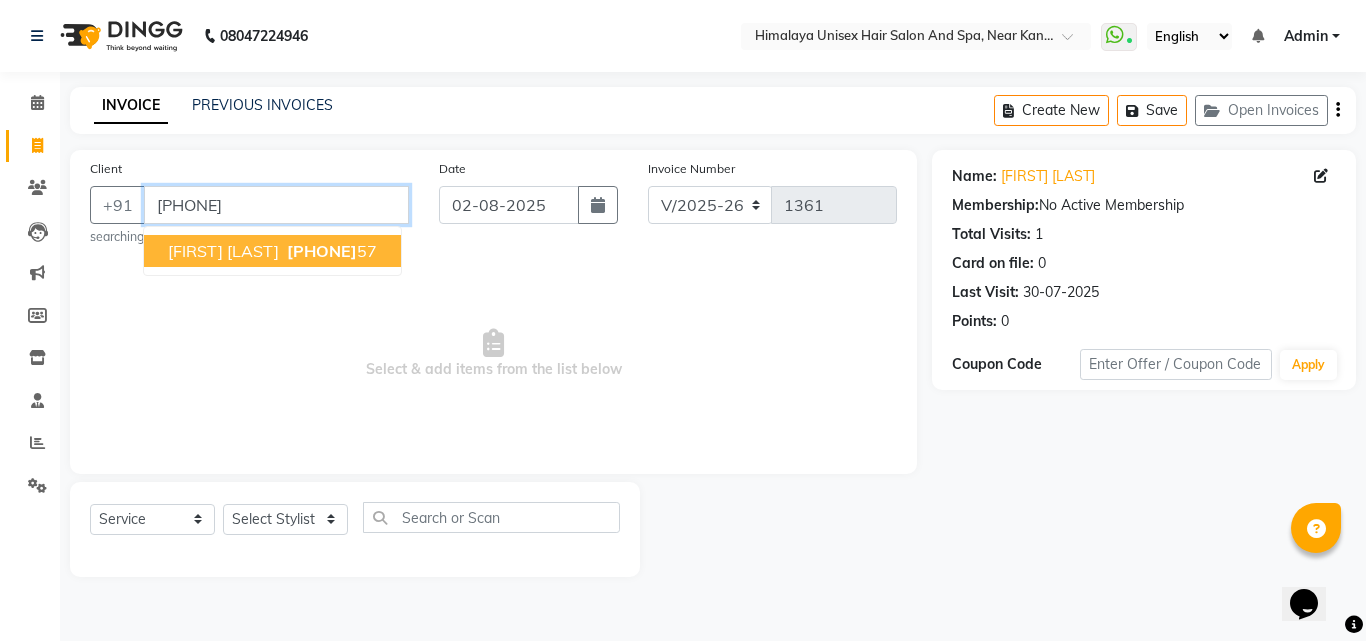 click on "9518580057" at bounding box center [276, 205] 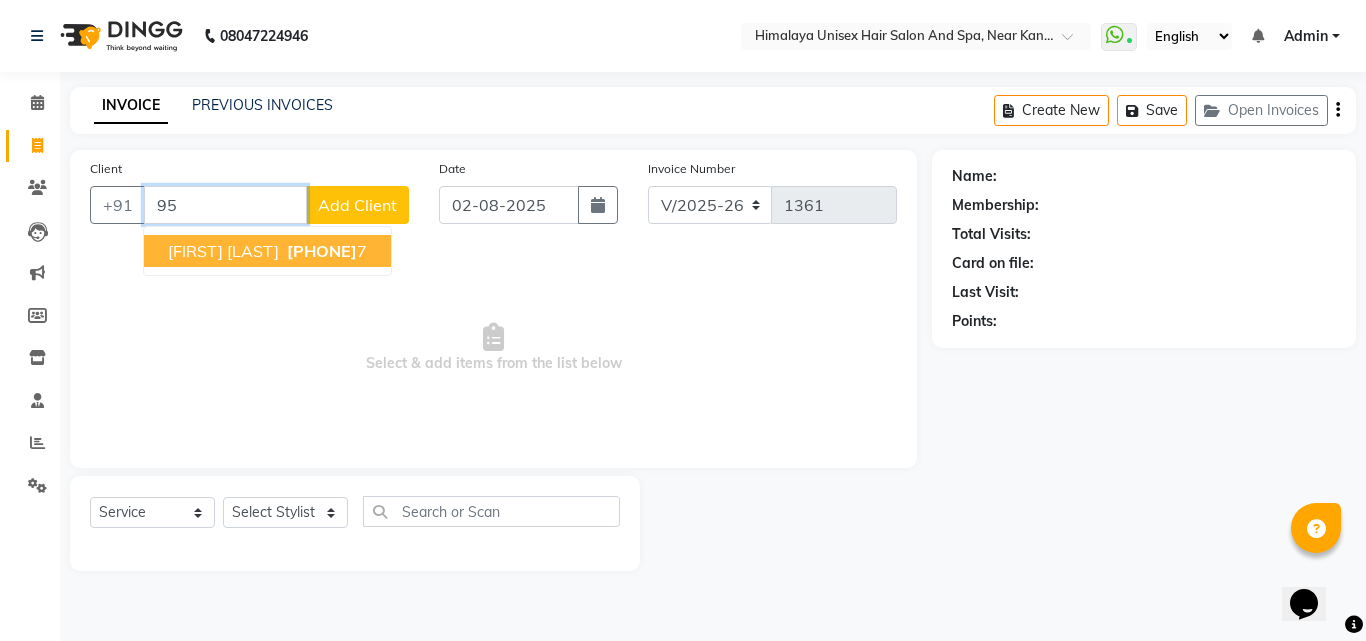 type on "9" 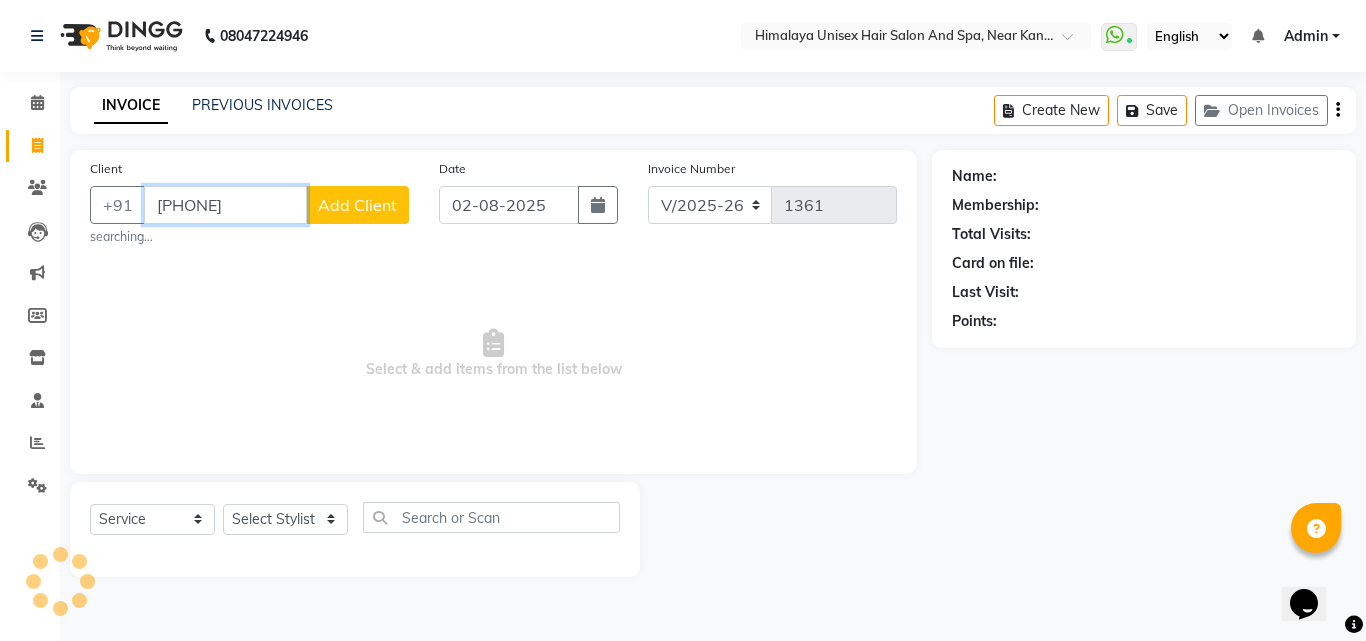 type on "[PHONE]" 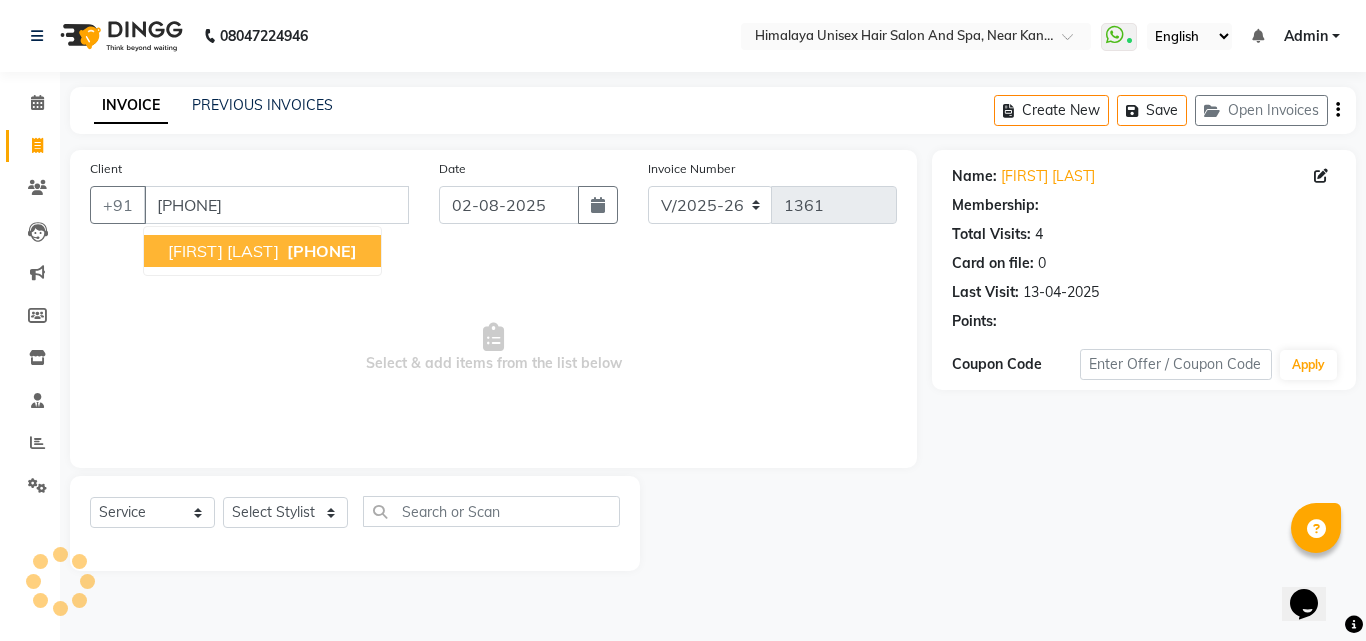 click on "SAFAR SAYYAD   7743945938" at bounding box center (262, 251) 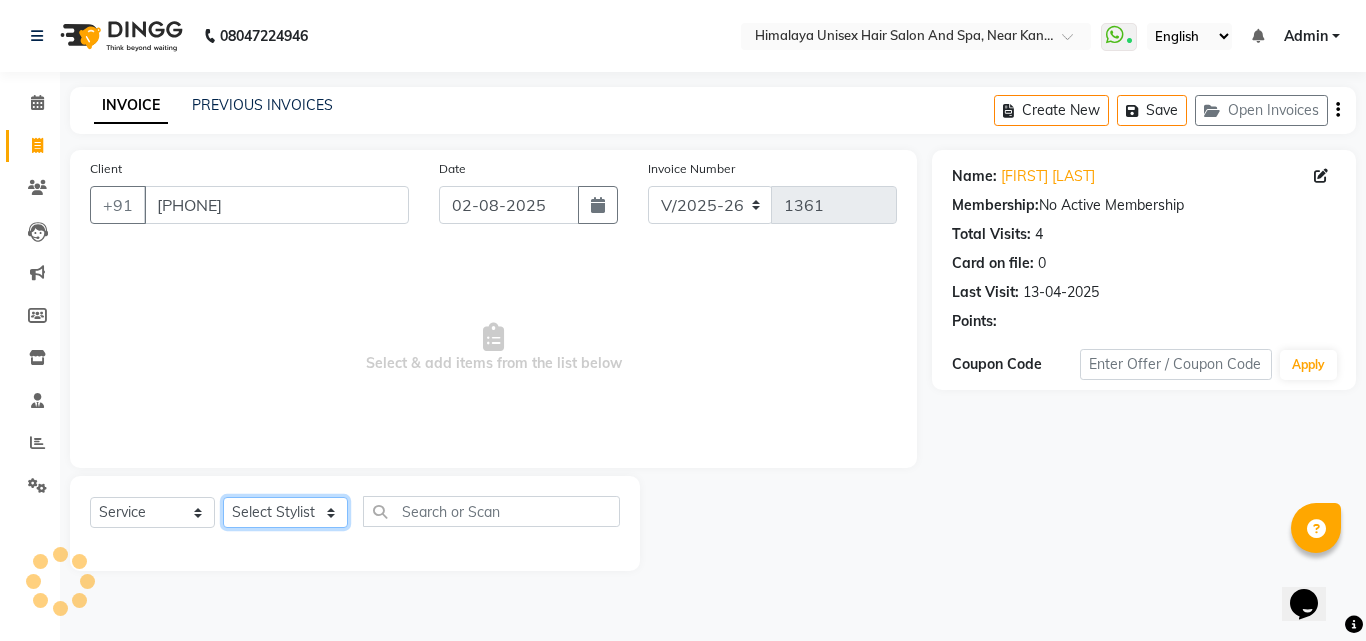 click on "Select Stylist [FIRST] [LAST] [FIRST] [LAST] [FIRST] [LAST] [FIRST] [LAST] [FIRST] [LAST] [FIRST] [LAST] [FIRST] [LAST] [FIRST] [LAST] [FIRST] [LAST]" 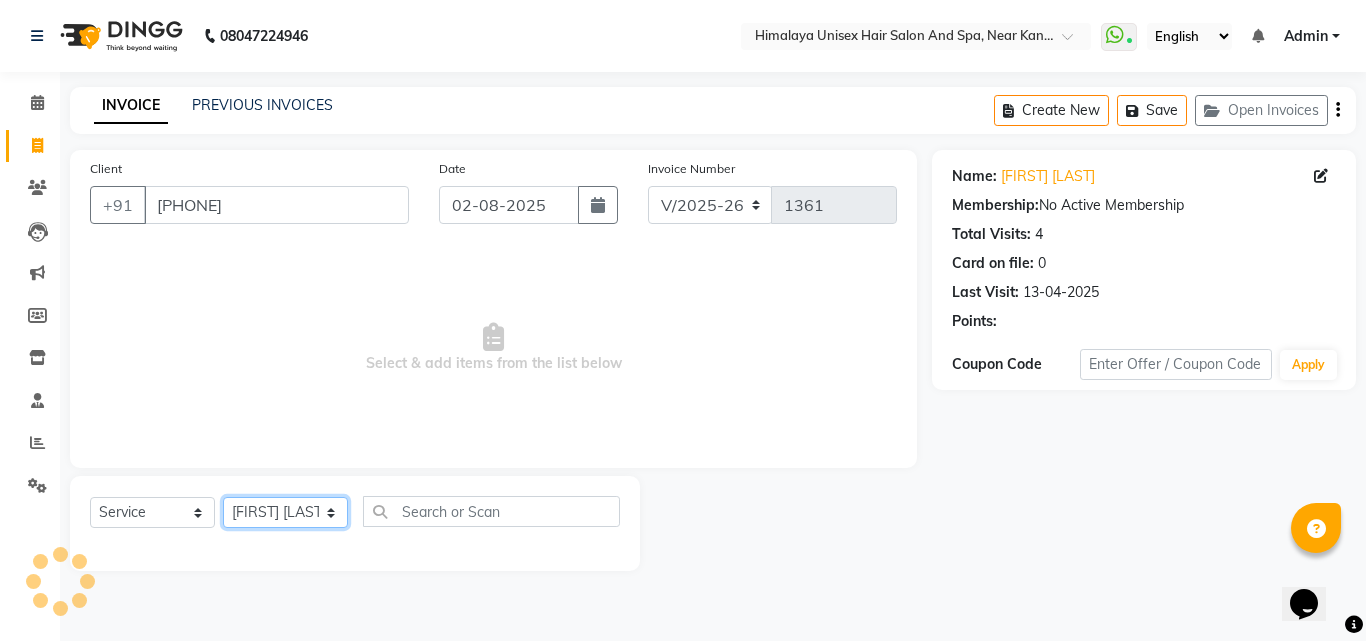 click on "Select Stylist [FIRST] [LAST] [FIRST] [LAST] [FIRST] [LAST] [FIRST] [LAST] [FIRST] [LAST] [FIRST] [LAST] [FIRST] [LAST] [FIRST] [LAST] [FIRST] [LAST]" 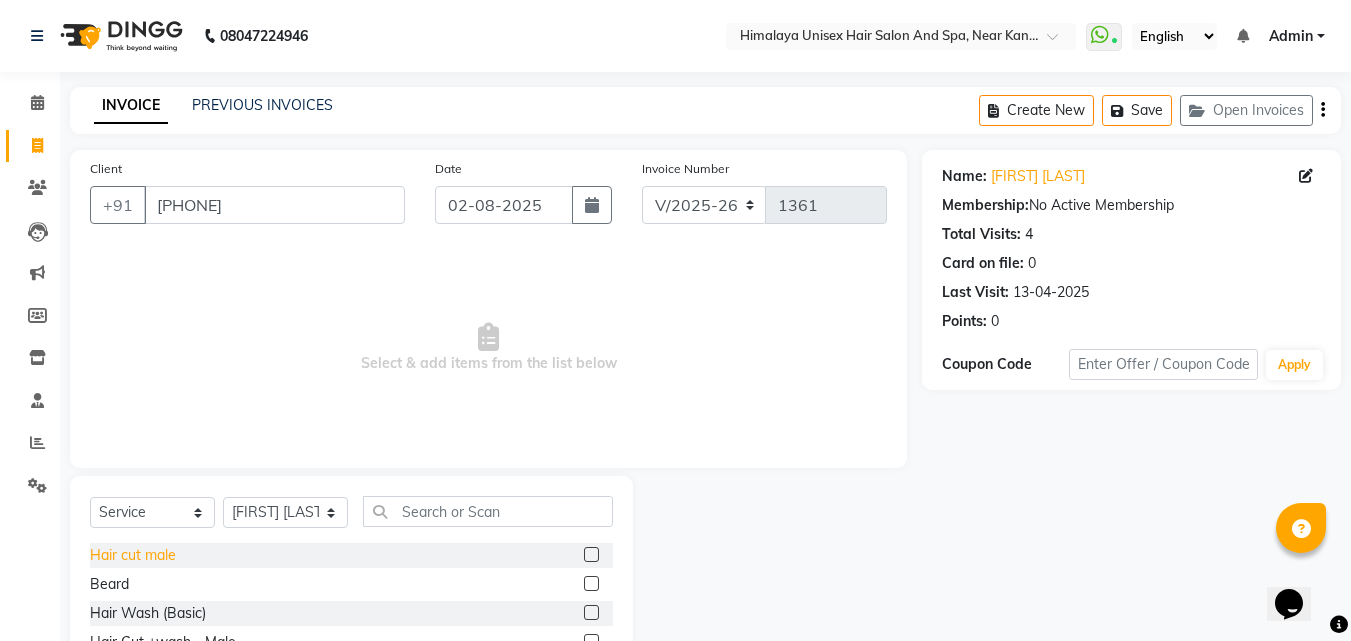 click on "Hair cut male" 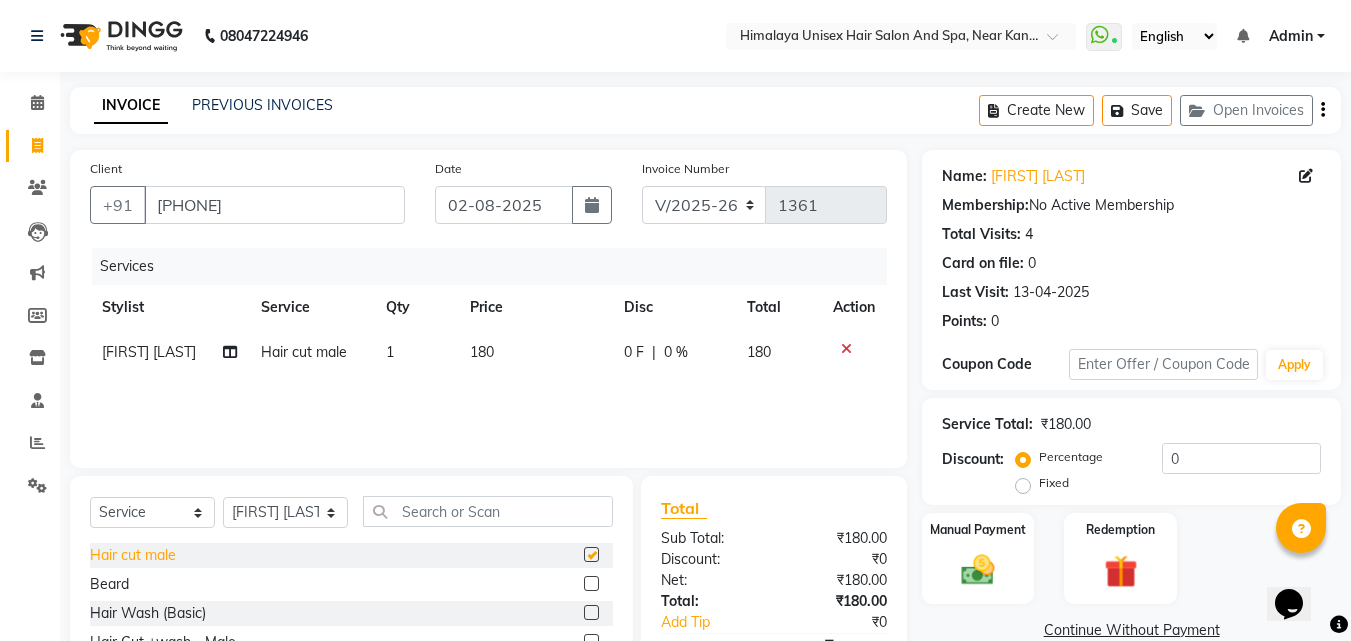 checkbox on "false" 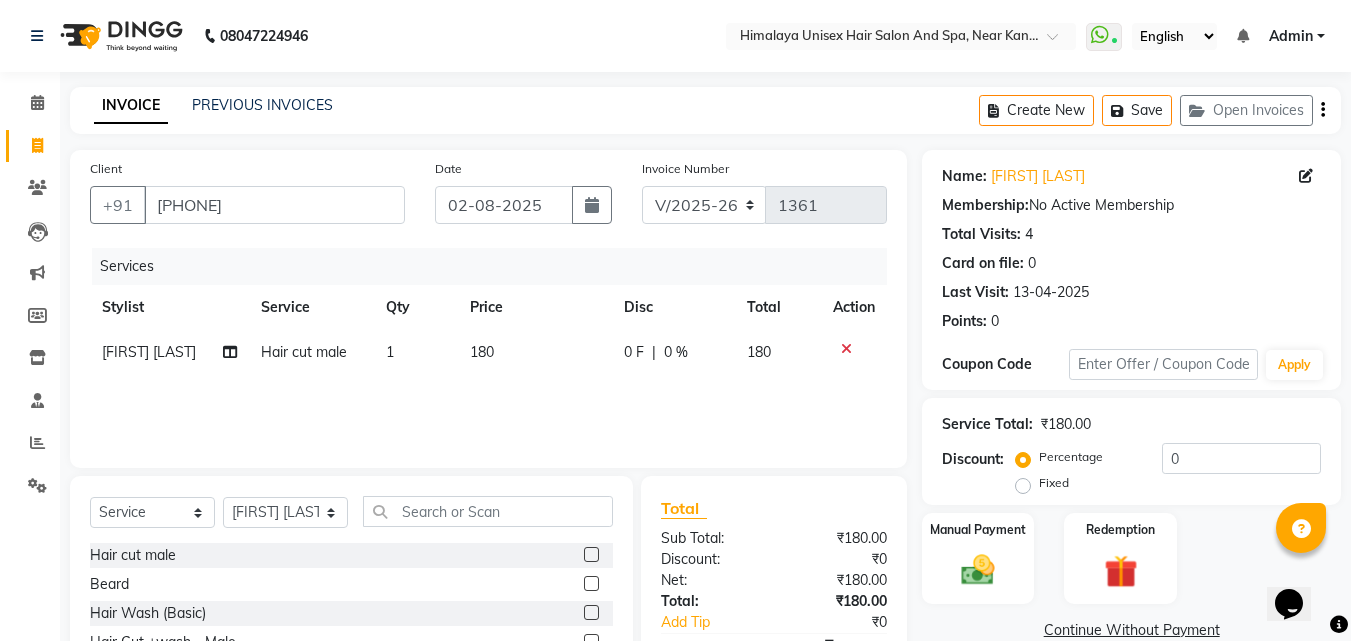 click on "Beard" 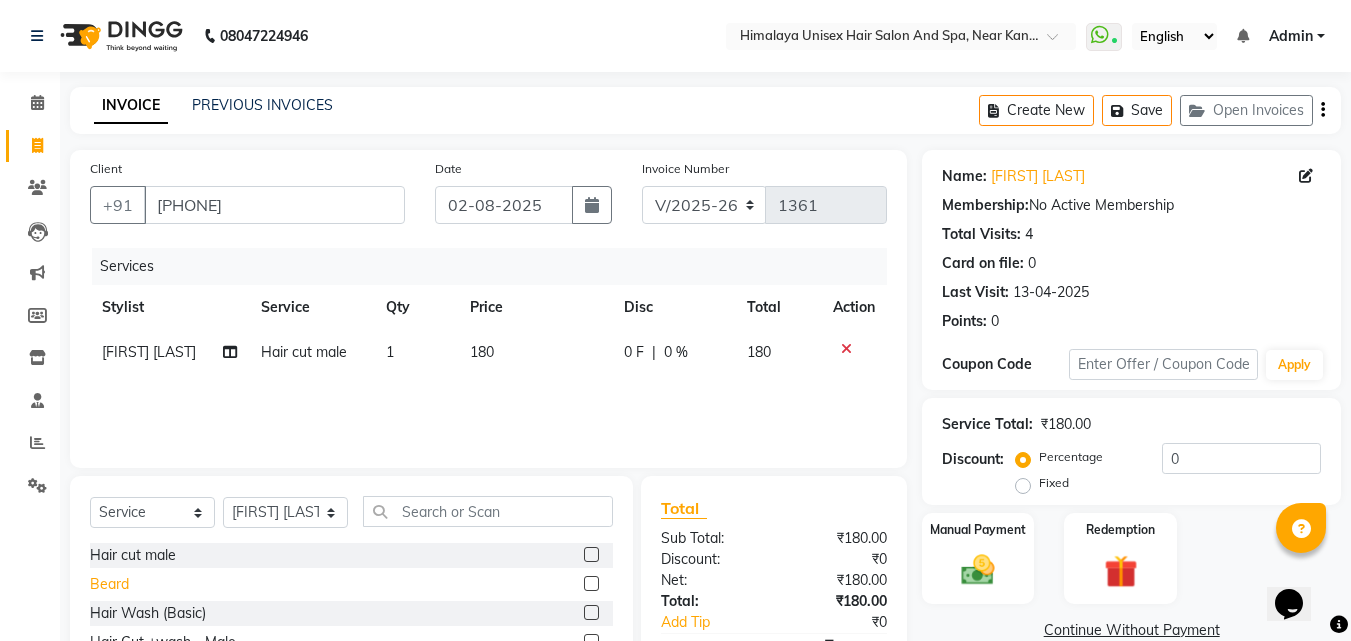 click on "Beard" 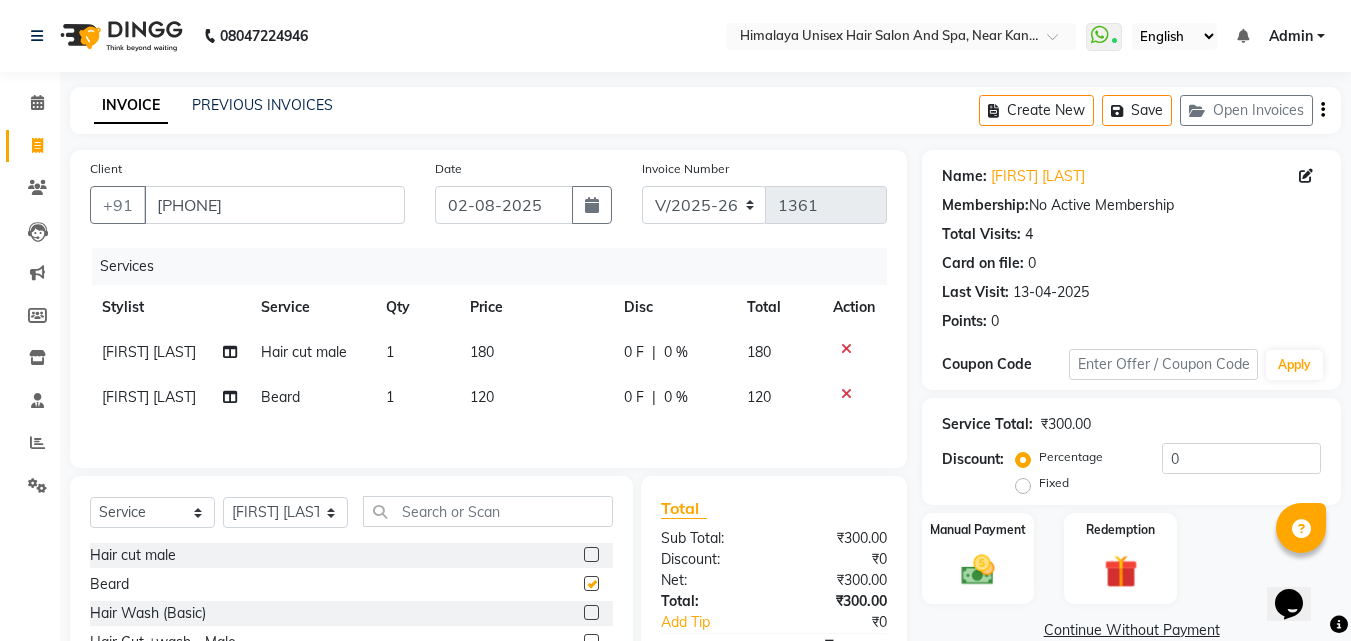 checkbox on "false" 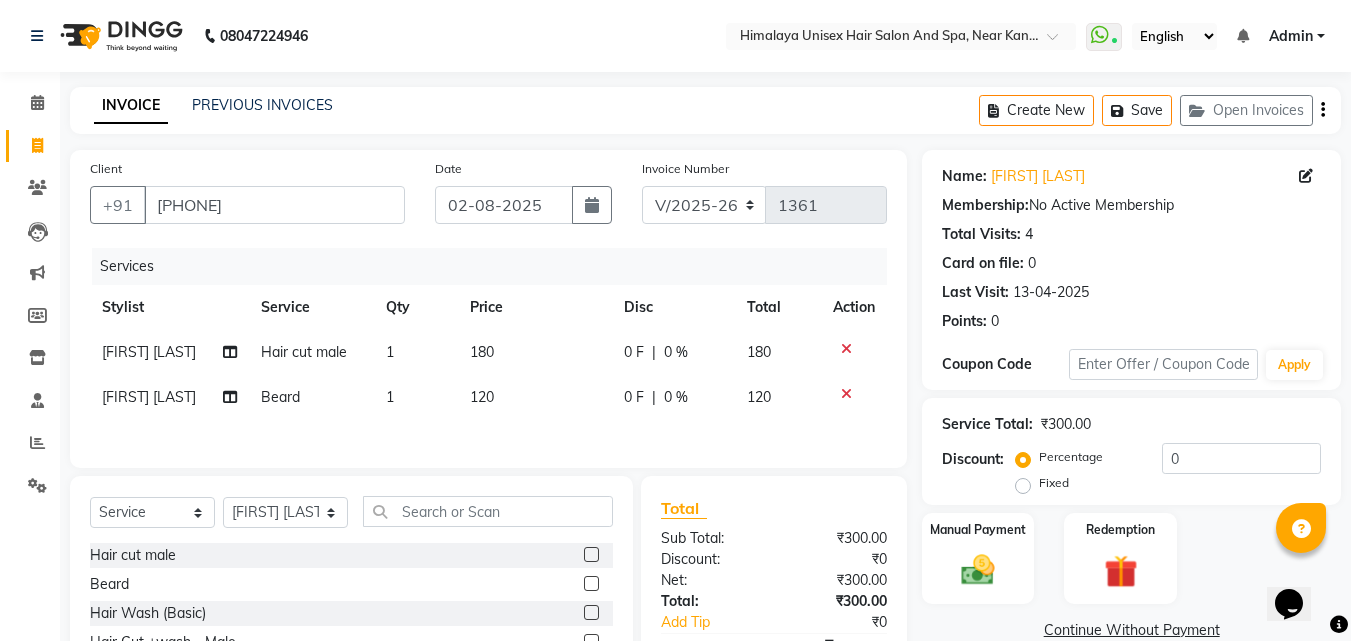 scroll, scrollTop: 163, scrollLeft: 0, axis: vertical 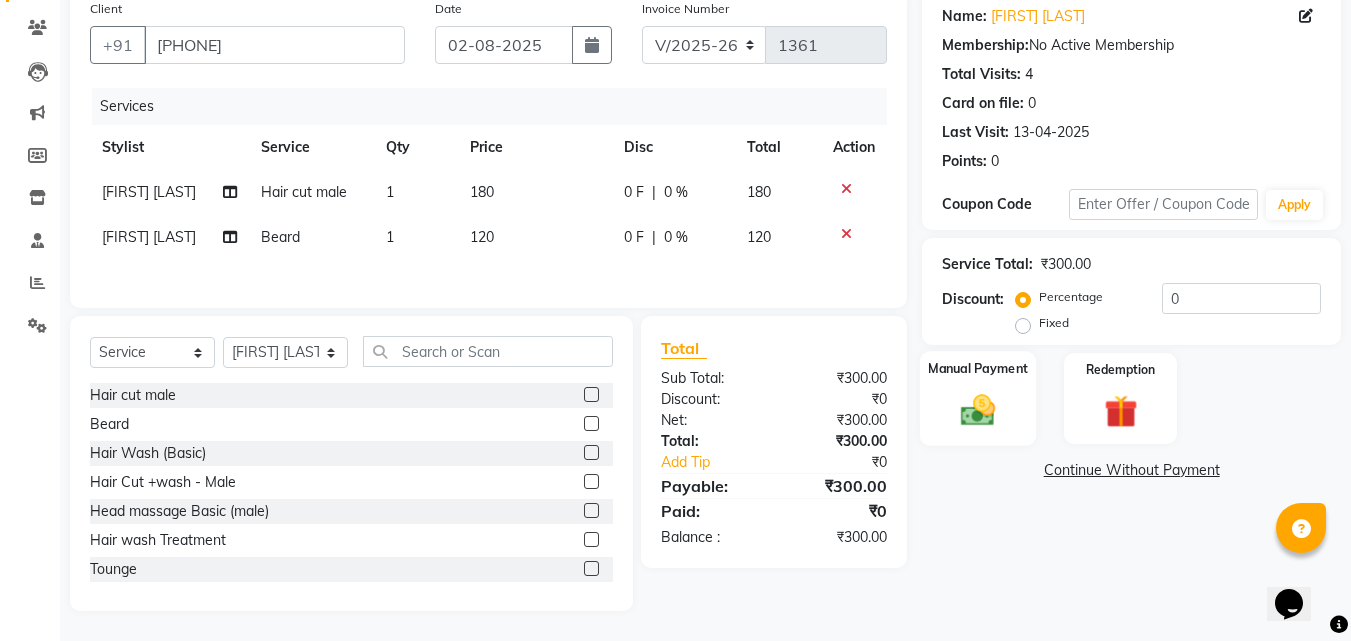 click 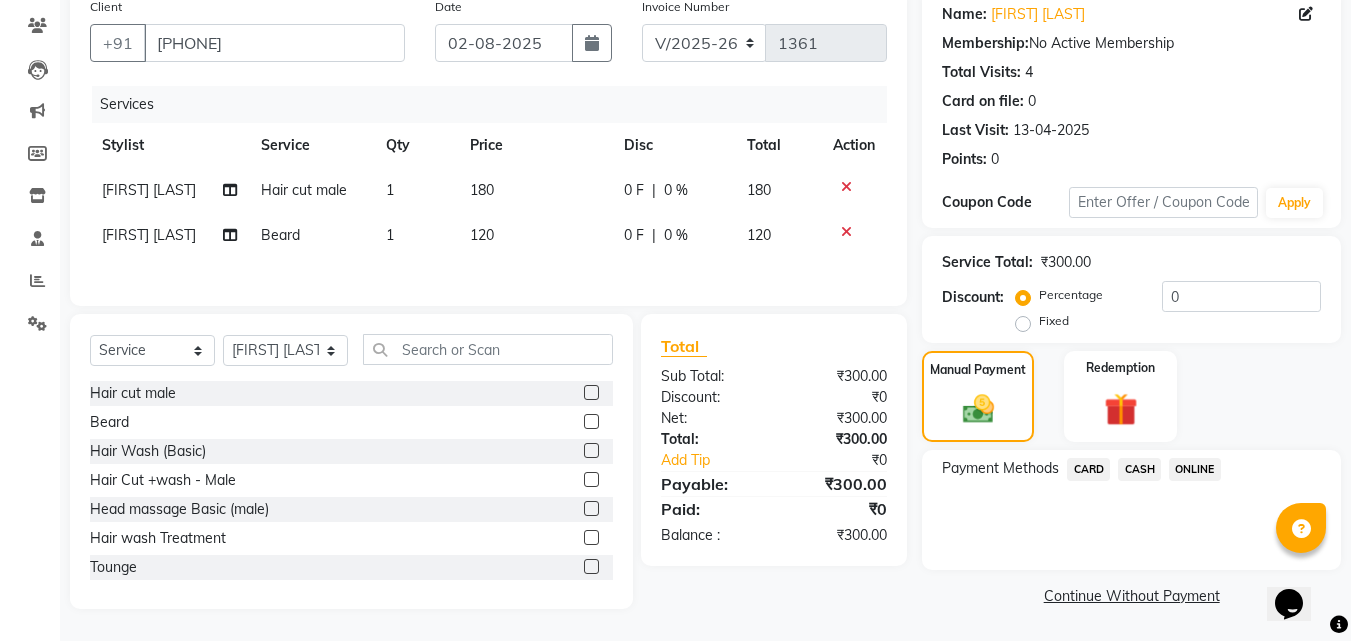 click on "ONLINE" 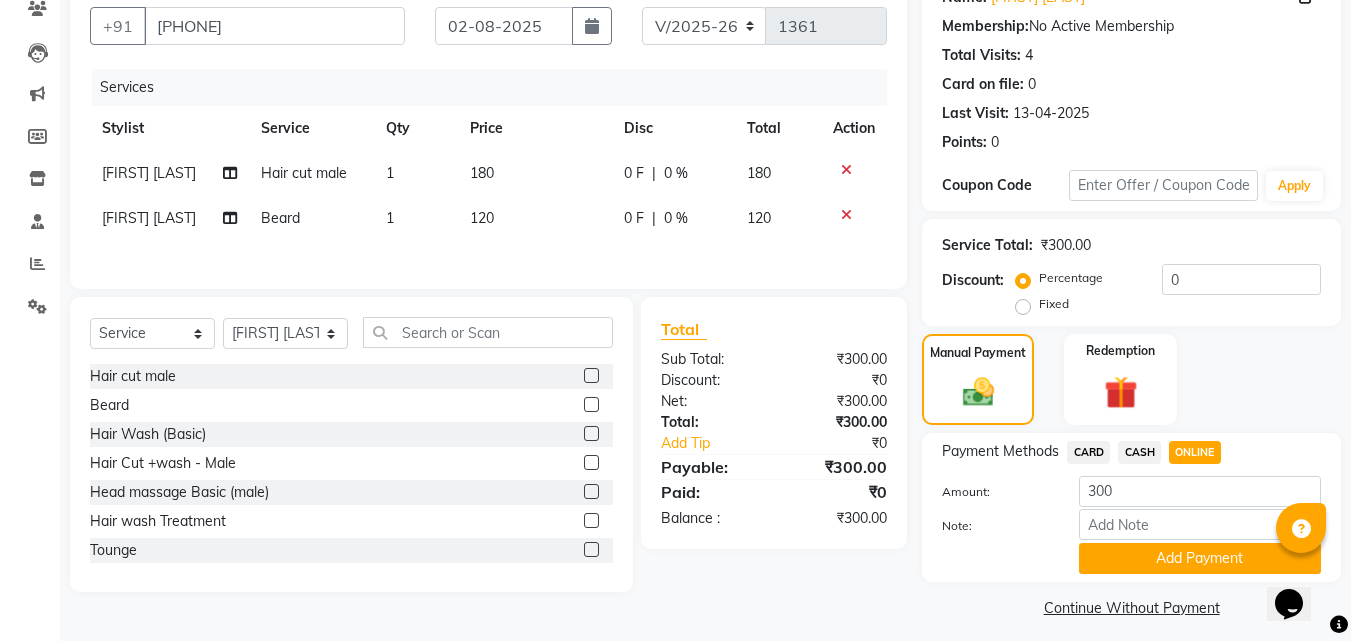 scroll, scrollTop: 191, scrollLeft: 0, axis: vertical 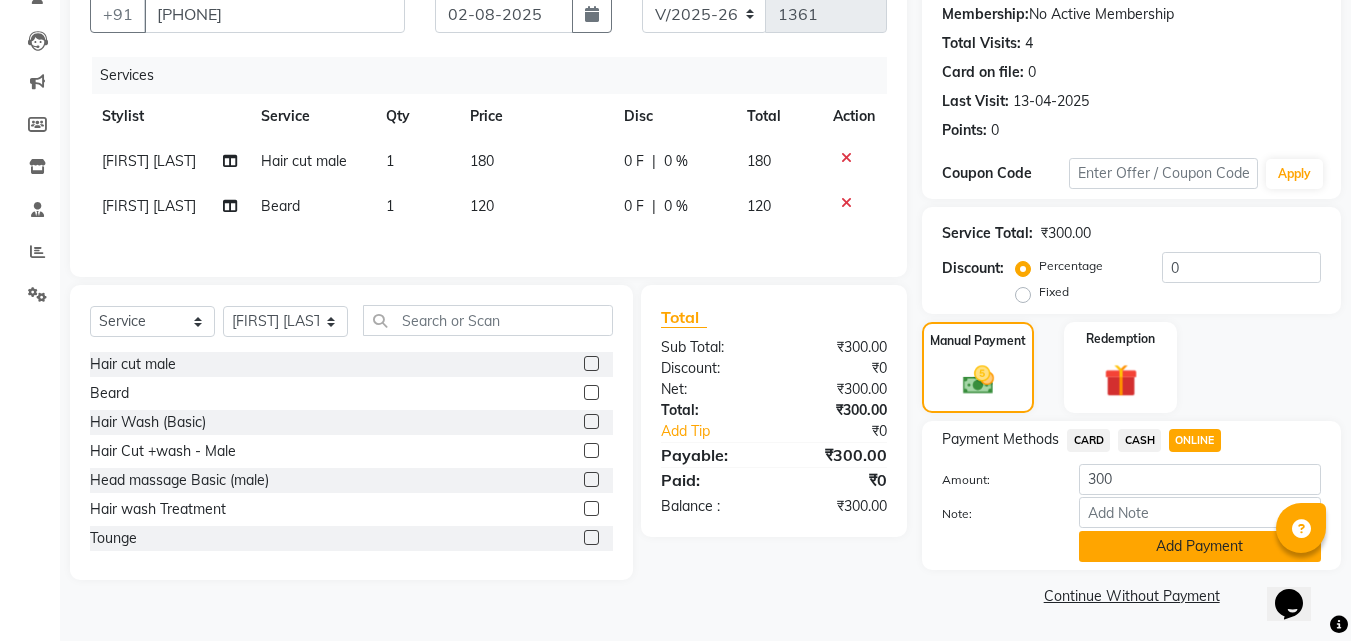 click on "Add Payment" 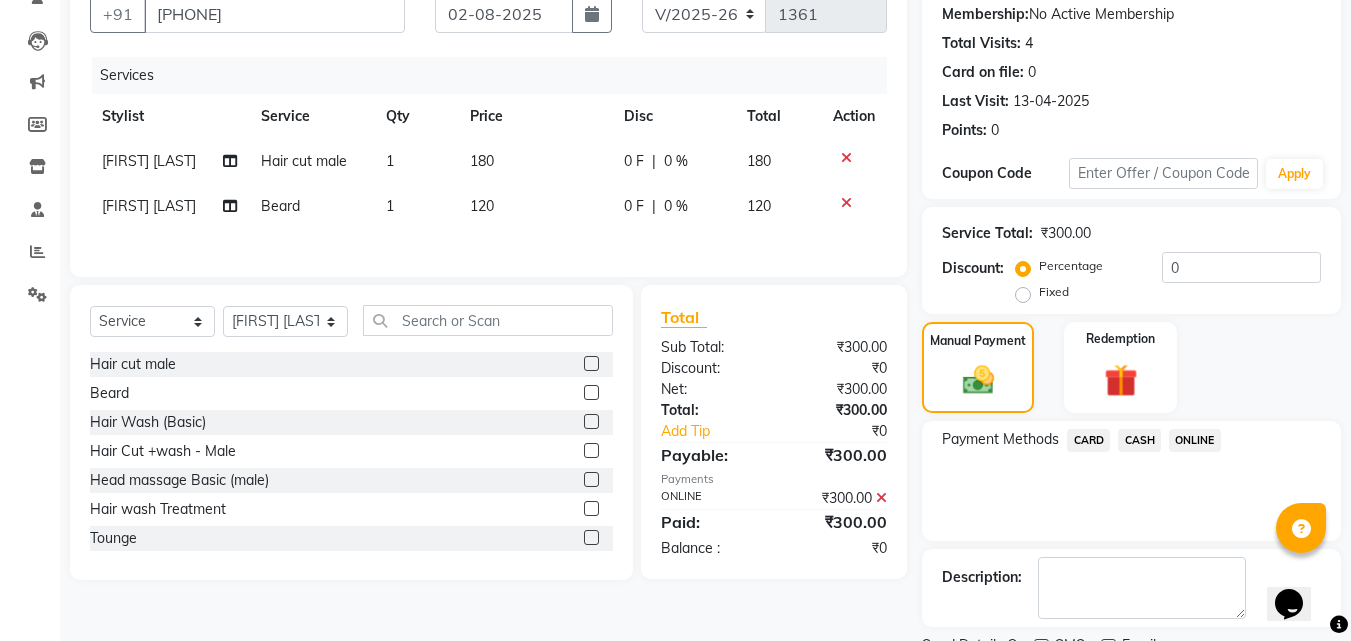 click on "ONLINE" 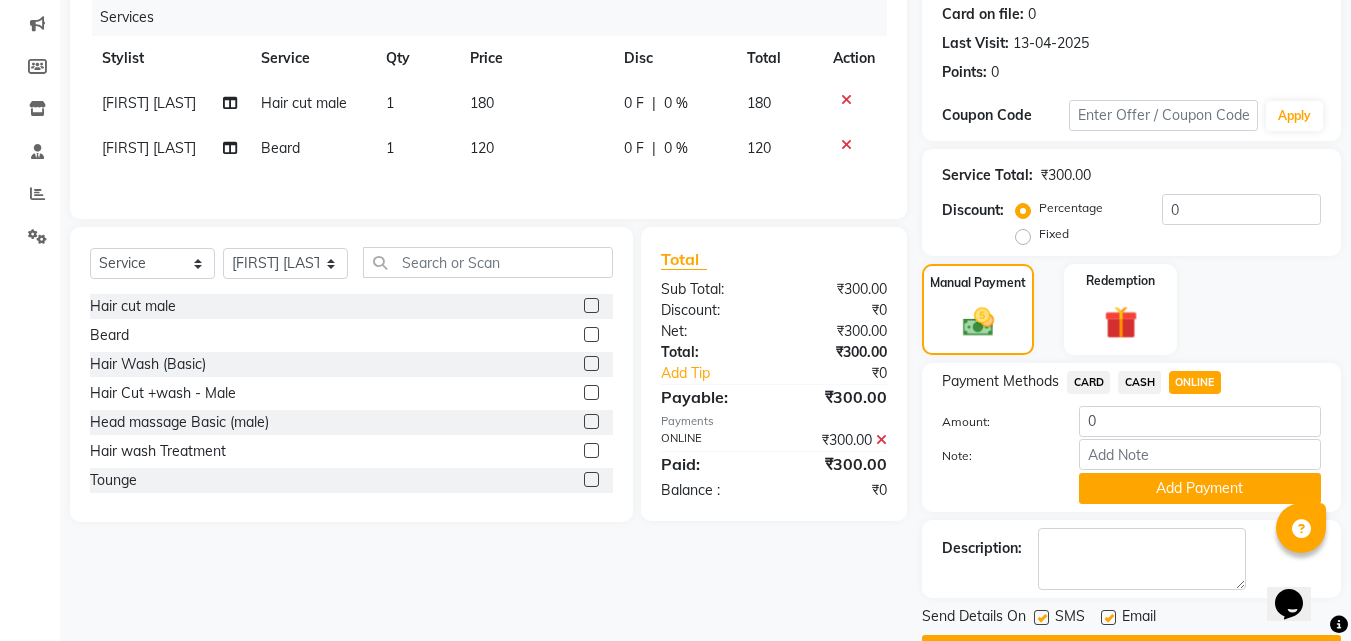 scroll, scrollTop: 304, scrollLeft: 0, axis: vertical 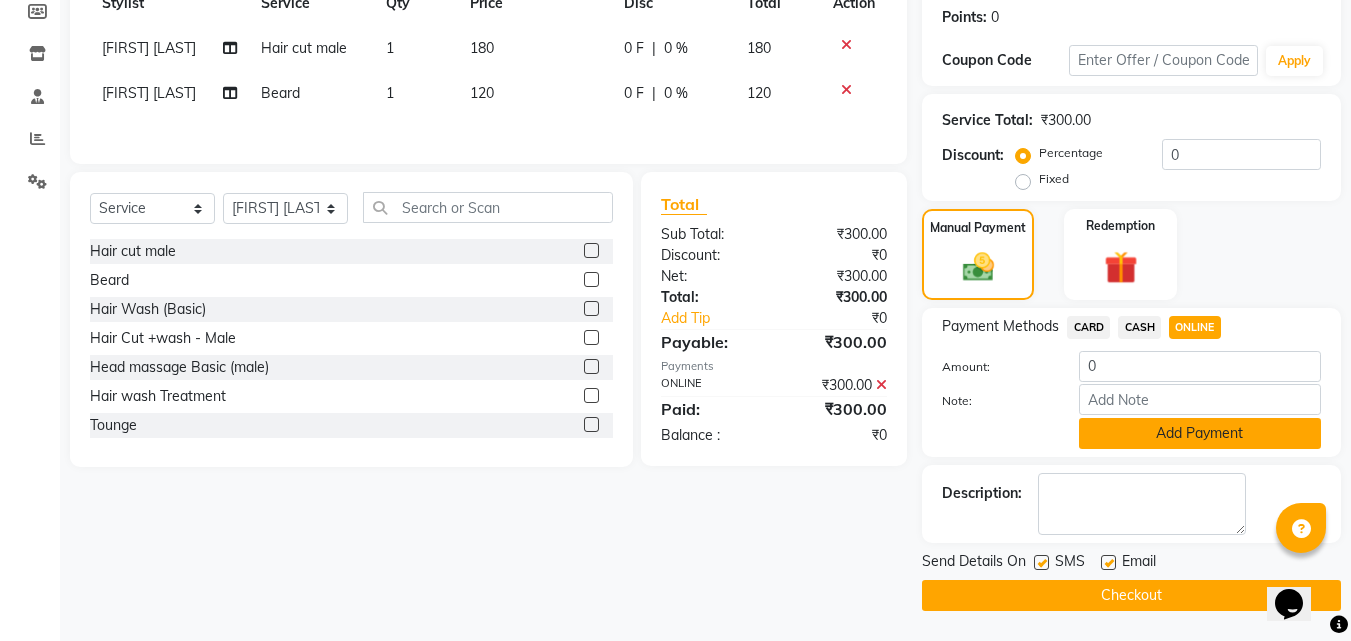 click on "Add Payment" 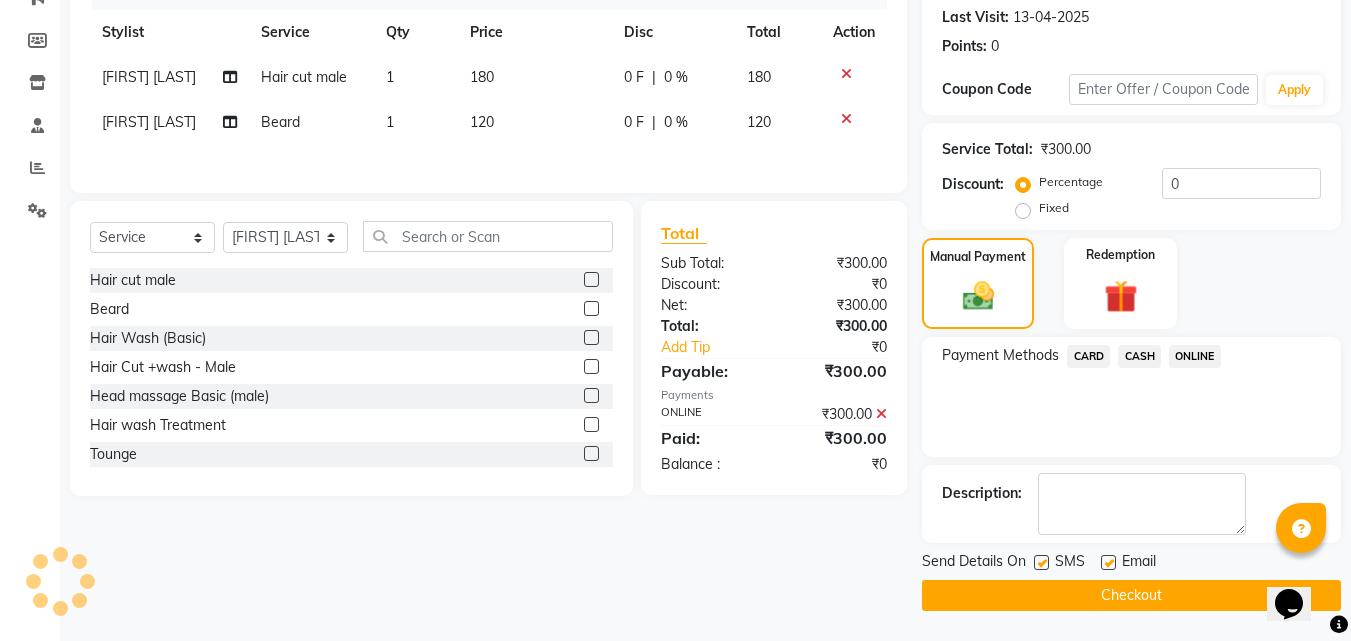 click on "Checkout" 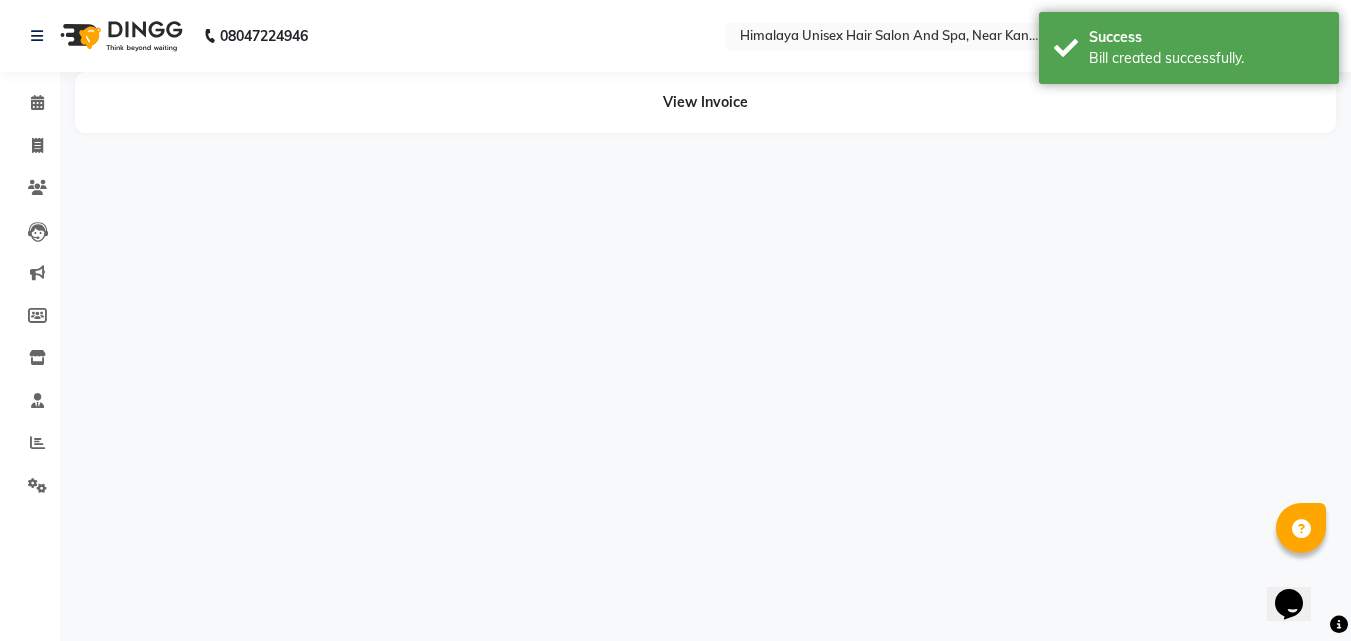 scroll, scrollTop: 0, scrollLeft: 0, axis: both 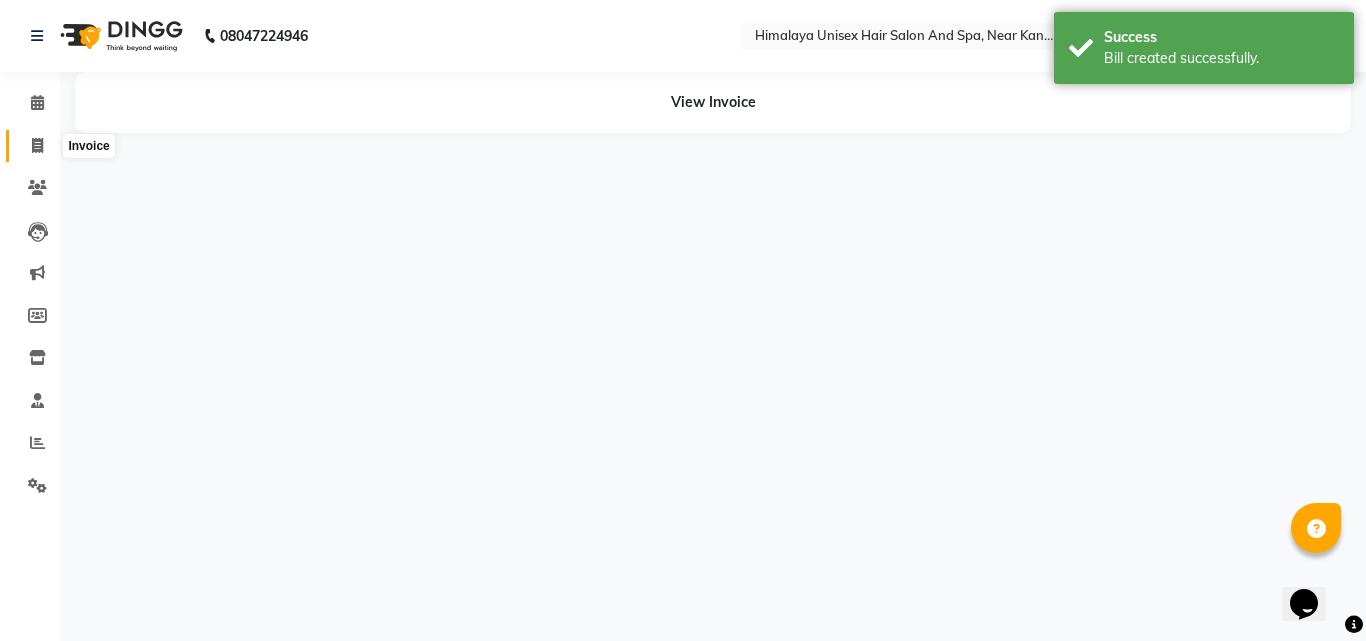 click 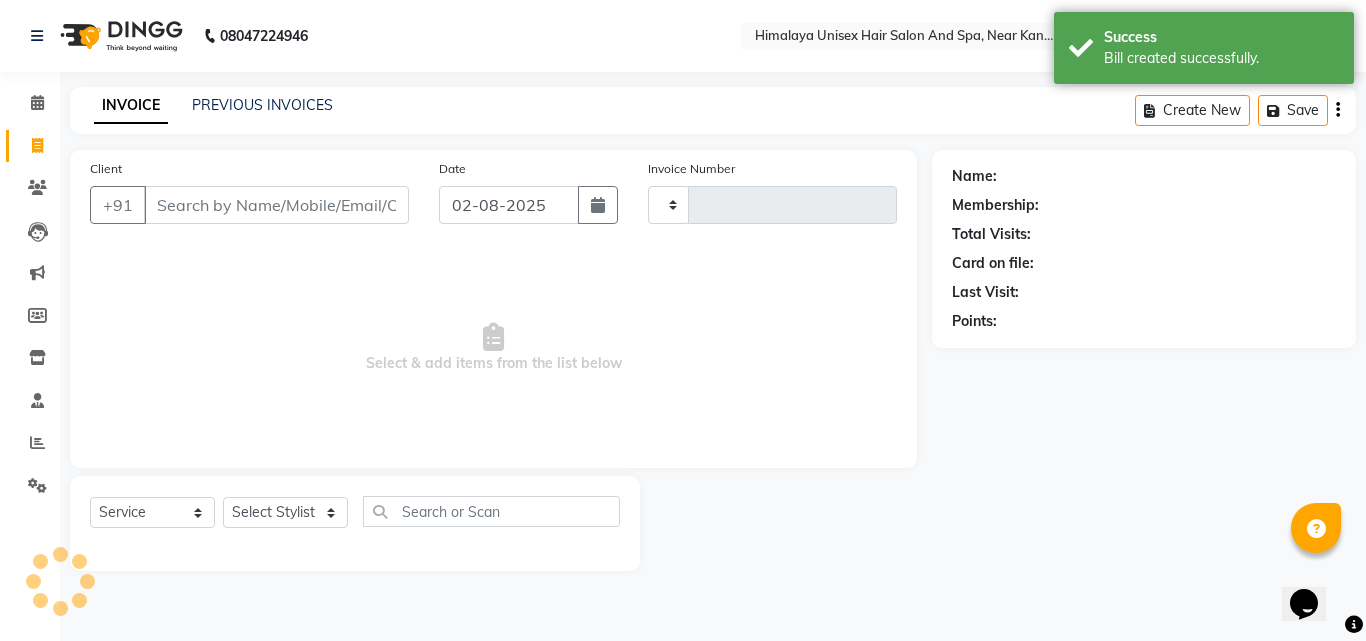 click on "Client" at bounding box center [276, 205] 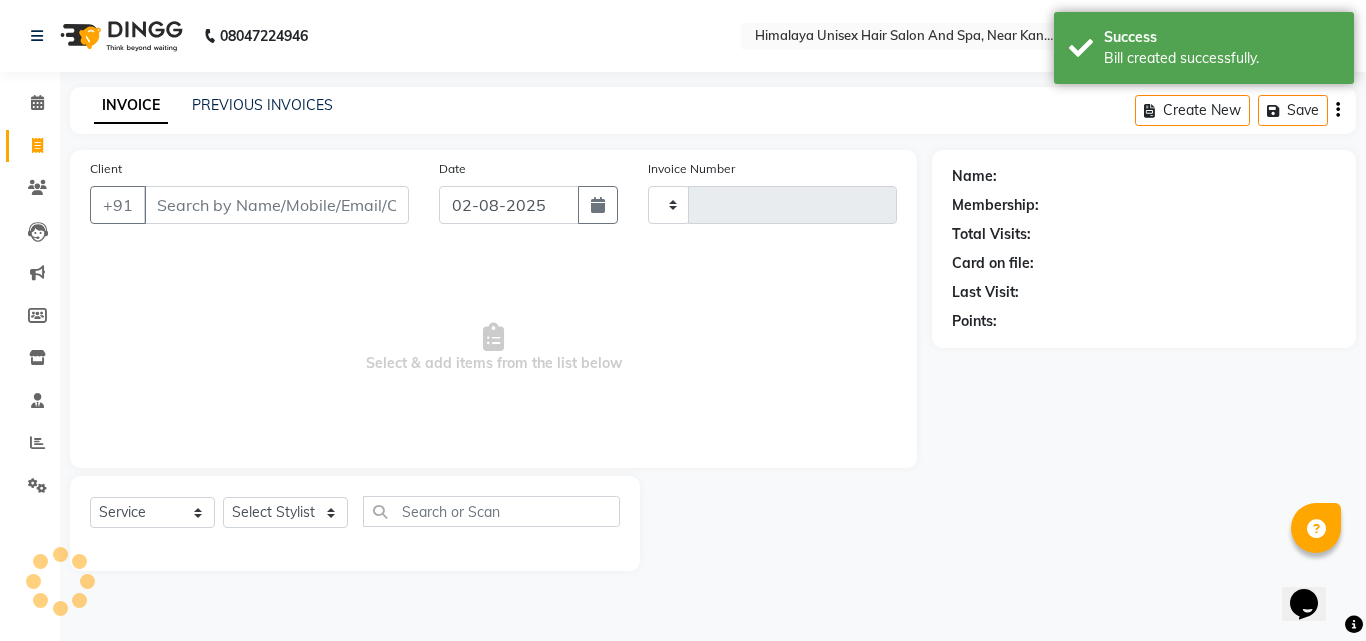 type on "1362" 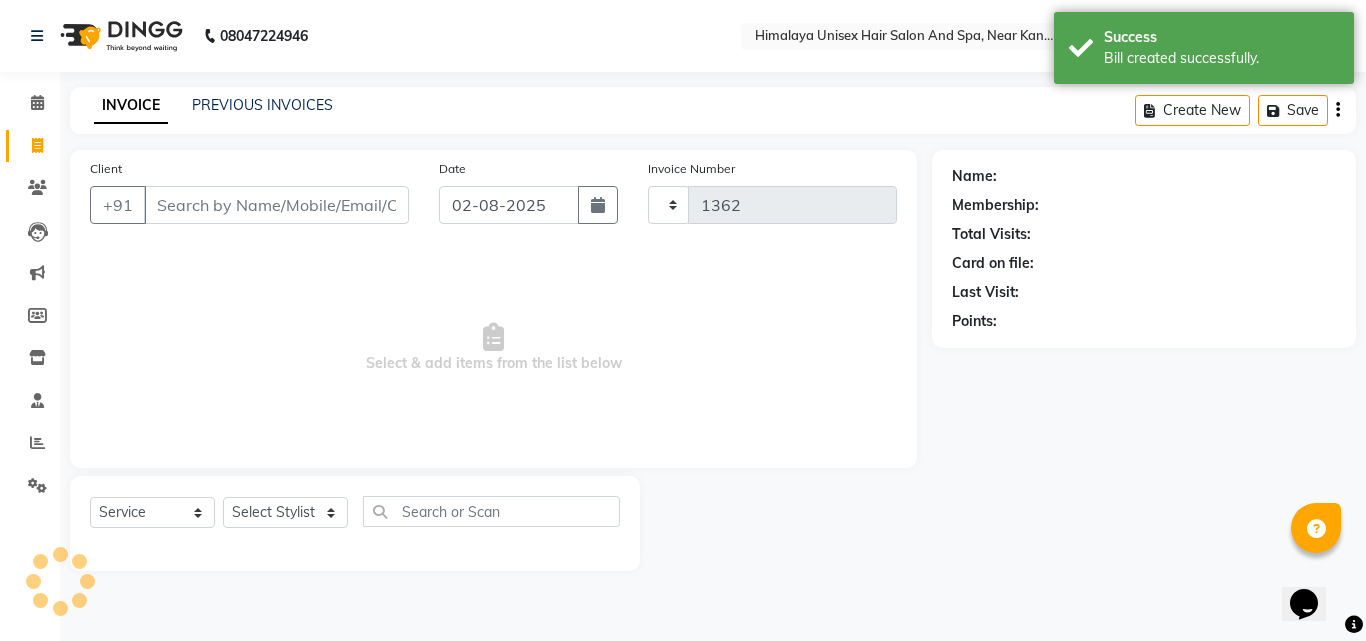 select on "4594" 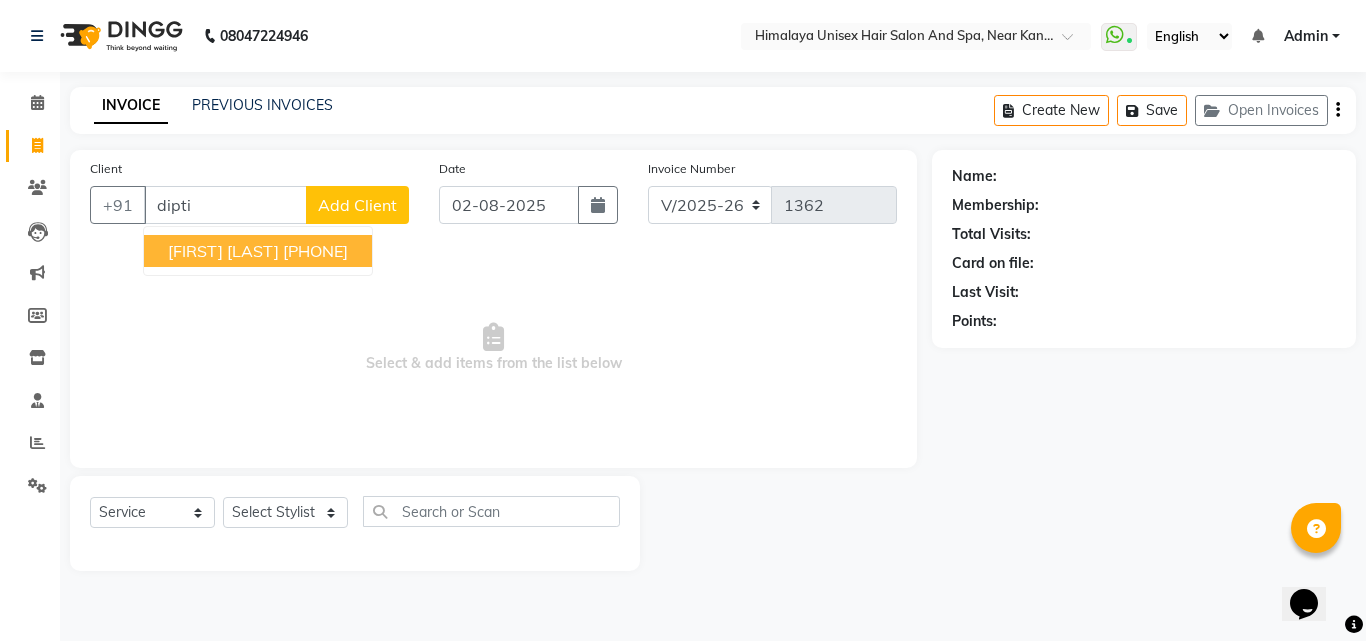 click on "Dipti Sankpal  8237973765" at bounding box center (258, 251) 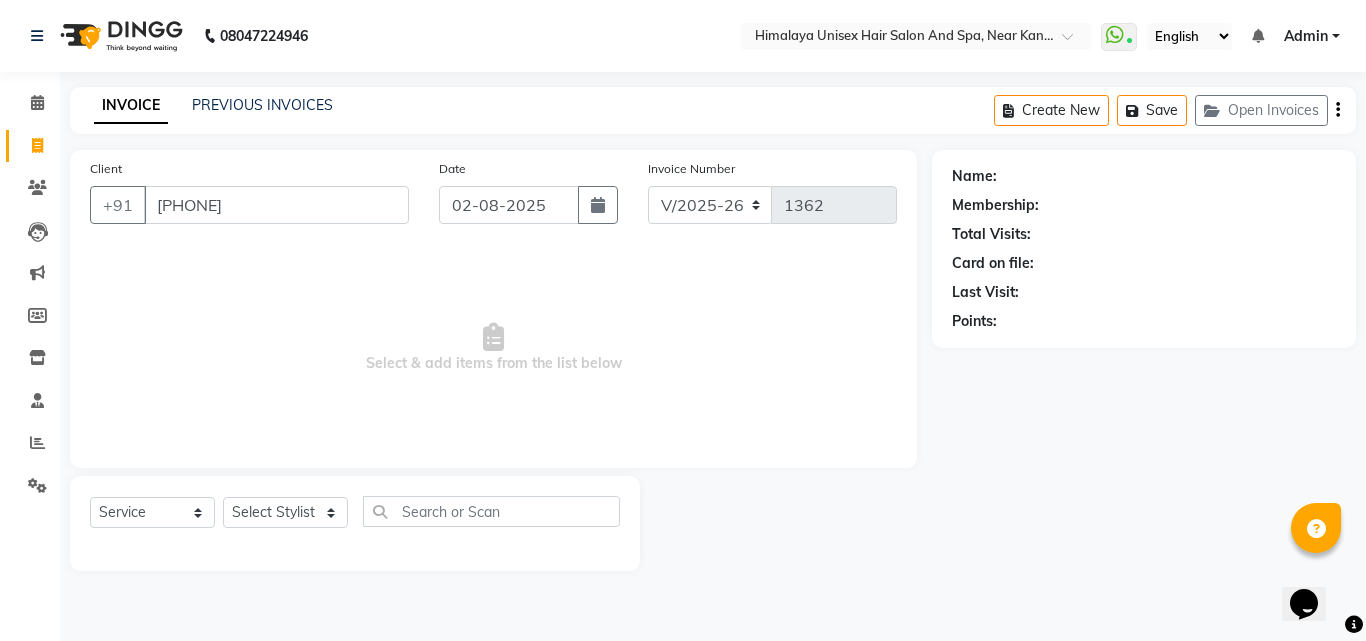 type on "[PHONE]" 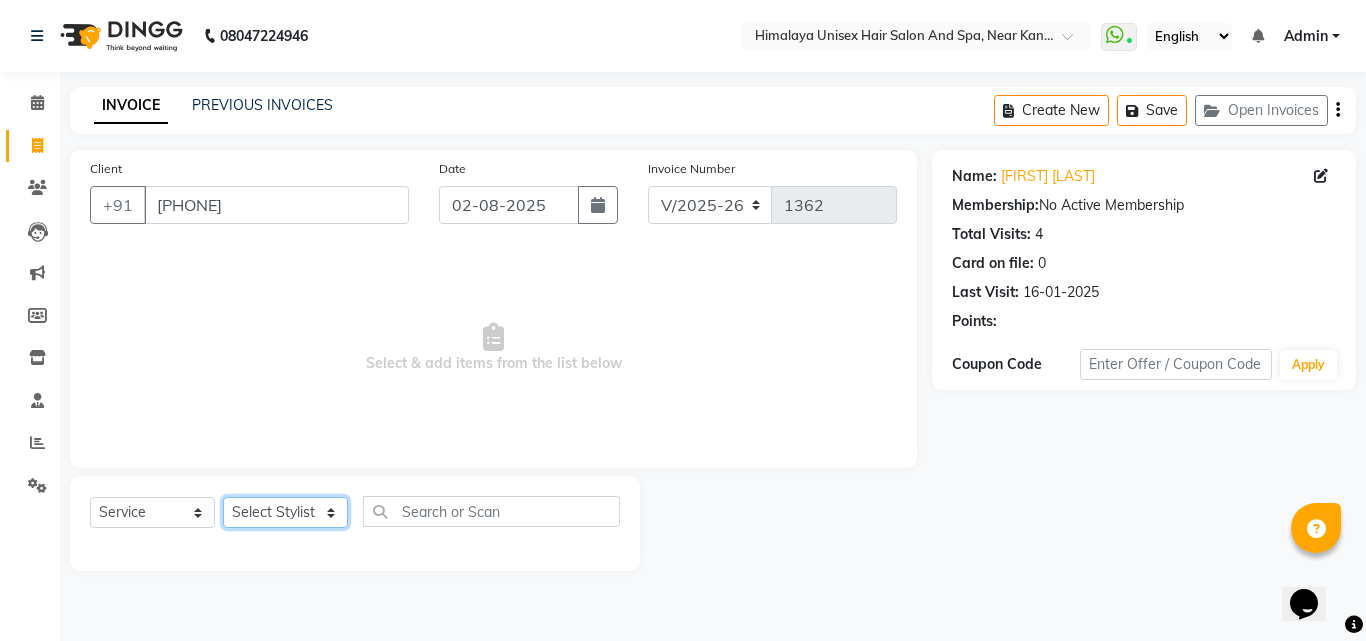 click on "Select  Service  Product  Membership  Package Voucher Prepaid Gift Card  Select Stylist Ashwini Salunkhe Avantika Phase Ganesh  Gosavi Mahesh Sawant nakul tadas prasad kadam Prathamesh Salunkhe sai kashid shubhangi sawant Uday Tate" 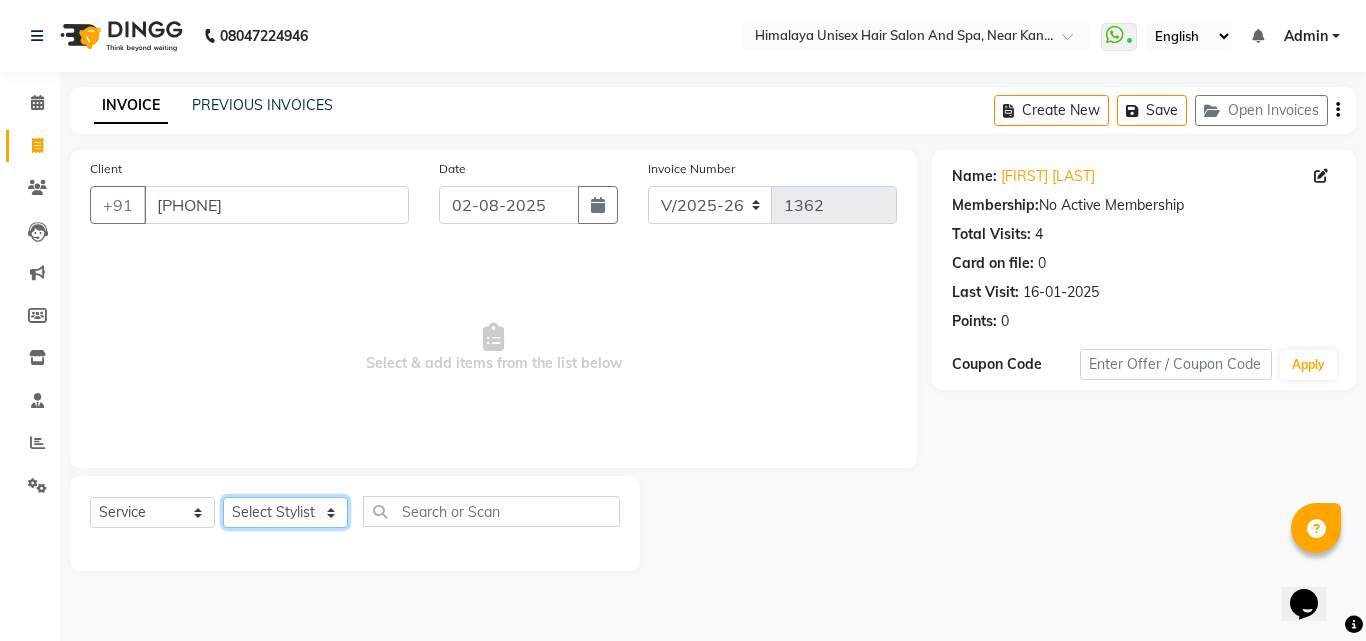 select on "26957" 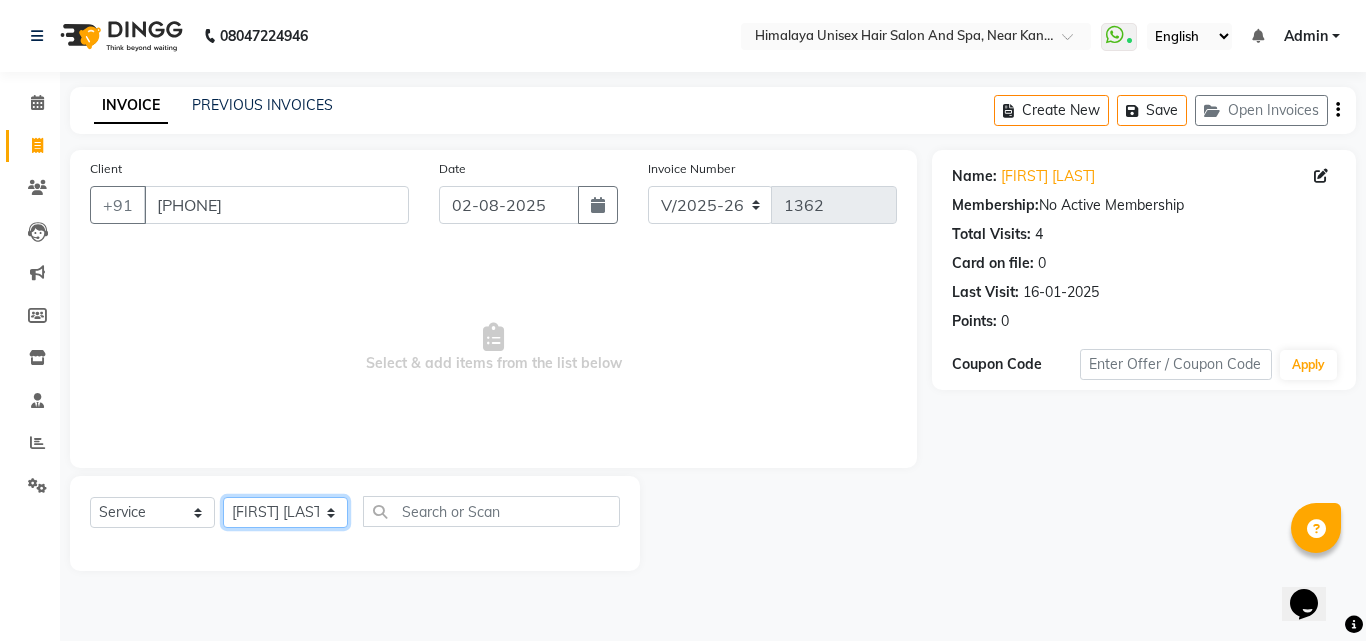 click on "Select Stylist [FIRST] [LAST] [FIRST] [FIRST] [FIRST] [FIRST] [FIRST] [FIRST] [FIRST] [FIRST] [FIRST]" 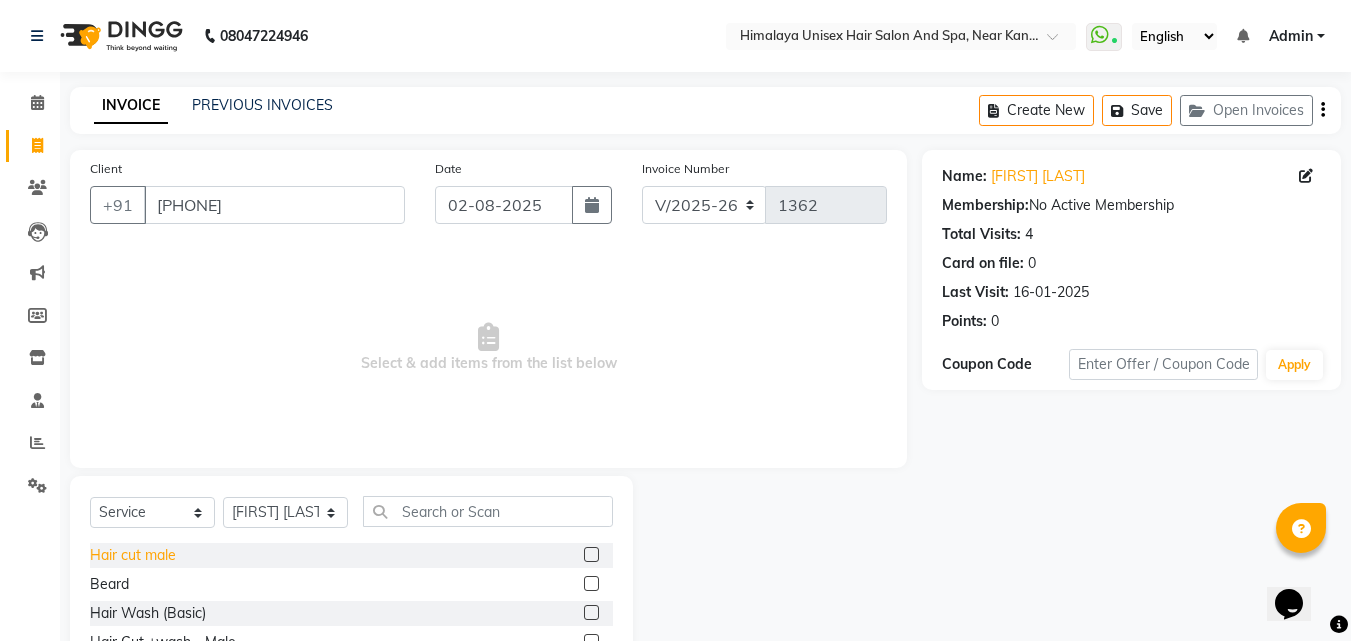 click on "Hair cut male" 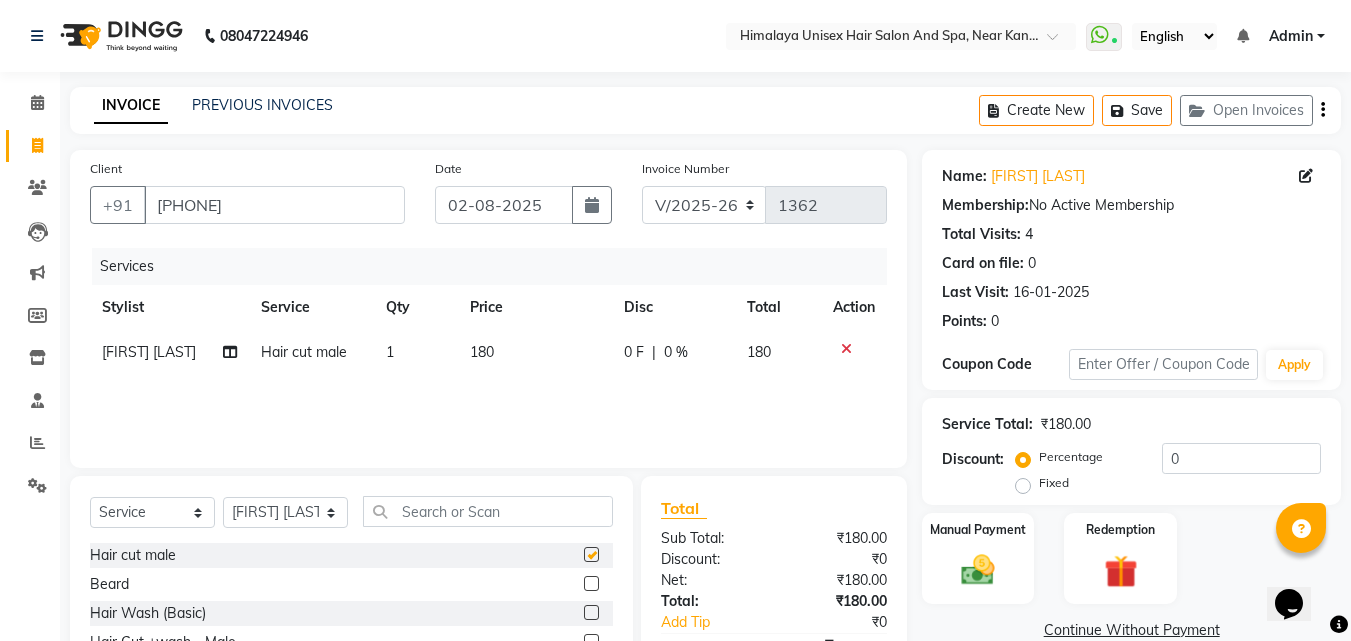 checkbox on "false" 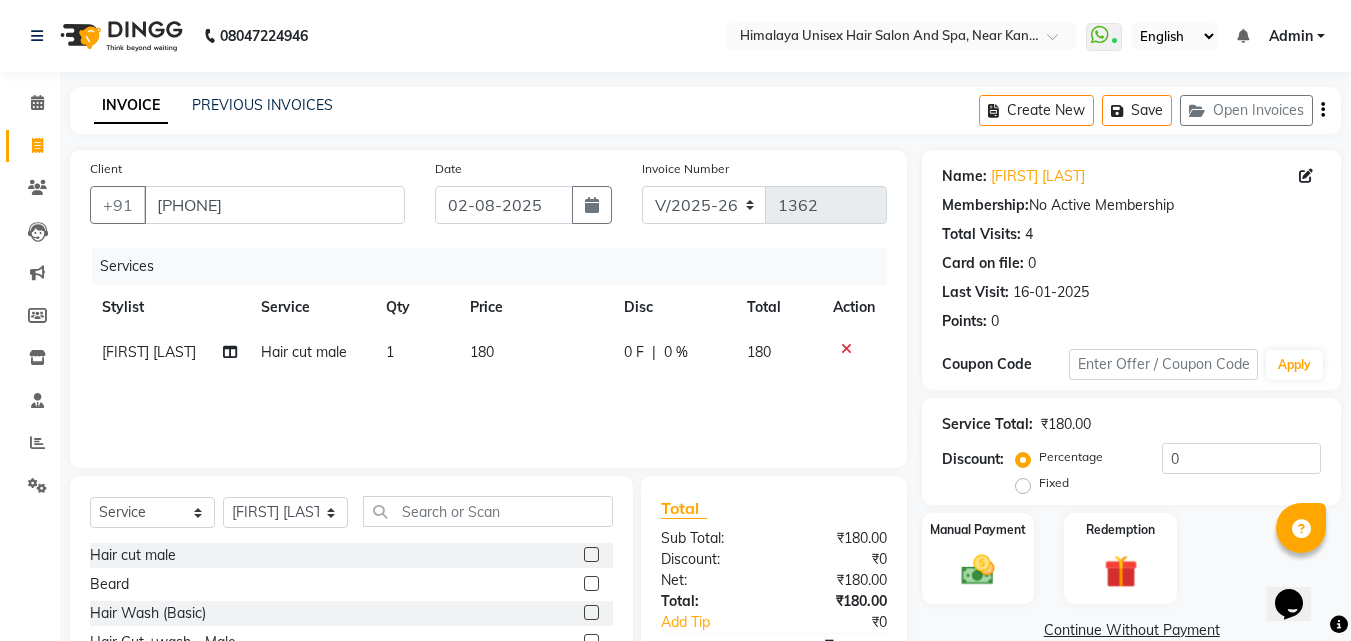 click on "180" 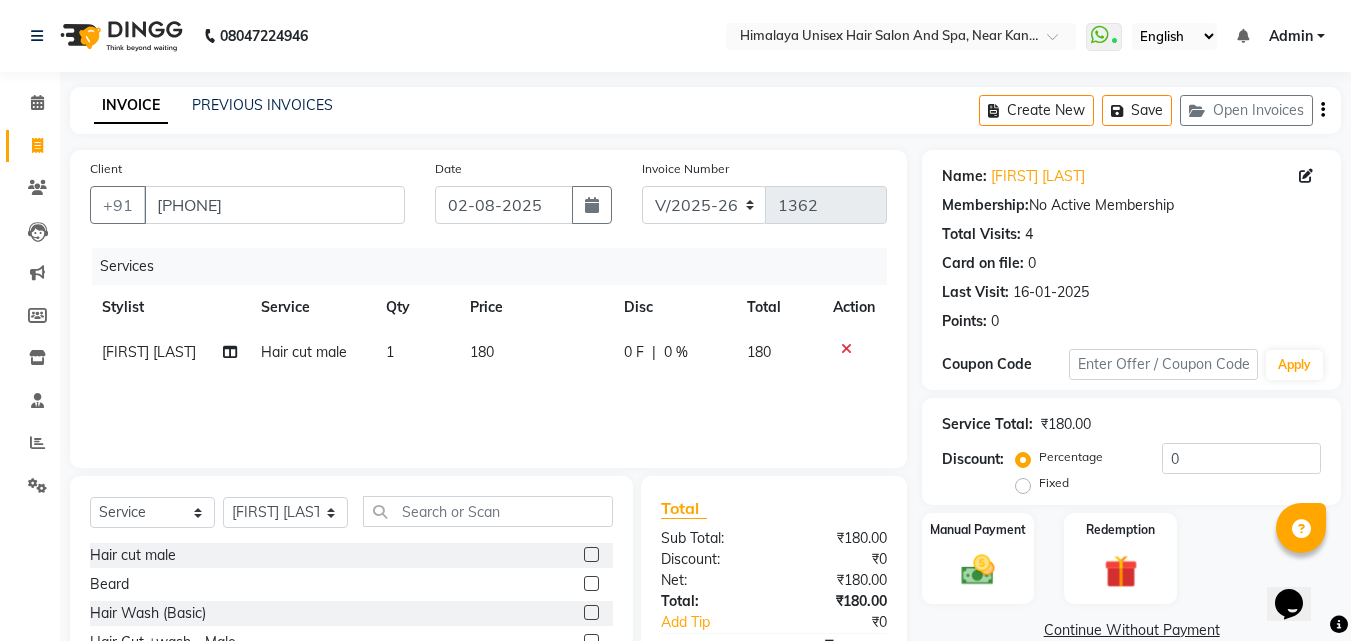 select on "26957" 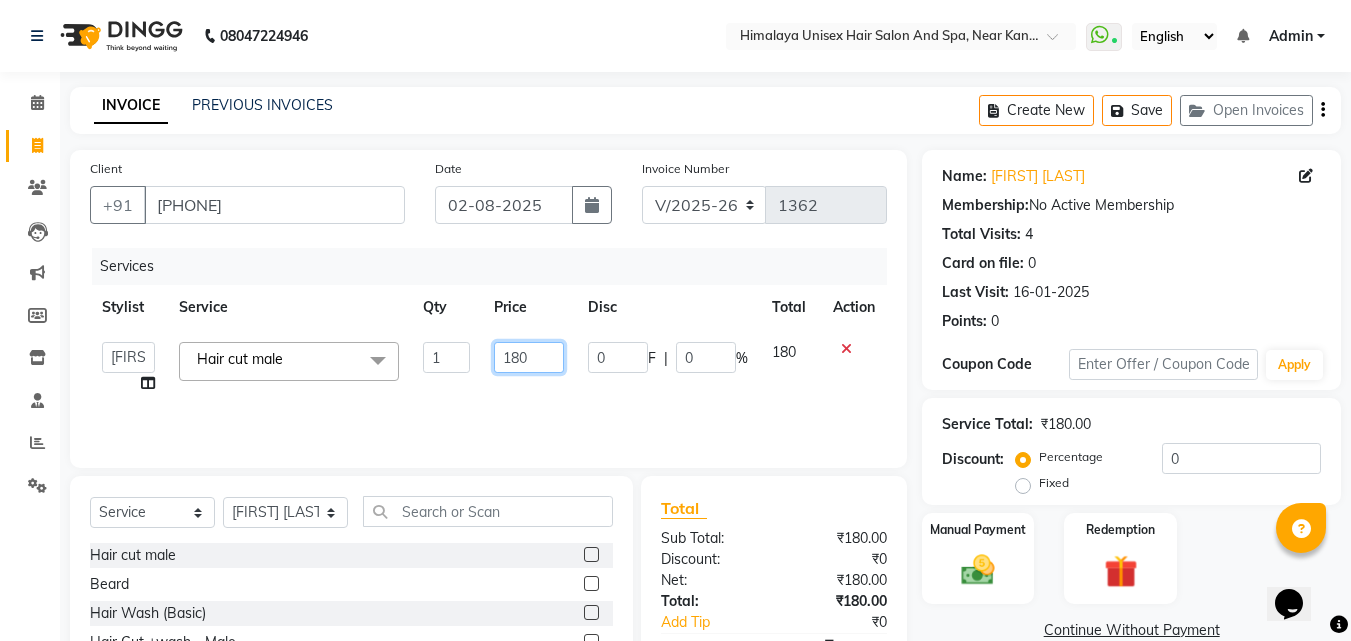 click on "180" 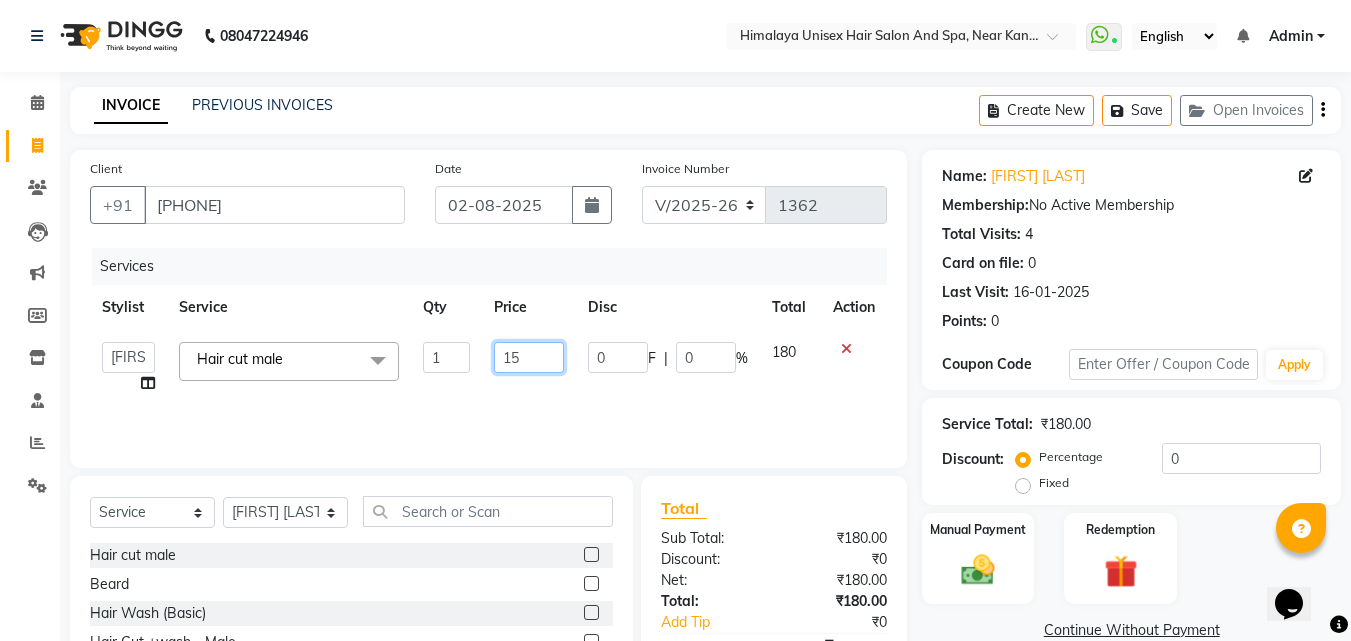 type on "150" 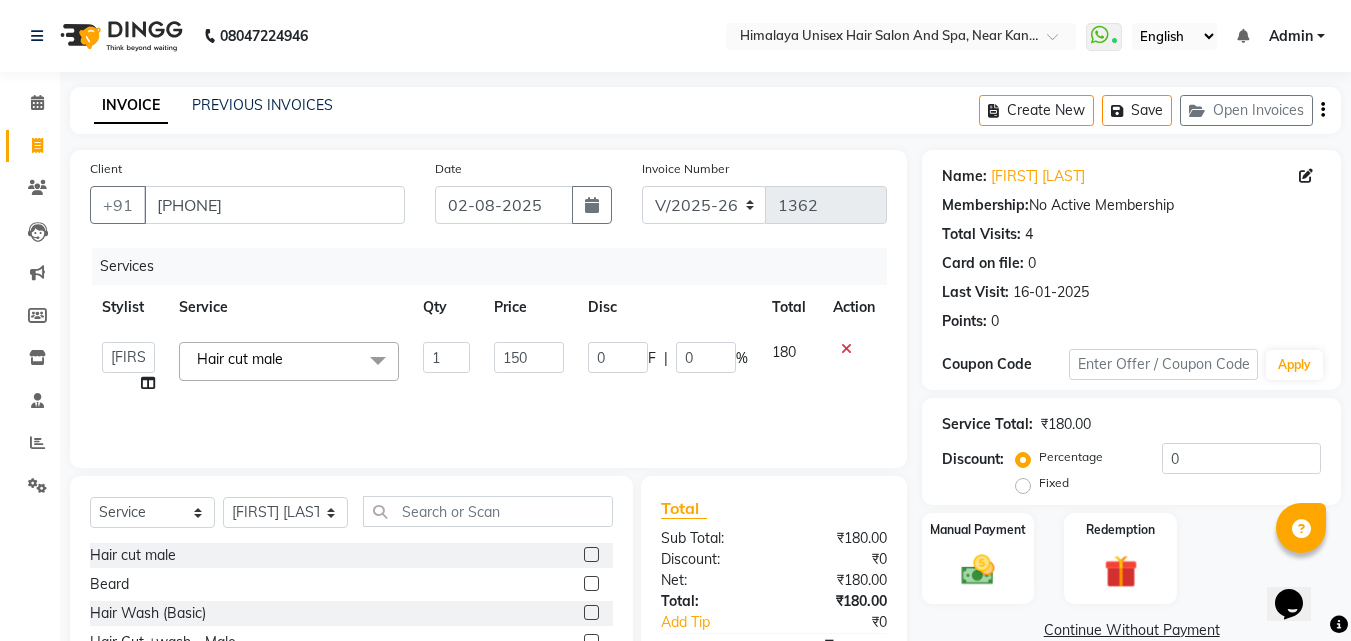 click on "Name: Dipti Sankpal Membership:  No Active Membership  Total Visits:  4 Card on file:  0 Last Visit:   16-01-2025 Points:   0" 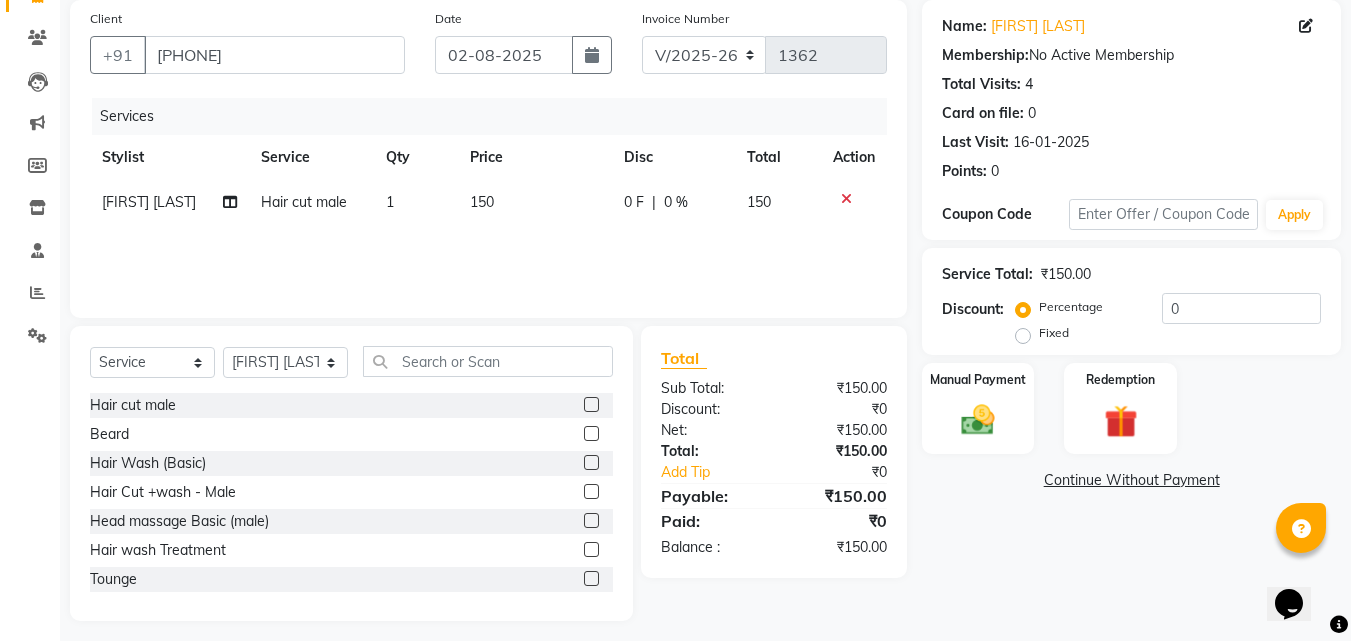 scroll, scrollTop: 160, scrollLeft: 0, axis: vertical 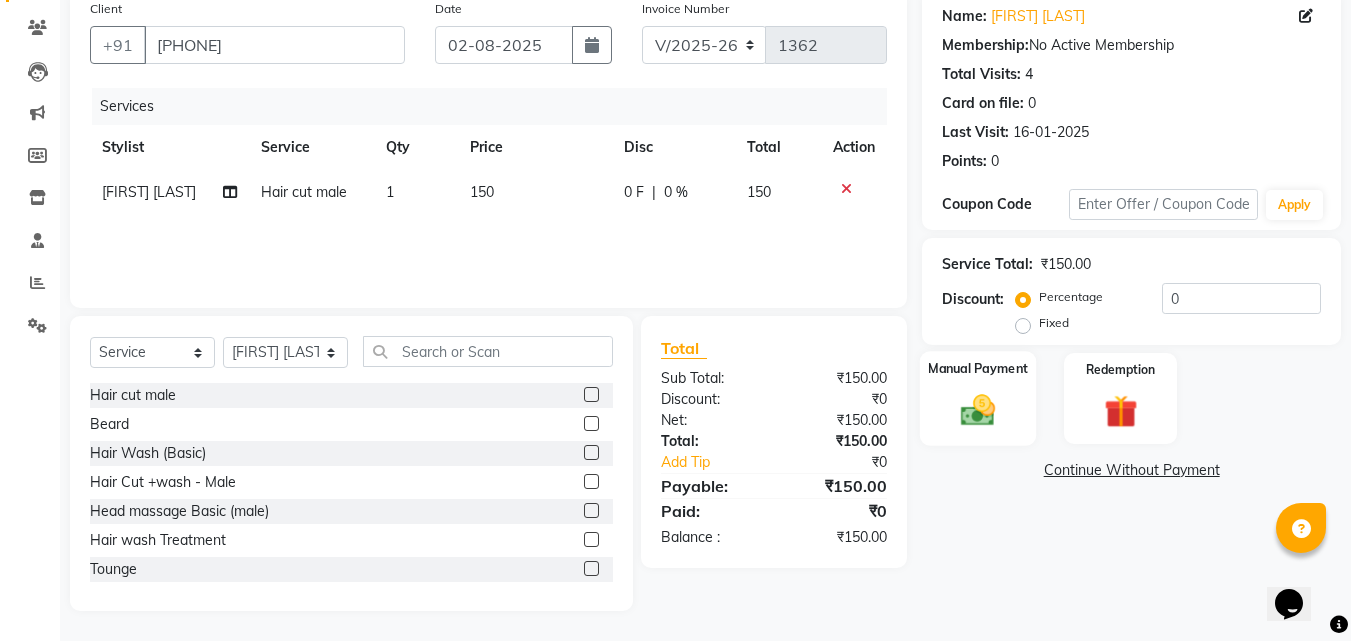 click on "Manual Payment" 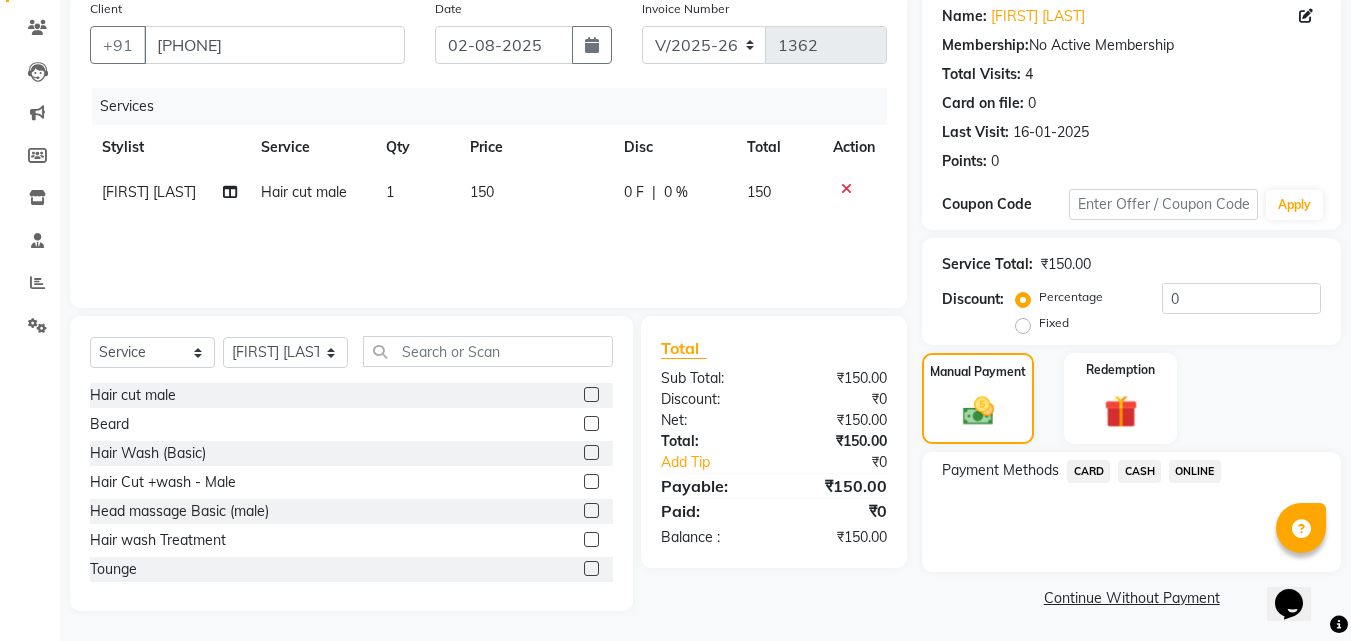 click on "CASH" 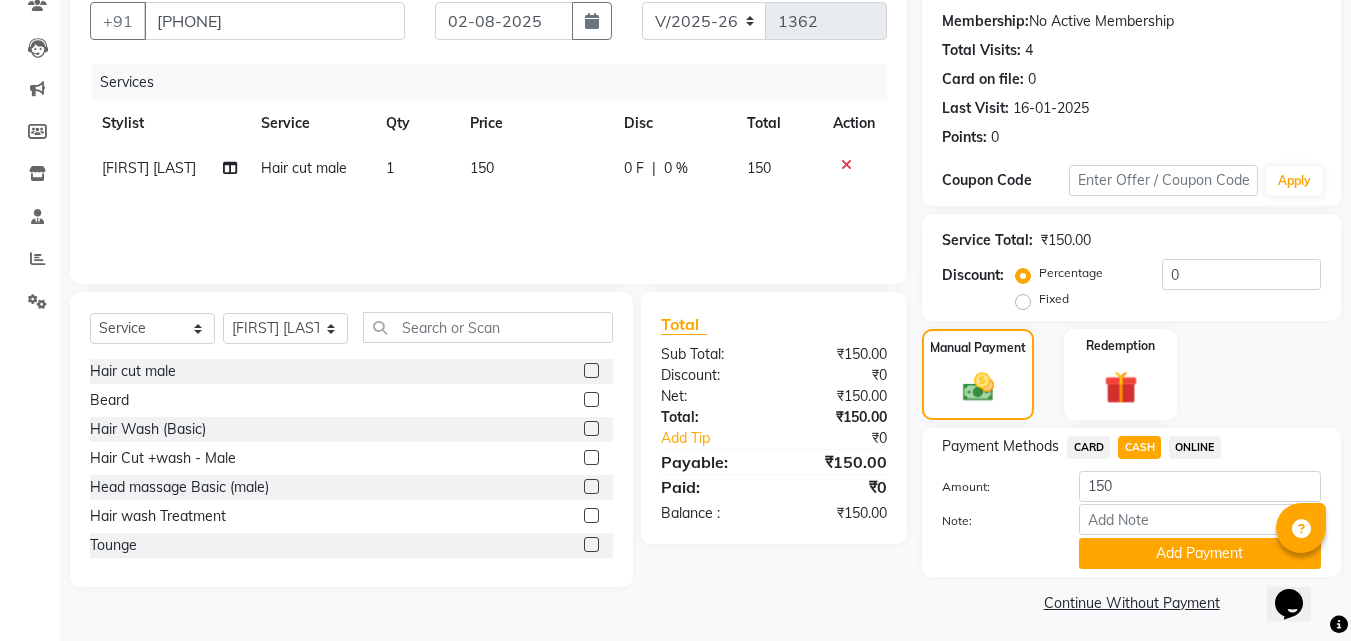 scroll, scrollTop: 191, scrollLeft: 0, axis: vertical 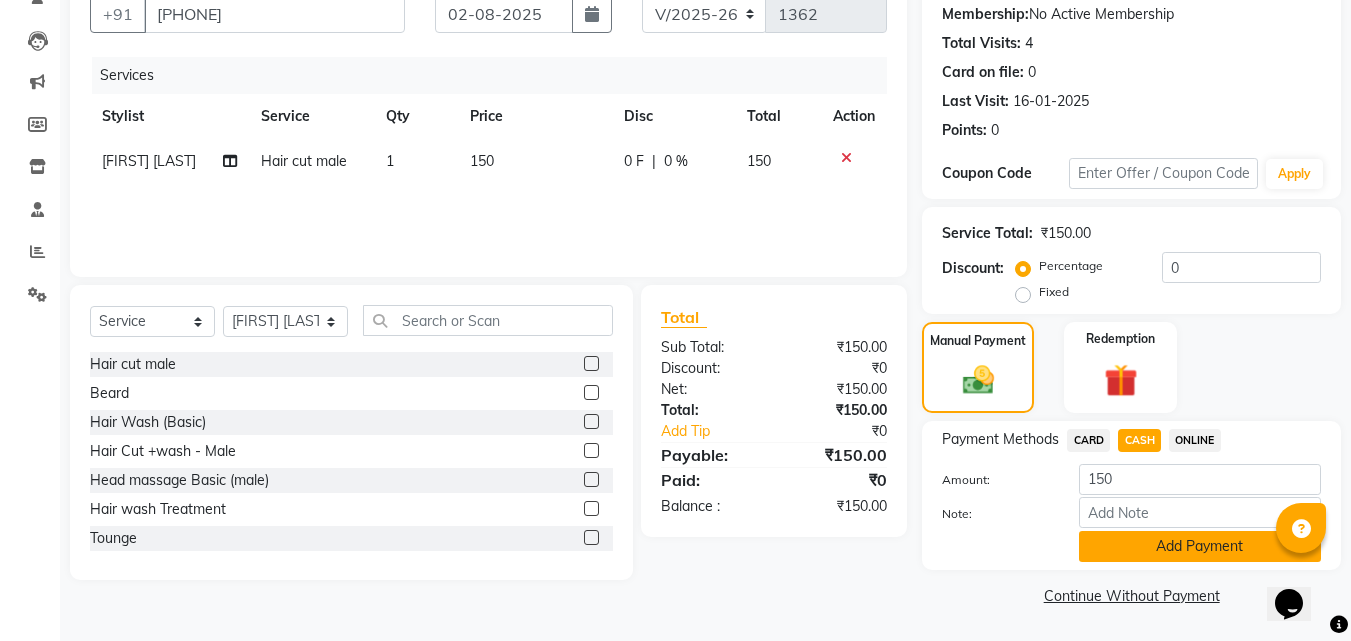 click on "Add Payment" 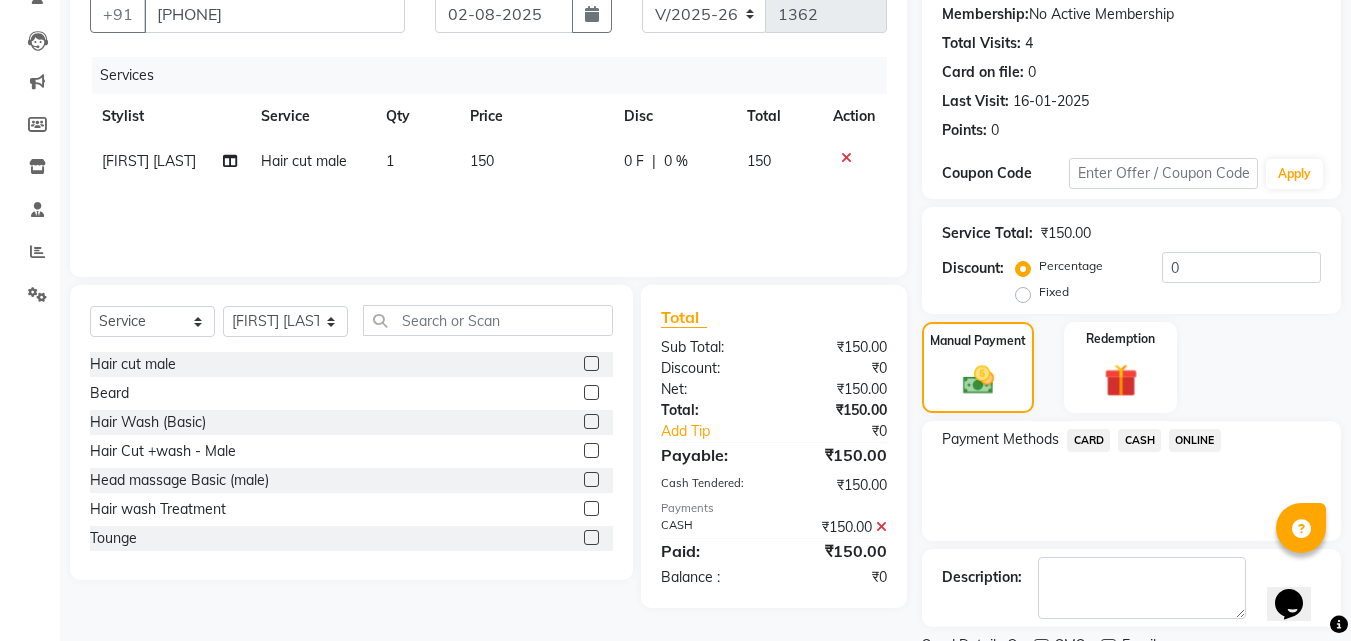 scroll, scrollTop: 275, scrollLeft: 0, axis: vertical 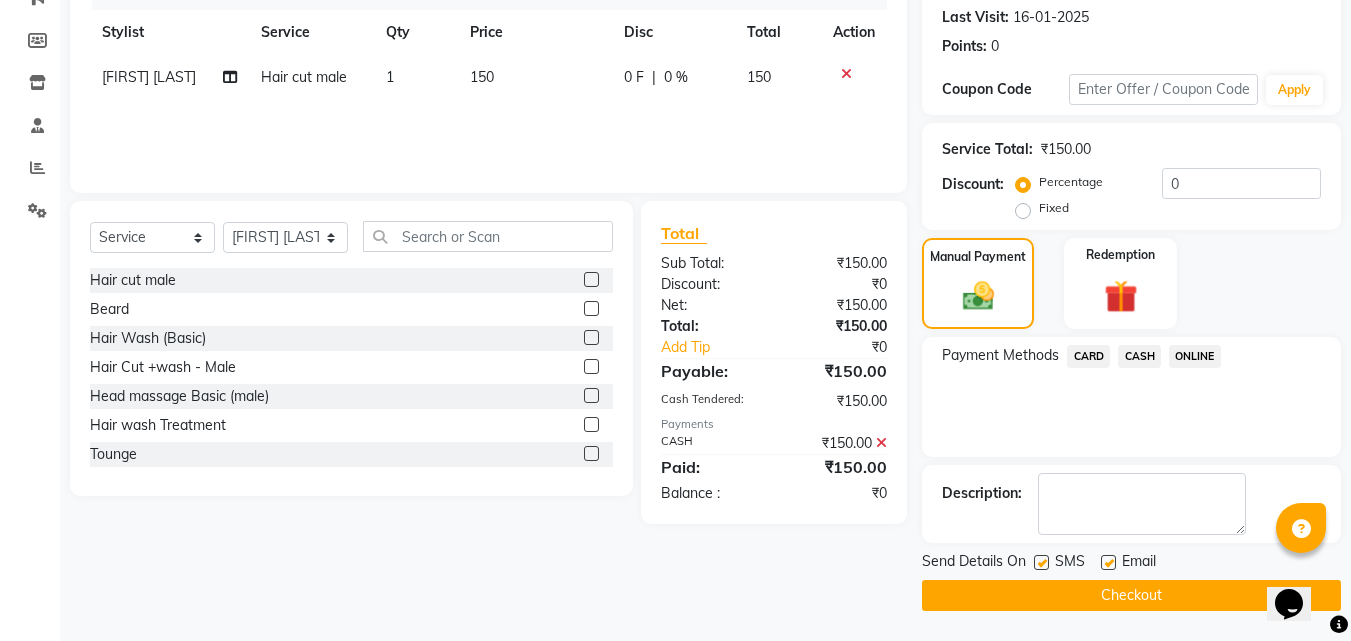 click on "Checkout" 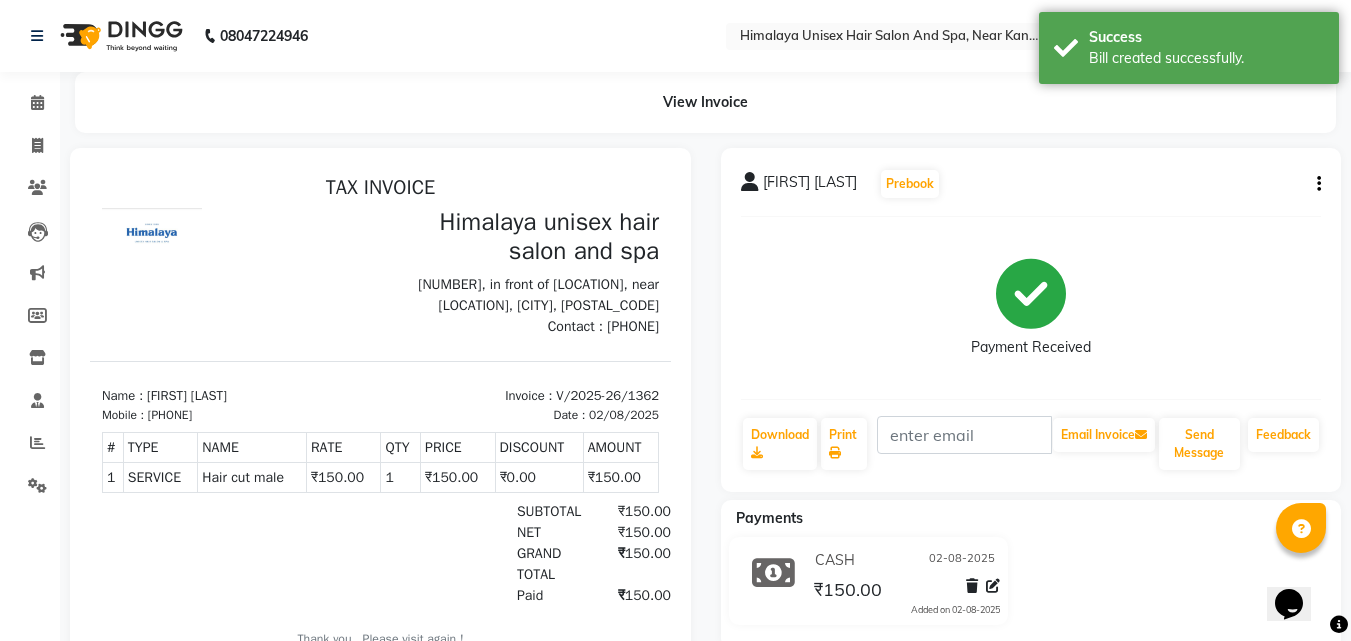 scroll, scrollTop: 0, scrollLeft: 0, axis: both 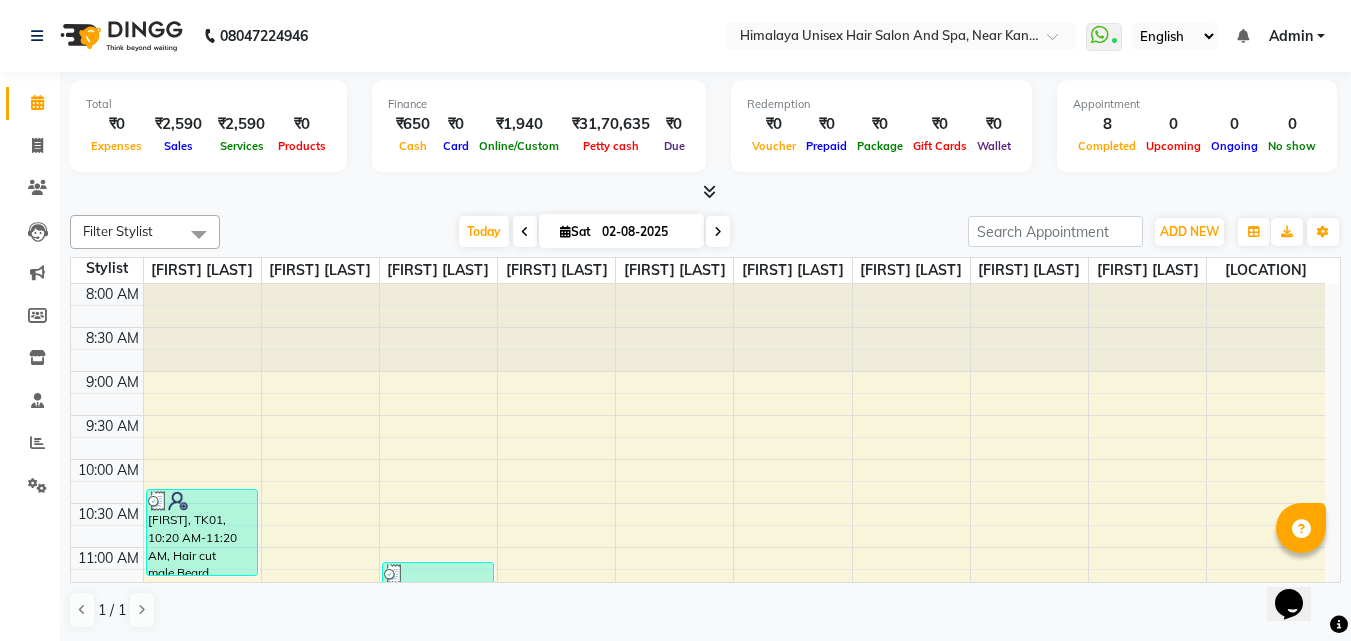 click on "Invoice" 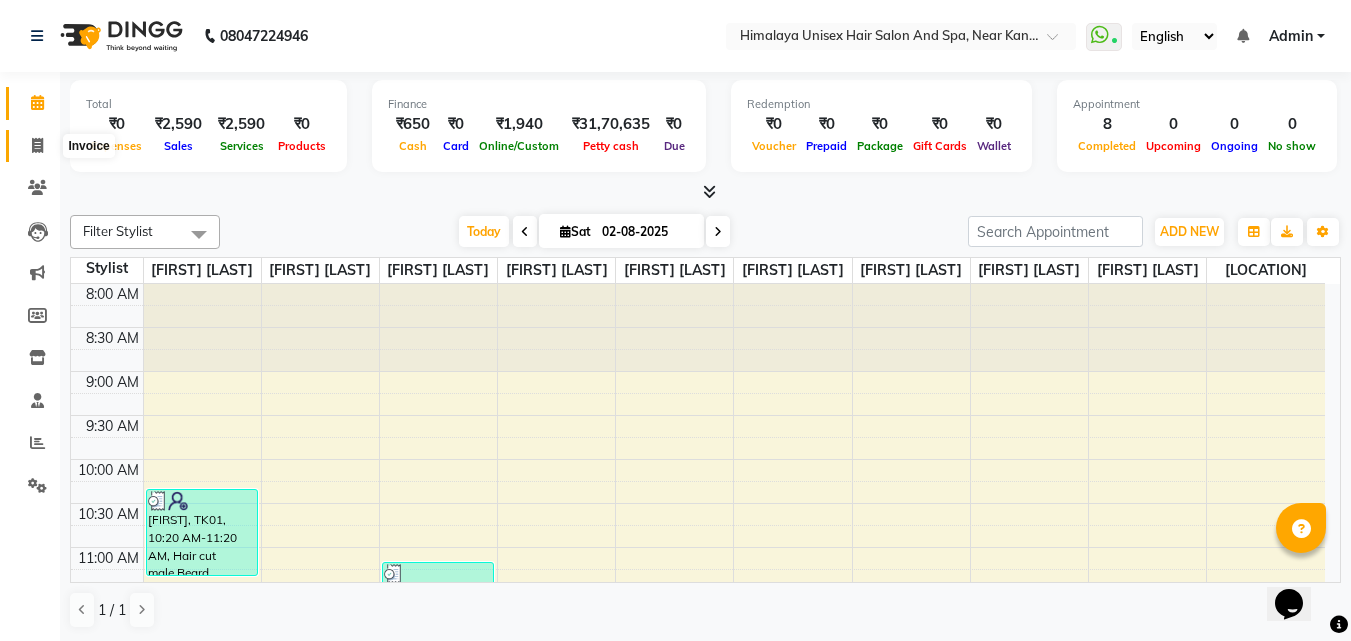 click 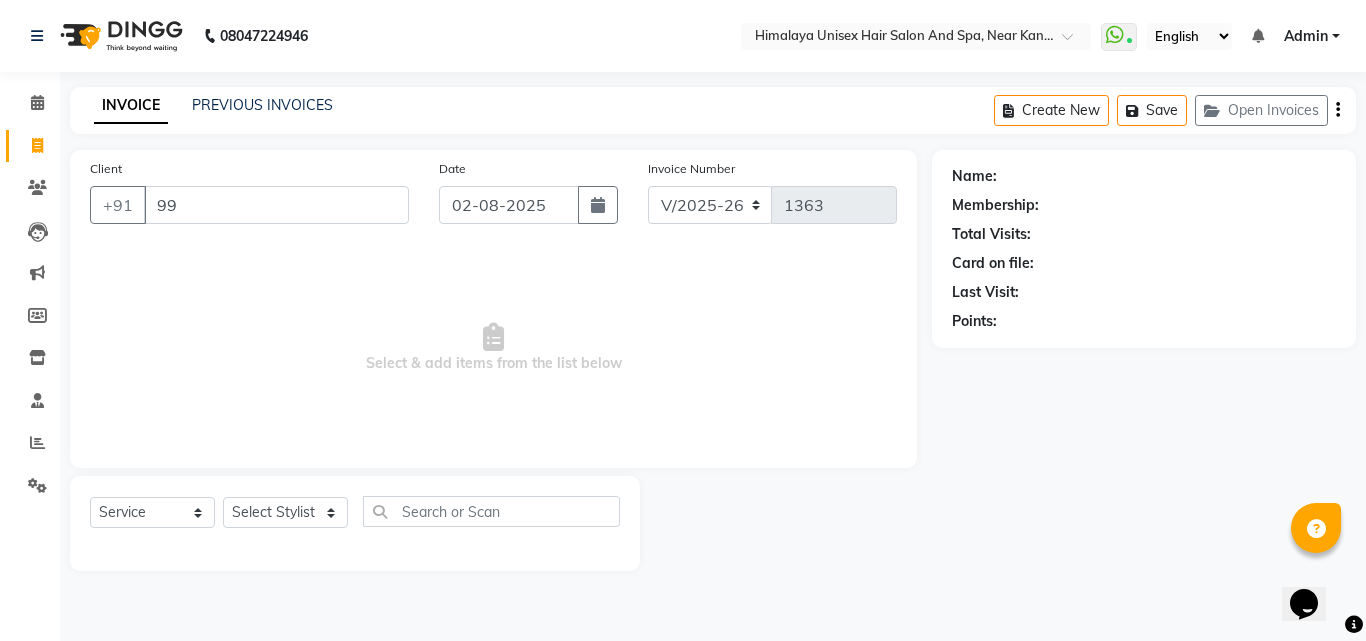 type on "9" 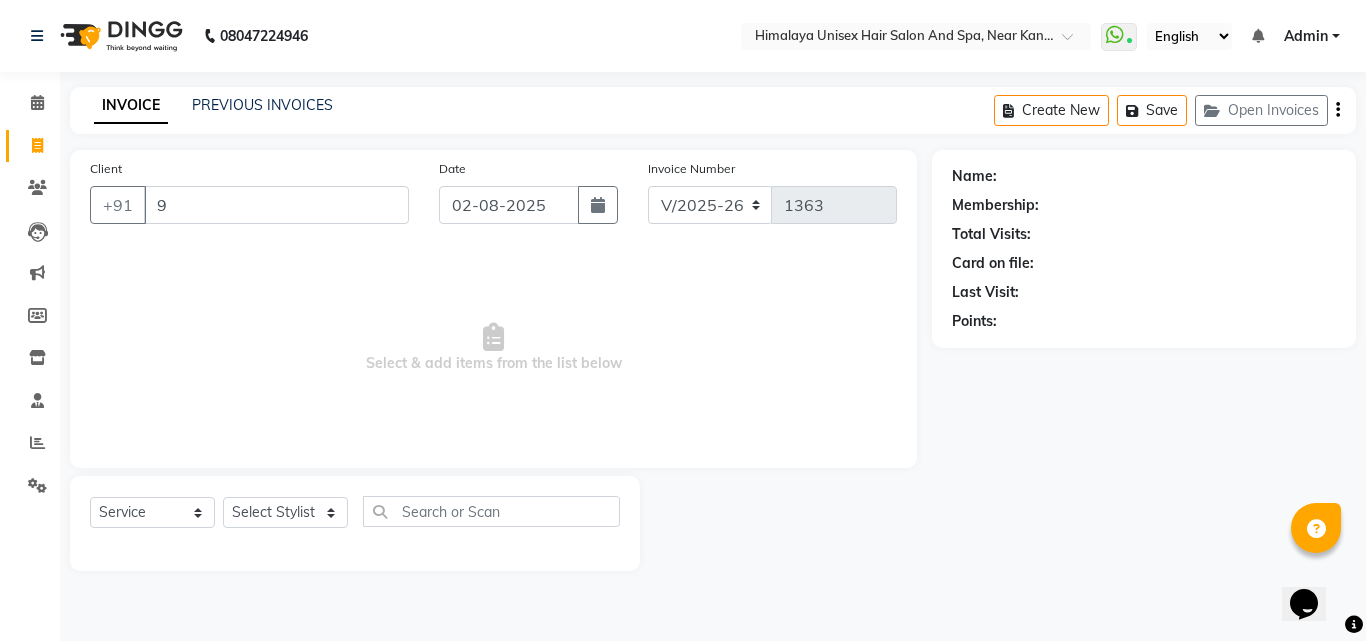 type 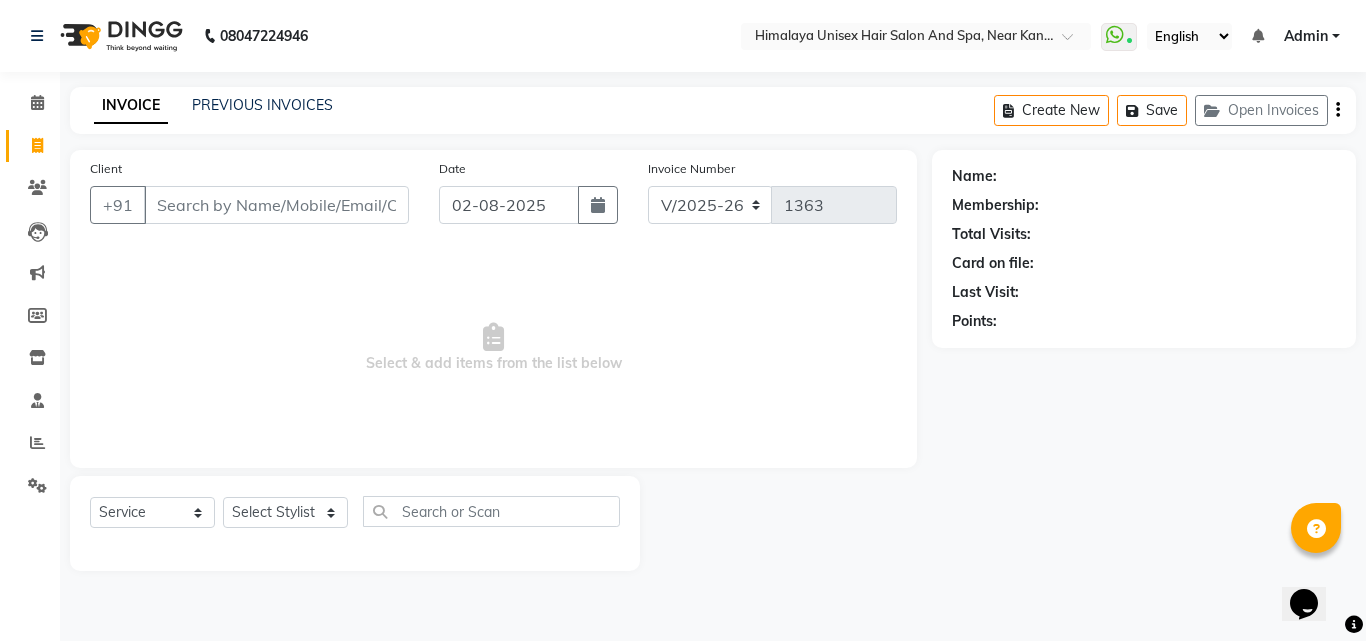 click on "INVOICE PREVIOUS INVOICES Create New   Save   Open Invoices" 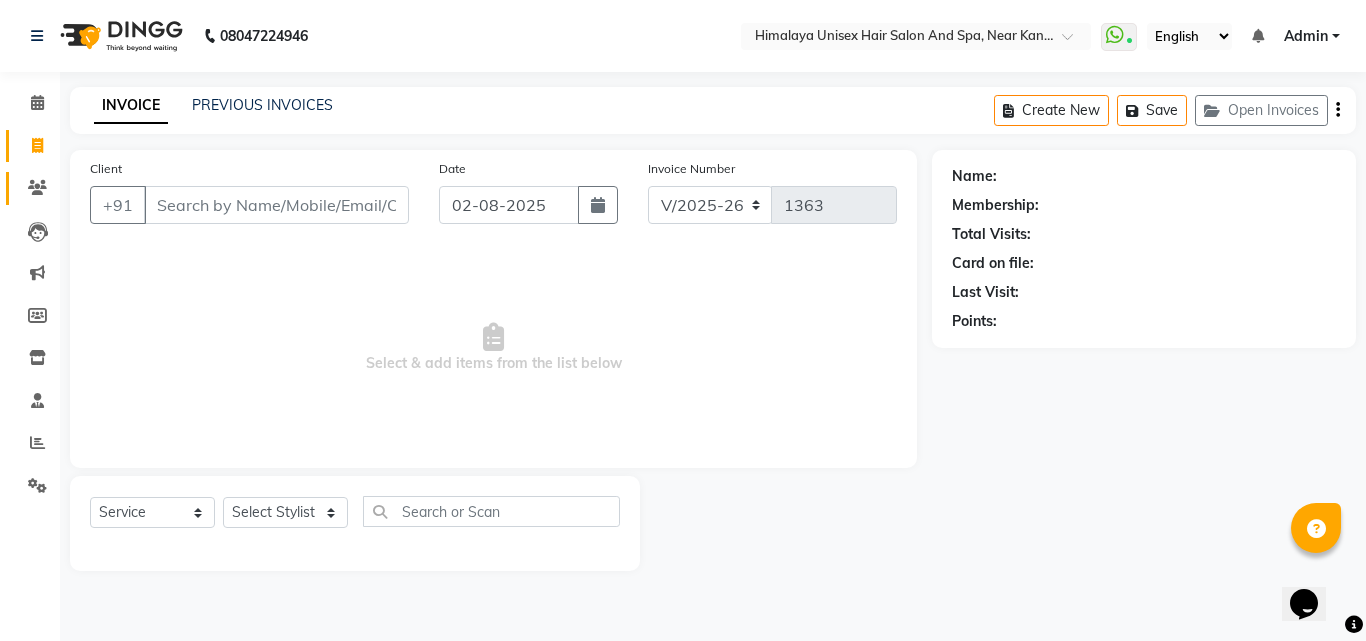 drag, startPoint x: 0, startPoint y: 205, endPoint x: 15, endPoint y: 183, distance: 26.627054 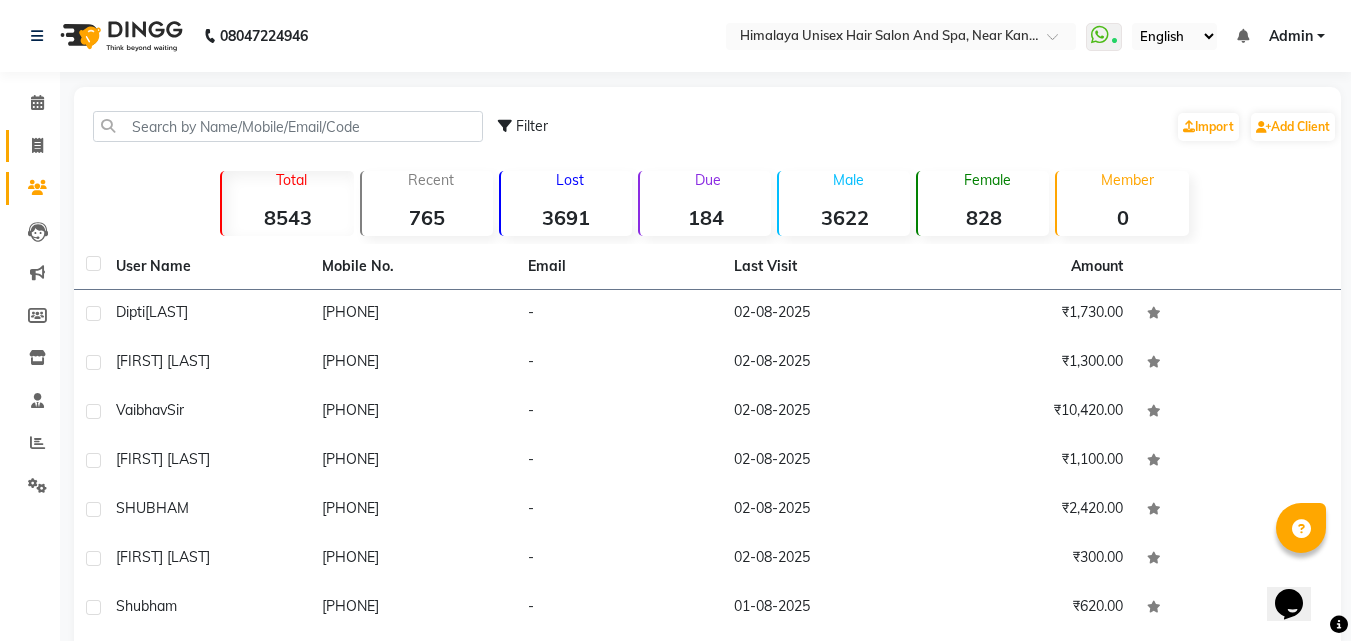 click on "Invoice" 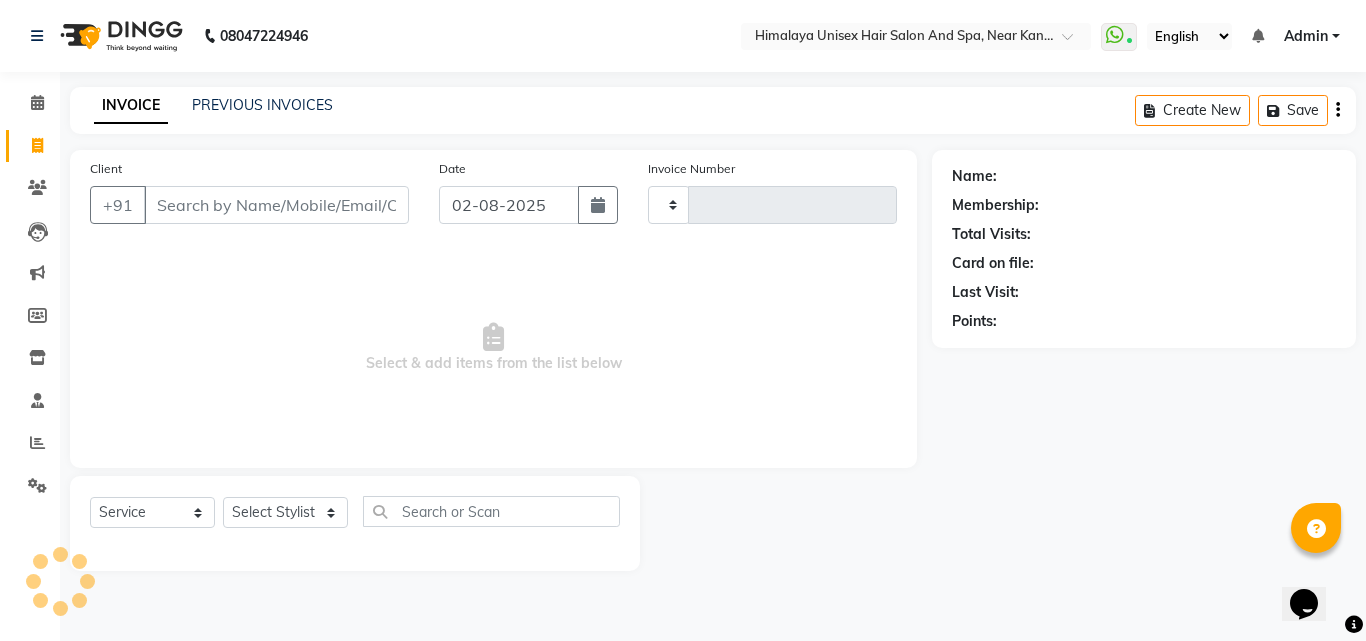 type on "1363" 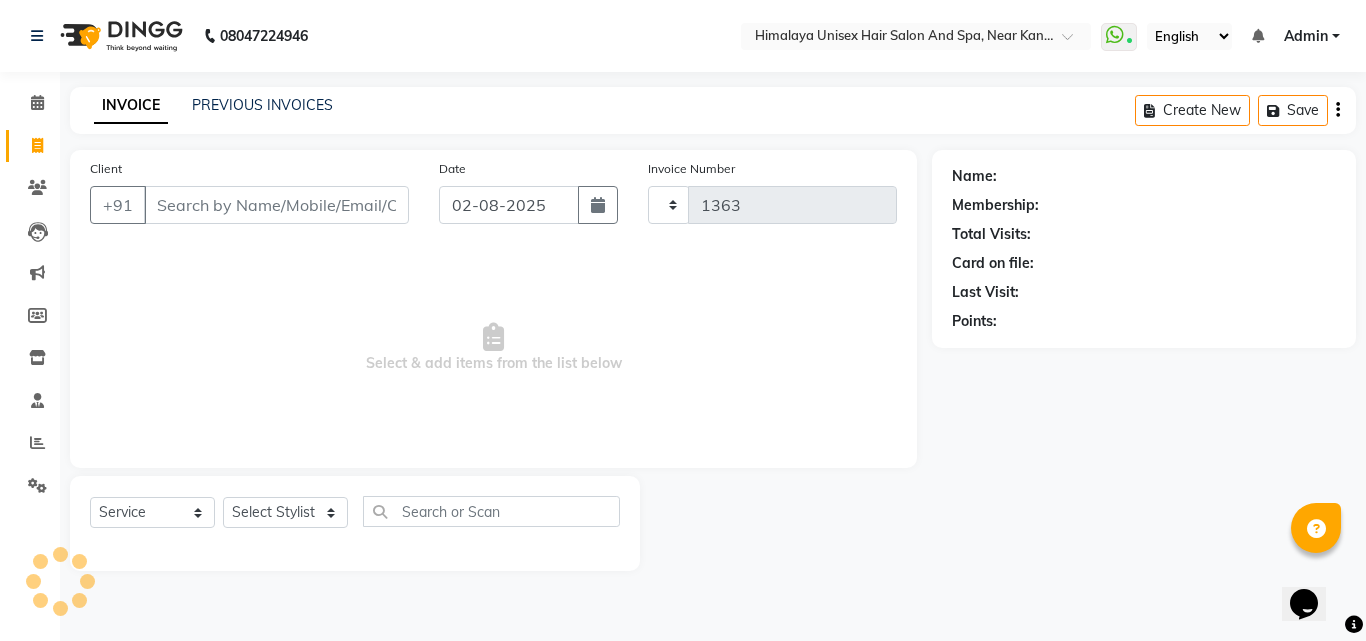 select on "4594" 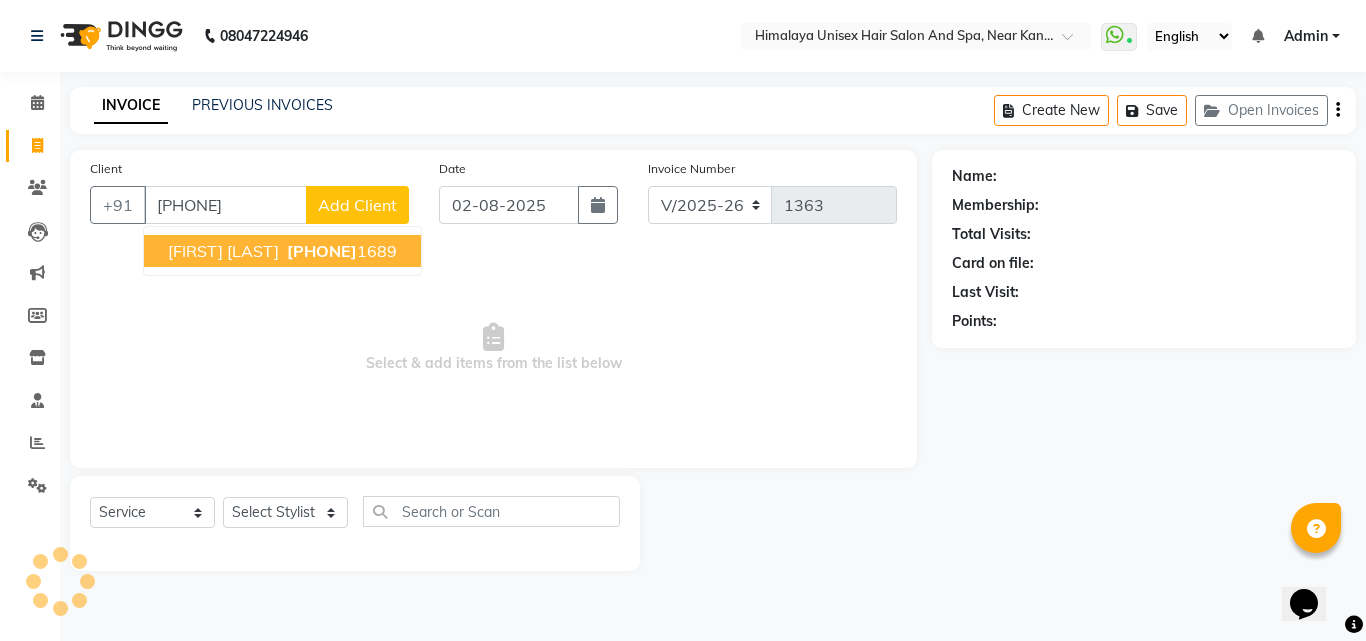 type on "7620371" 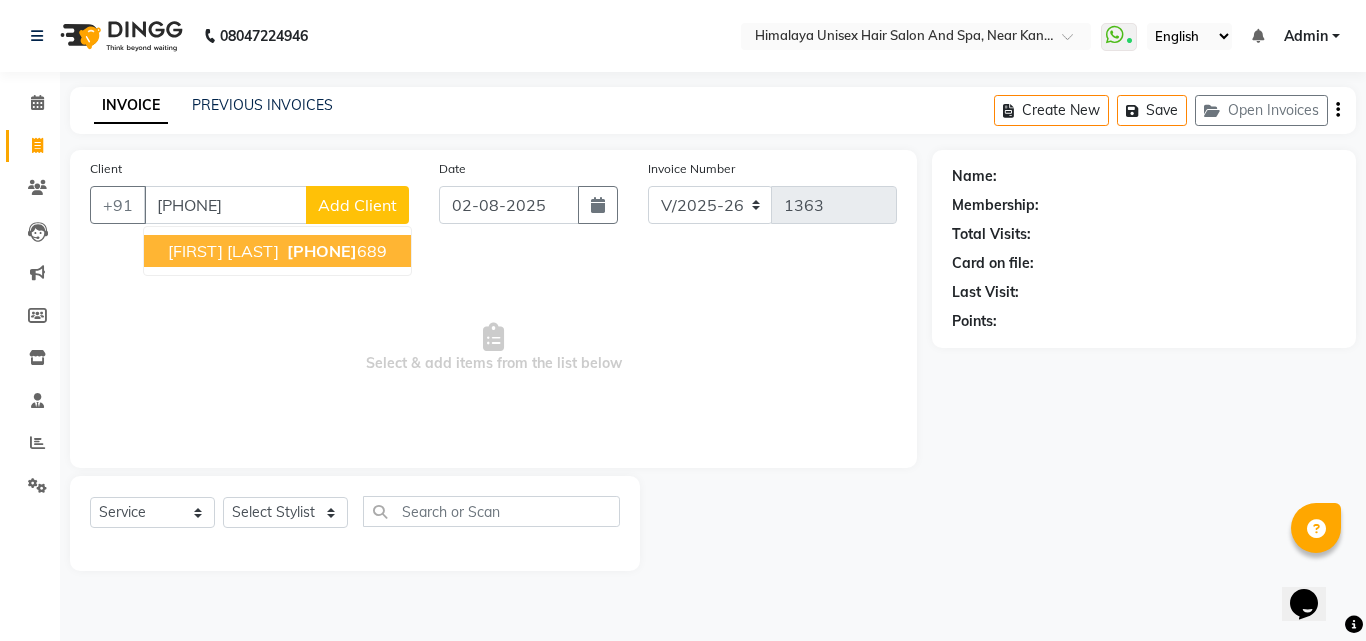 click on "7620371" at bounding box center [225, 205] 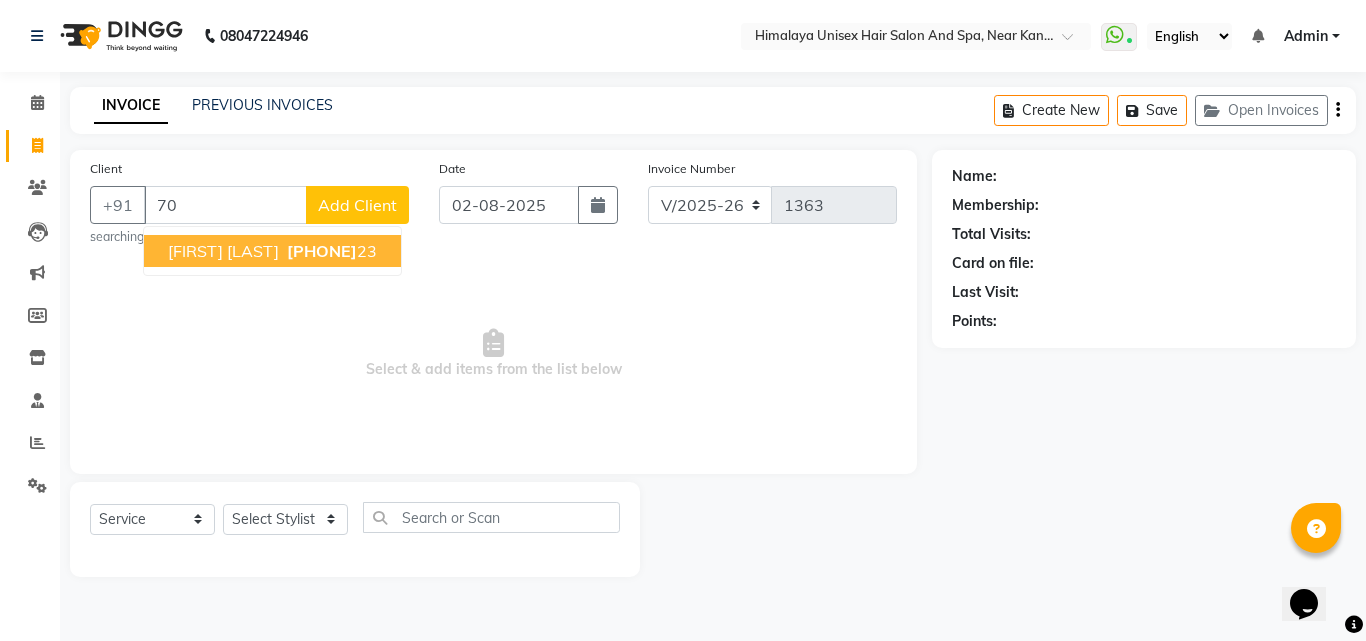 type on "7" 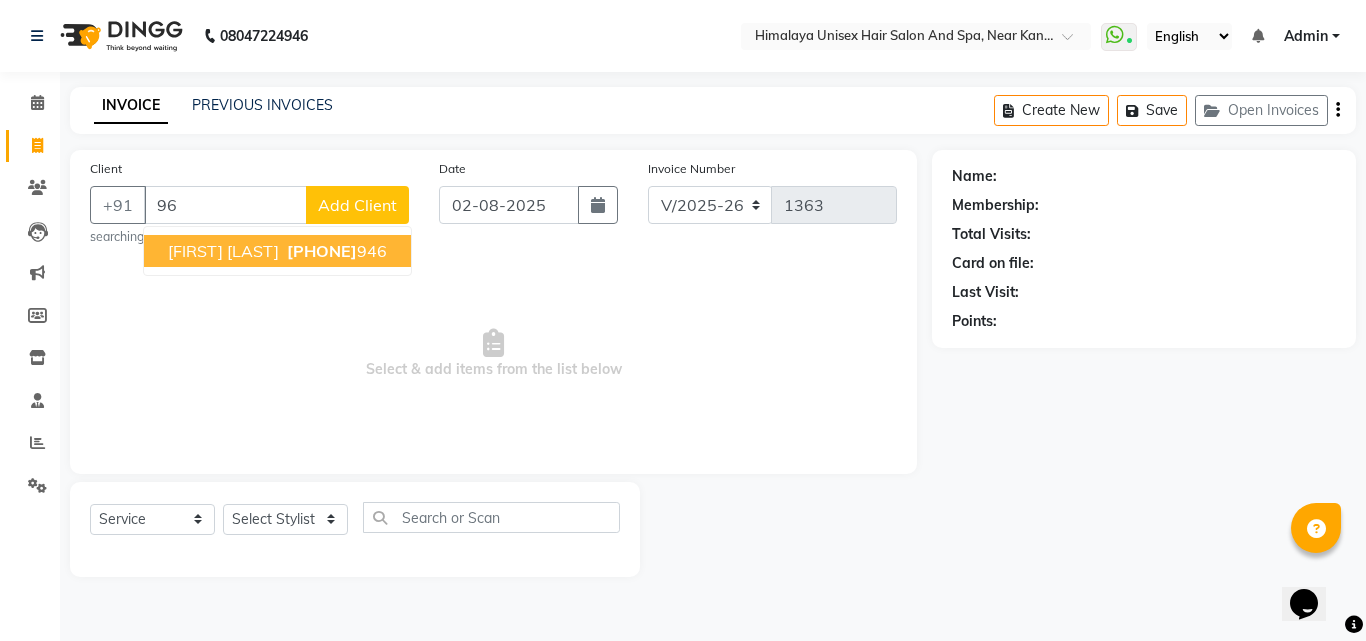 type on "9" 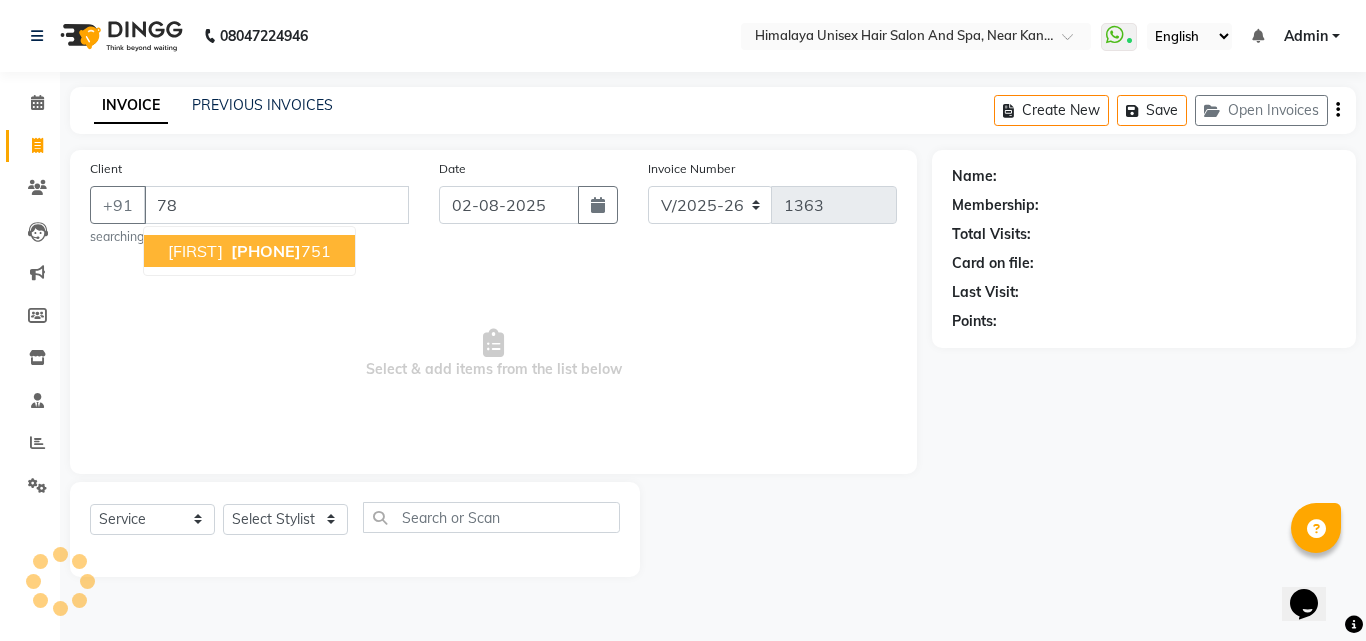 type on "7" 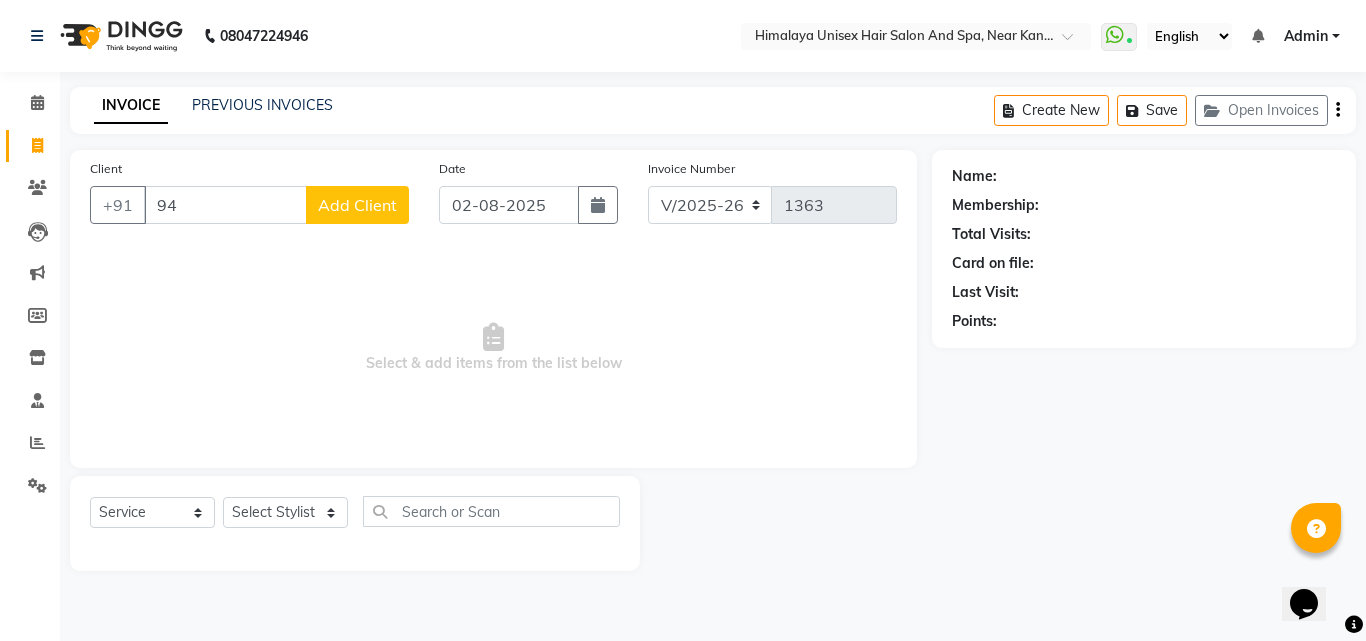 type on "9" 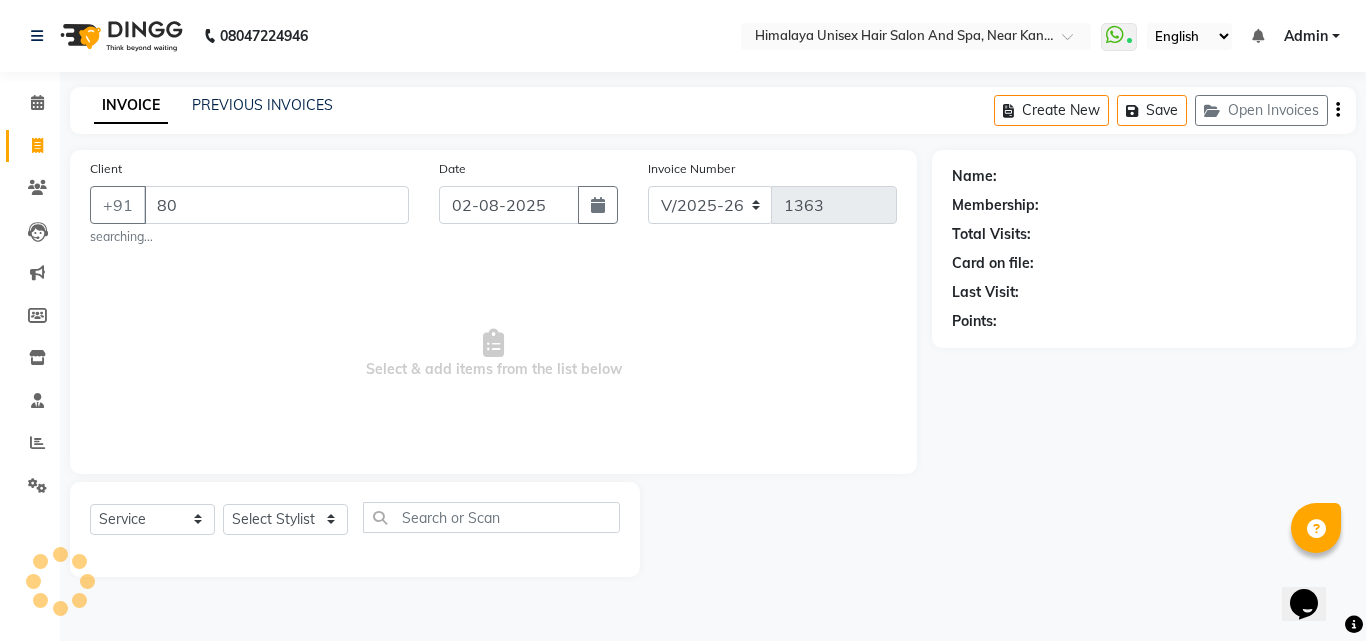 type on "8" 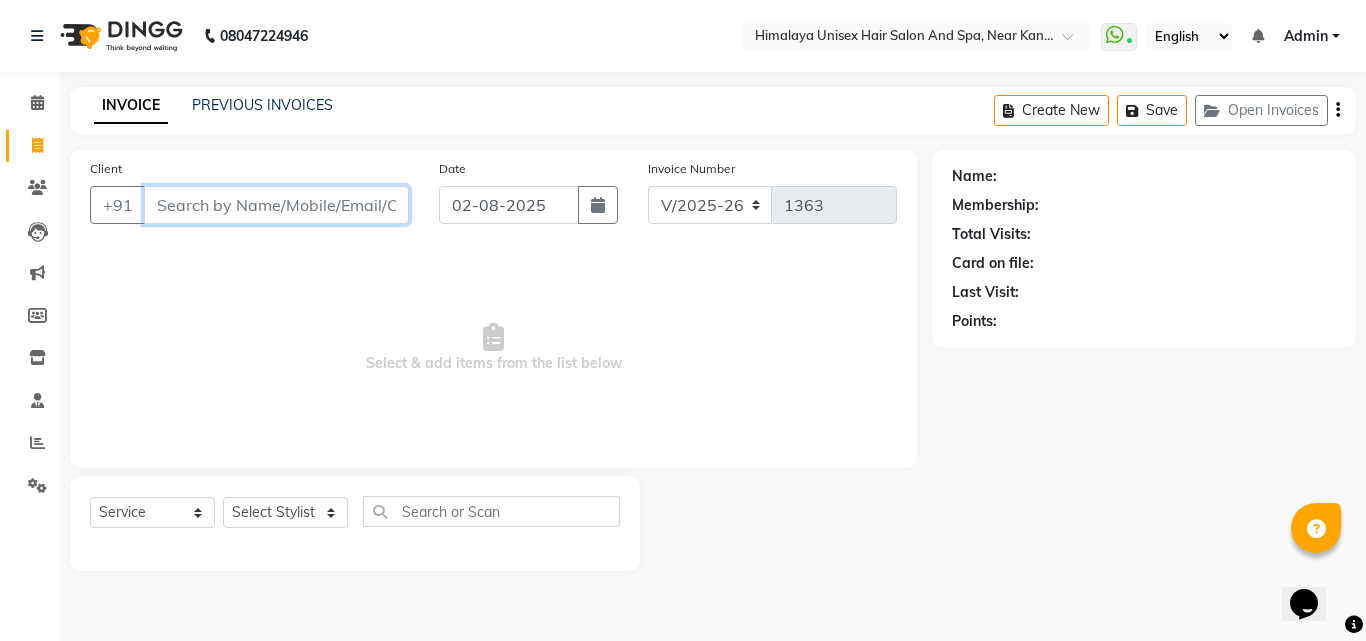 click on "Client" at bounding box center (276, 205) 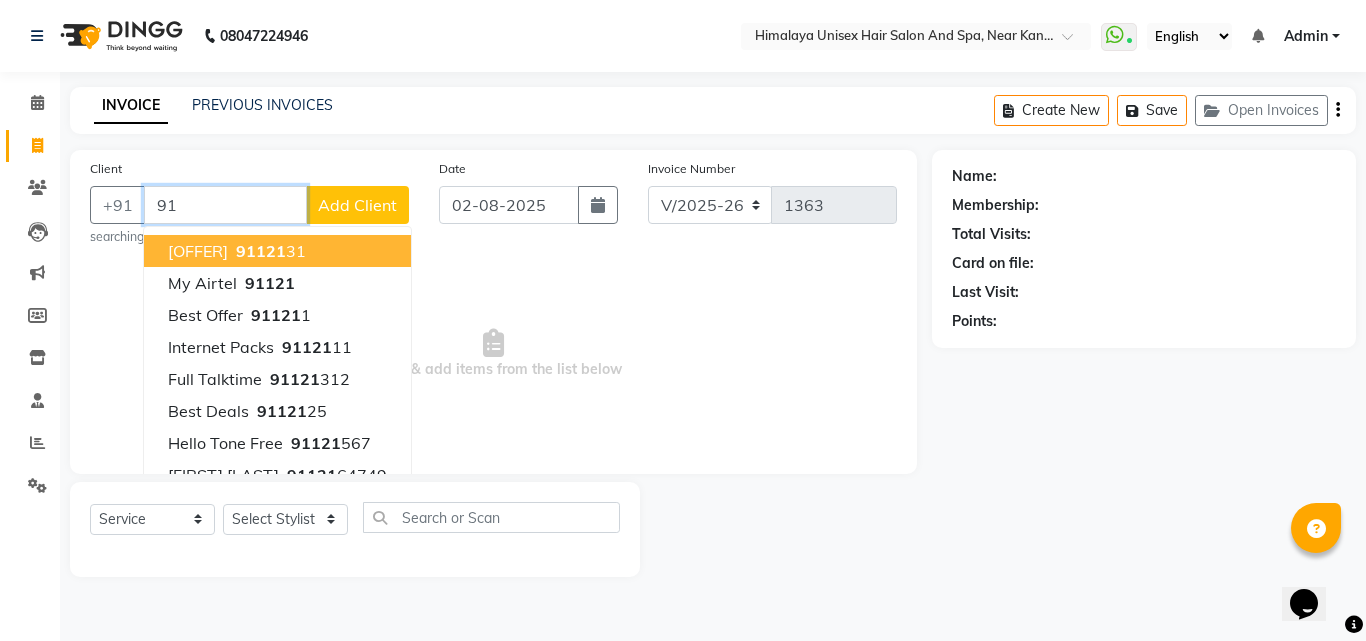type on "9" 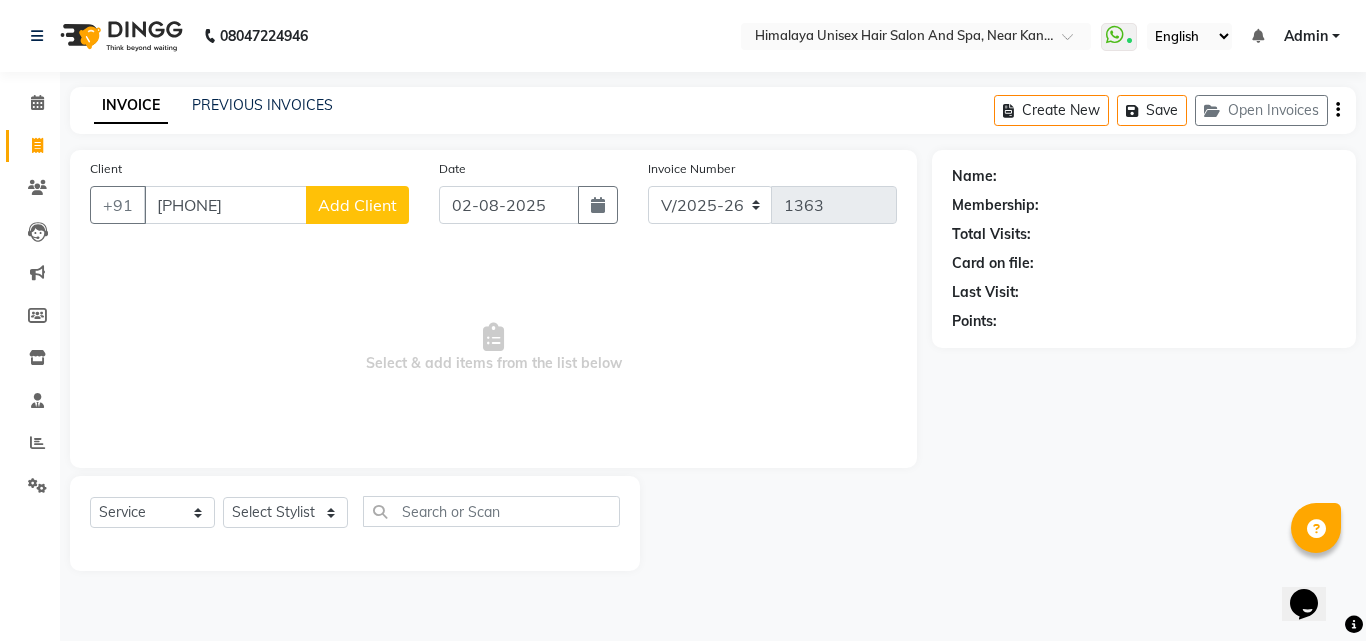 click on "Name: Membership: Total Visits: Card on file: Last Visit:  Points:" 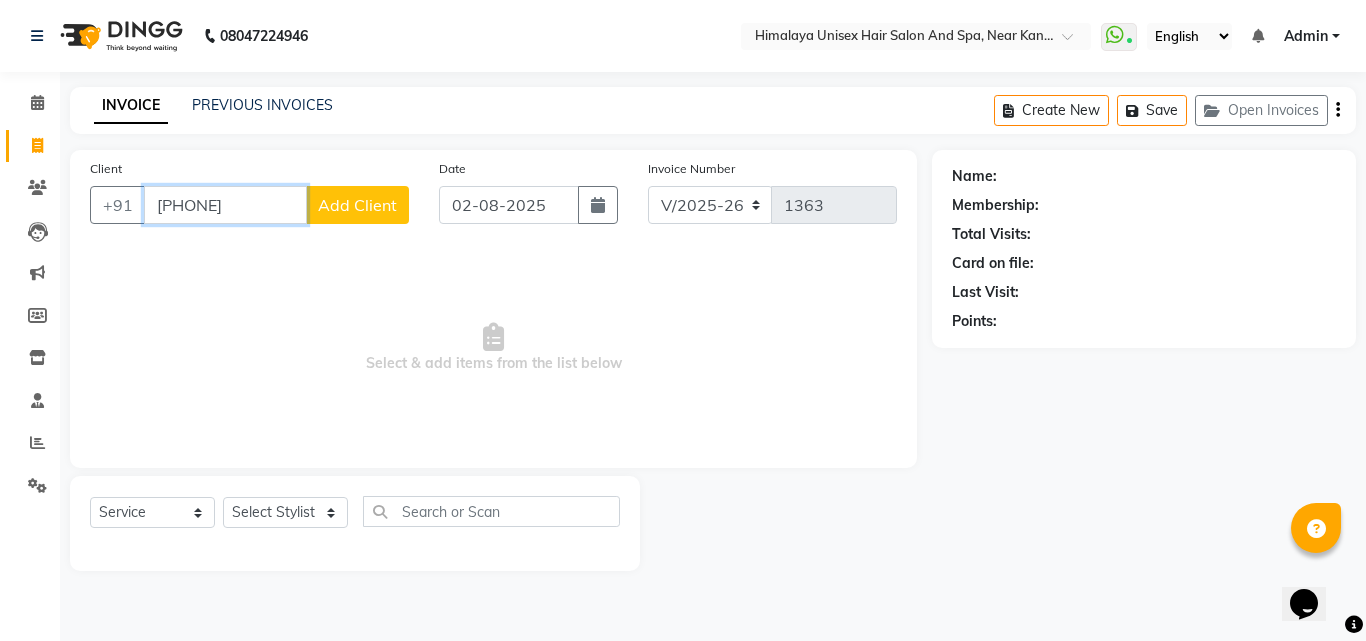 click on "9029168" at bounding box center (225, 205) 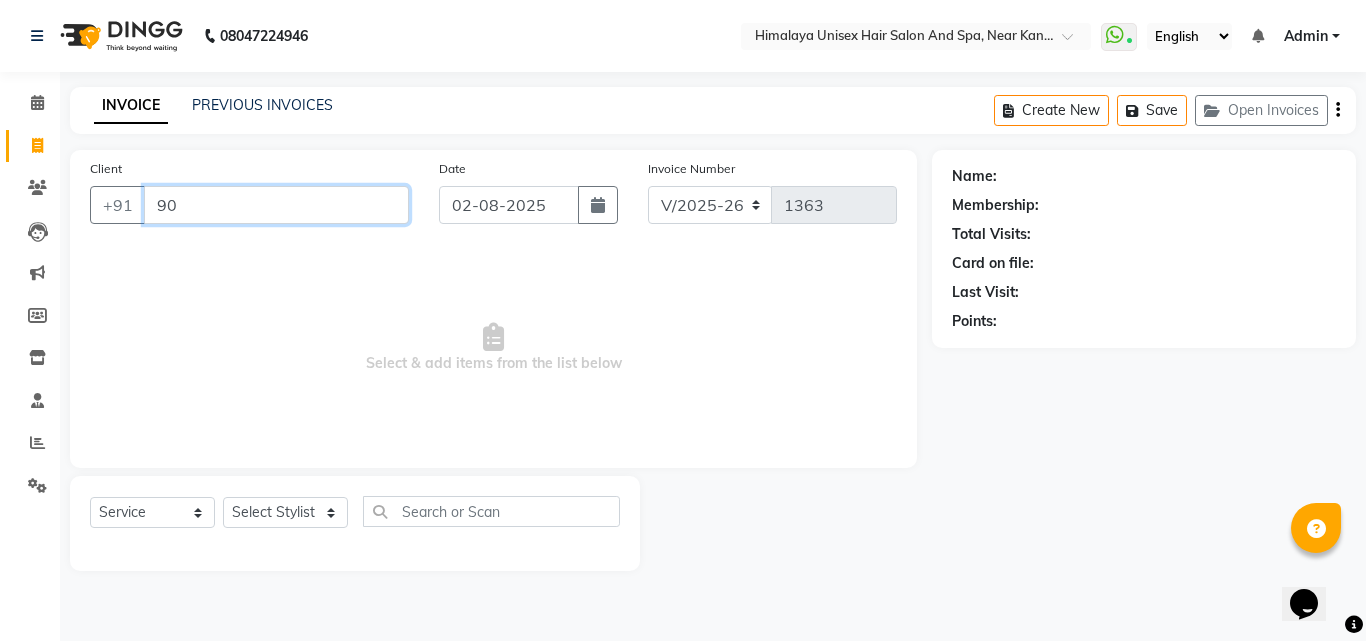 type on "9" 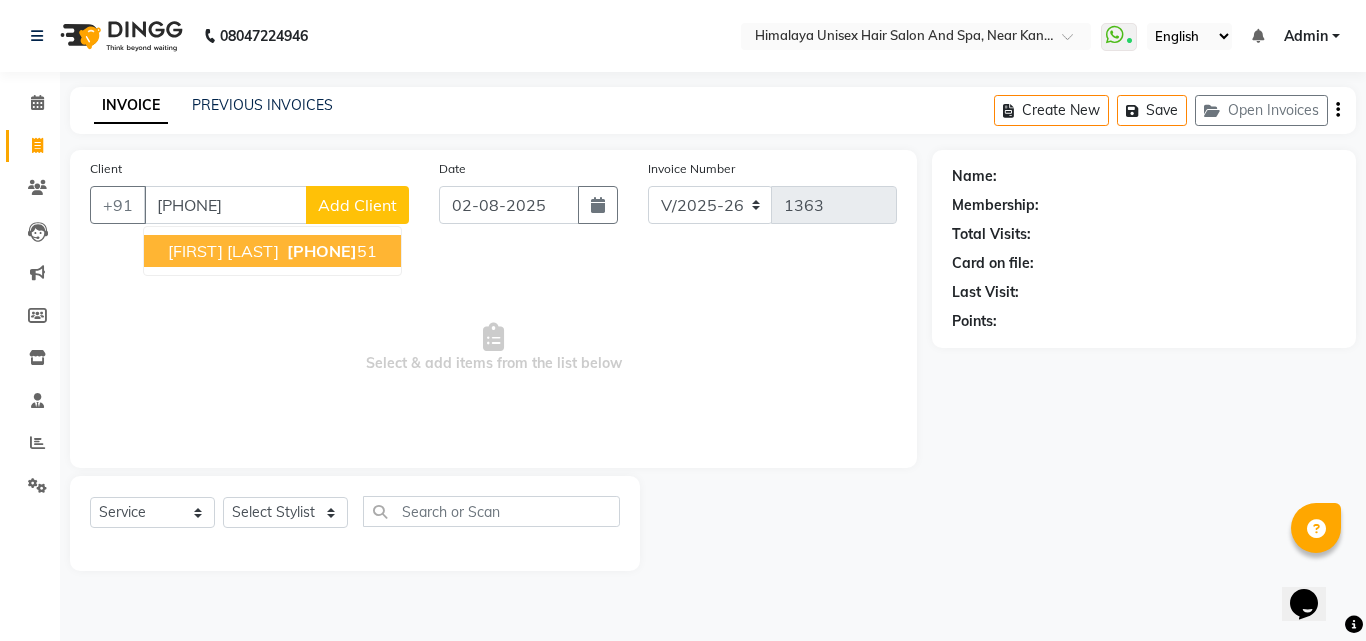 click on "INVOICE PREVIOUS INVOICES Create New   Save   Open Invoices" 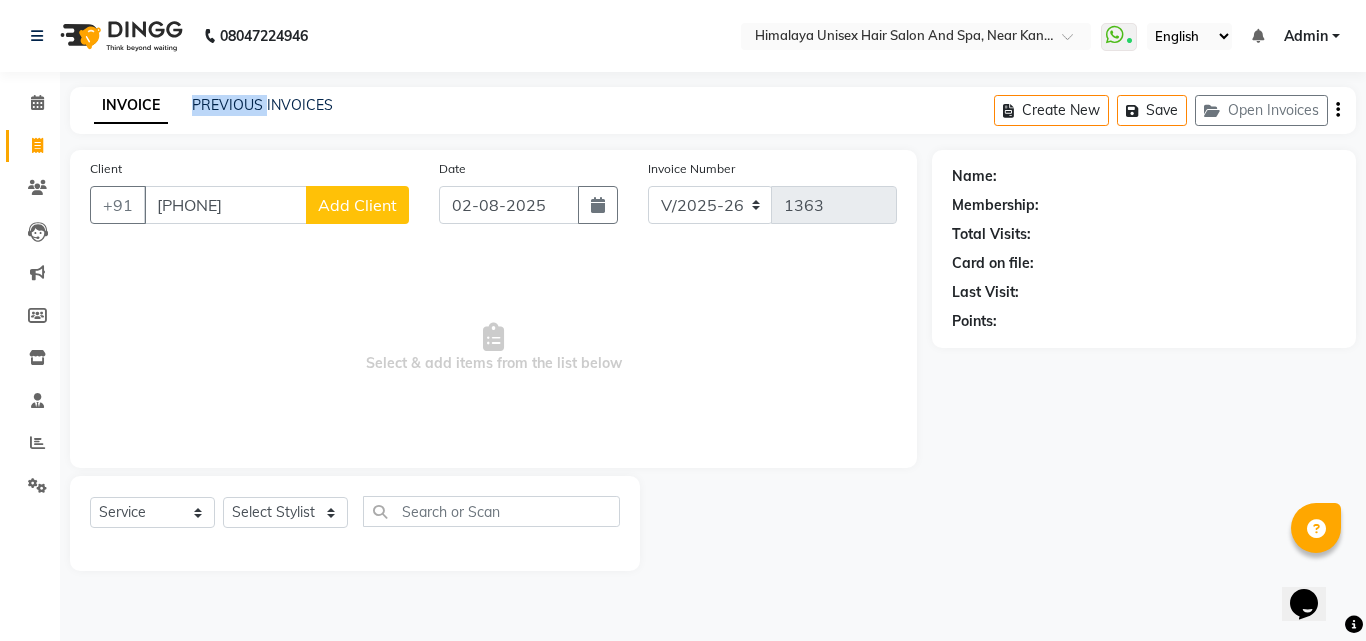 click on "INVOICE PREVIOUS INVOICES Create New   Save   Open Invoices" 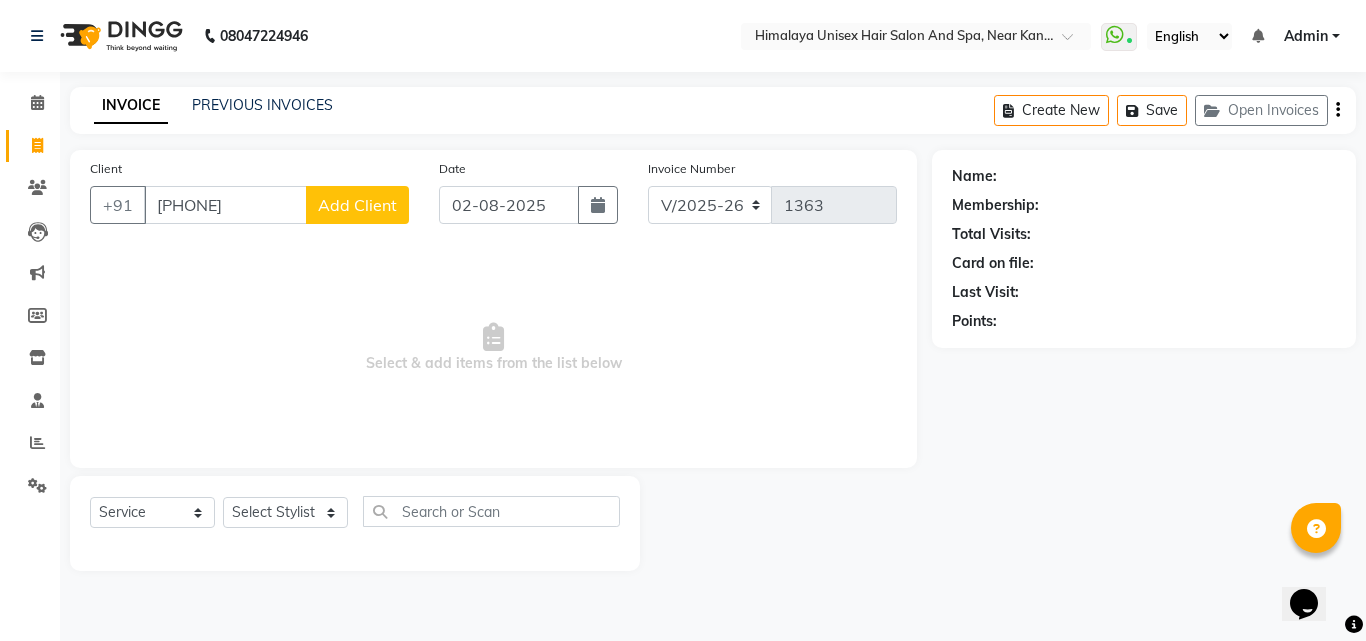 drag, startPoint x: 247, startPoint y: 128, endPoint x: 692, endPoint y: 295, distance: 475.3041 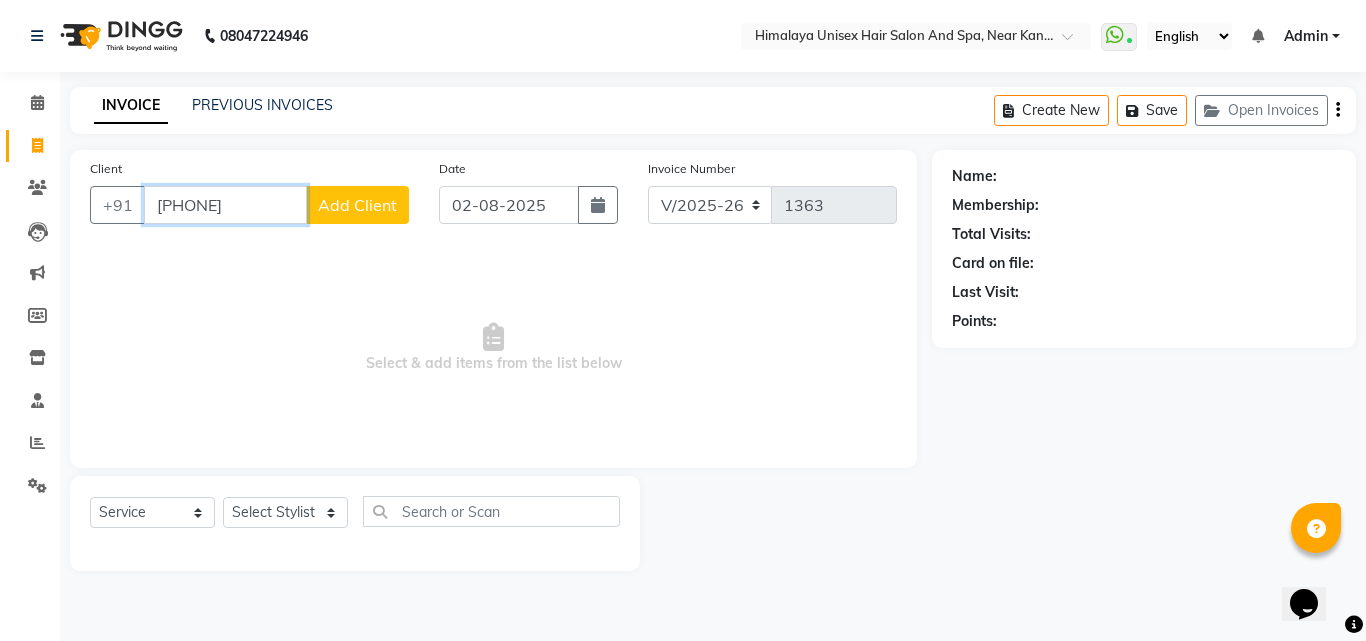 click on "70579894" at bounding box center [225, 205] 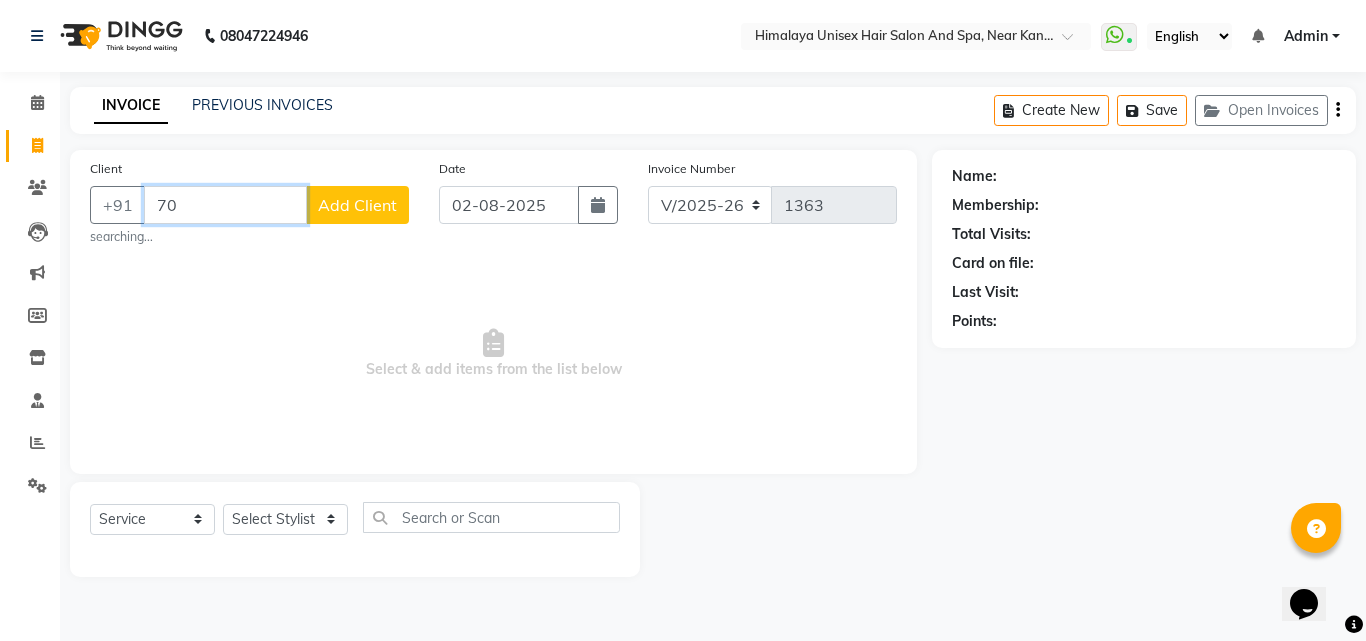 type on "7" 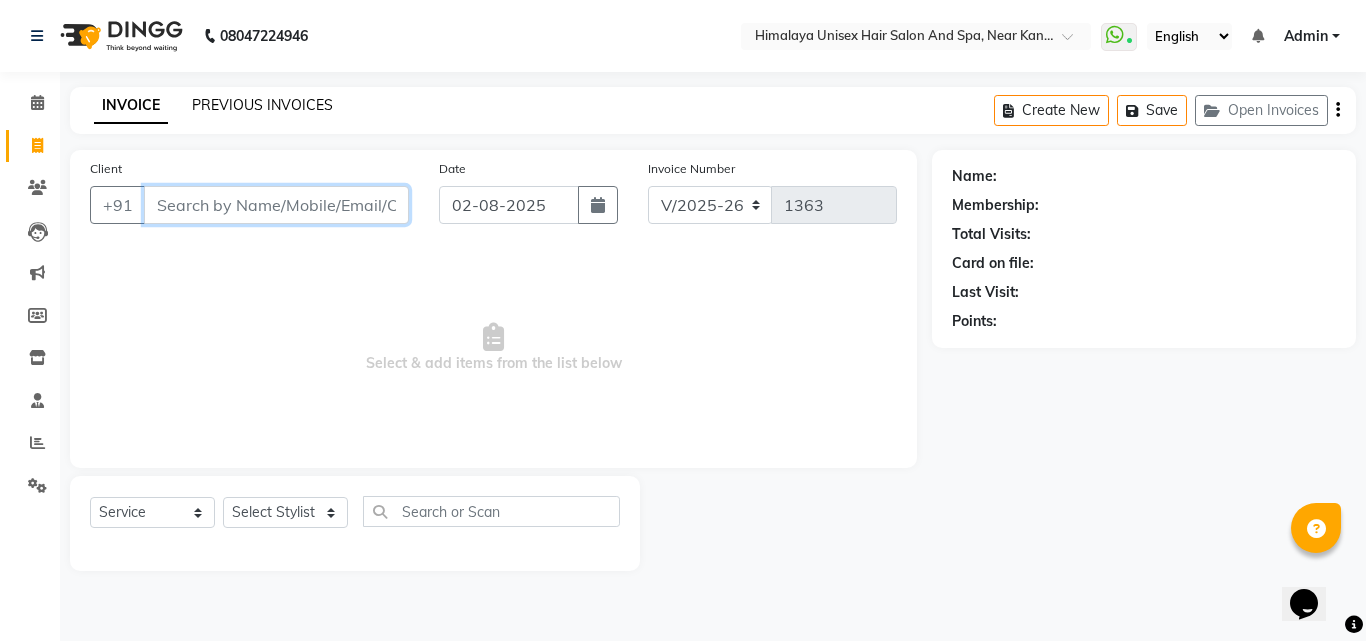 type 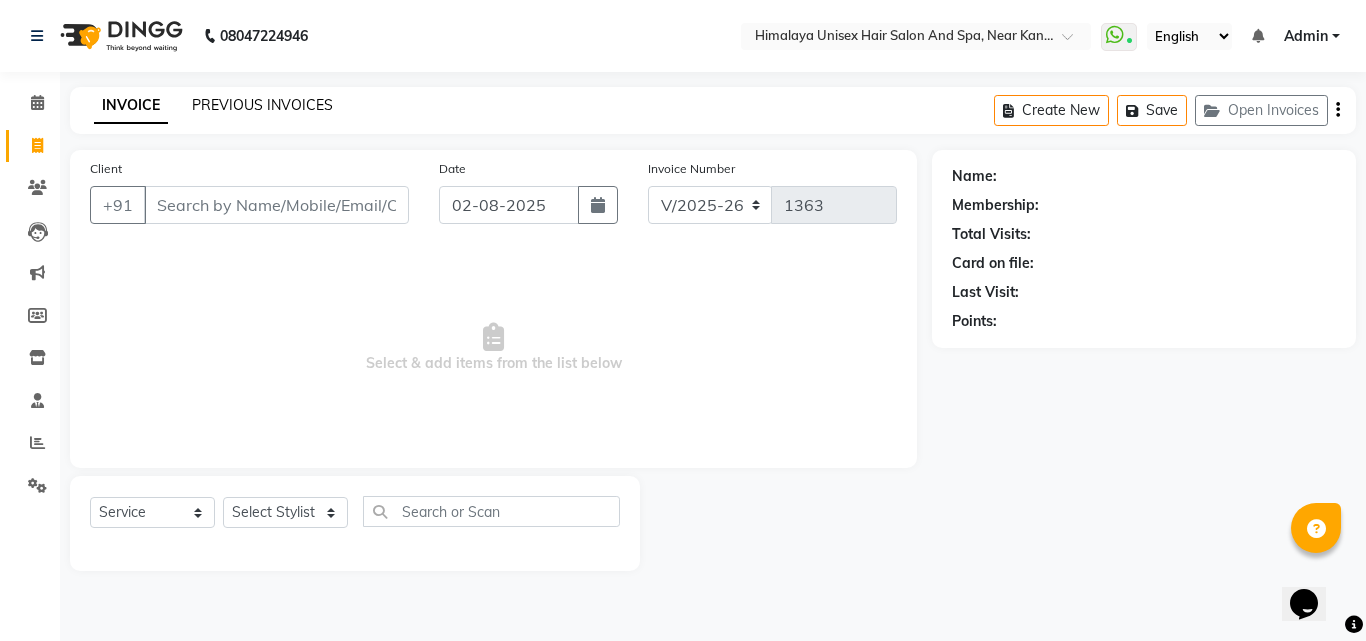 click on "PREVIOUS INVOICES" 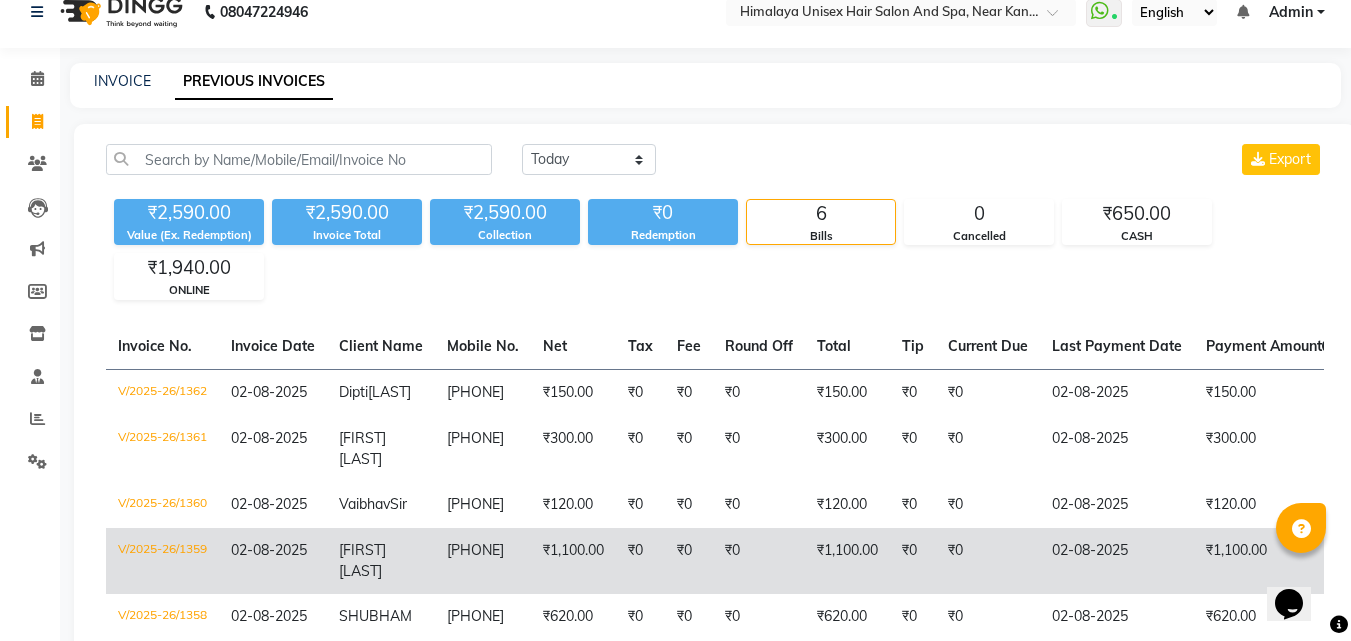 scroll, scrollTop: 0, scrollLeft: 0, axis: both 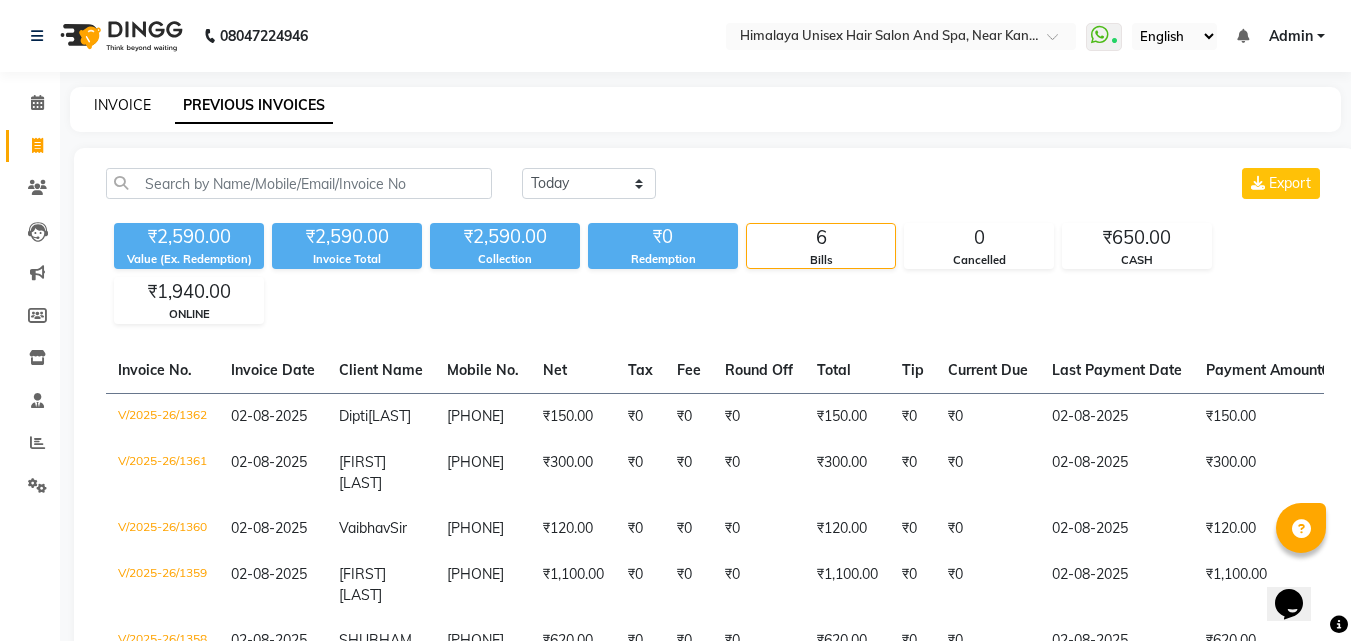 click on "INVOICE" 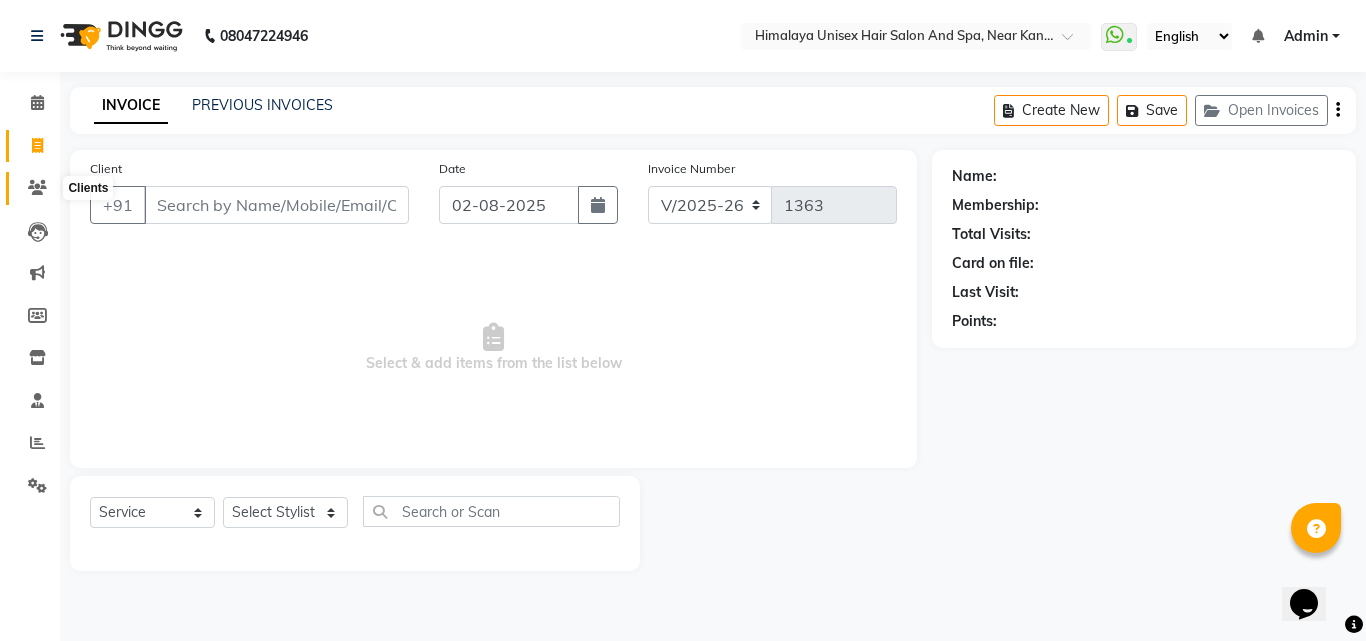 click 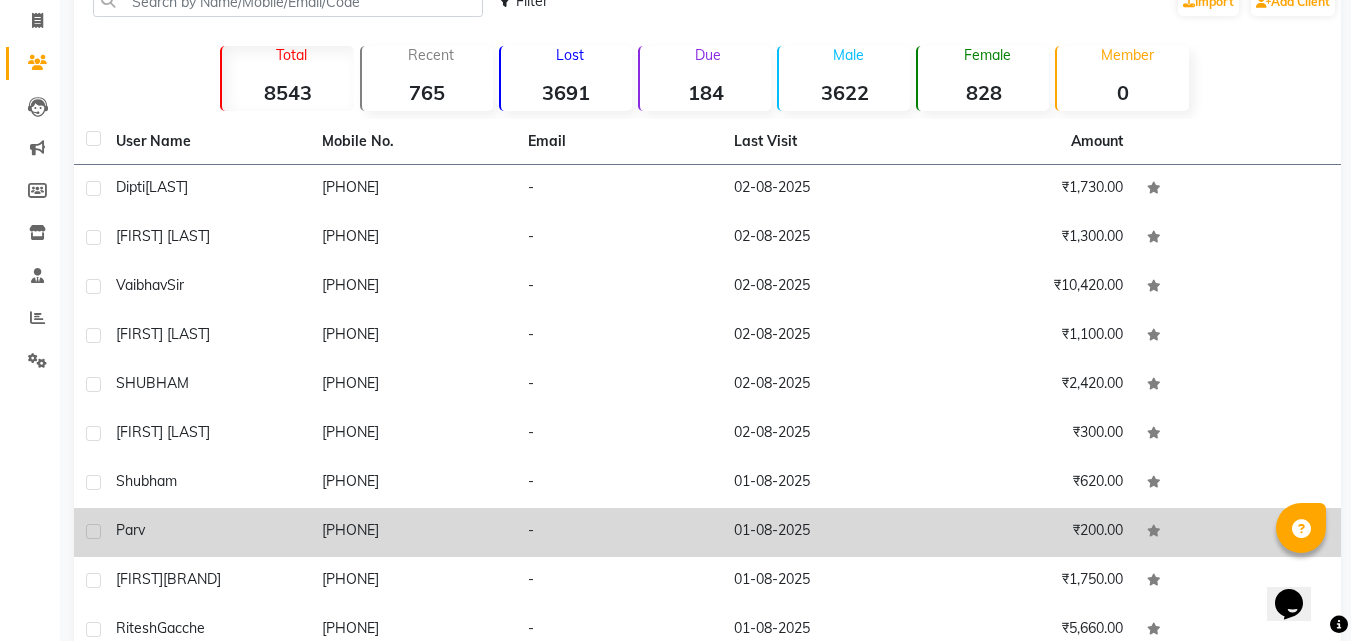 scroll, scrollTop: 0, scrollLeft: 0, axis: both 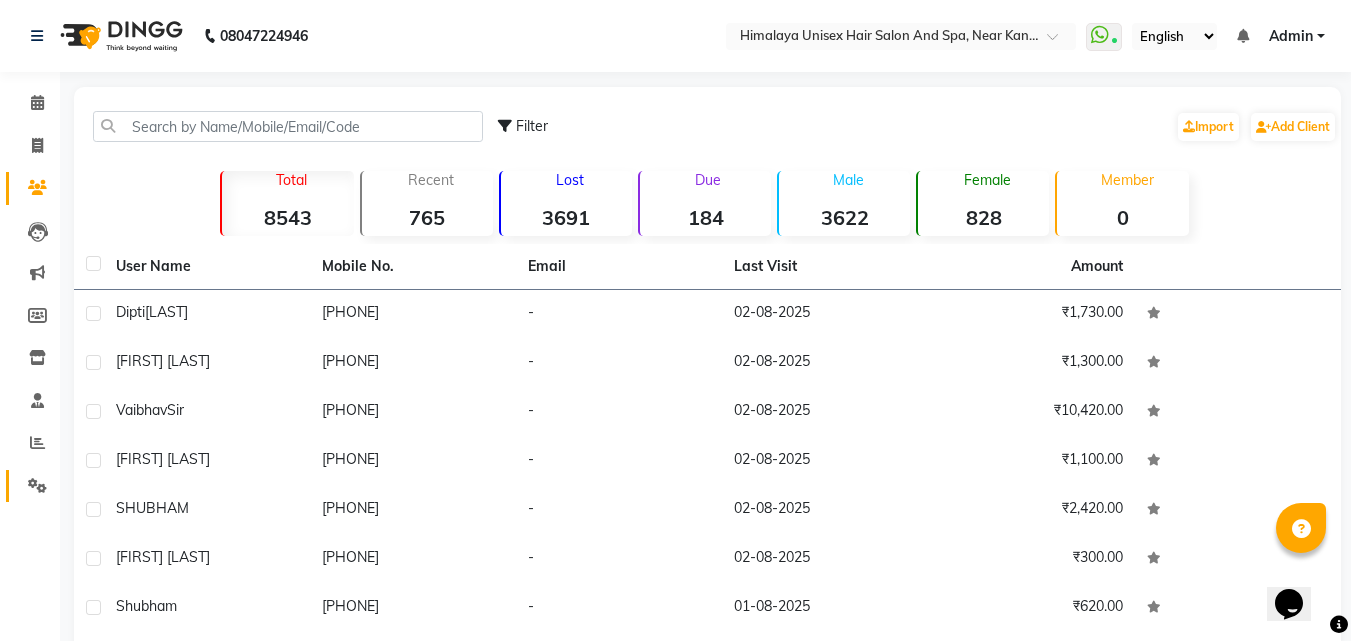 click on "Settings" 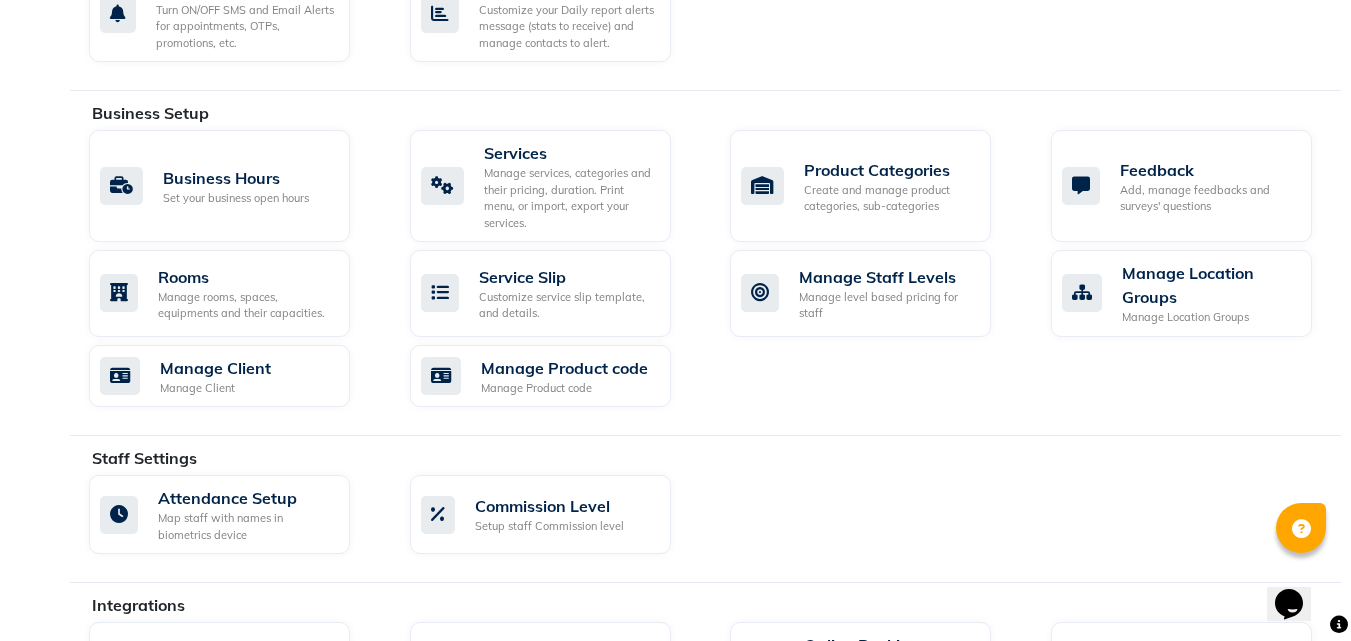 scroll, scrollTop: 700, scrollLeft: 0, axis: vertical 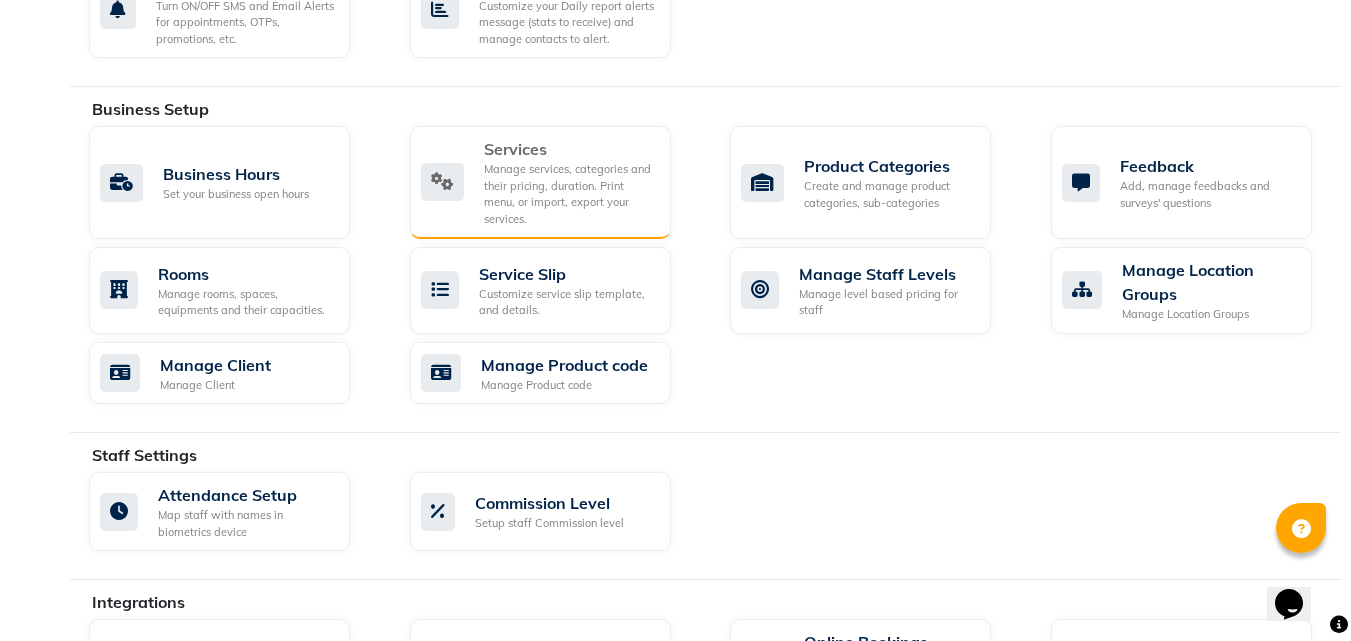 click on "Services  Manage services, categories and their pricing, duration. Print menu, or import, export your services." 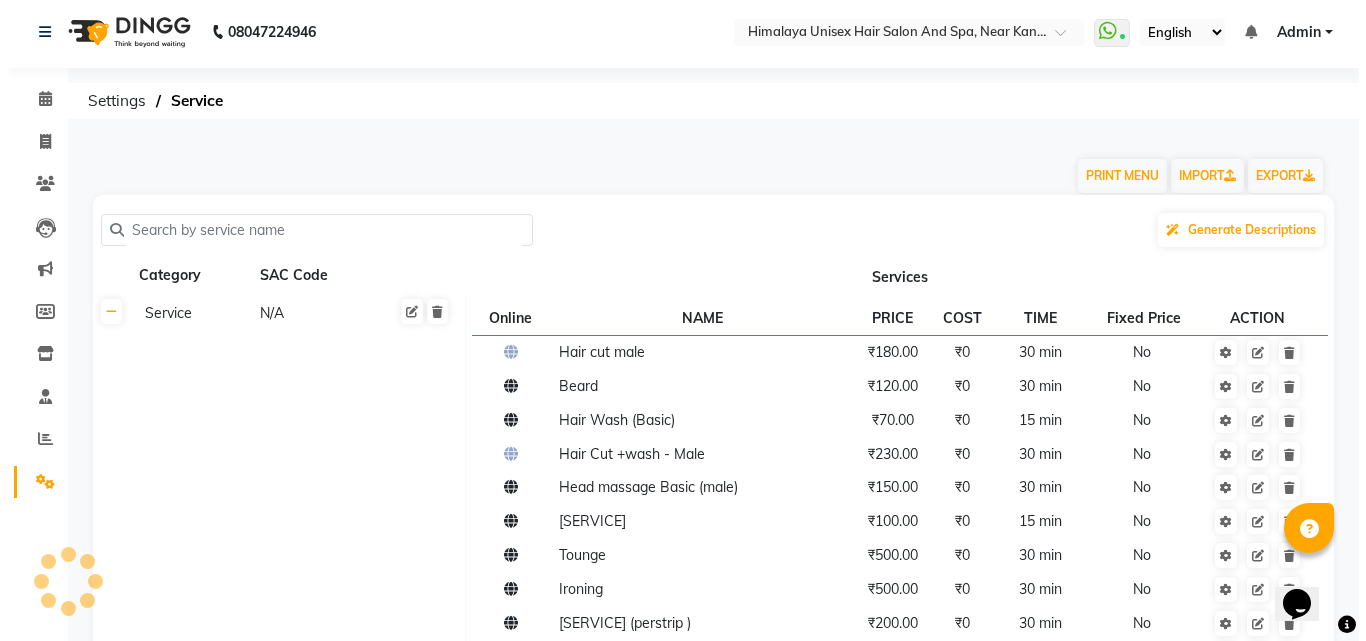scroll, scrollTop: 0, scrollLeft: 0, axis: both 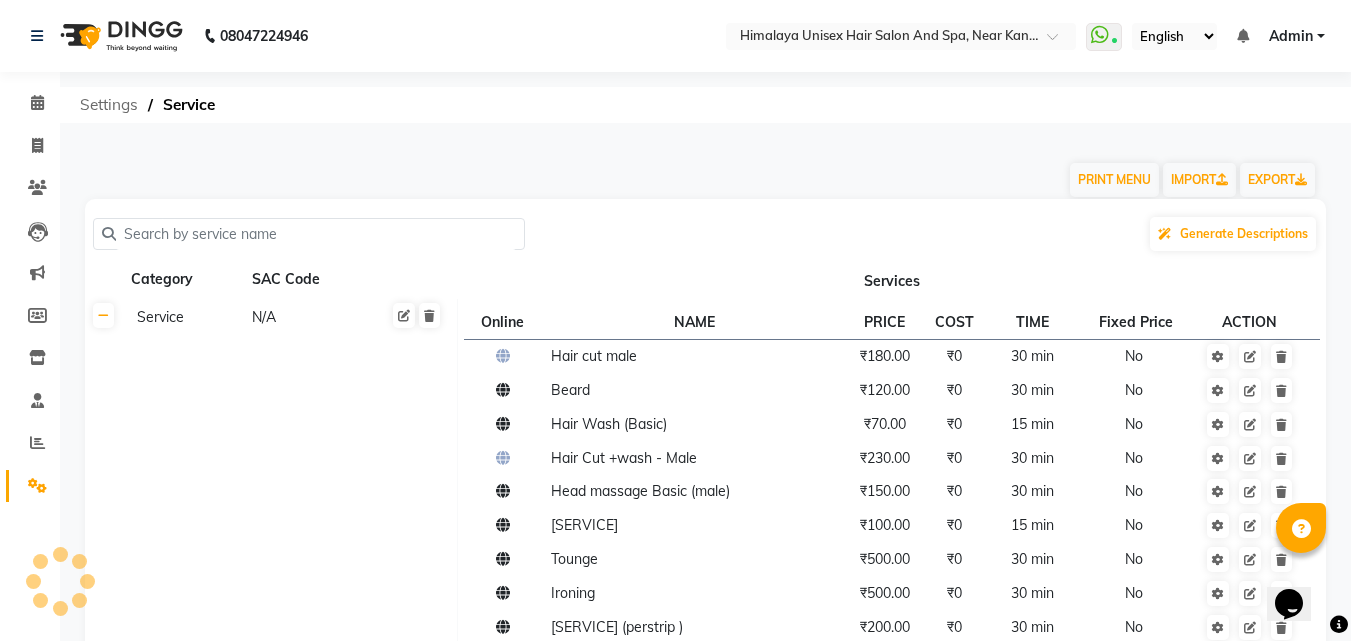 click on "Settings" 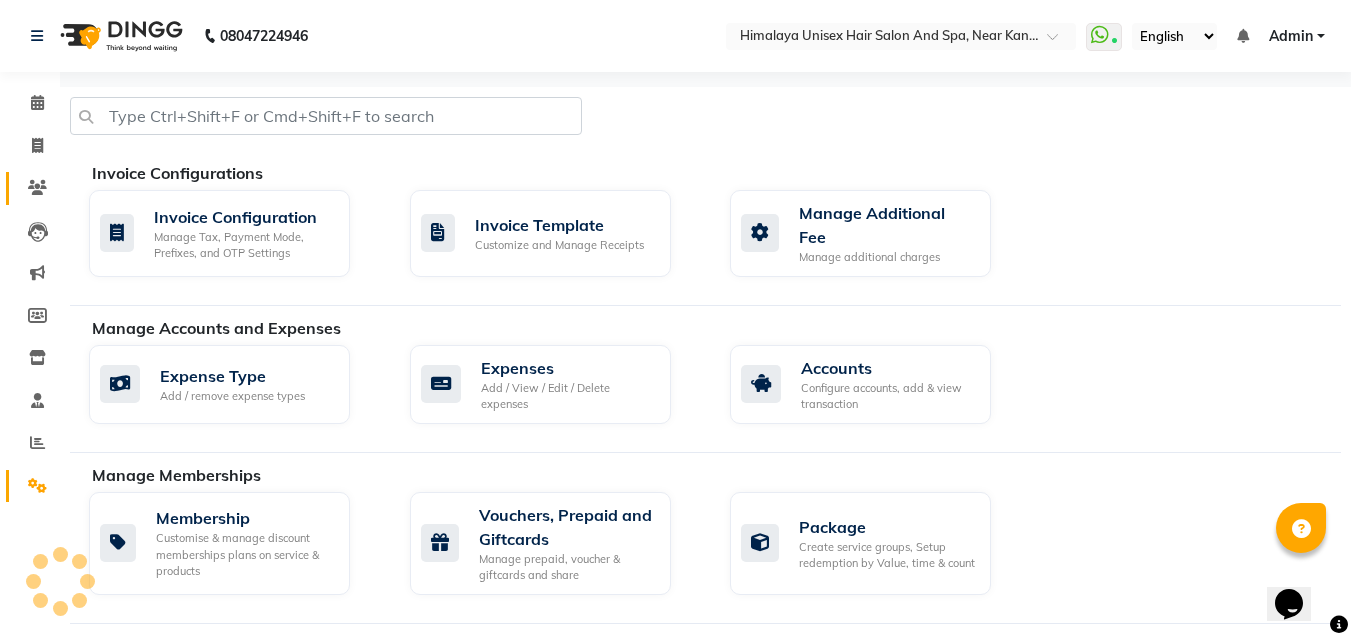 click on "Clients" 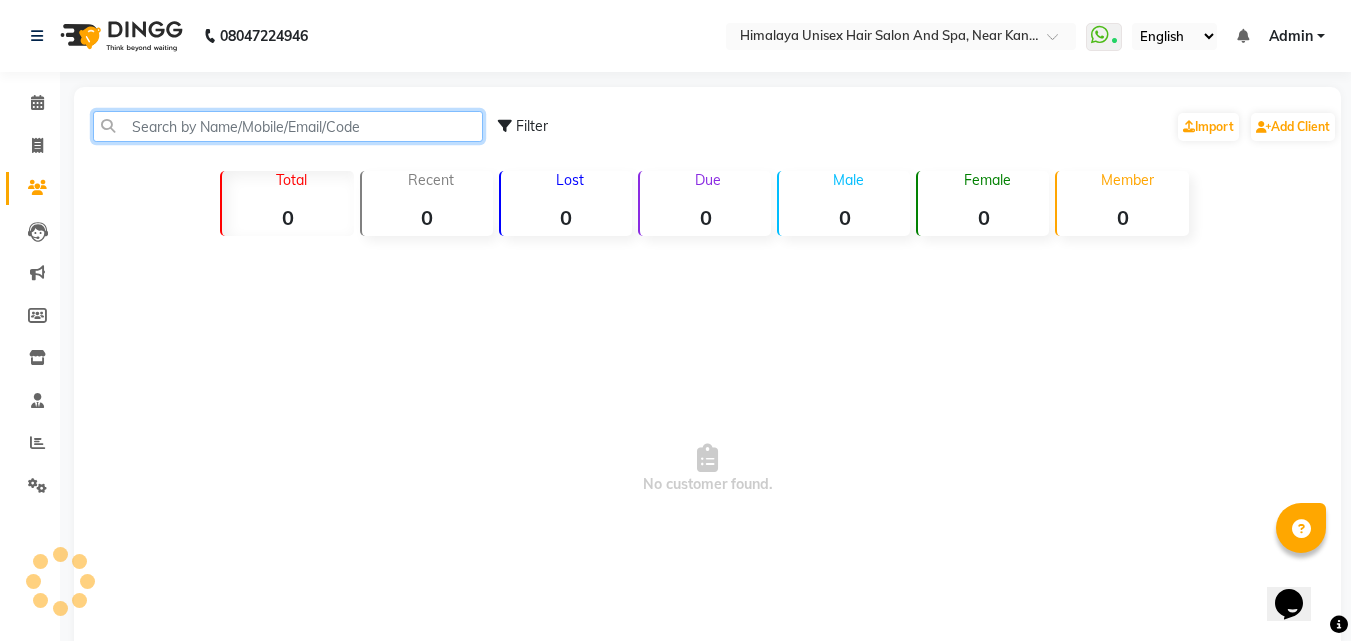 click 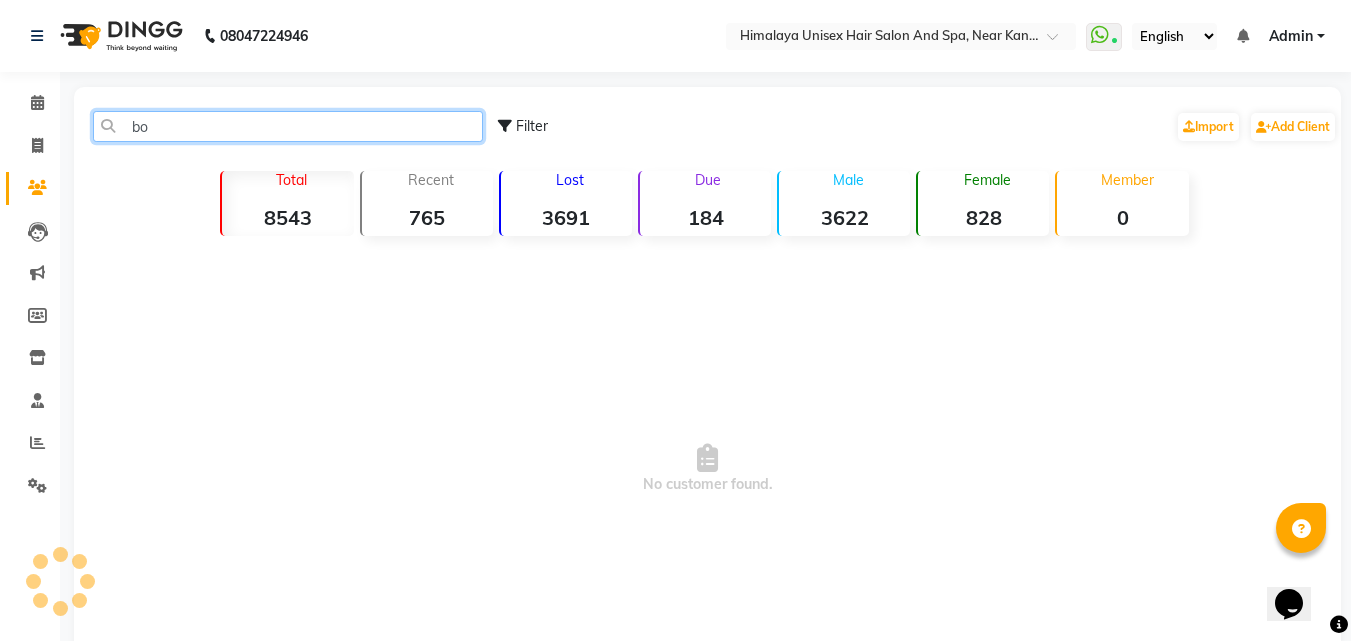 type on "b" 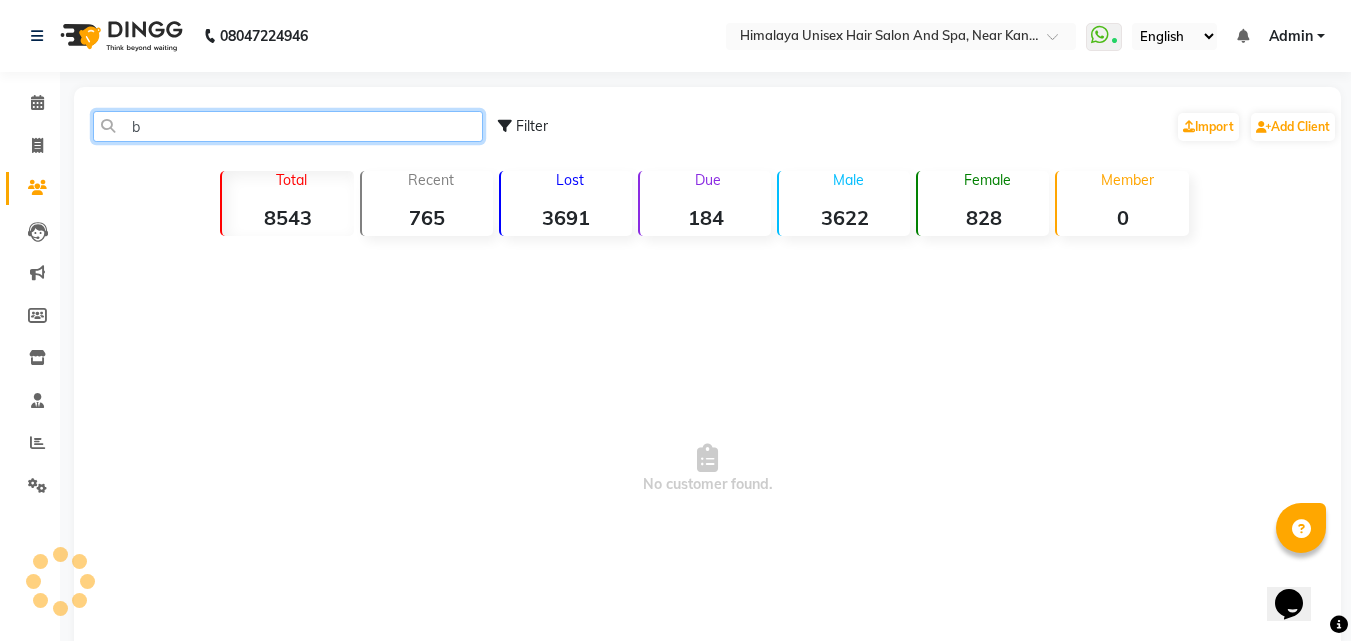 type 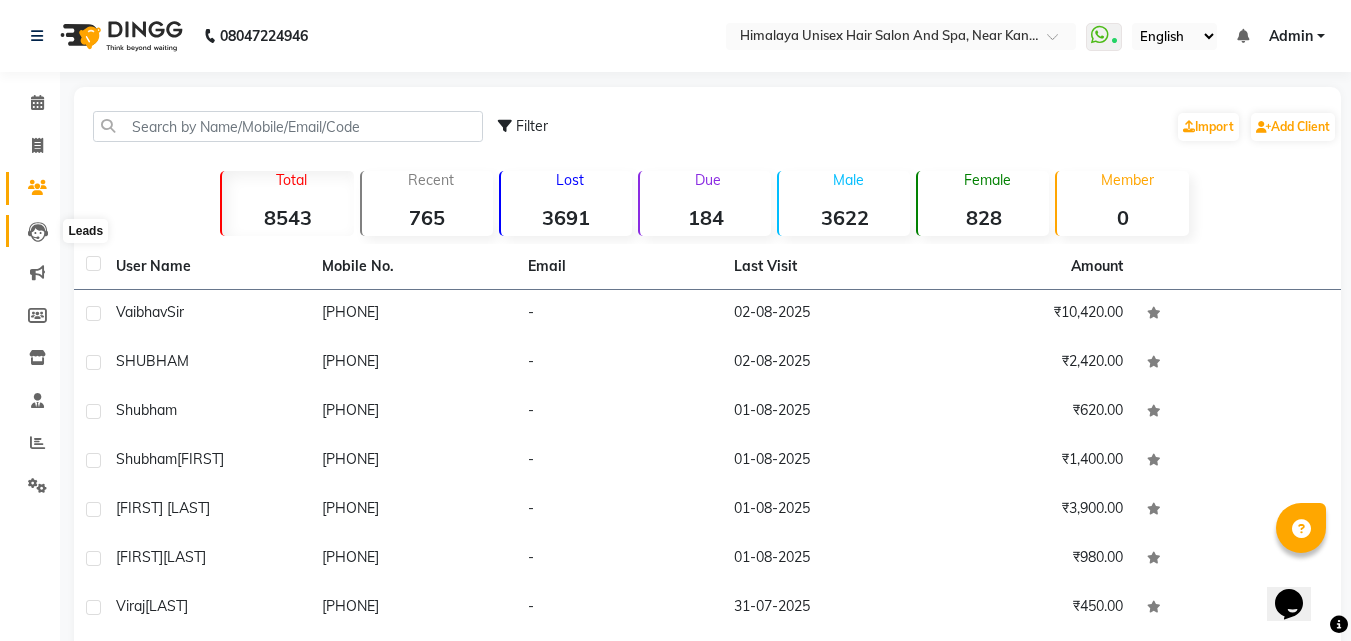 click 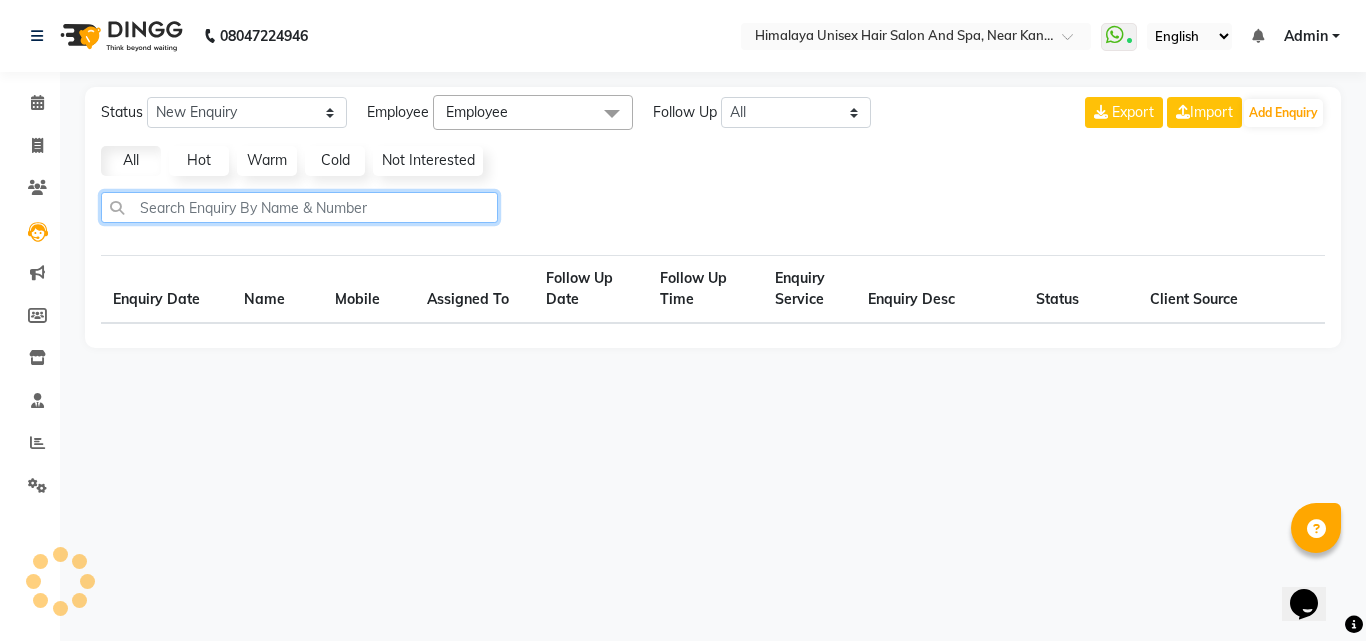 click 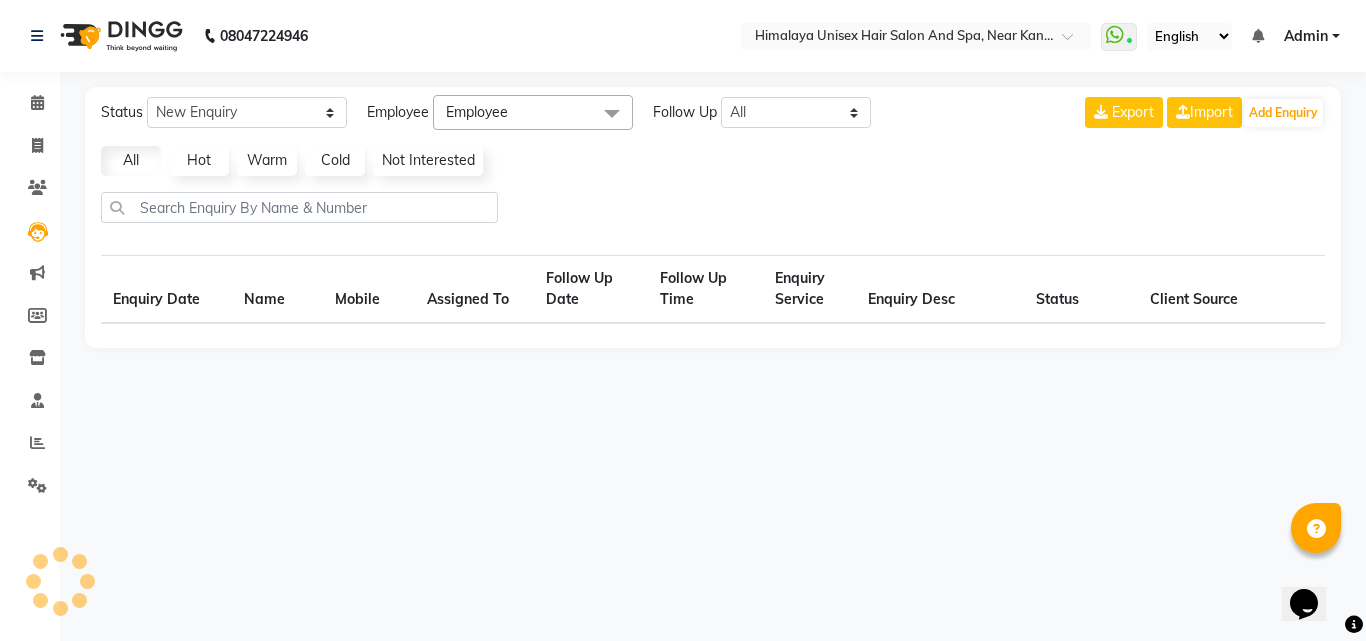click on "Name" 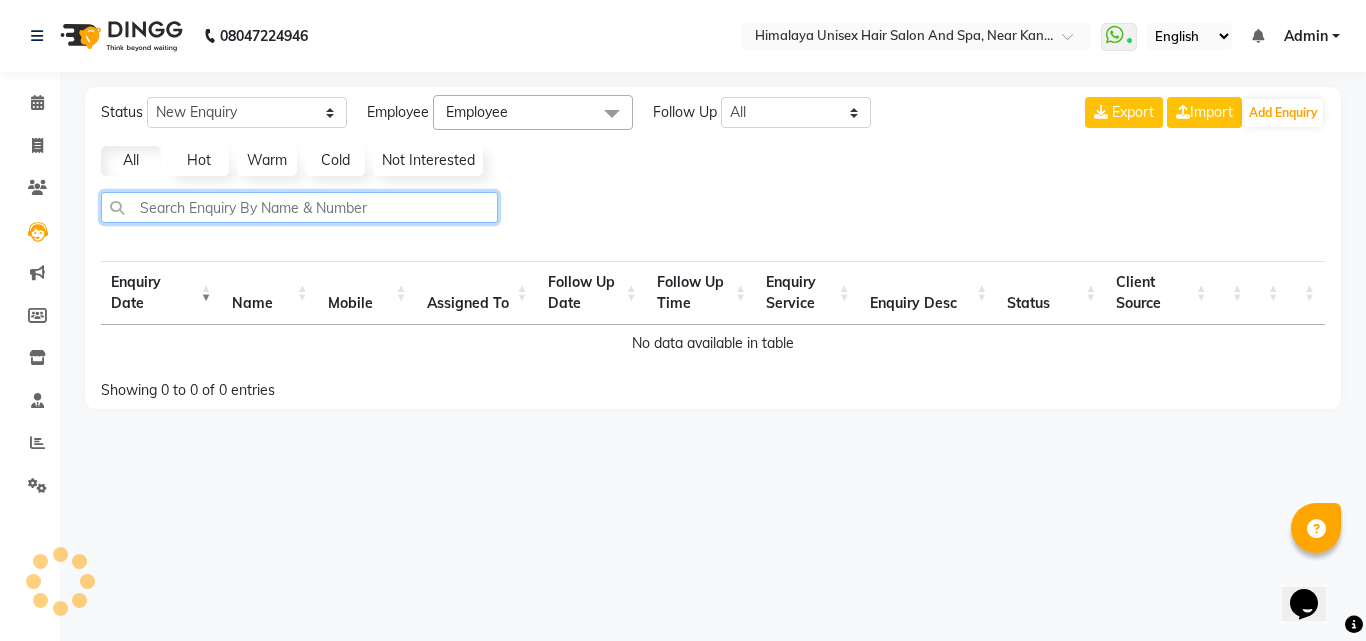 click 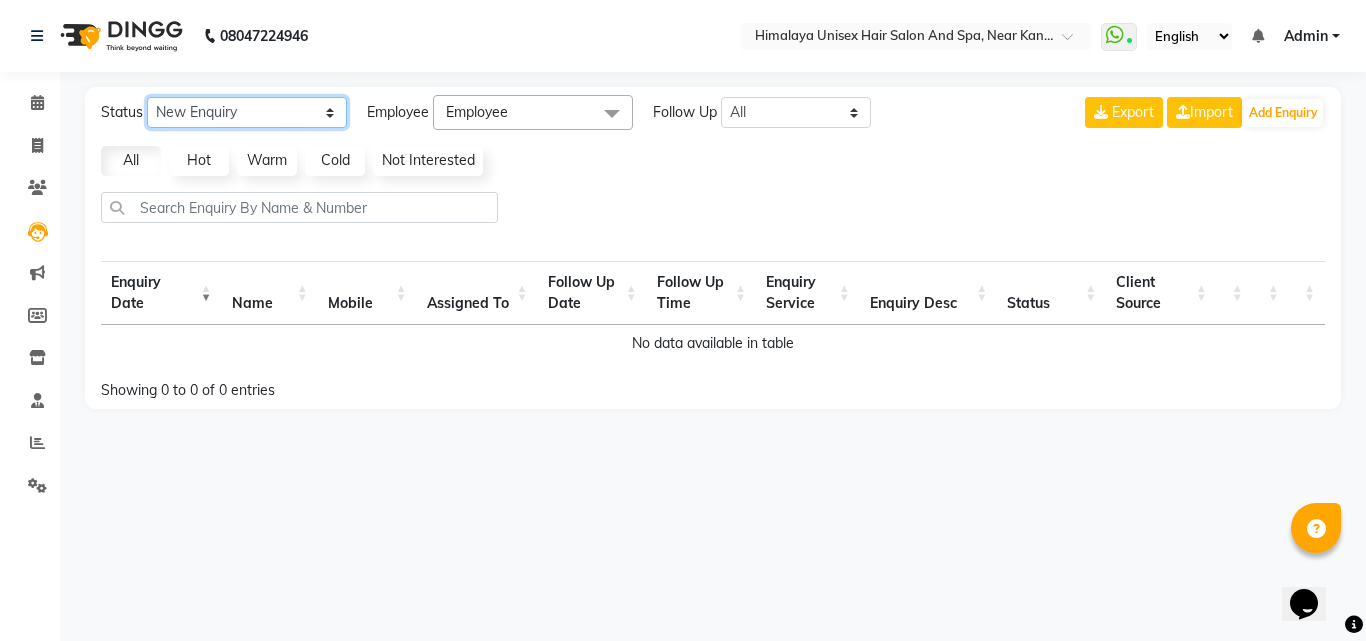 click on "New Enquiry Open Enquiry Converted Enquiry  All" 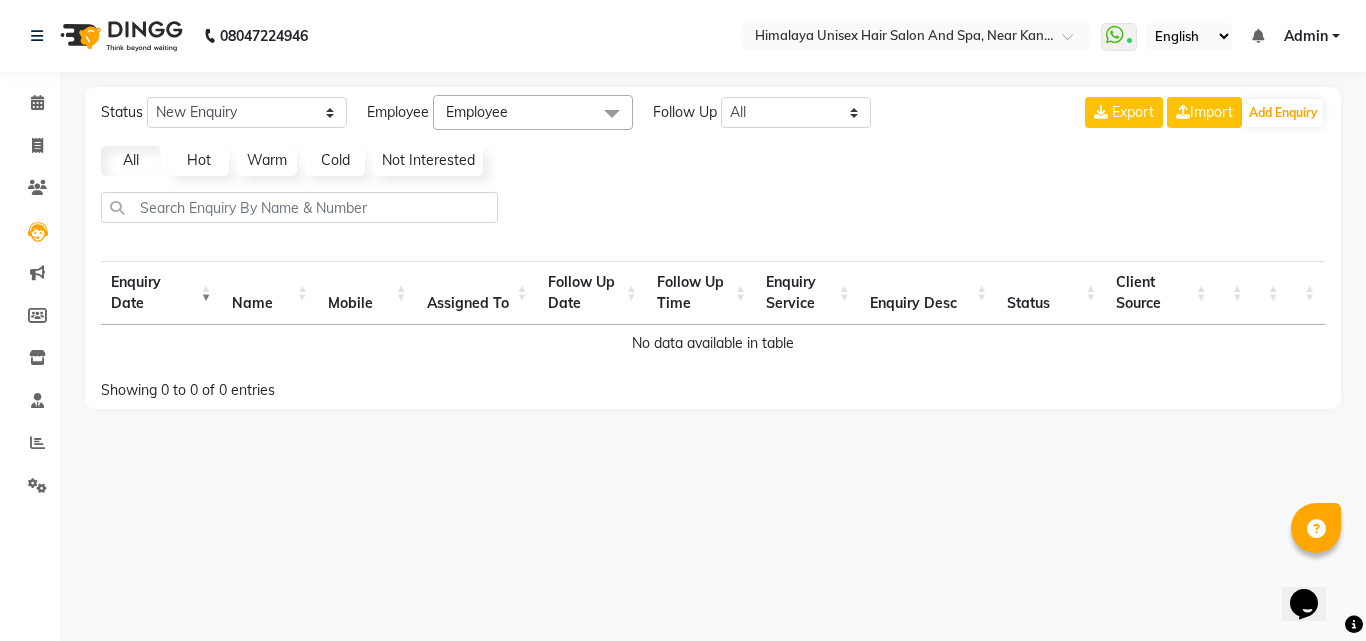 click on "Employee" 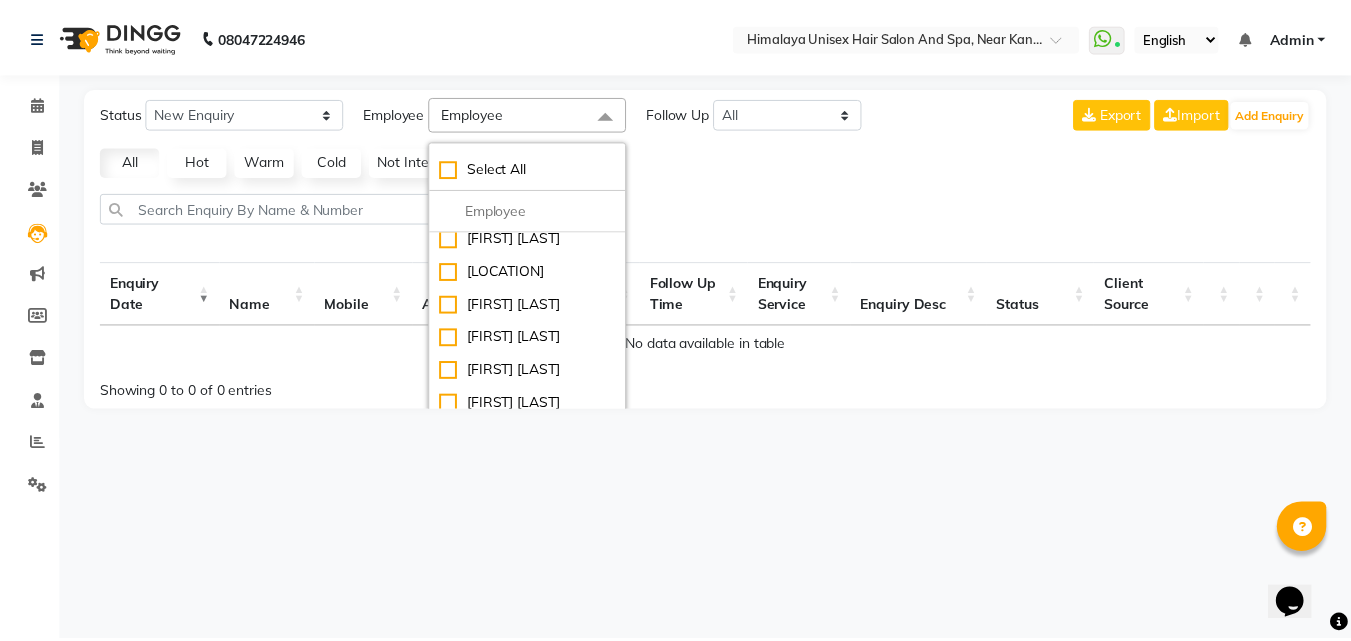 scroll, scrollTop: 0, scrollLeft: 0, axis: both 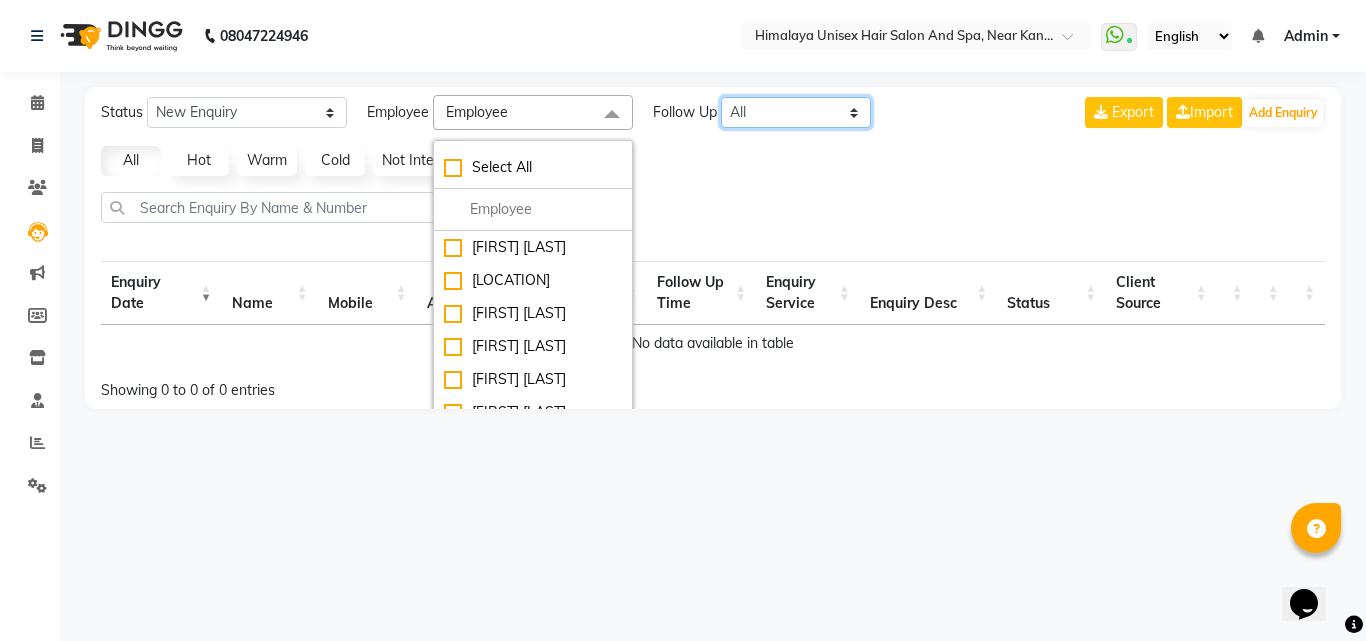 click on "All Today Tomorrow This Week This Month Custom" 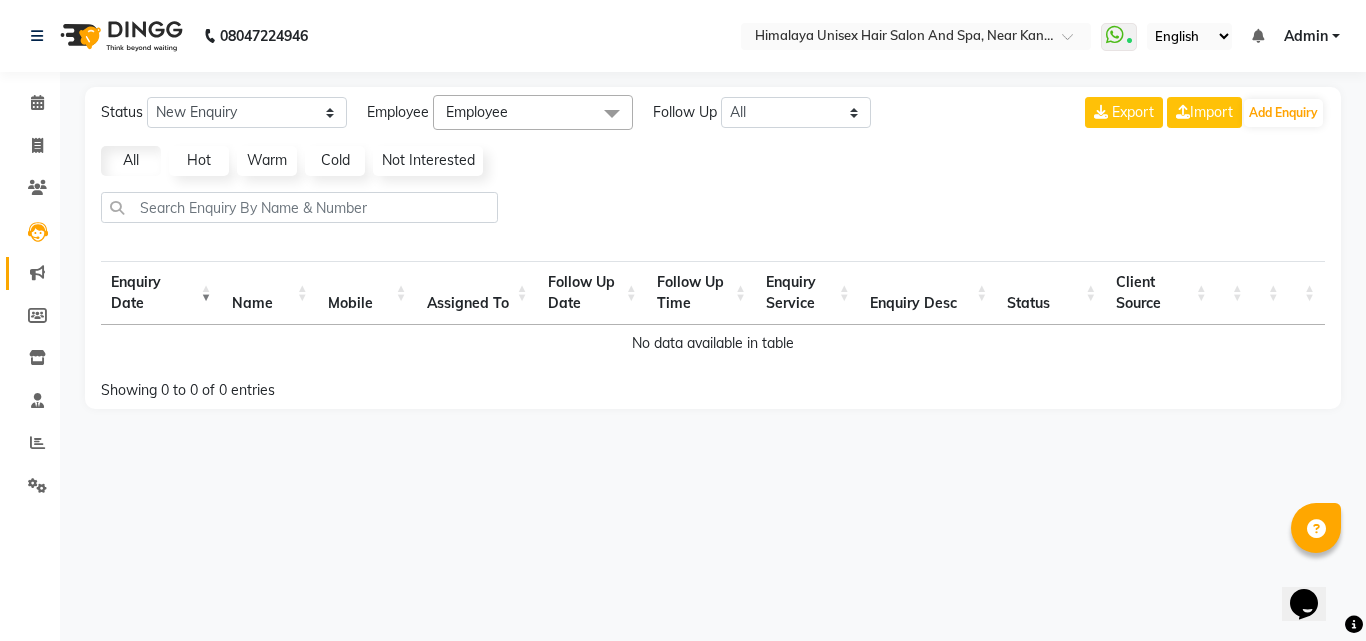 click on "Marketing" 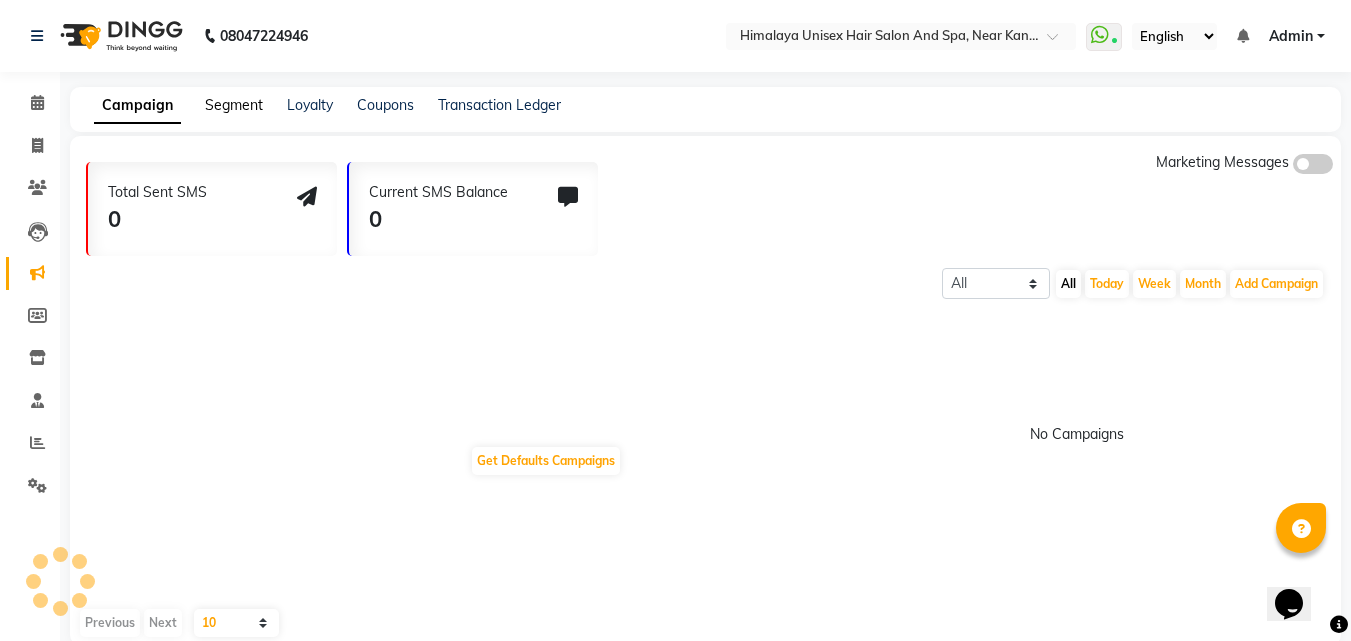 click on "Segment" 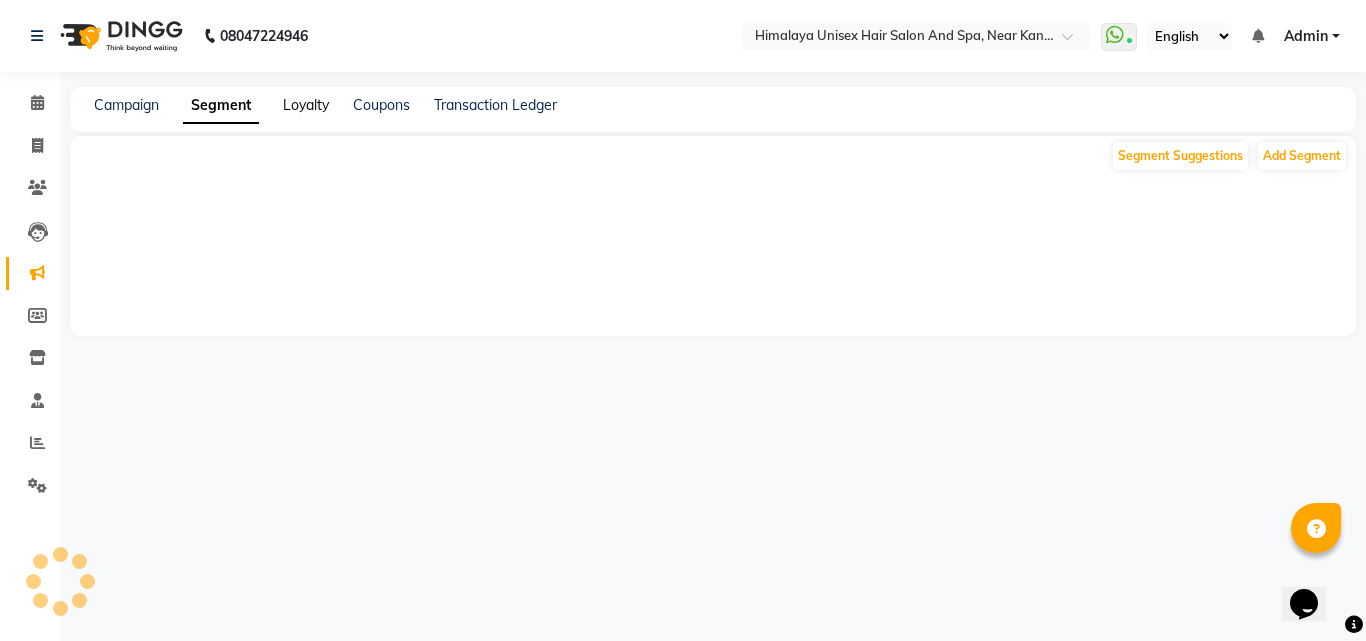 click on "Loyalty" 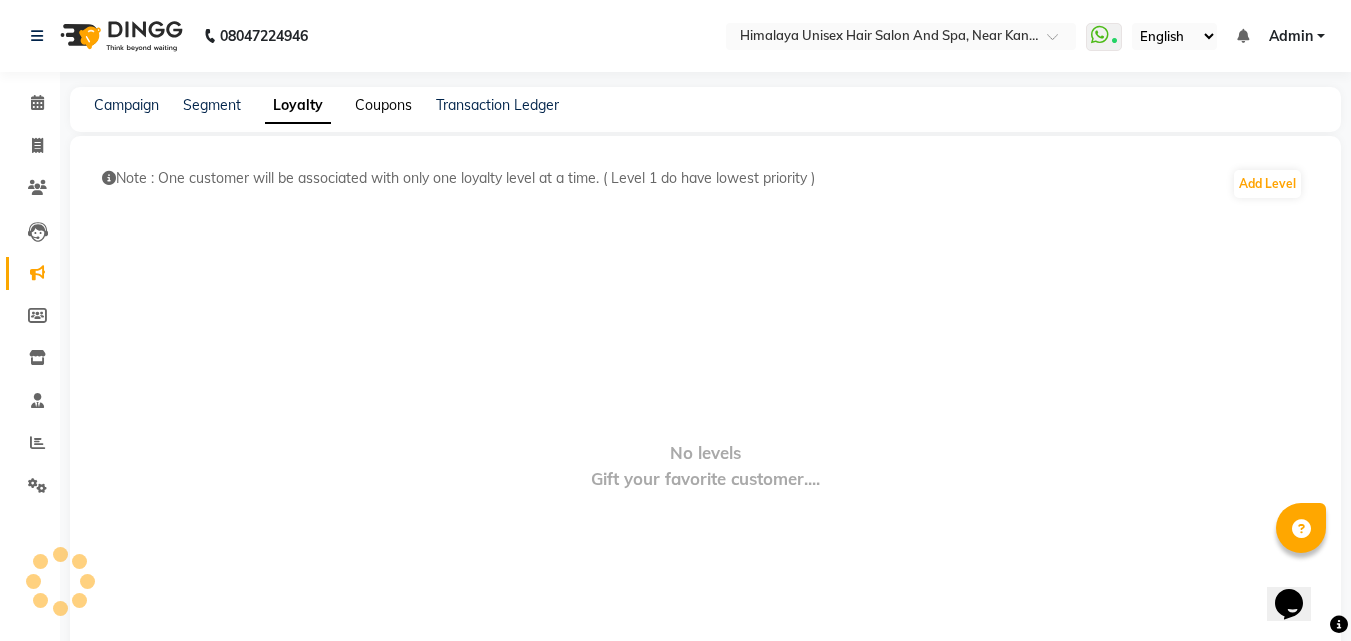 click on "Coupons" 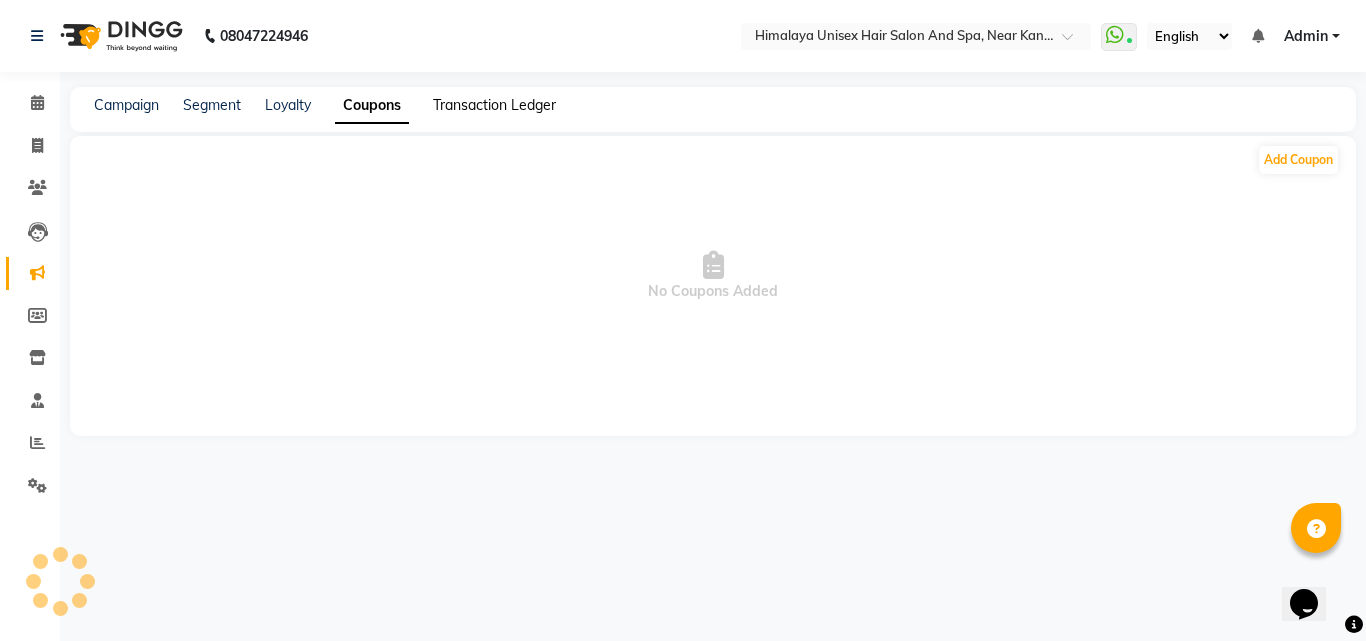 click on "Transaction Ledger" 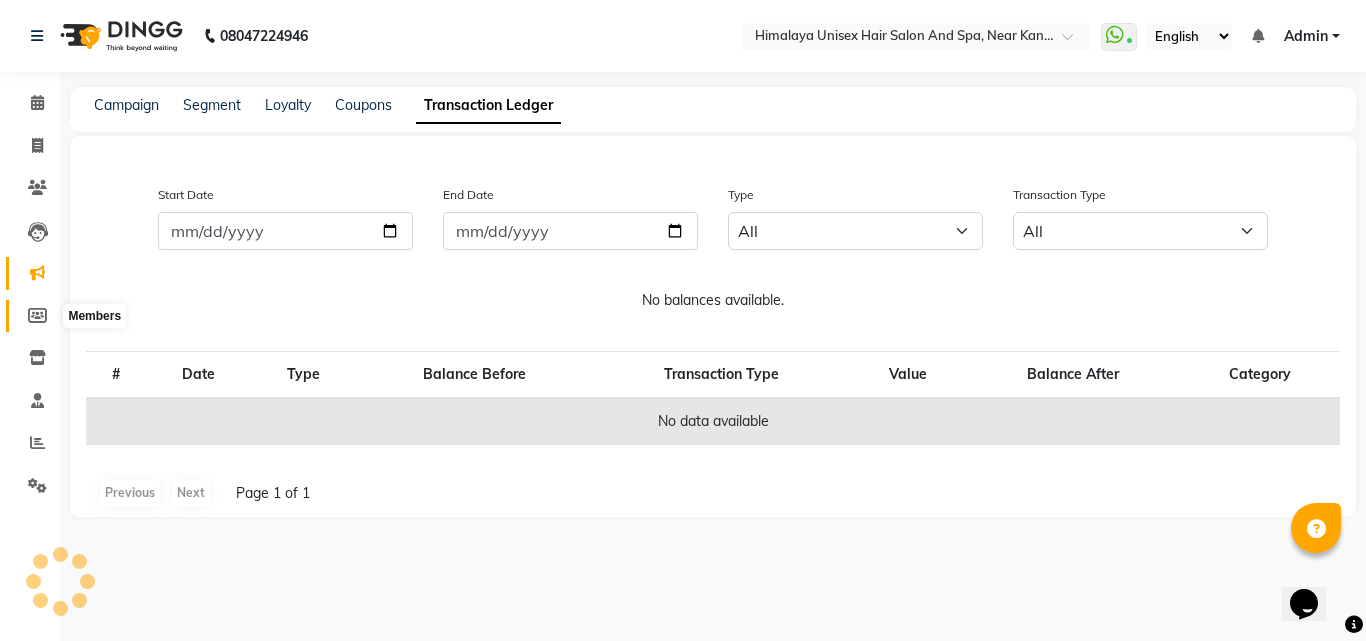 click on "Members" 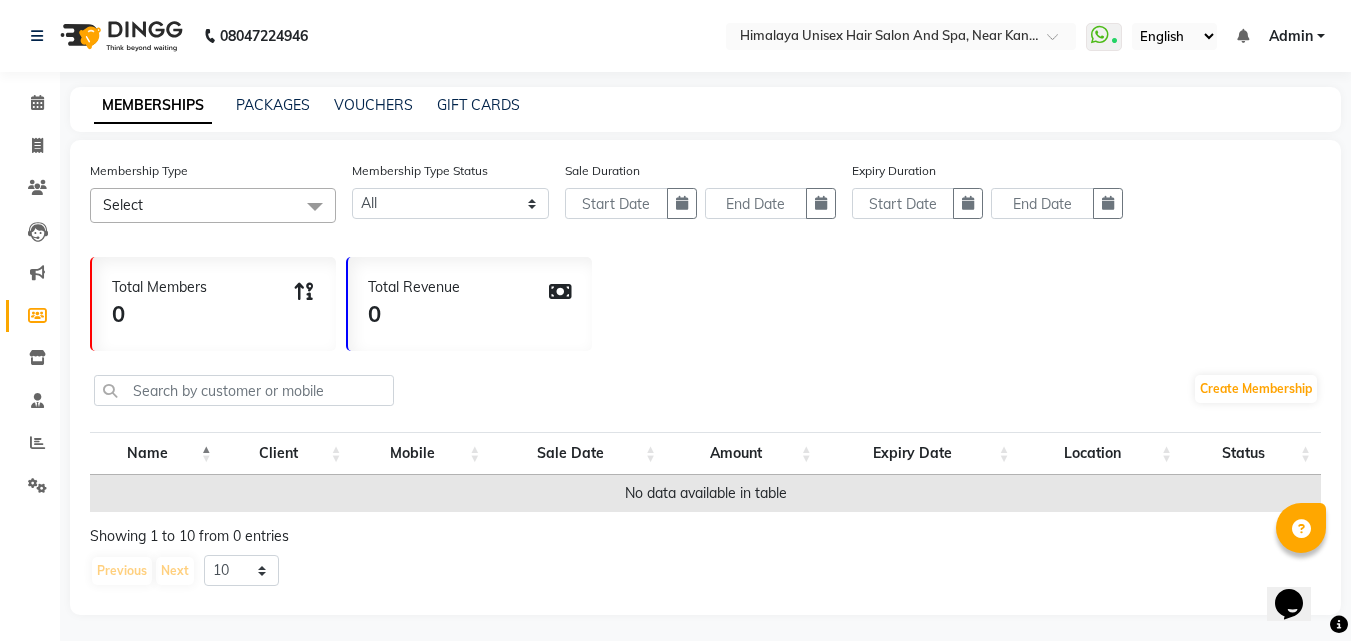 scroll, scrollTop: 4, scrollLeft: 0, axis: vertical 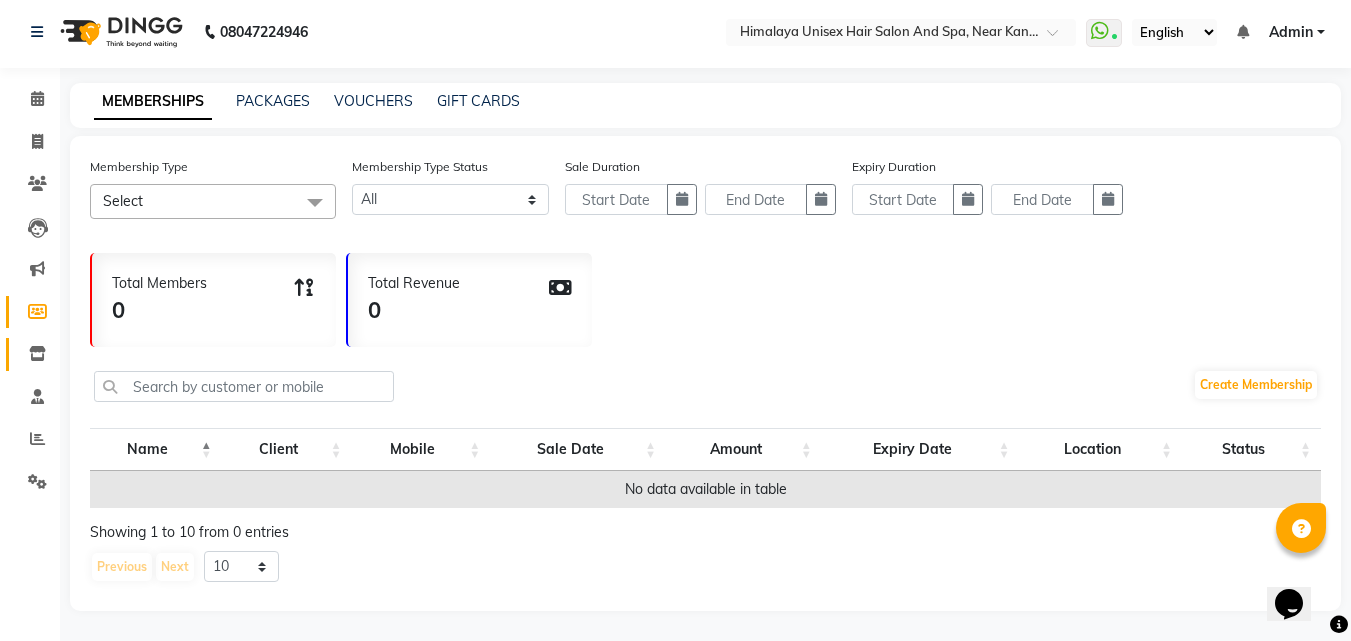 click on "Inventory" 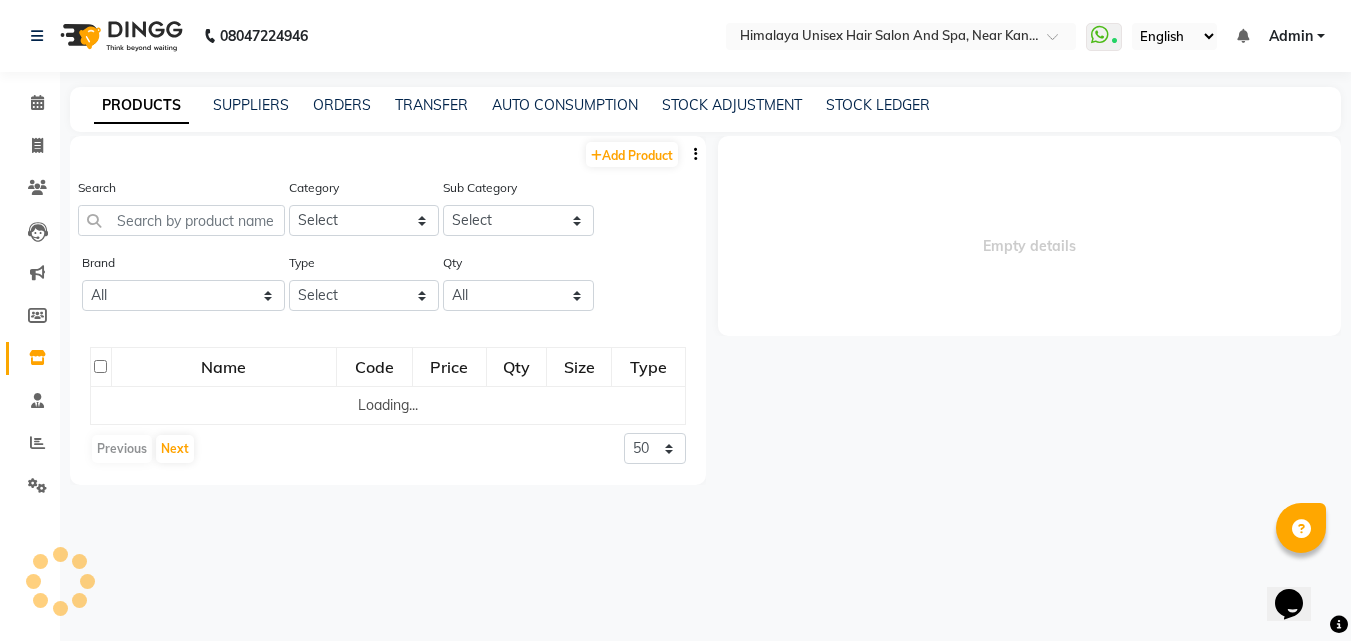 scroll, scrollTop: 0, scrollLeft: 0, axis: both 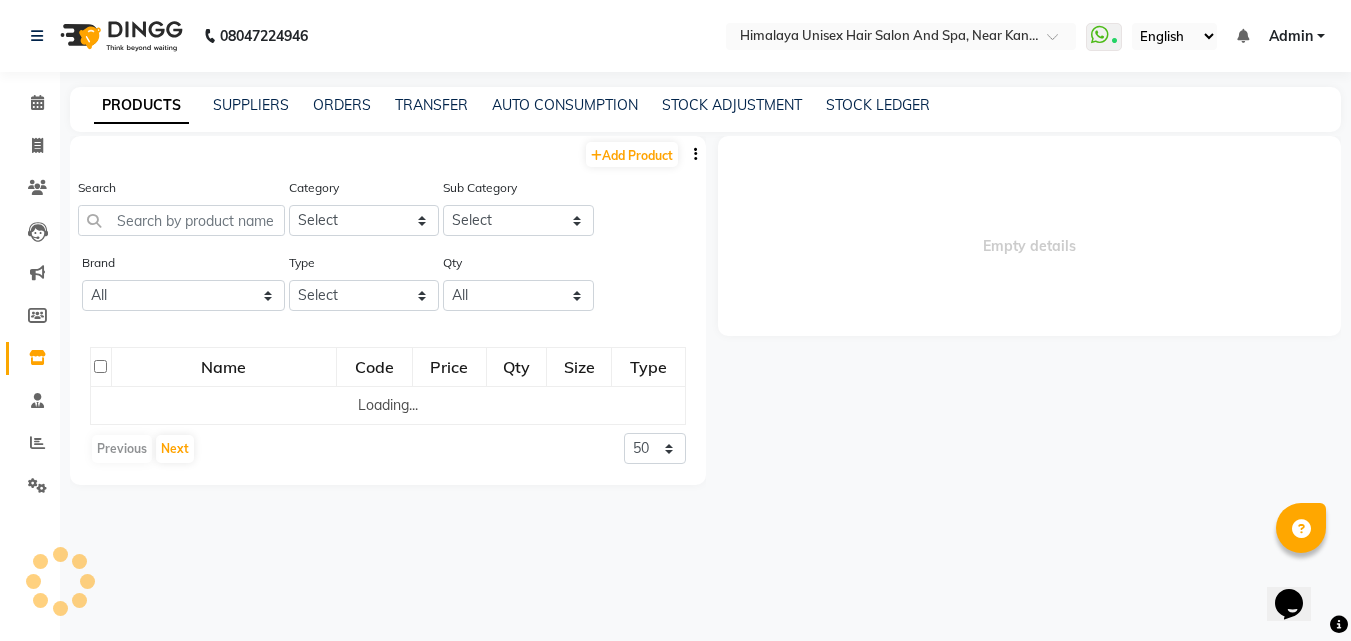 click on "08047224946 Select Location × Himalaya Unisex Hair Salon And Spa, Near Kanya School  WhatsApp Status  ✕ Status:  Connected Most Recent Message: 02-08-2025     12:13 PM Recent Service Activity: 02-08-2025     12:31 PM English ENGLISH Español العربية मराठी हिंदी ગુજરાતી தமிழ் 中文 Notifications nothing to show Admin Manage Profile Change Password Sign out  Version:3.15.11  ☀ Himalaya unisex hair salon and spa, Near Kanya School  Calendar  Invoice  Clients  Leads   Marketing  Members  Inventory  Staff  Reports  Settings Completed InProgress Upcoming Dropped Tentative Check-In Confirm Bookings Generate Report Segments Page Builder PRODUCTS SUPPLIERS ORDERS TRANSFER AUTO CONSUMPTION STOCK ADJUSTMENT STOCK LEDGER  Add Product  Search Category Select Sub Category Select Brand All Beardo Beardoo Biolage Blaca Cherlys Cheryls Cheryl's Foxtale Gatsby Godrej Iluvia Indica Jeannot Krone Lotus Mane-a-tame Matrix Nashi Nature Nature's Orangewood Orange Wood" at bounding box center [675, 327] 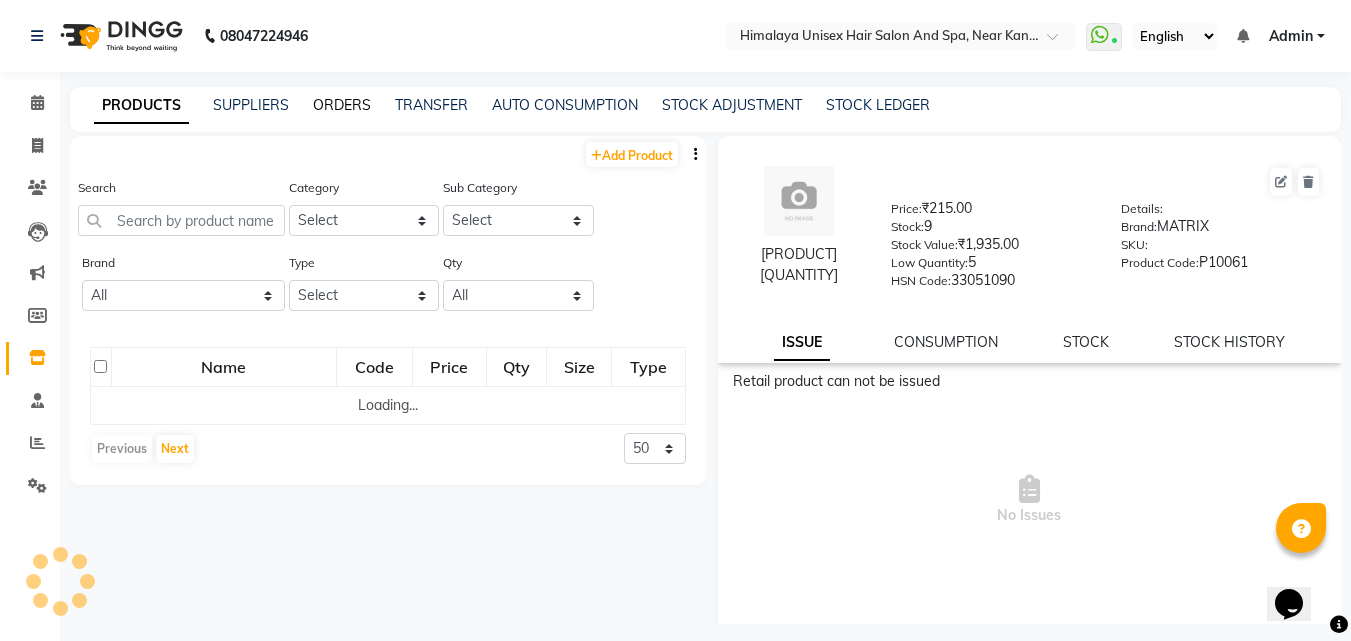 click on "ORDERS" 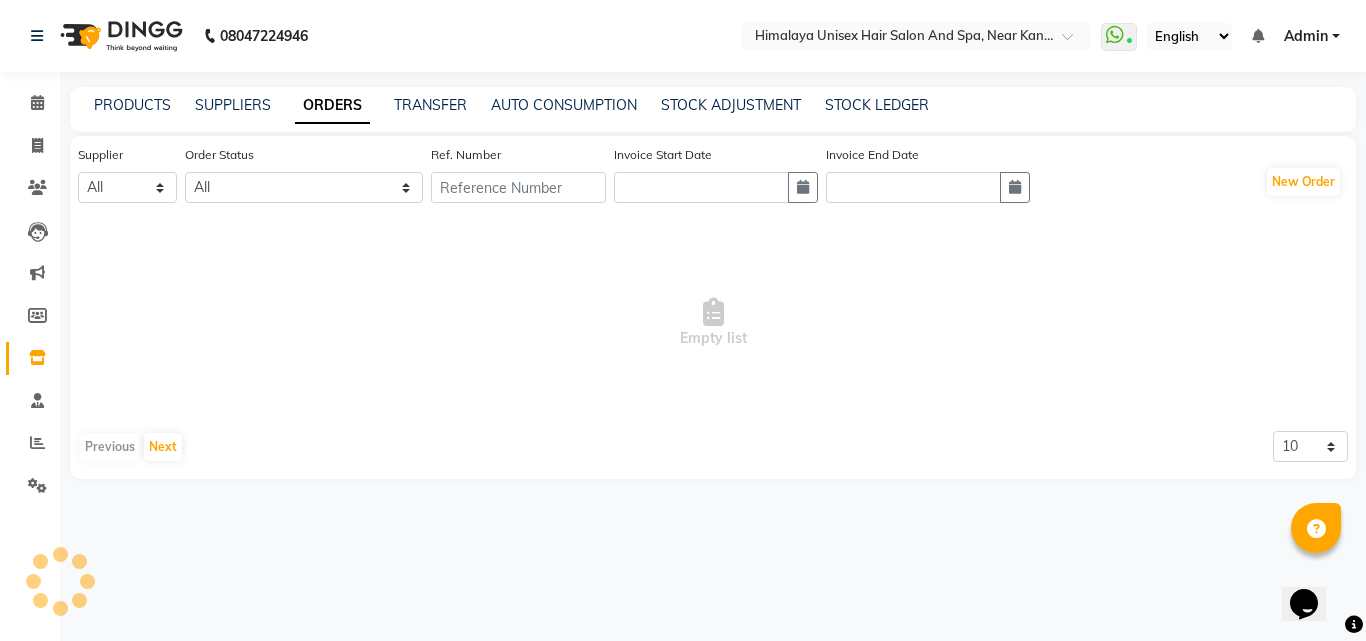 click on "Supplier All Order Status All ORDERED PARTIAL-RECEIVED RECEIVED CANCELLED RETURNED Ref. Number Invoice Start Date Invoice End Date  New Order   Empty list   Previous   Next  10 20 50 100" 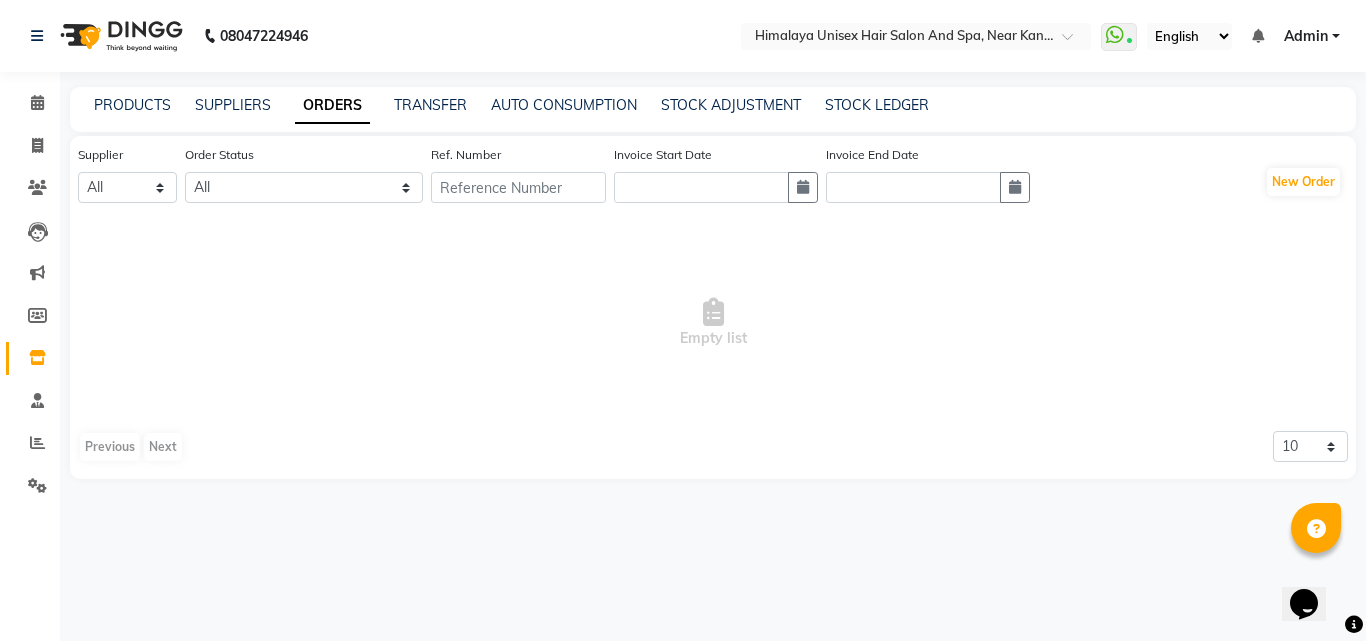 click on "08047224946 Select Location × Himalaya Unisex Hair Salon And Spa, Near Kanya School  WhatsApp Status  ✕ Status:  Connected Most Recent Message: 02-08-2025     12:13 PM Recent Service Activity: 02-08-2025     12:31 PM English ENGLISH Español العربية मराठी हिंदी ગુજરાતી தமிழ் 中文 Notifications nothing to show Admin Manage Profile Change Password Sign out  Version:3.15.11  ☀ Himalaya unisex hair salon and spa, Near Kanya School  Calendar  Invoice  Clients  Leads   Marketing  Members  Inventory  Staff  Reports  Settings Completed InProgress Upcoming Dropped Tentative Check-In Confirm Bookings Generate Report Segments Page Builder PRODUCTS SUPPLIERS ORDERS TRANSFER AUTO CONSUMPTION STOCK ADJUSTMENT STOCK LEDGER Supplier All Order Status All ORDERED PARTIAL-RECEIVED RECEIVED CANCELLED RETURNED Ref. Number Invoice Start Date Invoice End Date  New Order   Empty list   Previous   Next  10 20 50 100" at bounding box center [683, 320] 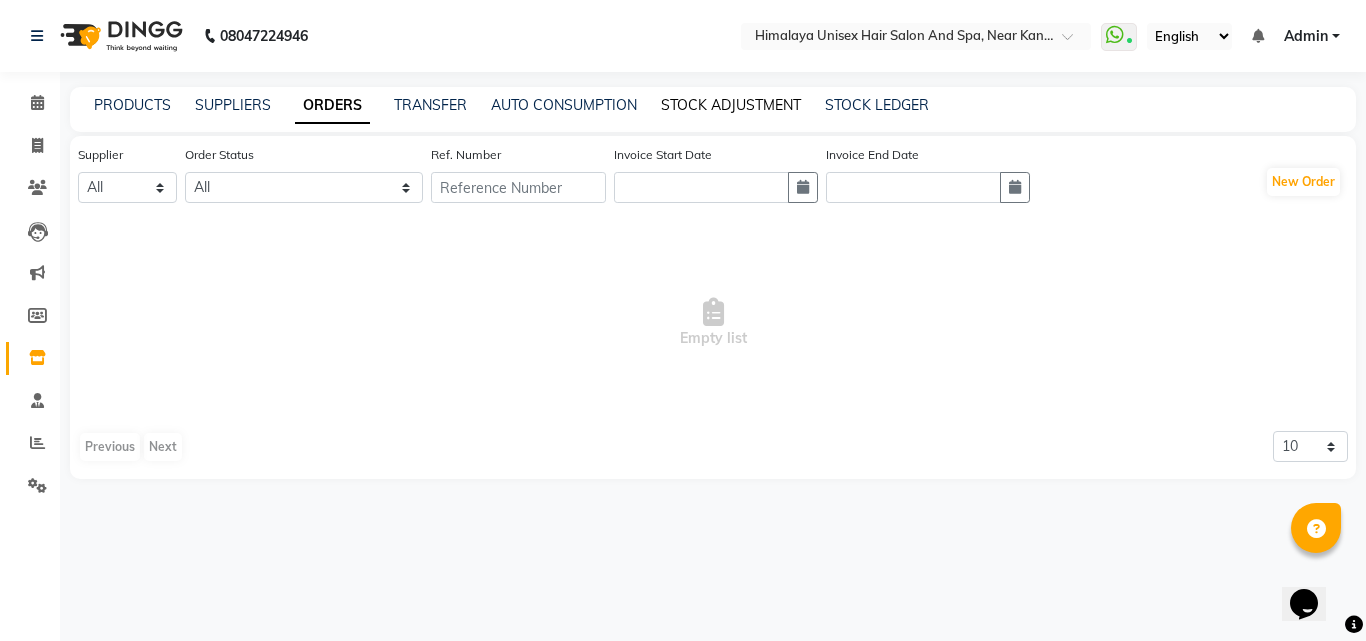 click on "STOCK ADJUSTMENT" 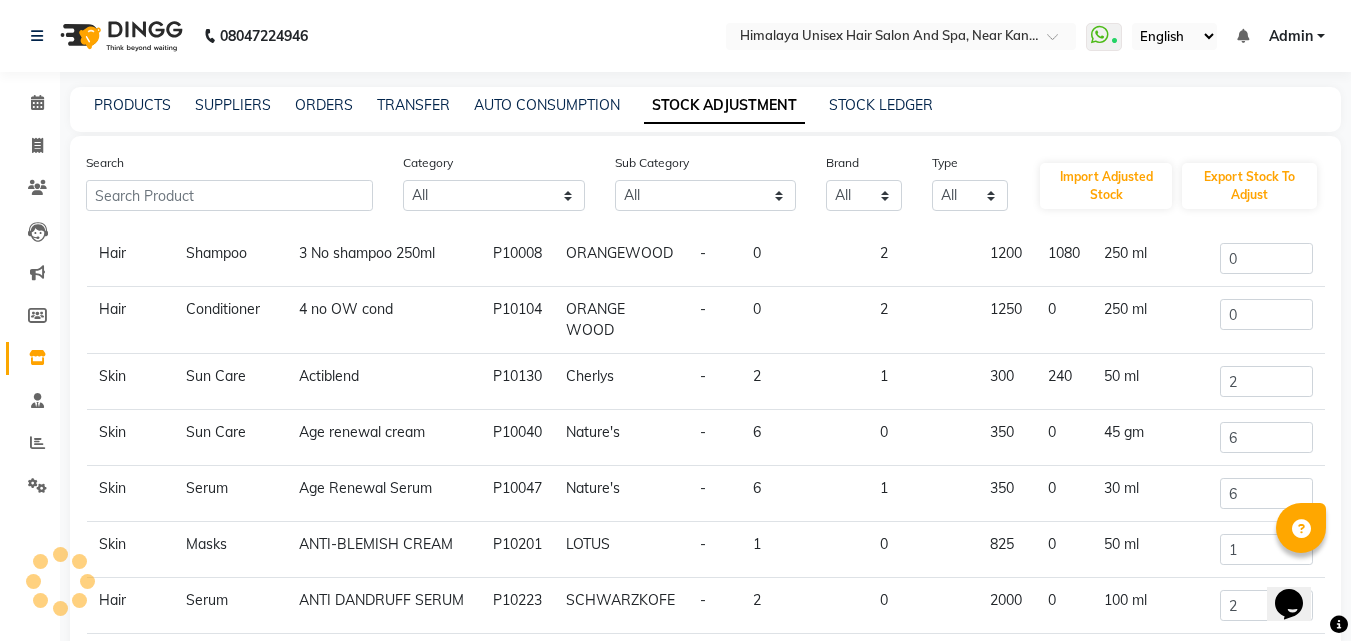 scroll, scrollTop: 189, scrollLeft: 0, axis: vertical 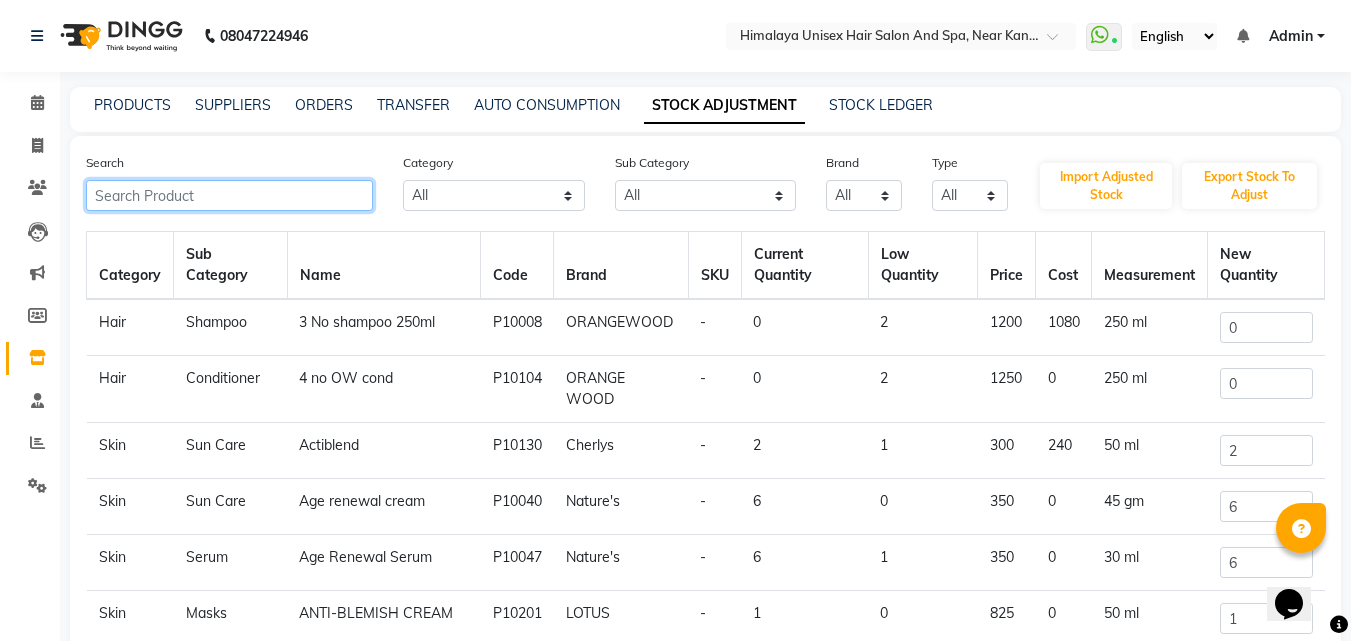 click 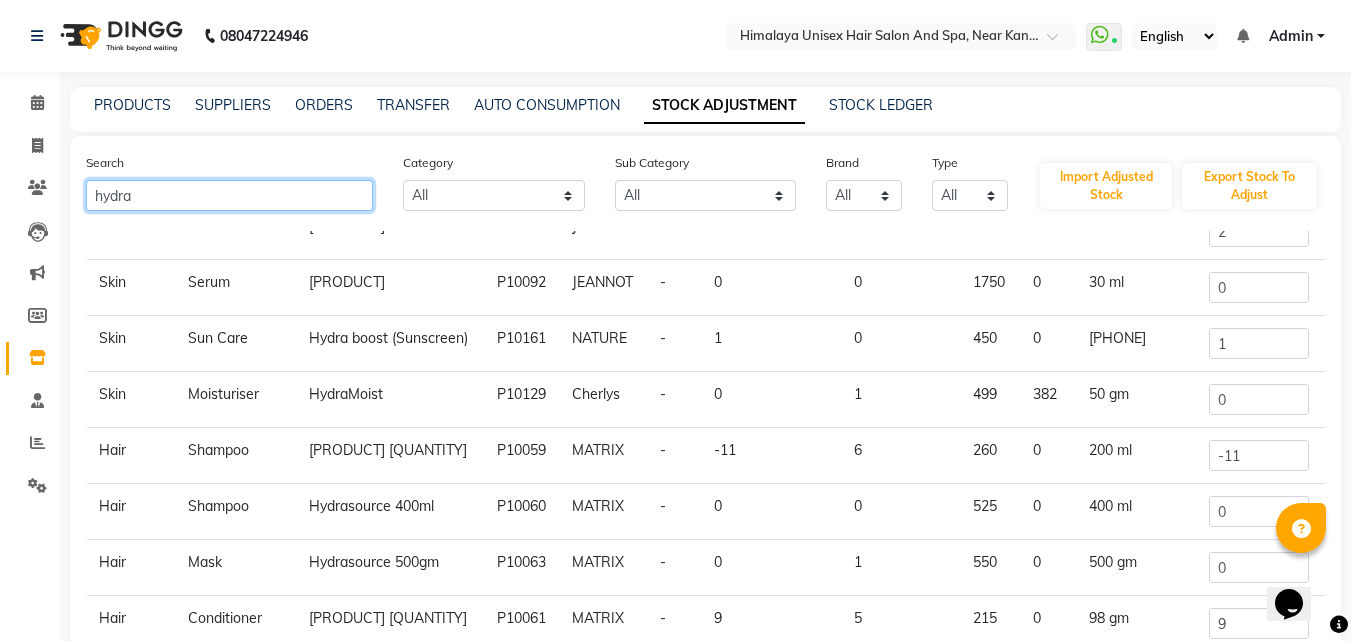 scroll, scrollTop: 0, scrollLeft: 0, axis: both 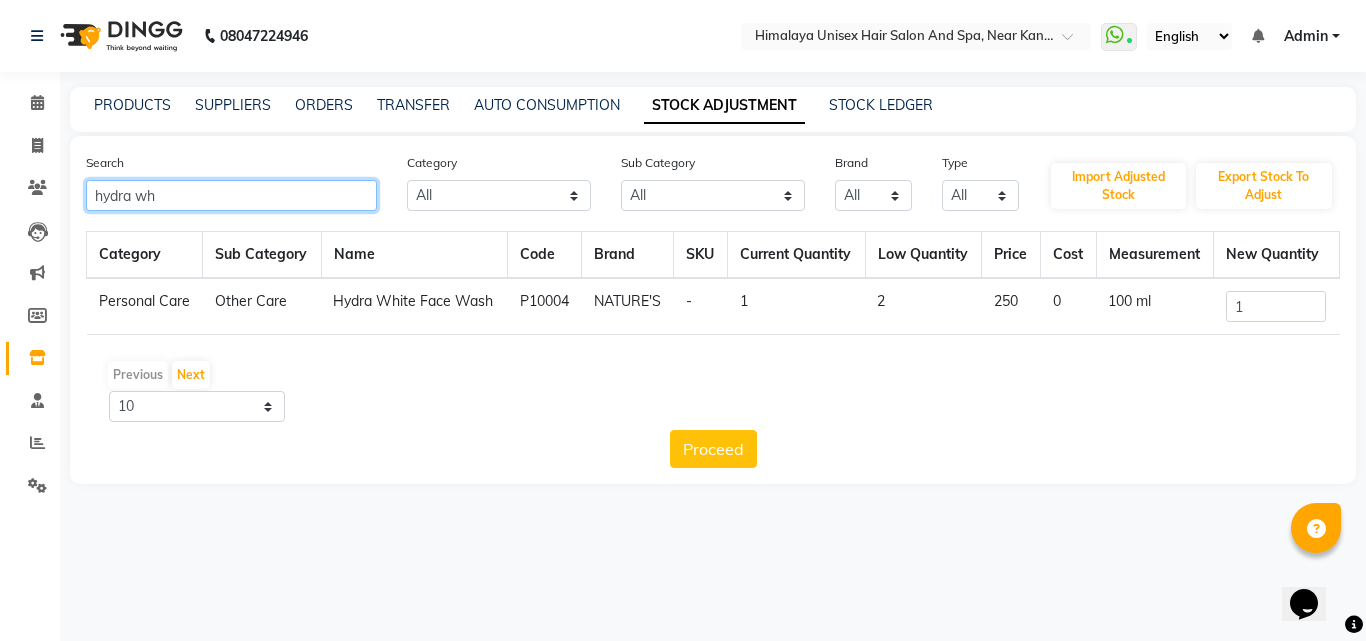 type on "hydra wh" 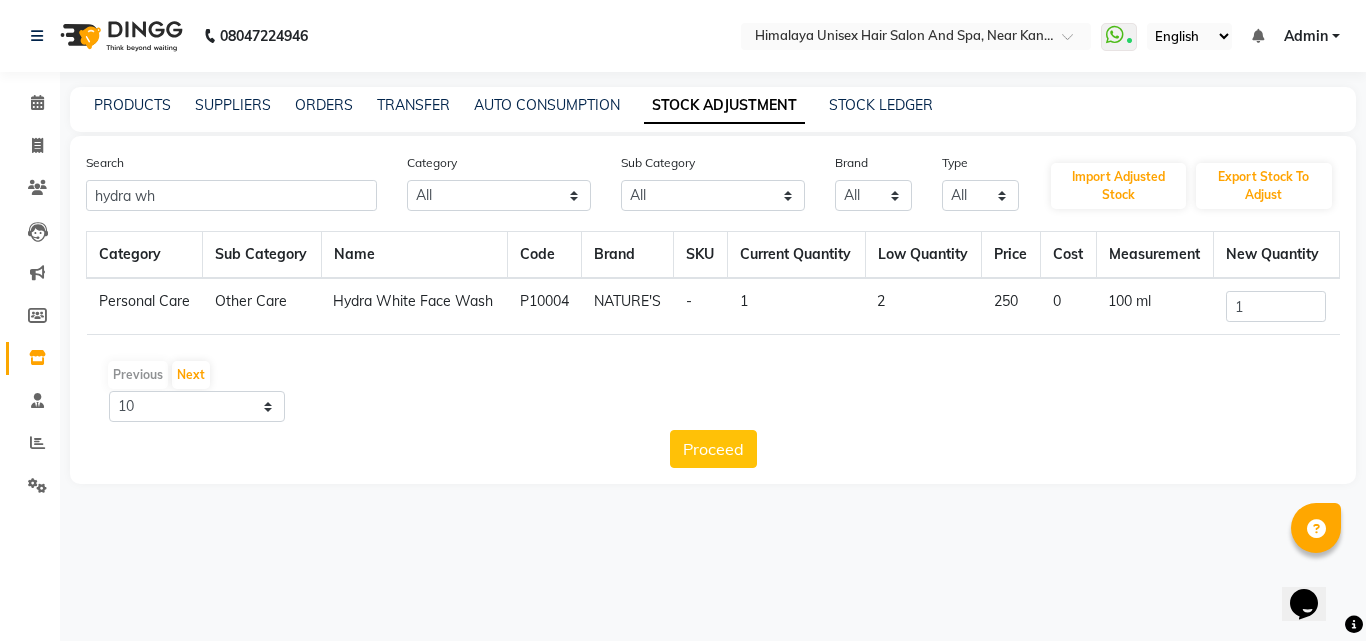 click on "2" 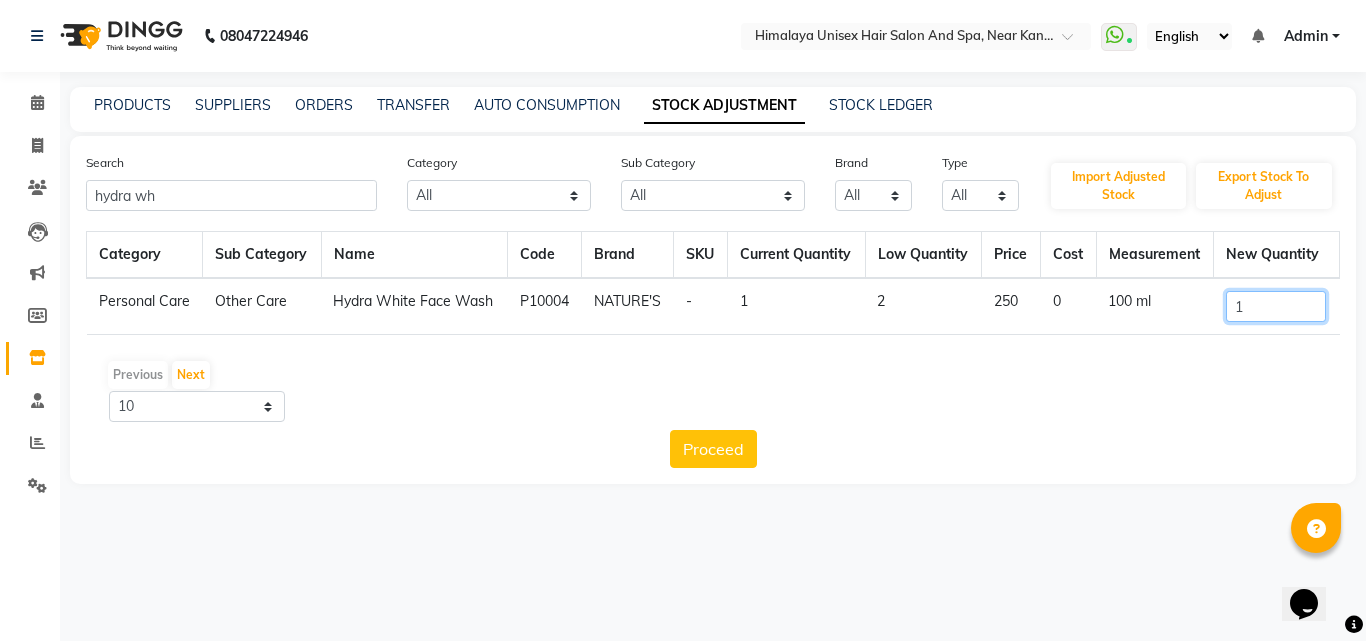 click on "1" 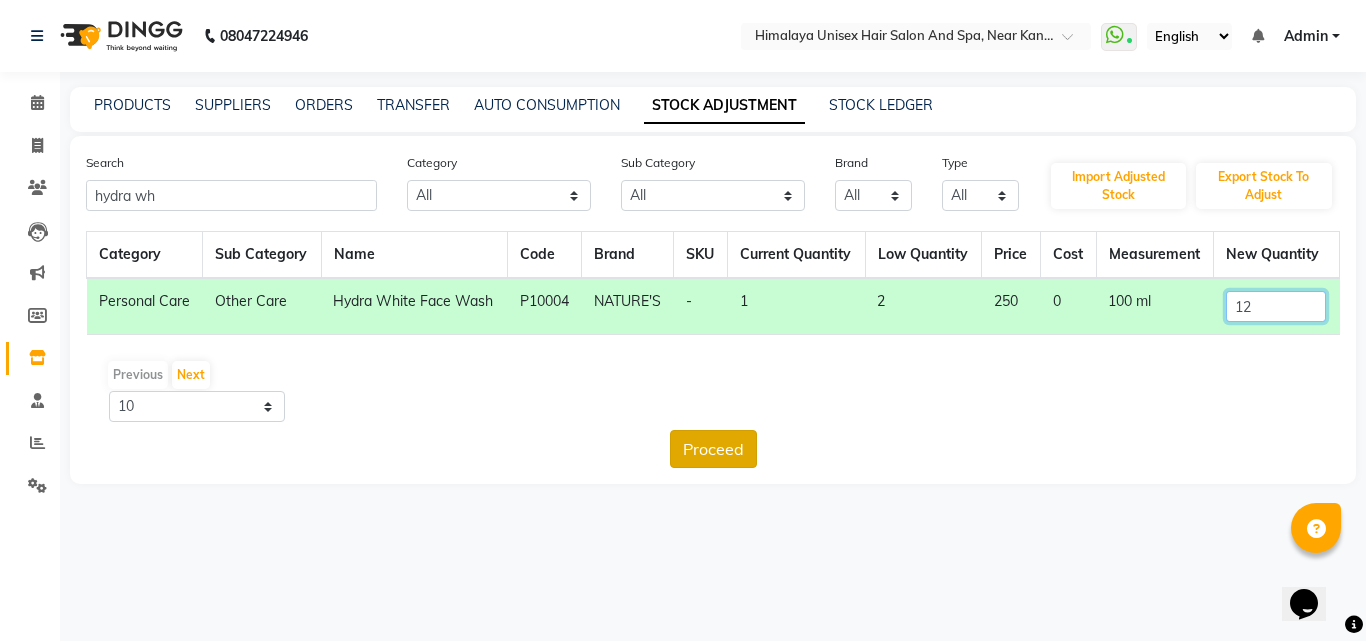 type on "12" 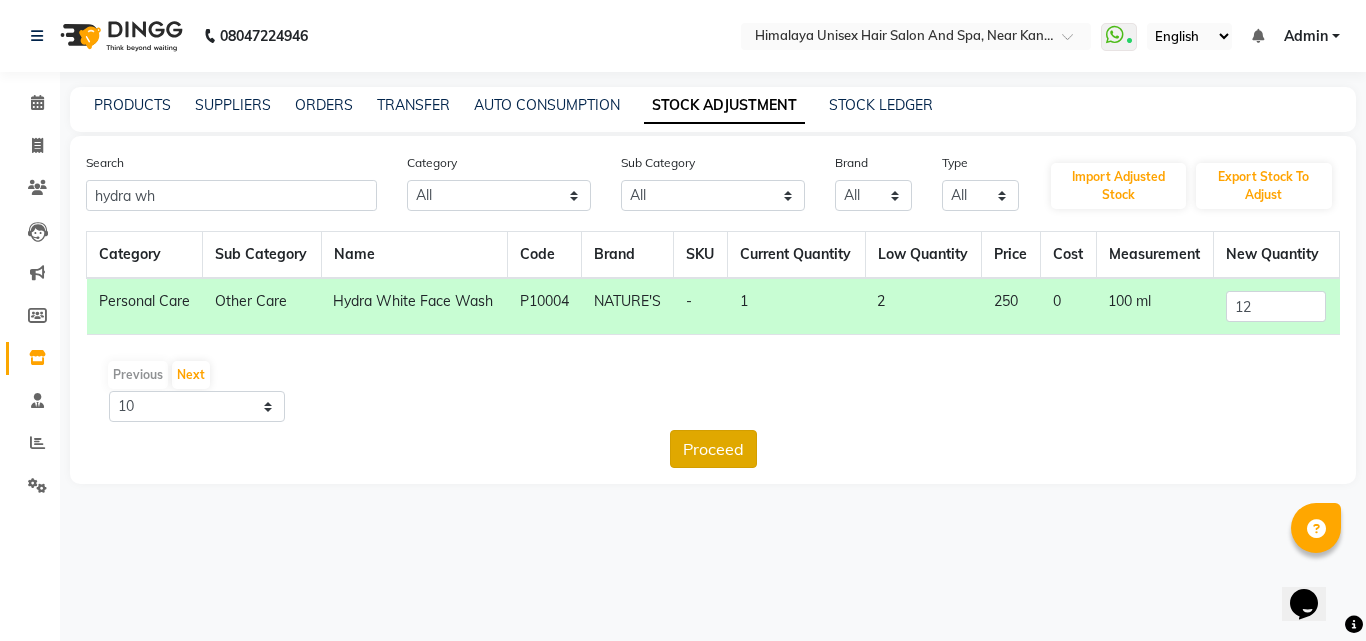 click on "Proceed" 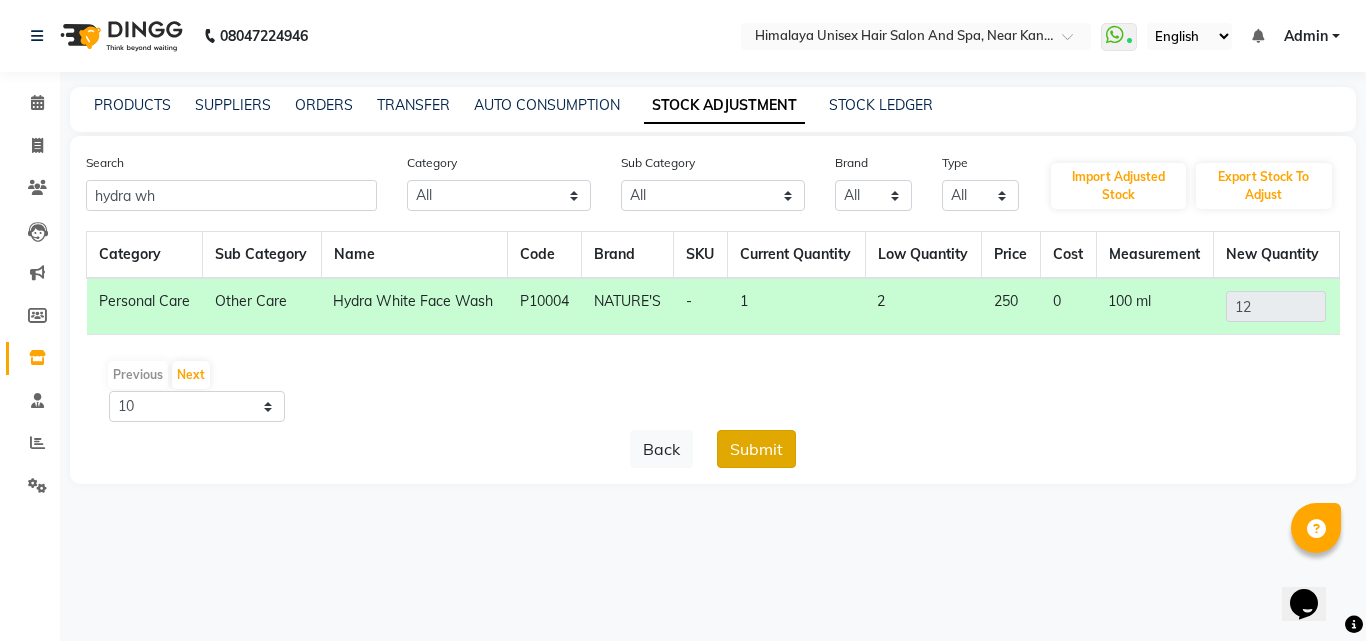 click on "Submit" 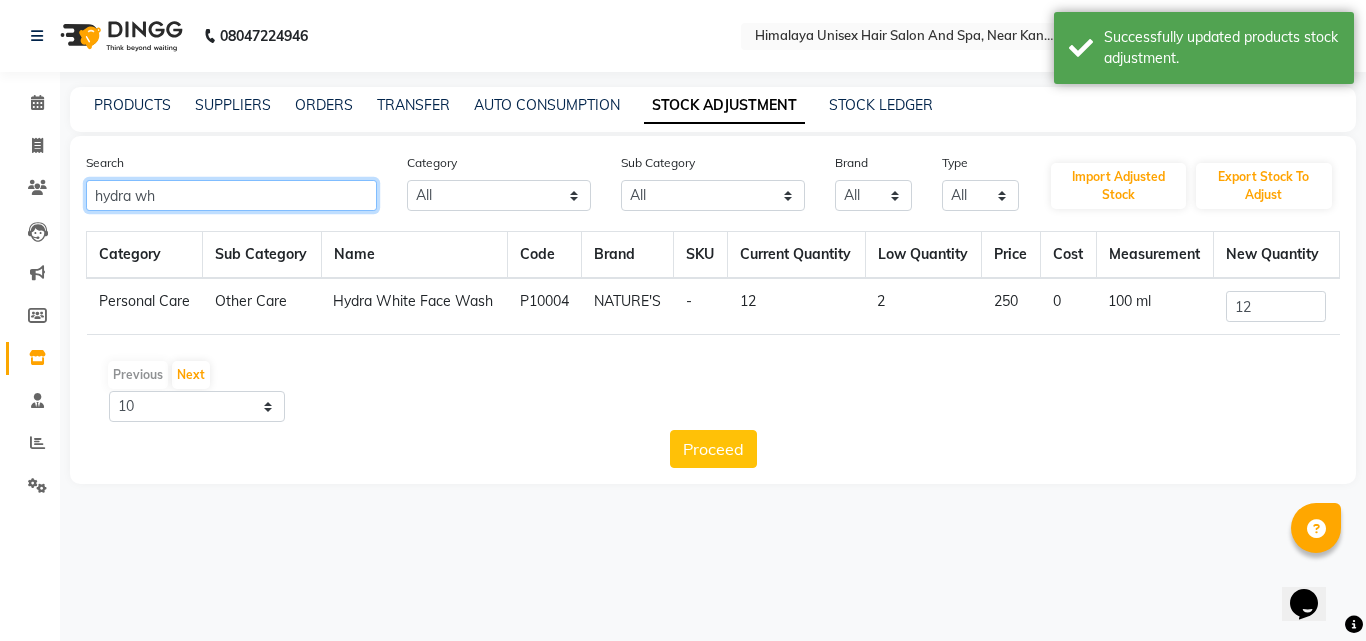 click on "hydra wh" 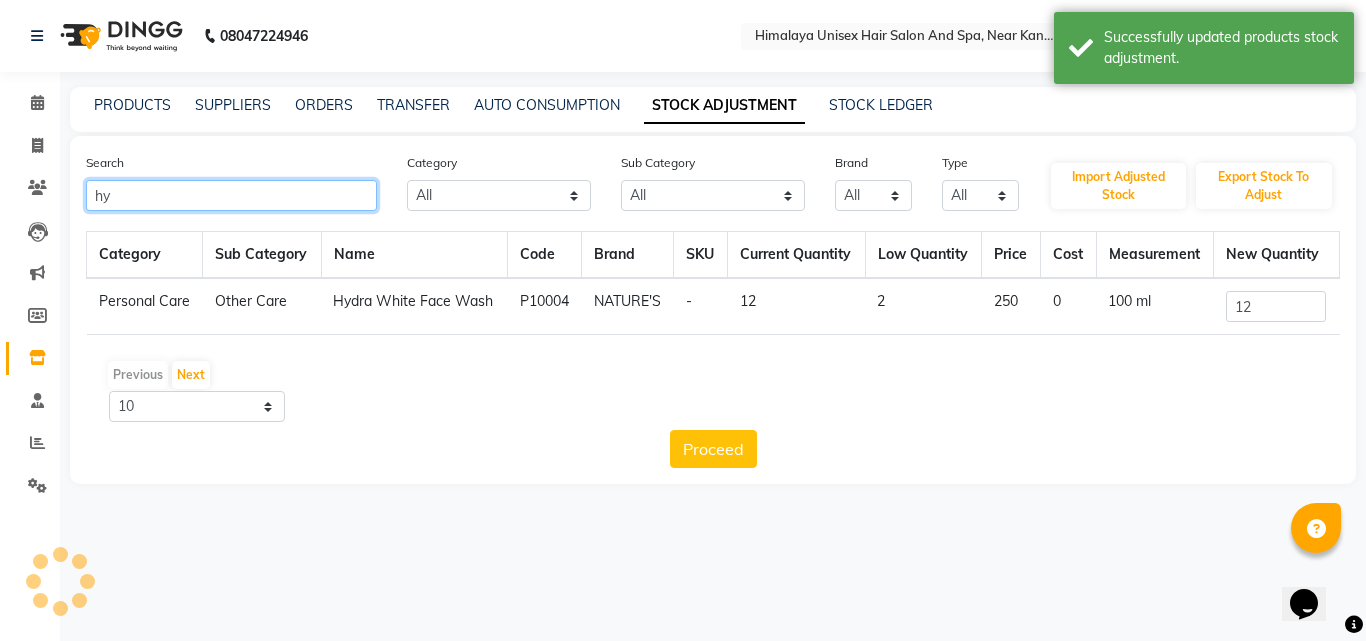 type on "h" 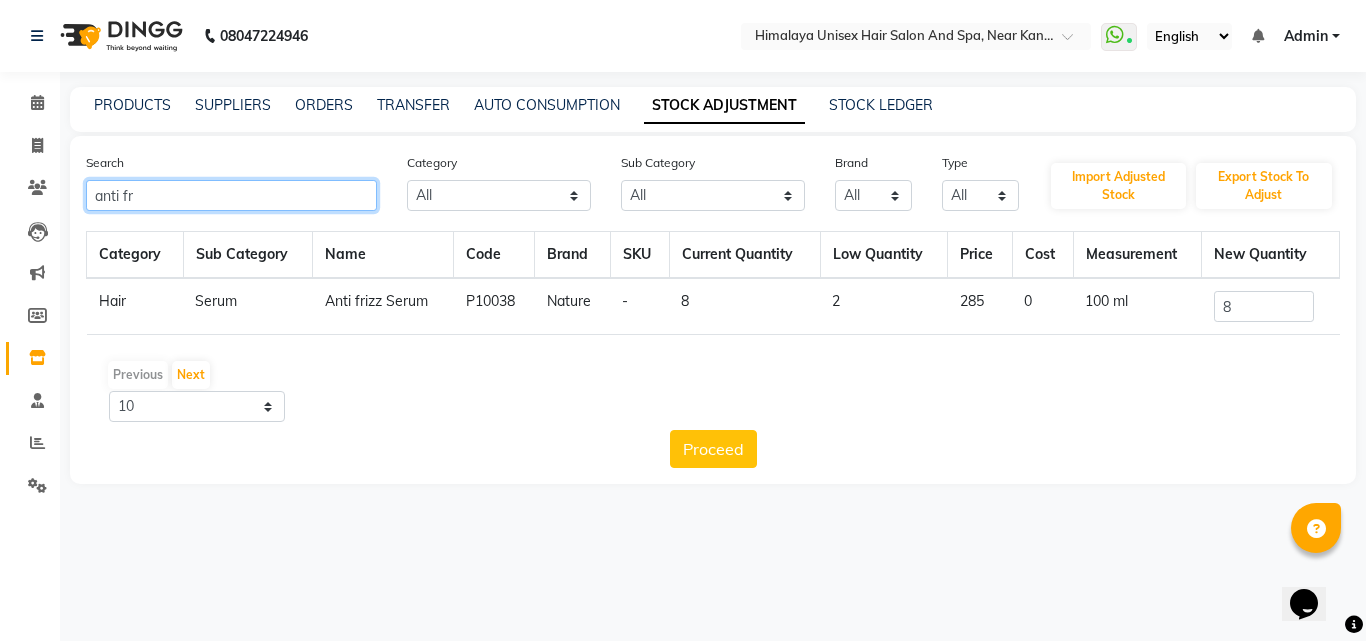 type on "anti fr" 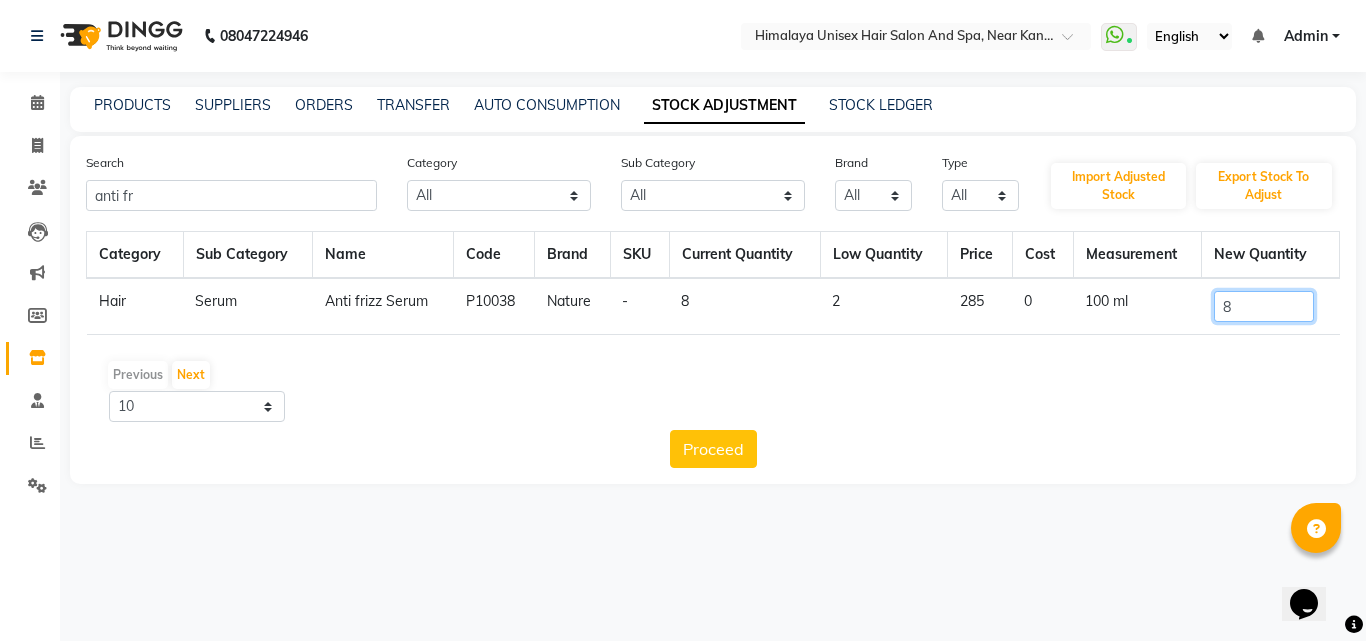 click on "8" 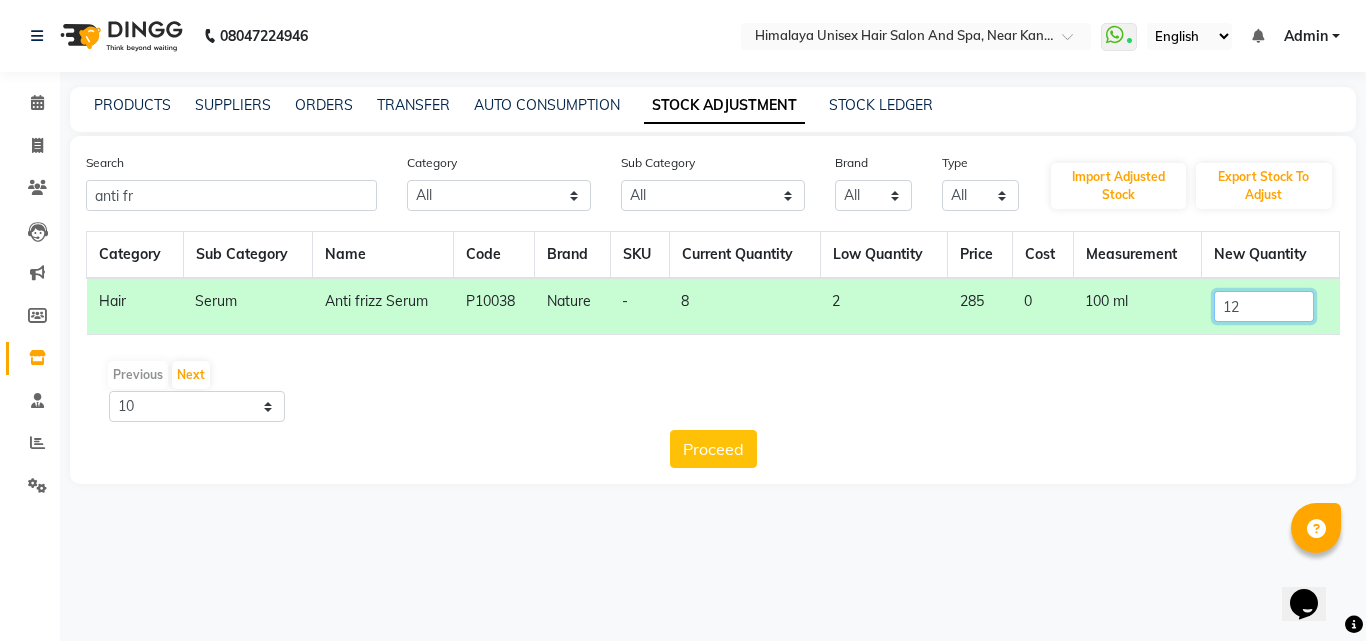 type on "12" 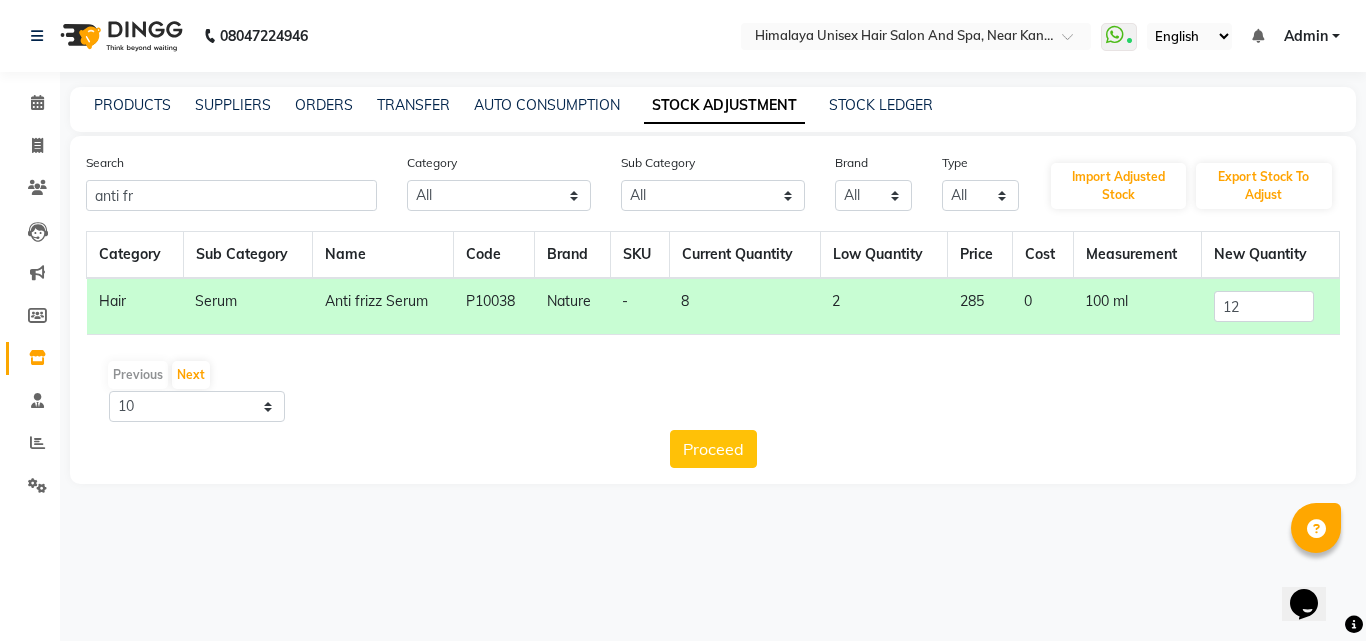 click on "Search anti fr Category All Personal Care Skin Makeup Hair Appliances Beard Waxing Disposable Threading Hands and Feet Beauty Planet Botox Cadiveu Casmara Cheryls Loreal Olaplex Other Sub Category All Hair Bath & Body Lips Olaplex Salon Use Loreal Retail Cheryls Retail Casmara Retail Keratin Retail Botox Salon Use Beauty & Other Salon Use Products Shampoo Cleanser Houskeeping Rill Appron Honey Cream Gel Conditioner Facial Nails Female Hygiene Shaving Soap Liposoulable Gown Appliances Disposable Botox Retail Keratin Salon Use Cheryls Salon Use Loreal Salon Use Eyes Appliances Face Hair Colour Salon Use Moisturiser Cream Brazilian Bedsheet Pre Shave Grooming - Women Makeup After Shave Grooming - Men Pre Face Nepkin Matrix Salon Use Other Massage Serum Mask Towel Dental Care Tools Oil Foot Styling Toner Post Matrix Colour Tube Appliances Matrix Retail Tissue Sun Care Serum Brushes Hand & Foot Massage Cream Makeup Remover Gifts Masks Strips Magic TIssue Color Lip Care Cotton Roll Appliances Cologne Appliances All" 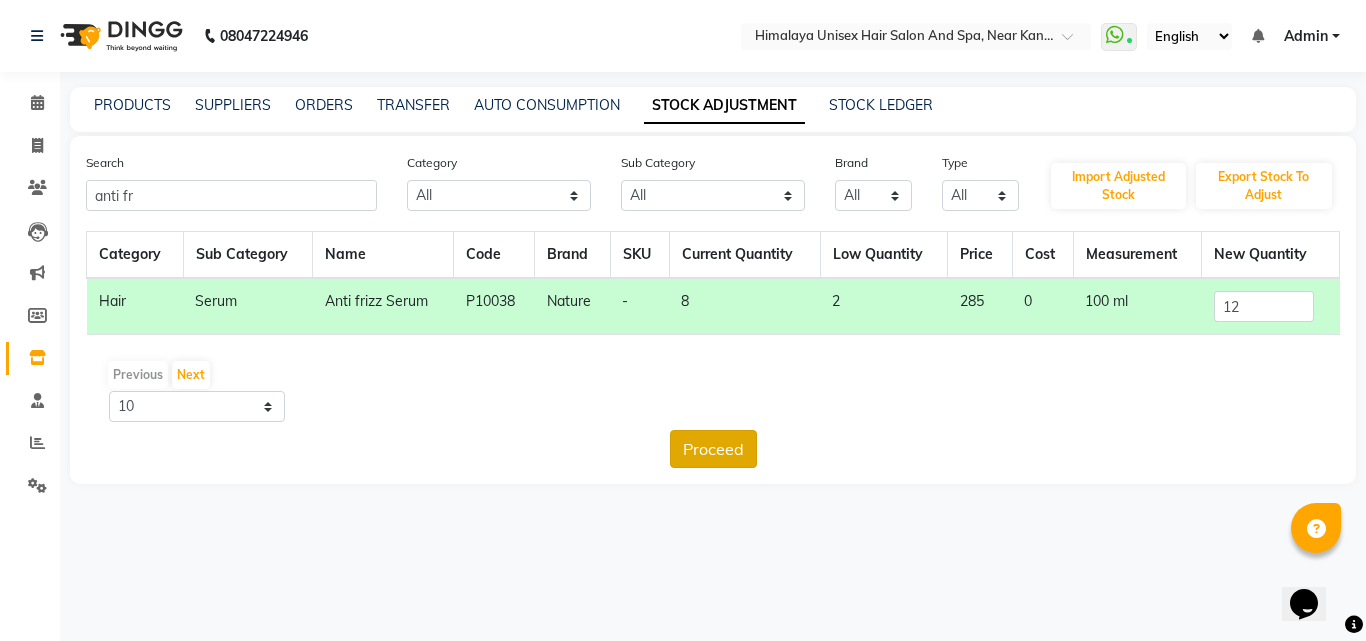 click on "Proceed" 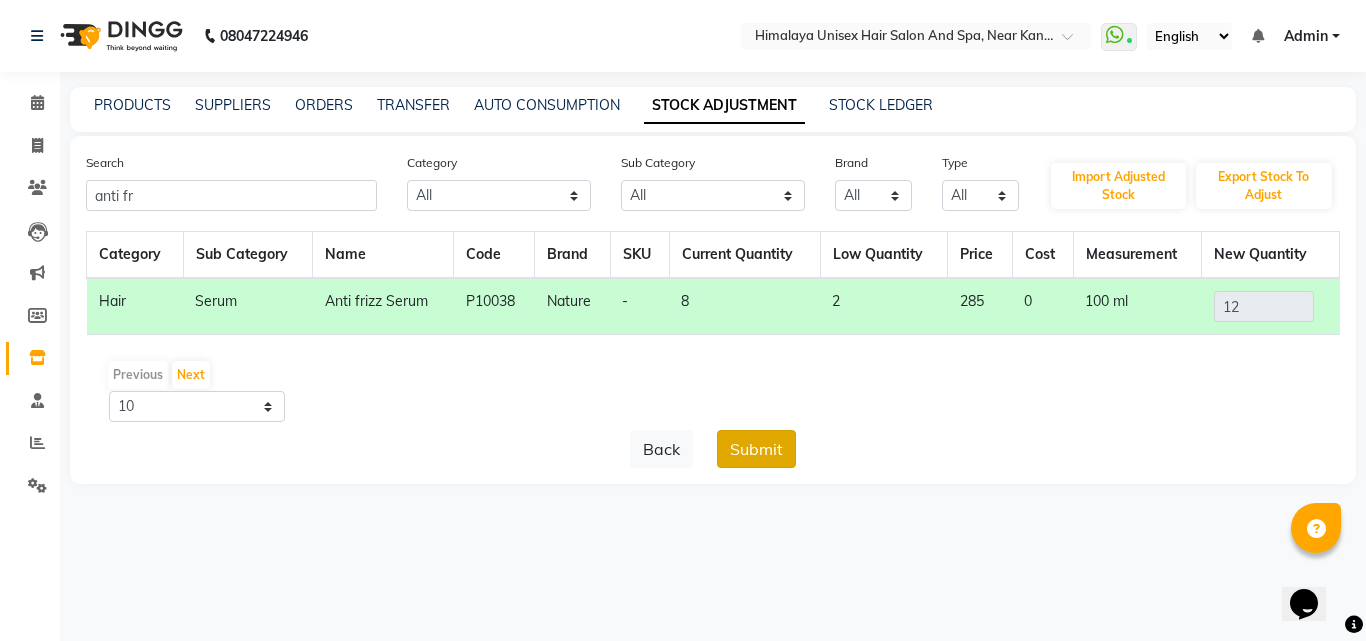 click on "Submit" 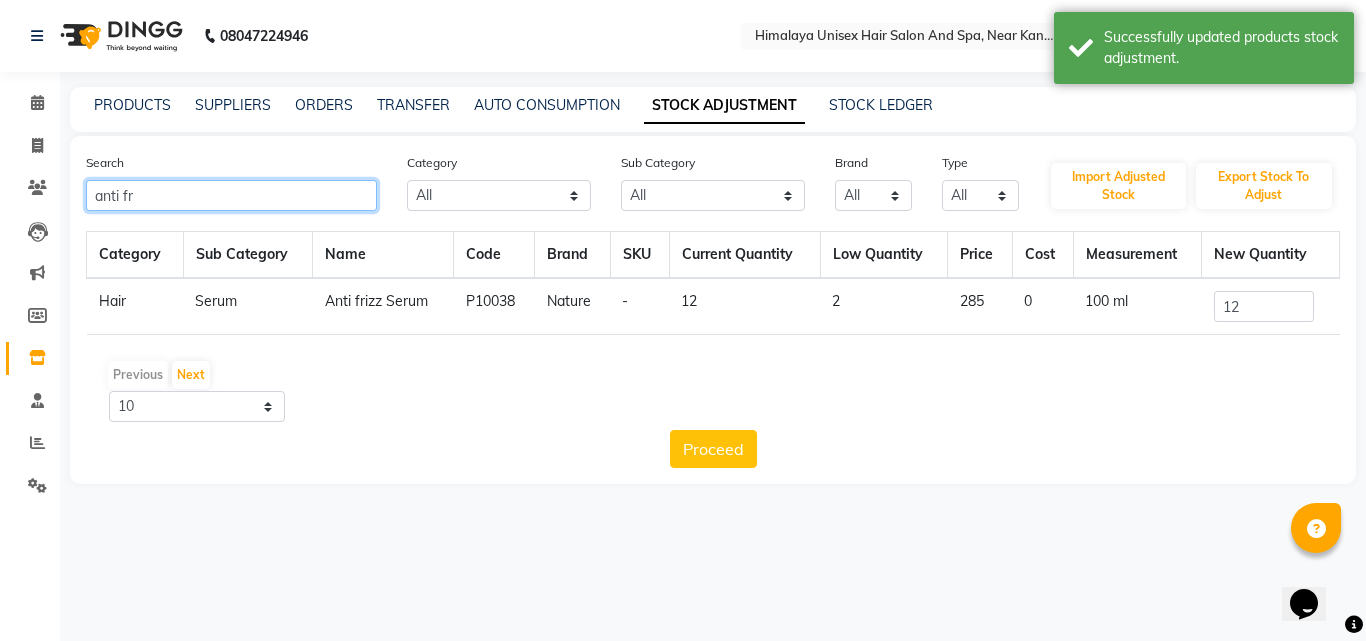 click on "anti fr" 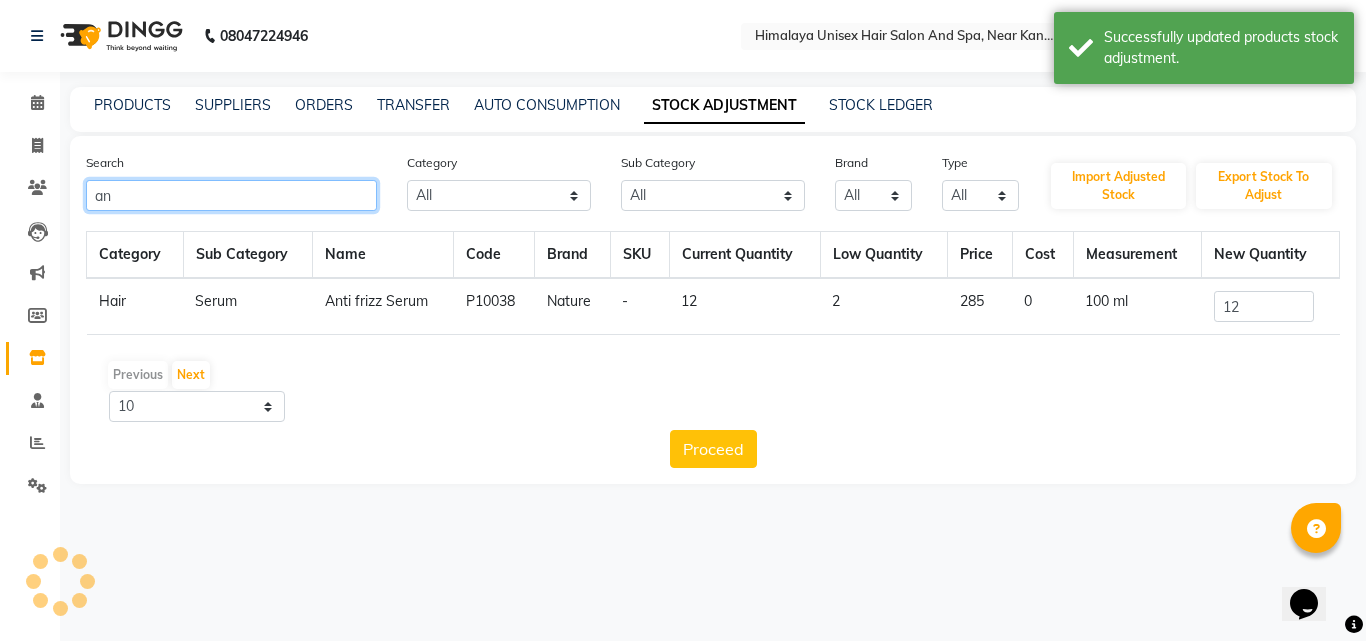 type on "a" 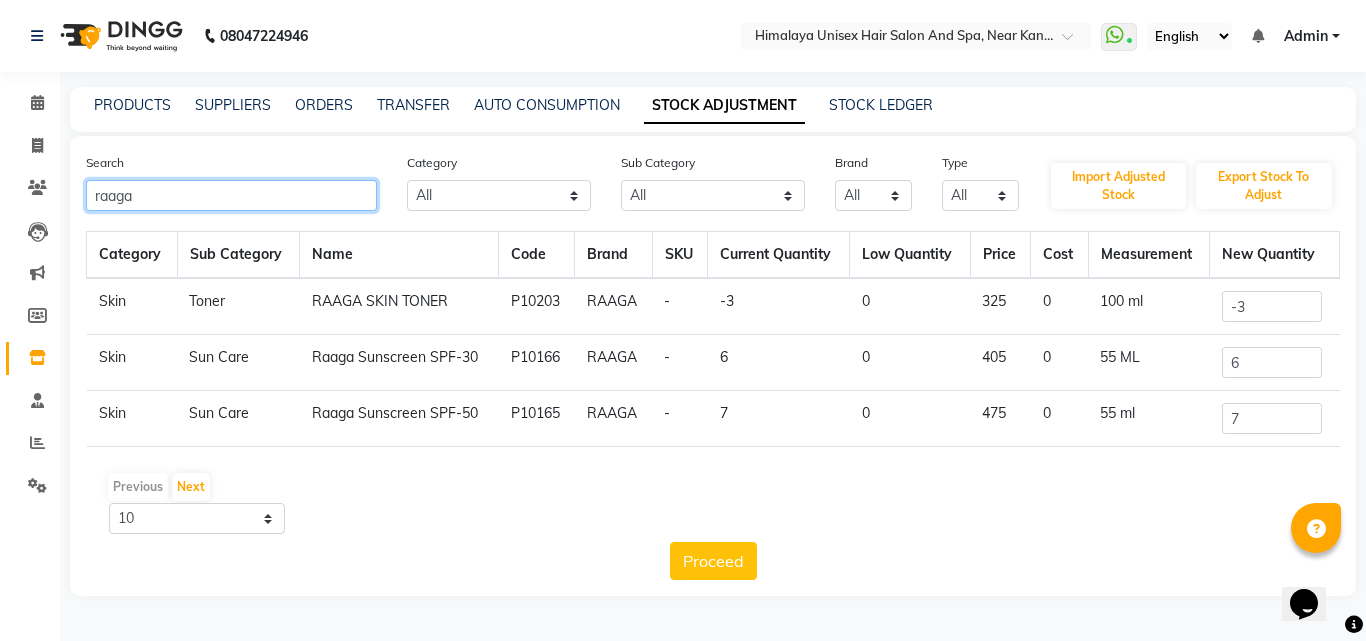click on "raaga" 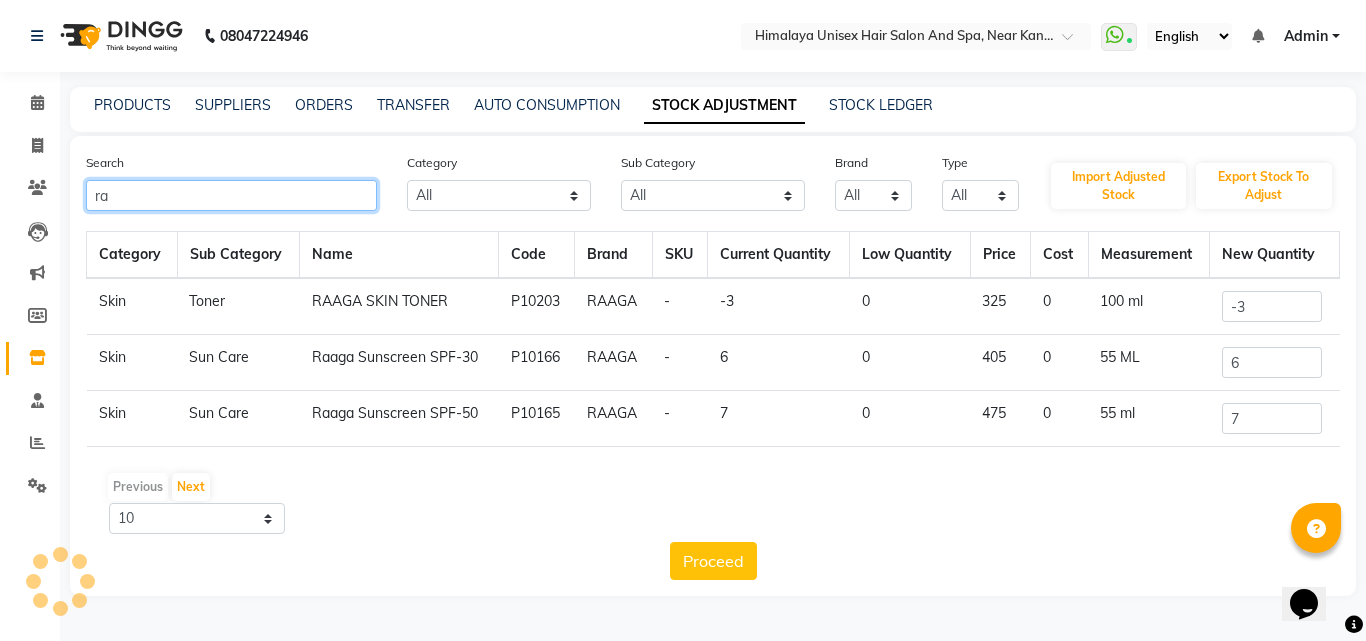 type on "r" 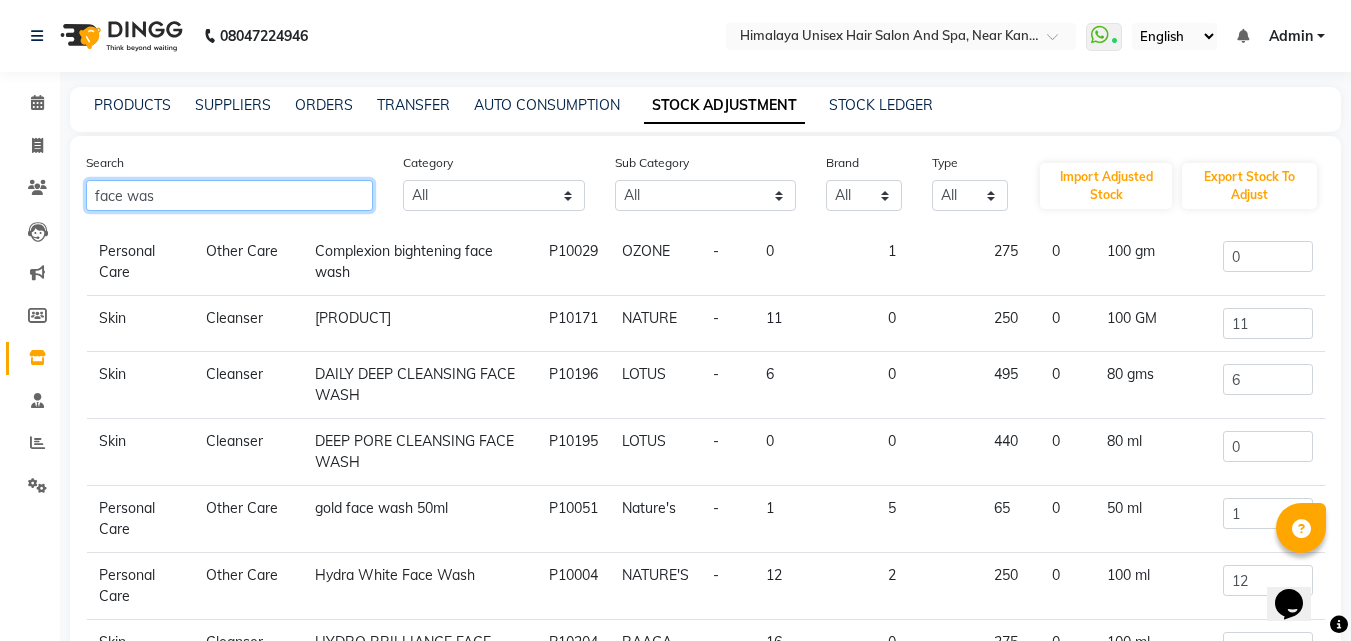 scroll, scrollTop: 222, scrollLeft: 0, axis: vertical 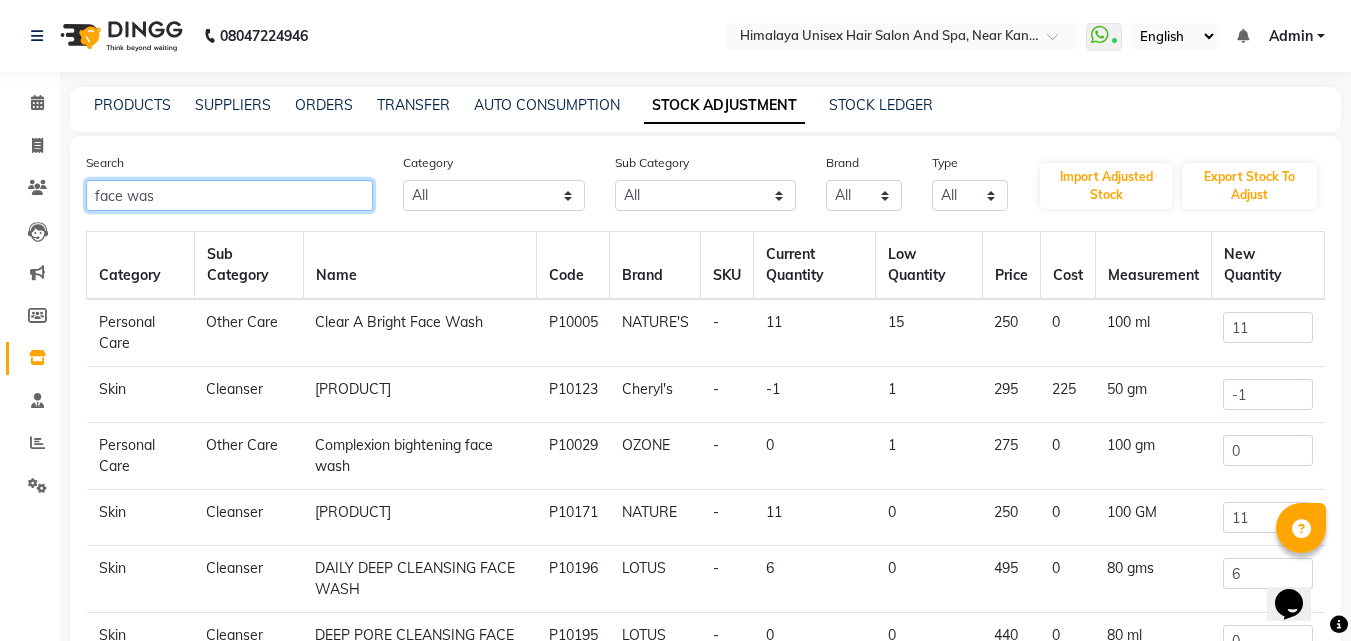 drag, startPoint x: 166, startPoint y: 183, endPoint x: 166, endPoint y: 201, distance: 18 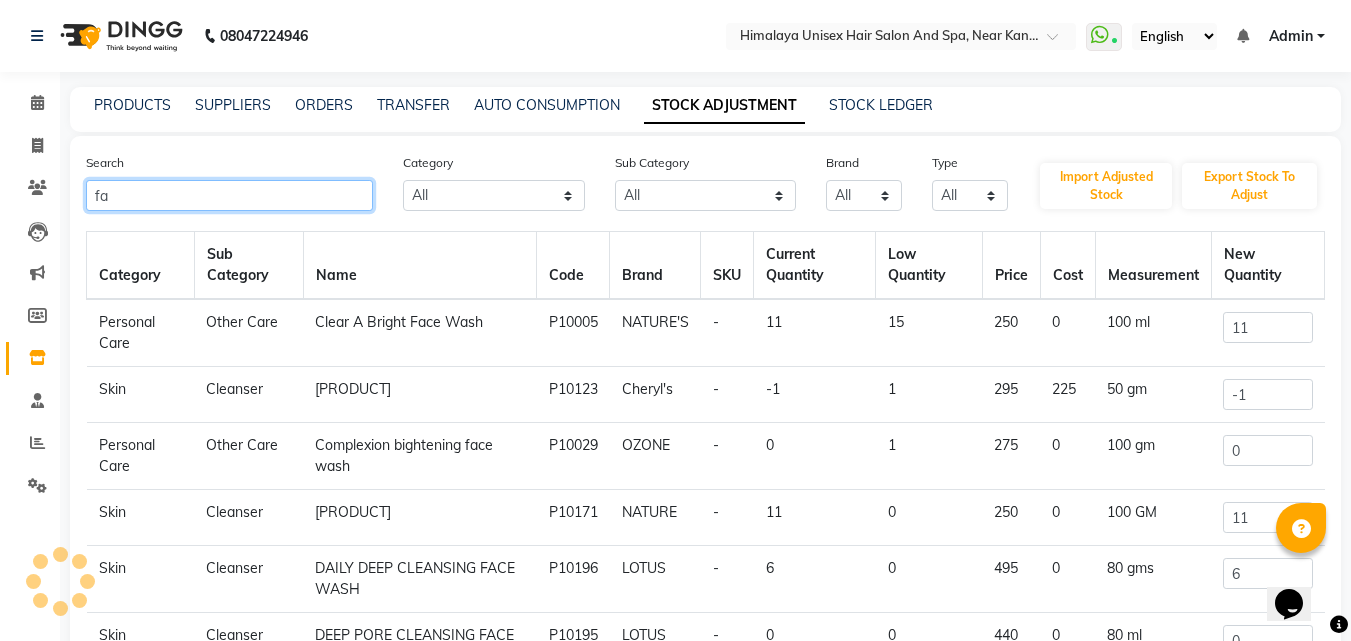 type on "f" 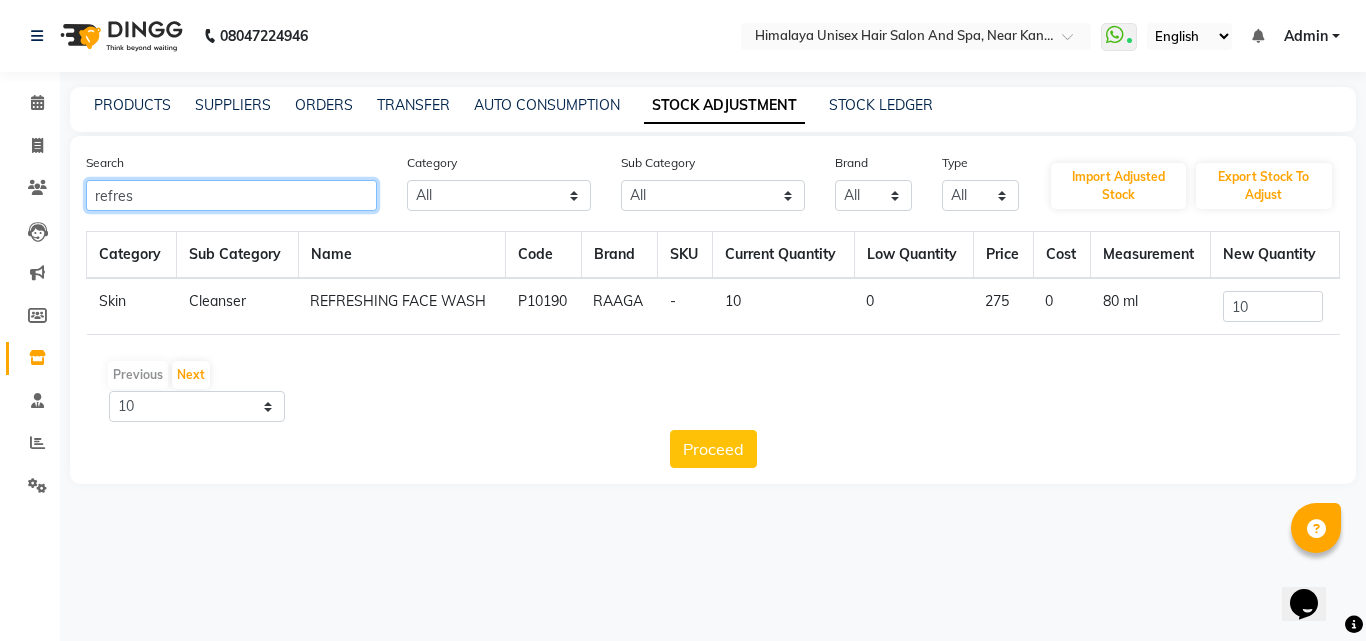 type on "refres" 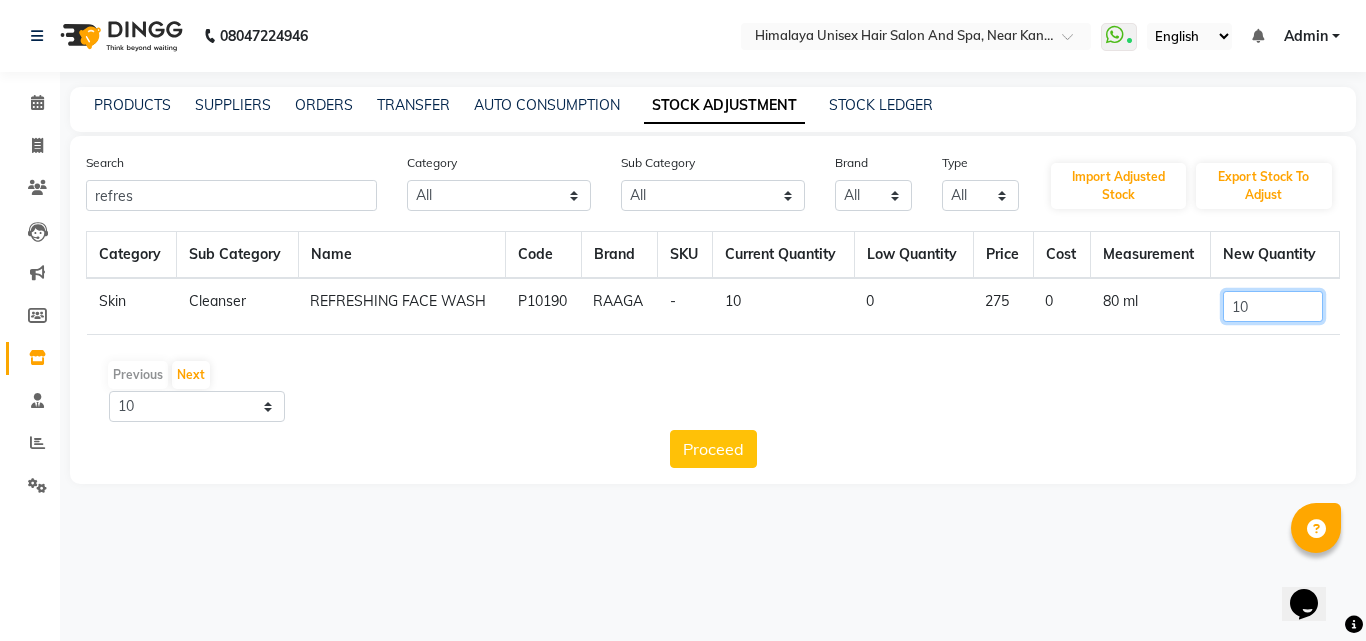 click on "10" 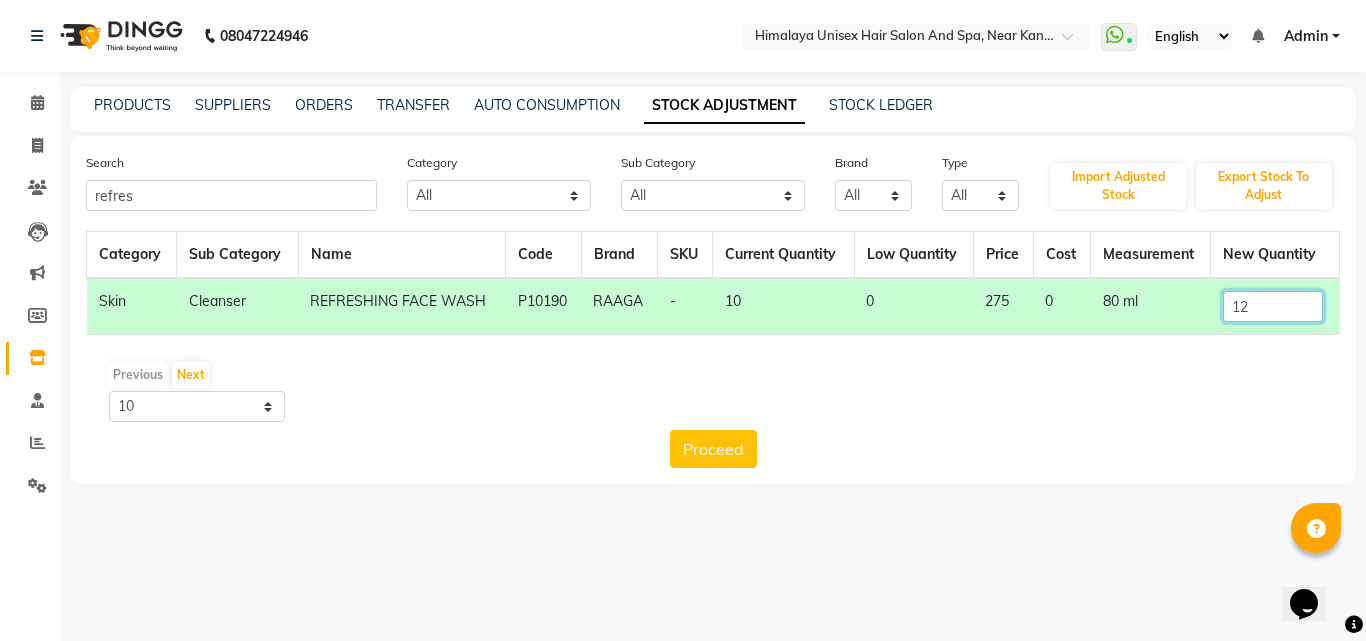type on "12" 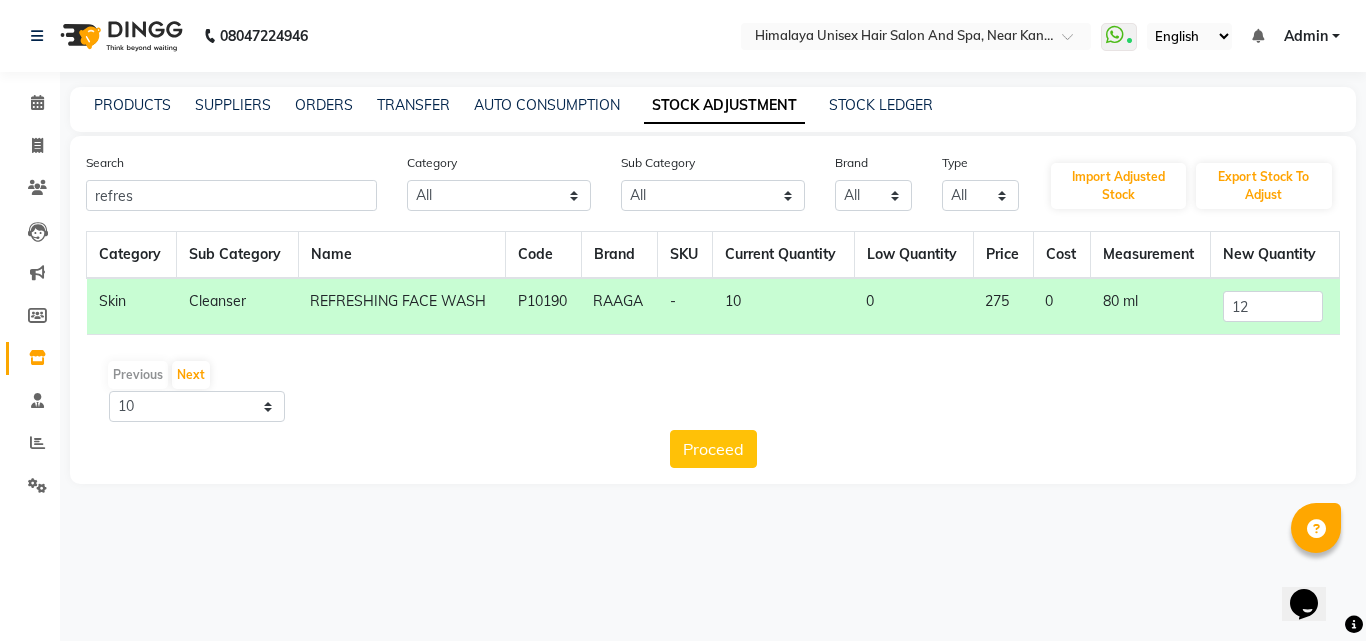 click on "10" 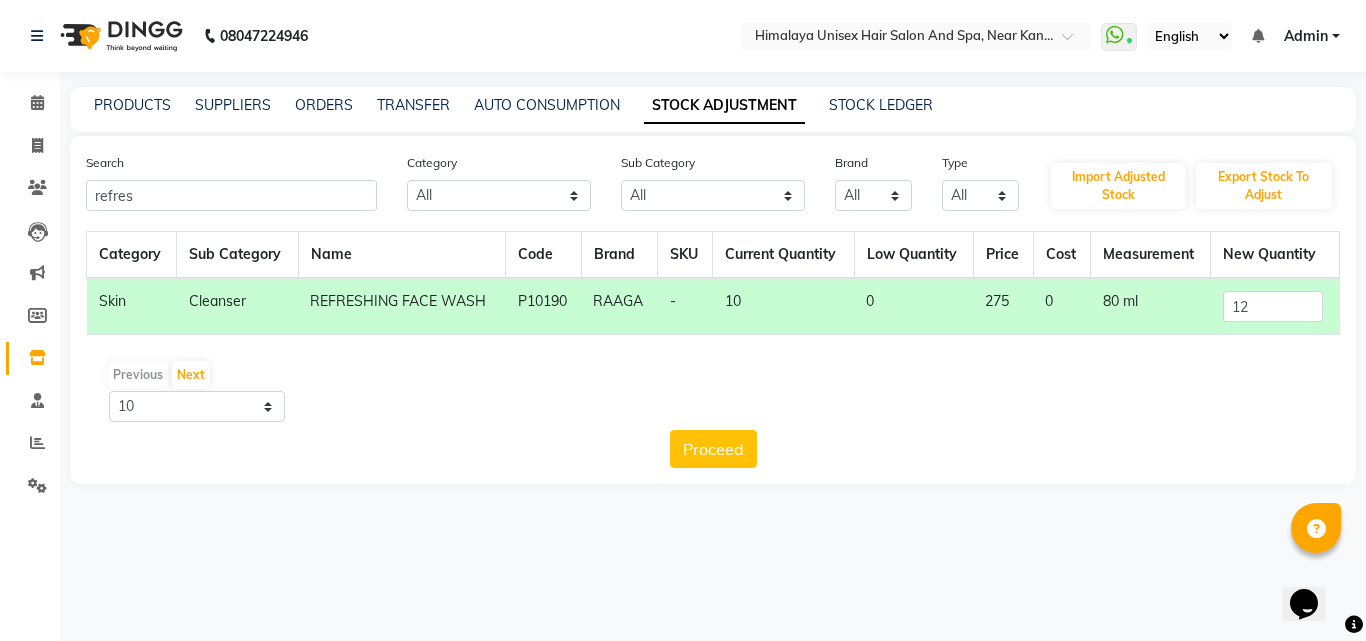 click on "Category Sub Category Name Code Brand SKU Current Quantity Low Quantity Price Cost Measurement New Quantity Skin  Cleanser   REFRESHING FACE WASH   P10190   RAAGA   -   10   0   275   0   80 ml  12  Previous   Next  10 50 100  Proceed" 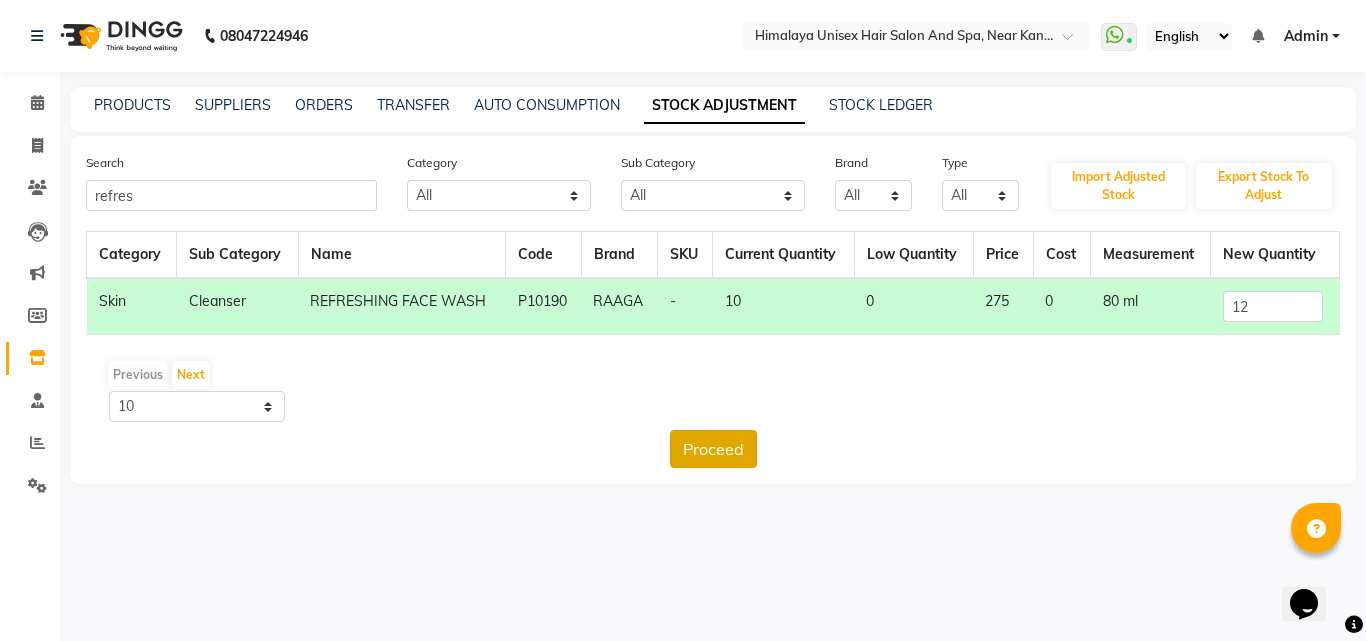 click on "Proceed" 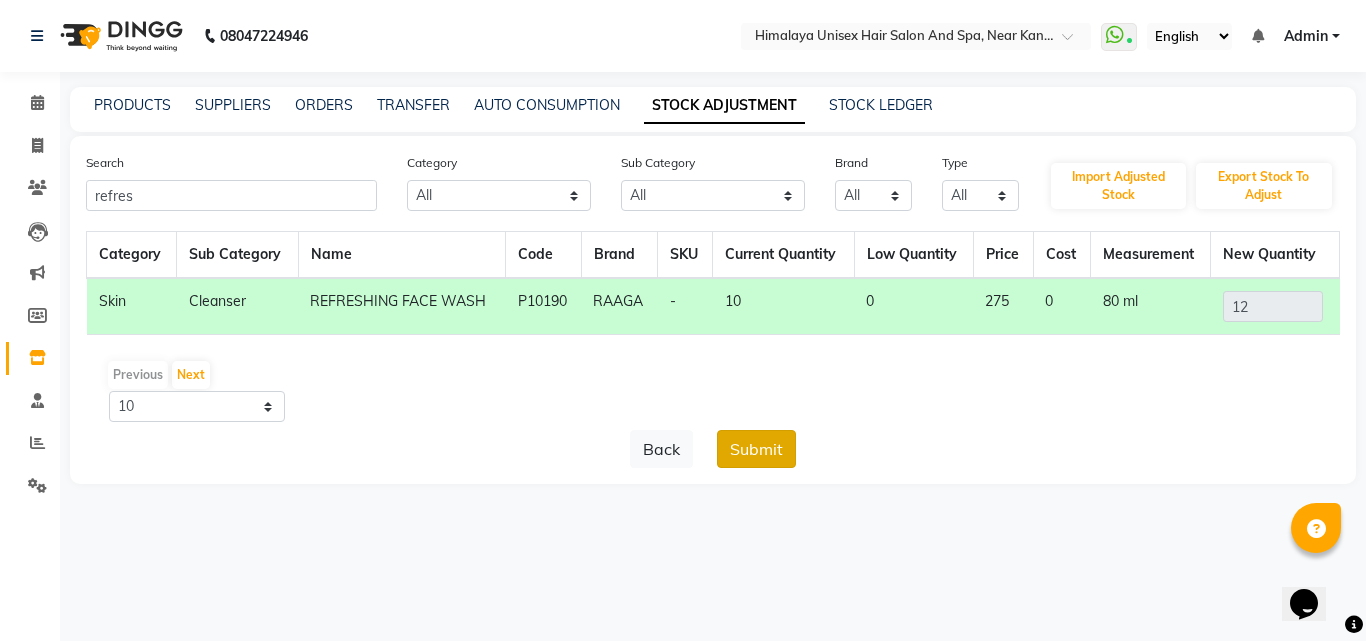 click on "Submit" 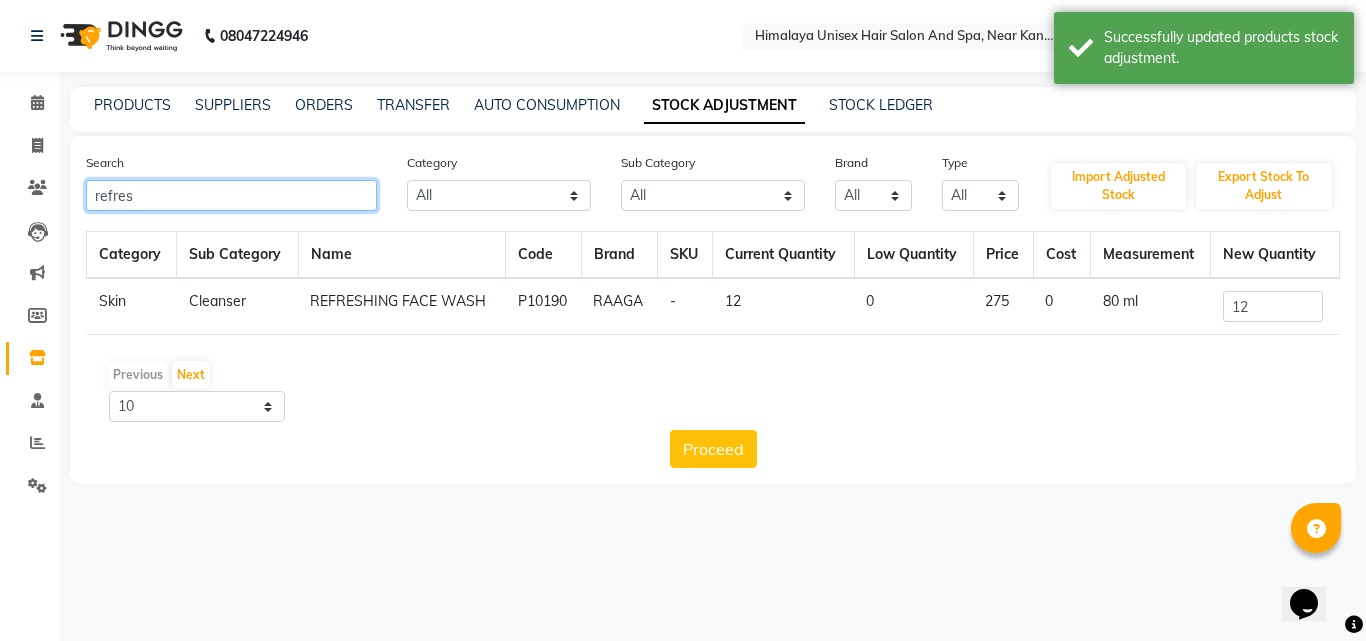 click on "refres" 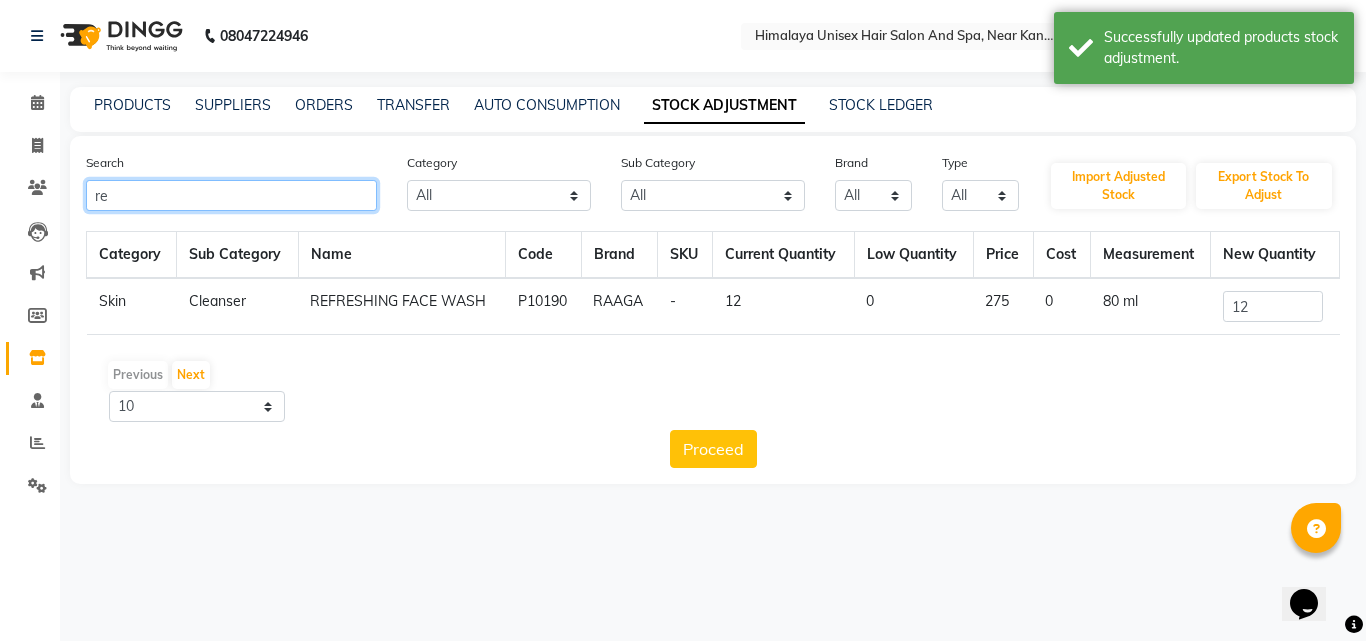 type on "r" 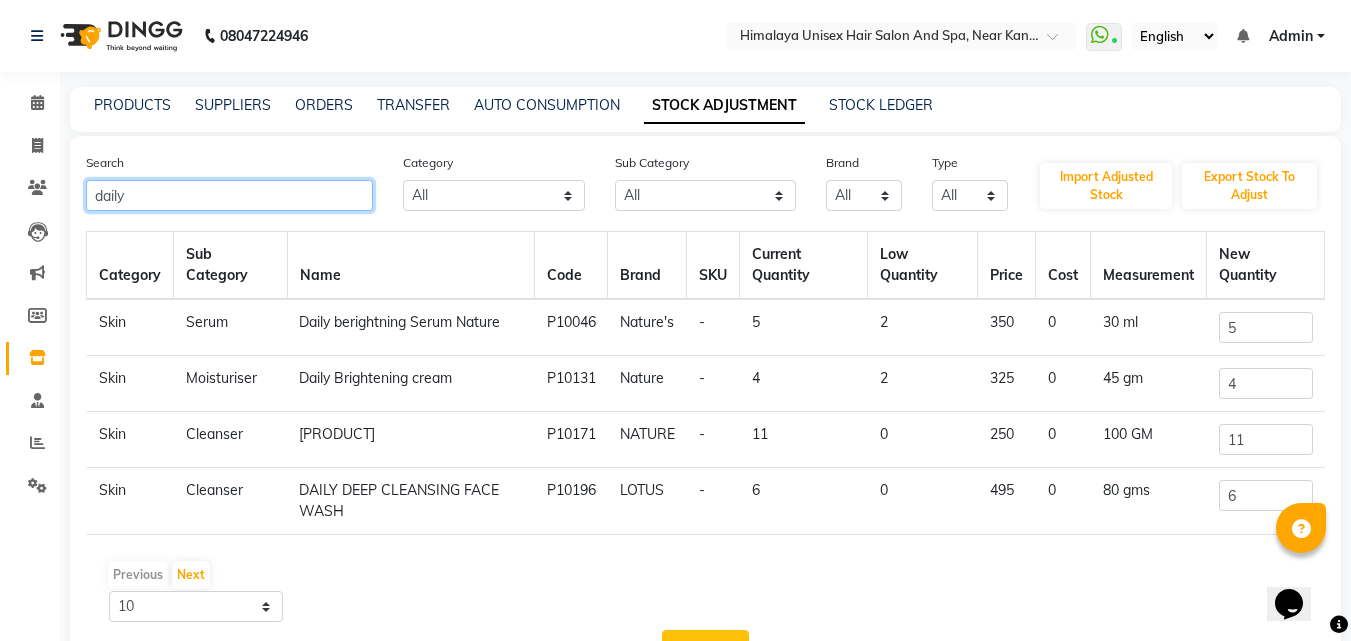 type on "daily" 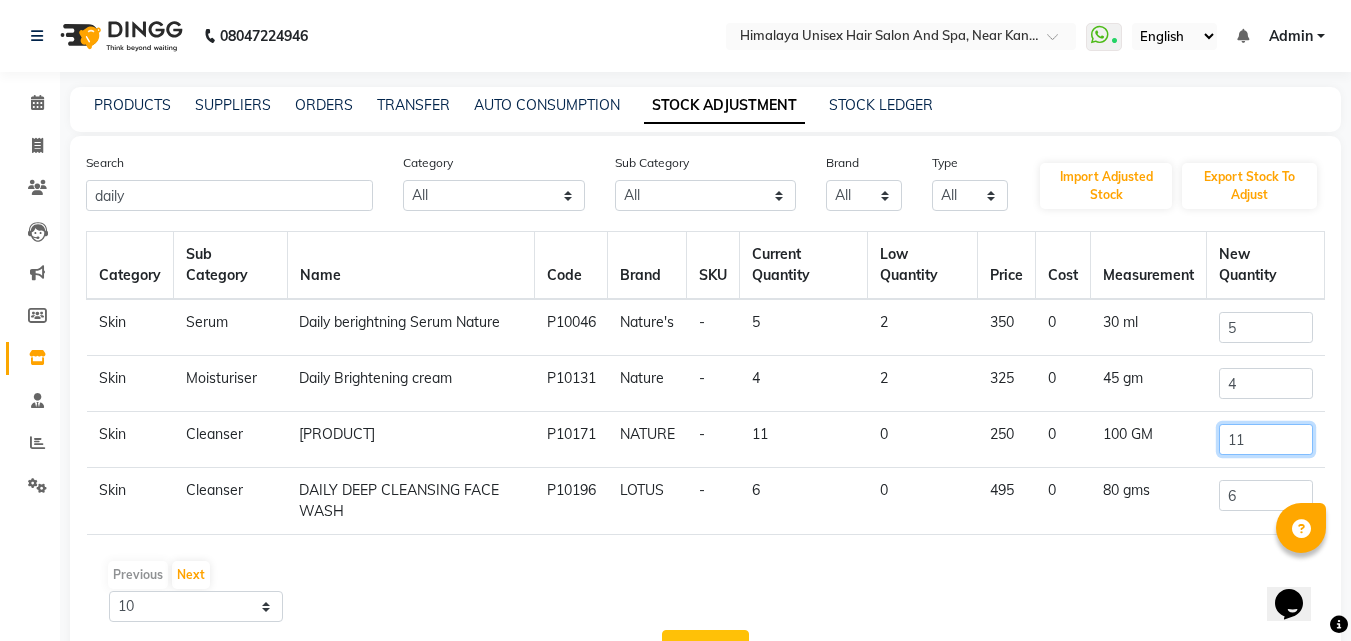 click on "11" 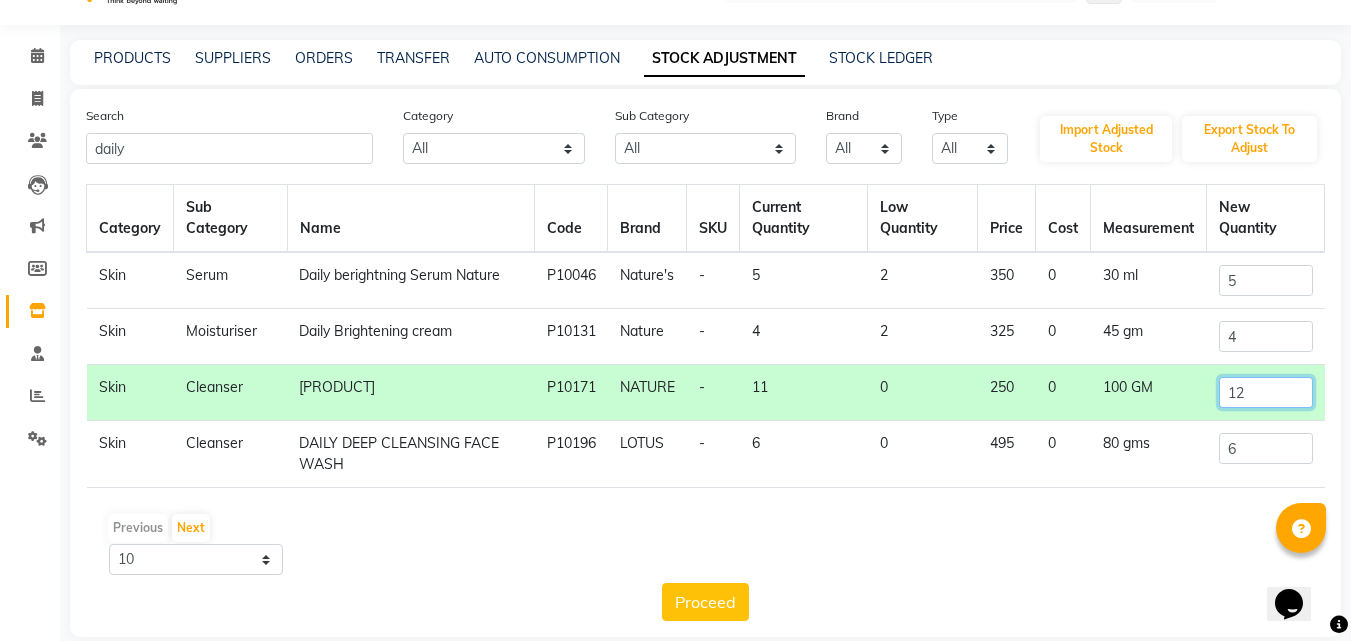 scroll, scrollTop: 73, scrollLeft: 0, axis: vertical 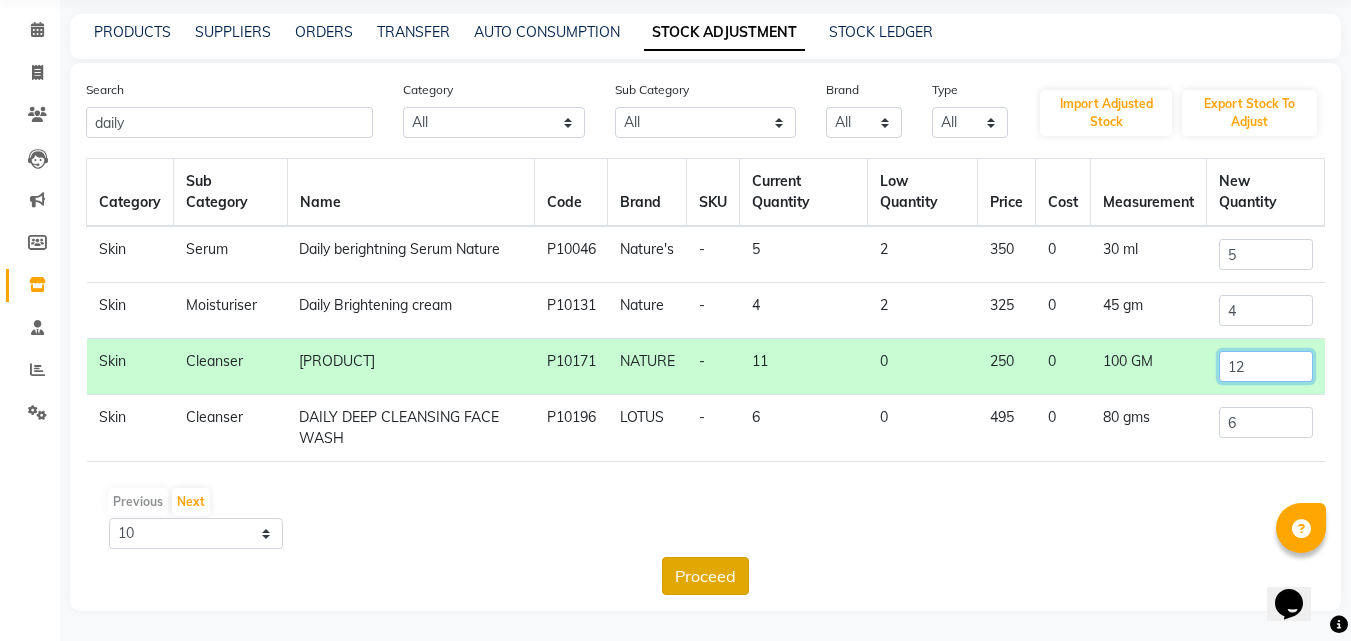 type on "12" 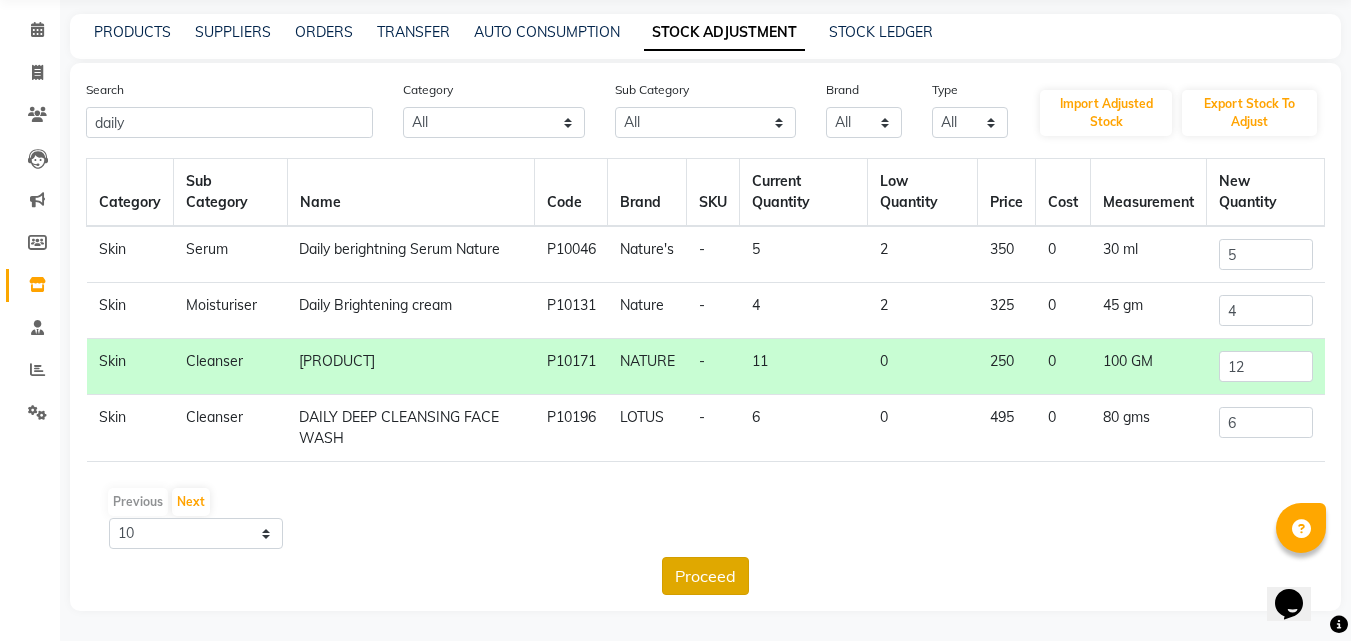 click on "Proceed" 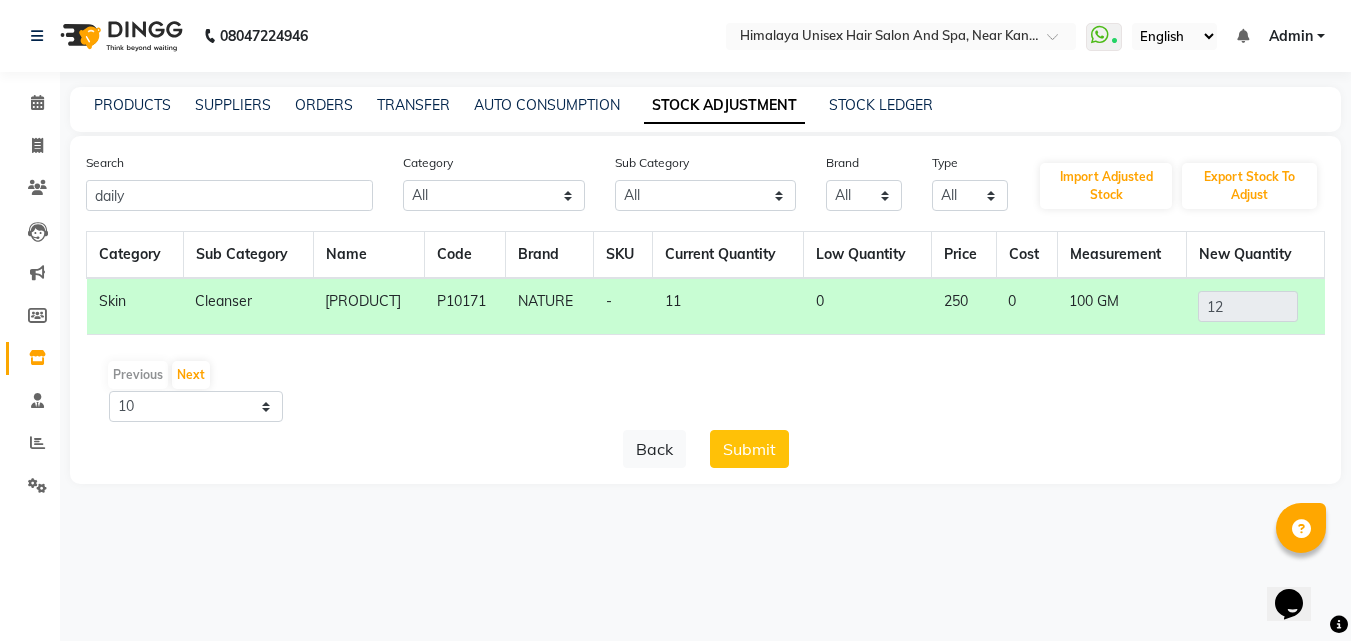 scroll, scrollTop: 0, scrollLeft: 0, axis: both 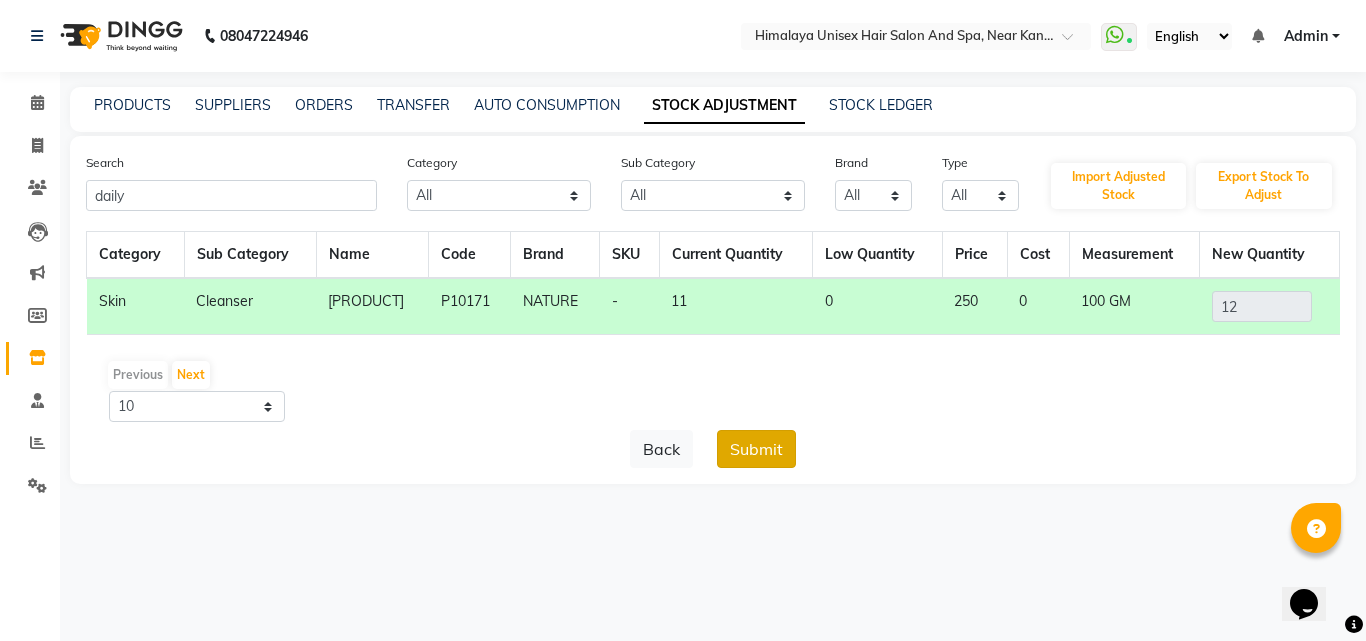 click on "Submit" 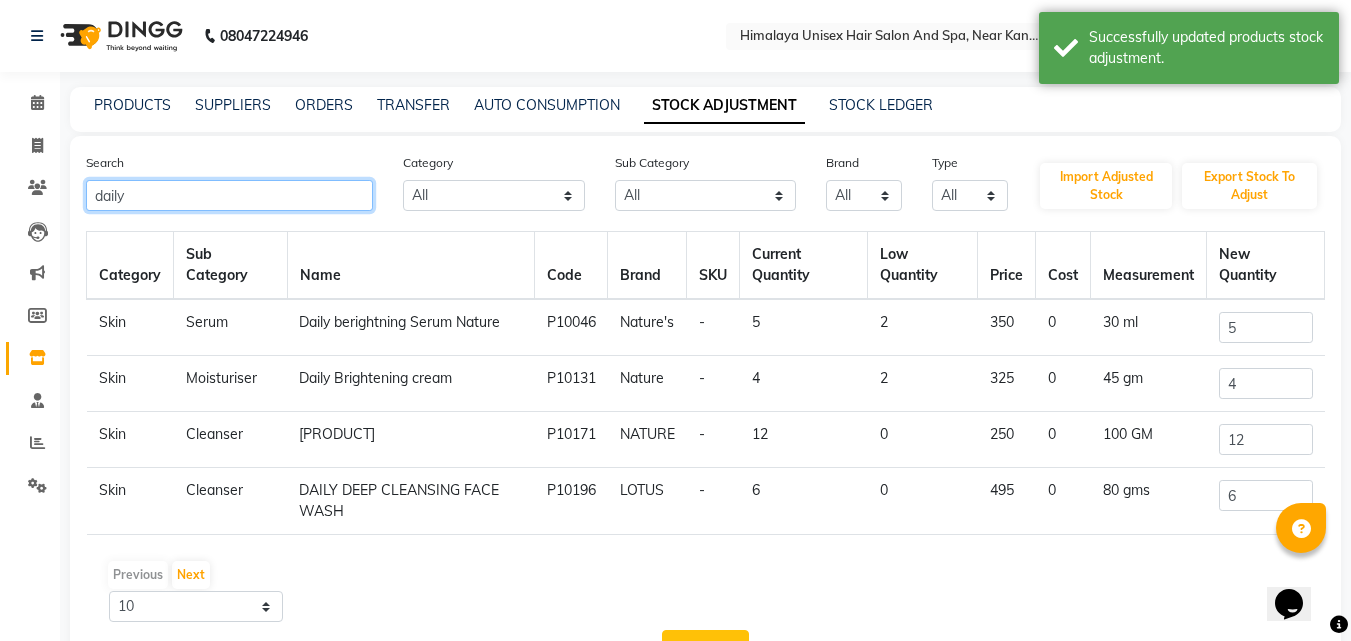 click on "daily" 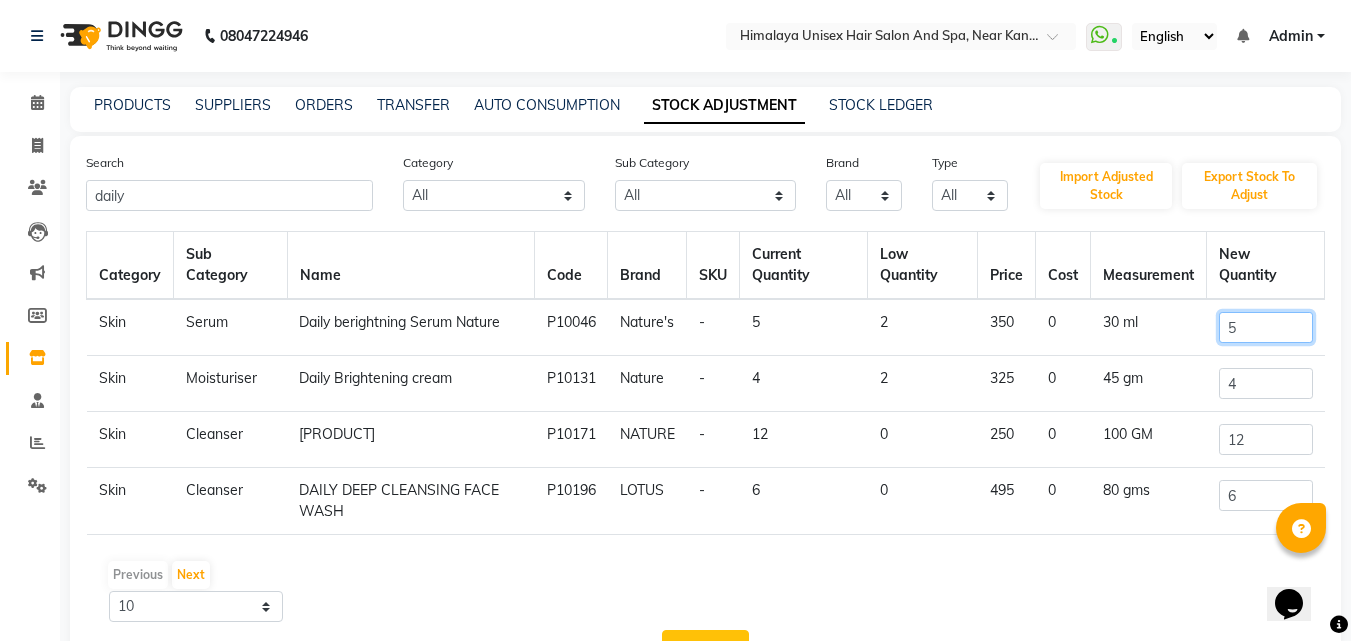 click on "5" 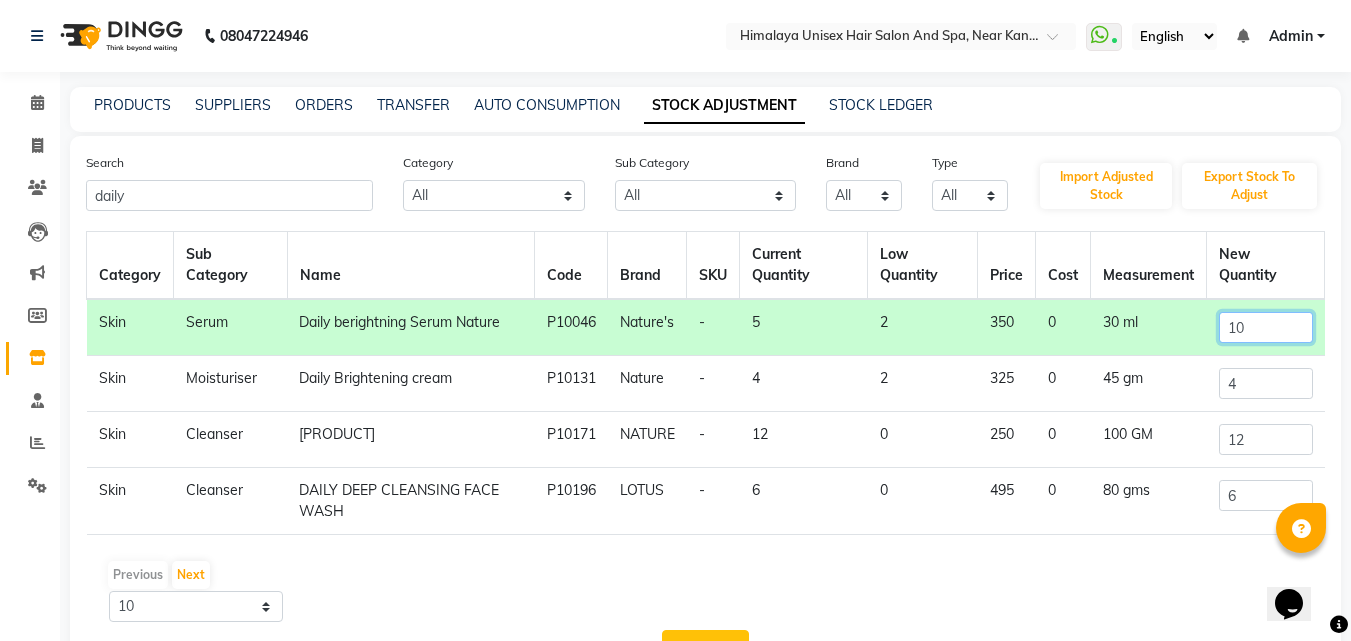 type on "10" 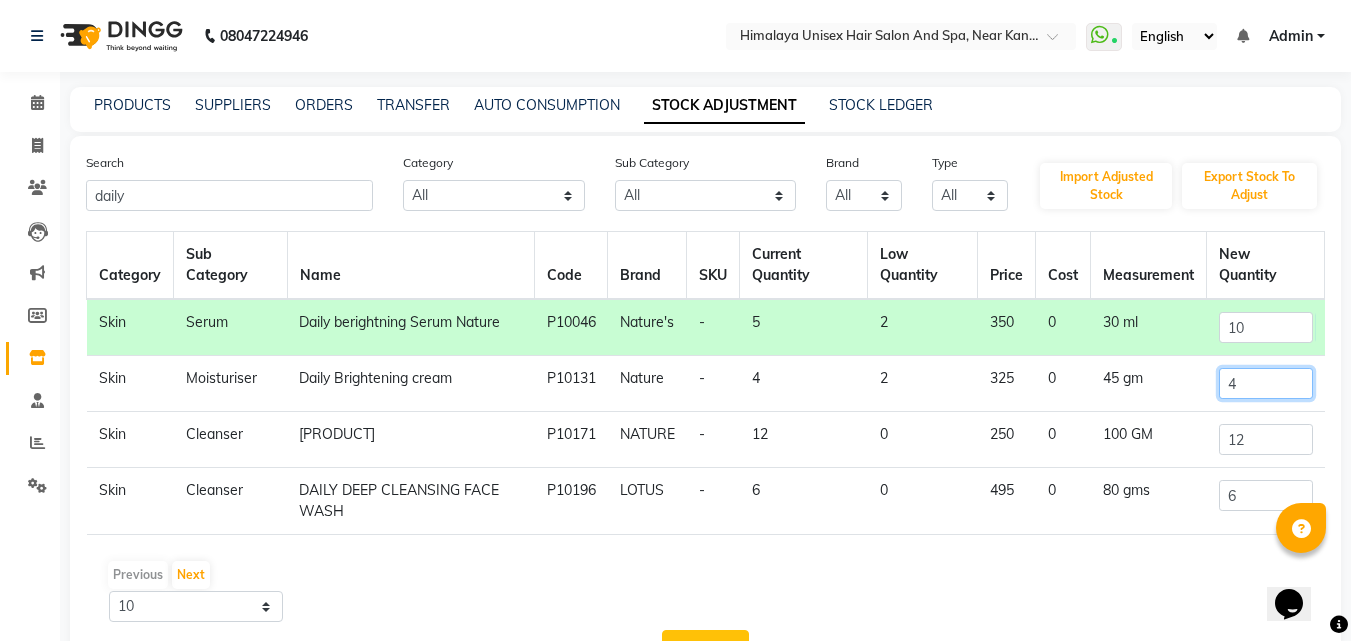 click on "4" 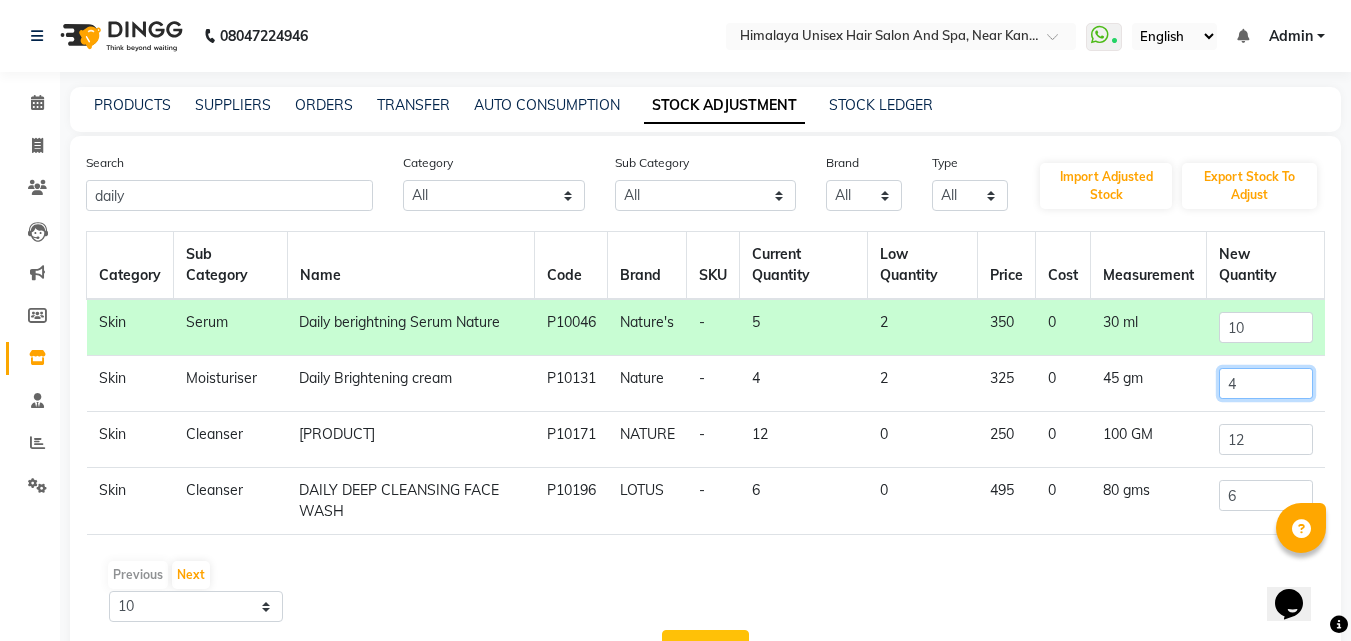 scroll, scrollTop: 73, scrollLeft: 0, axis: vertical 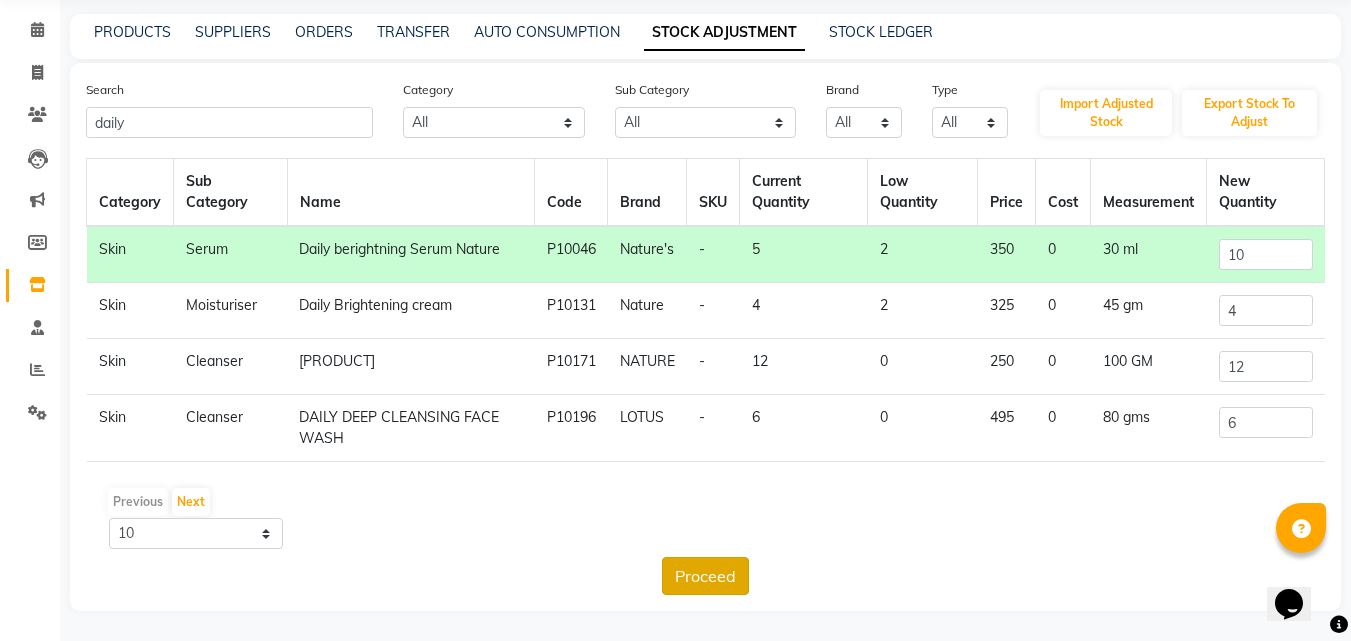 click on "Proceed" 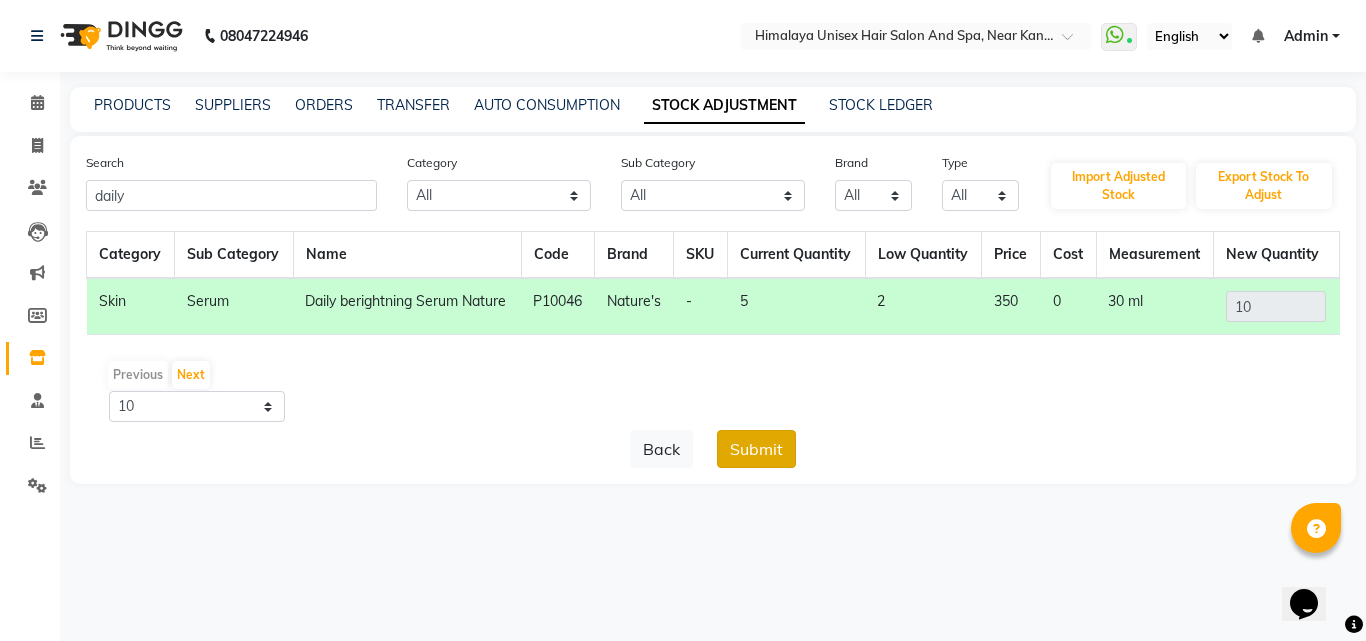 click on "Submit" 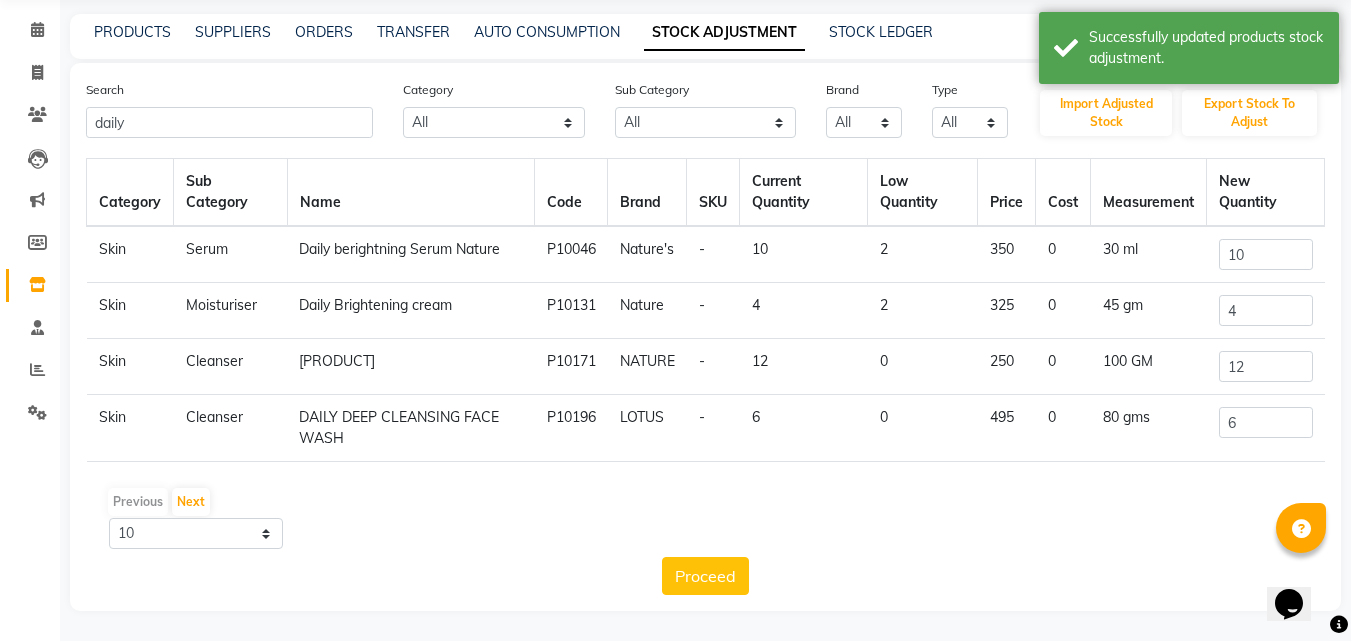 scroll, scrollTop: 0, scrollLeft: 0, axis: both 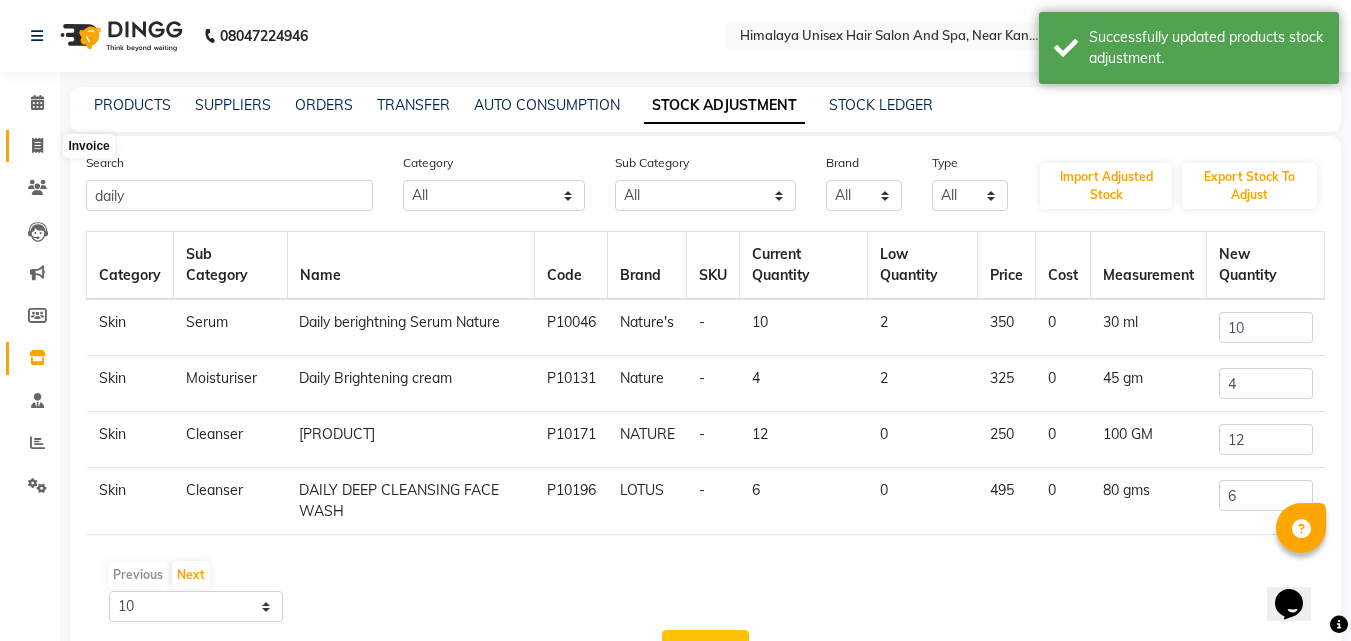 click 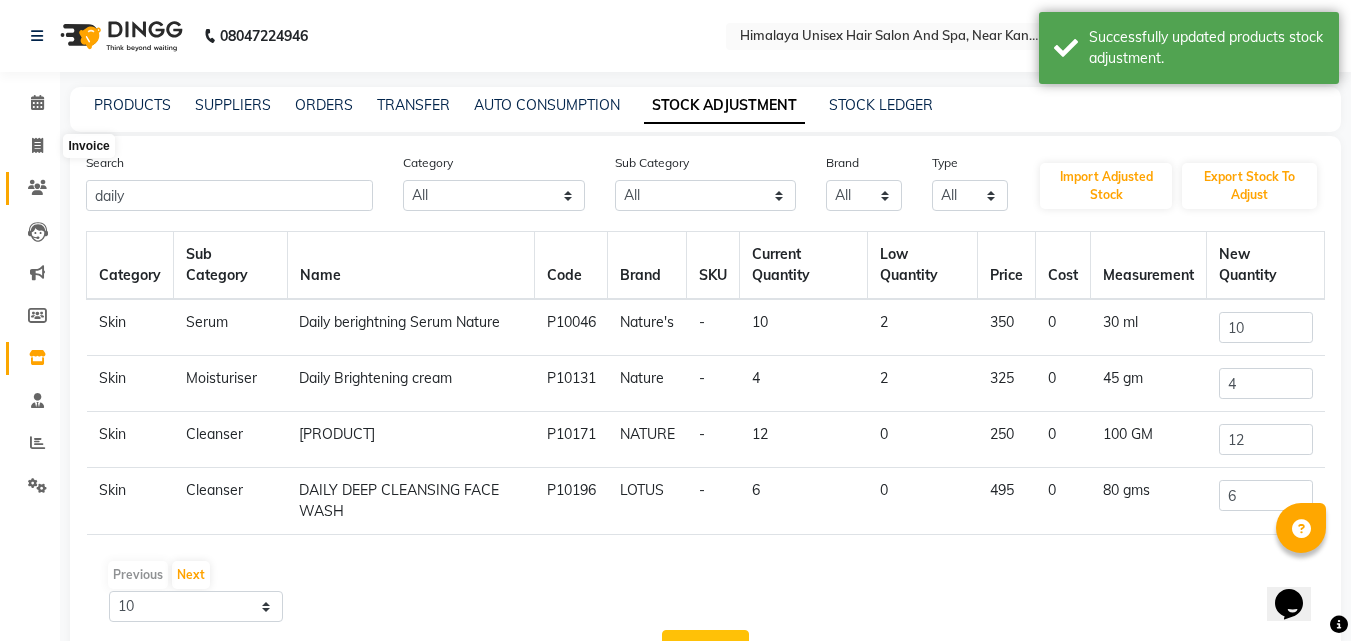 select on "service" 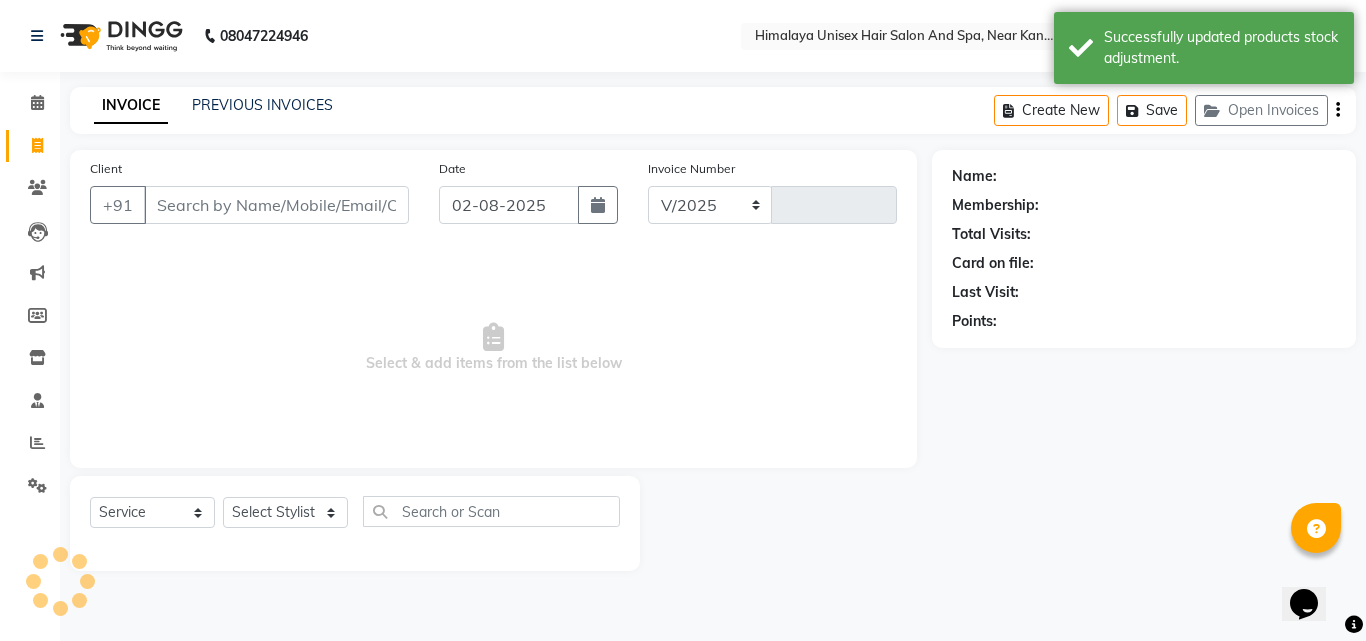 select on "4594" 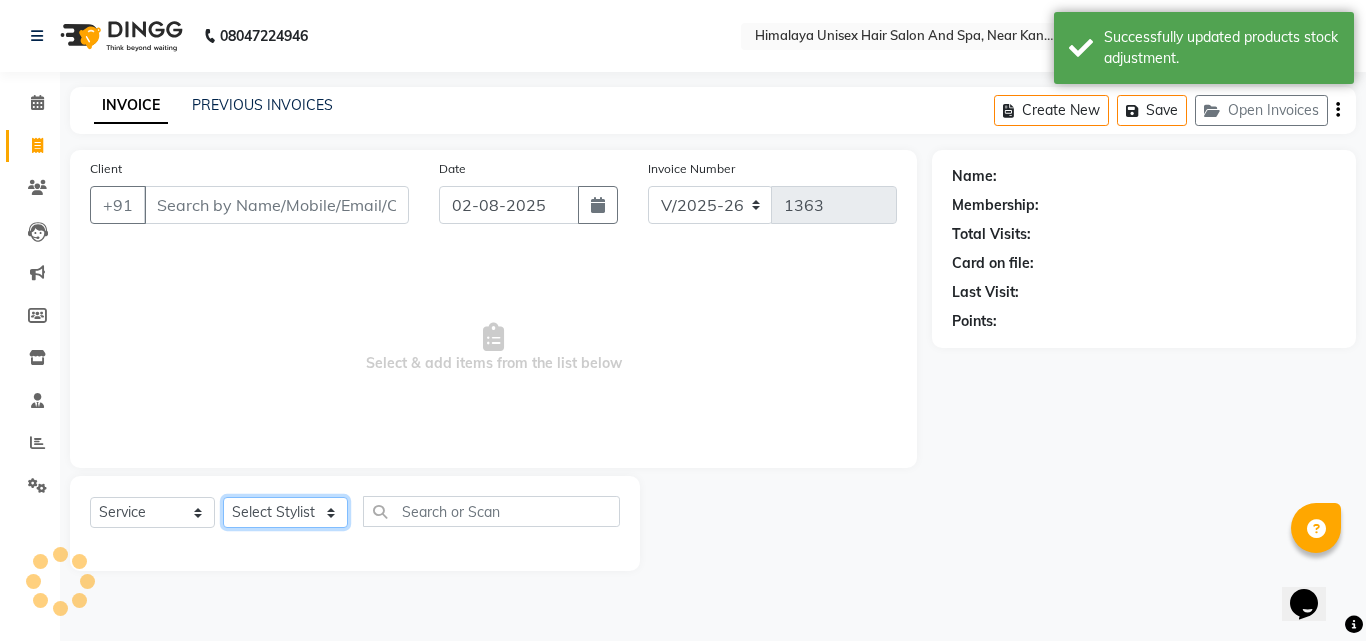 click on "Select Stylist" 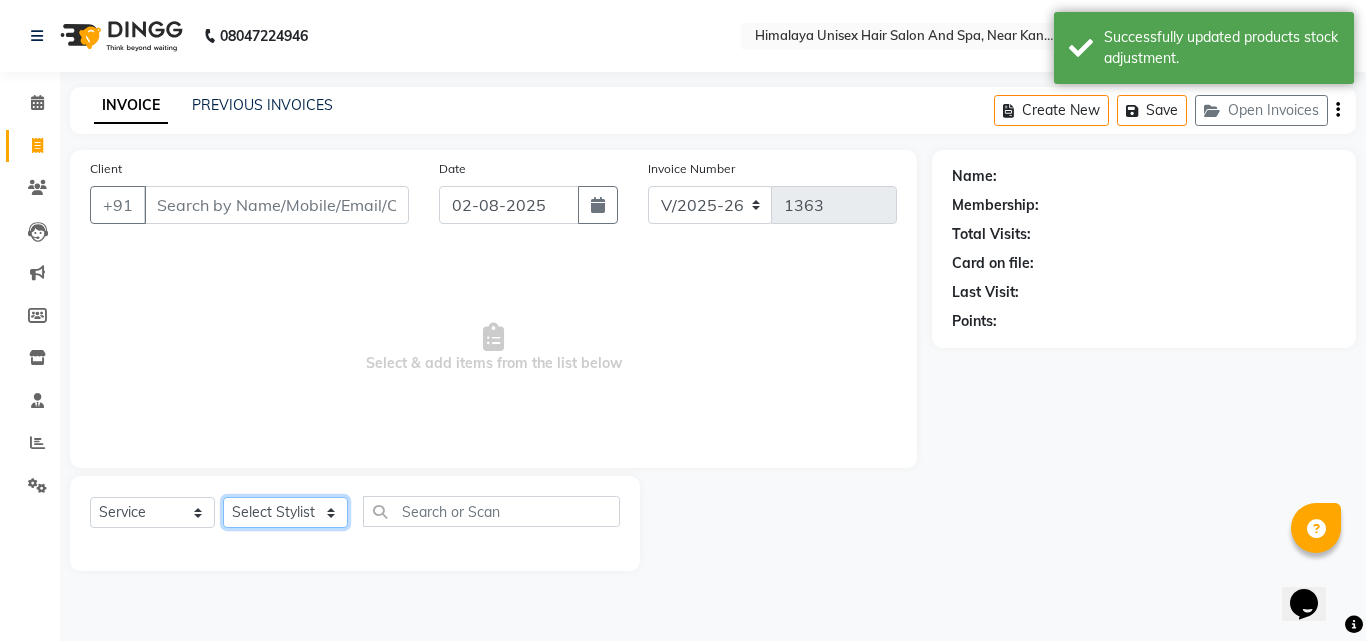 select on "26948" 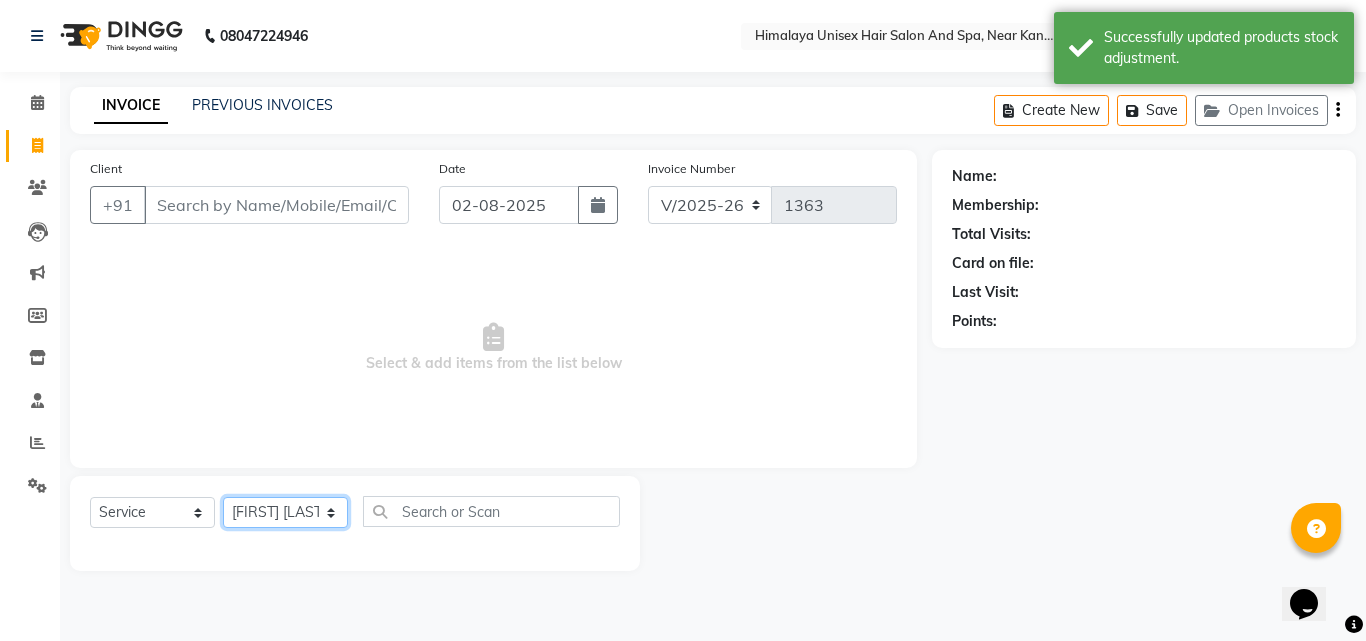click on "Select Stylist [FIRST] [LAST] [FIRST] [FIRST] [FIRST] [FIRST] [FIRST] [FIRST] [FIRST] [FIRST] [FIRST]" 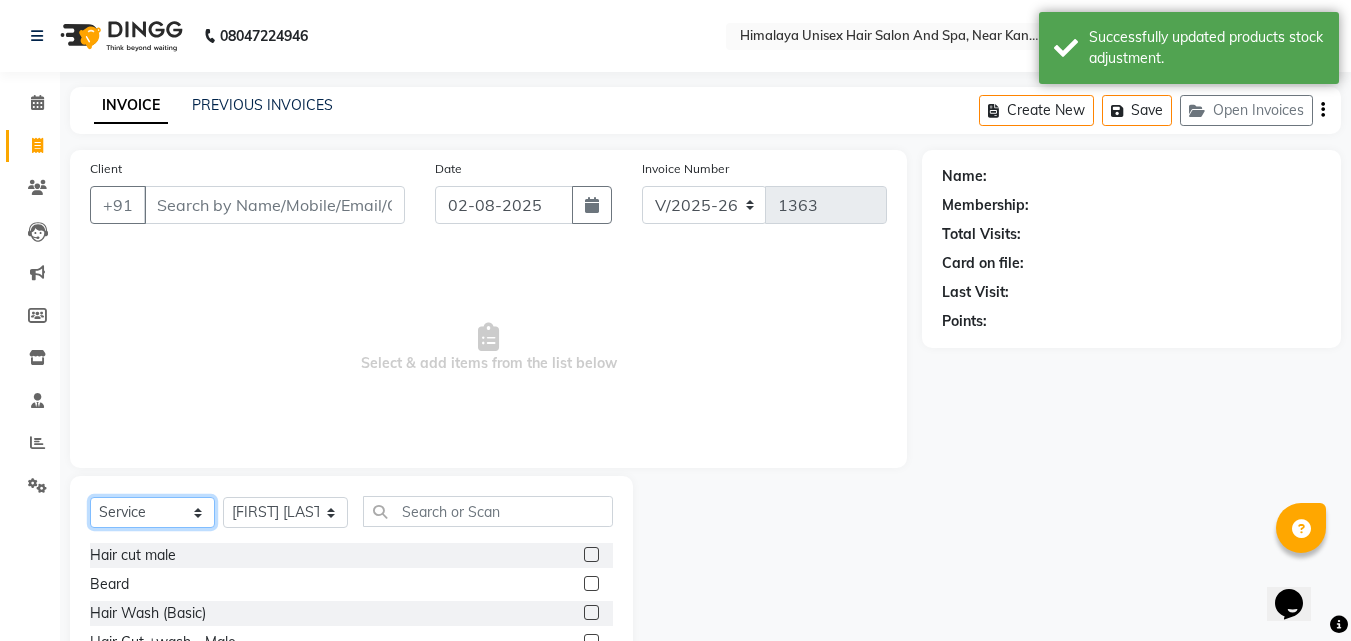 click on "Select  Service  Product  Membership  Package Voucher Prepaid Gift Card" 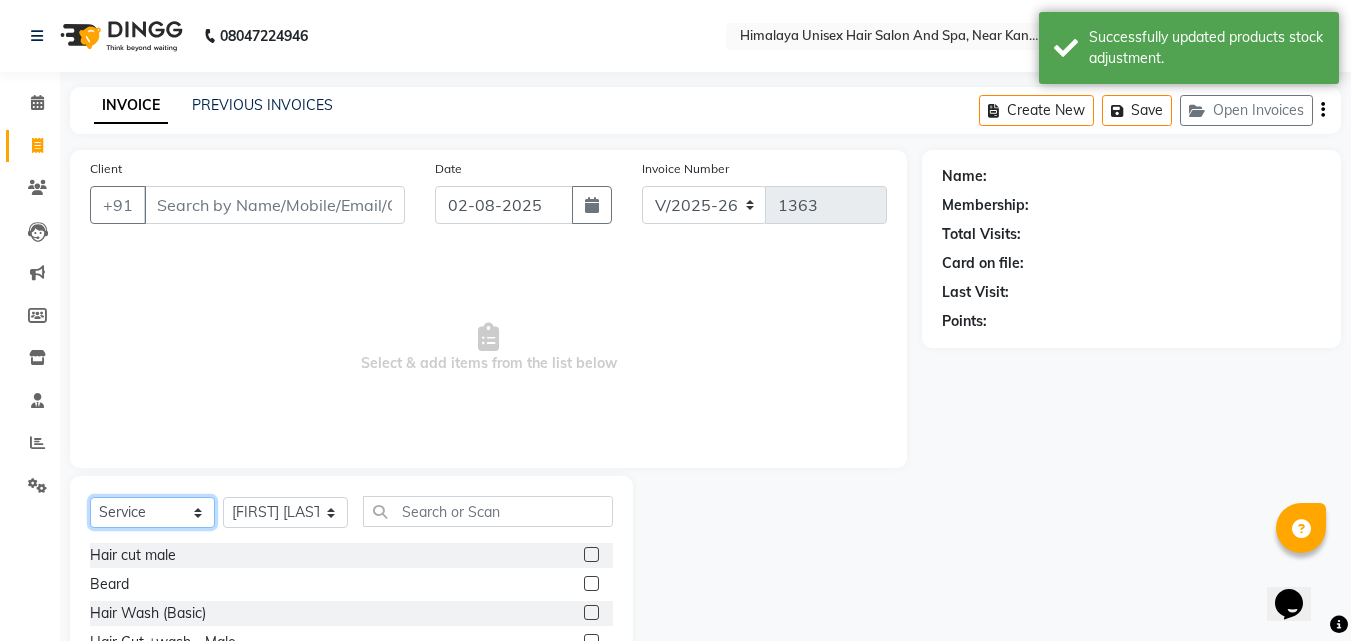 select on "product" 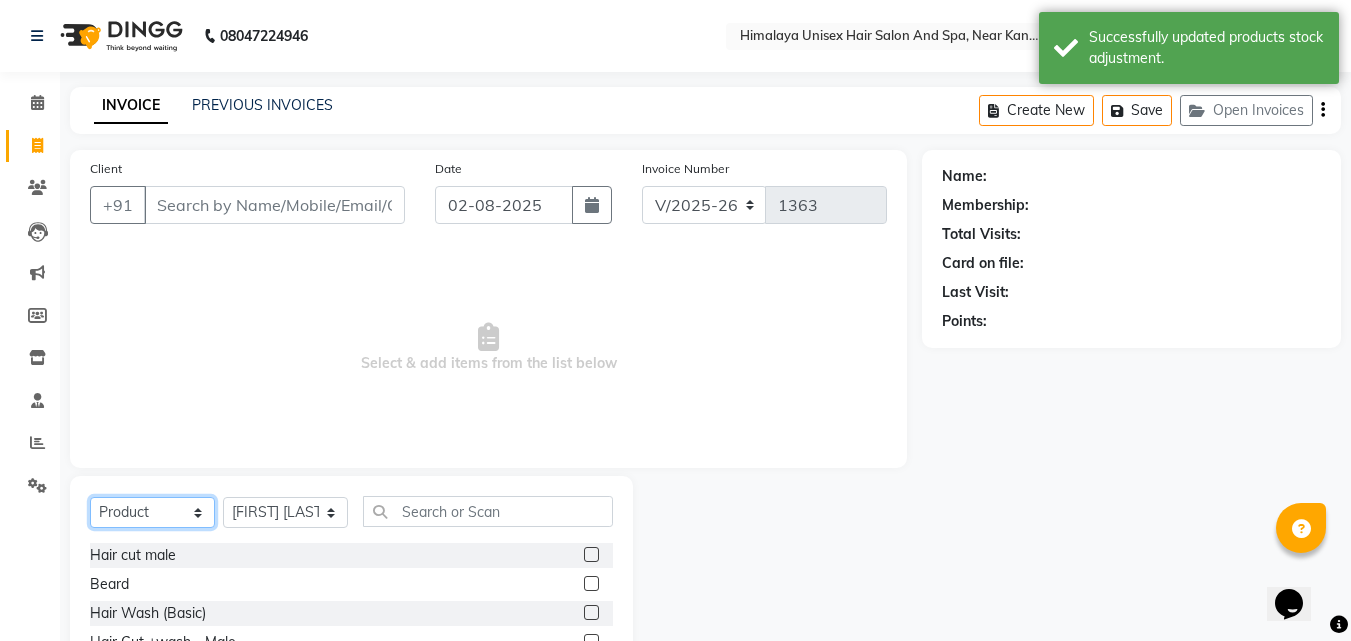click on "Select  Service  Product  Membership  Package Voucher Prepaid Gift Card" 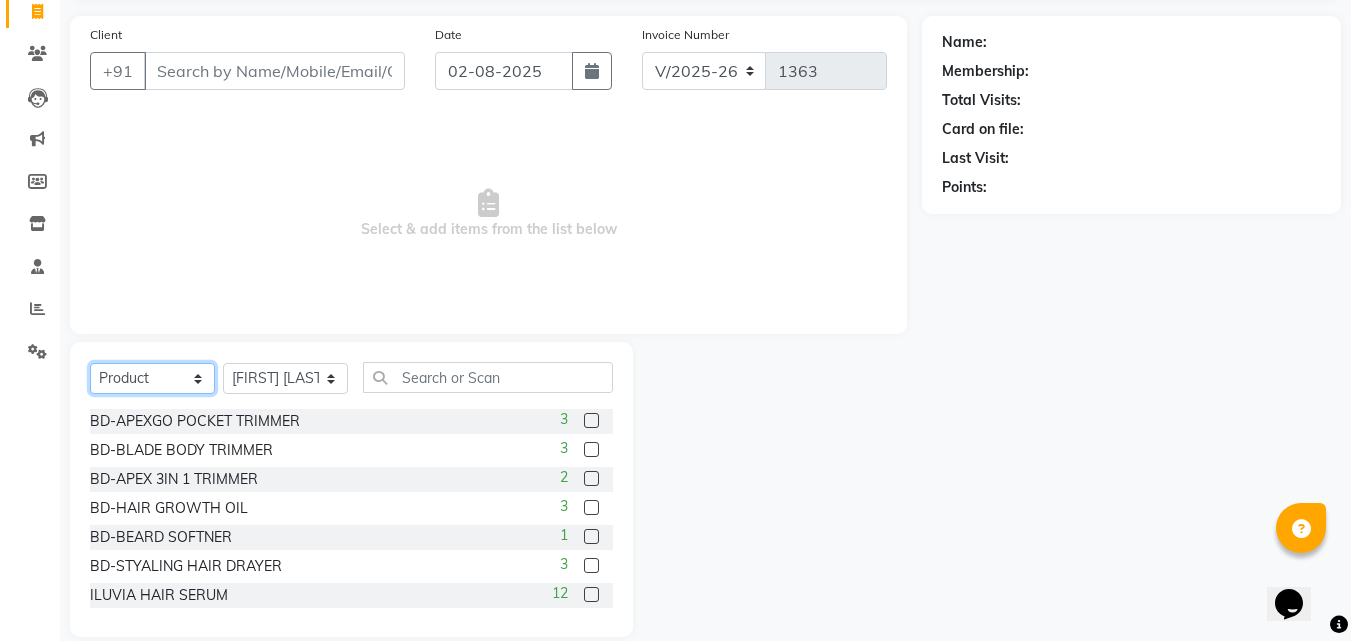 scroll, scrollTop: 160, scrollLeft: 0, axis: vertical 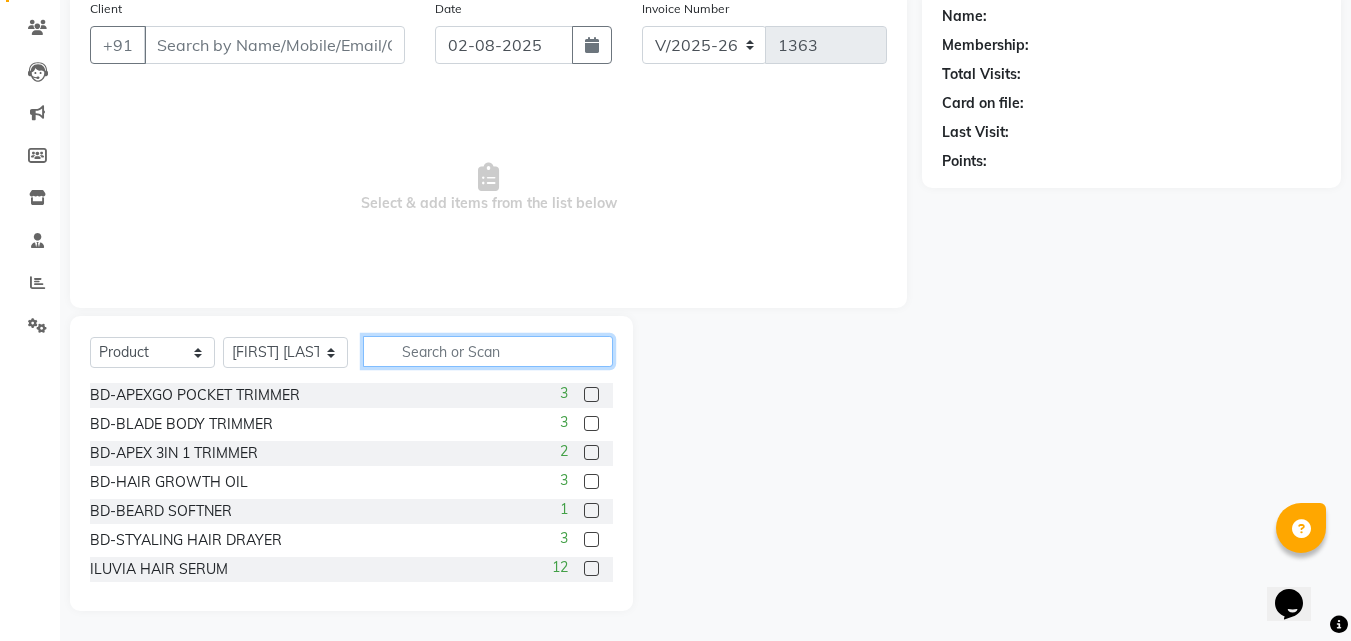 click 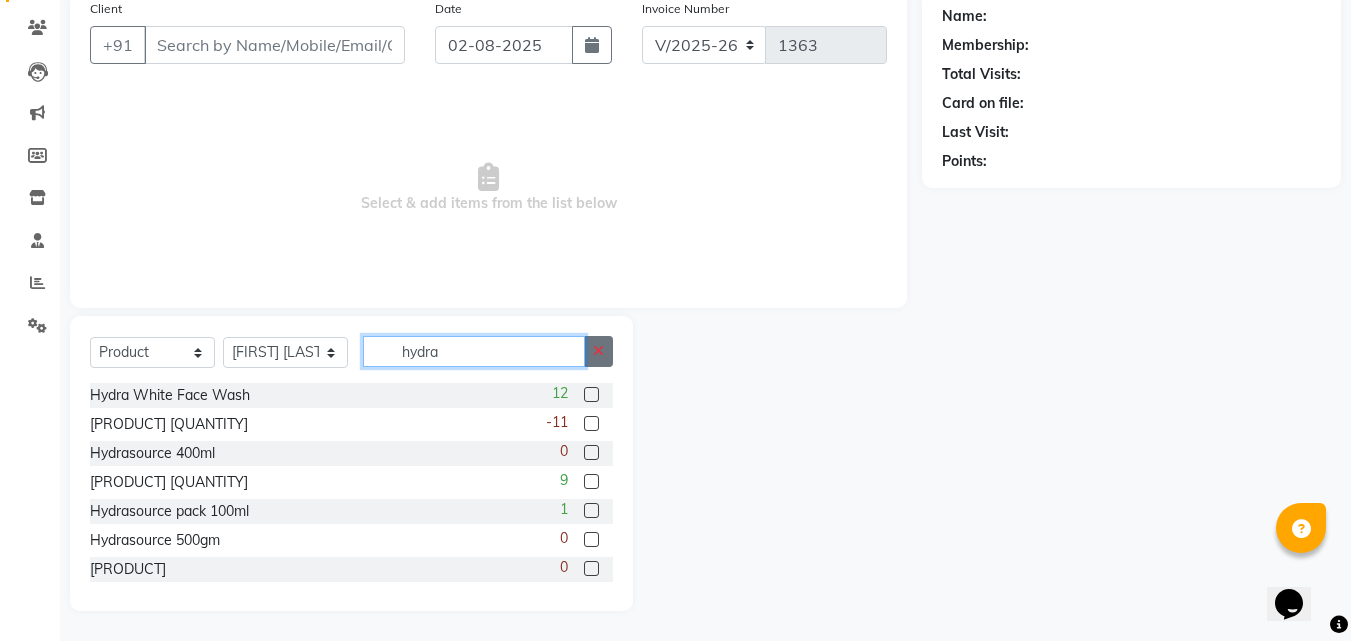 type on "hydra" 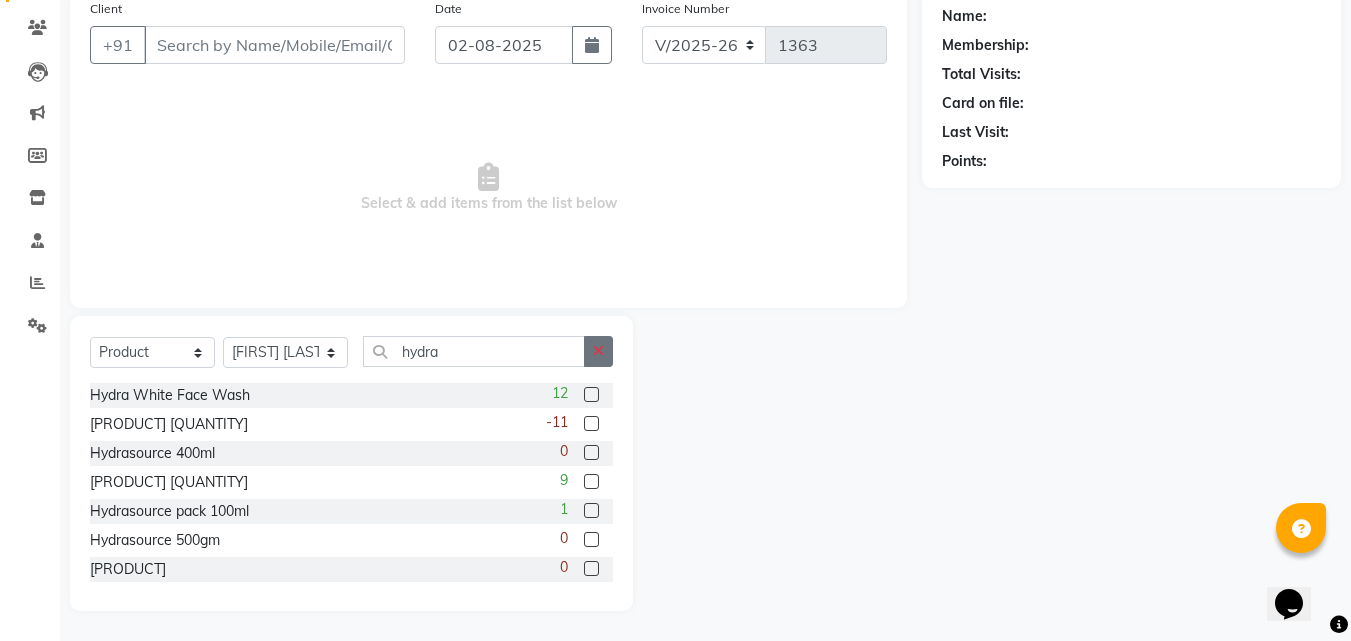 click 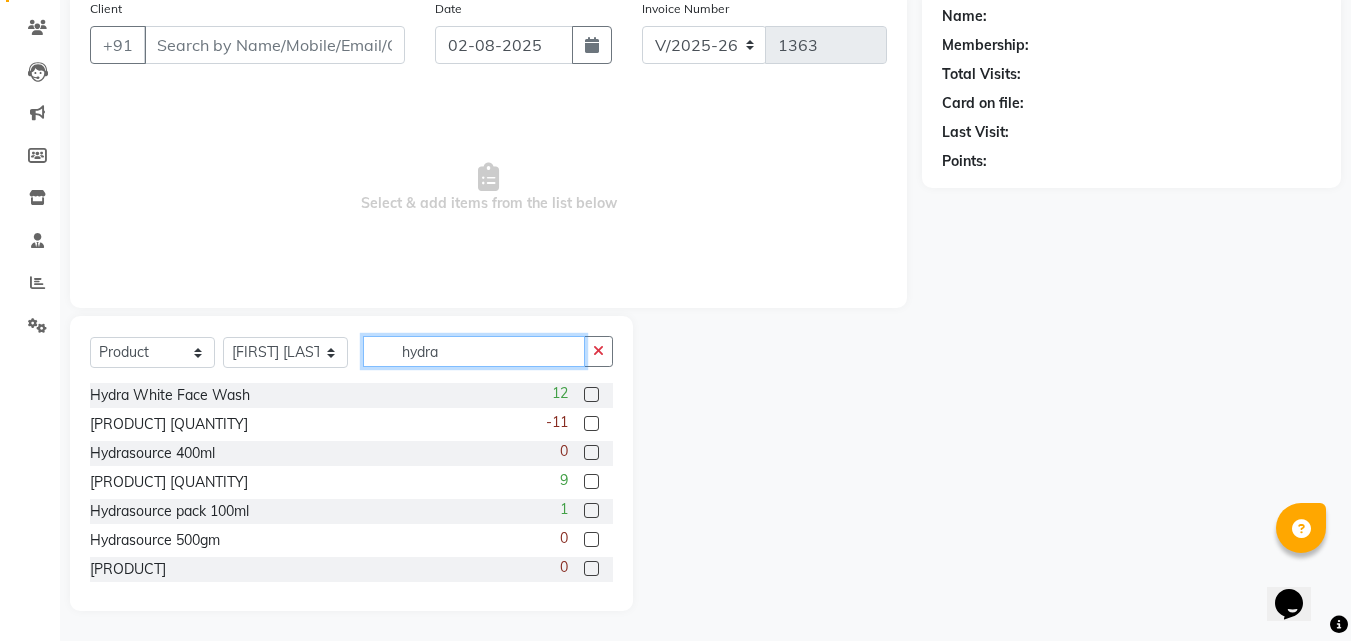 type 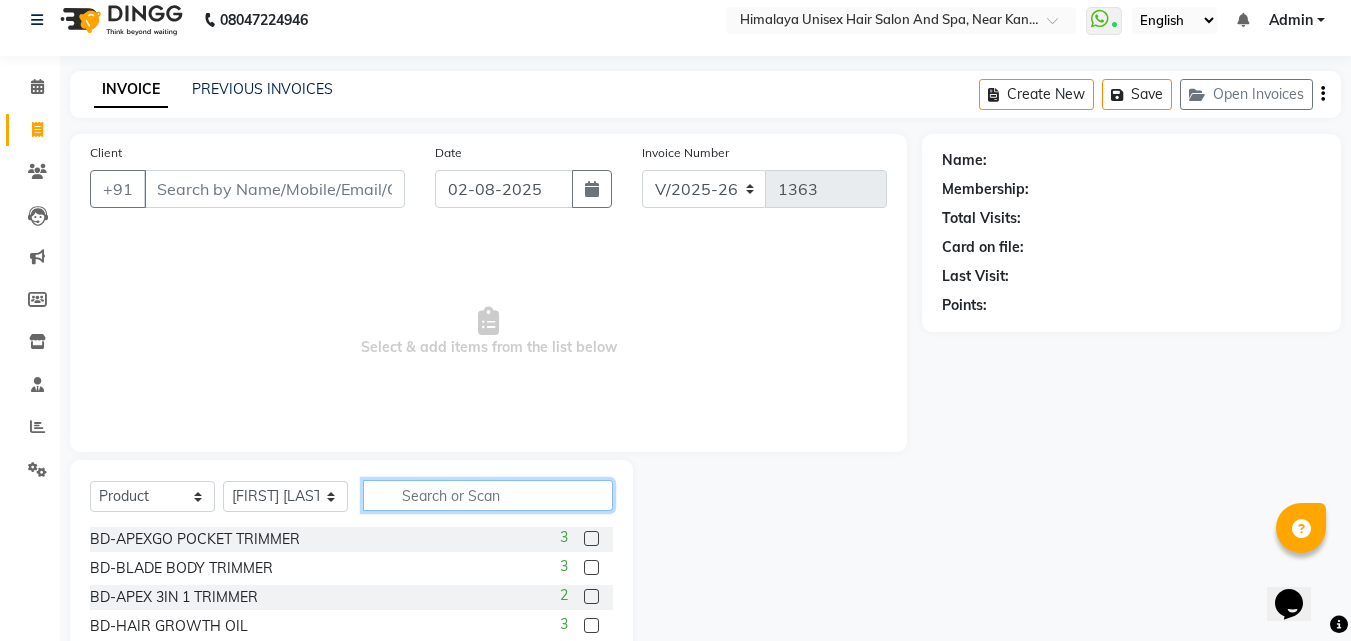 scroll, scrollTop: 0, scrollLeft: 0, axis: both 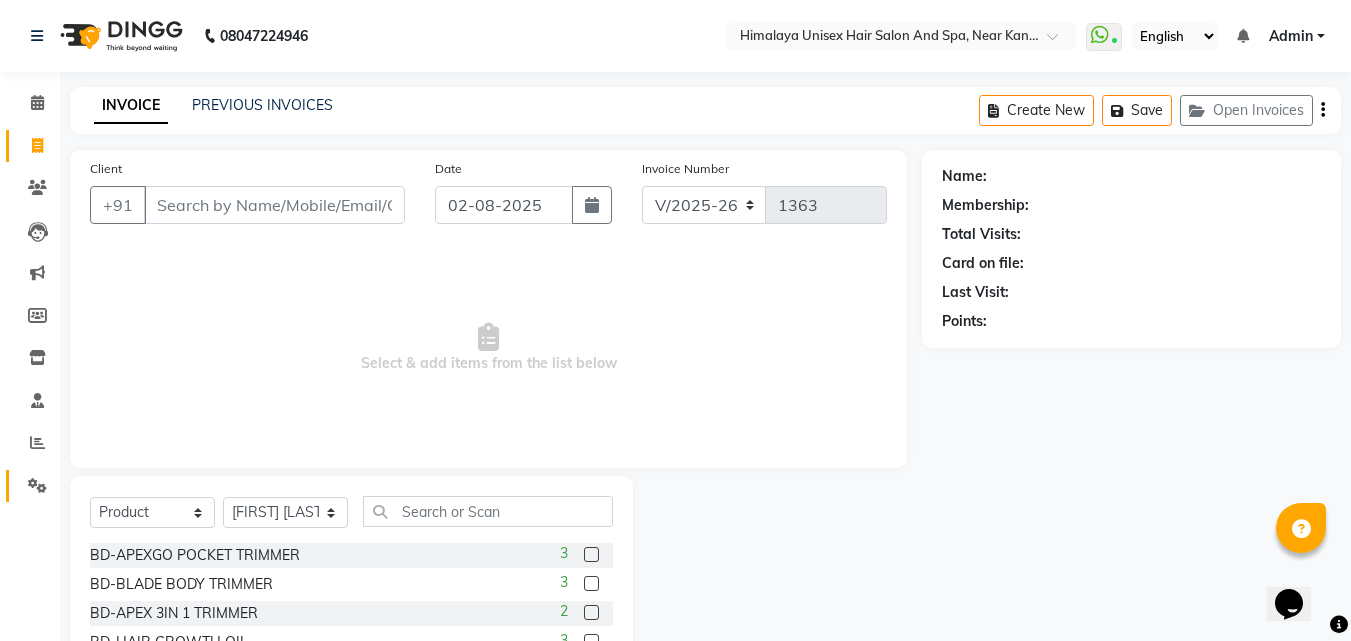 click on "Settings" 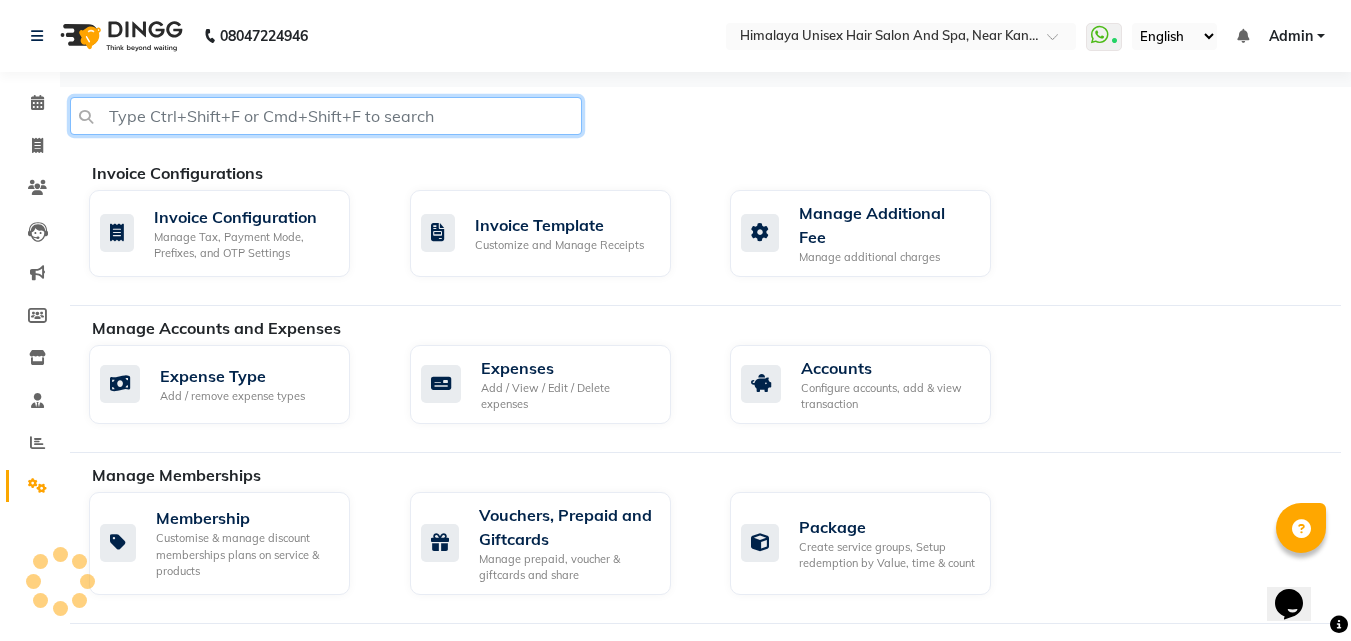 click 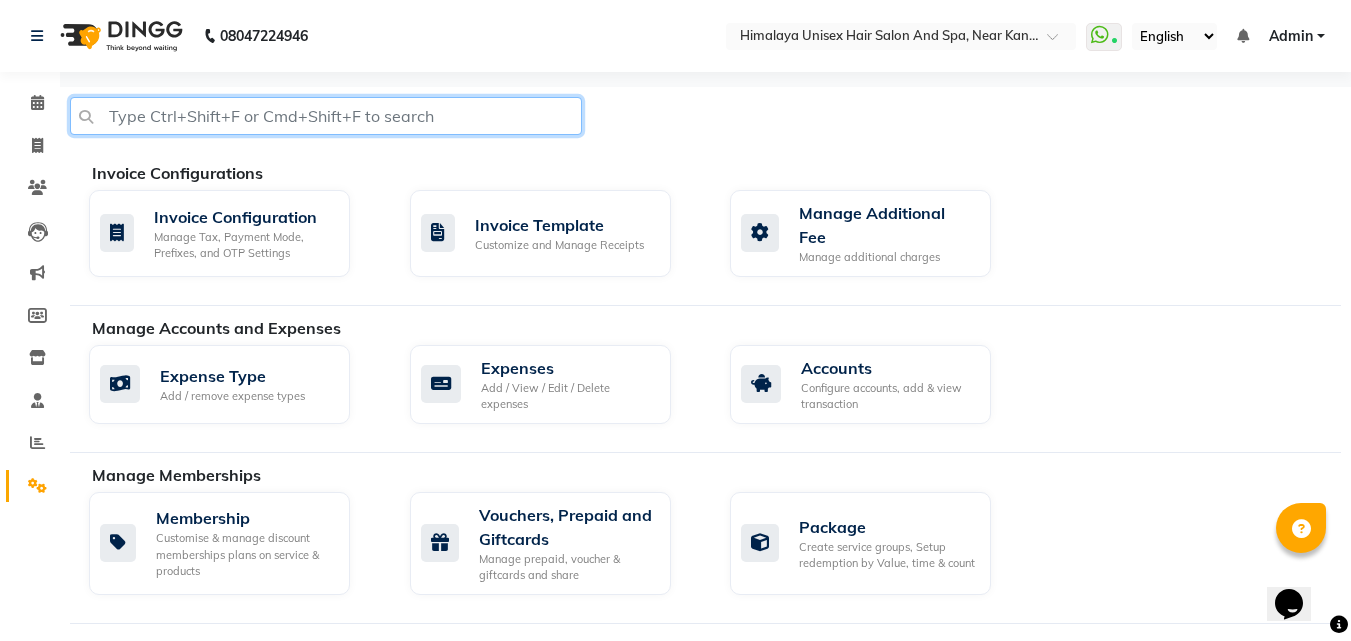 scroll, scrollTop: 500, scrollLeft: 0, axis: vertical 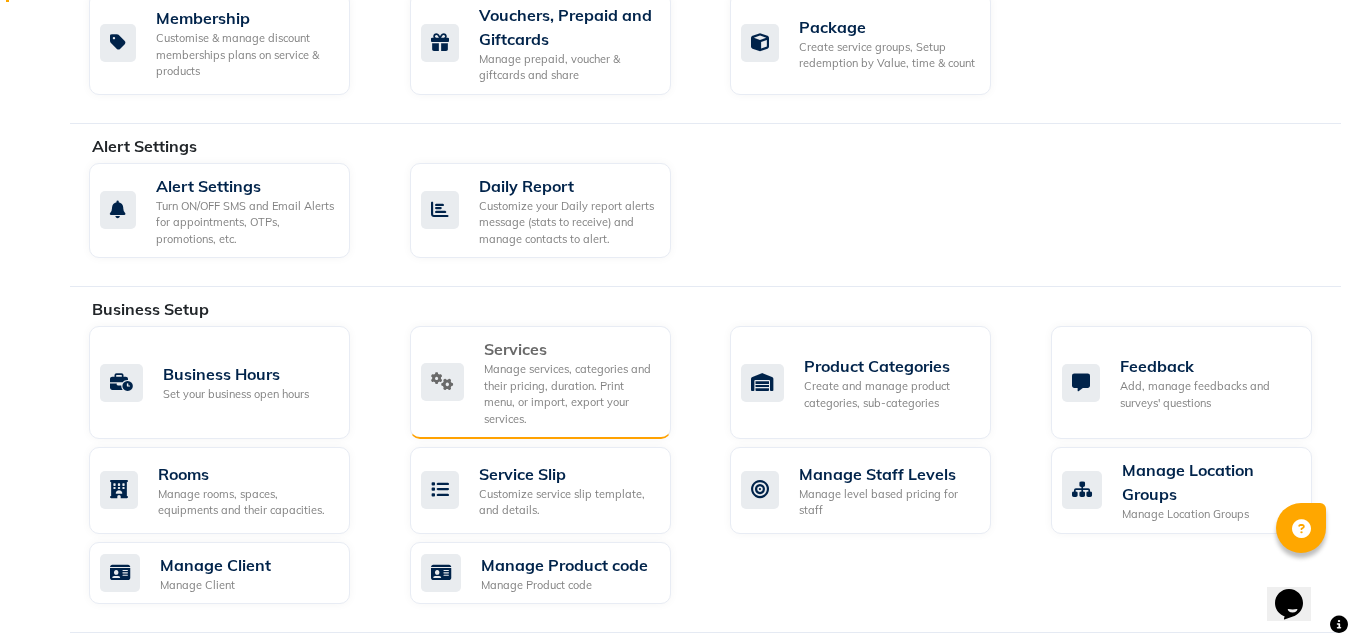 click on "Manage services, categories and their pricing, duration. Print menu, or import, export your services." 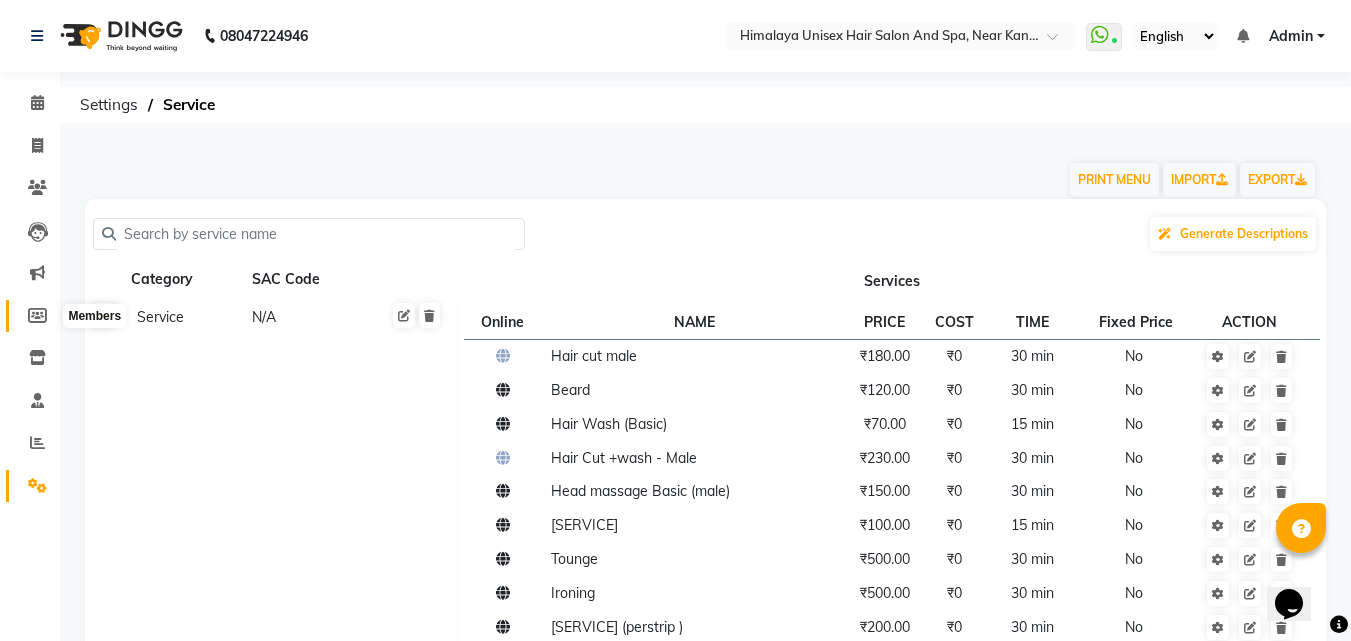 click 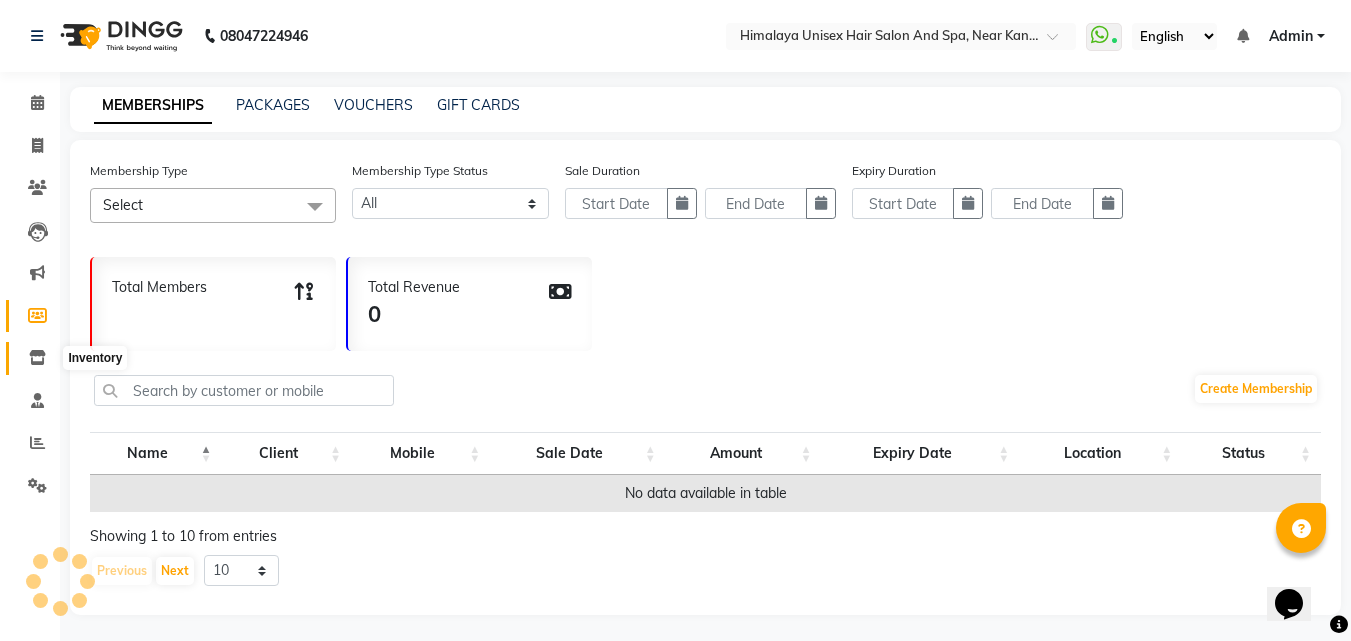 click 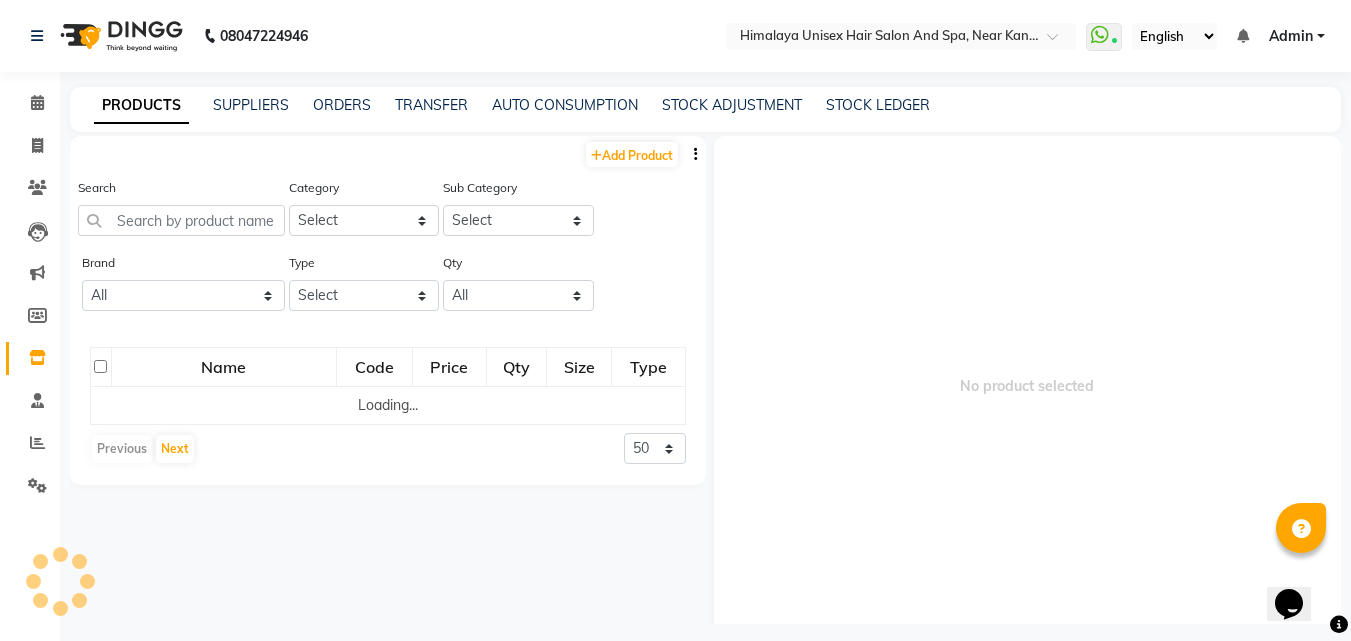 click on "08047224946 Select Location × Himalaya Unisex Hair Salon And Spa, Near Kanya School  WhatsApp Status  ✕ Status:  Connected Most Recent Message: 02-08-2025     12:13 PM Recent Service Activity: 02-08-2025     12:31 PM English ENGLISH Español العربية मराठी हिंदी ગુજરાતી தமிழ் 中文 Notifications nothing to show Admin Manage Profile Change Password Sign out  Version:3.15.11  ☀ Himalaya unisex hair salon and spa, Near Kanya School  Calendar  Invoice  Clients  Leads   Marketing  Members  Inventory  Staff  Reports  Settings Completed InProgress Upcoming Dropped Tentative Check-In Confirm Bookings Generate Report Segments Page Builder PRODUCTS SUPPLIERS ORDERS TRANSFER AUTO CONSUMPTION STOCK ADJUSTMENT STOCK LEDGER  Add Product  Search Category Select Personal Care Skin Makeup Hair Appliances Beard Waxing Disposable Threading Hands and Feet Beauty Planet Botox Cadiveu Casmara Cheryls Loreal Olaplex Other Sub Category Select Brand All Beardo Beardoo 50" at bounding box center [675, 327] 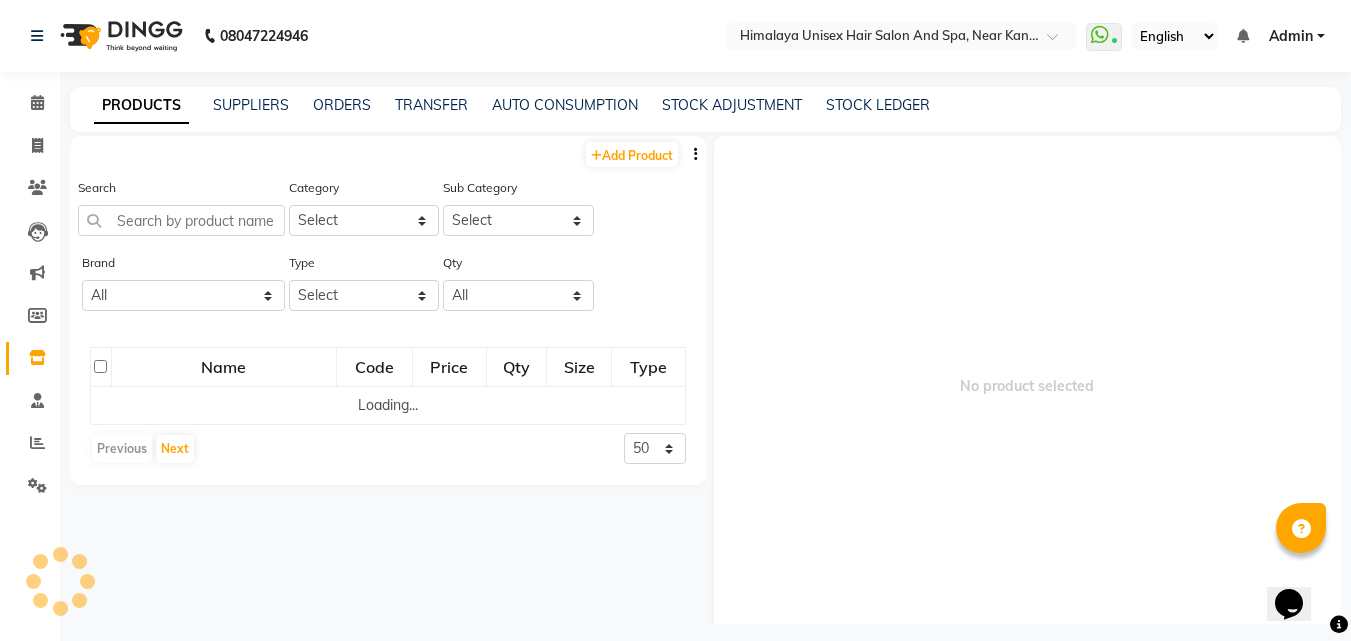 click on "PRODUCTS SUPPLIERS ORDERS TRANSFER AUTO CONSUMPTION STOCK ADJUSTMENT STOCK LEDGER" 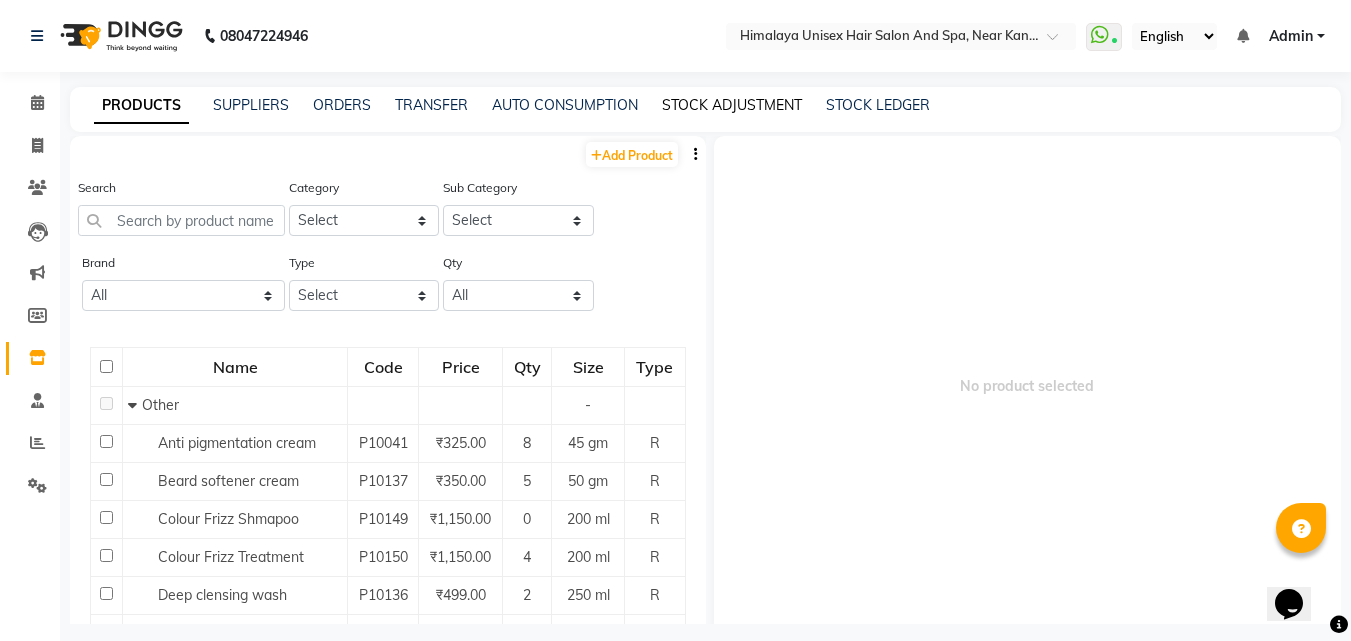 click on "STOCK ADJUSTMENT" 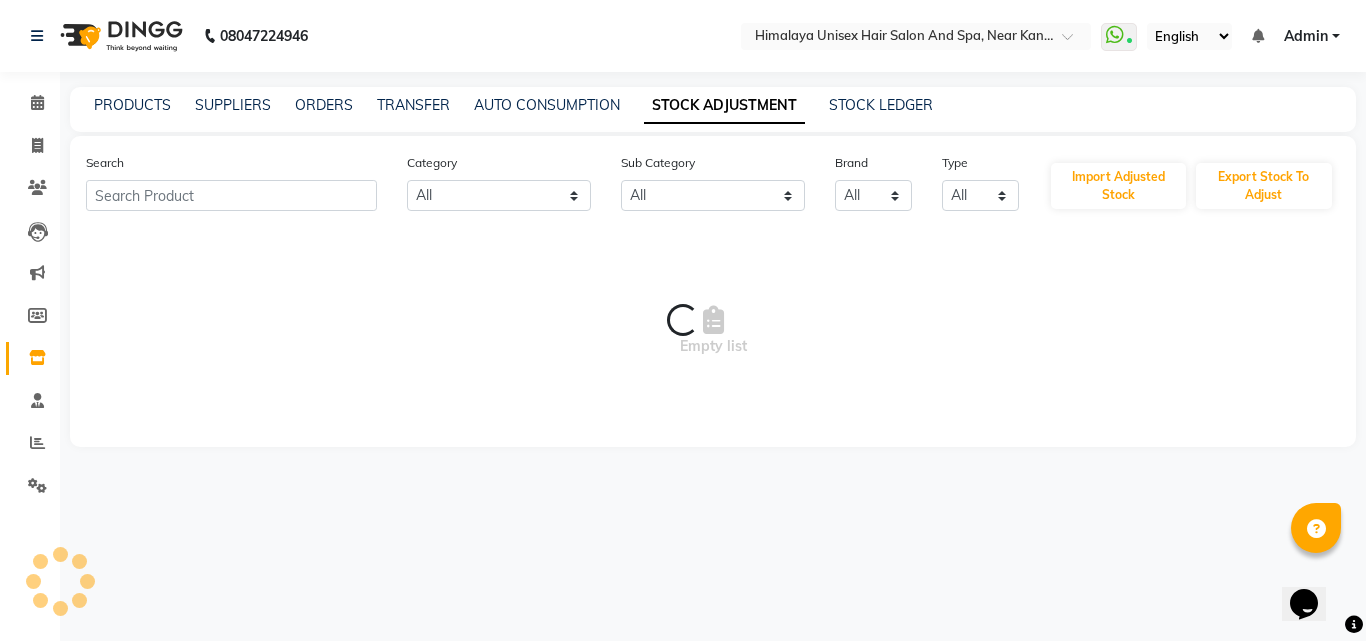 click on "Search Category All Sub Category All Brand All Type All Both Consumable Retail  Import Adjusted Stock   Export Stock To Adjust   Empty list" 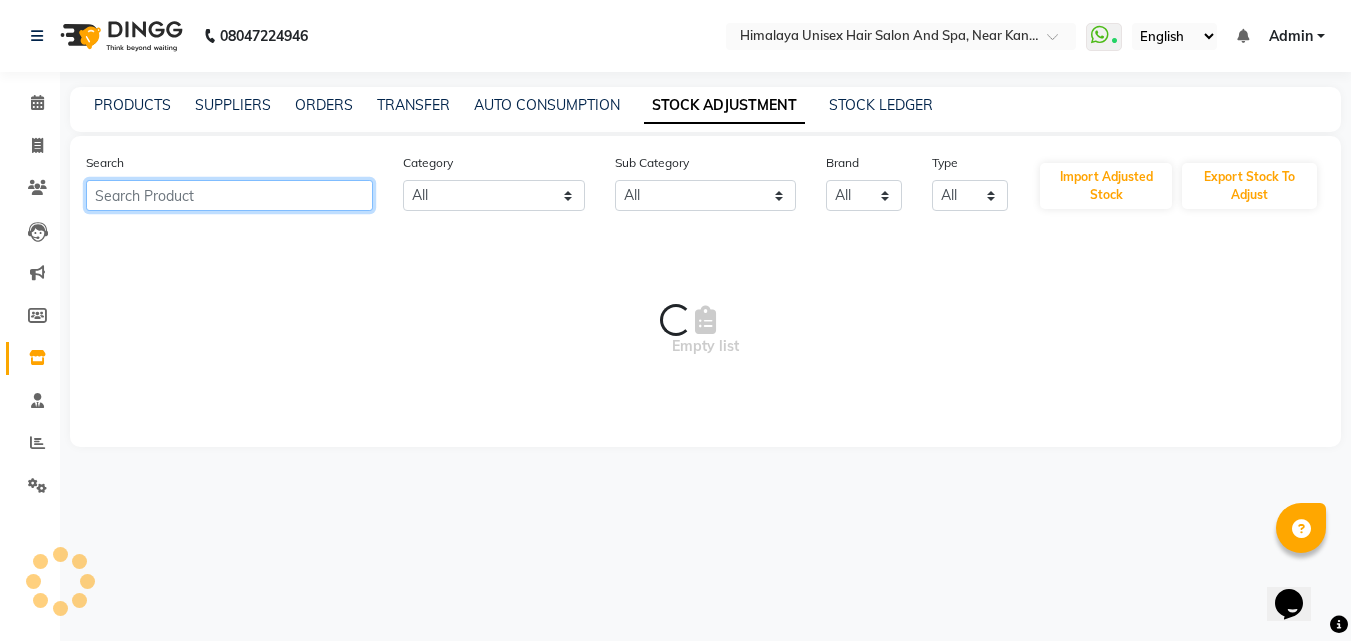 click 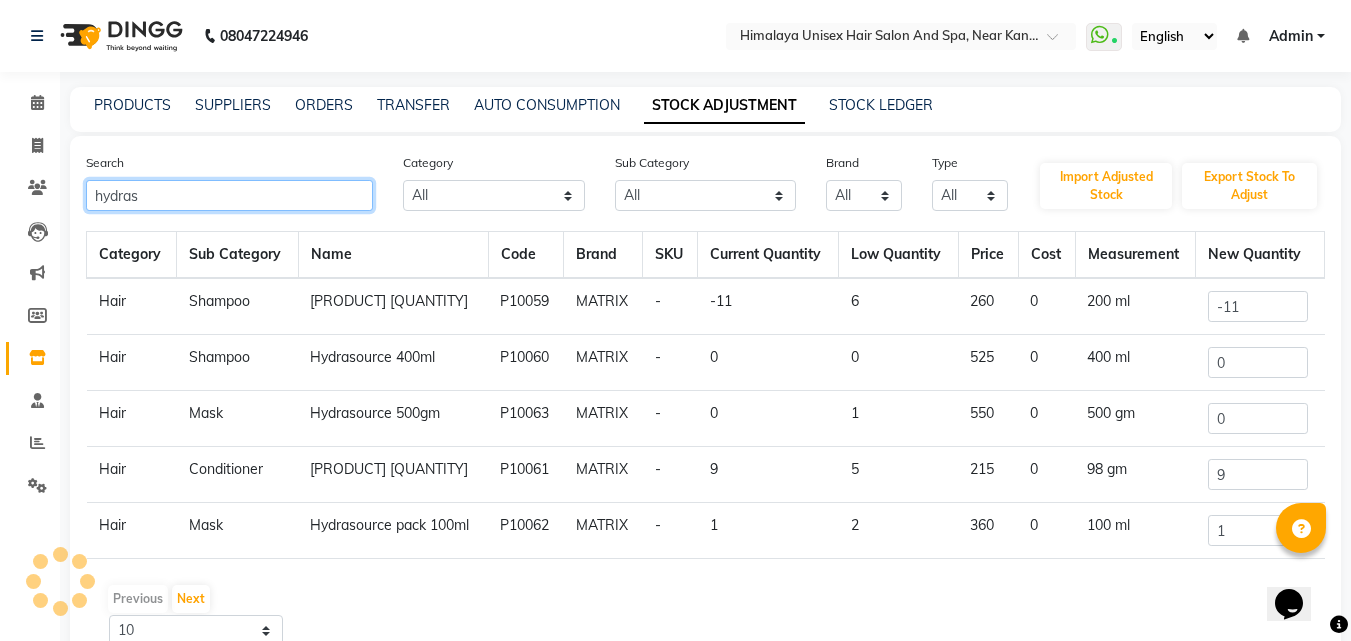 type on "hydras" 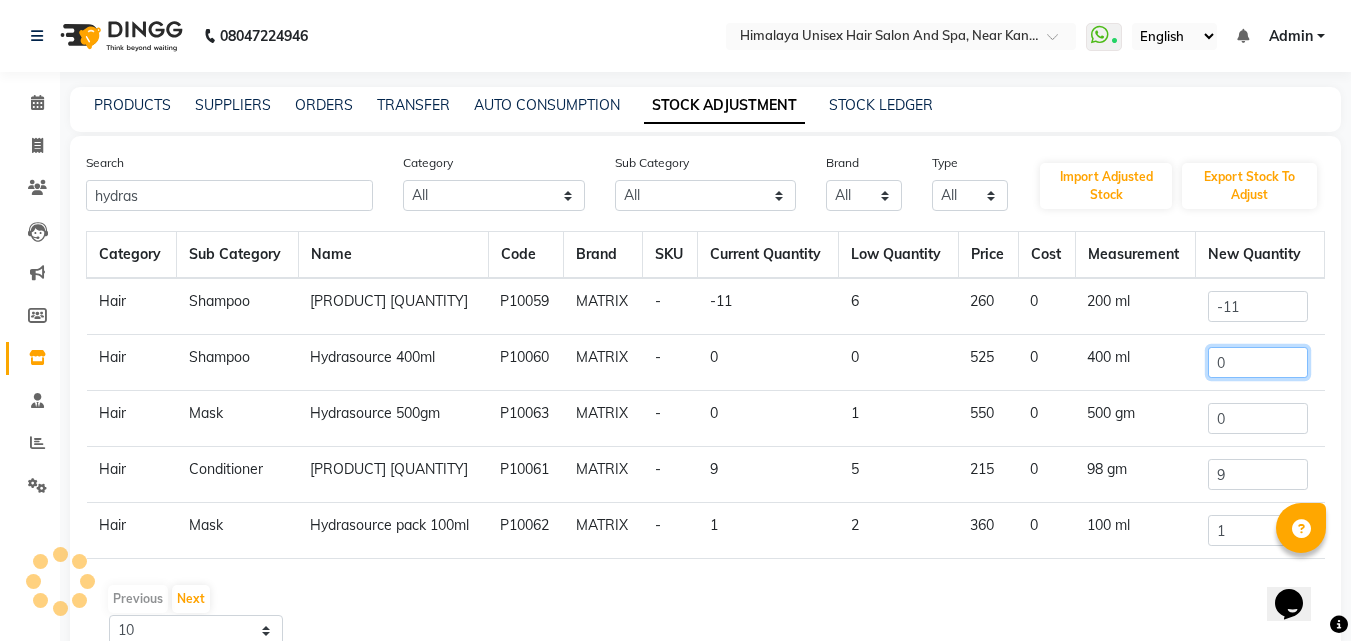 click on "0" 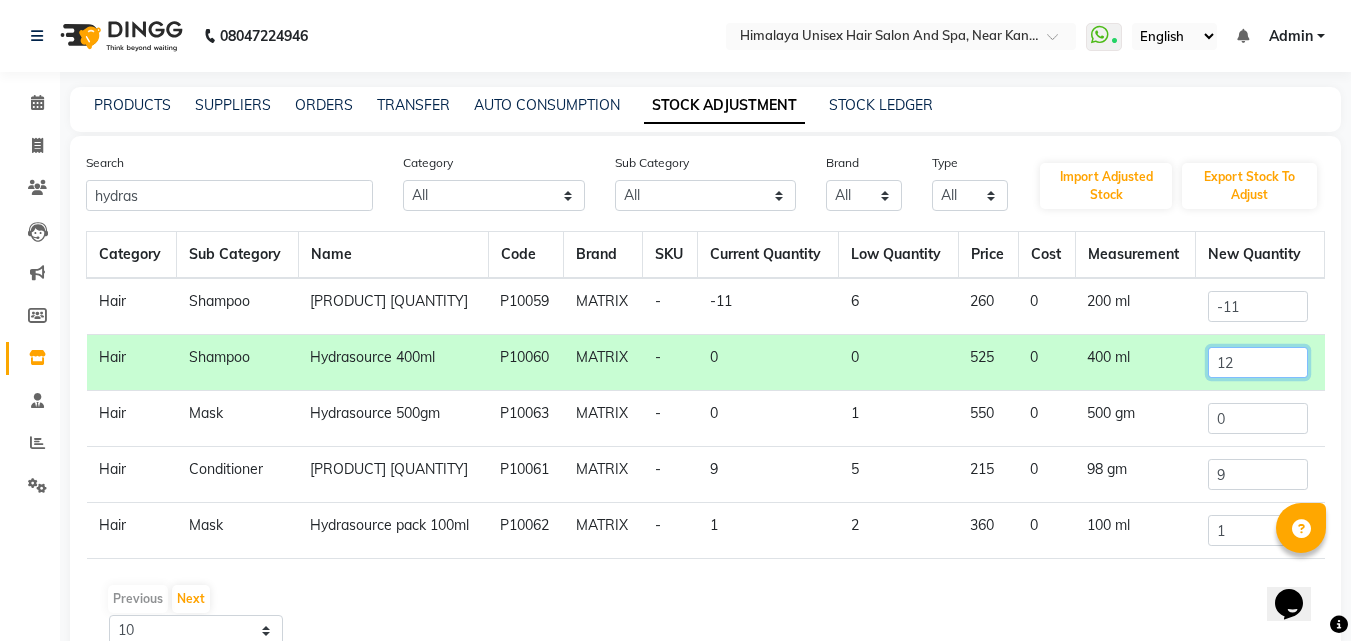 type on "12" 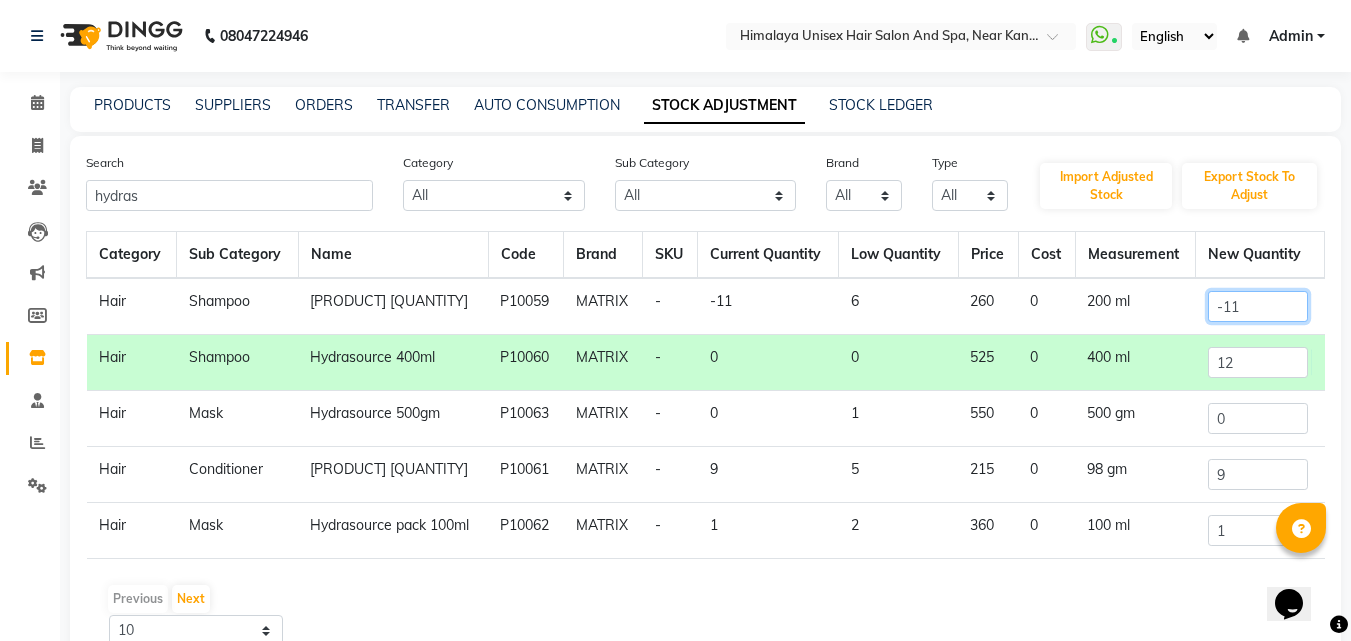 click on "-11" 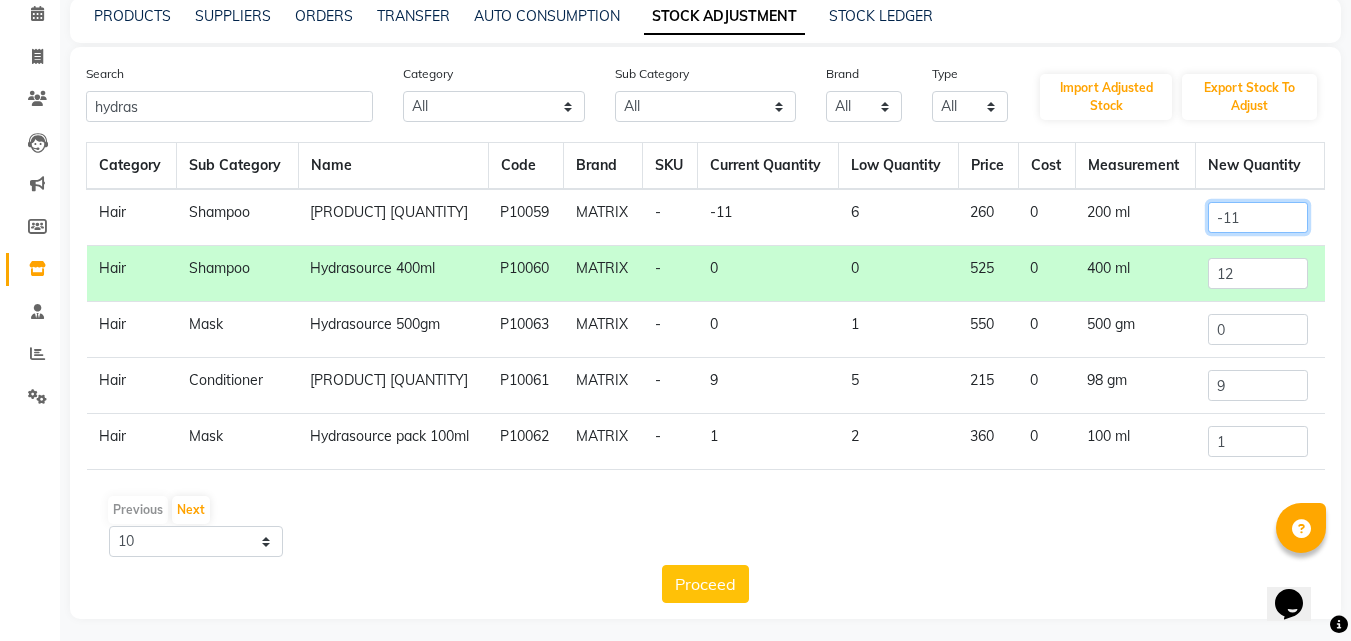 scroll, scrollTop: 97, scrollLeft: 0, axis: vertical 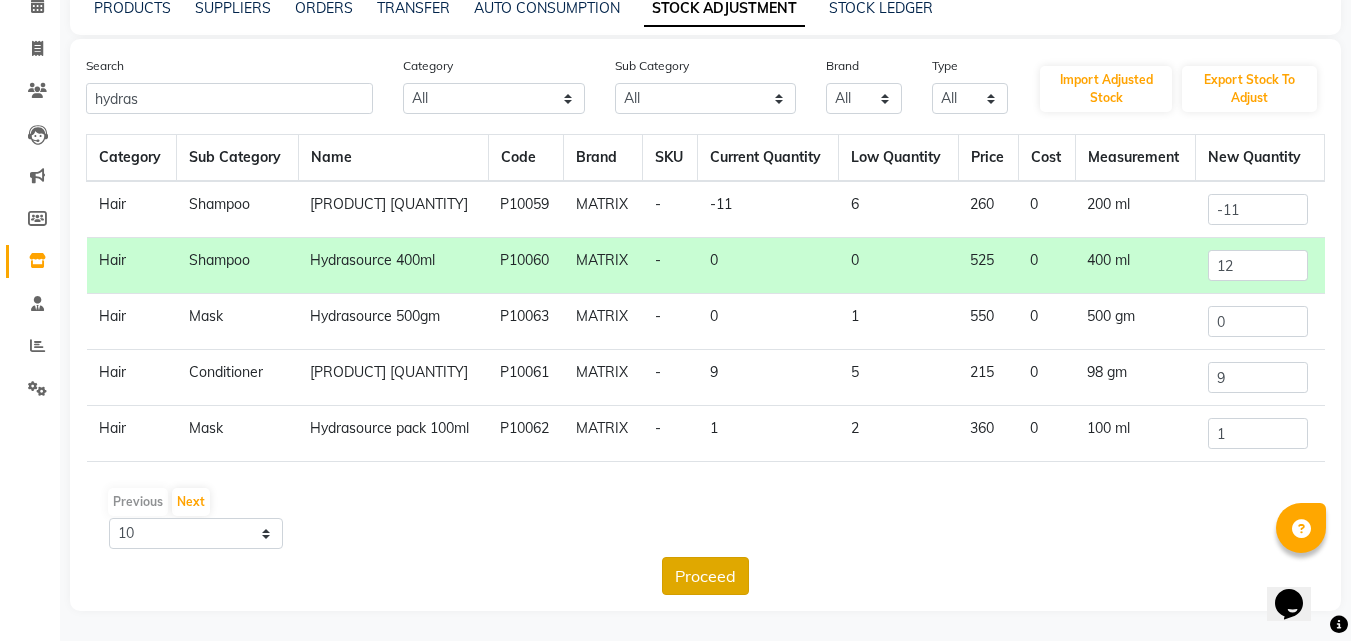 click on "Proceed" 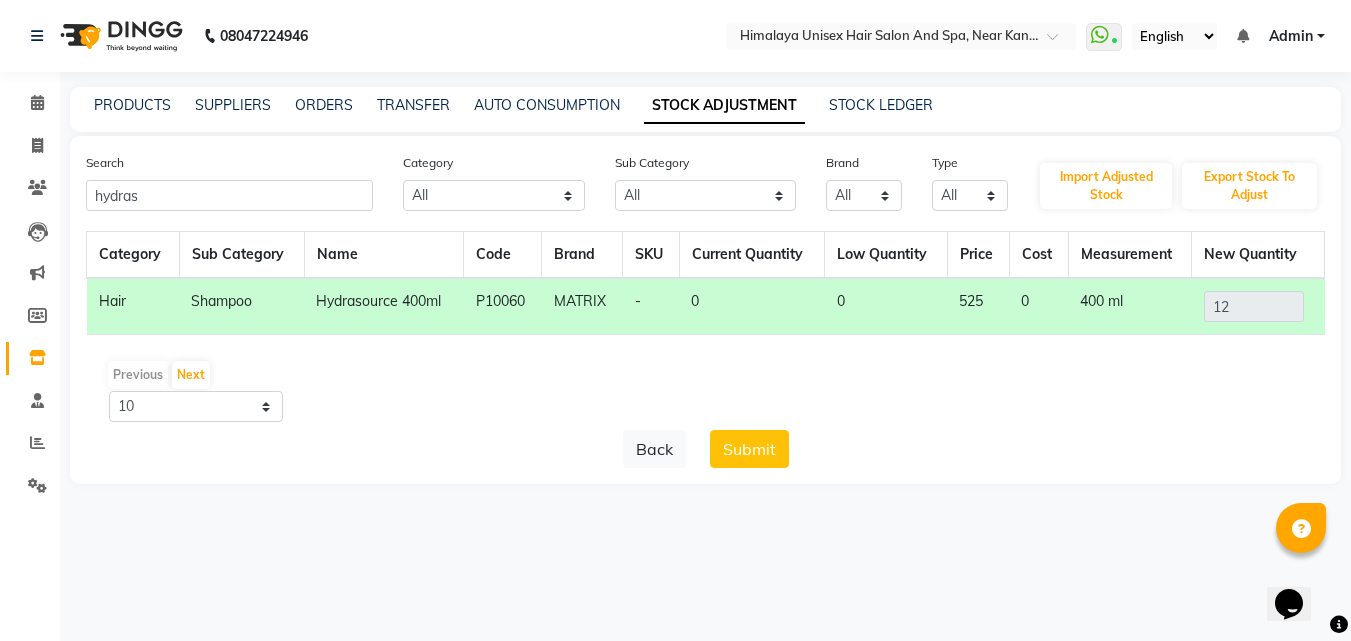 scroll, scrollTop: 0, scrollLeft: 0, axis: both 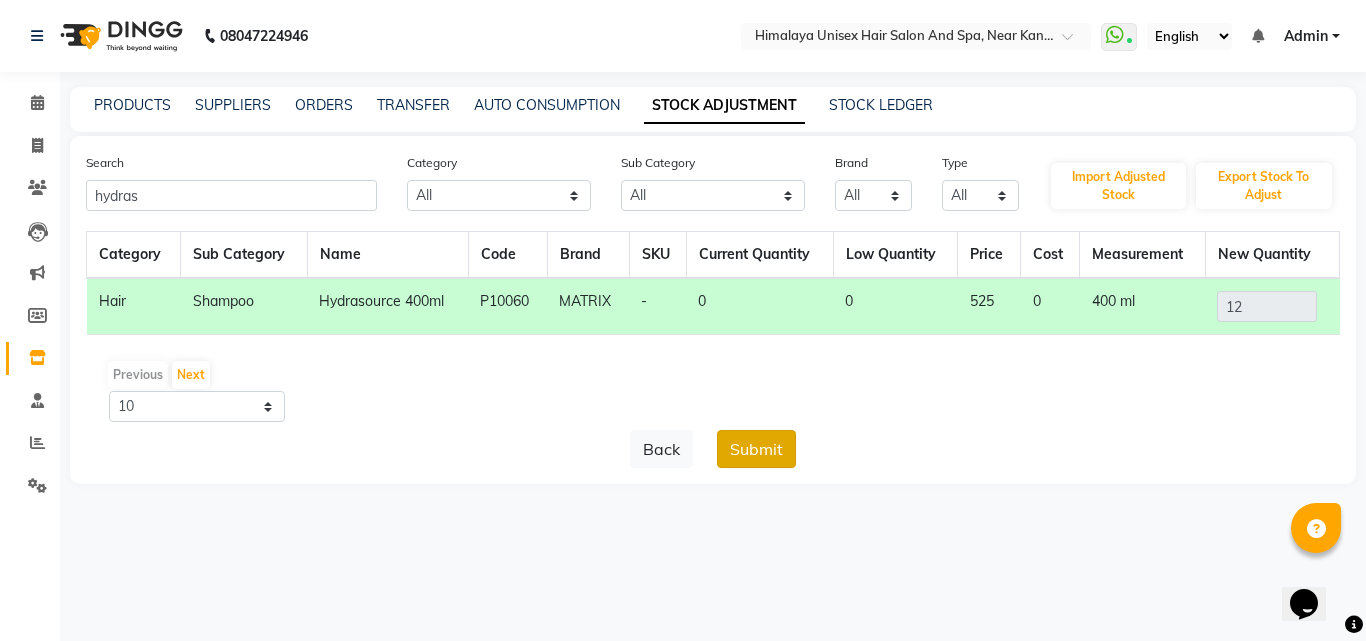 click on "Submit" 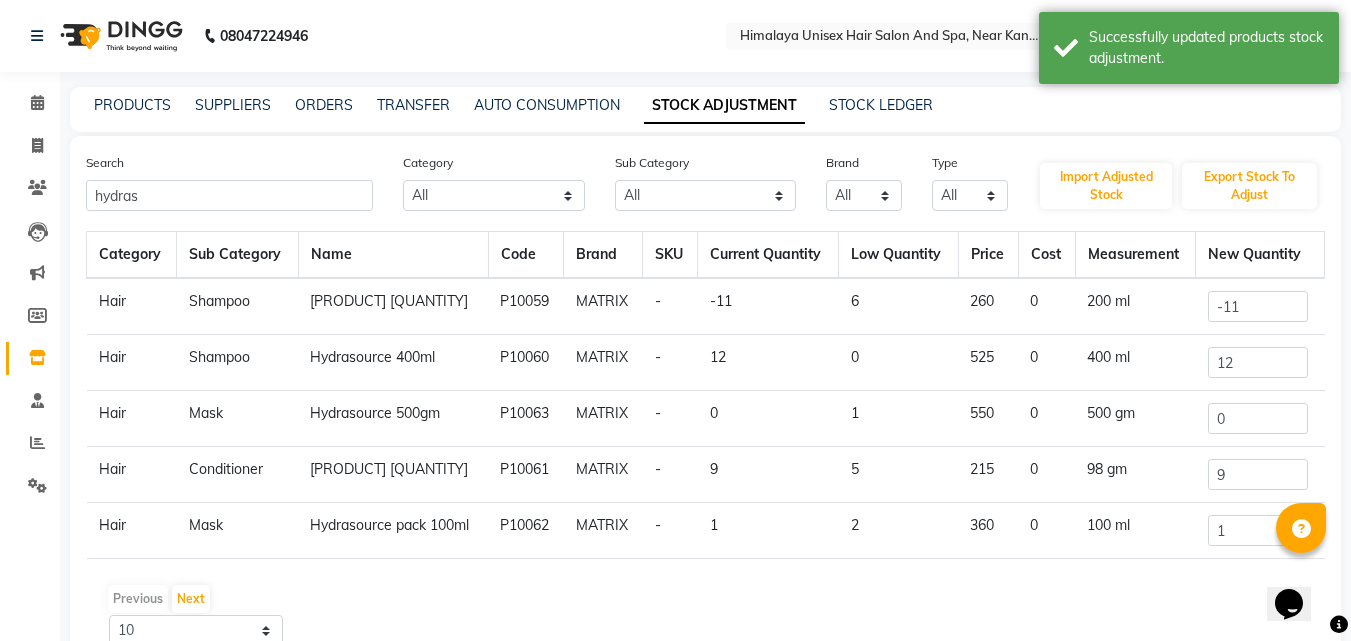 scroll, scrollTop: 97, scrollLeft: 0, axis: vertical 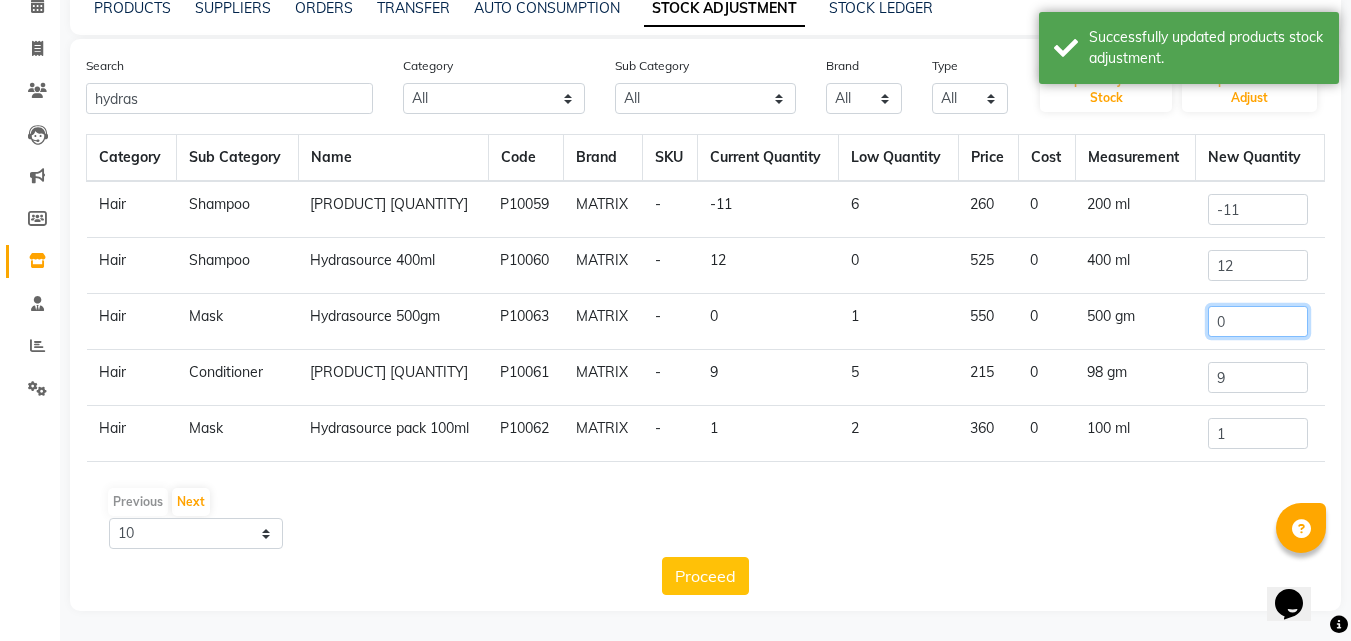 click on "0" 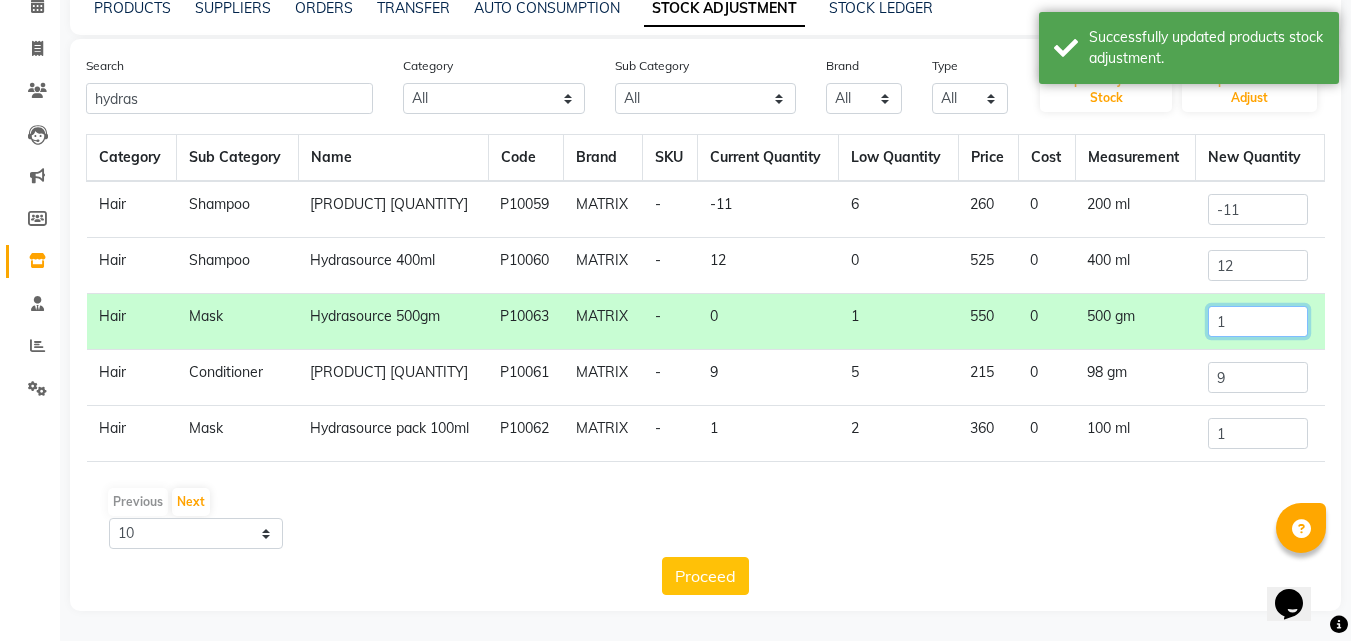 type on "1" 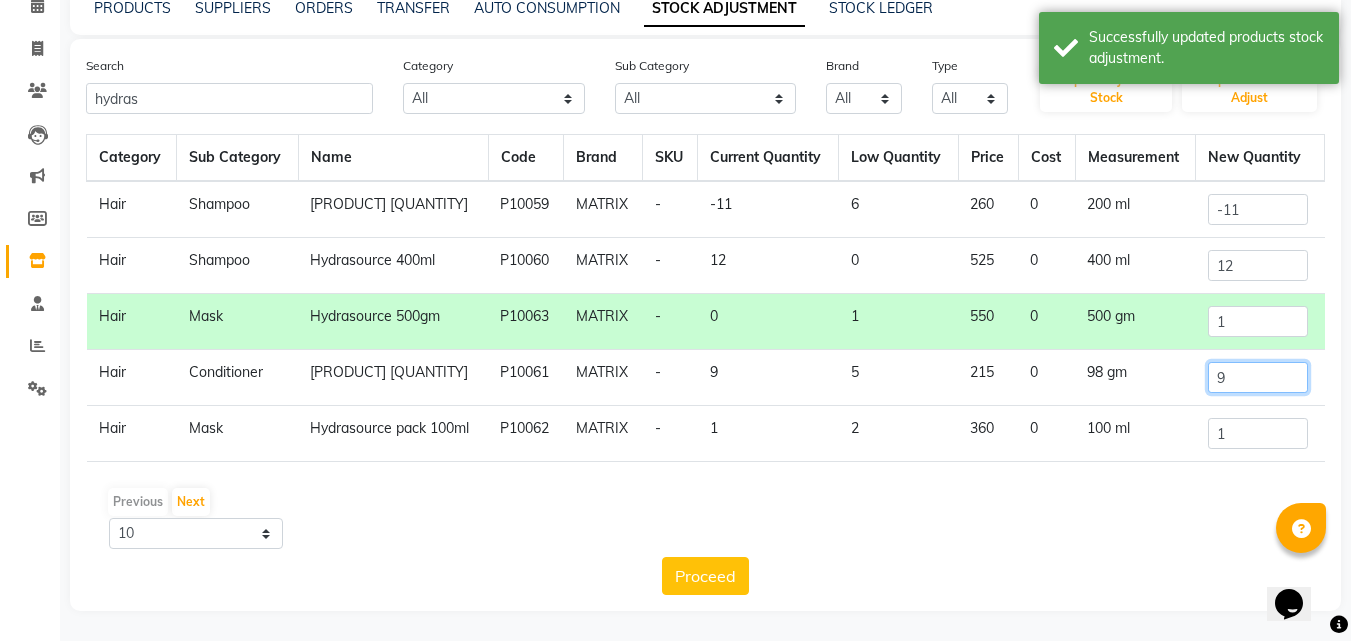 click on "9" 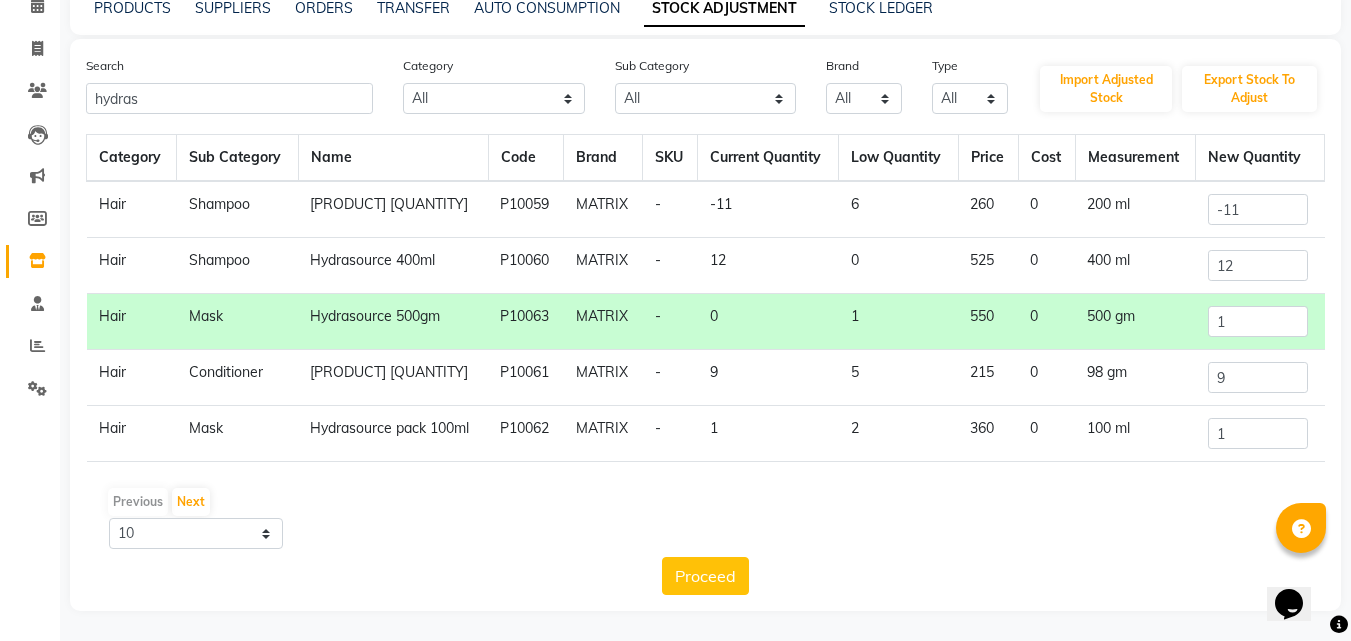 drag, startPoint x: 697, startPoint y: 559, endPoint x: 693, endPoint y: 577, distance: 18.439089 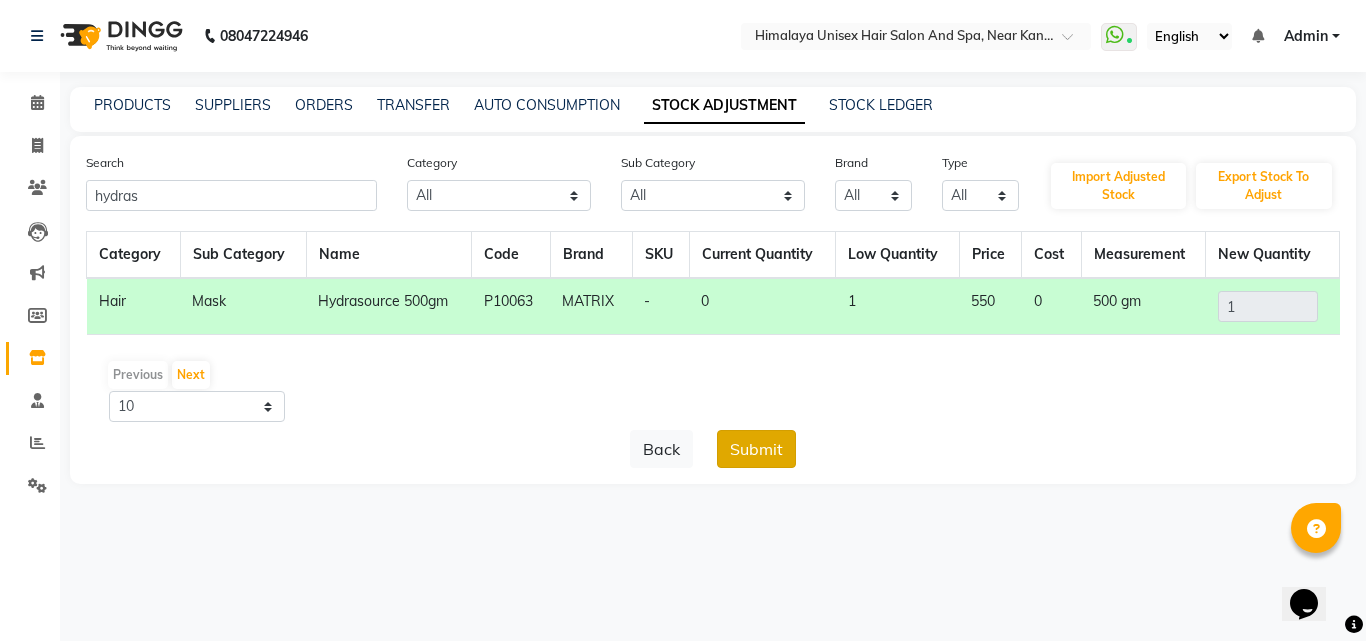 click on "Submit" 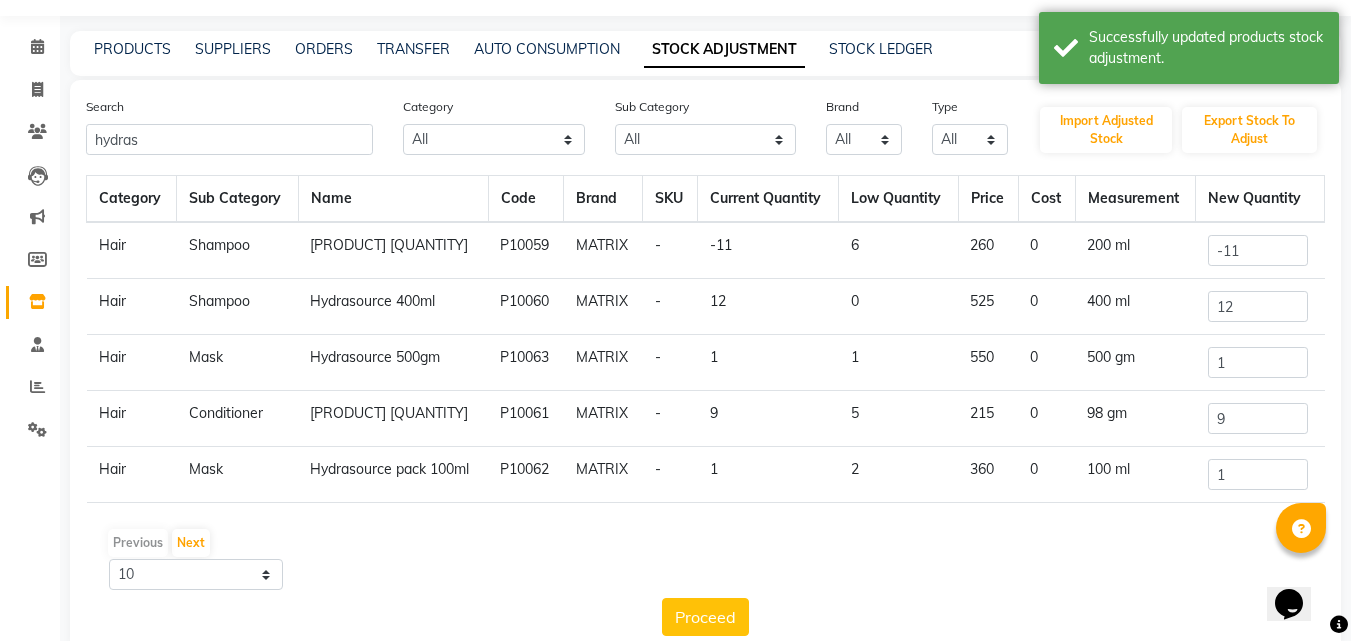 scroll, scrollTop: 97, scrollLeft: 0, axis: vertical 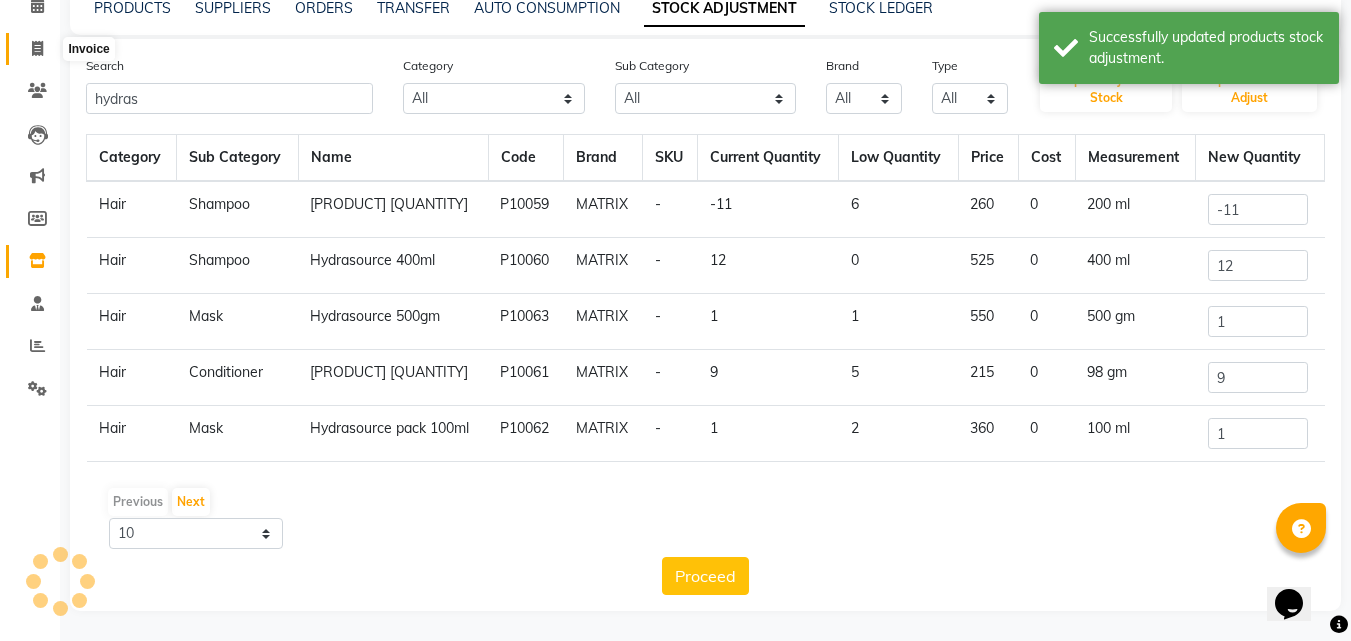 click 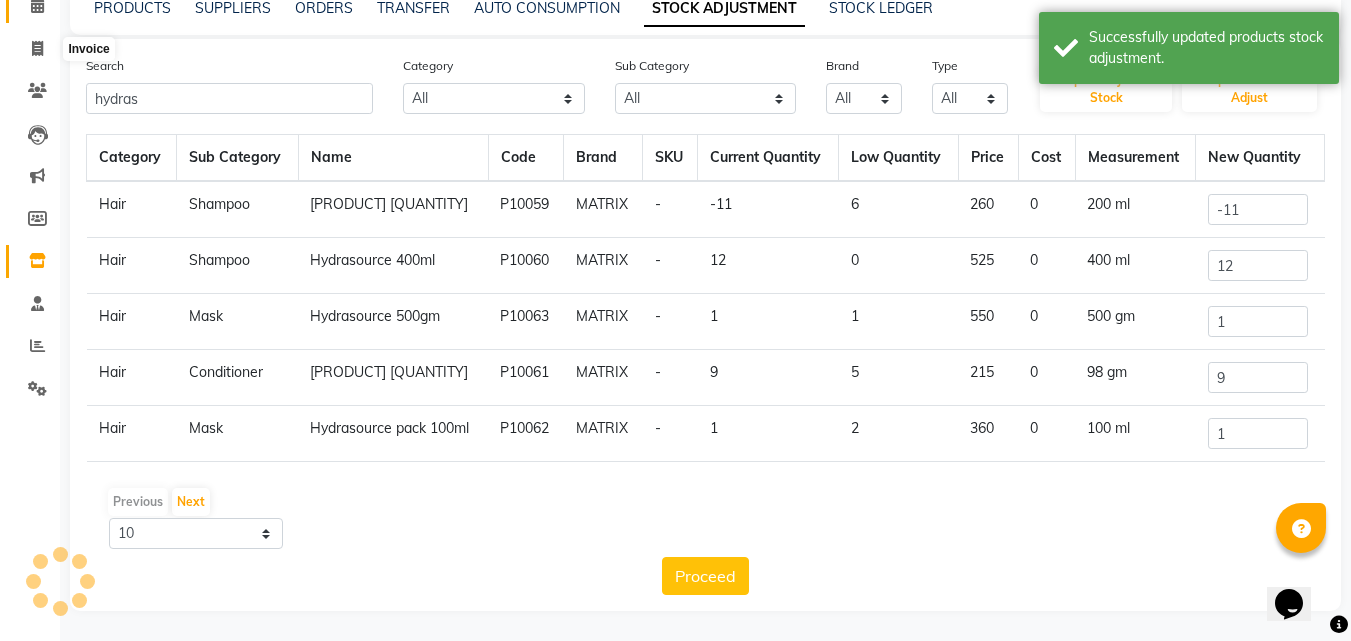 select on "service" 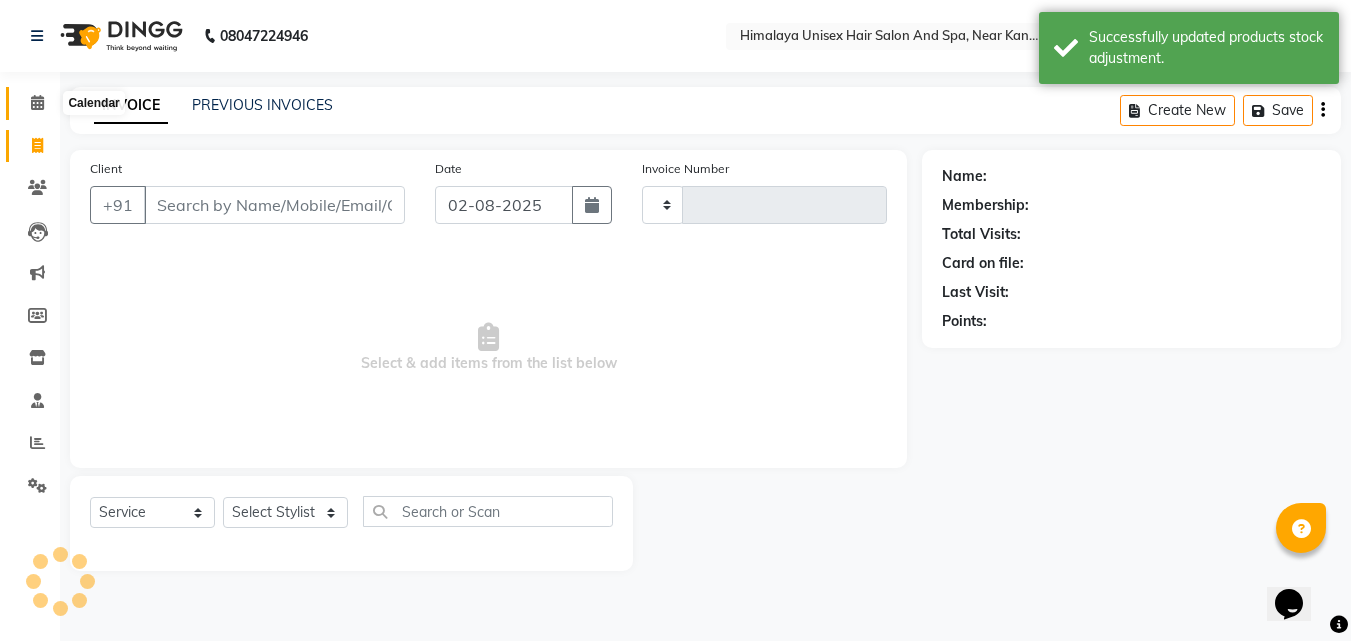 scroll, scrollTop: 0, scrollLeft: 0, axis: both 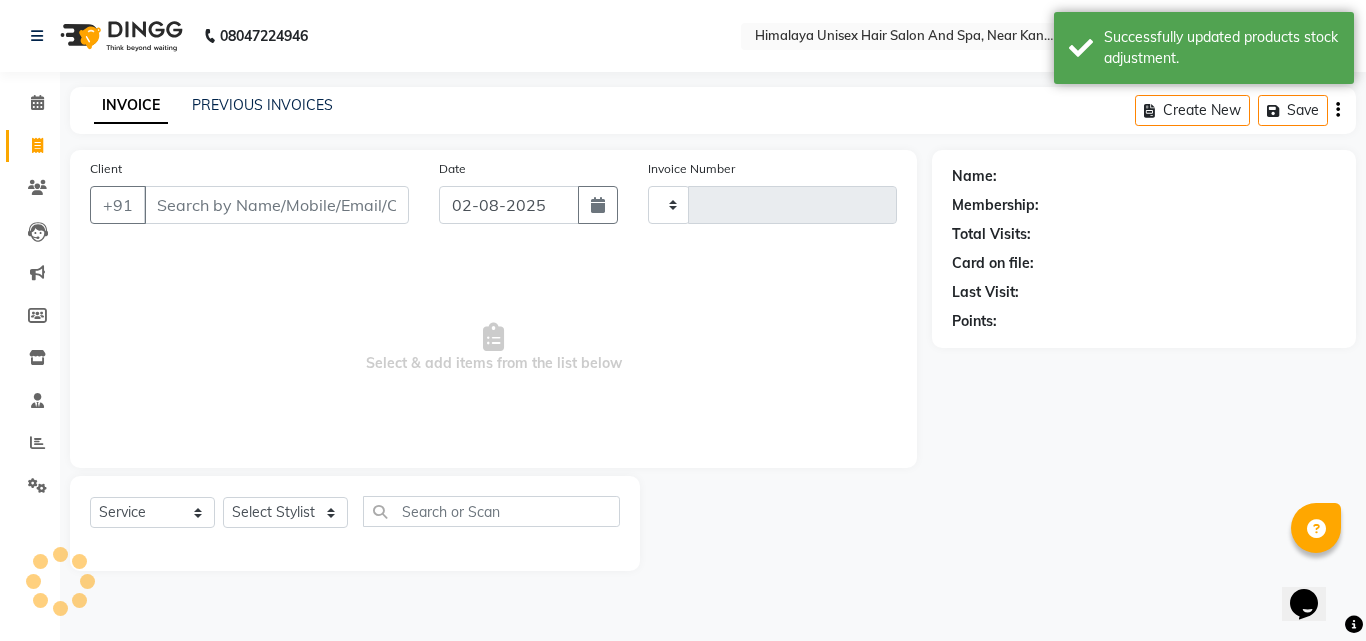 type on "1363" 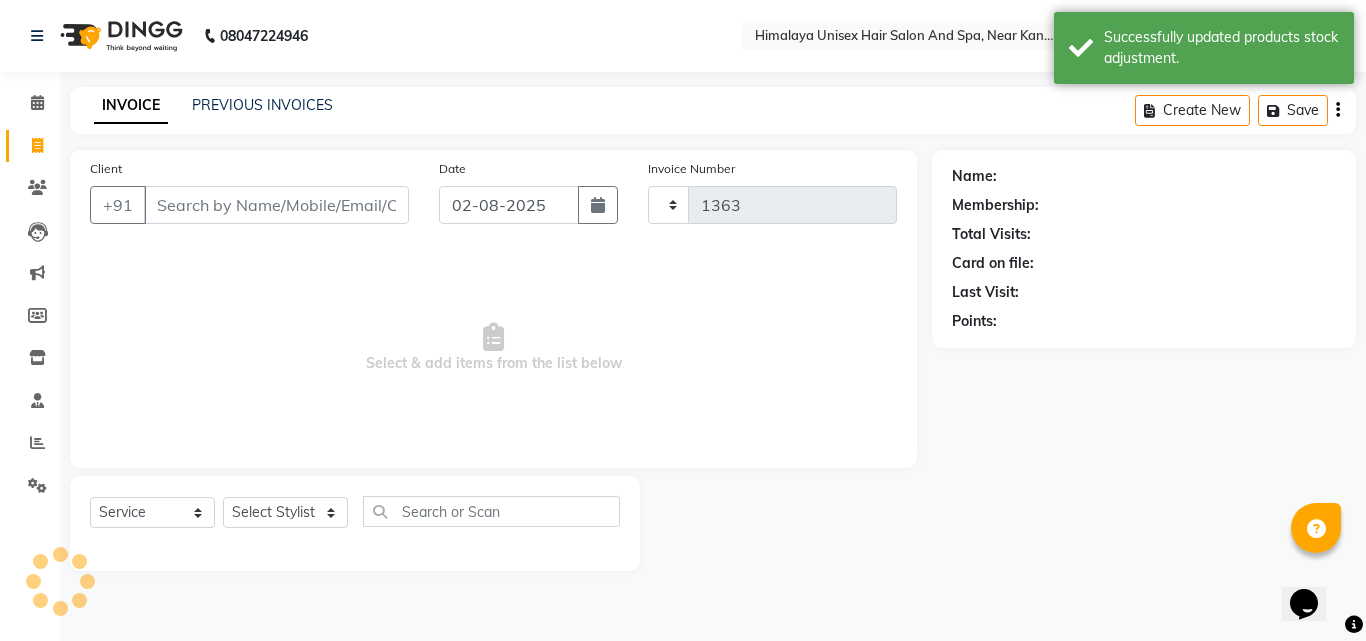select on "4594" 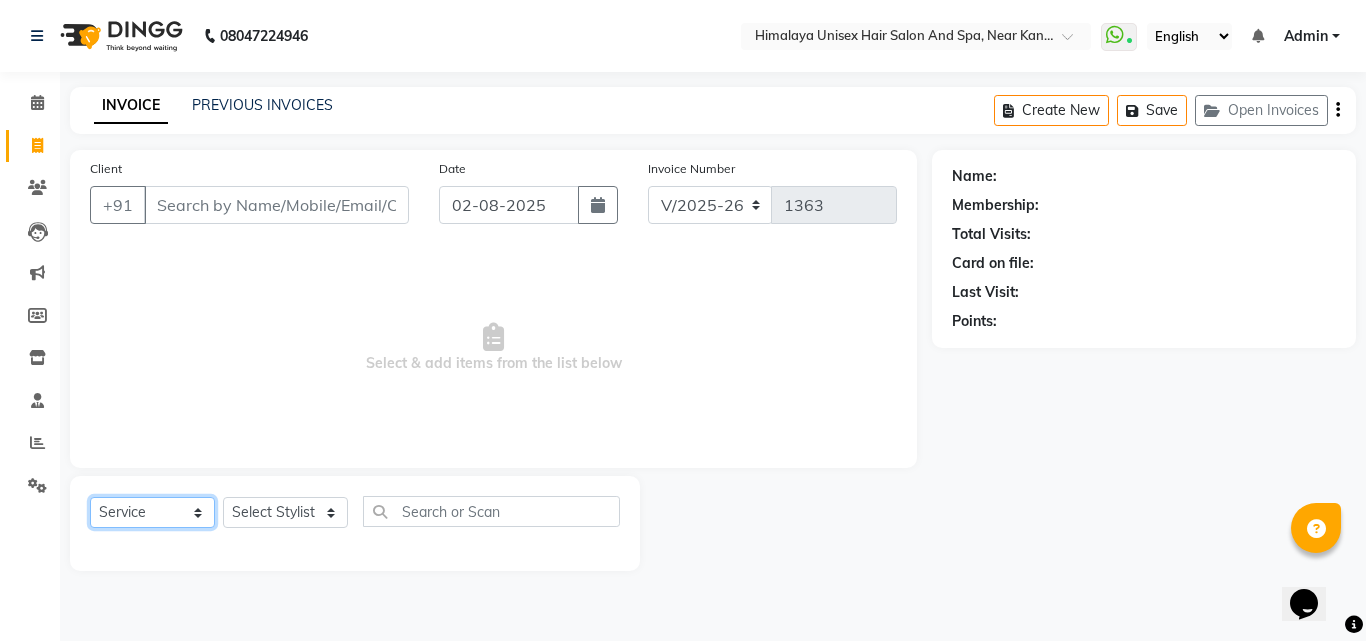 click on "Select  Service  Product  Membership  Package Voucher Prepaid Gift Card" 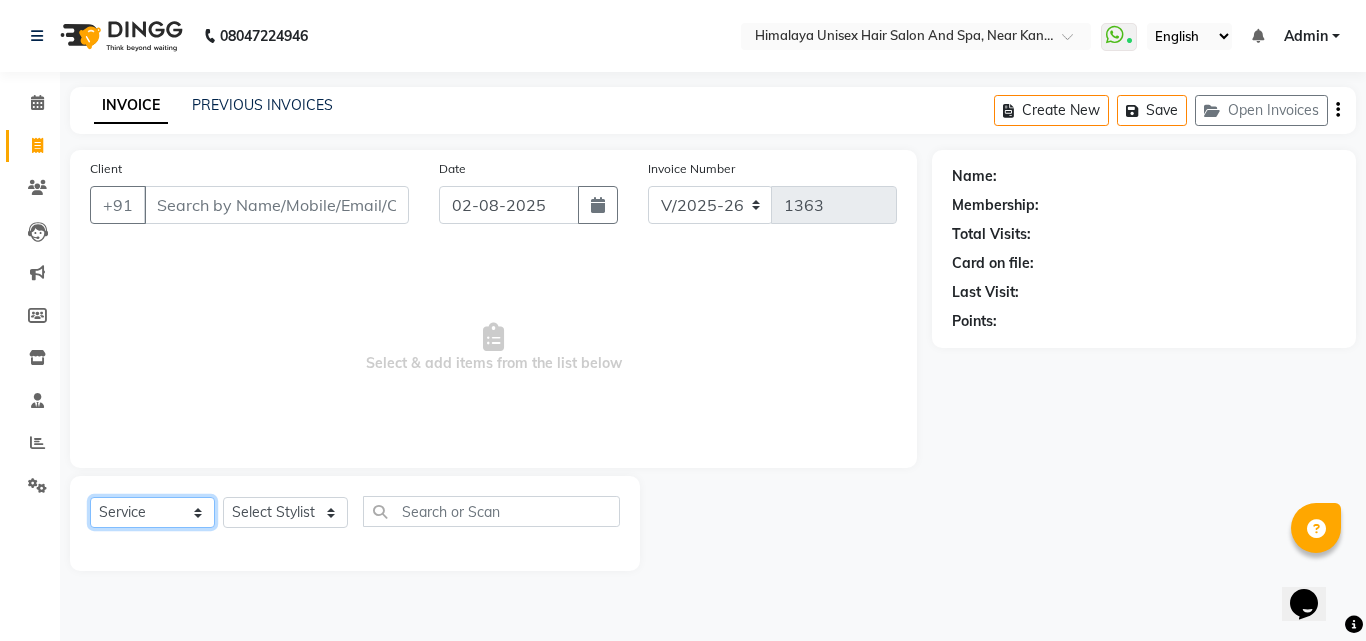 select on "product" 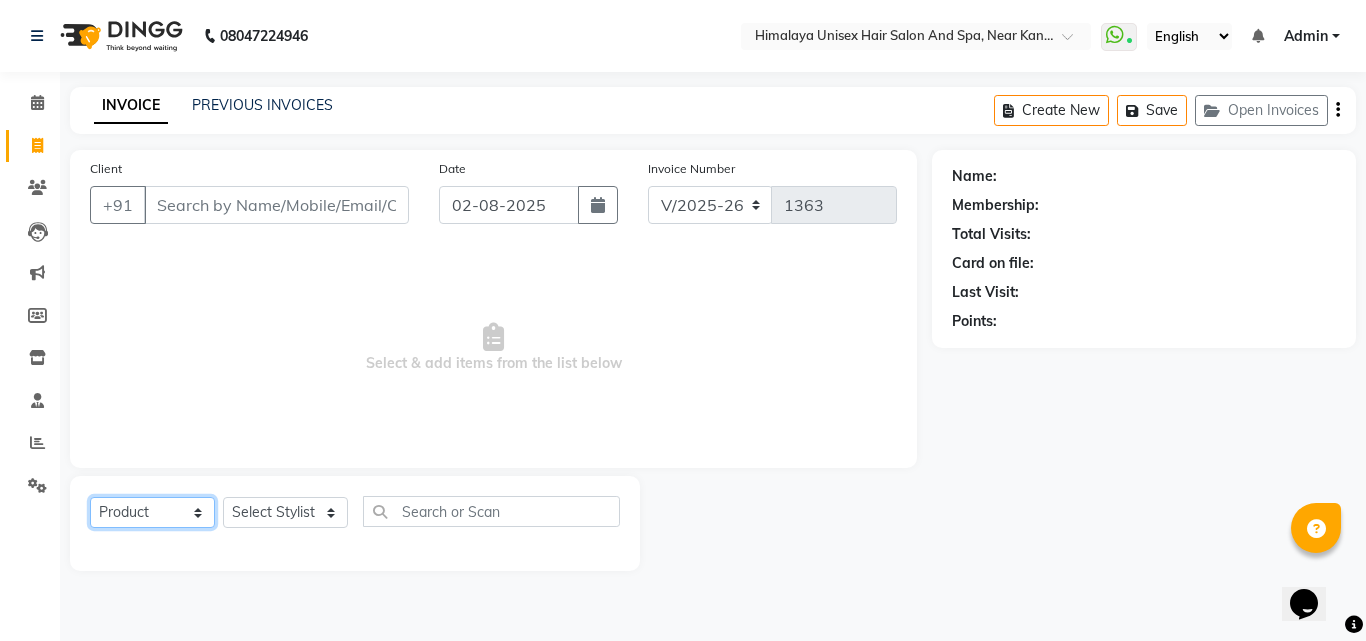 click on "Select  Service  Product  Membership  Package Voucher Prepaid Gift Card" 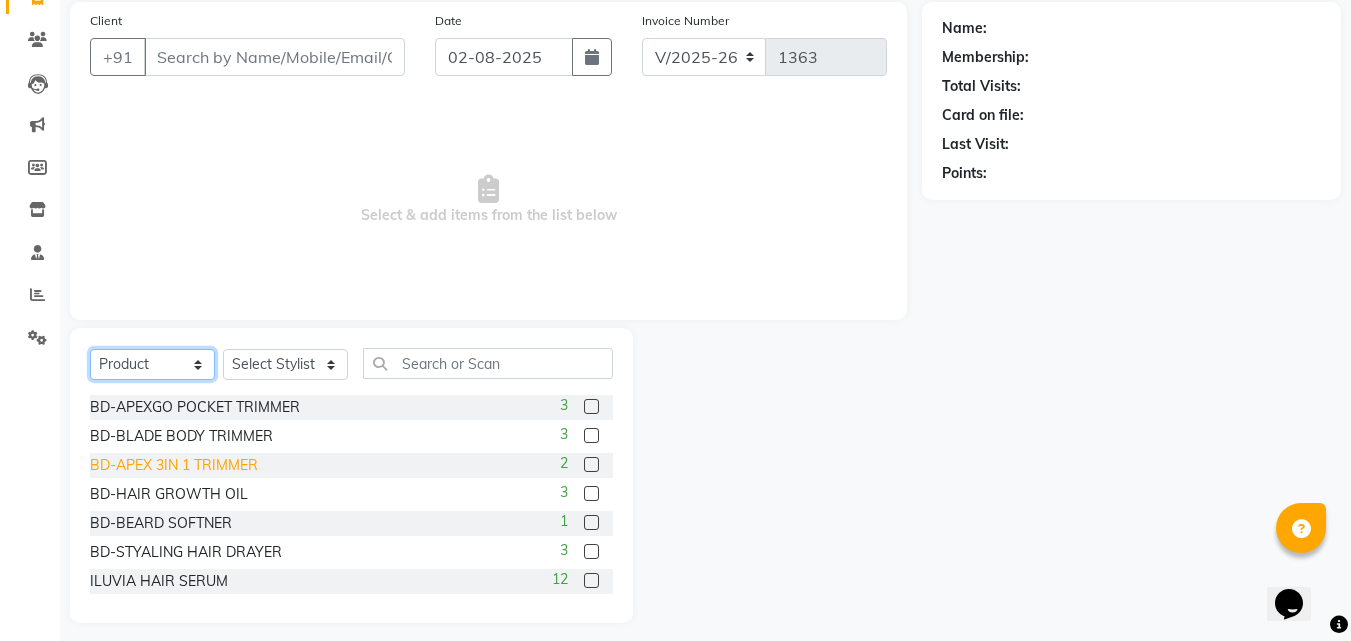 scroll, scrollTop: 160, scrollLeft: 0, axis: vertical 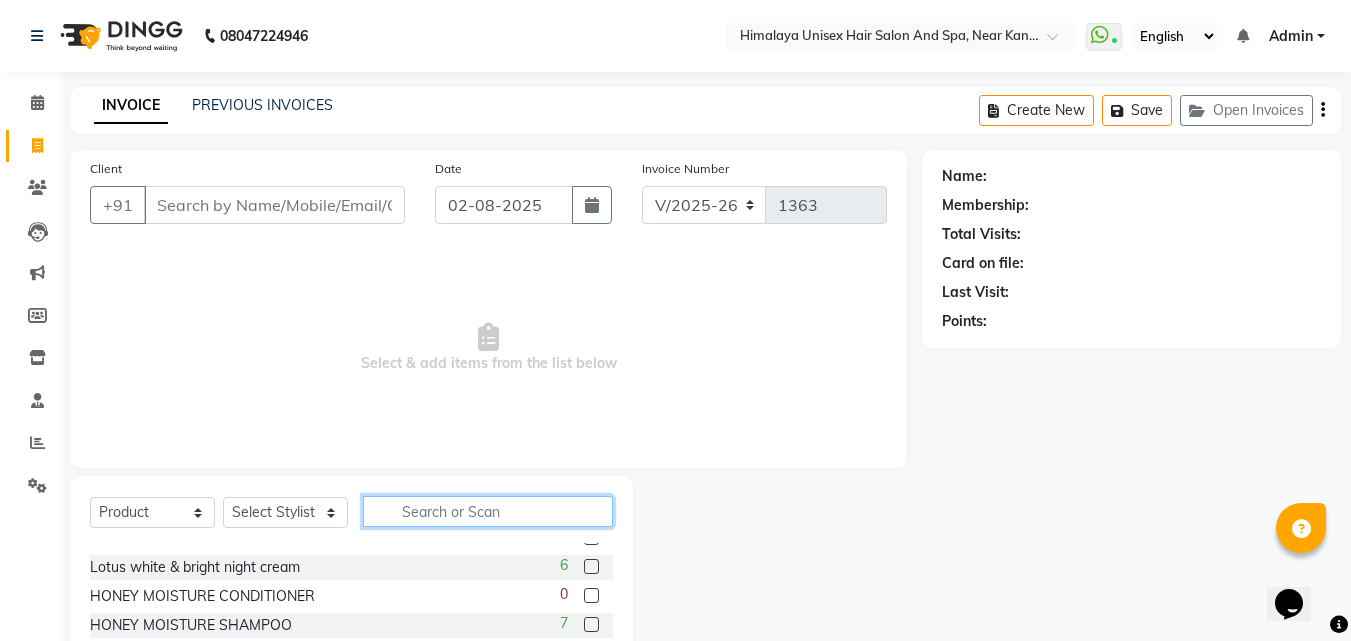 click 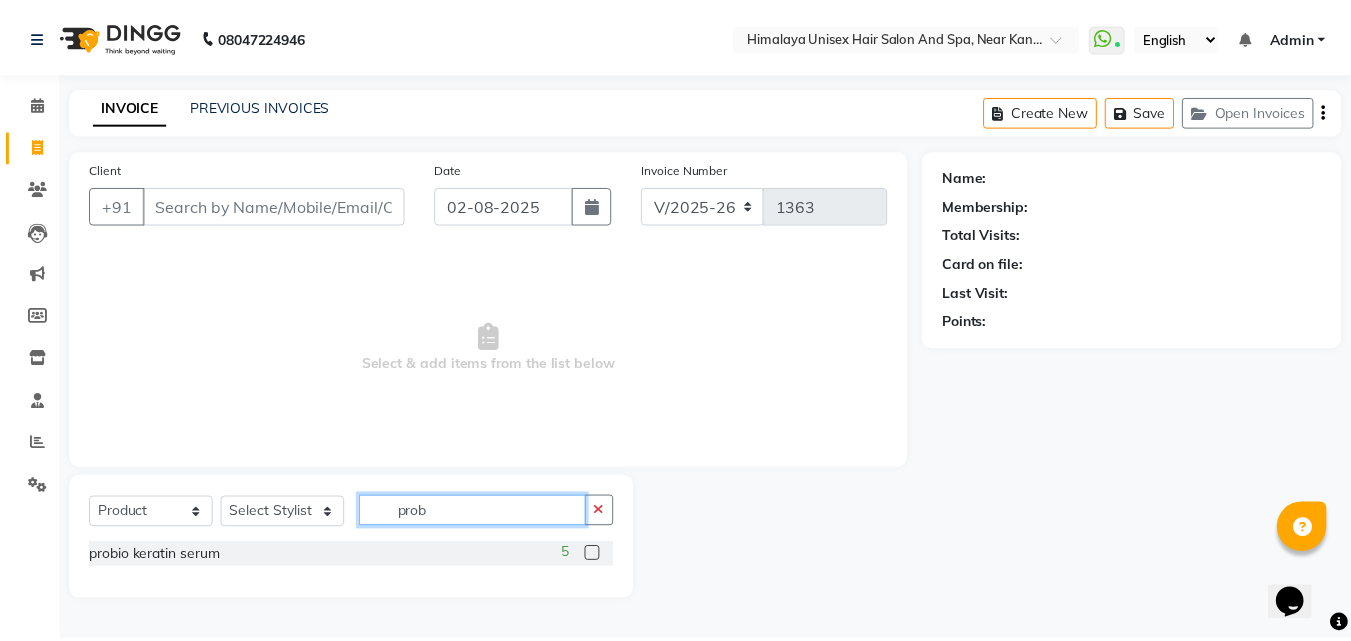scroll, scrollTop: 0, scrollLeft: 0, axis: both 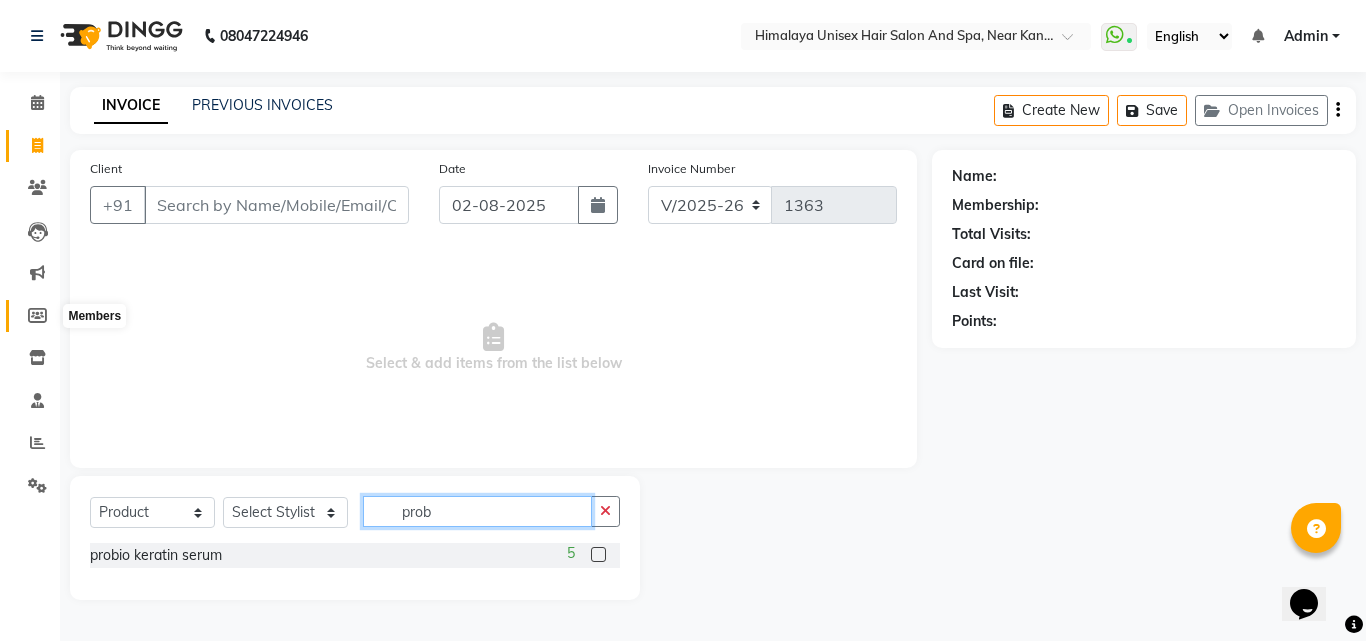 type on "prob" 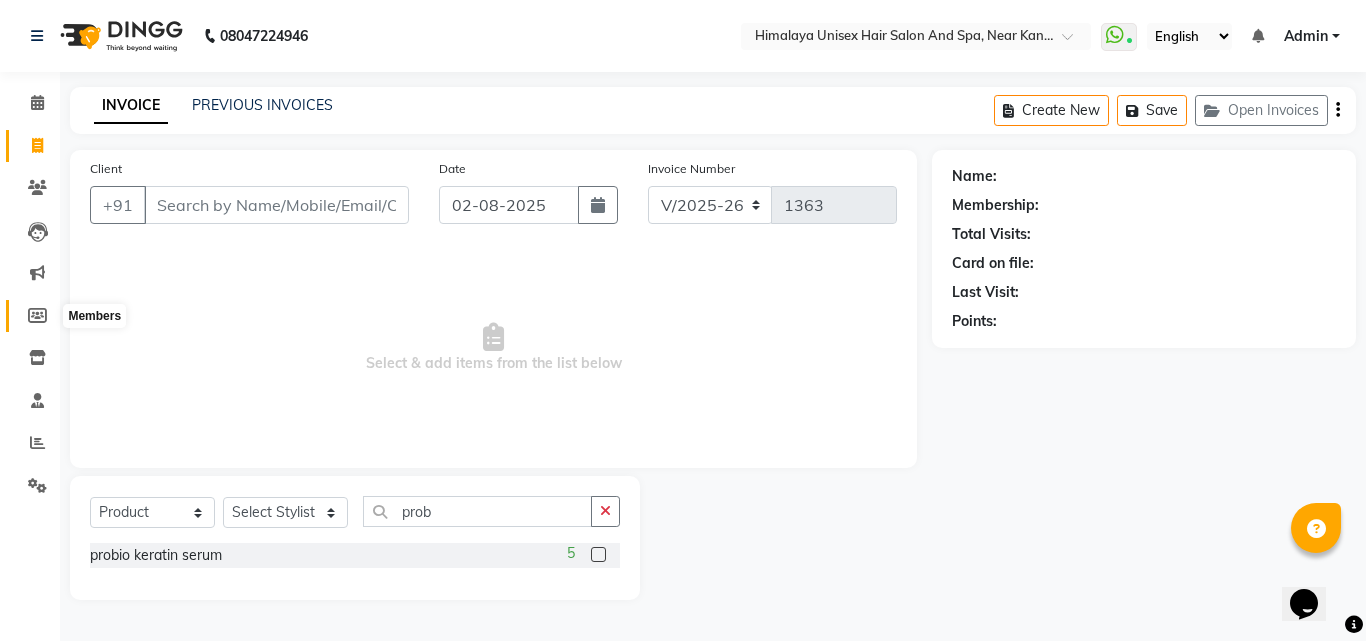 click 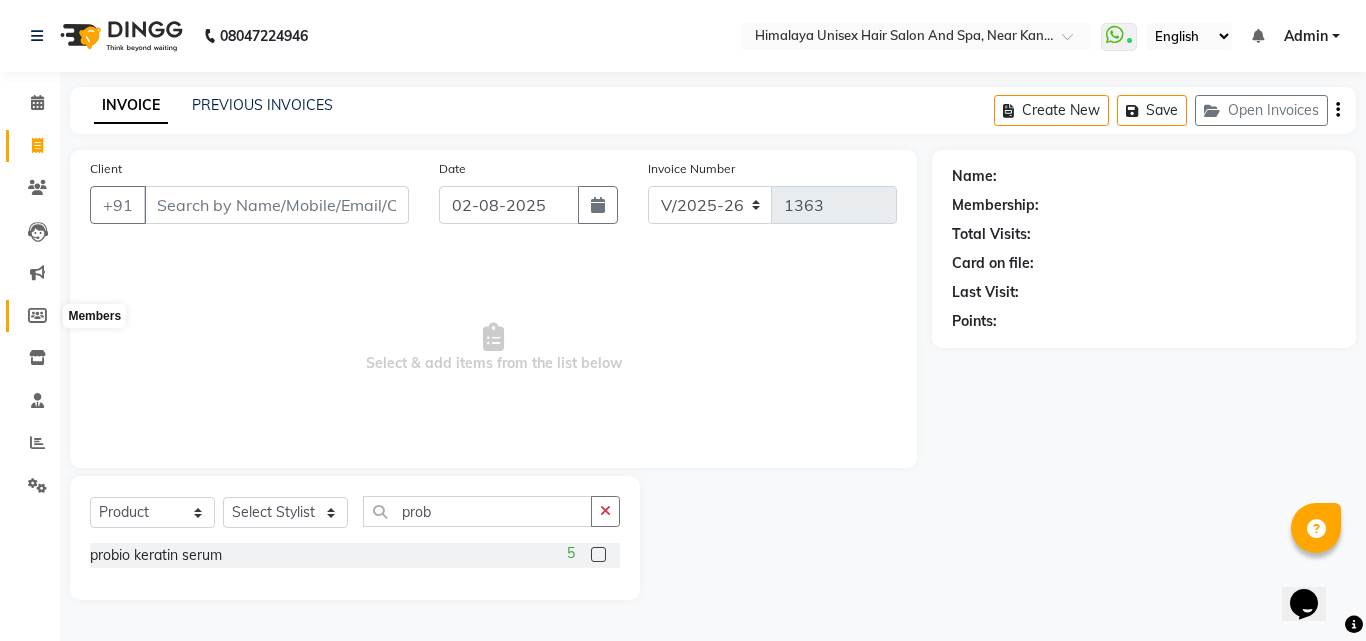 select 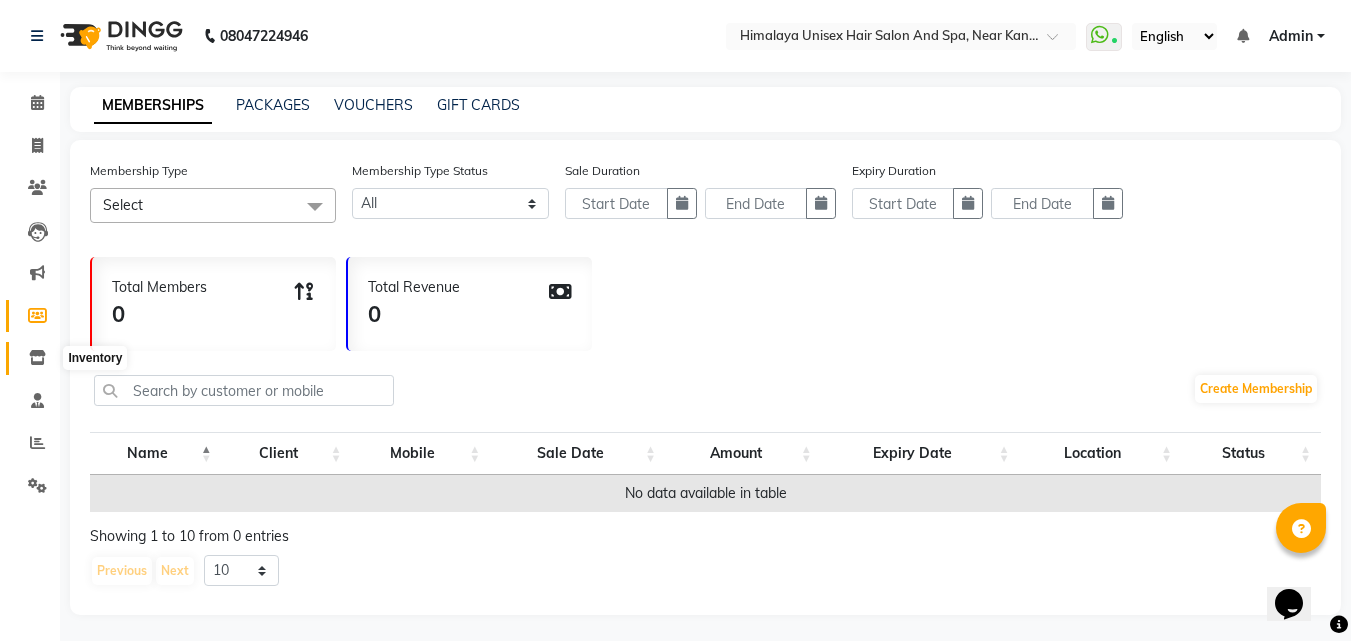 click 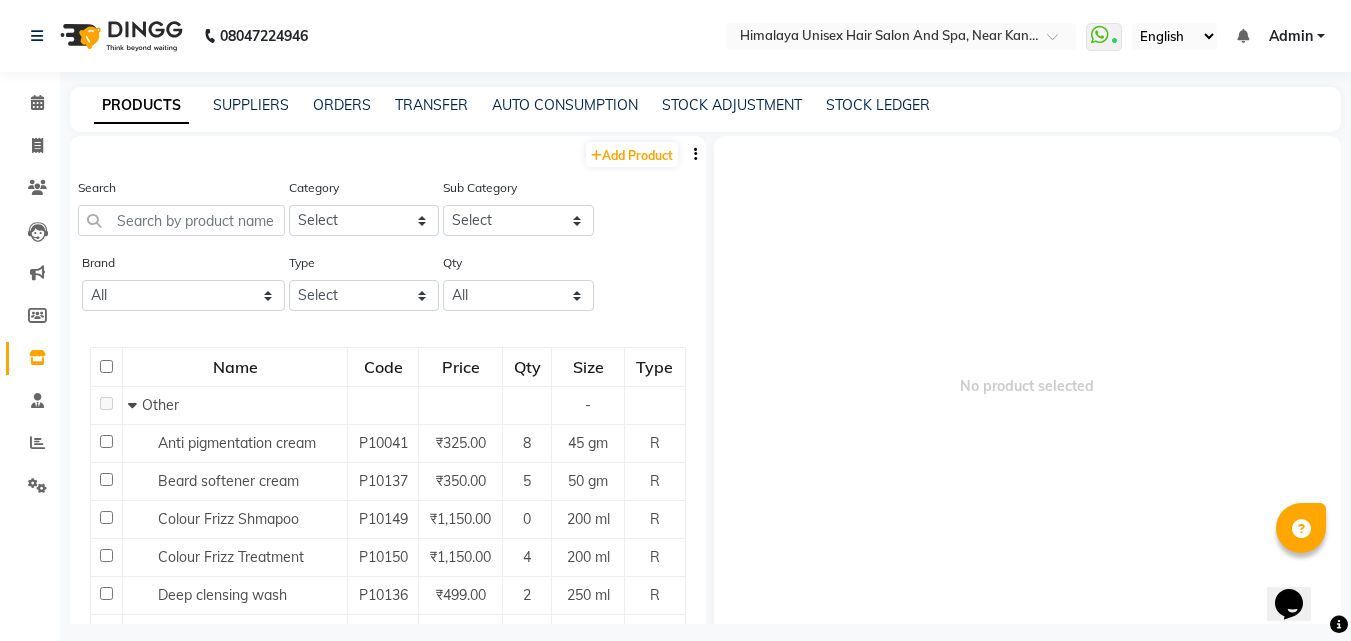 click on "08047224946 Select Location × Himalaya Unisex Hair Salon And Spa, Near Kanya School  WhatsApp Status  ✕ Status:  Connected Most Recent Message: 02-08-2025     12:13 PM Recent Service Activity: 02-08-2025     12:31 PM English ENGLISH Español العربية मराठी हिंदी ગુજરાતી தமிழ் 中文 Notifications nothing to show Admin Manage Profile Change Password Sign out  Version:3.15.11  ☀ Himalaya unisex hair salon and spa, Near Kanya School  Calendar  Invoice  Clients  Leads   Marketing  Members  Inventory  Staff  Reports  Settings Completed InProgress Upcoming Dropped Tentative Check-In Confirm Bookings Generate Report Segments Page Builder PRODUCTS SUPPLIERS ORDERS TRANSFER AUTO CONSUMPTION STOCK ADJUSTMENT STOCK LEDGER  Add Product  Search Category Select Personal Care Skin Makeup Hair Appliances Beard Waxing Disposable Threading Hands and Feet Beauty Planet Botox Cadiveu Casmara Cheryls Loreal Olaplex Other Sub Category Select Brand All Beardo Beardoo" at bounding box center [675, 327] 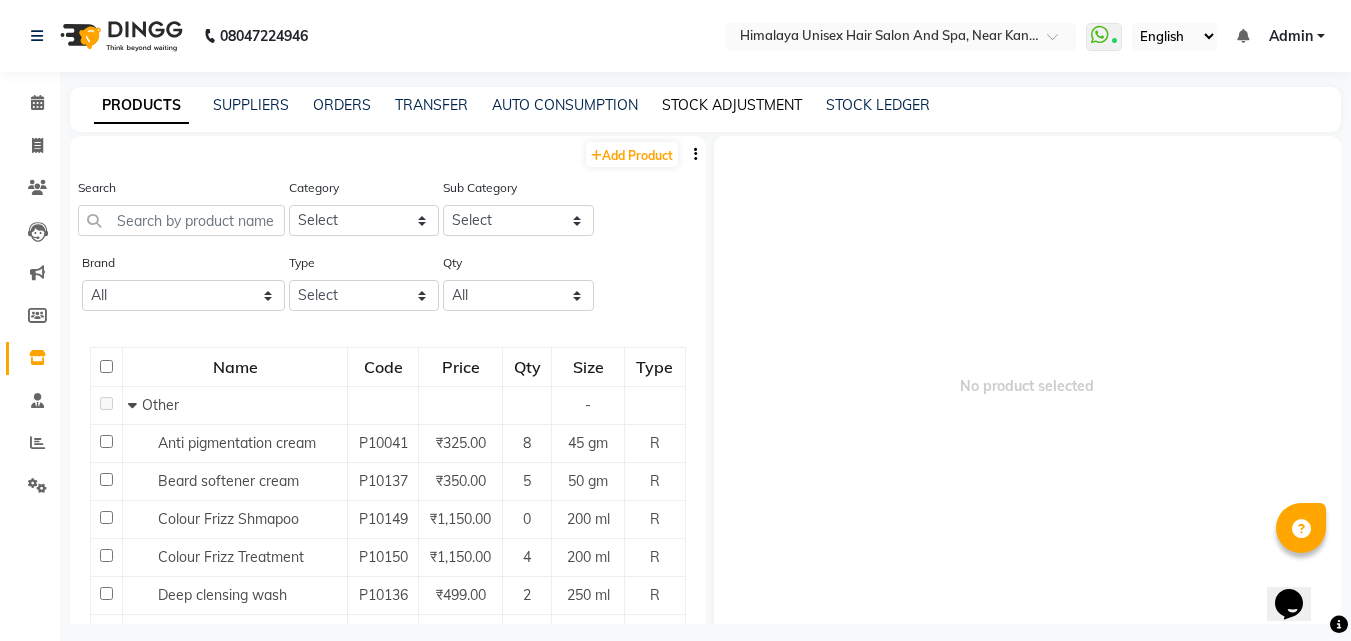 click on "STOCK ADJUSTMENT" 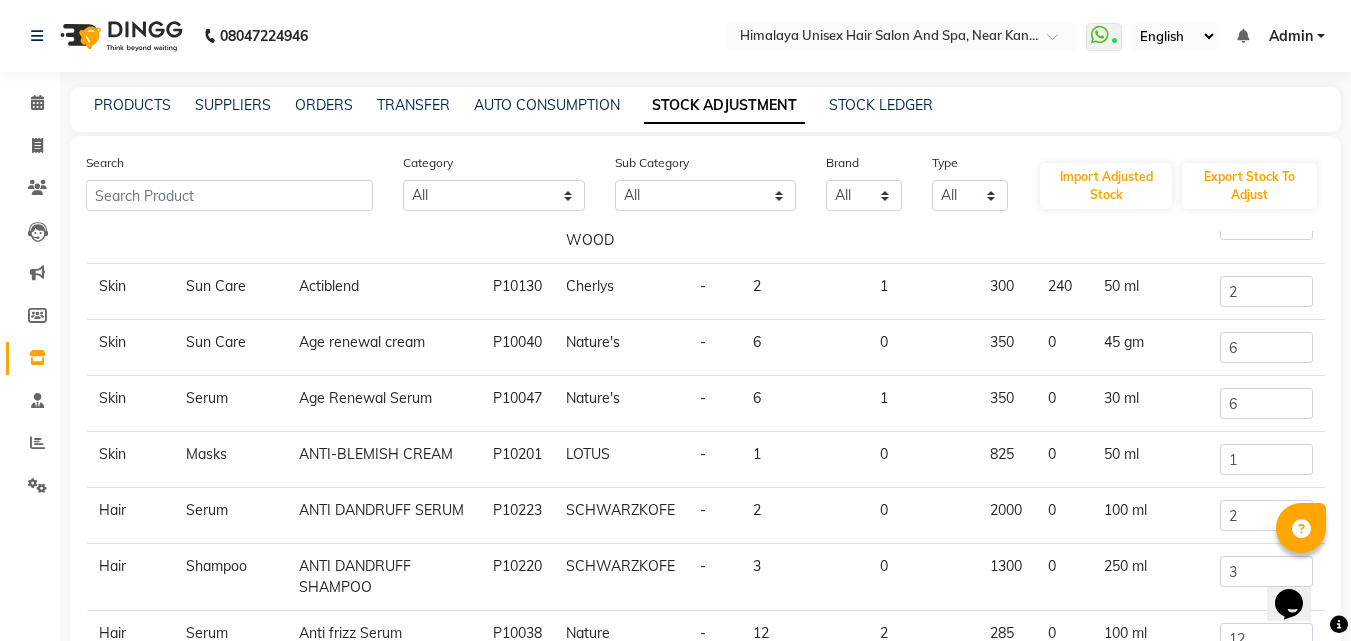scroll, scrollTop: 189, scrollLeft: 0, axis: vertical 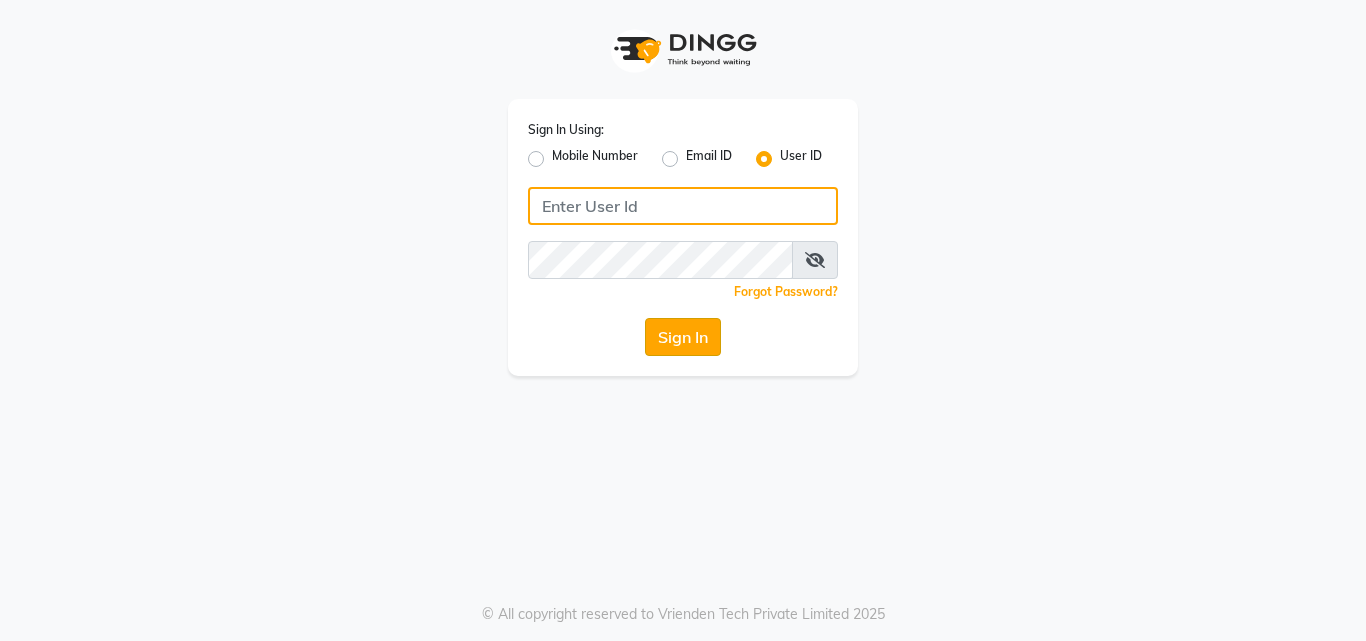 type on "himalaya123" 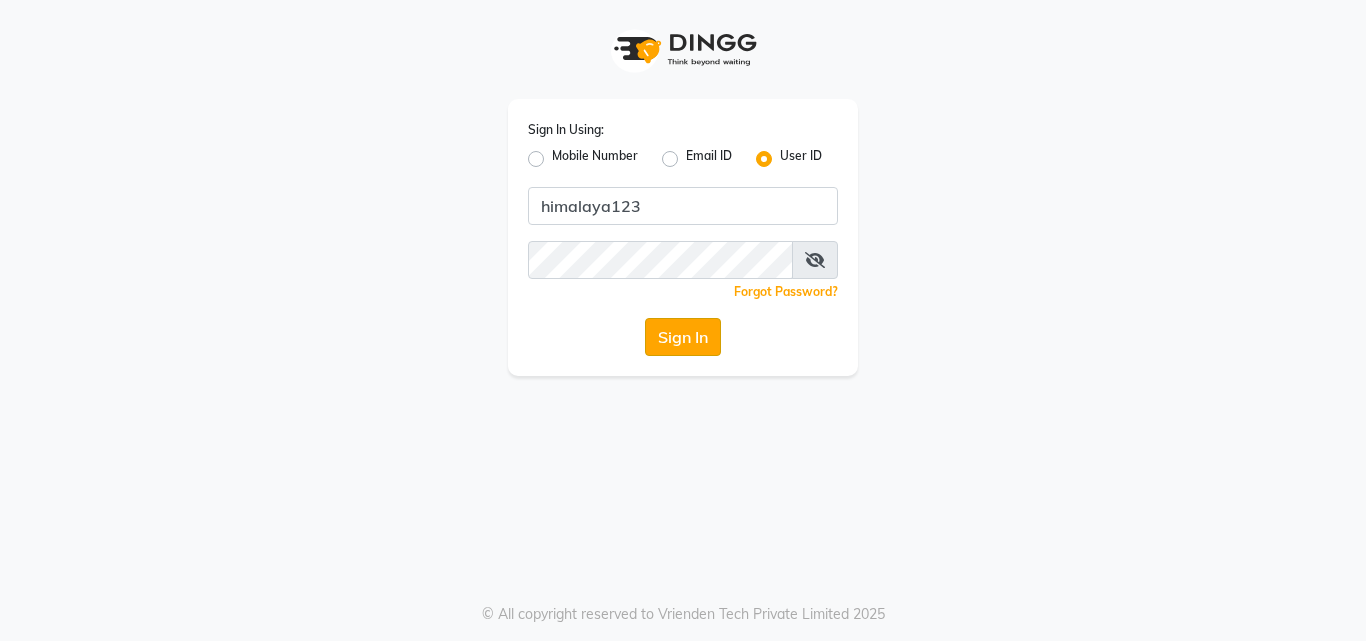 click on "Sign In" 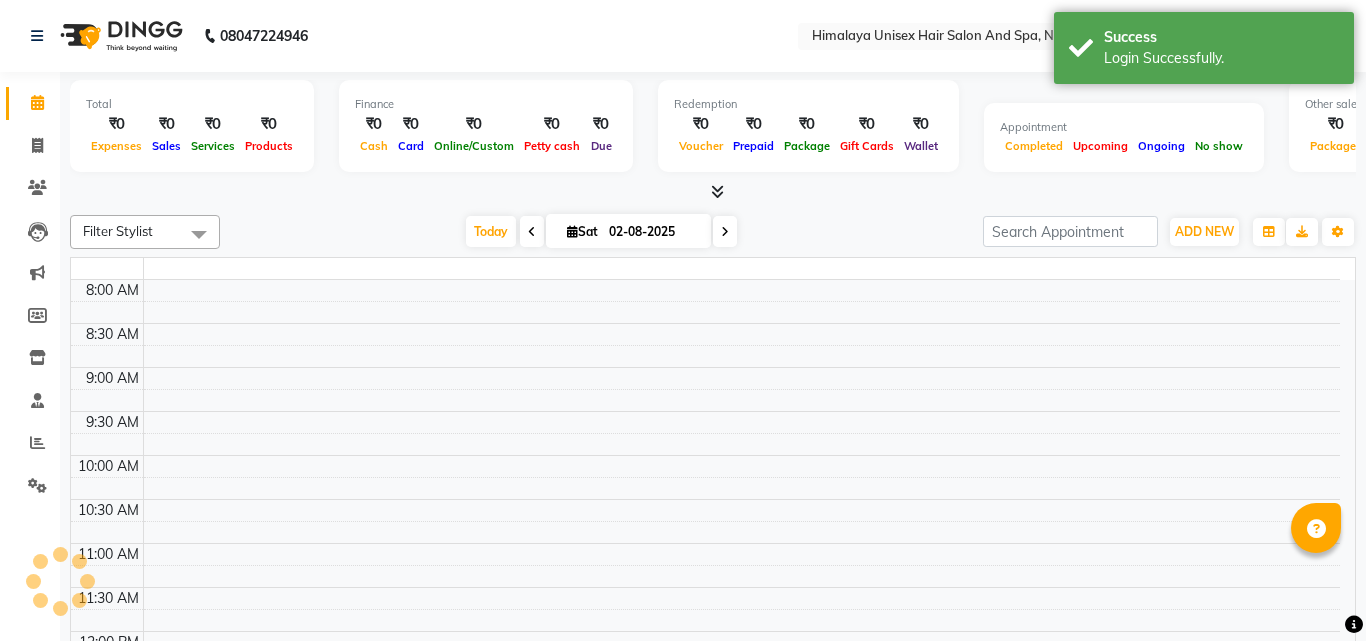 select on "en" 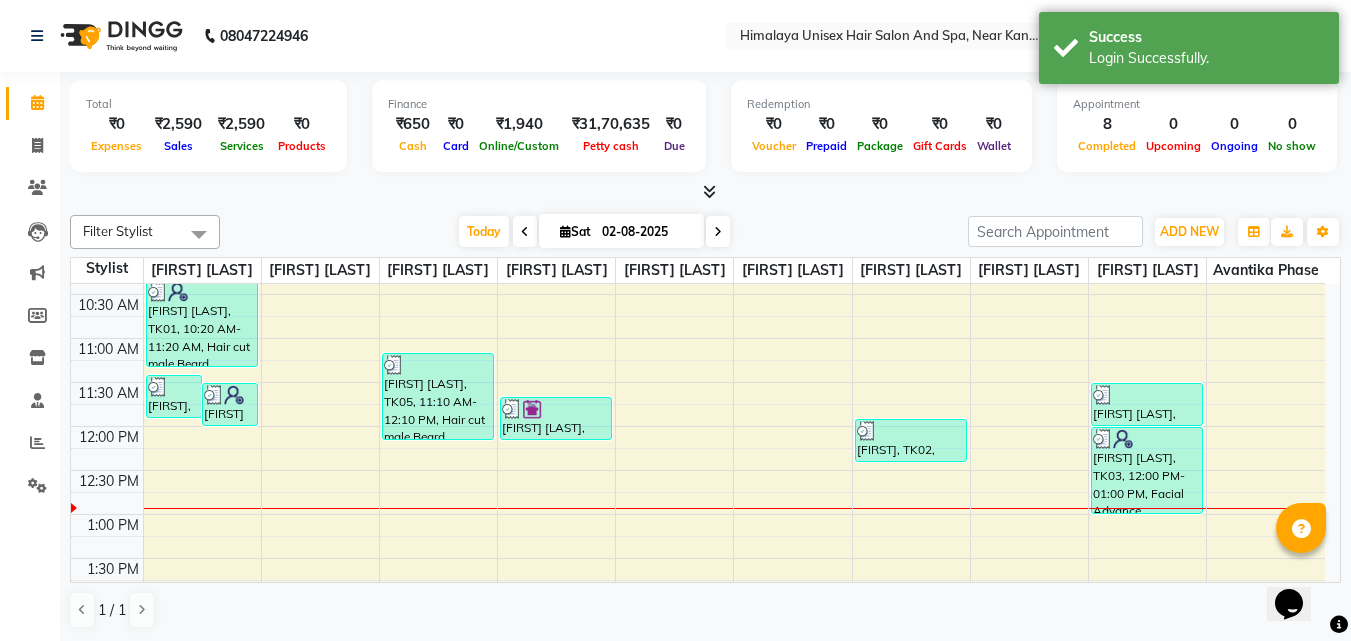 scroll, scrollTop: 0, scrollLeft: 0, axis: both 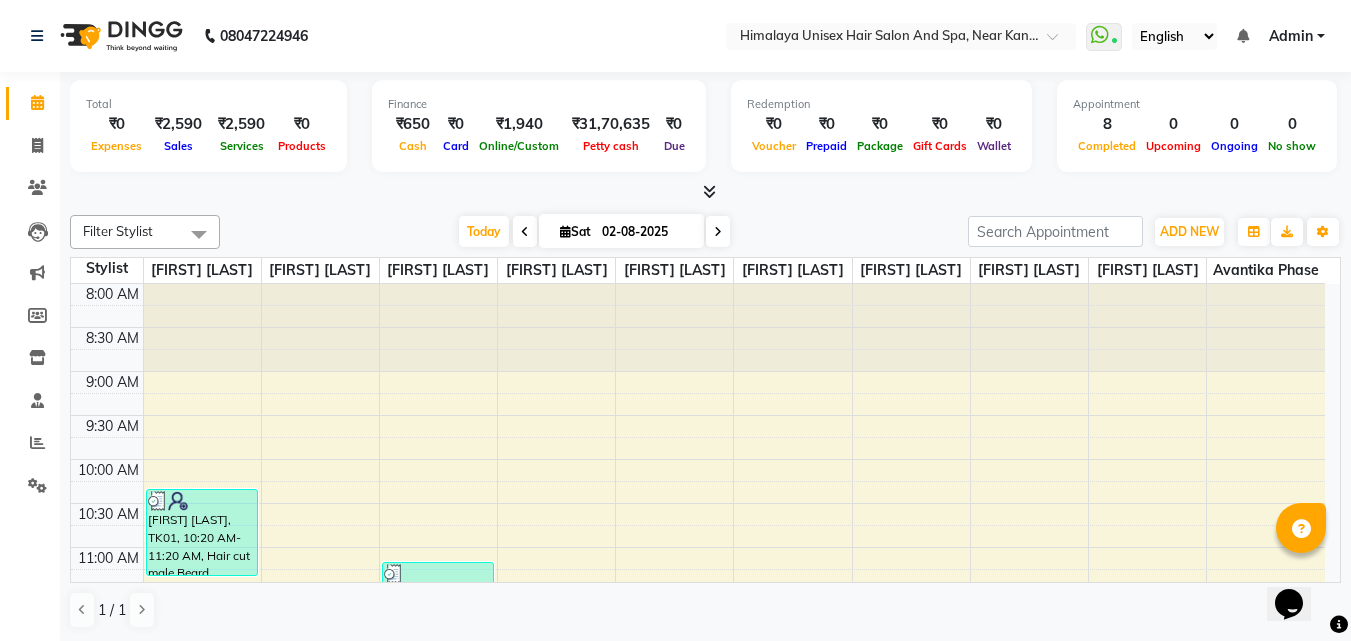 click on "Invoice" 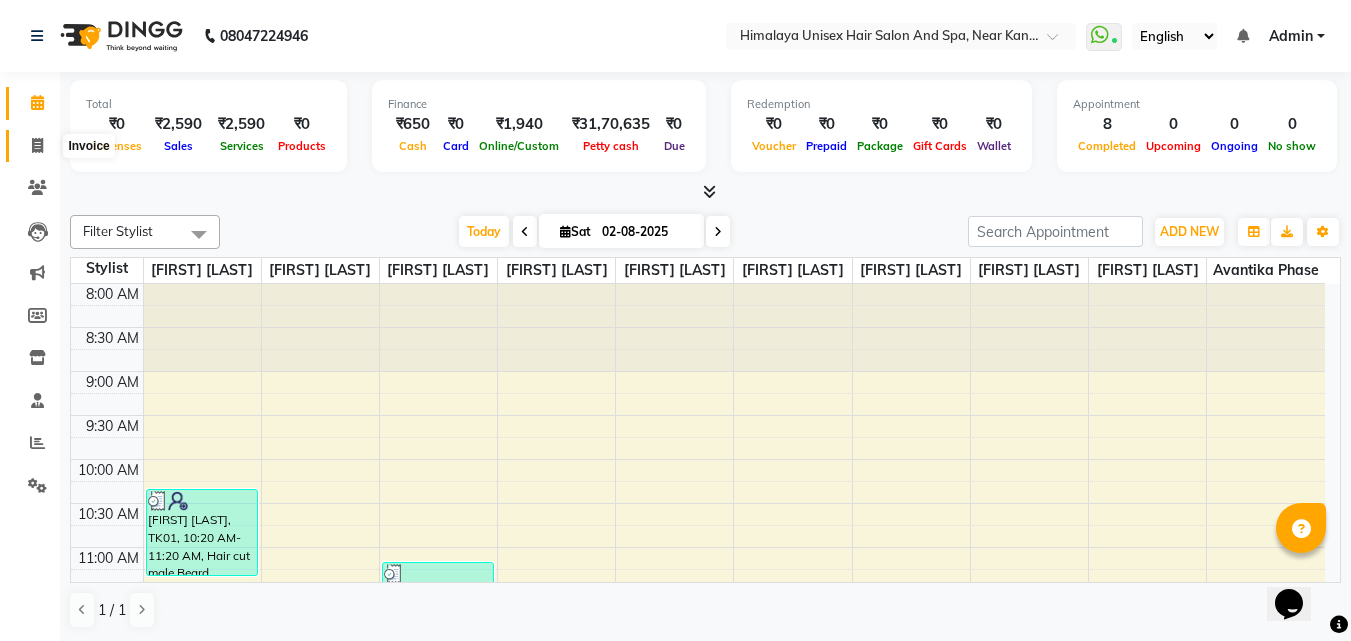 click 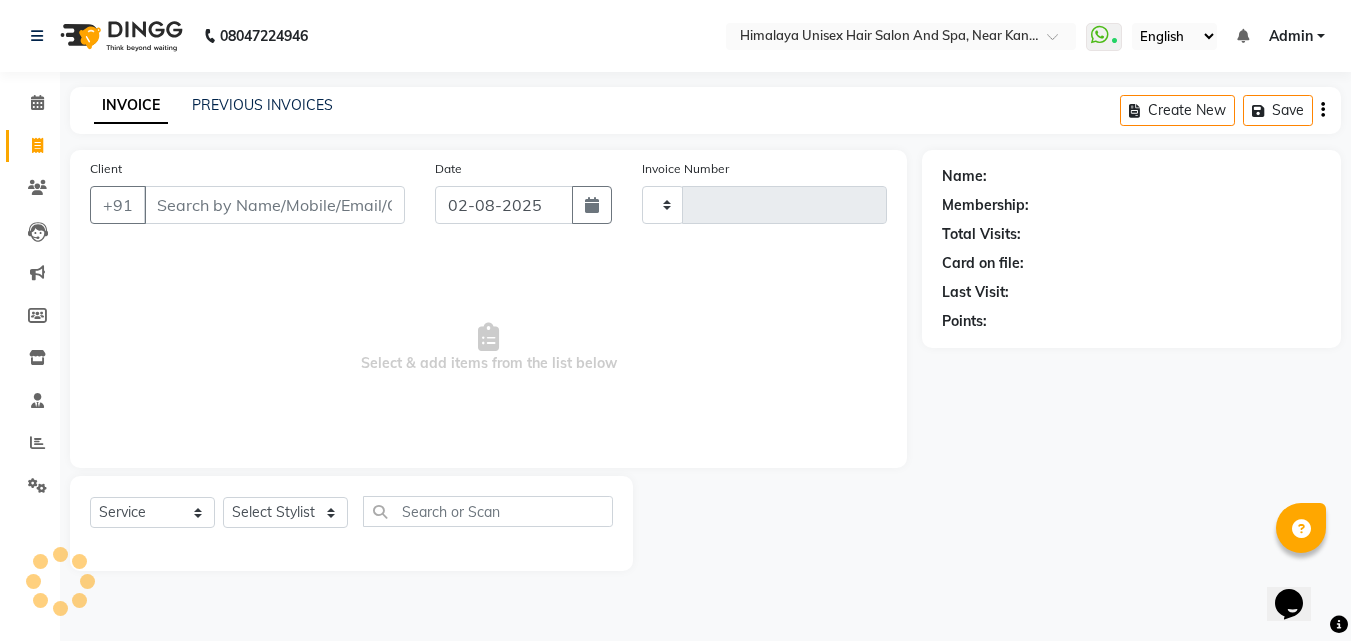 type on "1363" 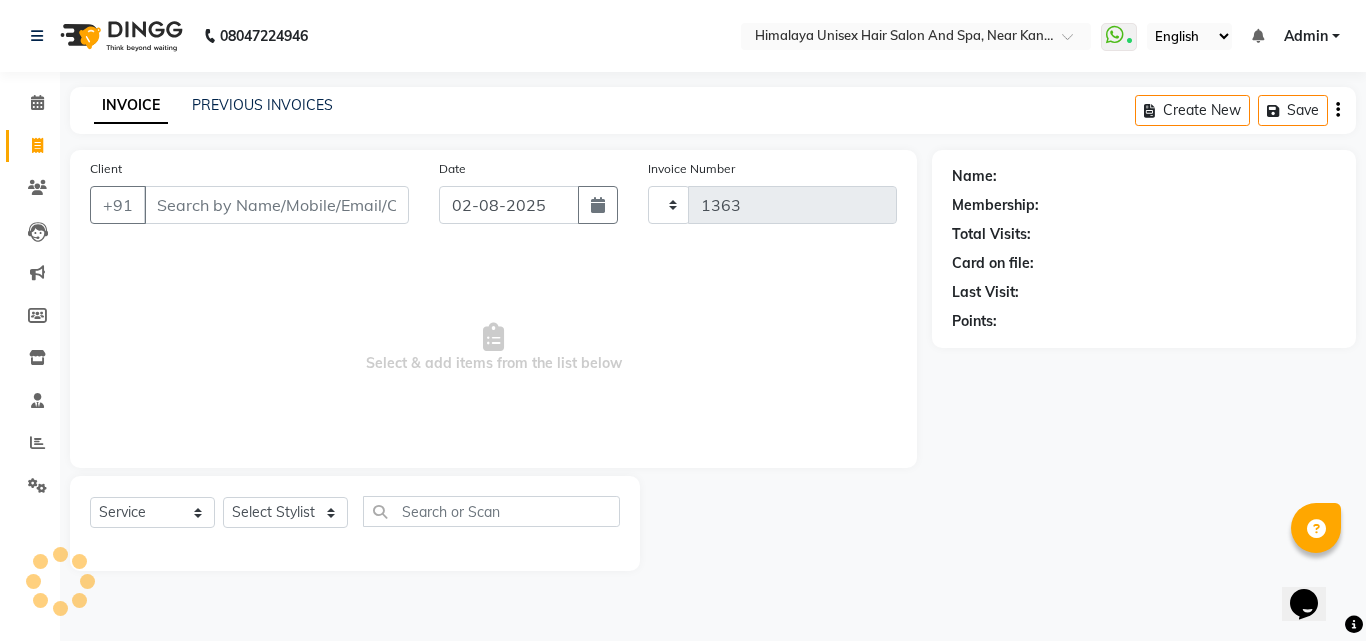 select on "4594" 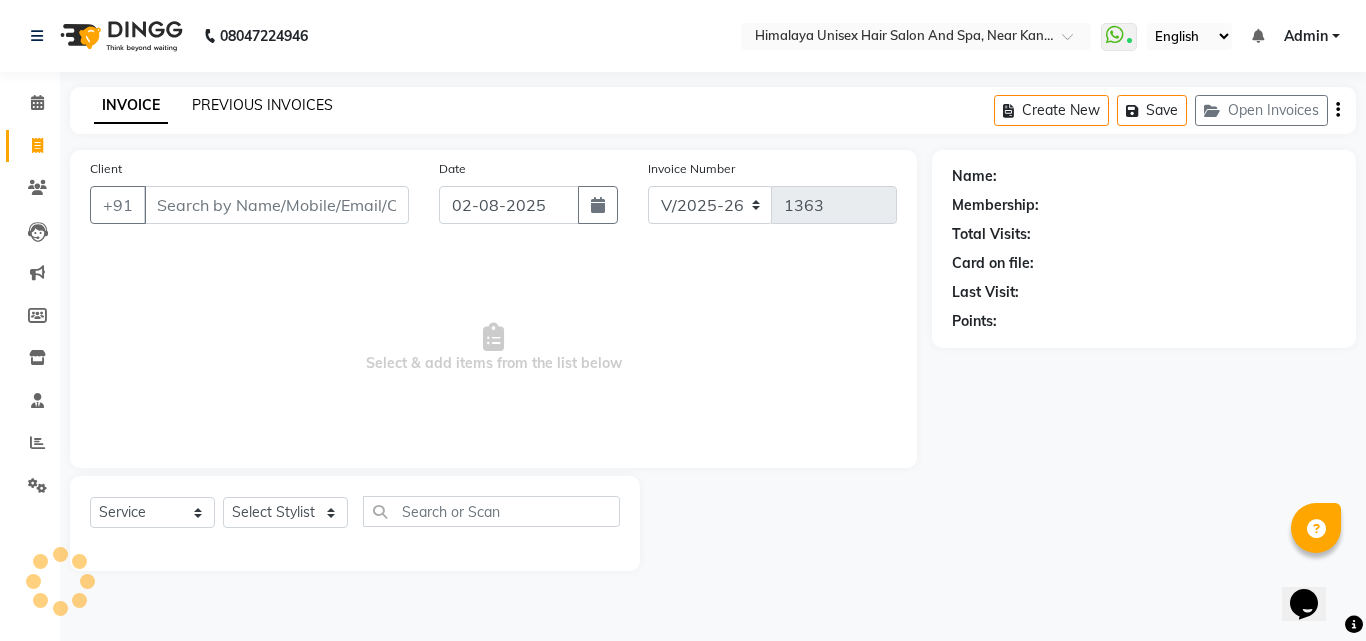 click on "PREVIOUS INVOICES" 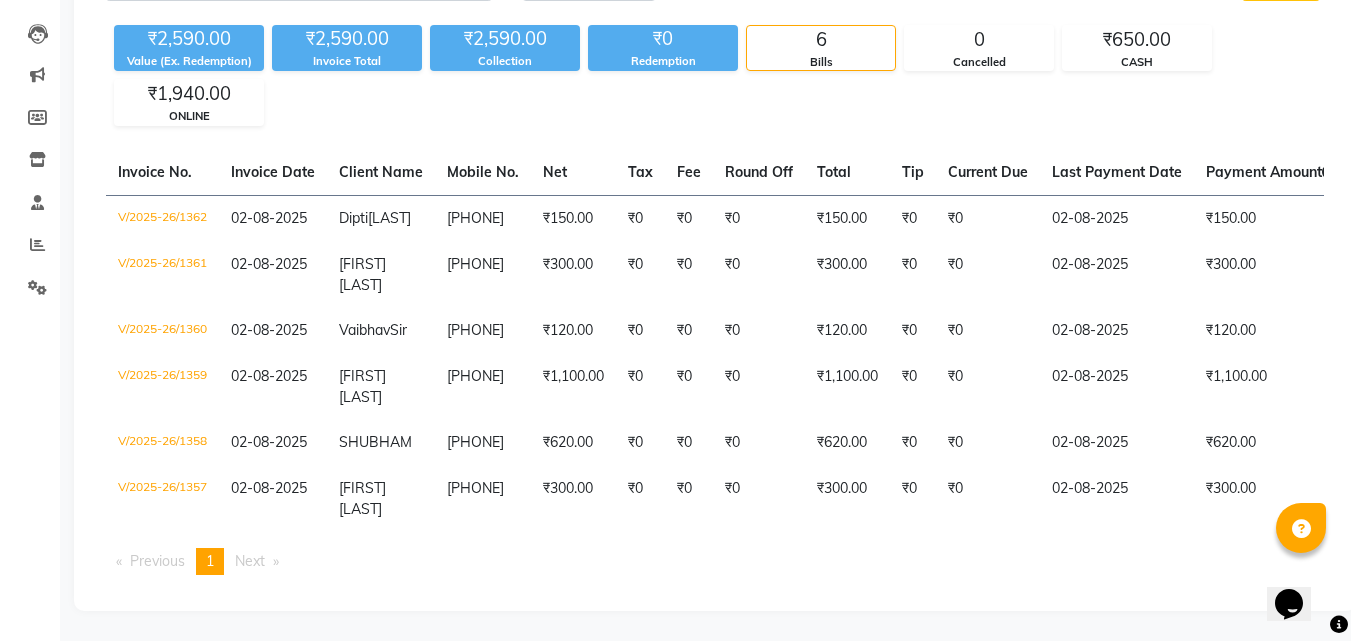 scroll, scrollTop: 0, scrollLeft: 0, axis: both 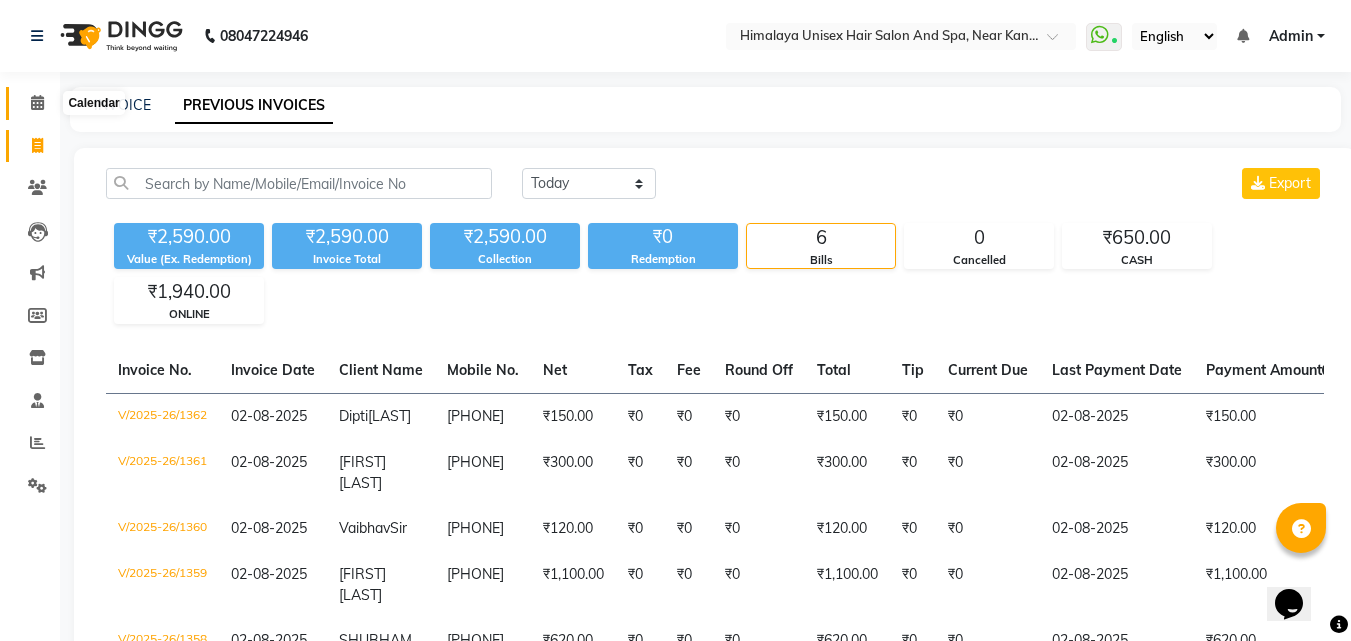 click 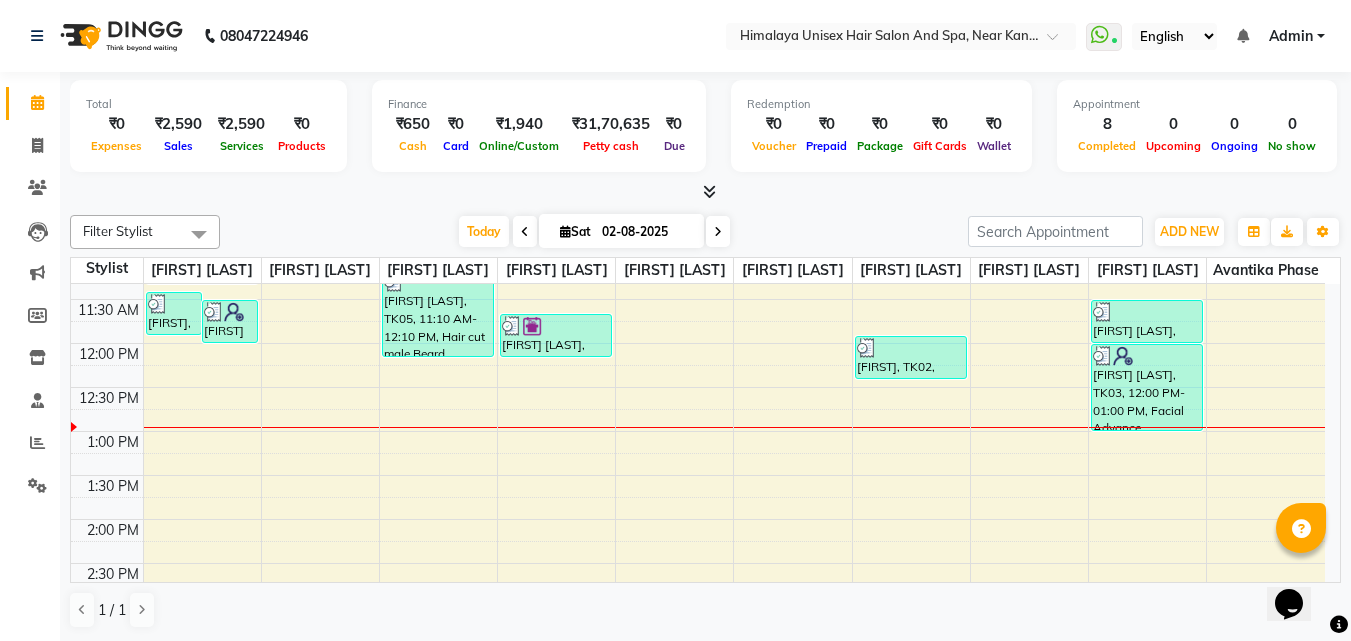 scroll, scrollTop: 300, scrollLeft: 0, axis: vertical 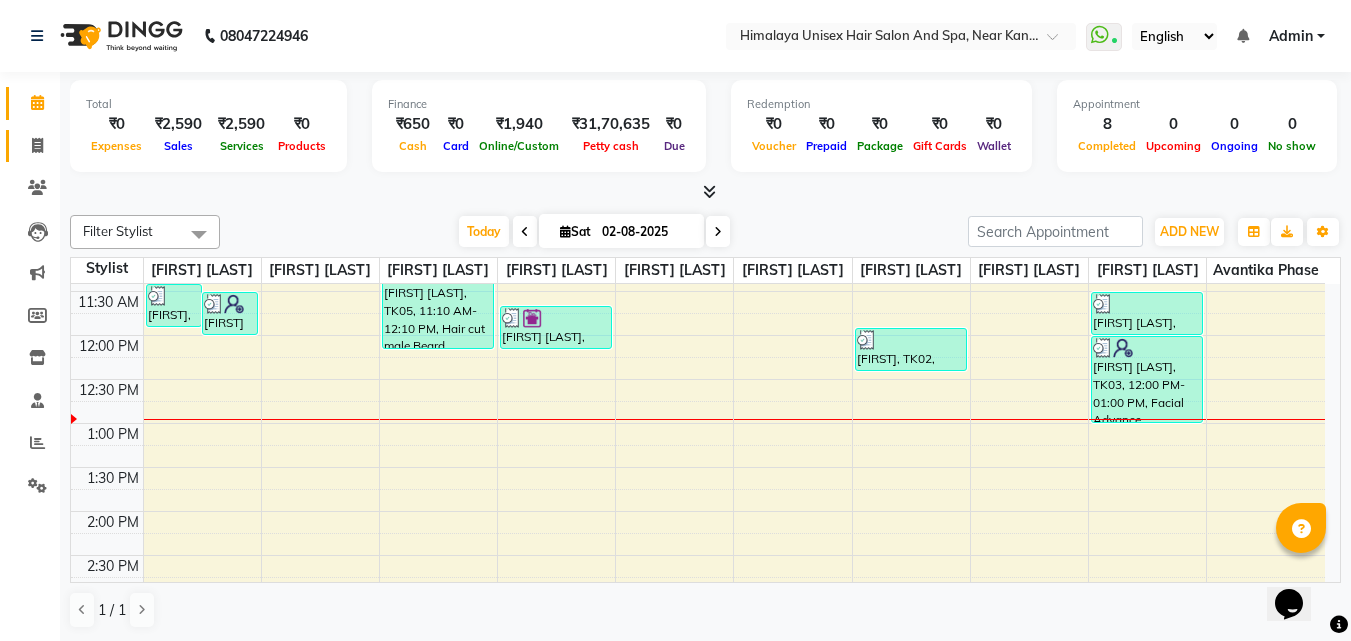 click on "Invoice" 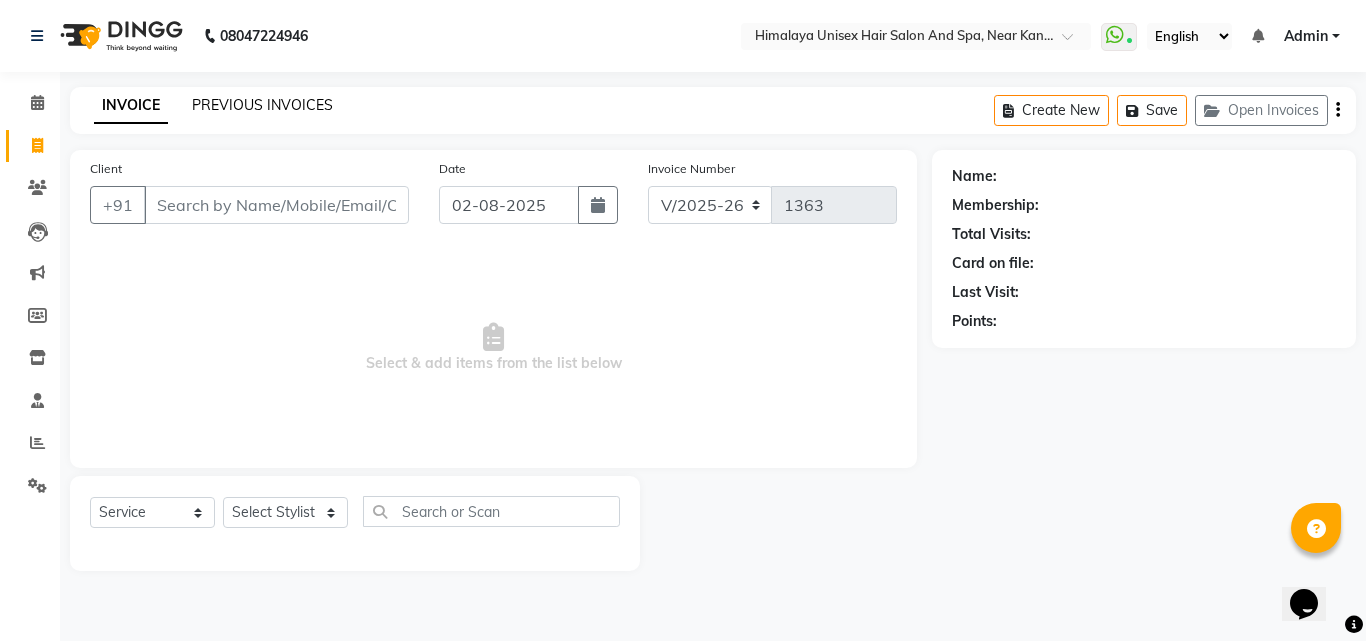 click on "PREVIOUS INVOICES" 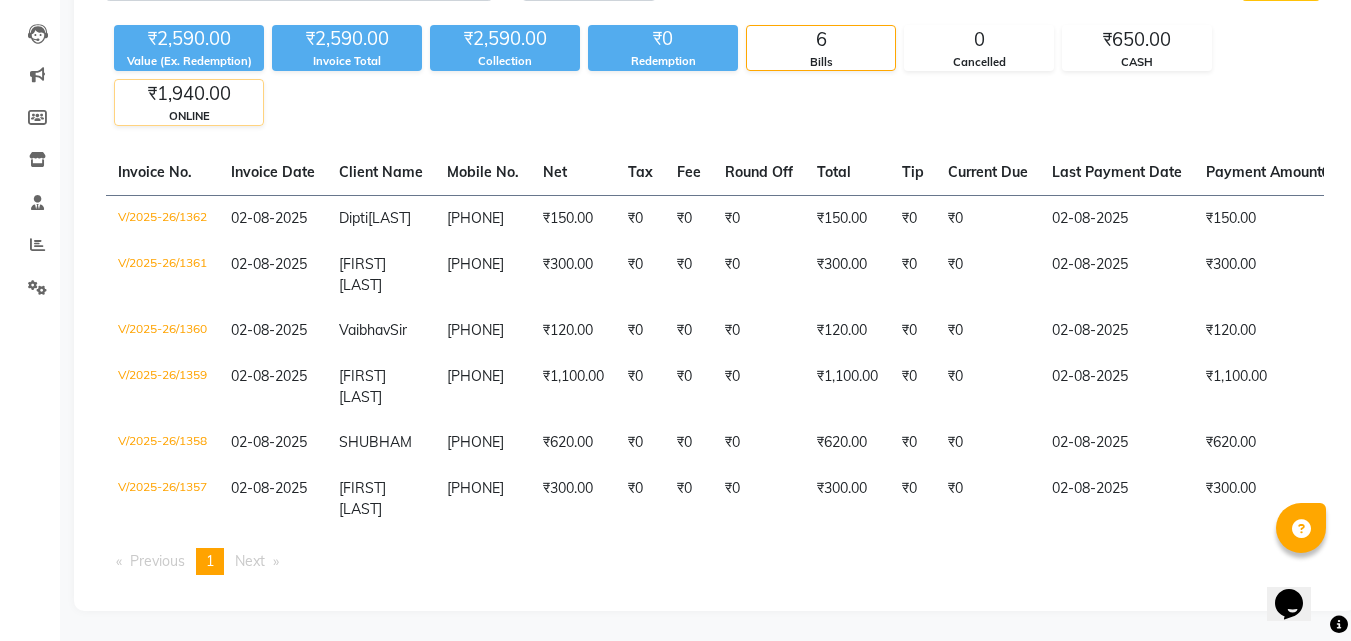 scroll, scrollTop: 13, scrollLeft: 0, axis: vertical 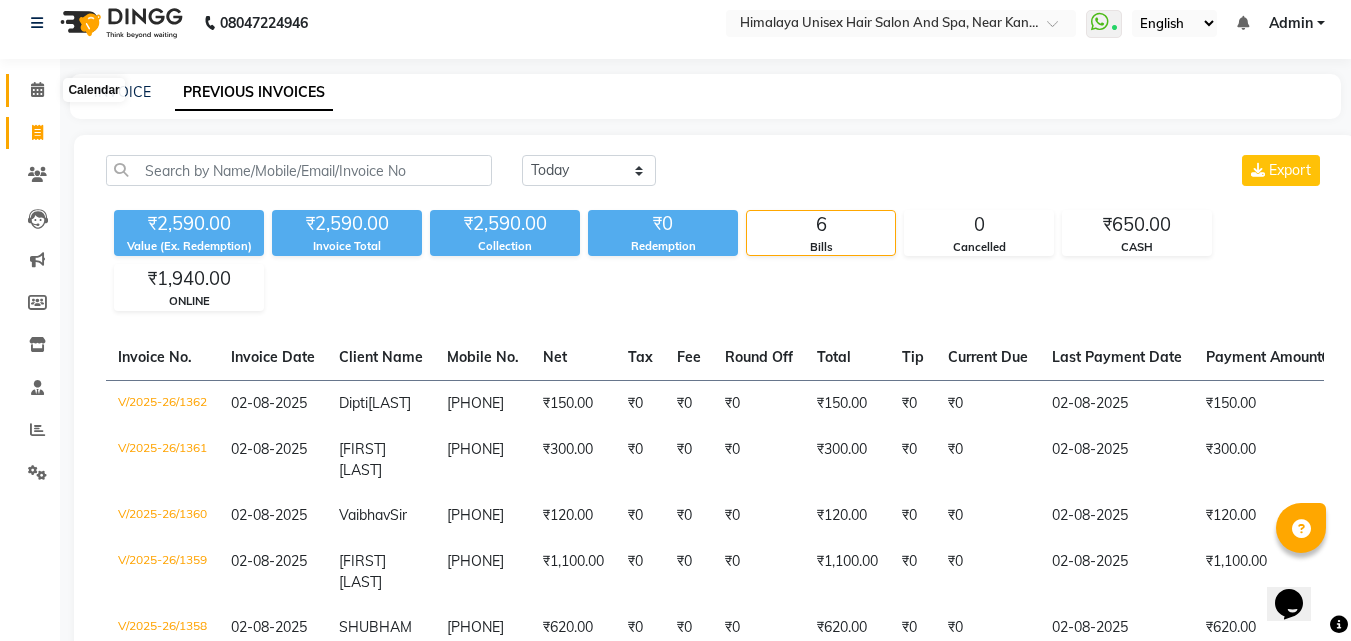 click 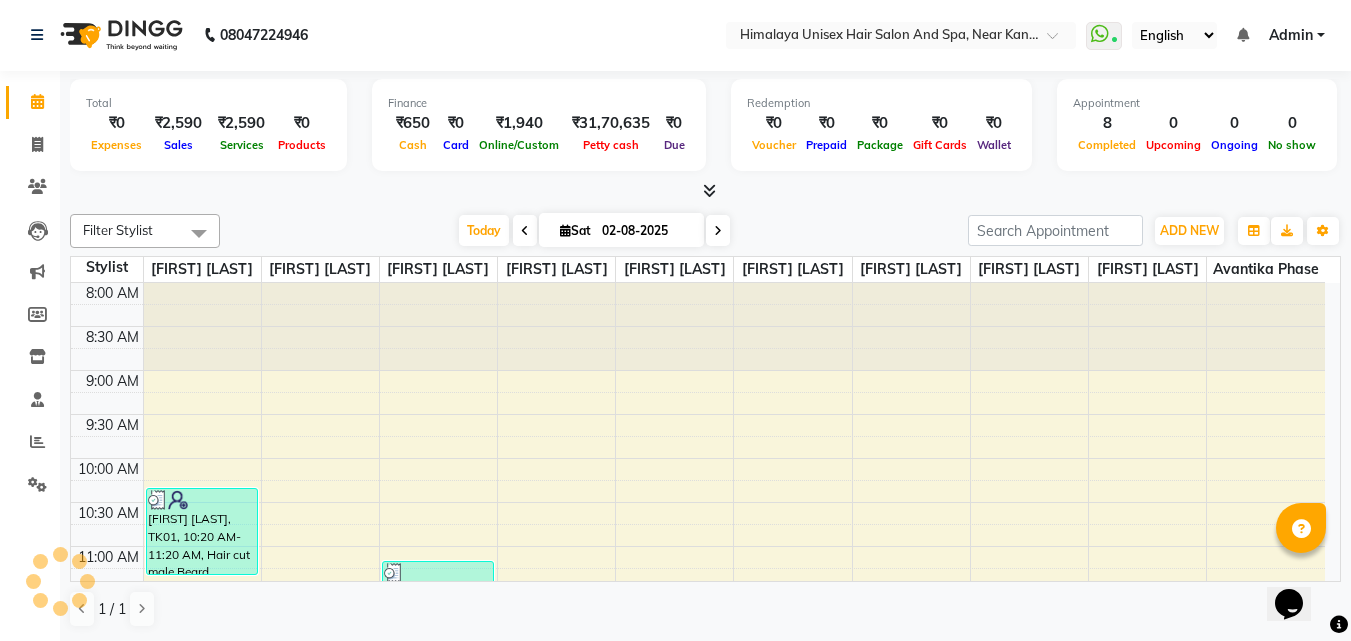 scroll, scrollTop: 0, scrollLeft: 0, axis: both 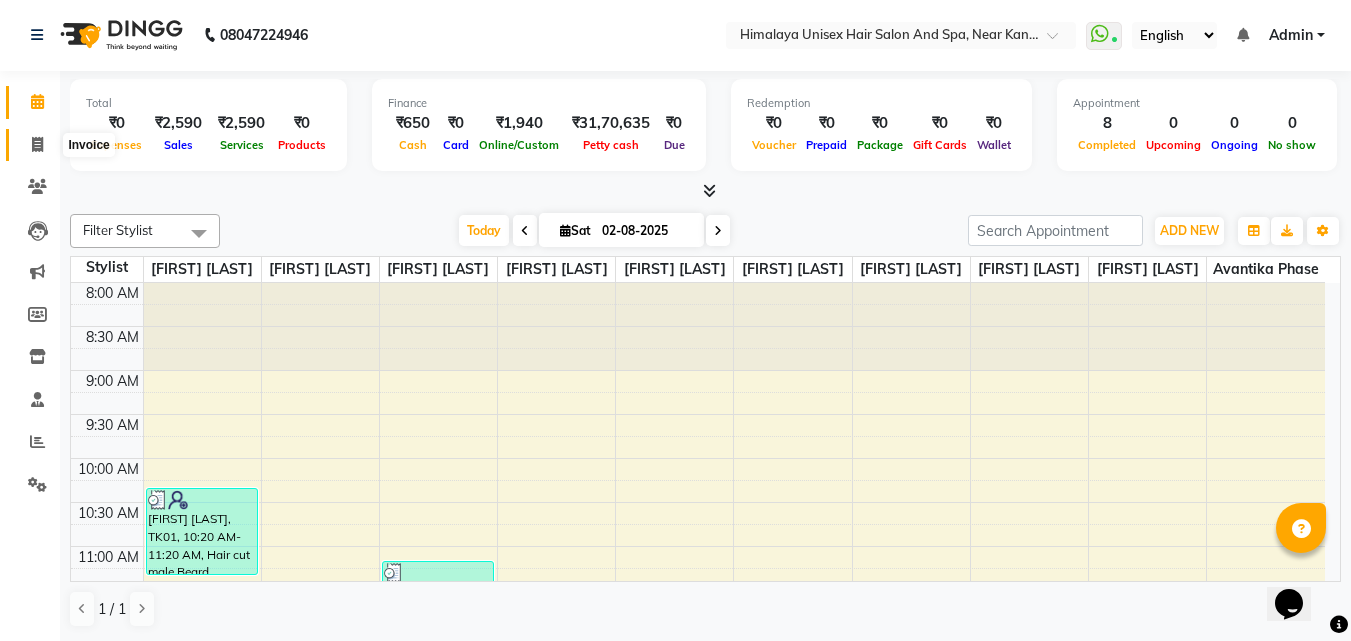 click 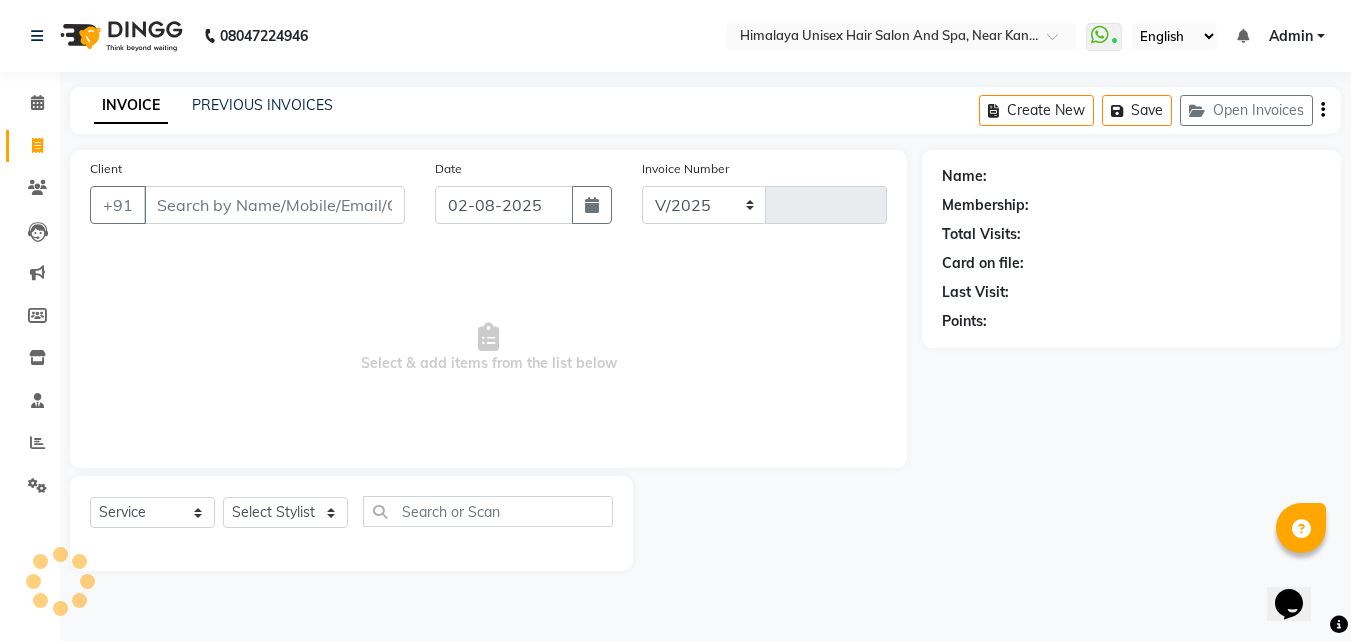 scroll, scrollTop: 0, scrollLeft: 0, axis: both 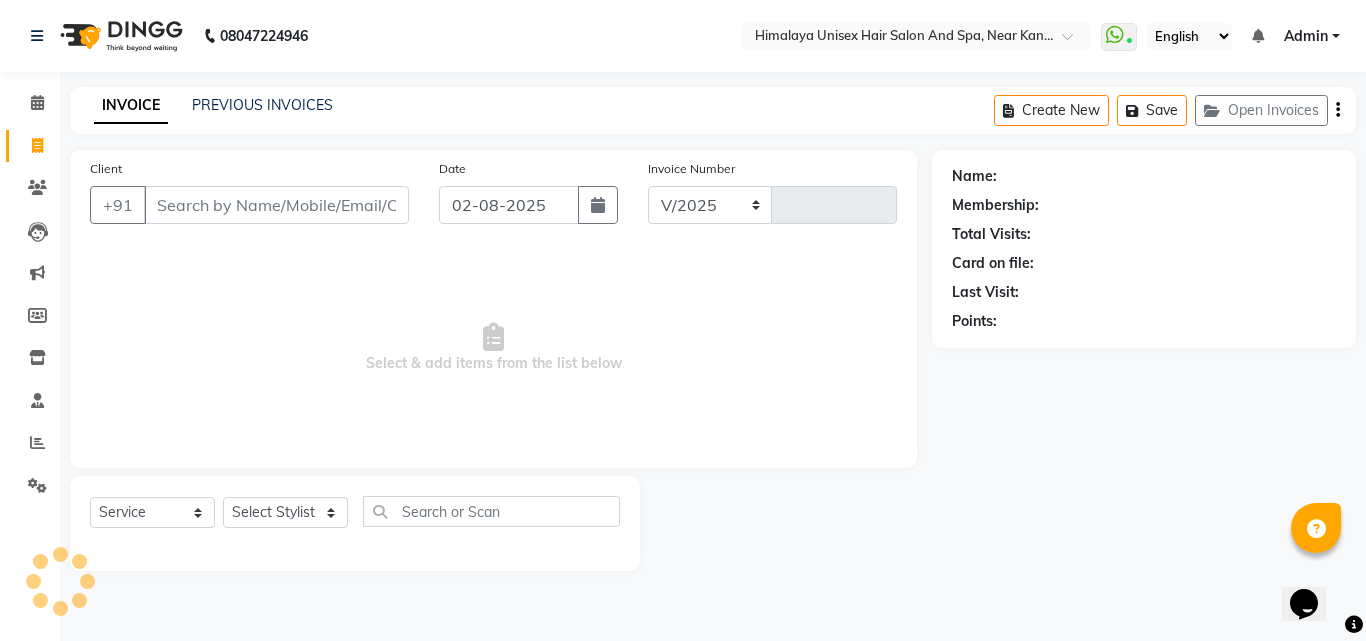 select on "4594" 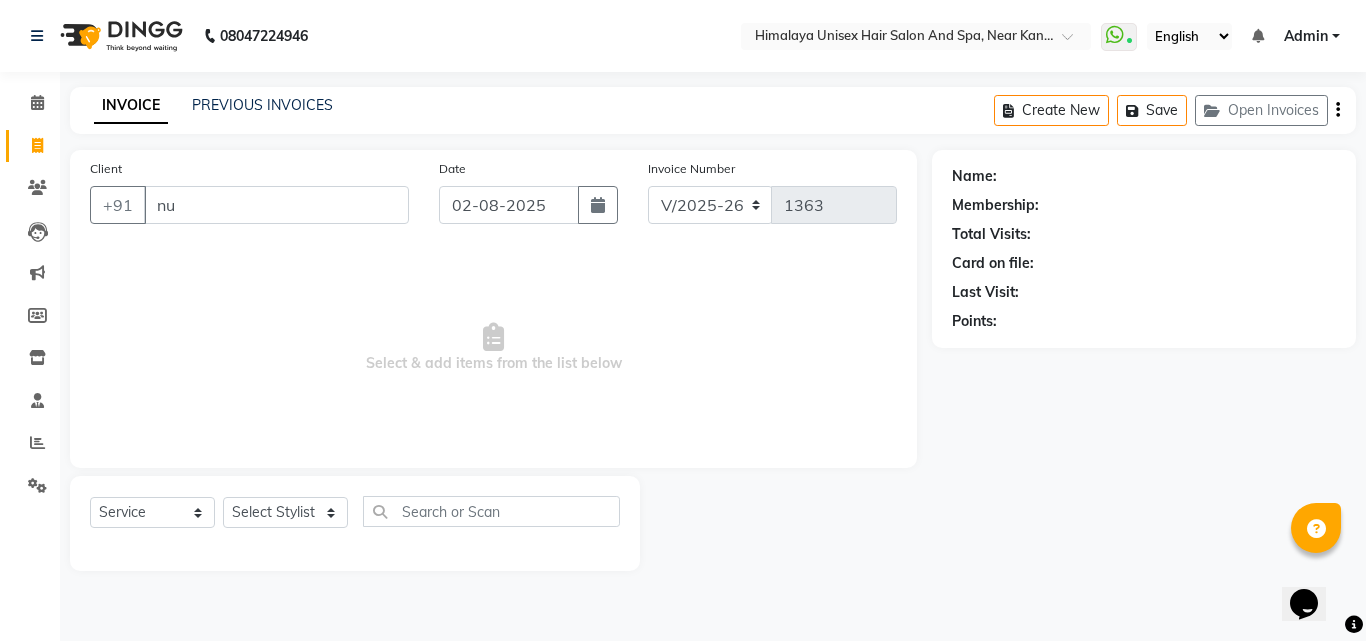 type on "n" 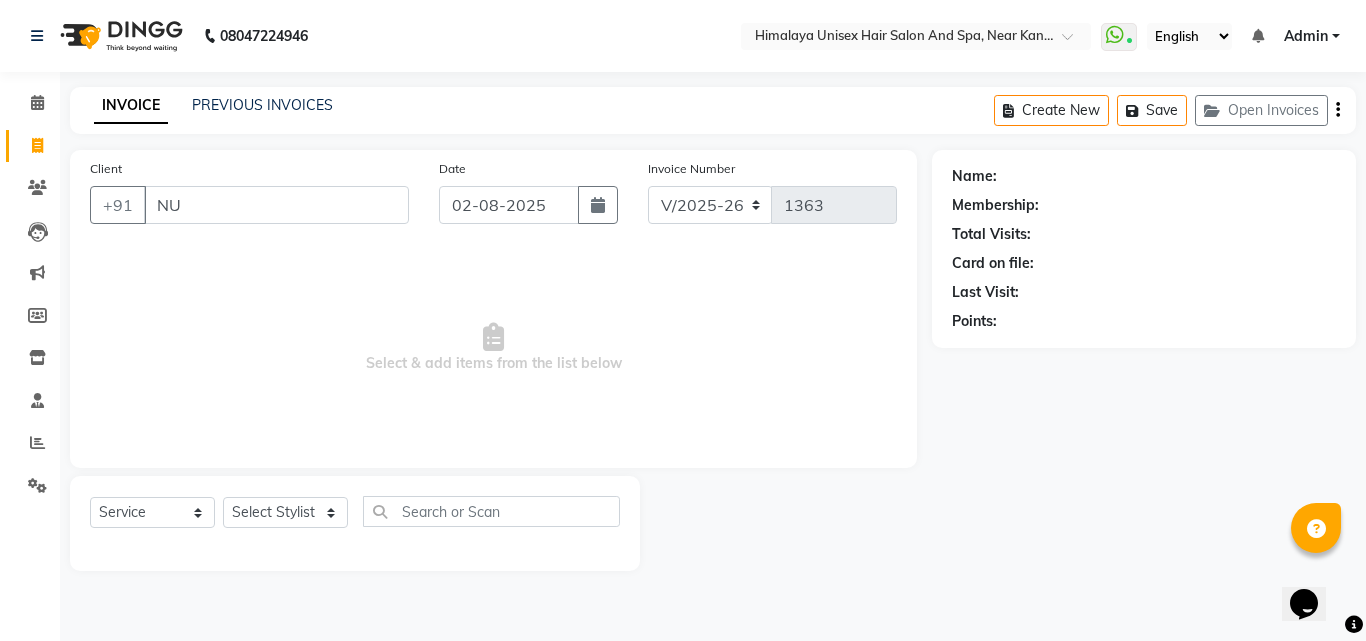 type on "N" 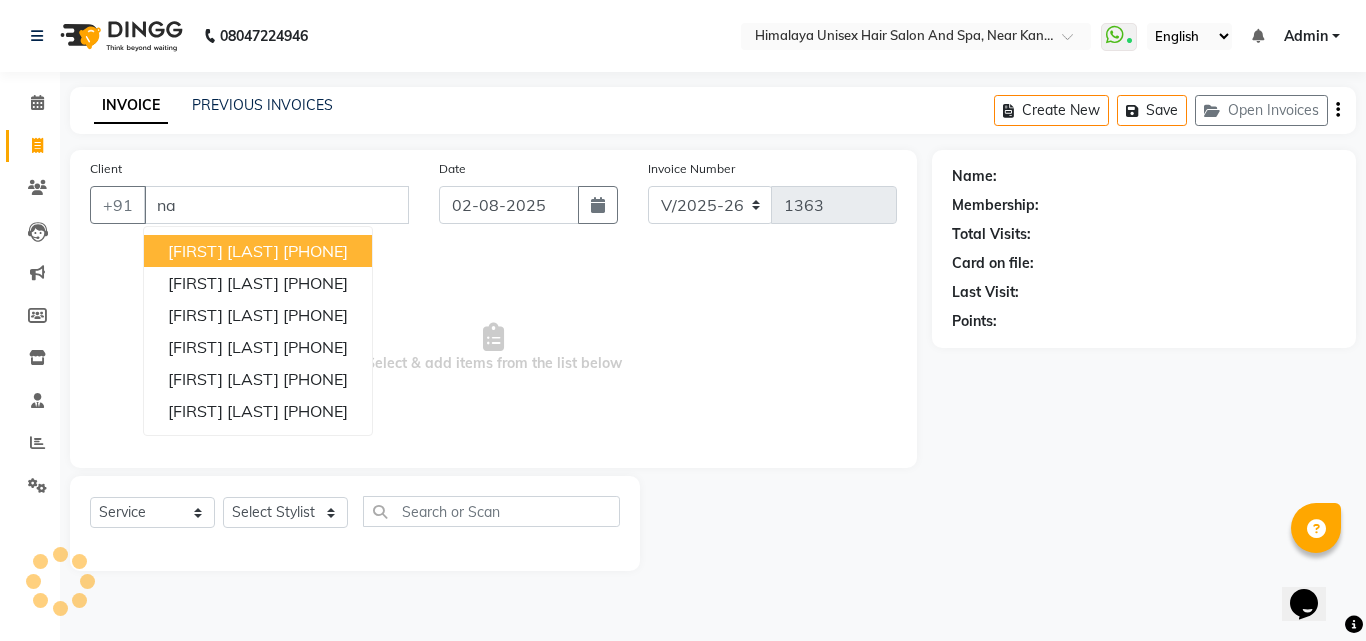 type on "n" 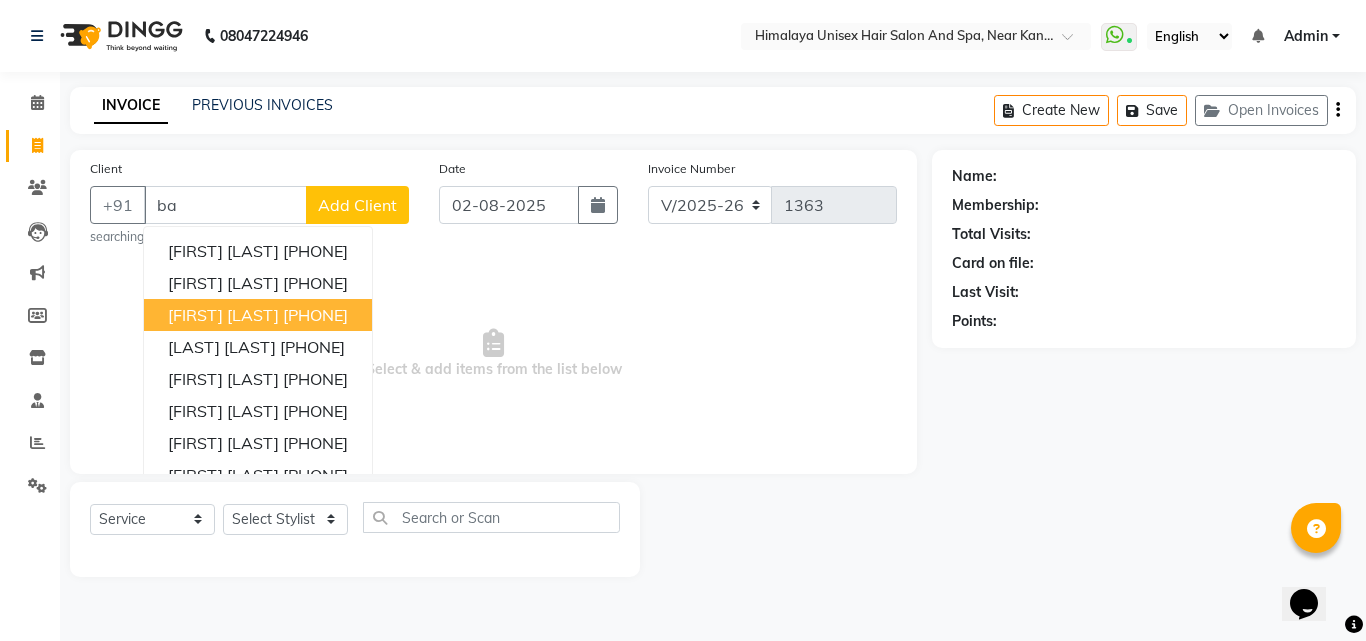 type on "b" 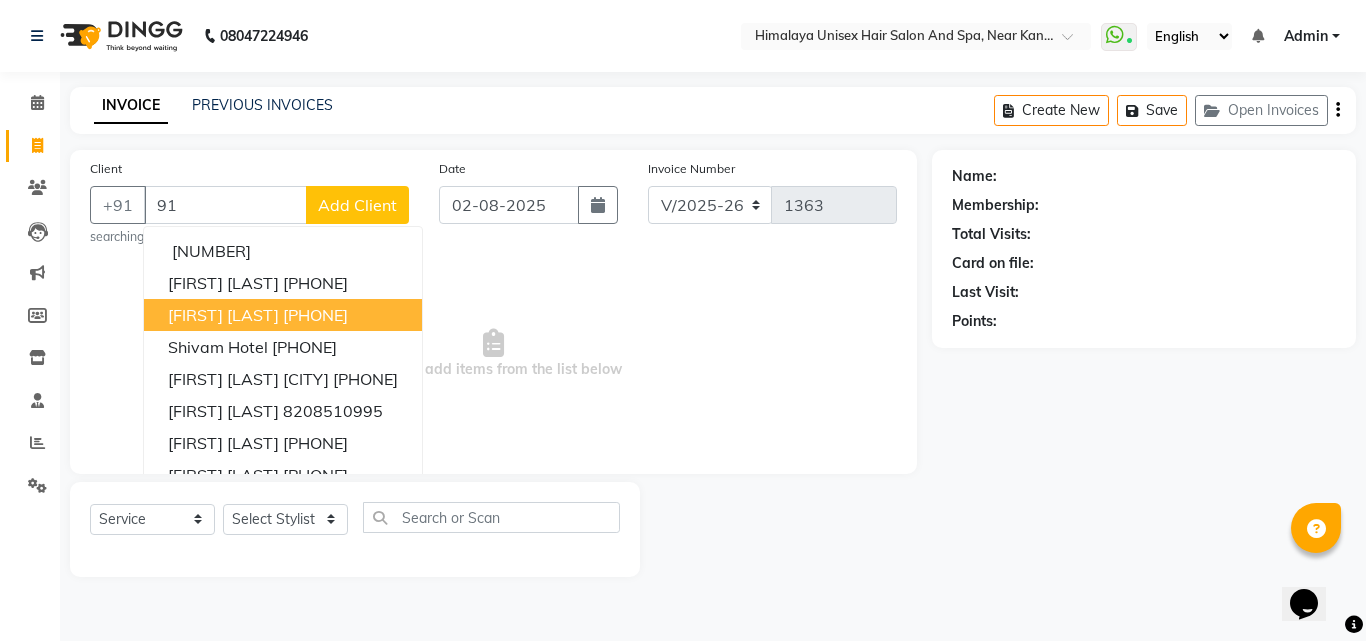 type on "9" 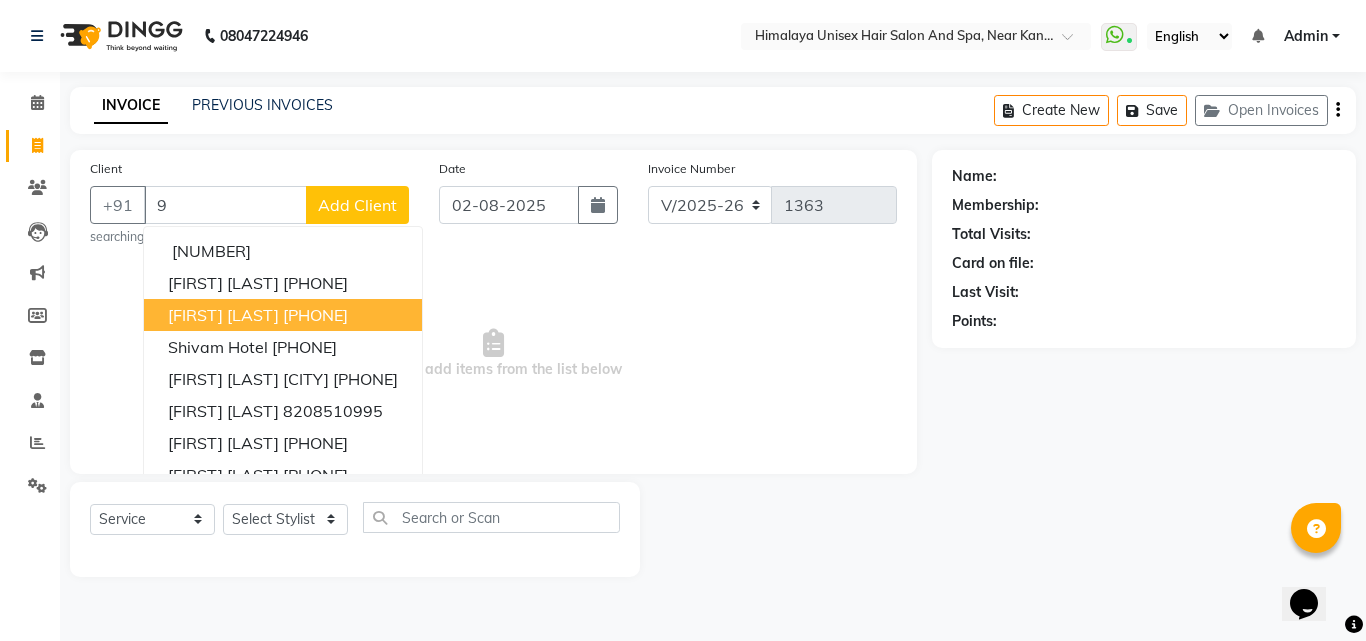 type 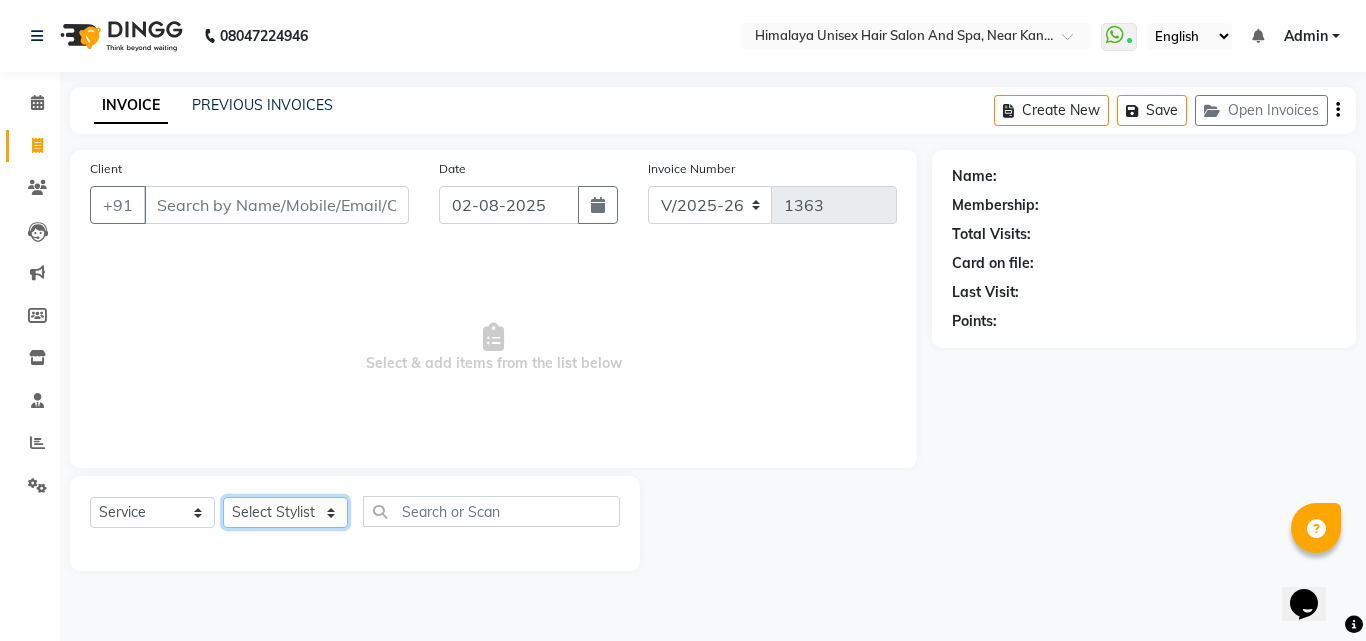 click on "Select Stylist [FIRST] [LAST] [FIRST] [LAST] [FIRST] [LAST] [FIRST] [LAST] [FIRST] [LAST] [FIRST] [LAST] [FIRST] [LAST] [FIRST] [LAST] [FIRST] [LAST]" 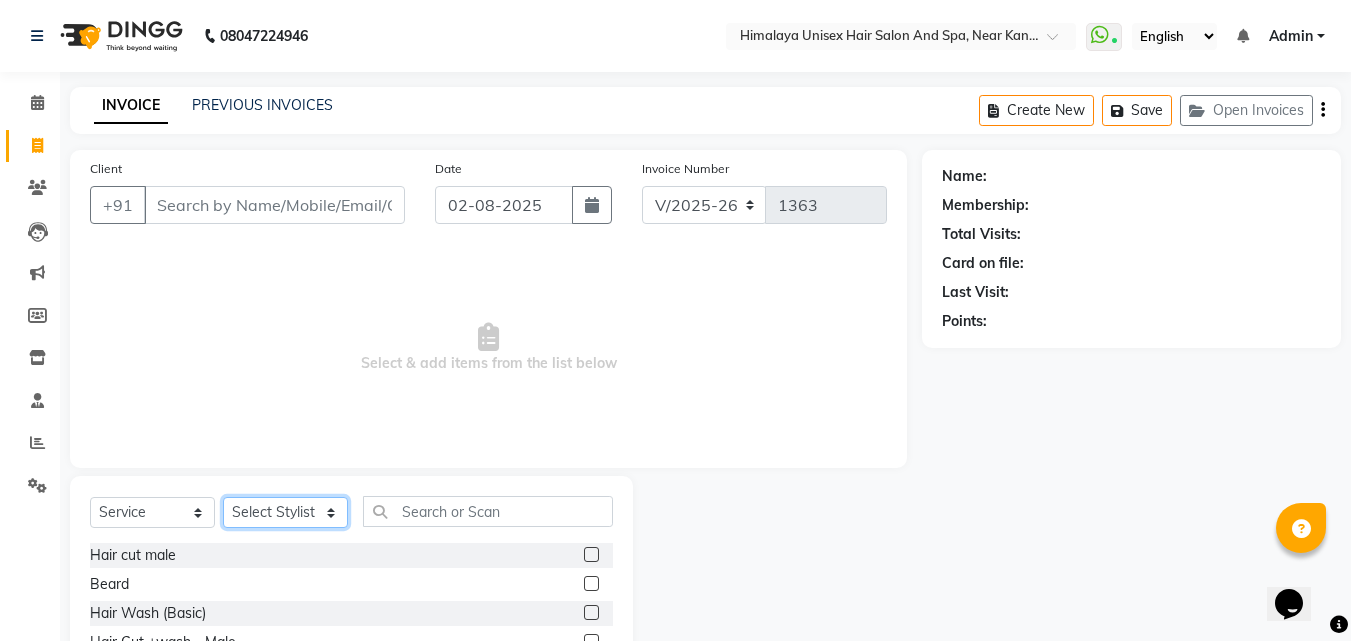 click on "Select Stylist [FIRST] [LAST] [FIRST] [LAST] [FIRST] [LAST] [FIRST] [LAST] [FIRST] [LAST] [FIRST] [LAST] [FIRST] [LAST] [FIRST] [LAST] [FIRST] [LAST]" 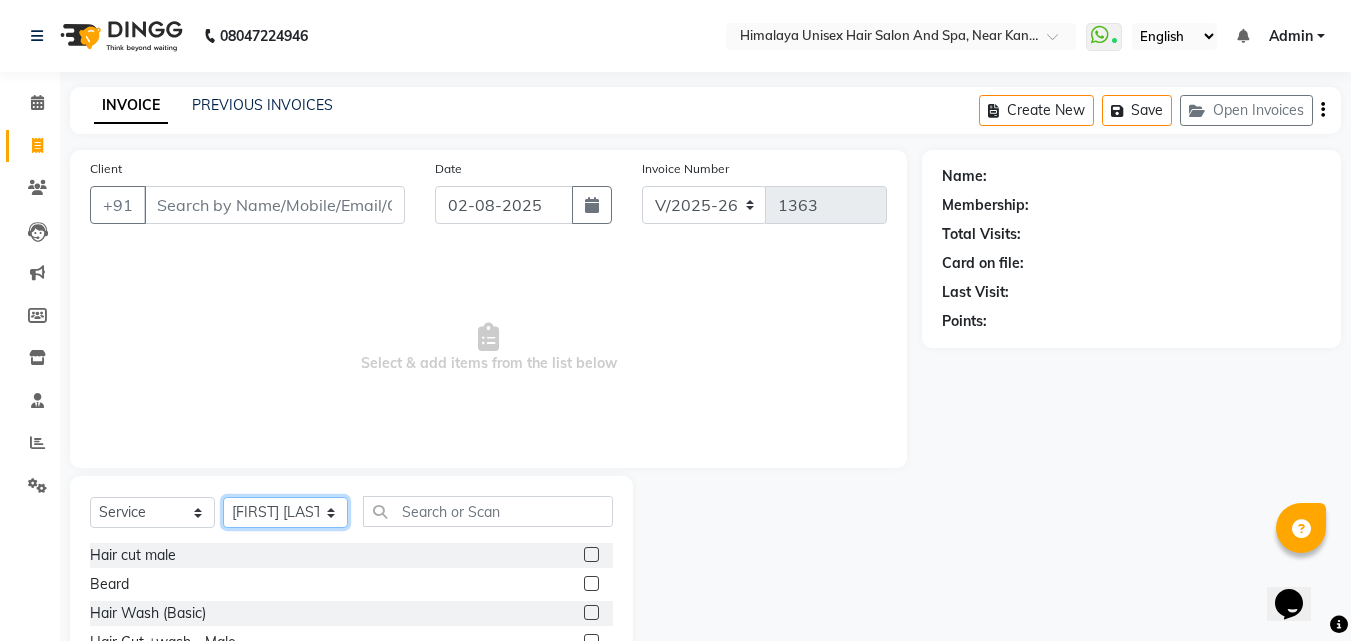 click on "Select Stylist [FIRST] [LAST] [FIRST] [LAST] [FIRST] [LAST] [FIRST] [LAST] [FIRST] [LAST] [FIRST] [LAST] [FIRST] [LAST] [FIRST] [LAST] [FIRST] [LAST]" 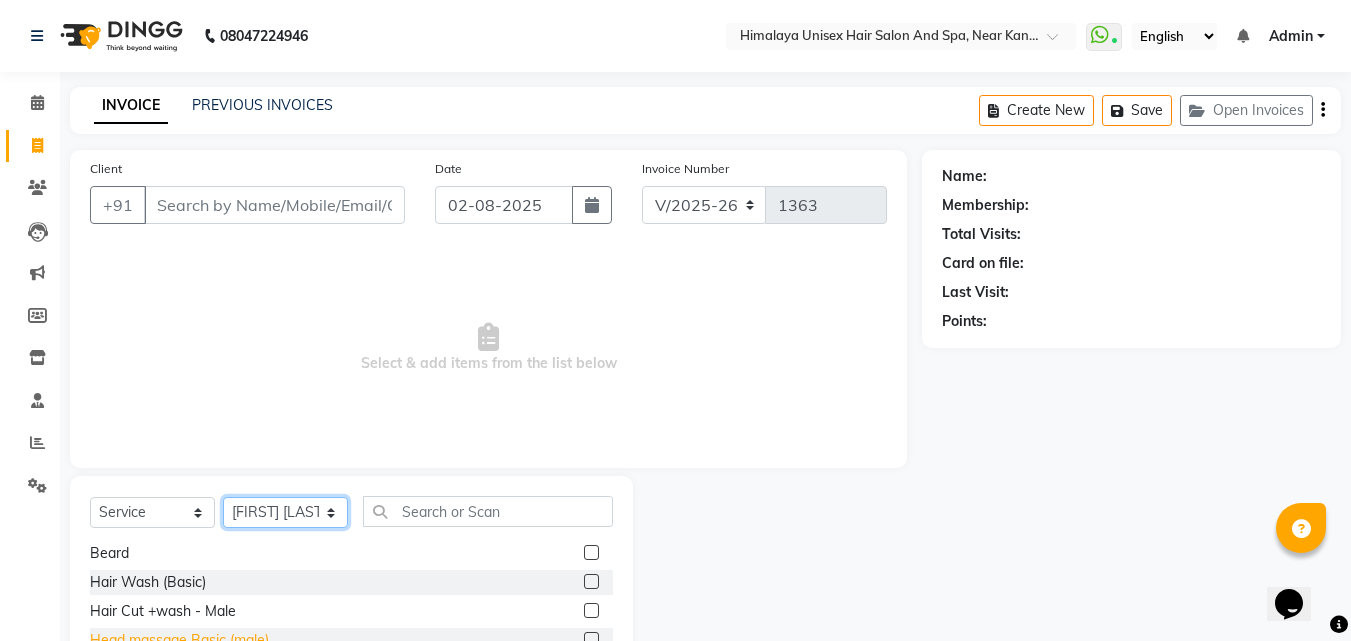 scroll, scrollTop: 0, scrollLeft: 0, axis: both 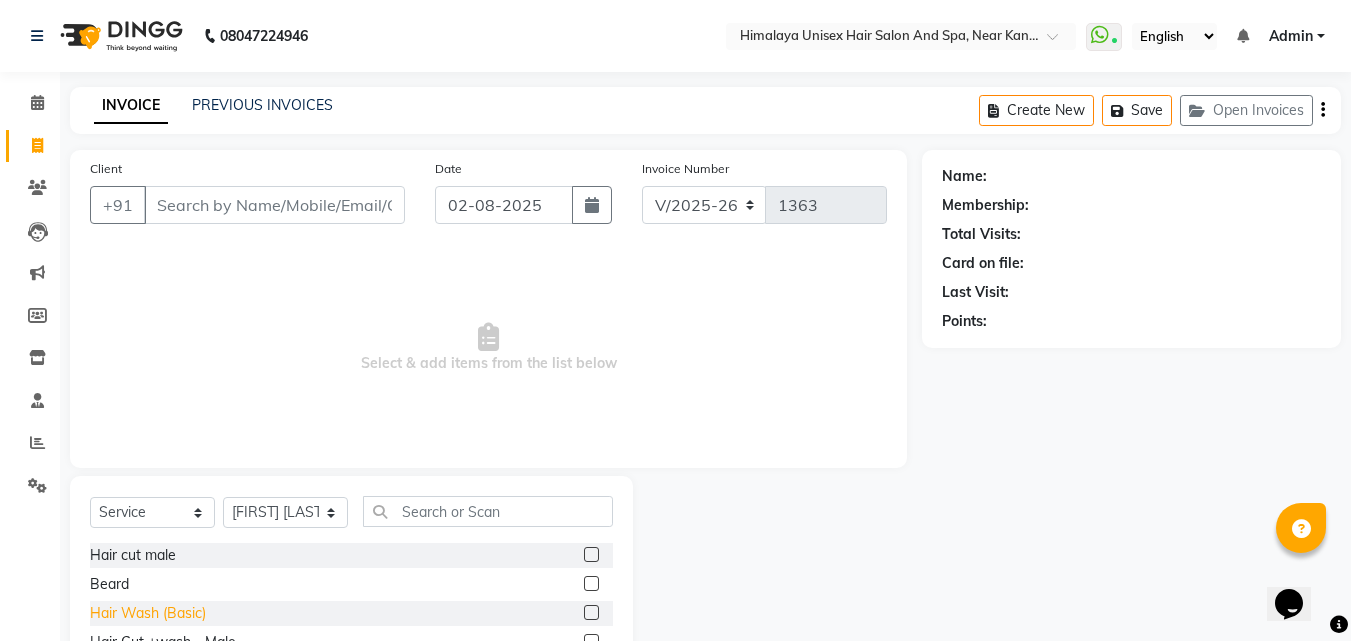 click on "Hair Wash (Basic)" 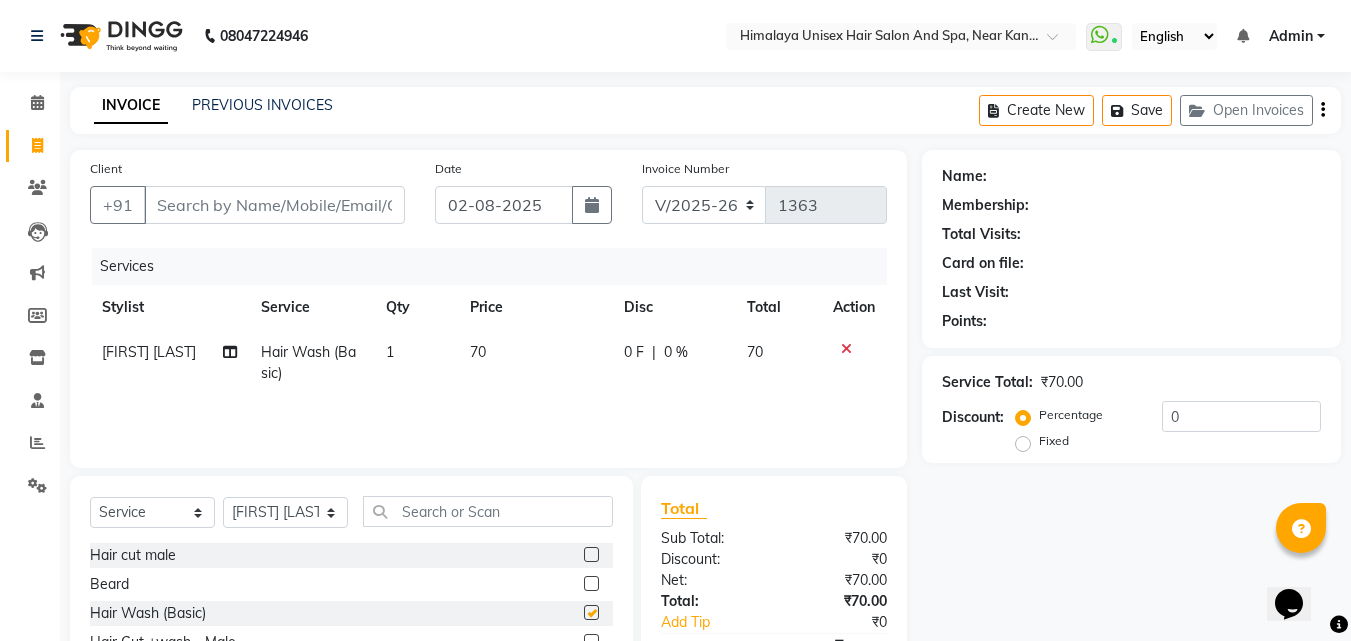 checkbox on "false" 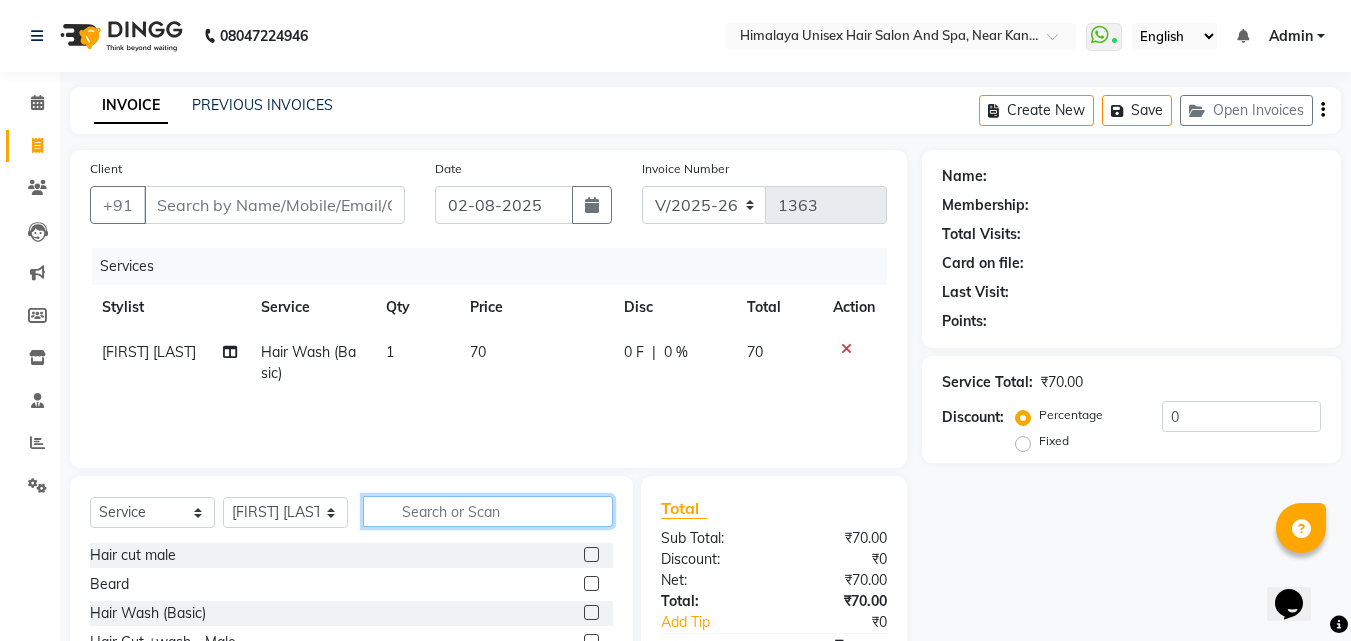 click 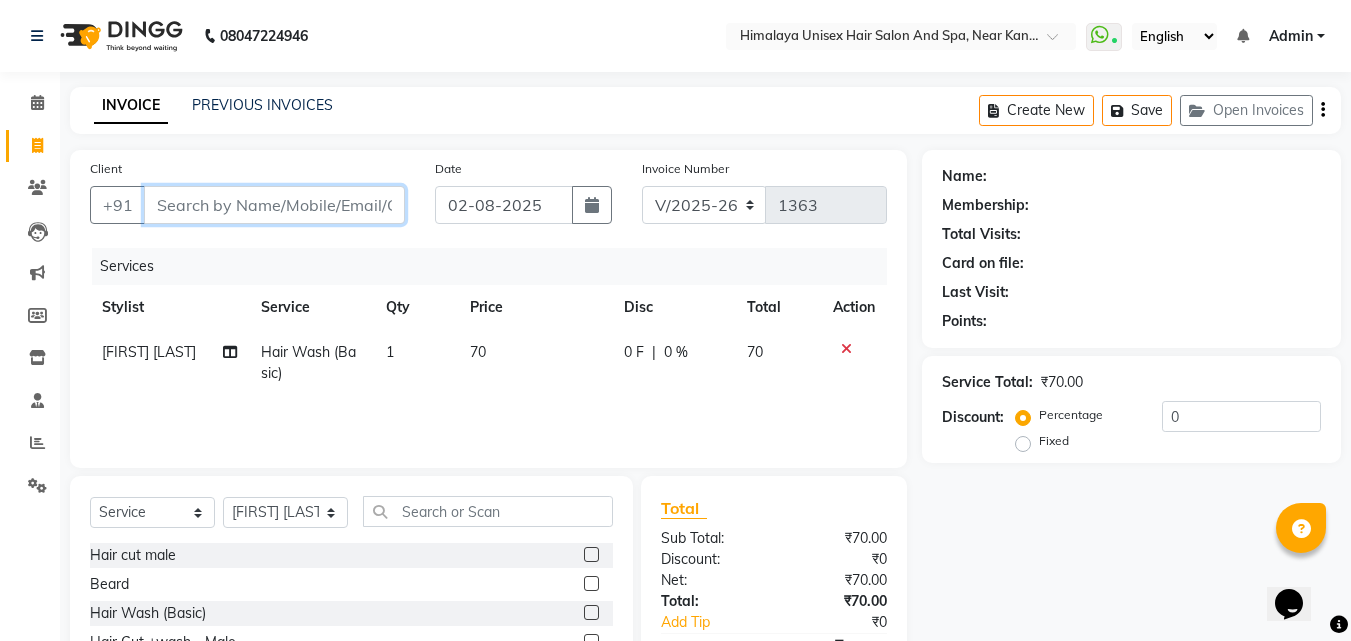 click on "Client" at bounding box center (274, 205) 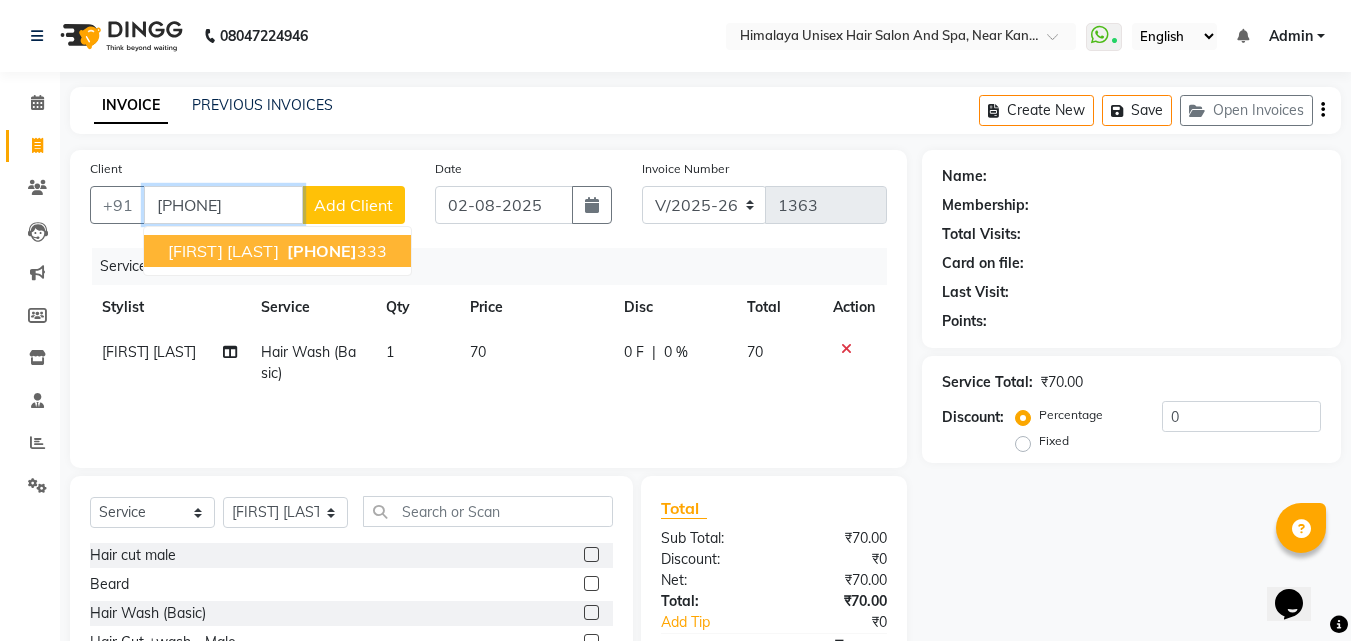 click on "[FIRST] [LAST]" at bounding box center [223, 251] 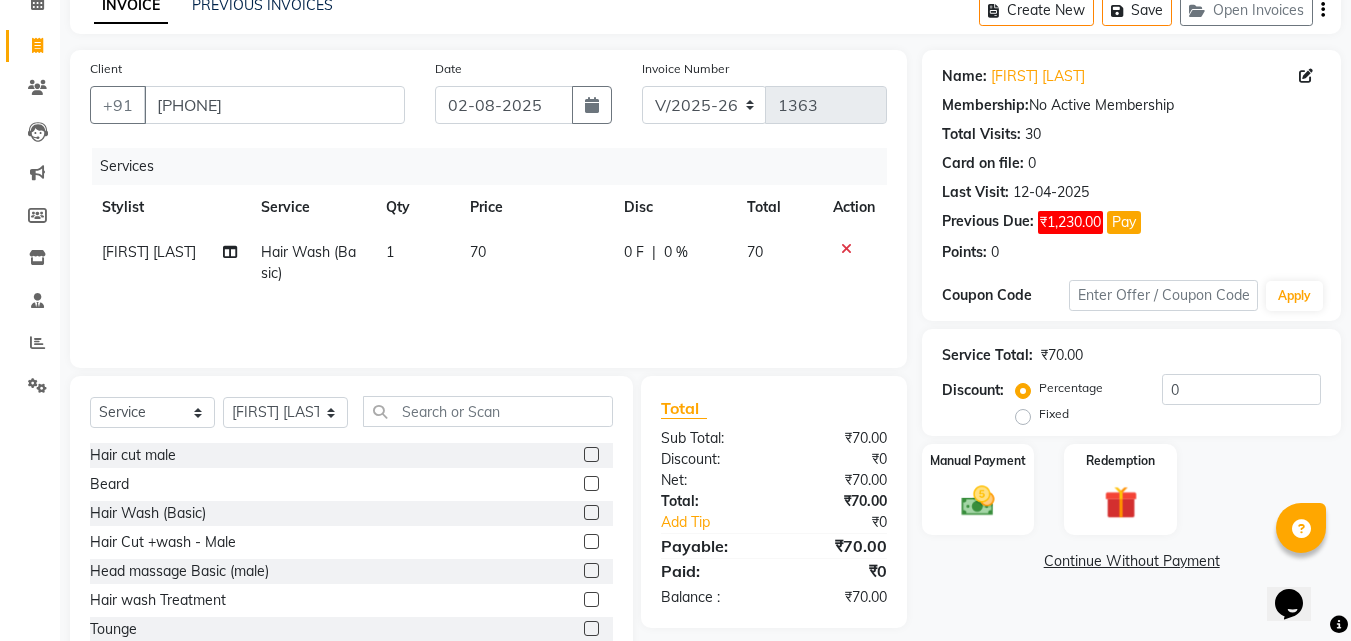 scroll, scrollTop: 160, scrollLeft: 0, axis: vertical 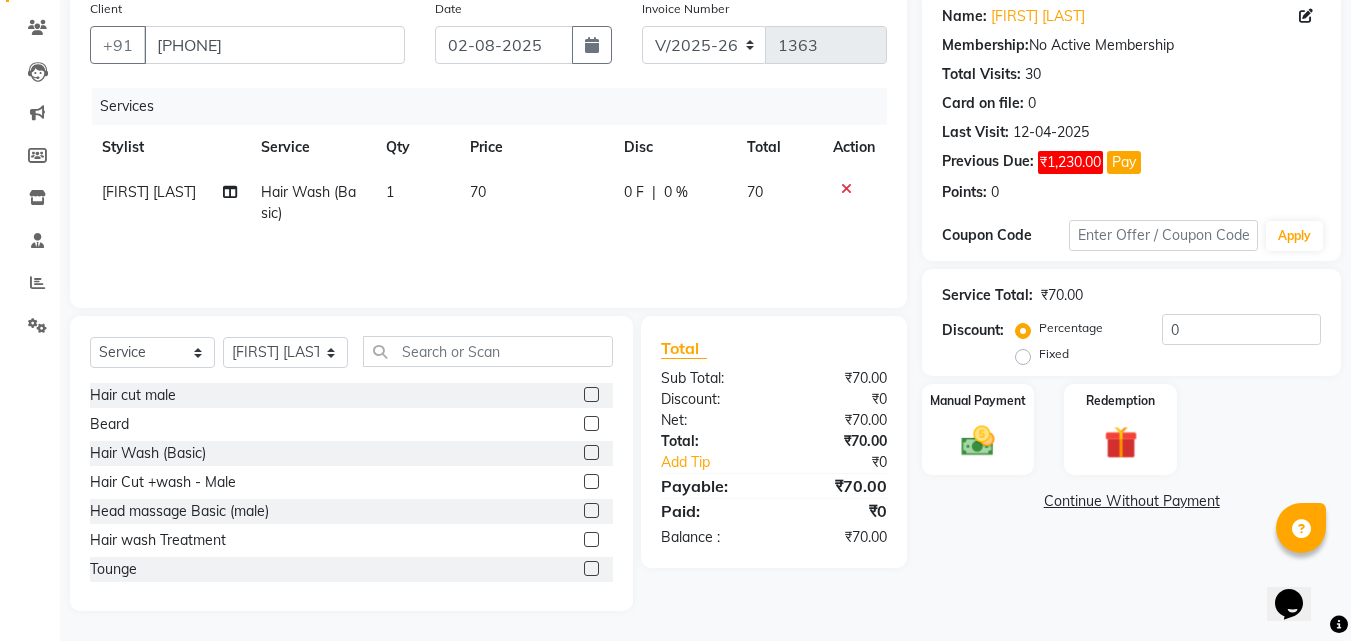 click on "70" 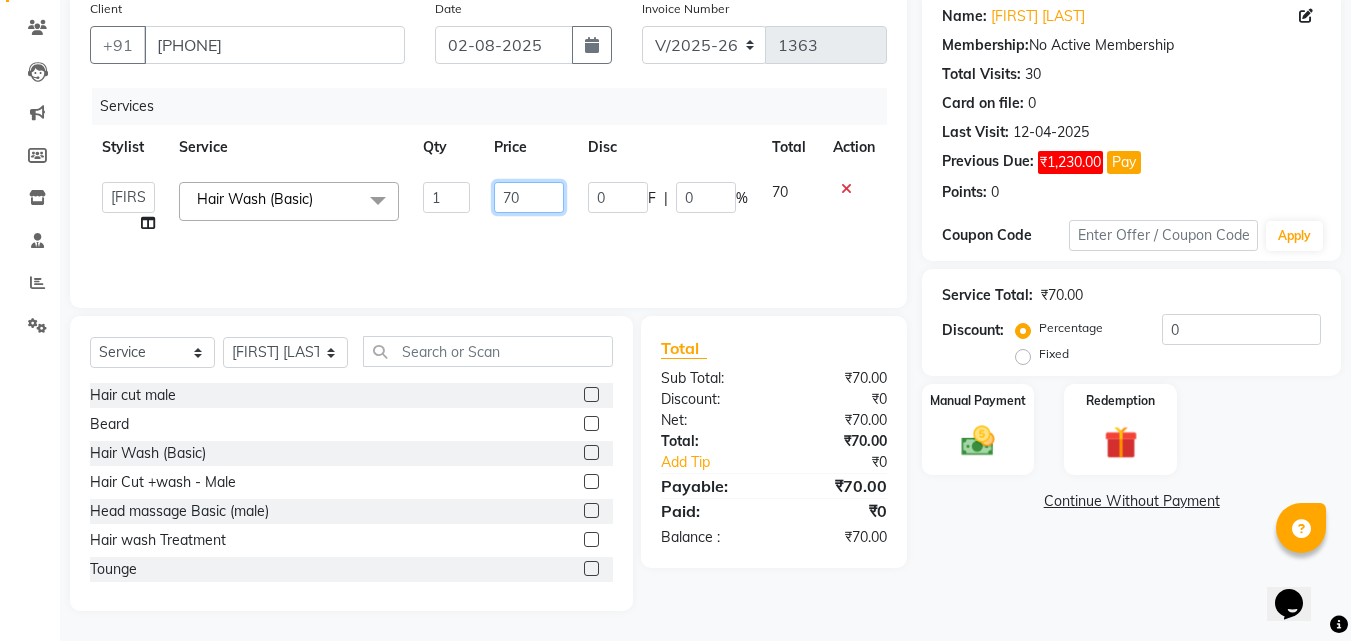 click on "70" 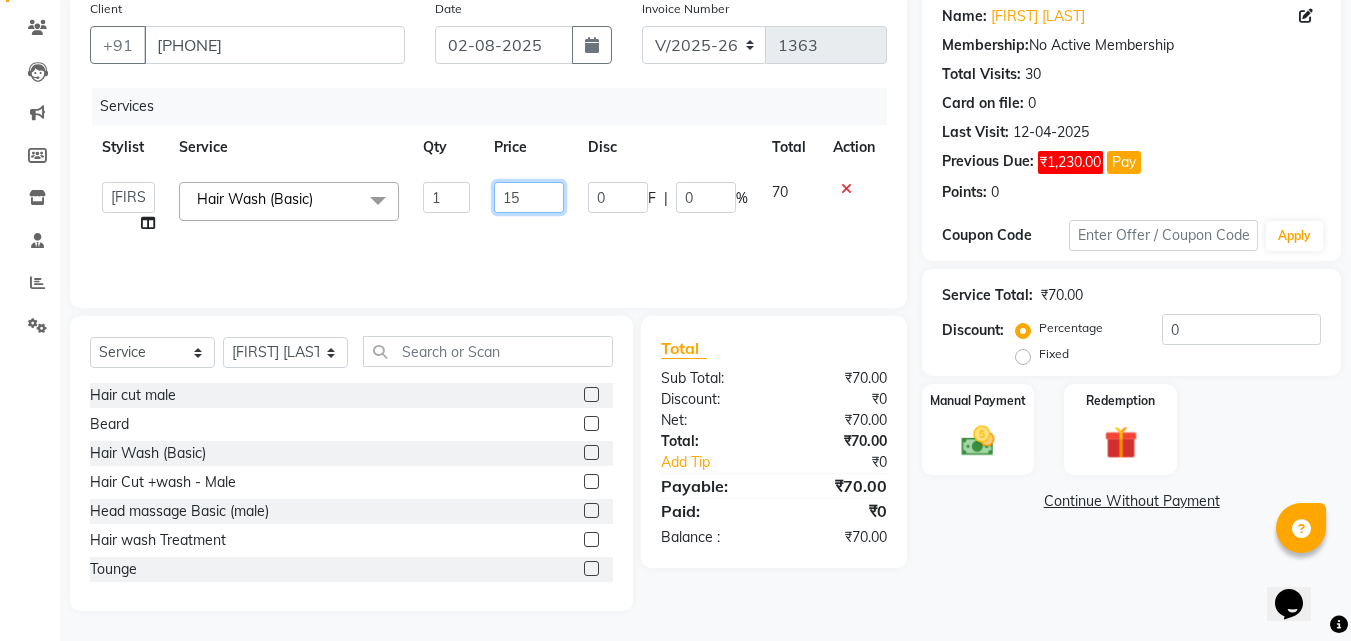 type on "150" 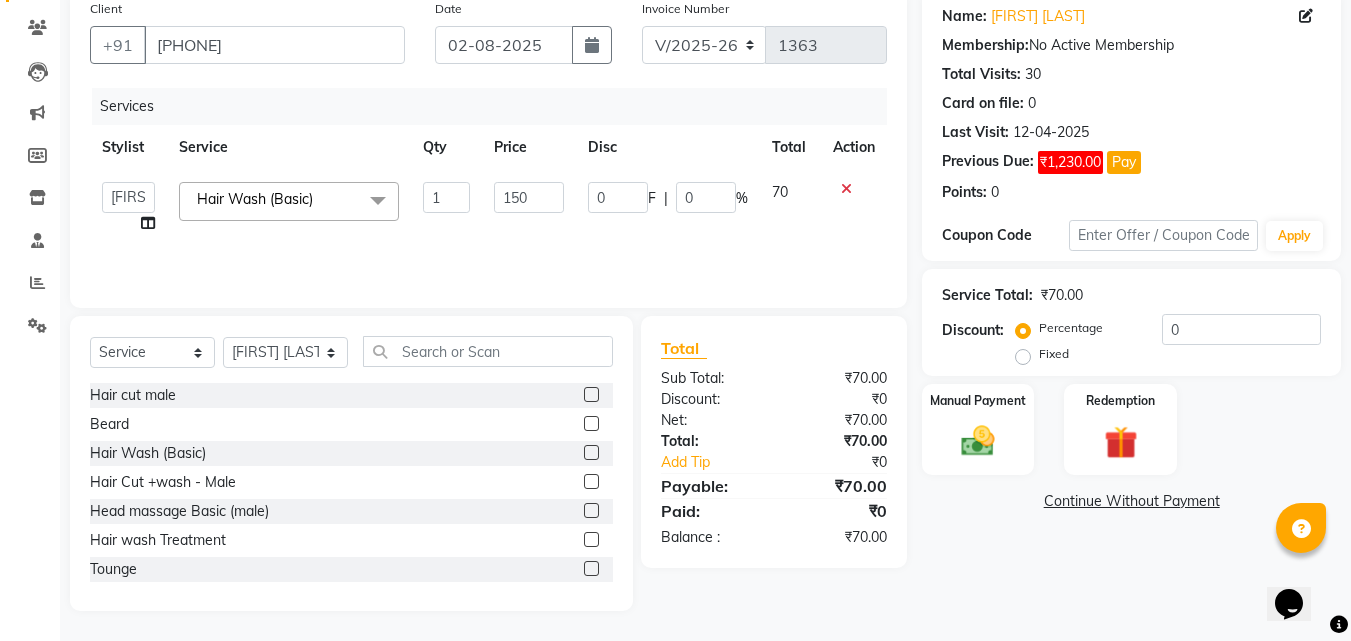 click on "Previous Due:  ₹1,230.00 Pay" 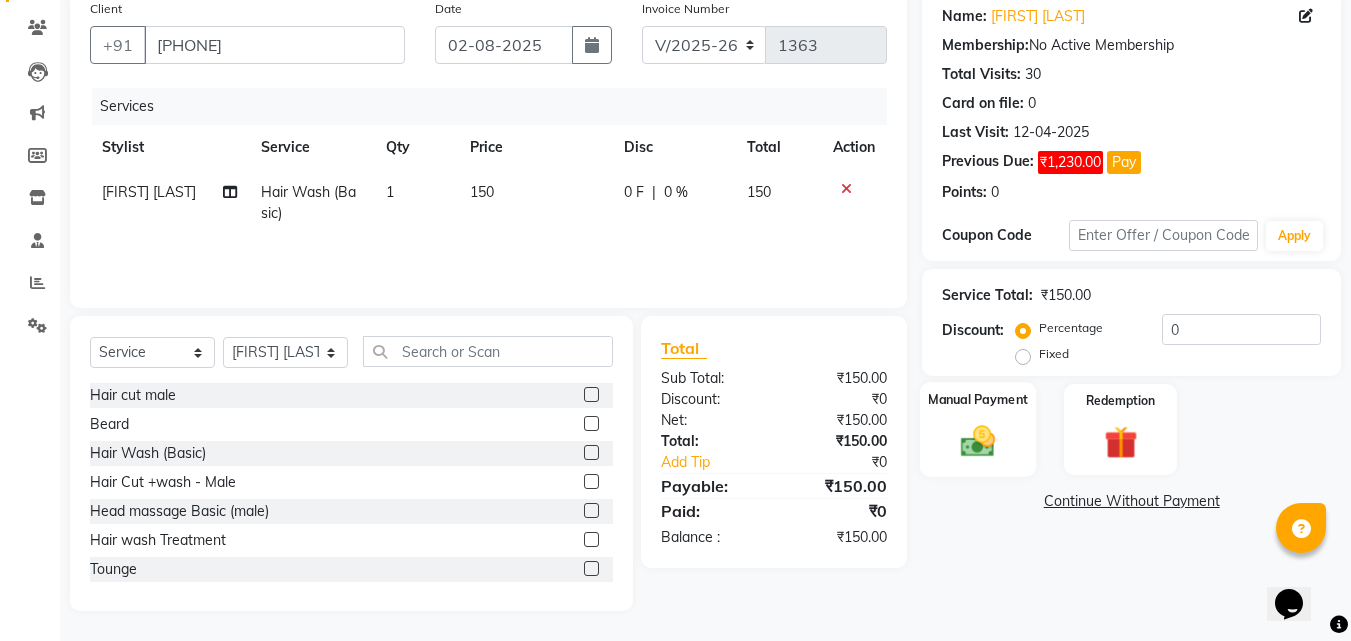 click 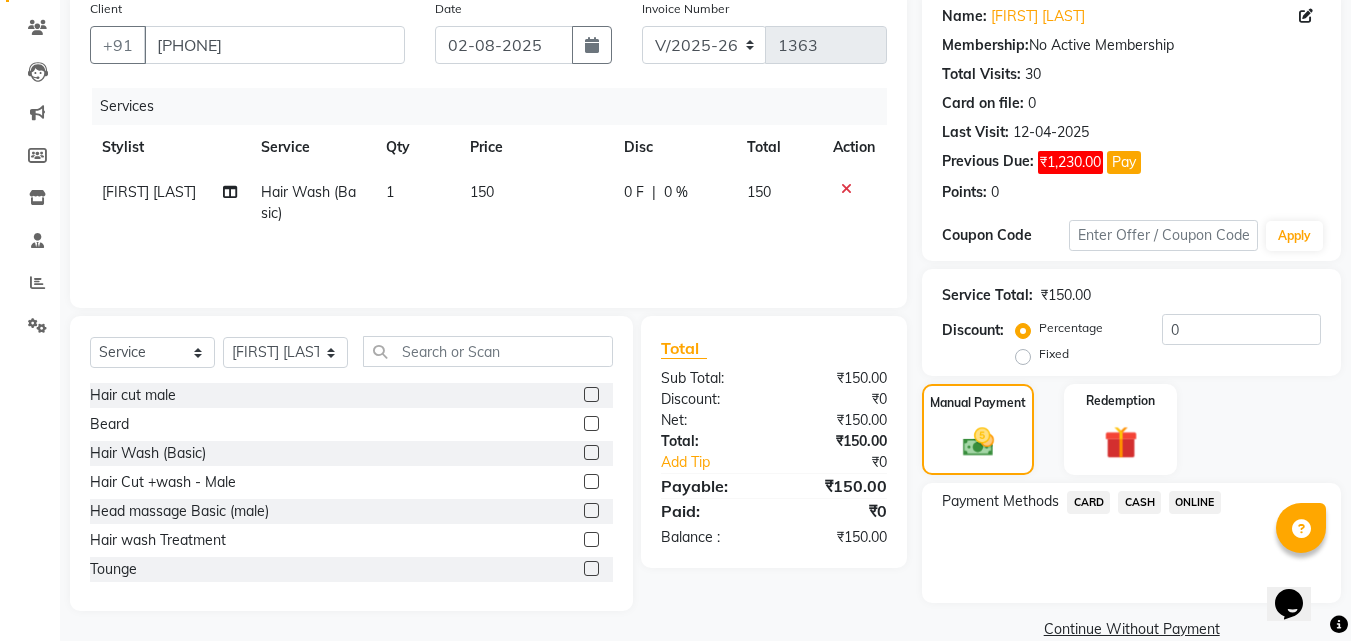 click on "ONLINE" 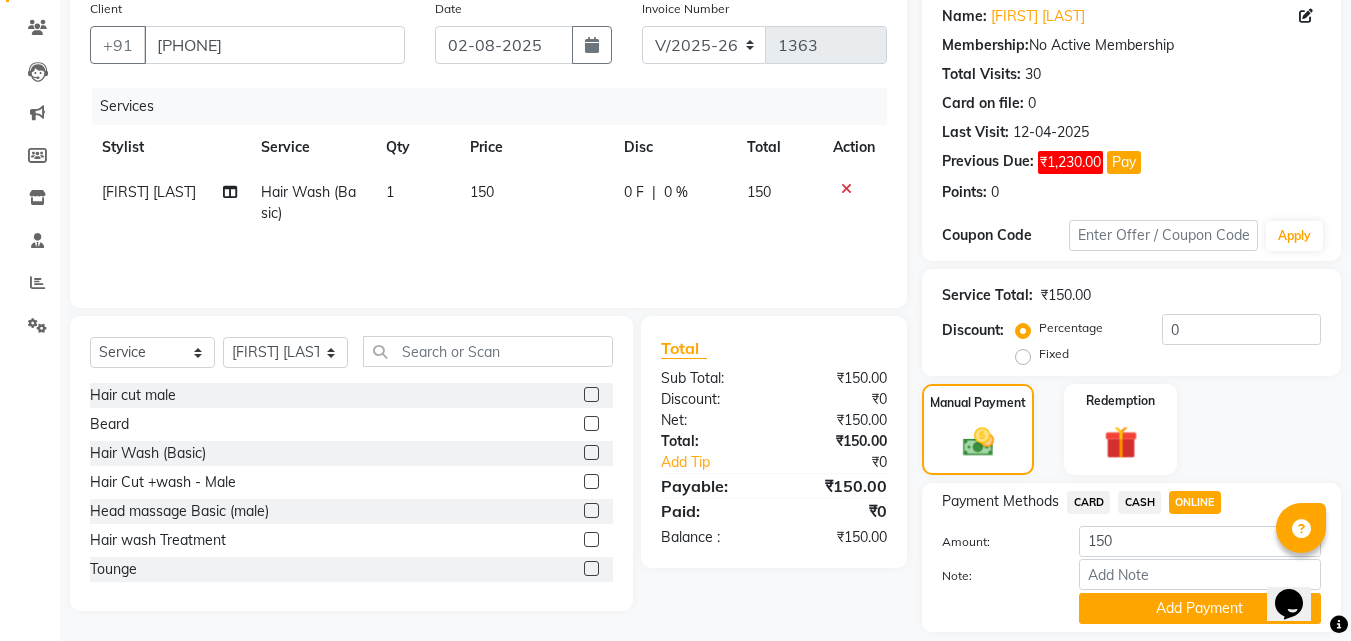 scroll, scrollTop: 222, scrollLeft: 0, axis: vertical 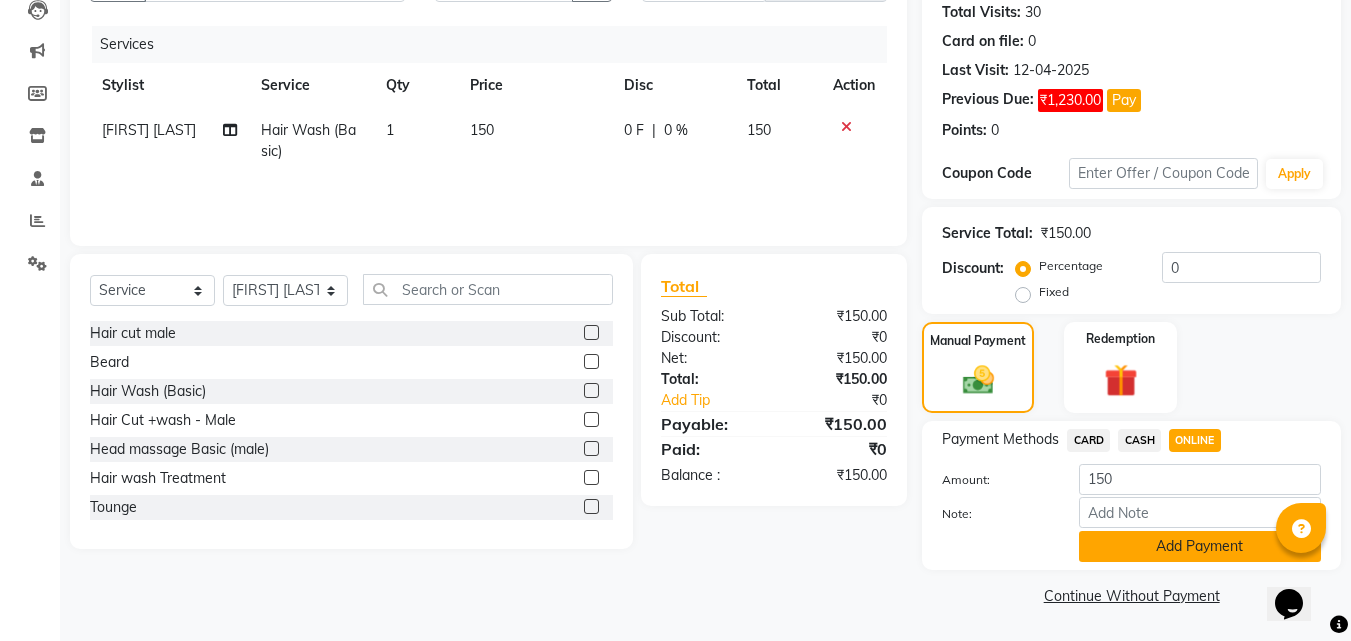 click on "Add Payment" 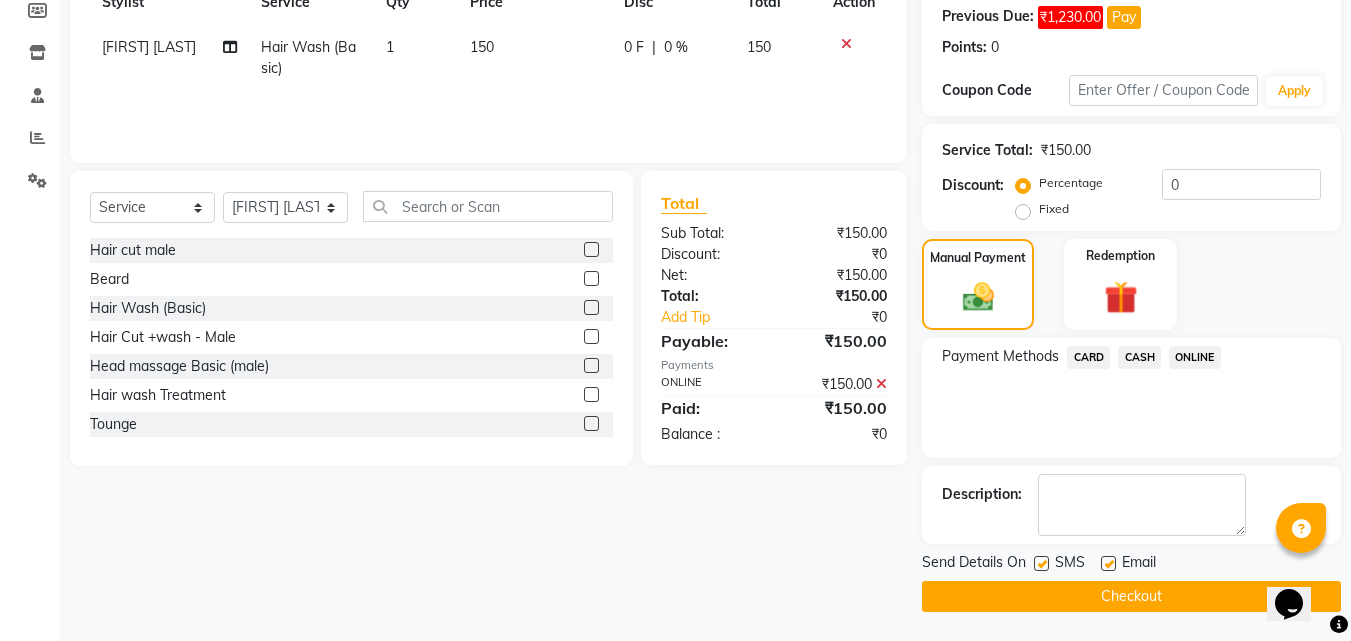 scroll, scrollTop: 306, scrollLeft: 0, axis: vertical 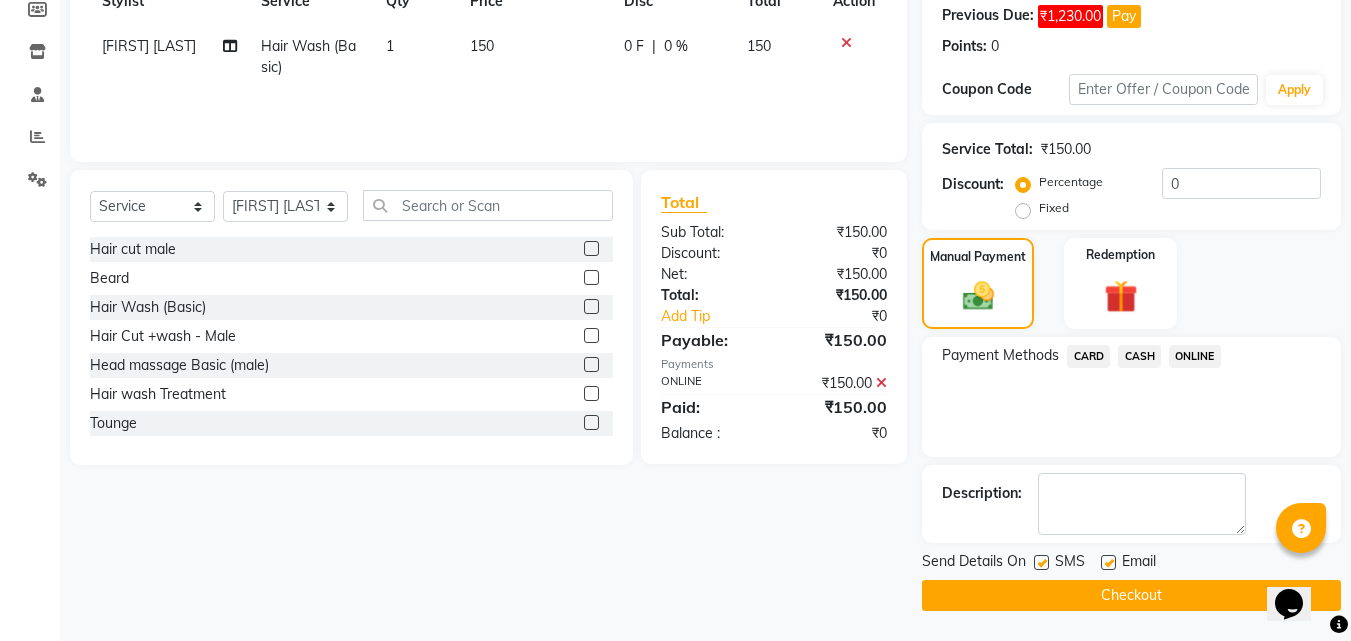click on "ONLINE" 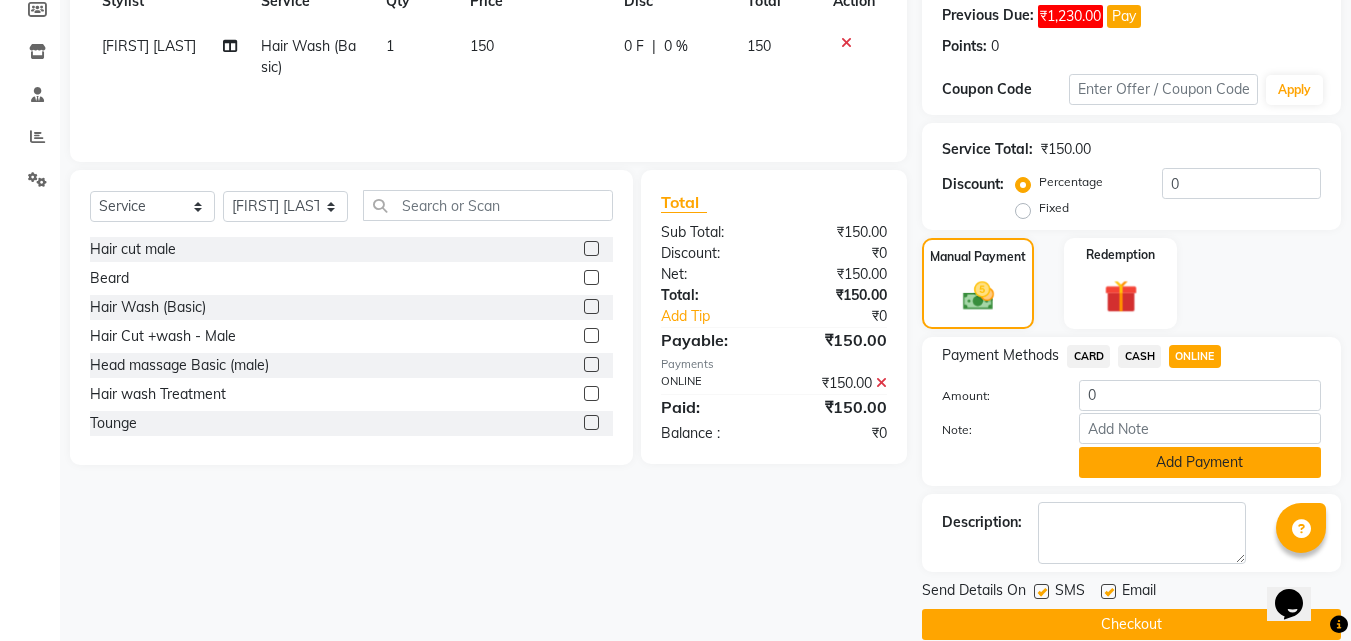 scroll, scrollTop: 335, scrollLeft: 0, axis: vertical 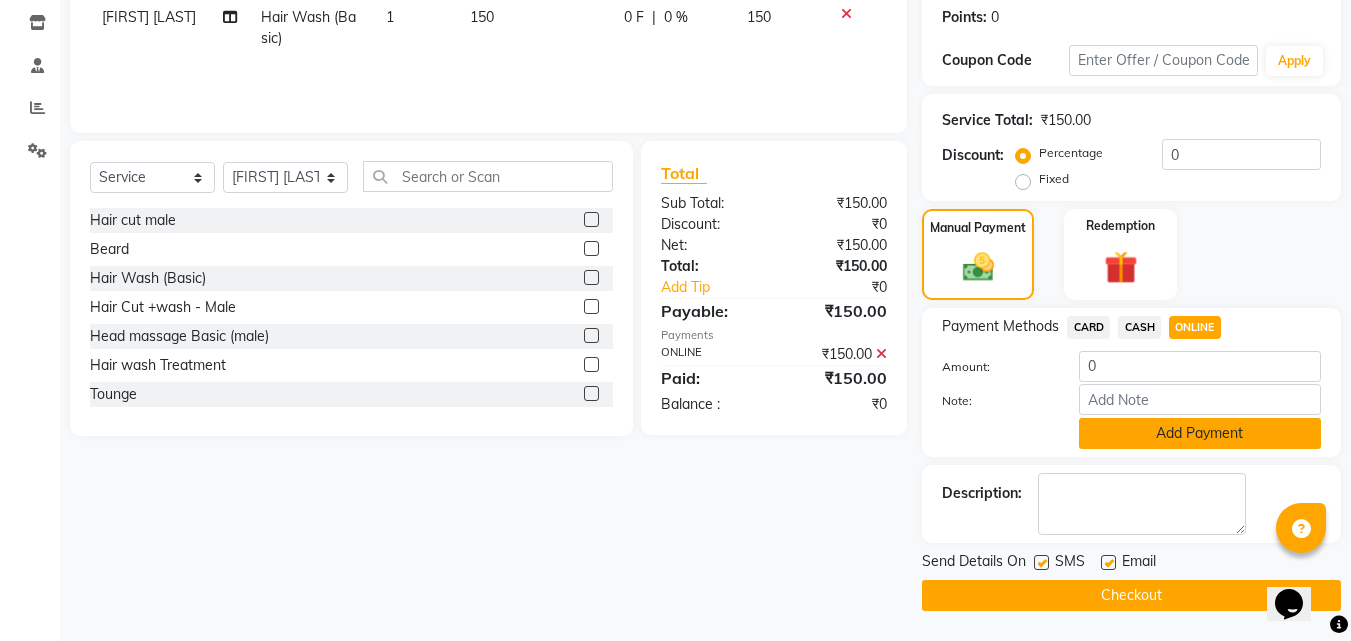 click on "Add Payment" 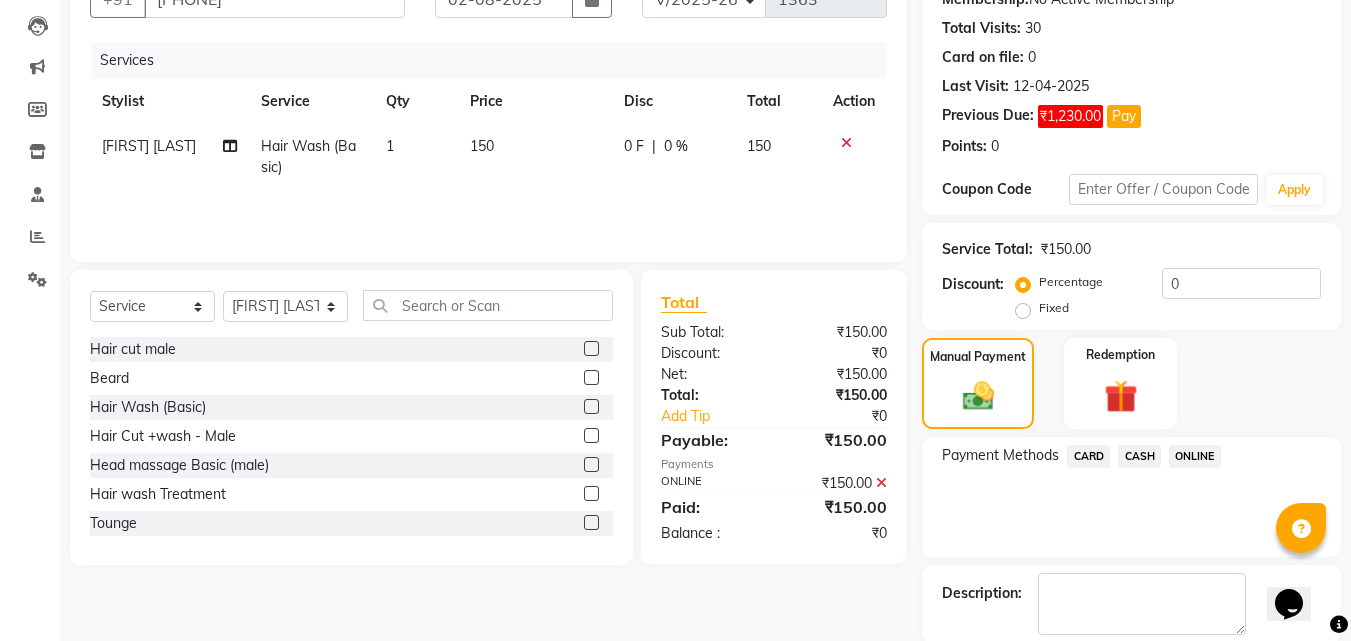 scroll, scrollTop: 306, scrollLeft: 0, axis: vertical 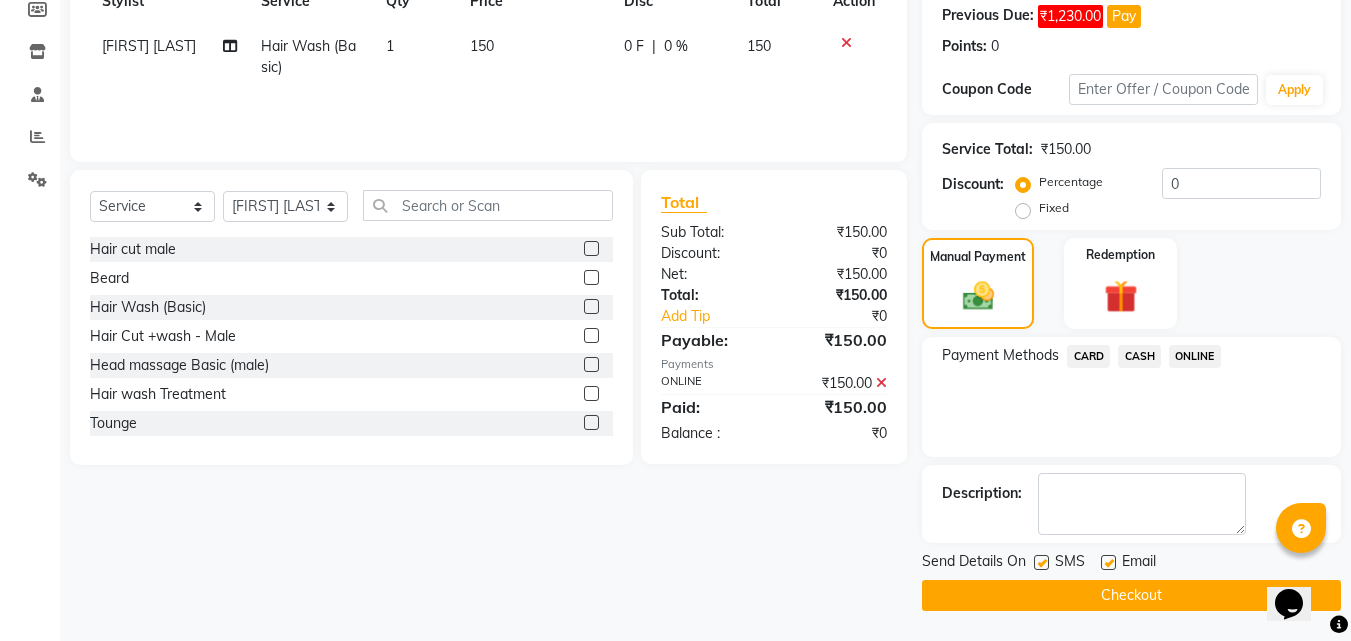 click on "Checkout" 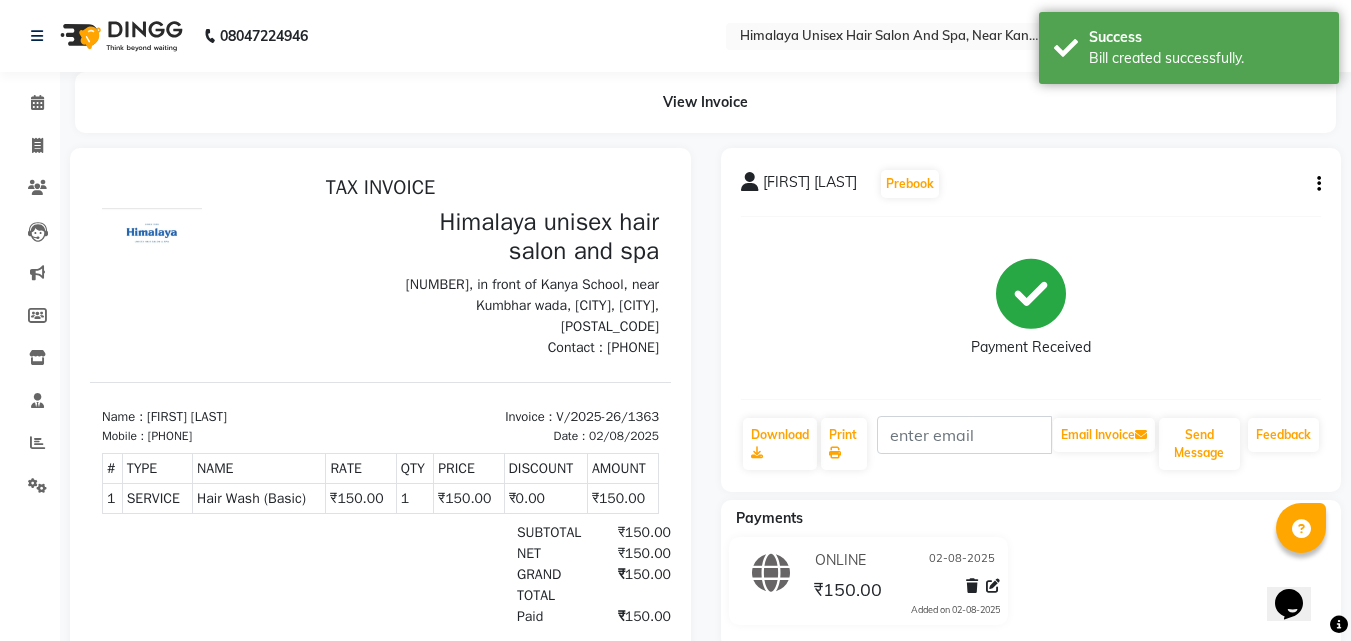 scroll, scrollTop: 0, scrollLeft: 0, axis: both 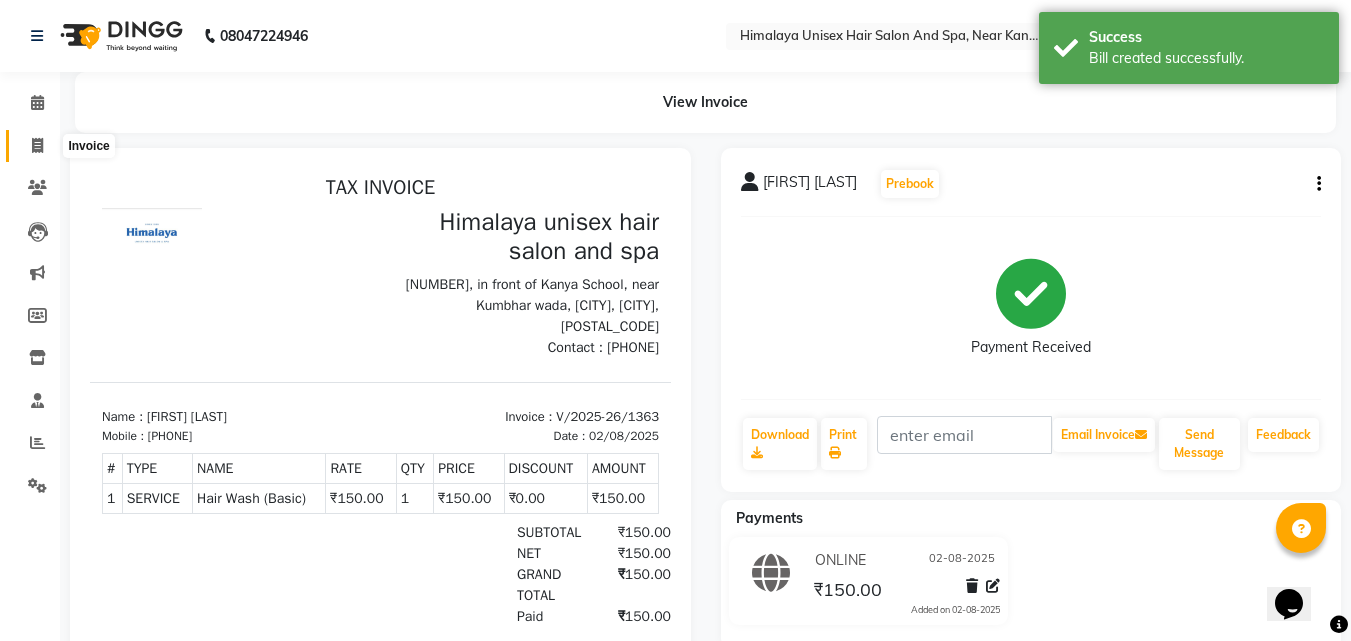click 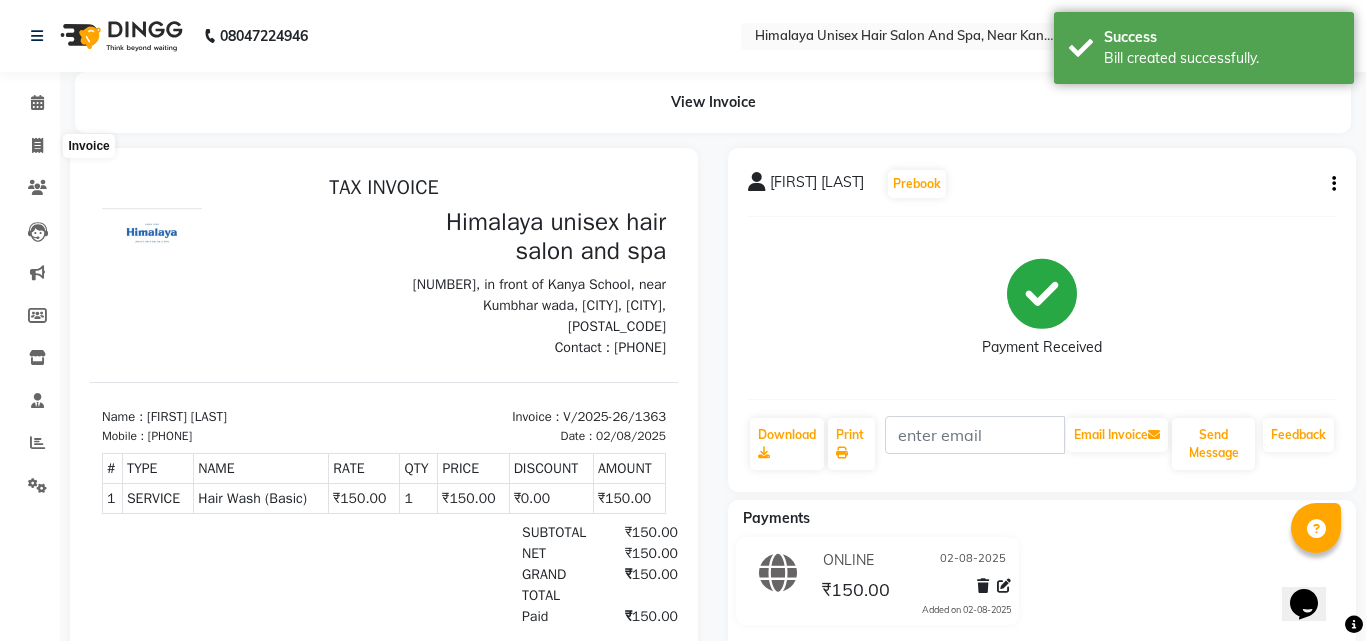 select on "service" 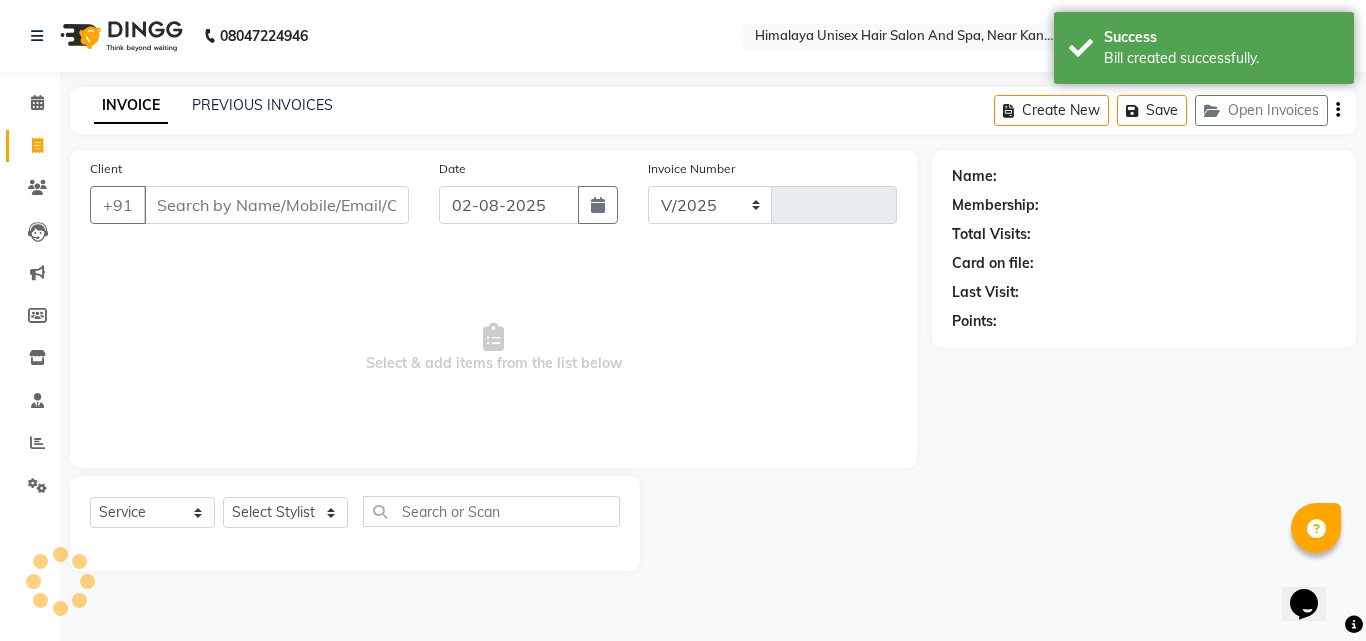 select on "4594" 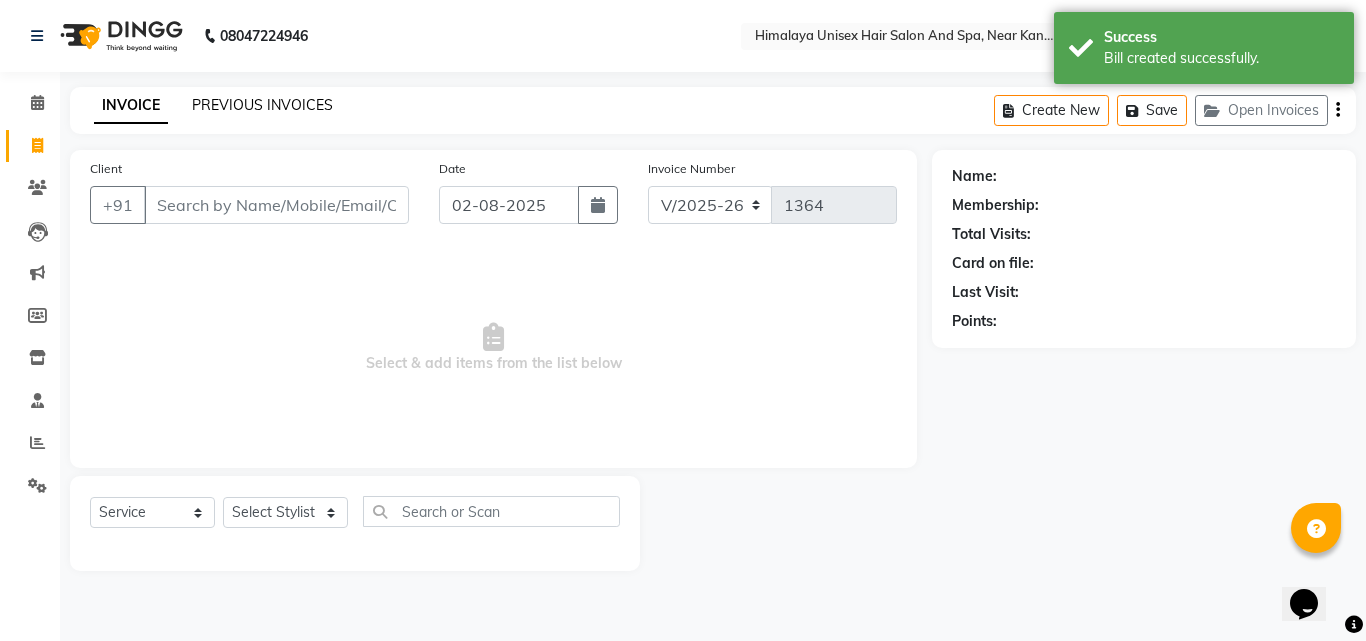 click on "PREVIOUS INVOICES" 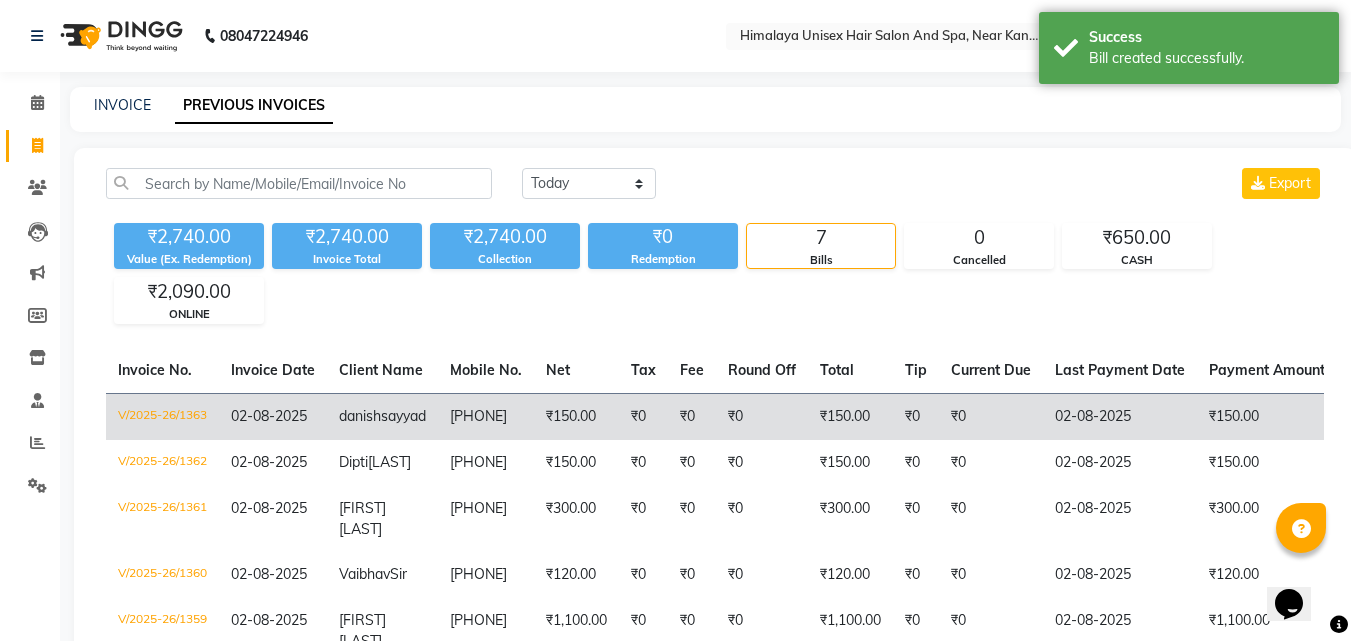 click on "02-08-2025" 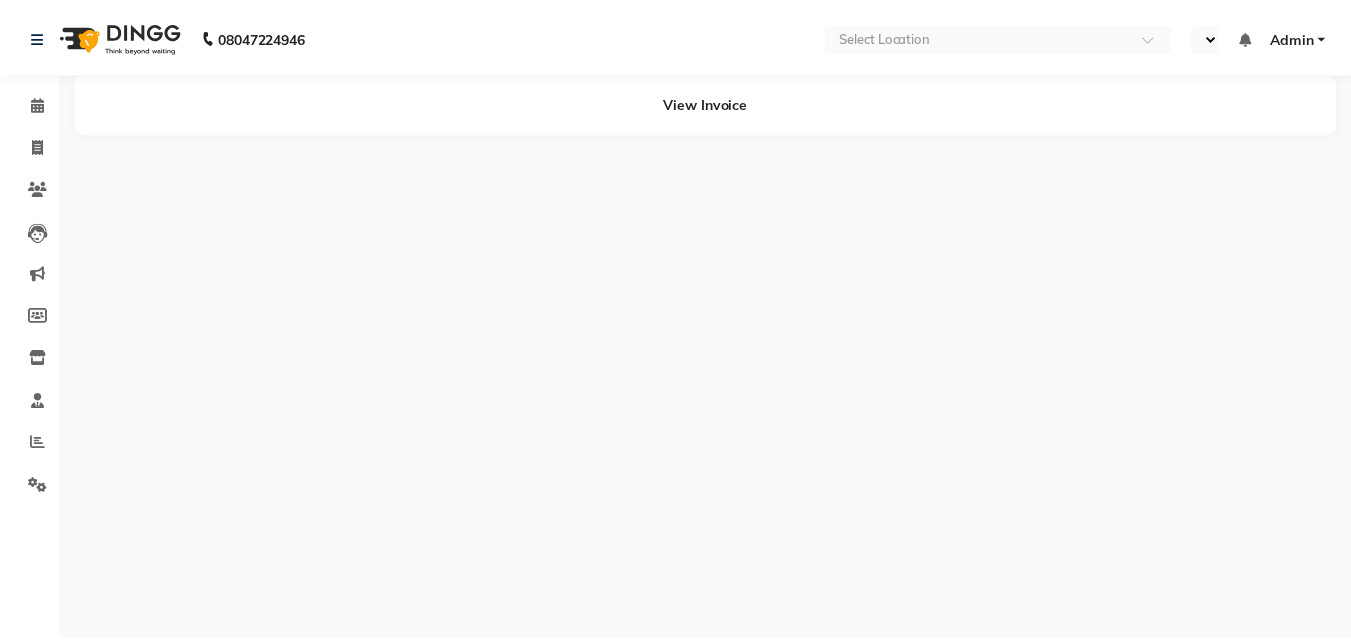 scroll, scrollTop: 0, scrollLeft: 0, axis: both 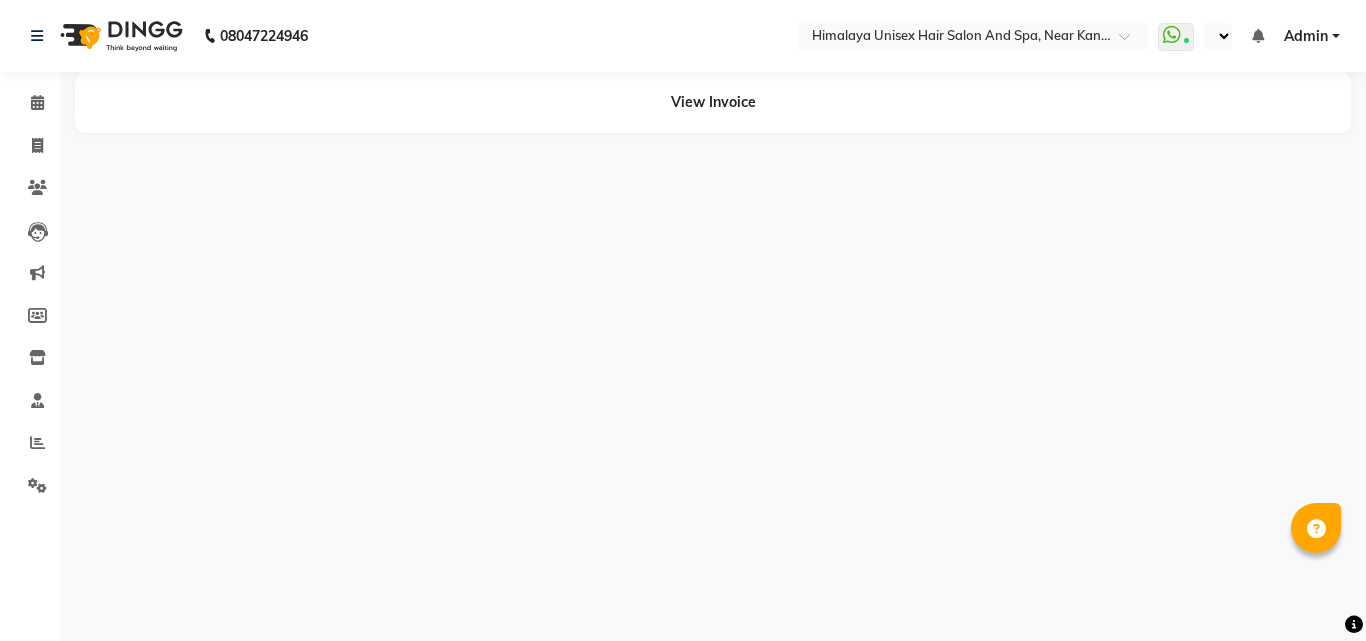 select on "en" 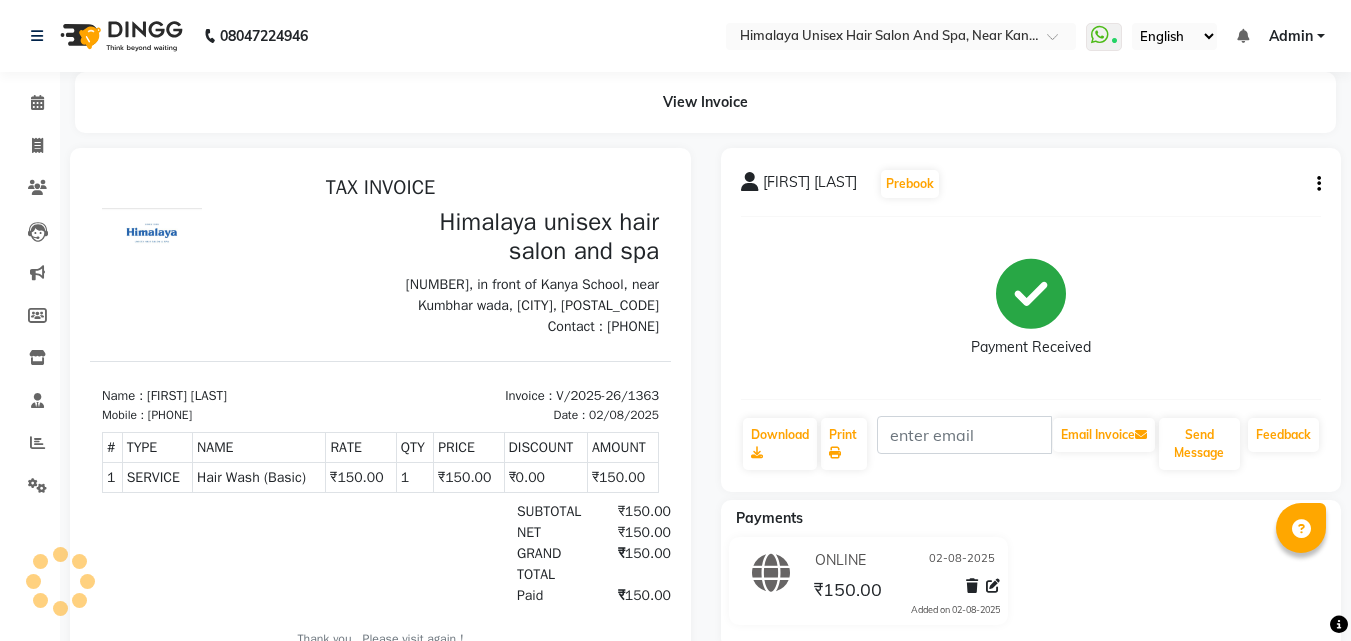 scroll, scrollTop: 0, scrollLeft: 0, axis: both 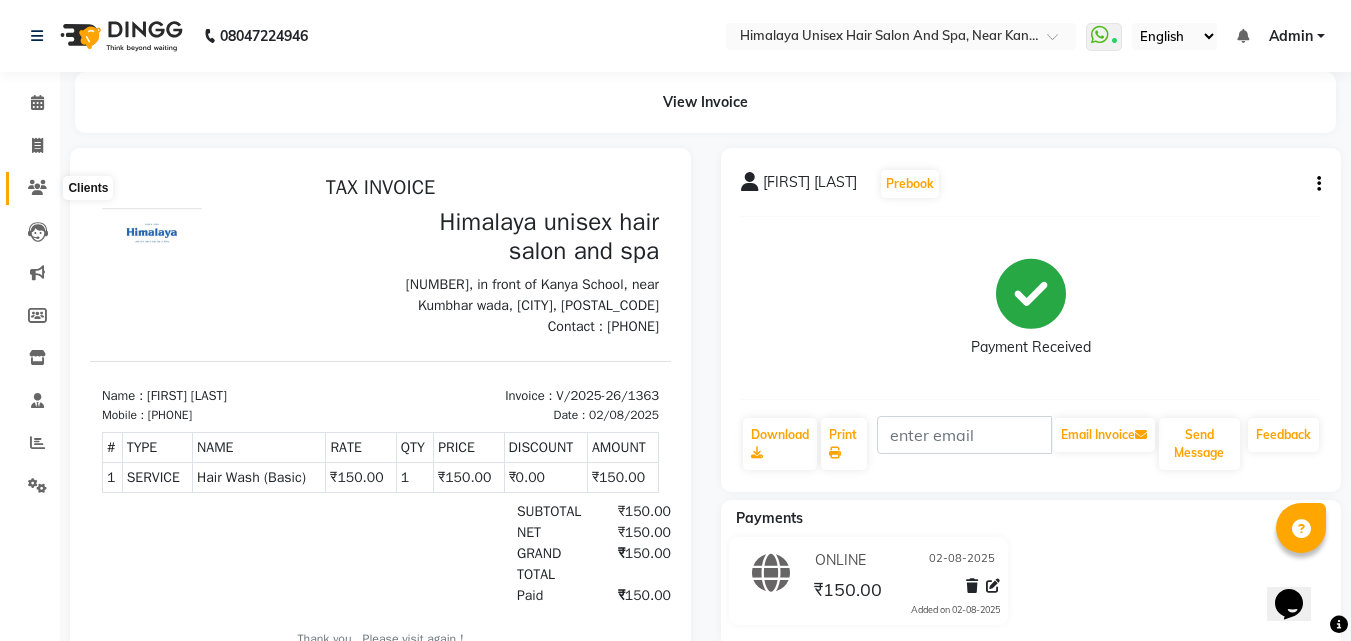 click 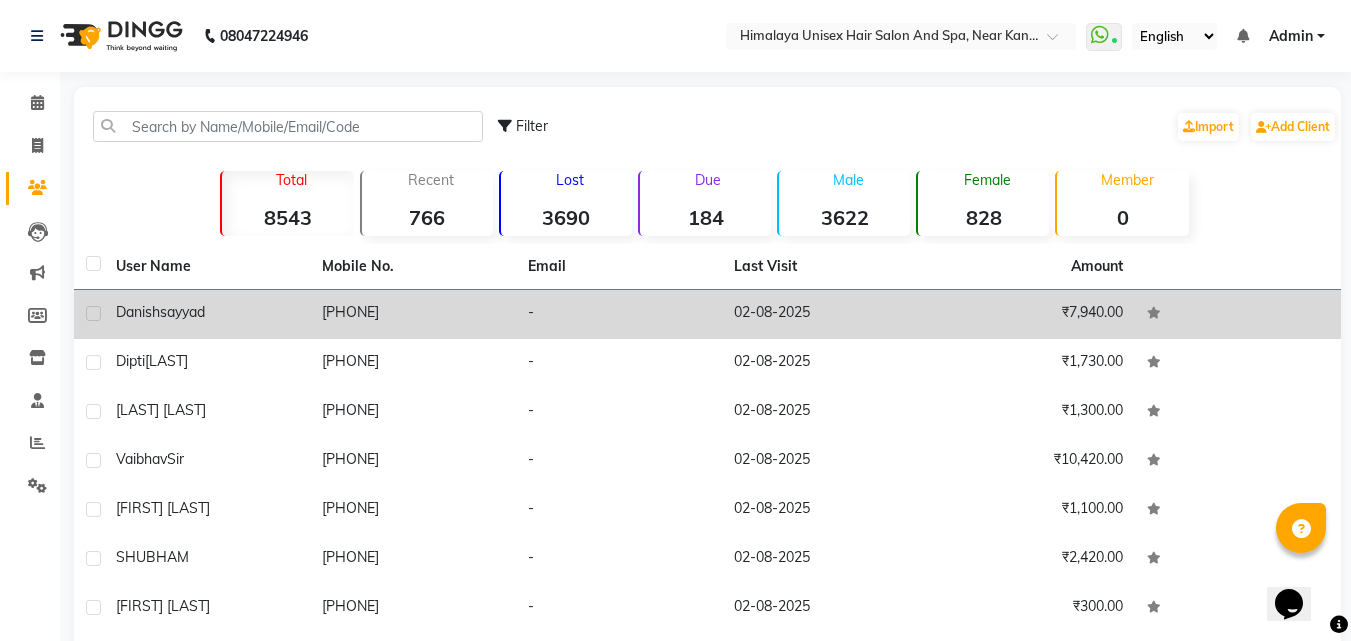 click on "danish" 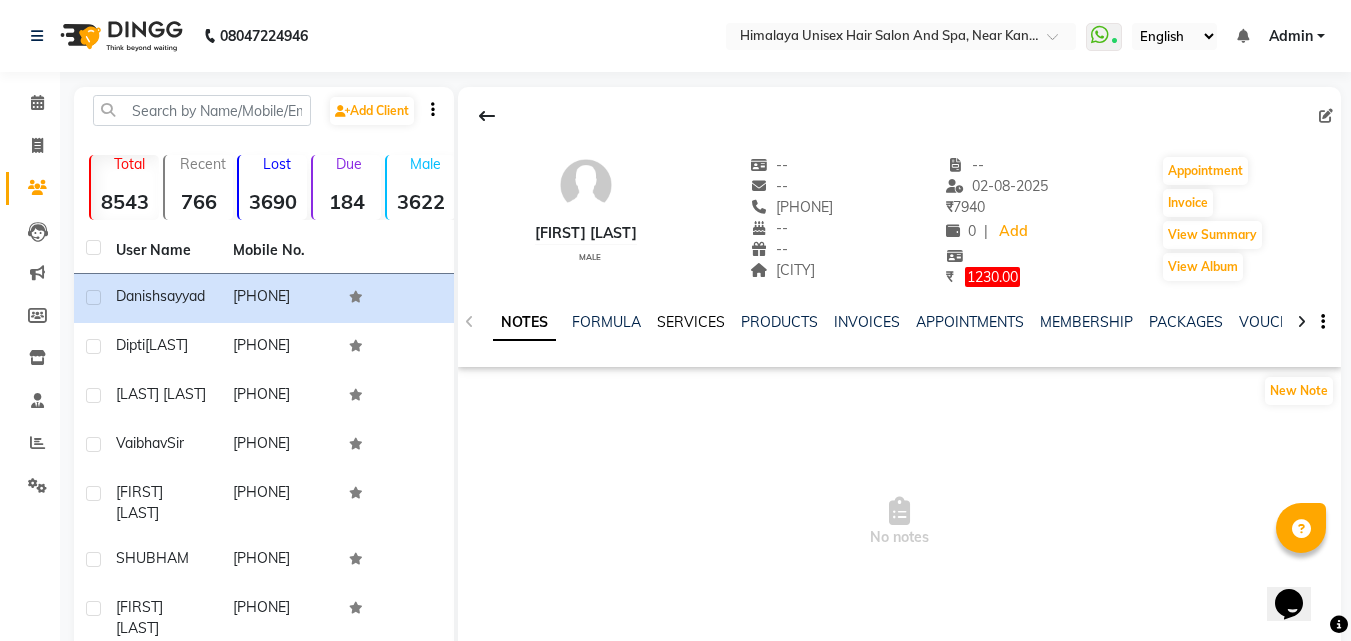 click on "SERVICES" 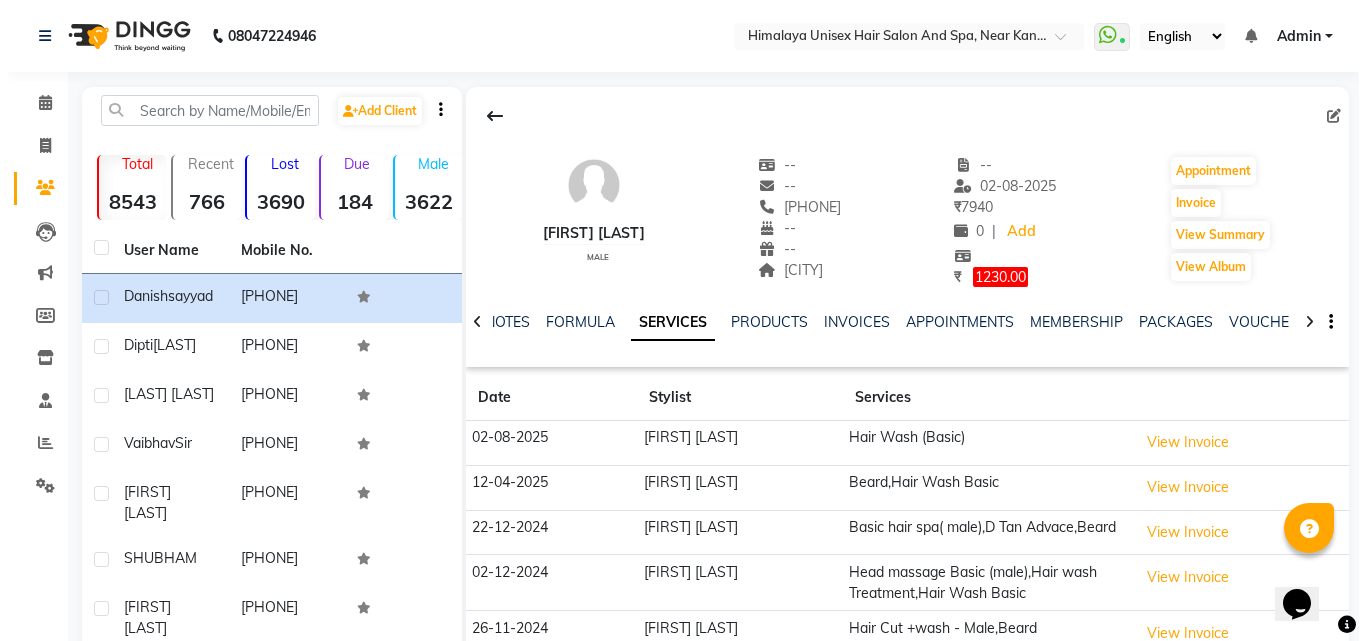 scroll, scrollTop: 277, scrollLeft: 0, axis: vertical 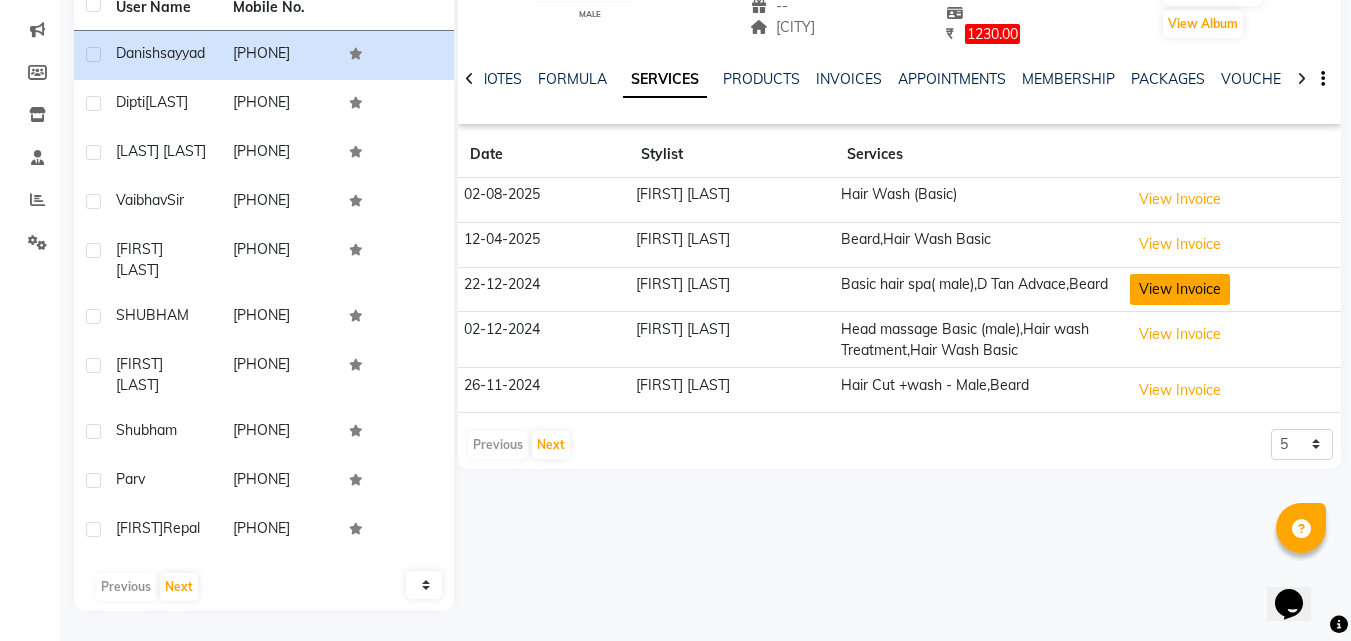 click on "View Invoice" 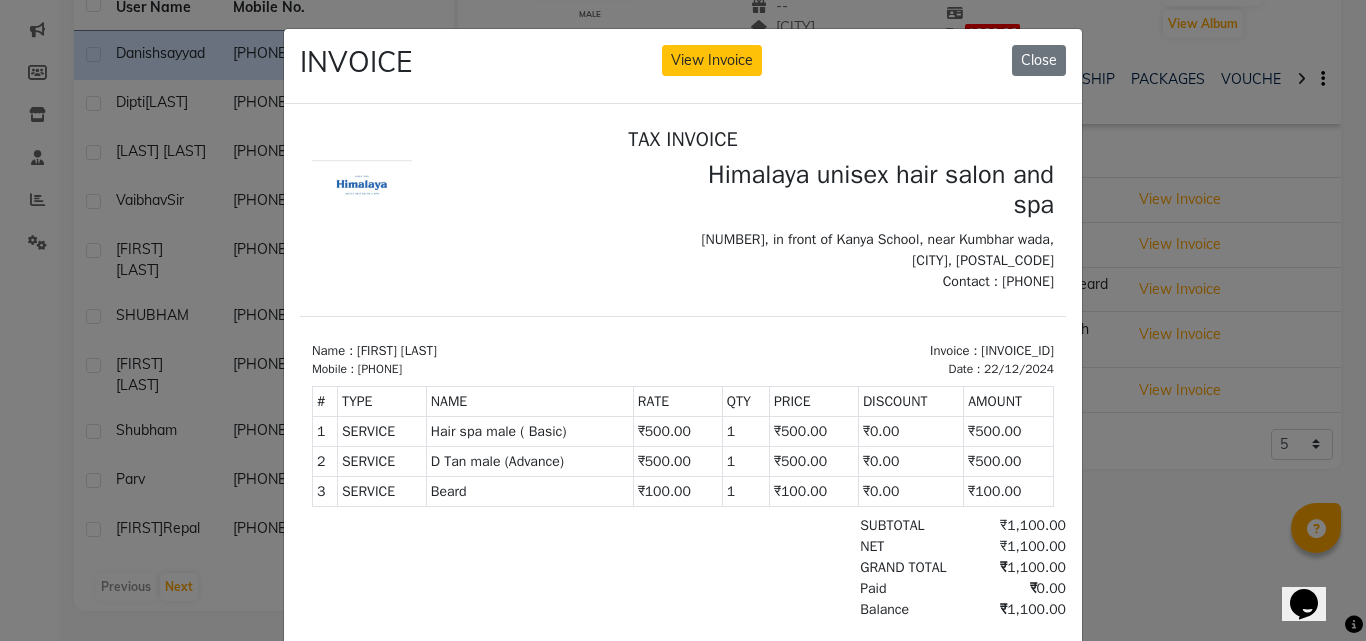 scroll, scrollTop: 16, scrollLeft: 0, axis: vertical 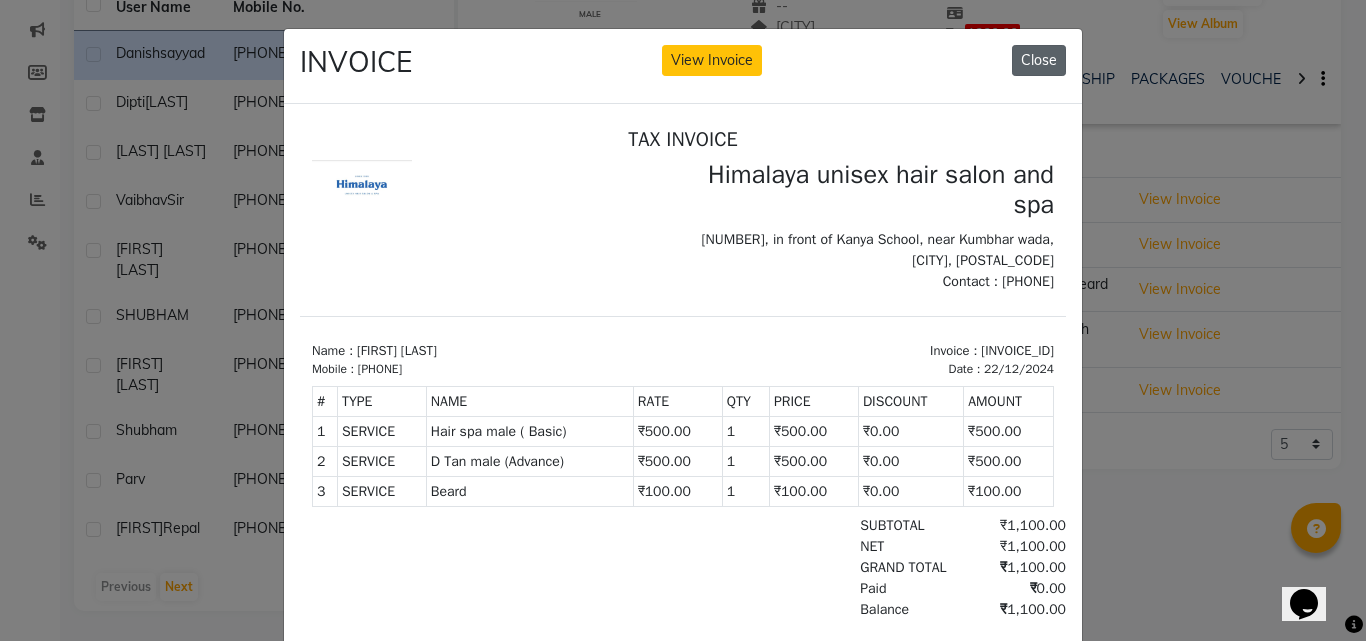 click on "Close" 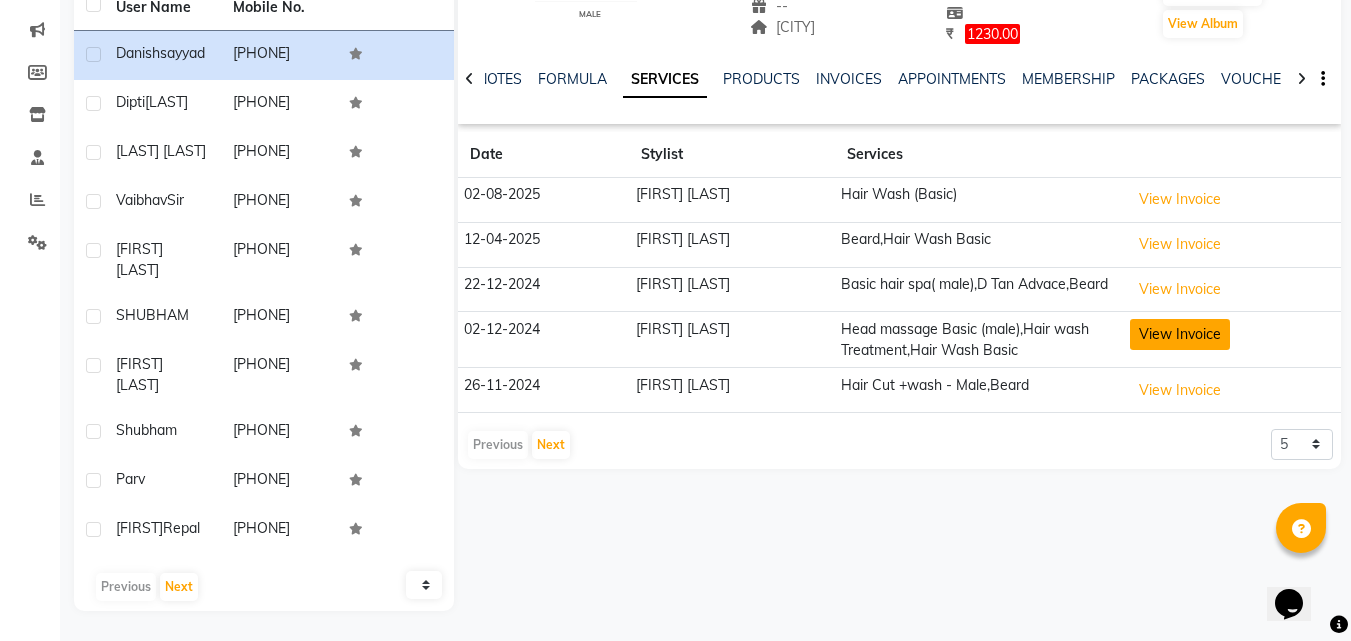 click on "View Invoice" 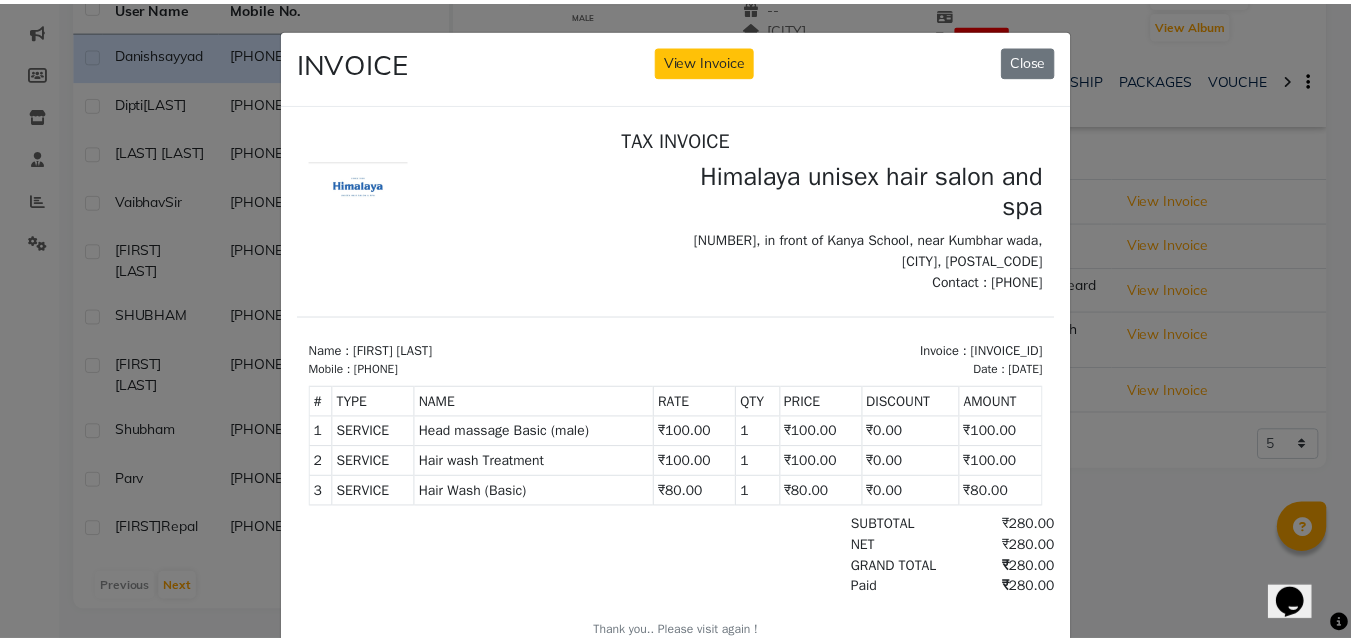 scroll, scrollTop: 16, scrollLeft: 0, axis: vertical 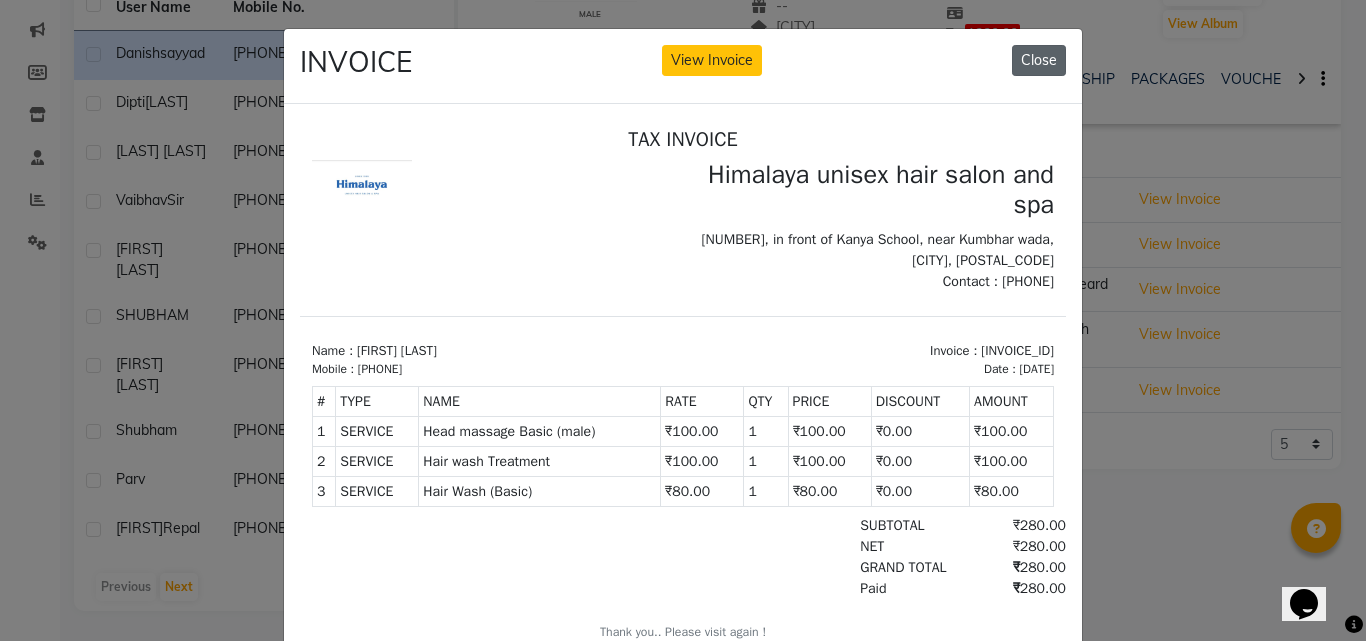 click on "Close" 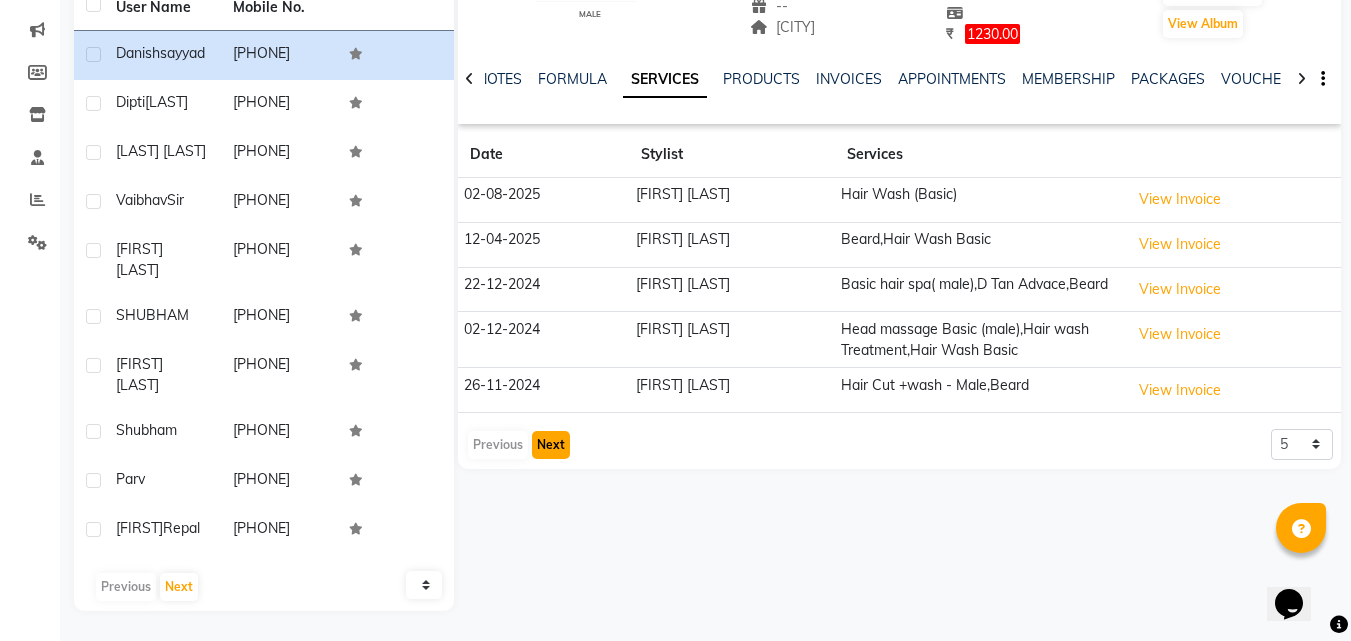 click on "Next" 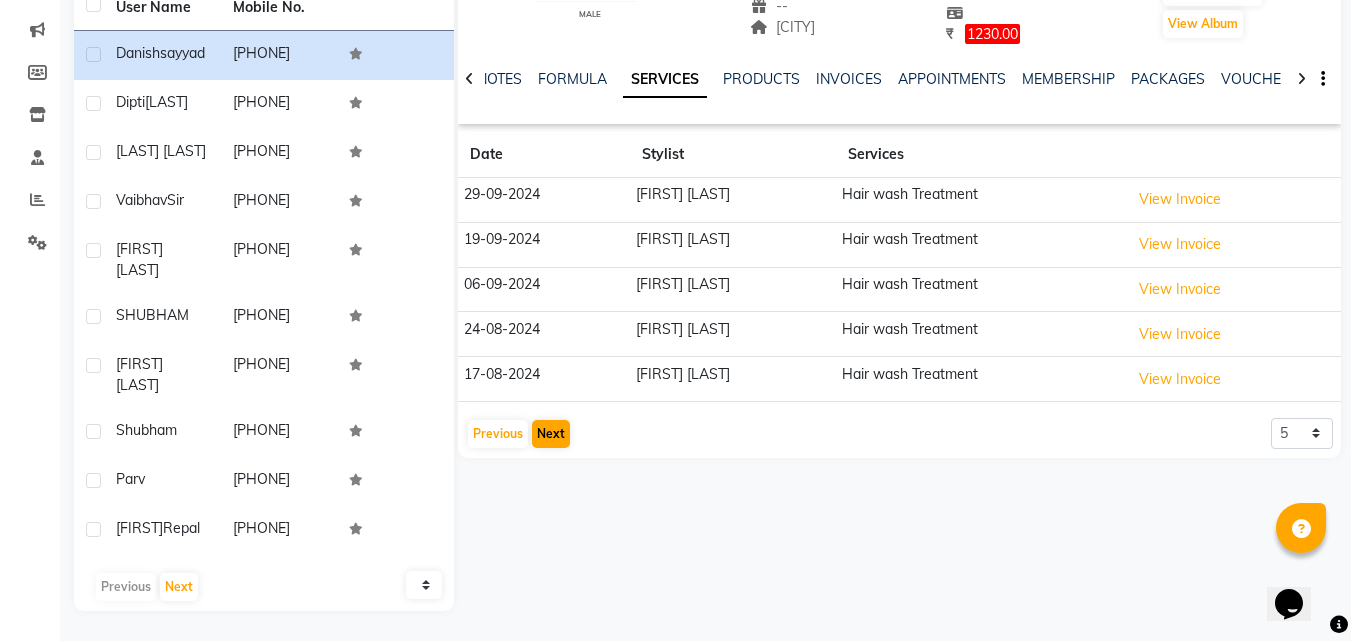 click on "[FIRST] [LAST]  male  --   --   [PHONE]  --  --  [CITY]   -- [DATE] ₹    [PRICE]  Appointment   Invoice  View Summary  View Album  NOTES FORMULA SERVICES PRODUCTS INVOICES APPOINTMENTS MEMBERSHIP PACKAGES VOUCHERS GIFTCARDS POINTS FORMS FAMILY CARDS WALLET Date Stylist Services [DATE] [FIRST] [LAST] Hair wash Treatment  View Invoice  [DATE] [FIRST] [LAST] Hair wash Treatment  View Invoice  [DATE] [FIRST] [LAST] Hair wash Treatment  View Invoice  [DATE] [FIRST] [LAST] Hair wash Treatment  View Invoice  [DATE] [FIRST] [LAST] Hair wash Treatment  View Invoice   Previous   Next  5 10 50 100 500" 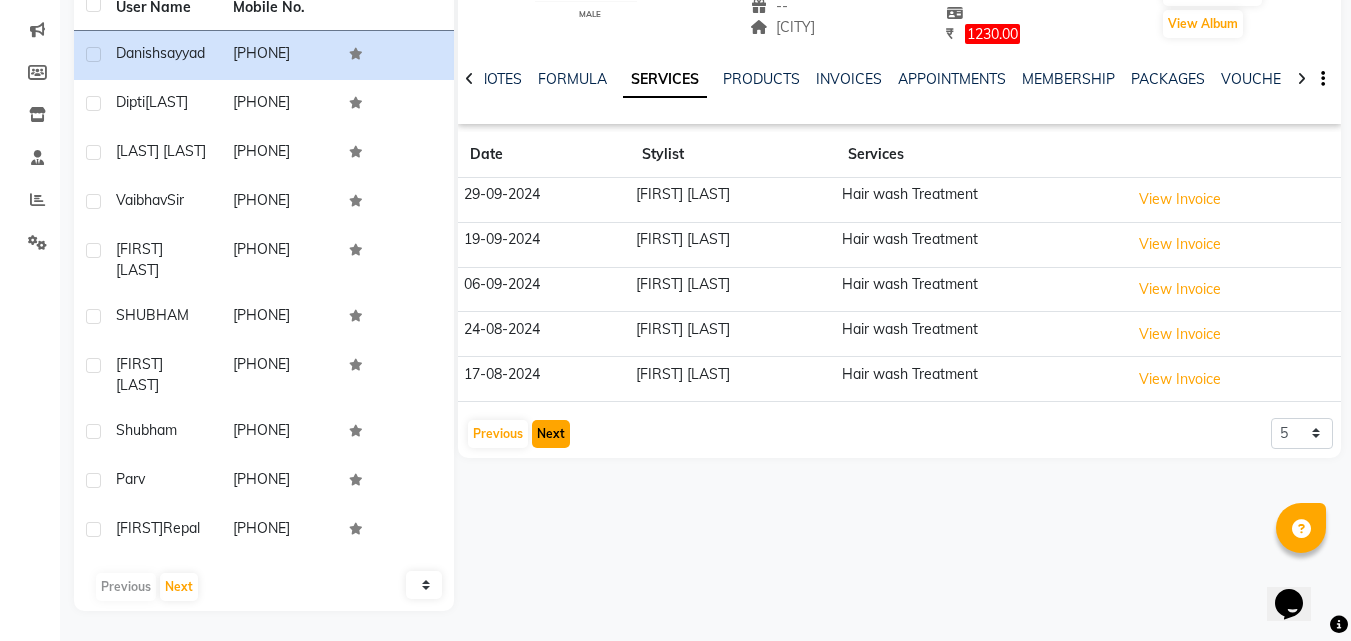 click on "Next" 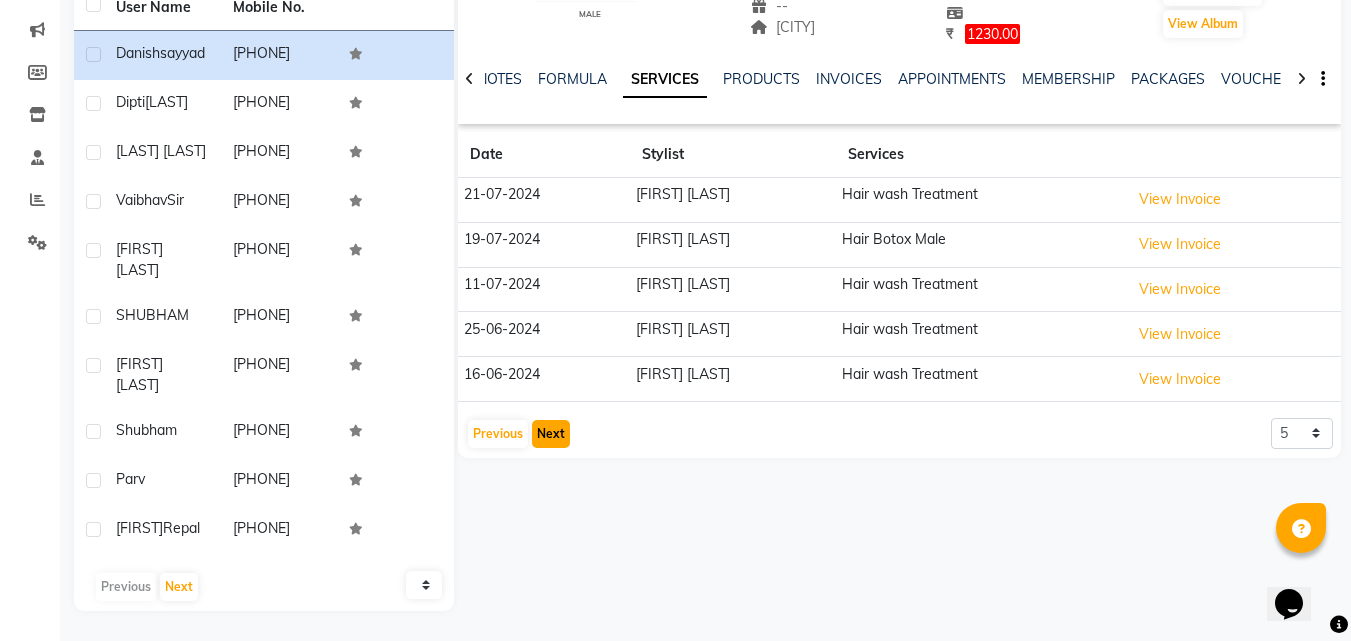 click on "Next" 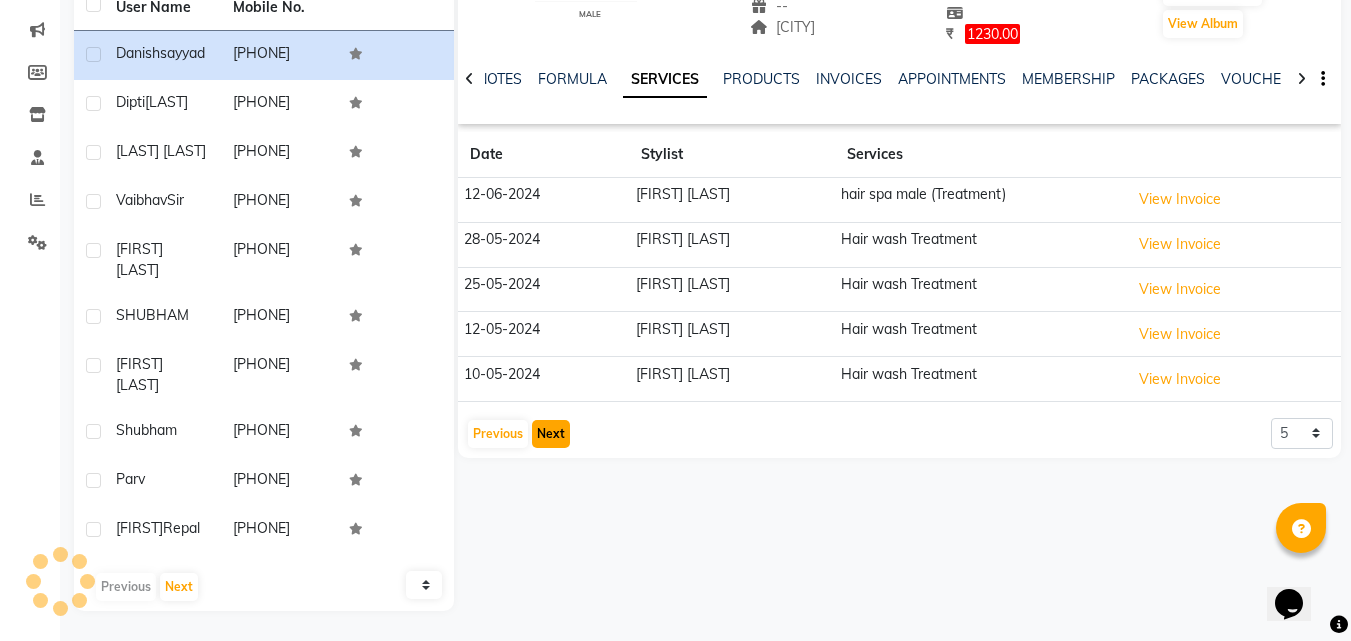 click on "Next" 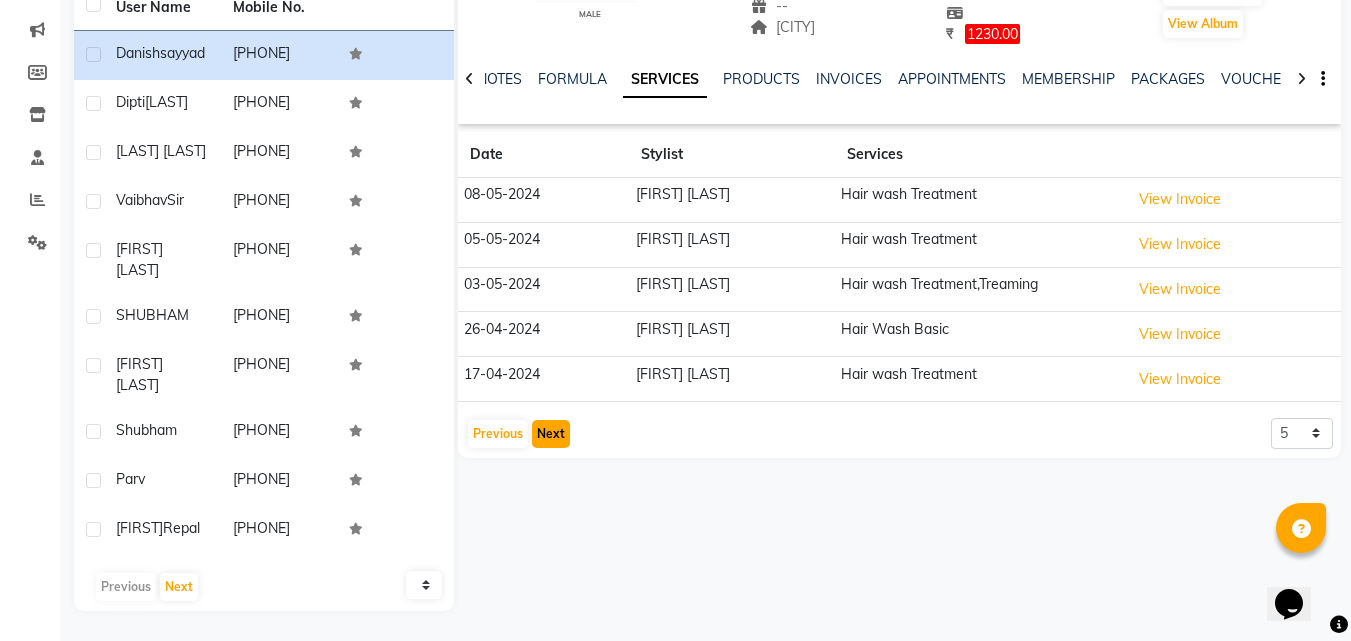 click on "Next" 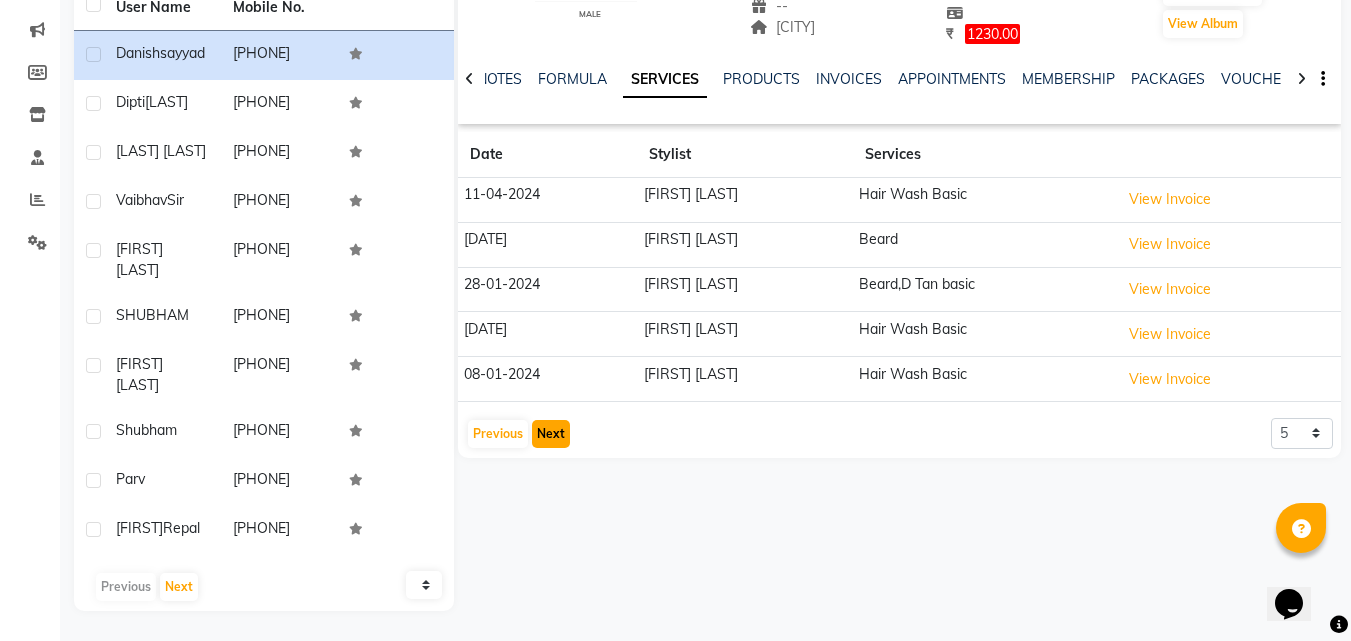 click on "Next" 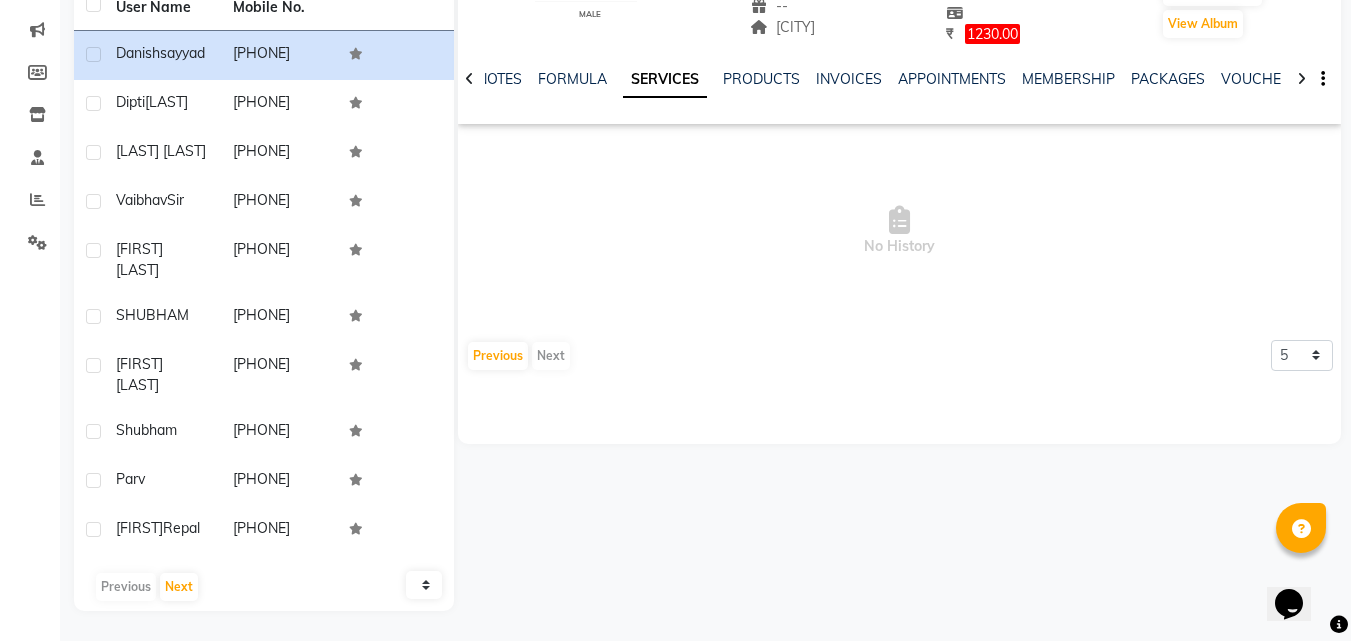 click on "NOTES FORMULA SERVICES PRODUCTS INVOICES APPOINTMENTS MEMBERSHIP PACKAGES VOUCHERS GIFTCARDS POINTS FORMS FAMILY CARDS WALLET" 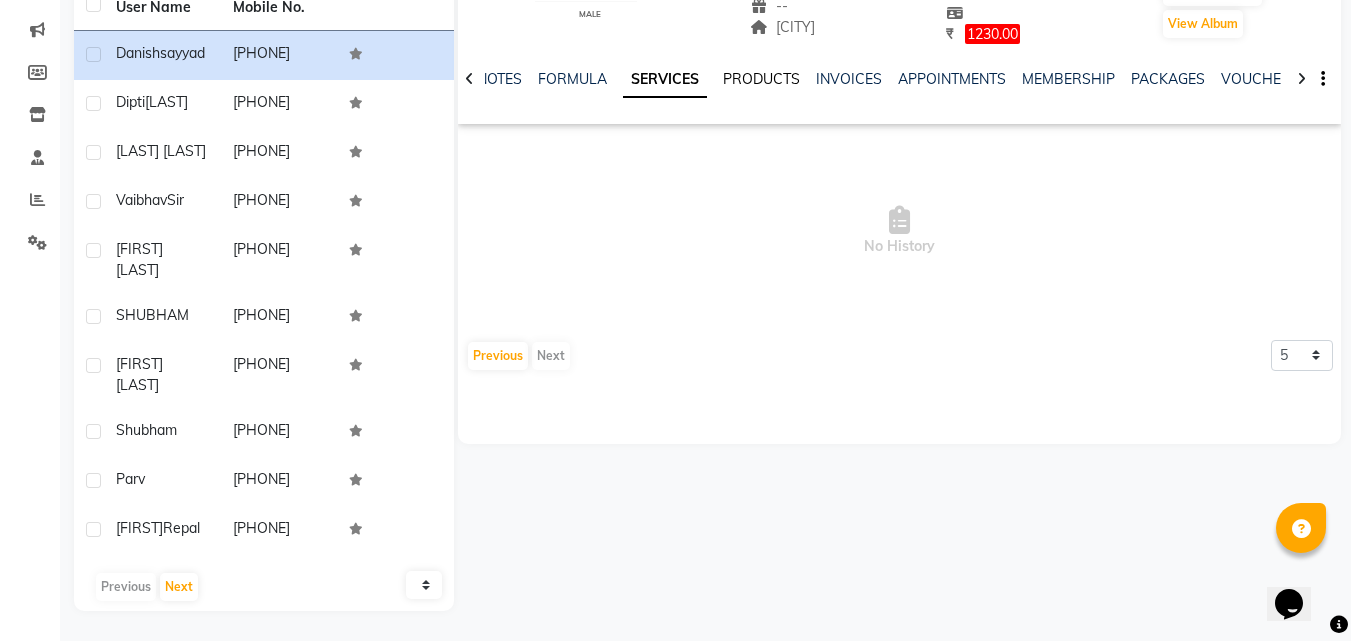 click on "PRODUCTS" 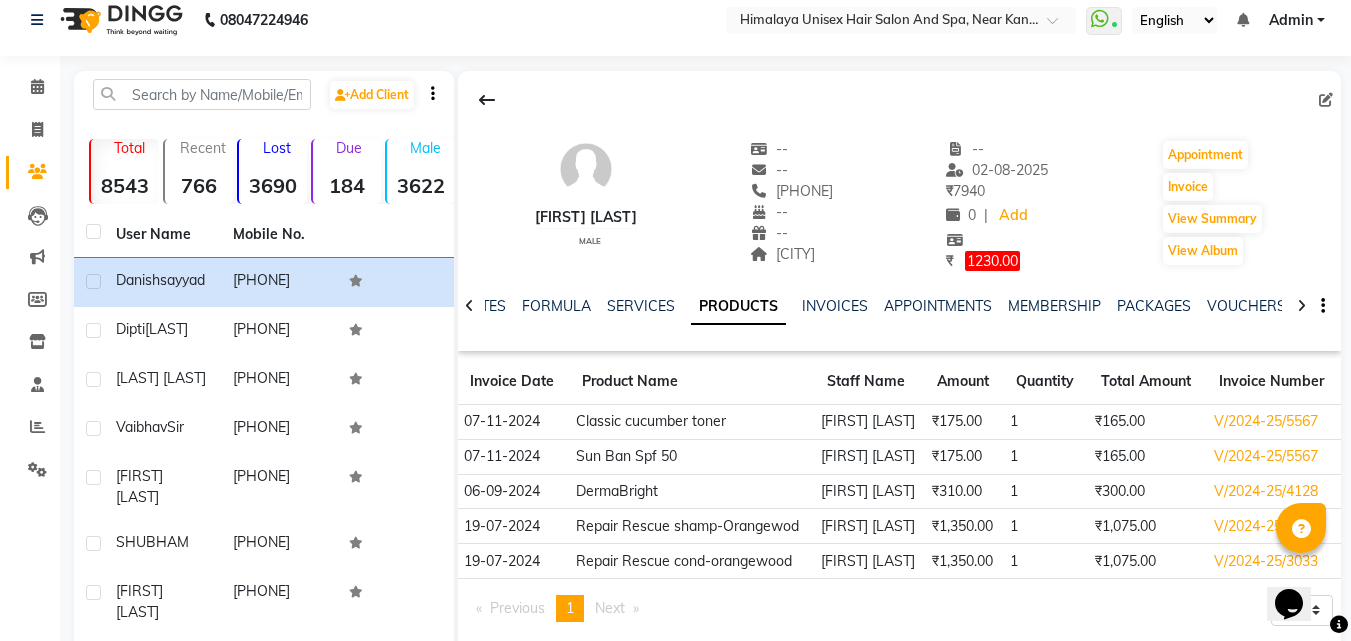 scroll, scrollTop: 0, scrollLeft: 0, axis: both 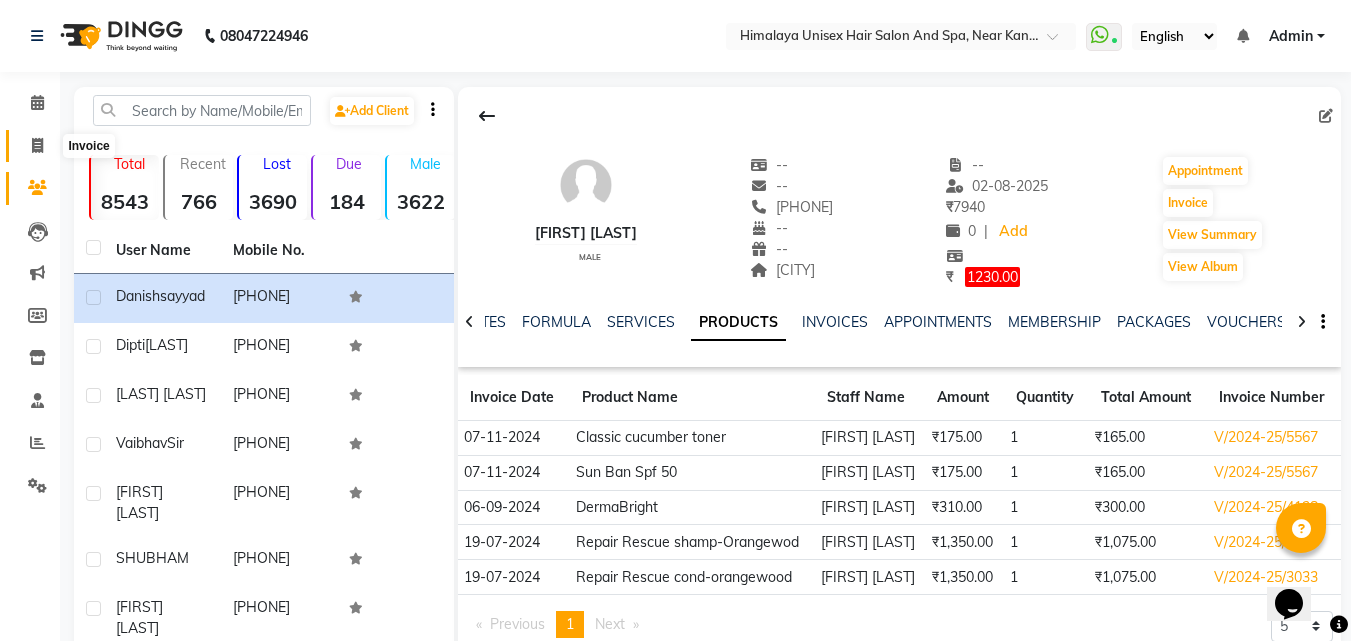 click 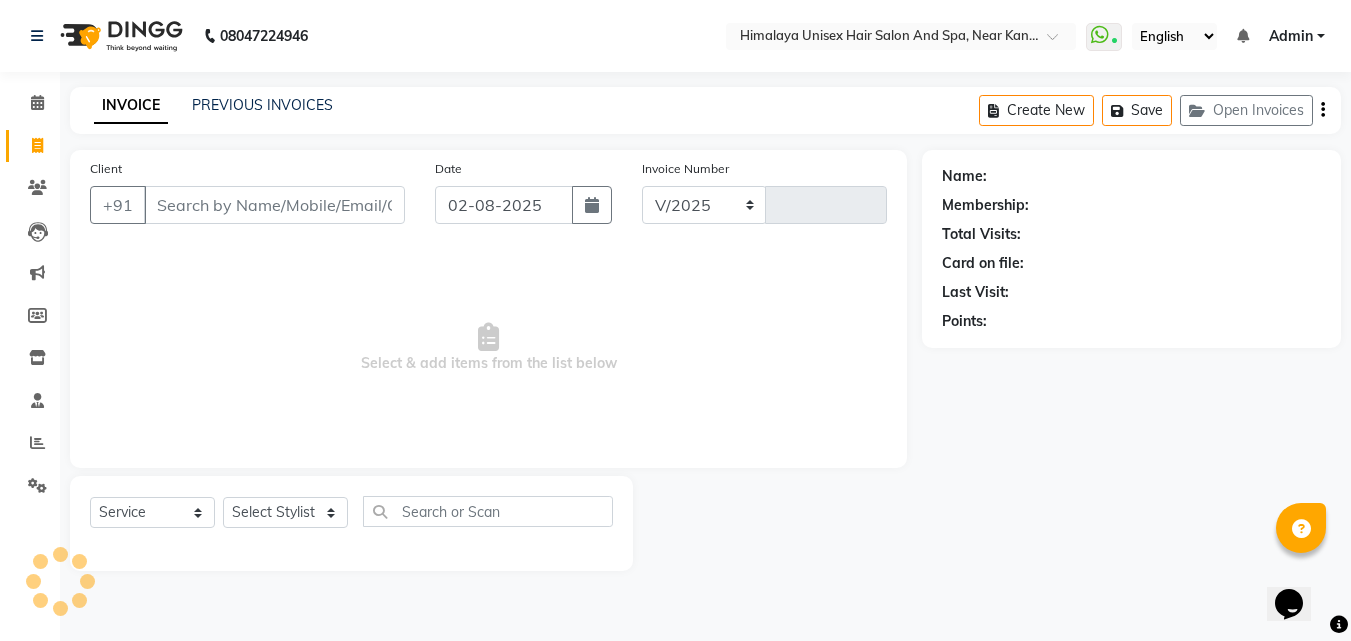 select on "4594" 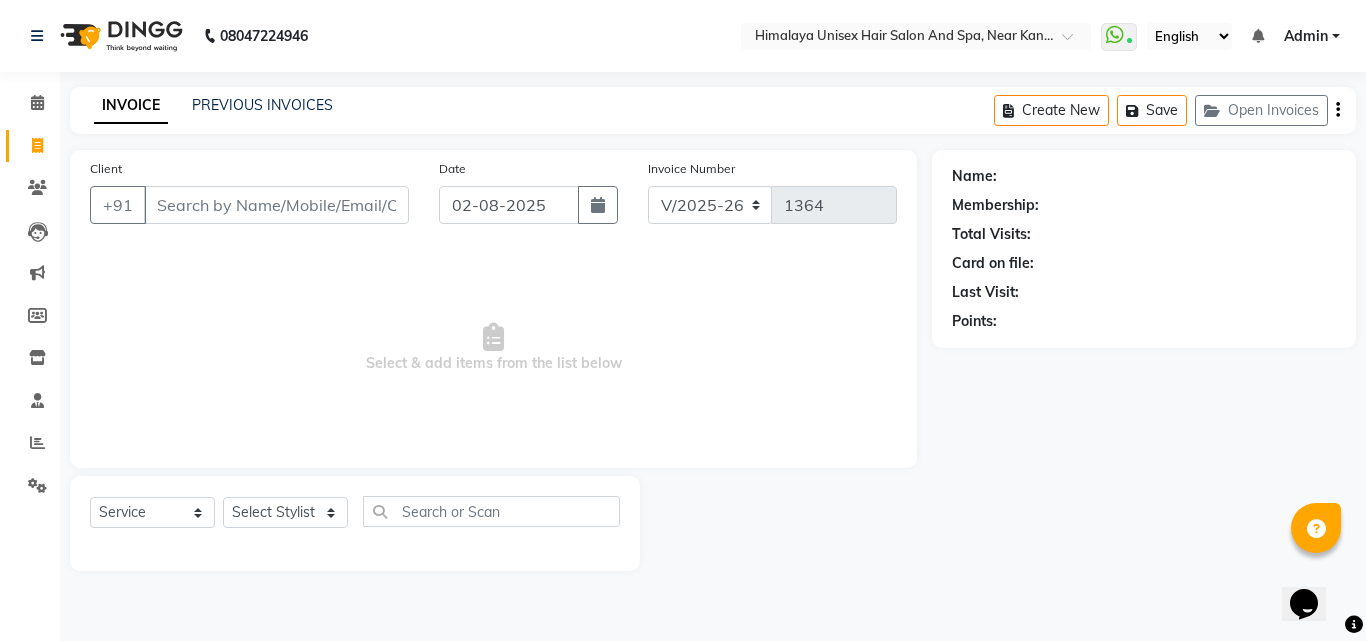click on "Client" at bounding box center (276, 205) 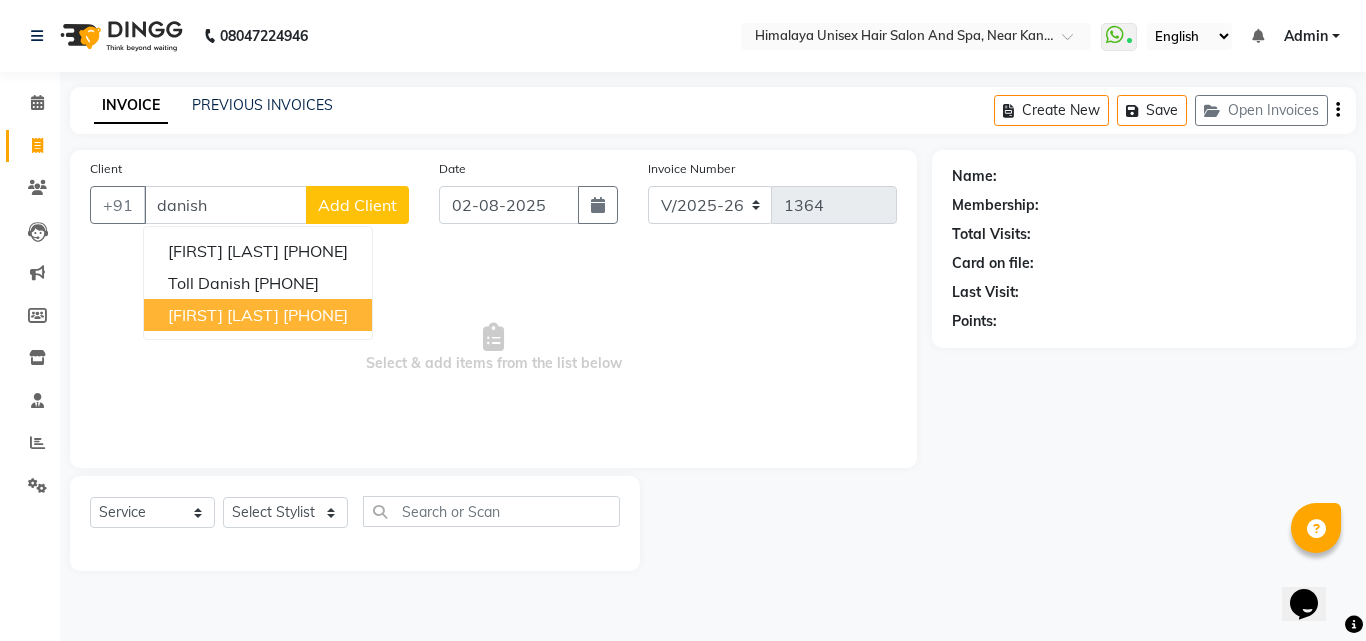click on "[FIRST] [LAST]" at bounding box center [223, 315] 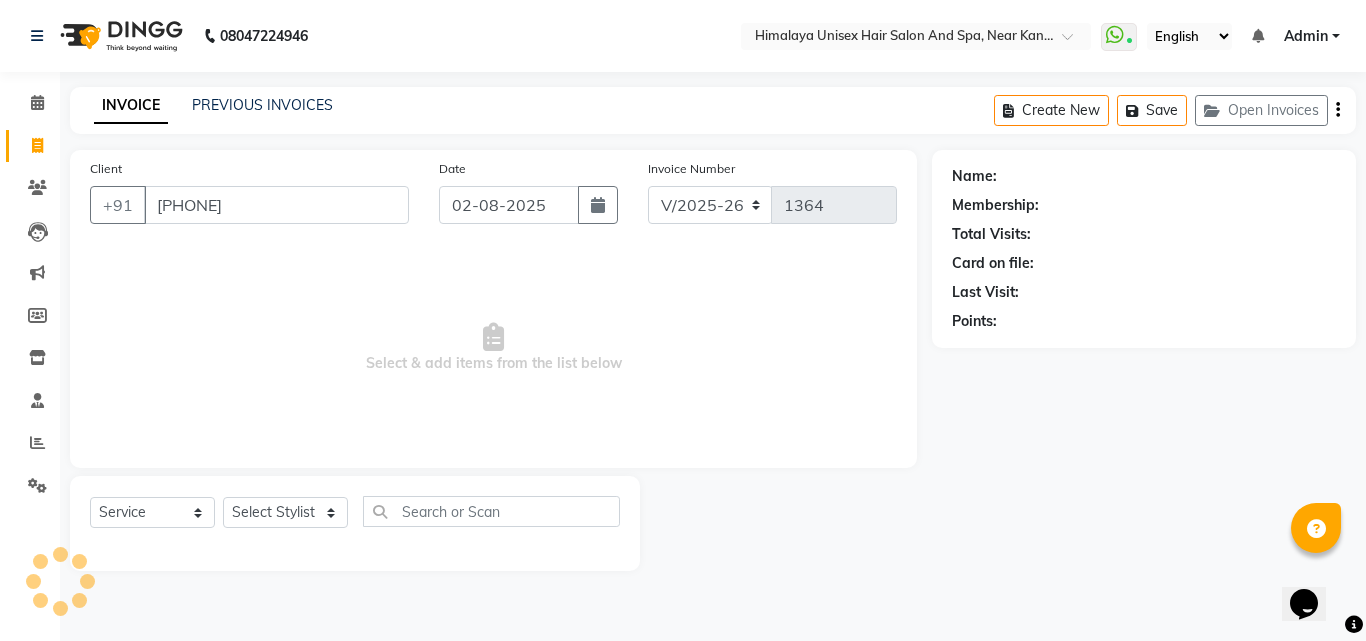 type on "[PHONE]" 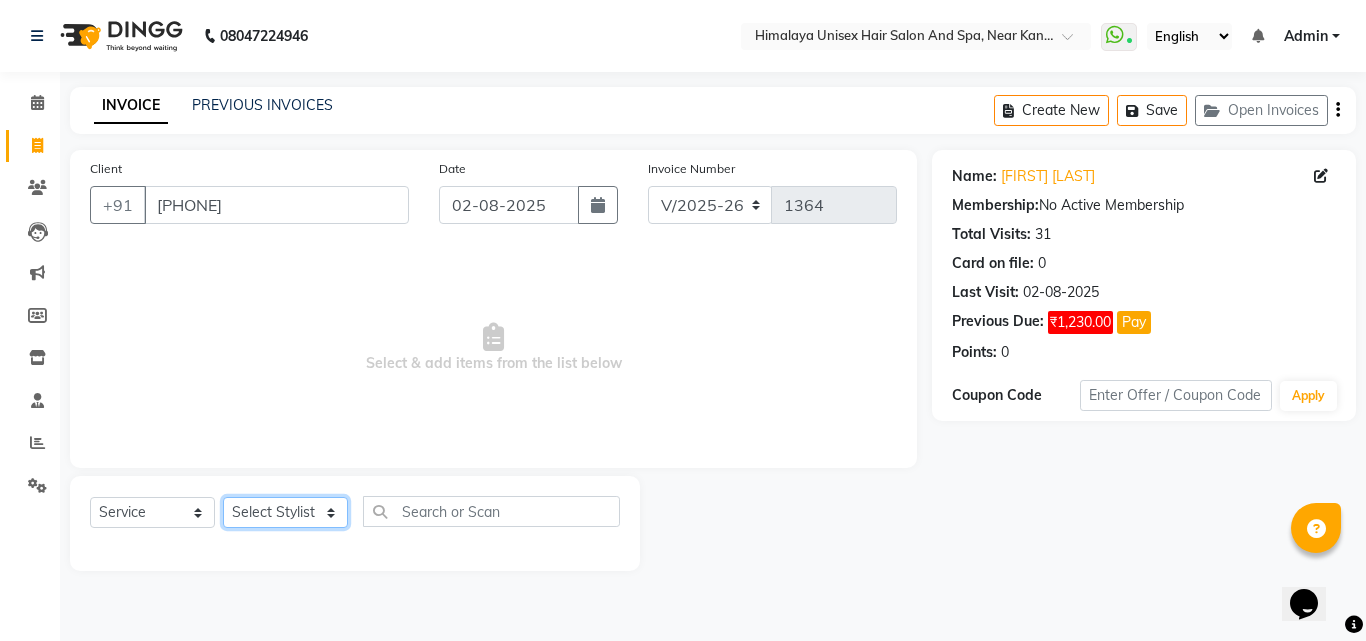 click on "Select Stylist [FIRST] [LAST] [FIRST] [LAST] [FIRST] [LAST] [FIRST] [LAST] [FIRST] [LAST] [FIRST] [LAST] [FIRST] [LAST] [FIRST] [LAST] [FIRST] [LAST]" 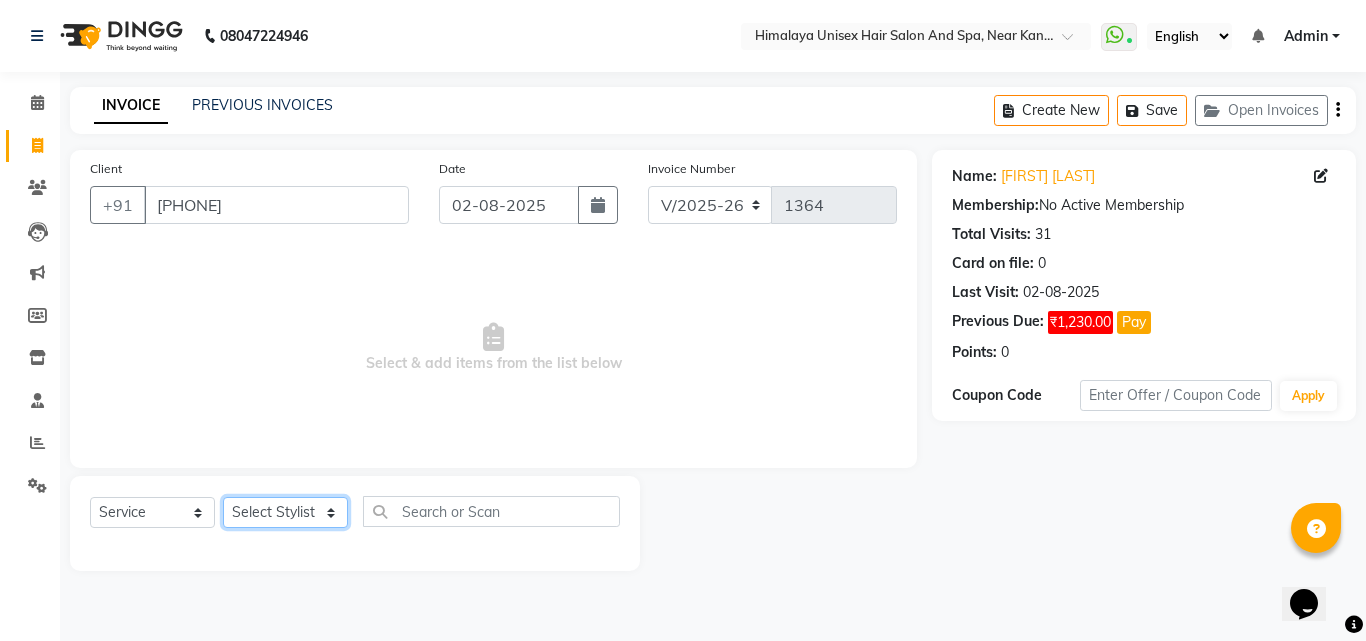 select on "26948" 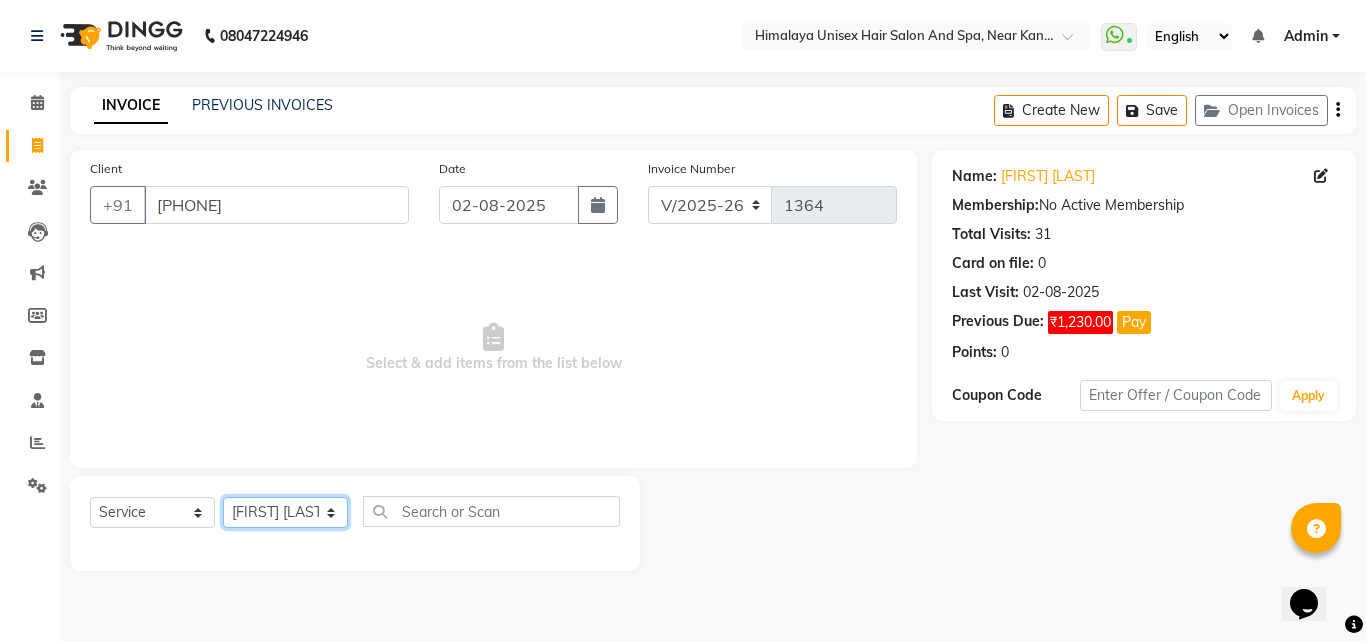 click on "Select Stylist [FIRST] [LAST] [FIRST] [LAST] [FIRST] [LAST] [FIRST] [LAST] [FIRST] [LAST] [FIRST] [LAST] [FIRST] [LAST] [FIRST] [LAST] [FIRST] [LAST]" 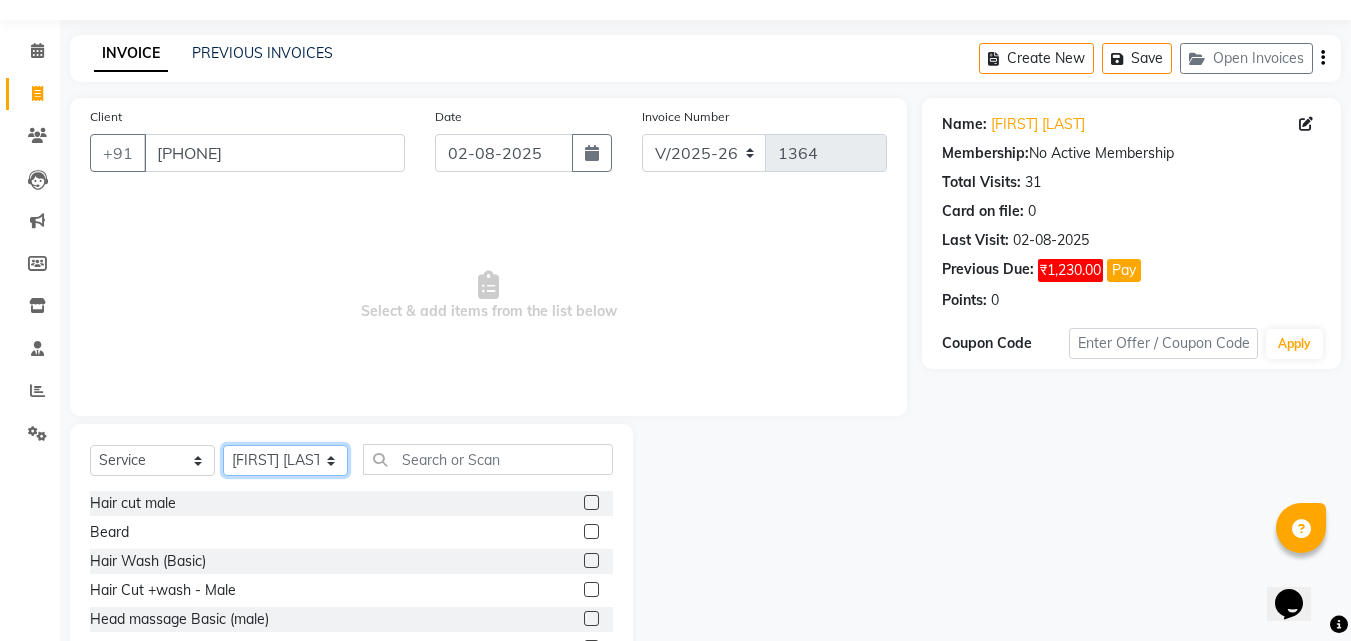 scroll, scrollTop: 100, scrollLeft: 0, axis: vertical 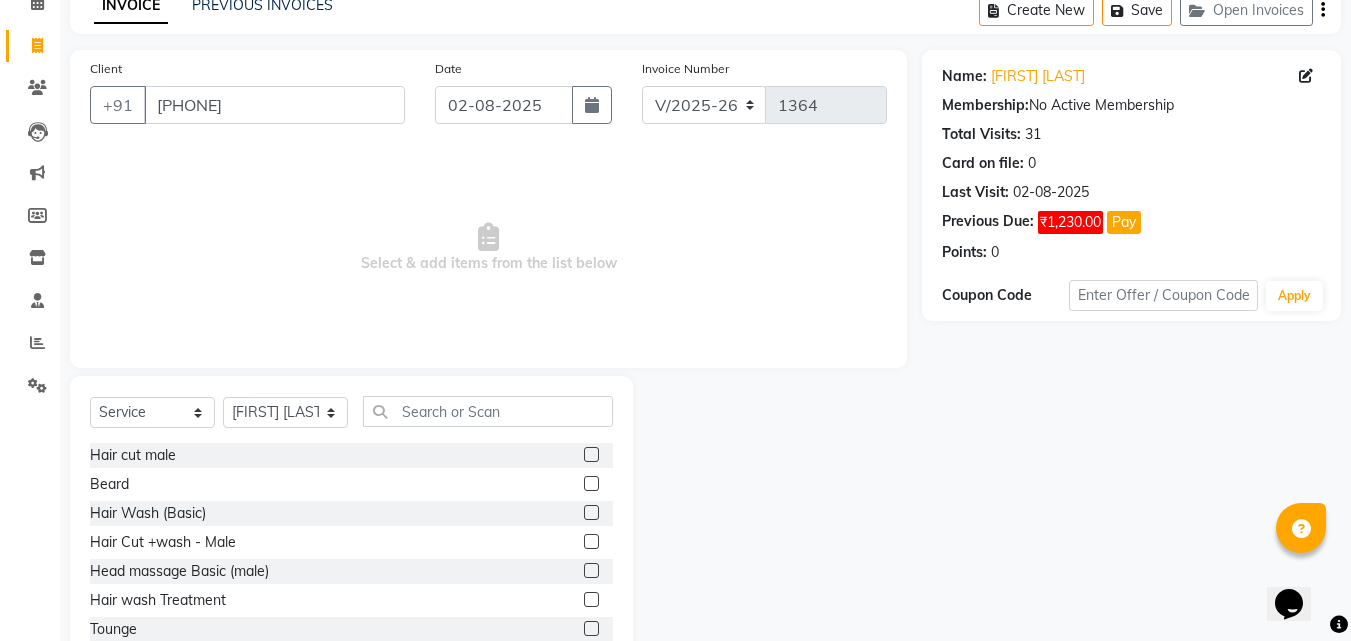 click on "Hair Wash (Basic)" 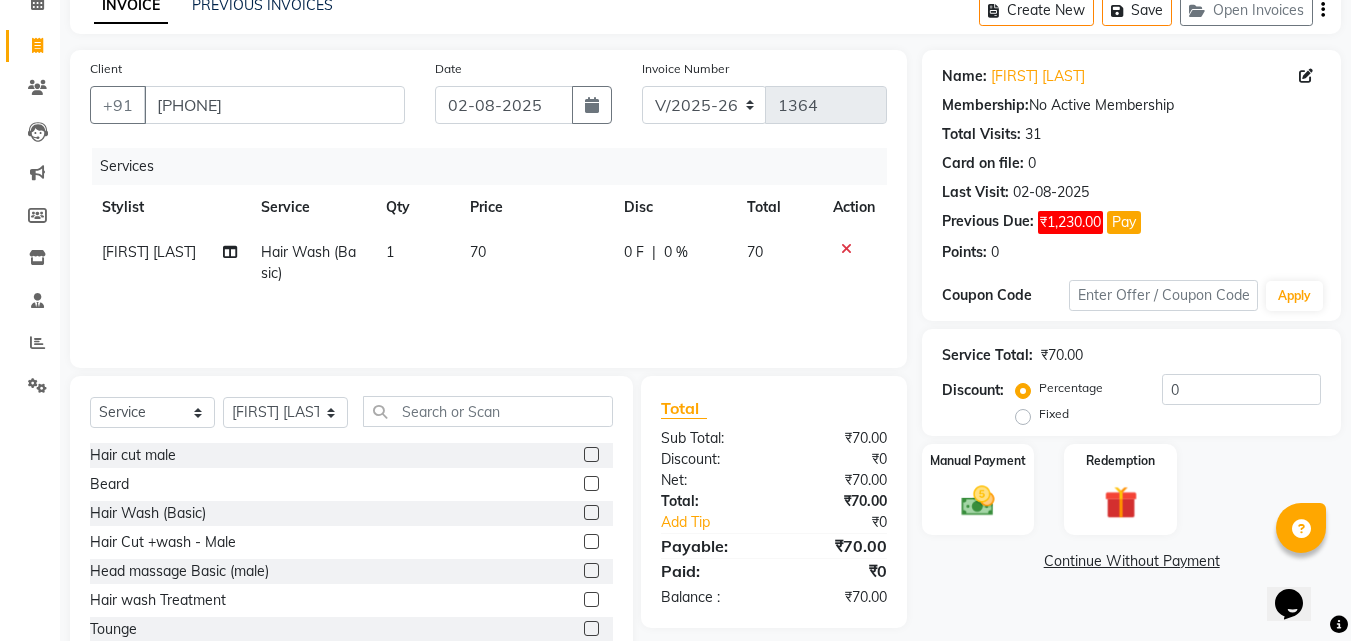 click 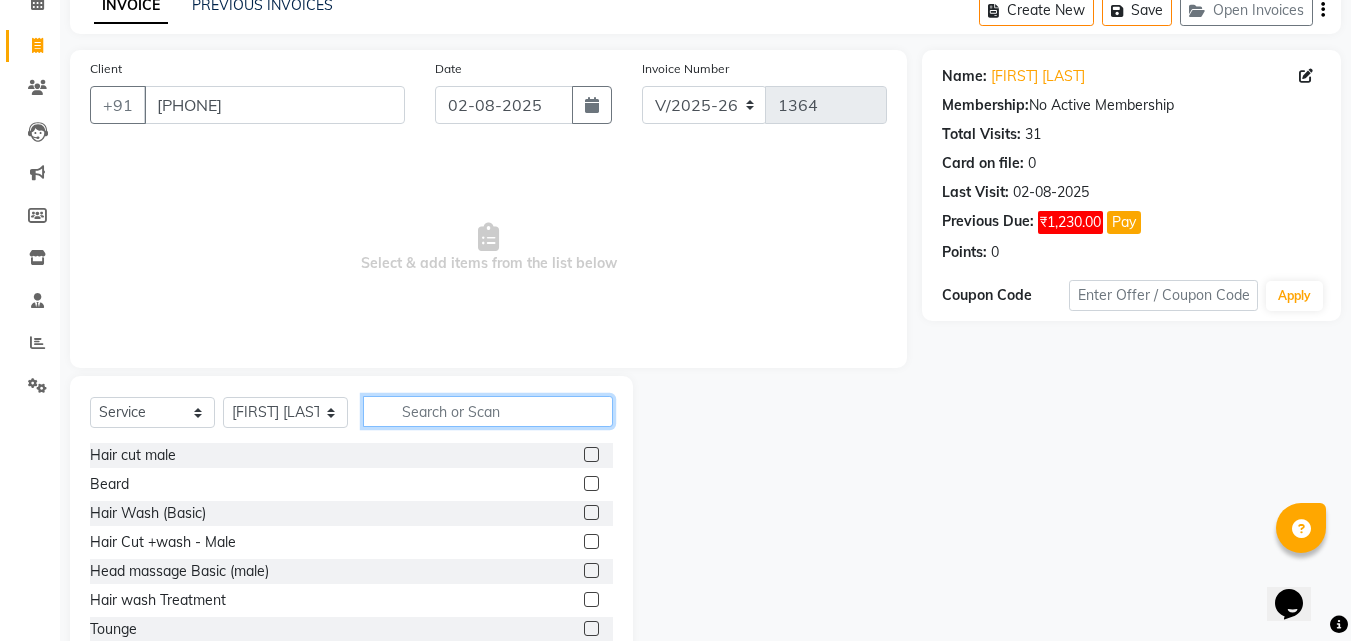click 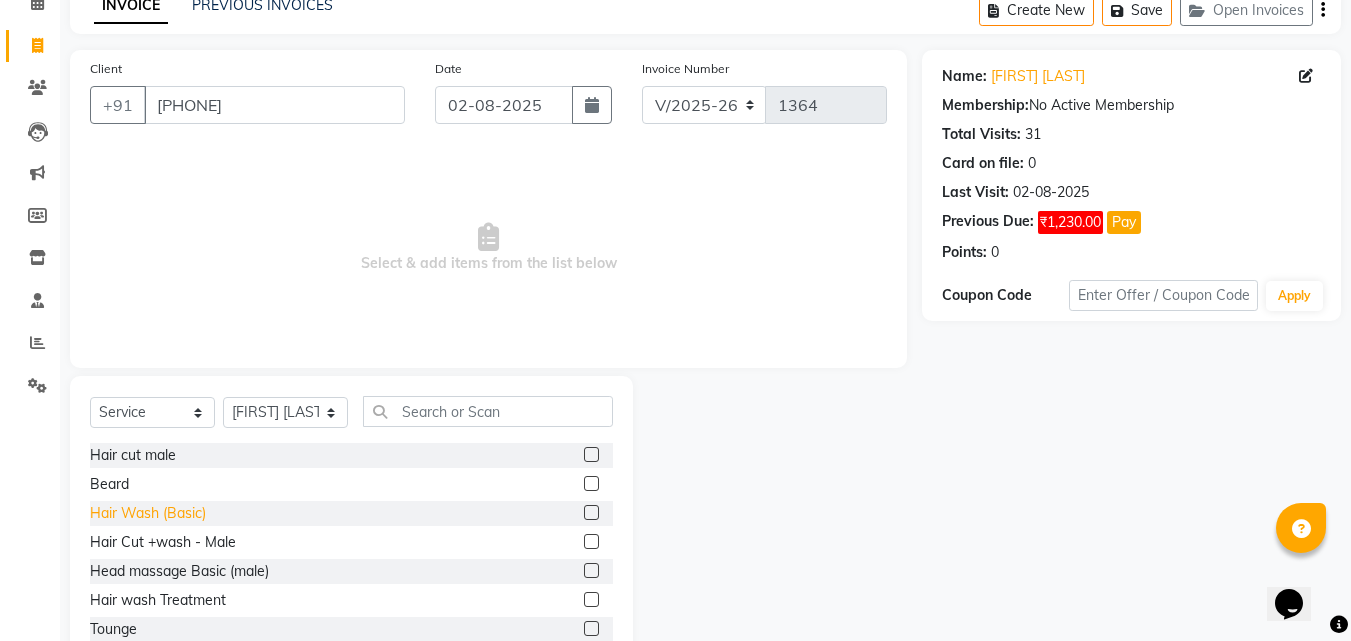 click on "Hair Wash (Basic)" 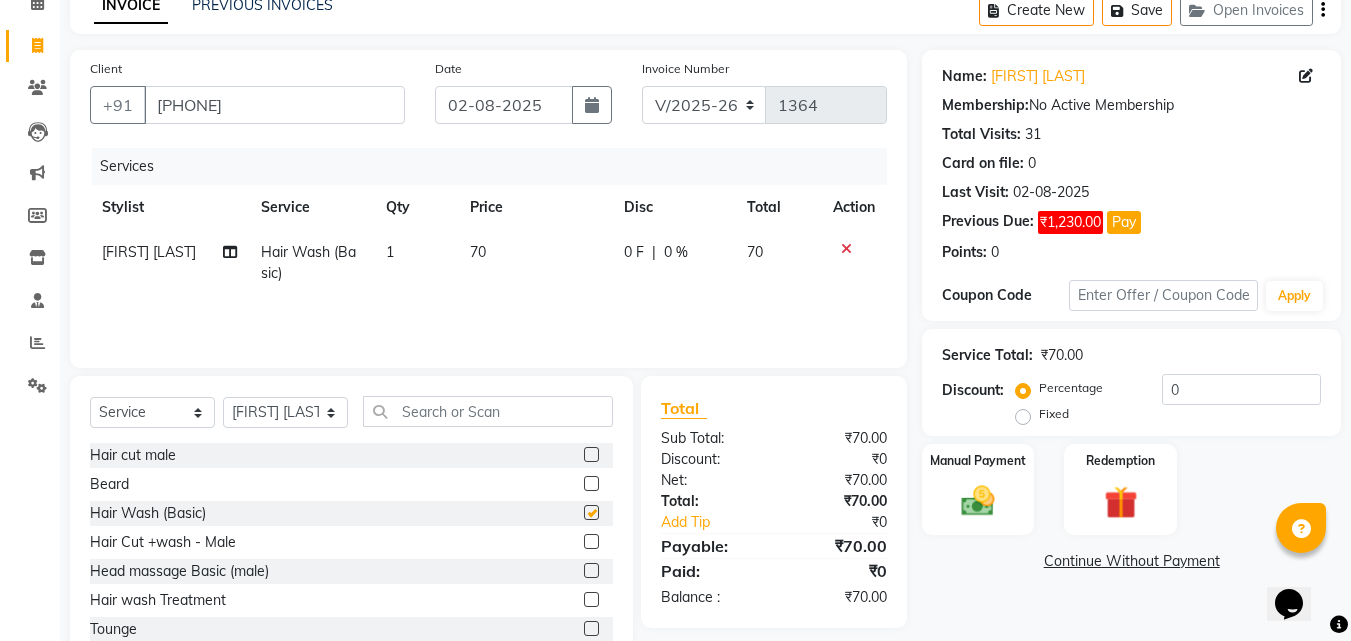 checkbox on "false" 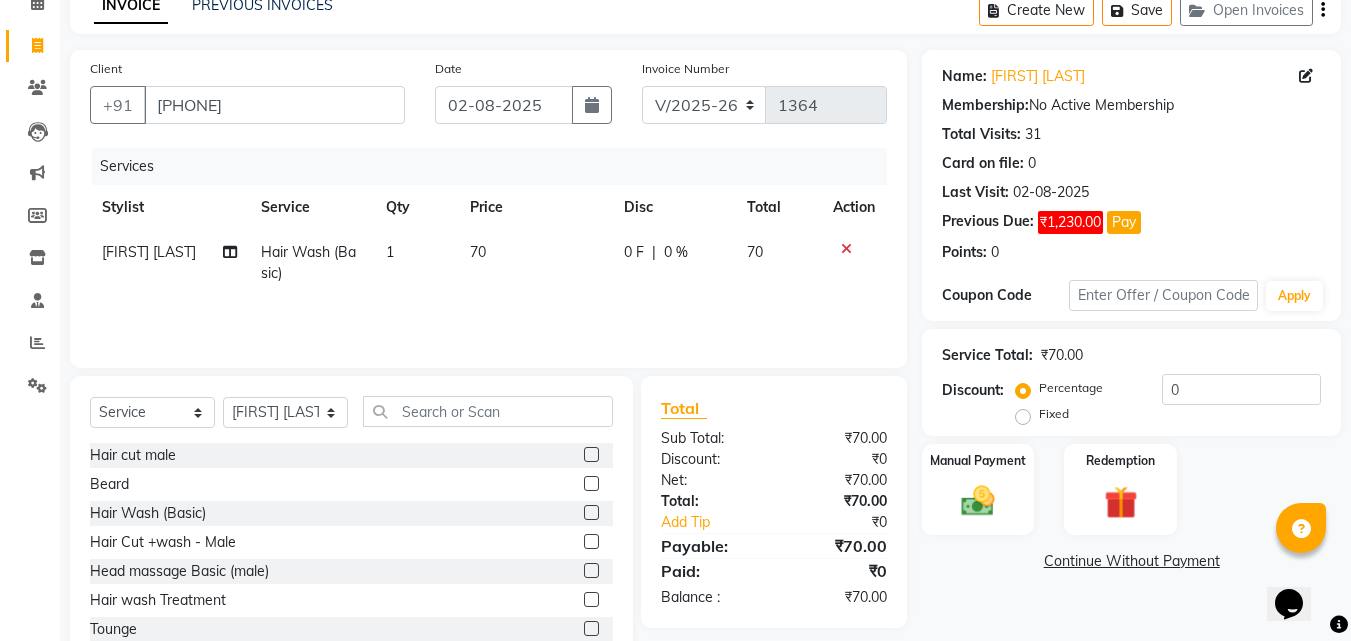 click on "70" 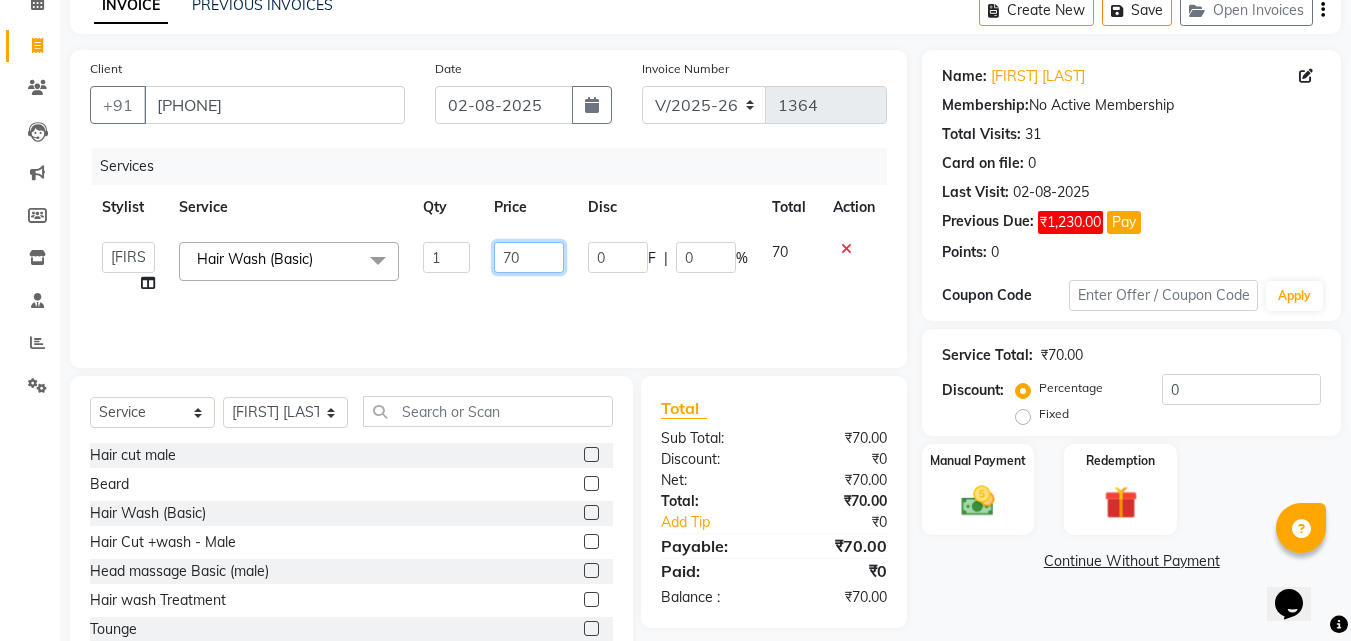 click on "70" 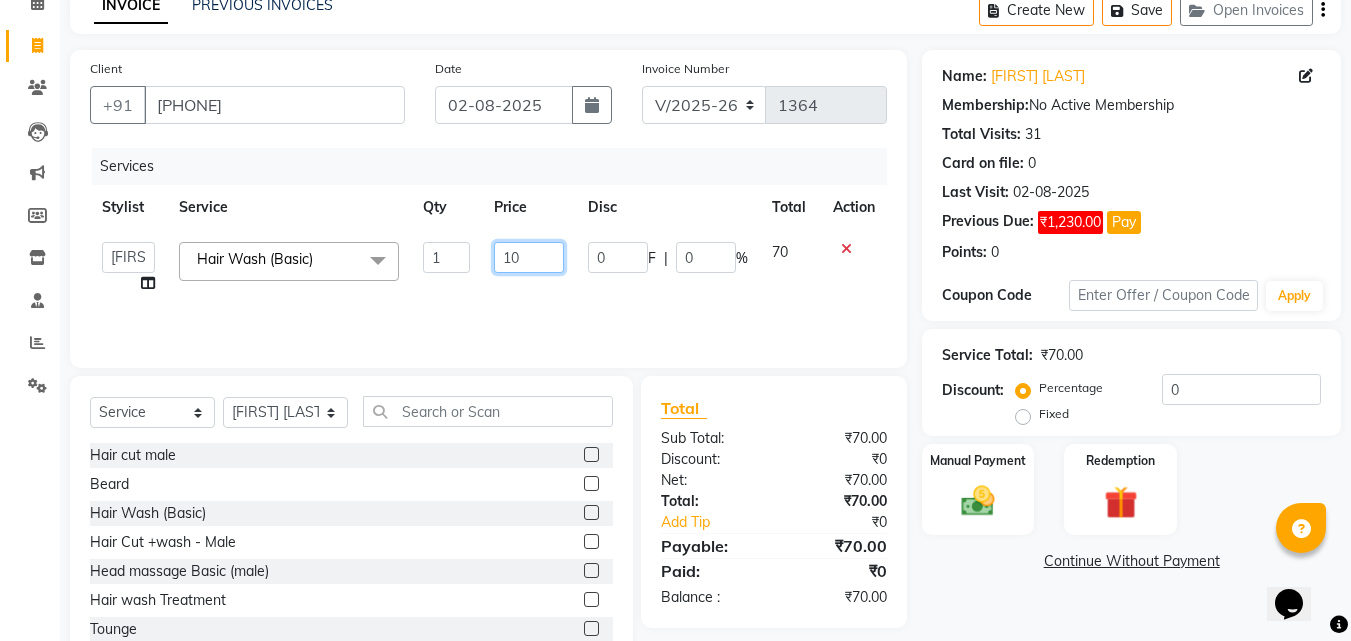 type on "100" 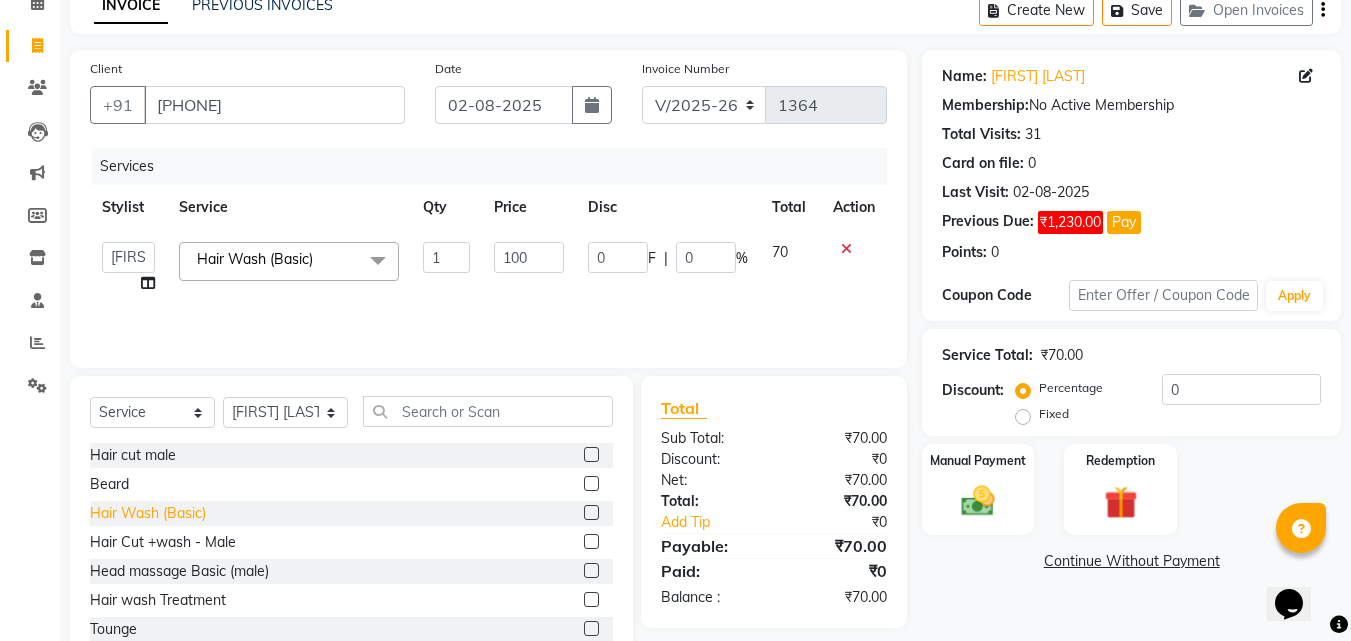 click on "Hair Wash (Basic)" 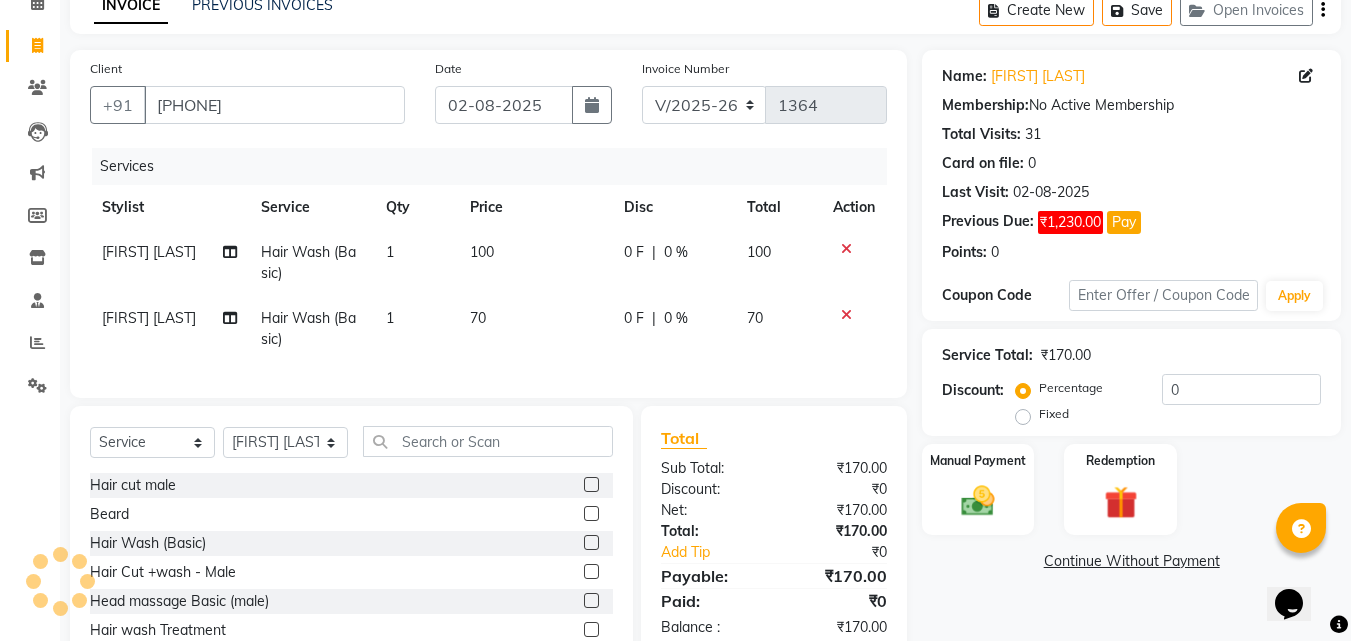 click on "Hair Wash (Basic)" 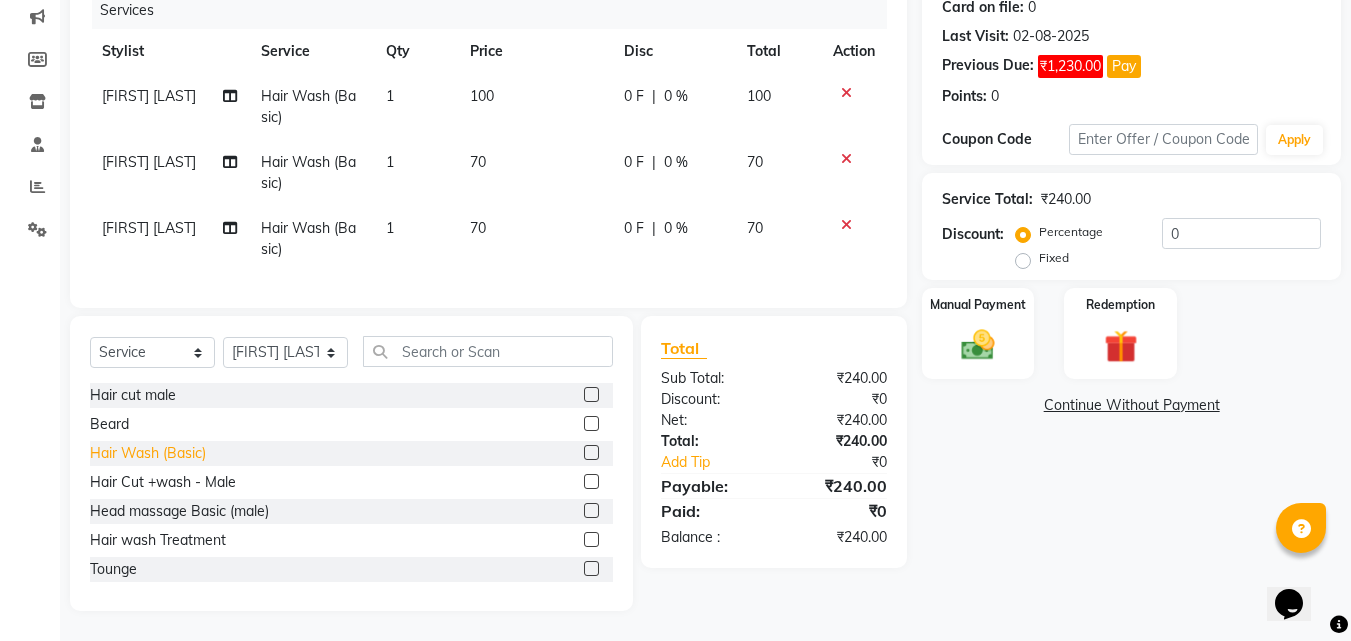 scroll, scrollTop: 271, scrollLeft: 0, axis: vertical 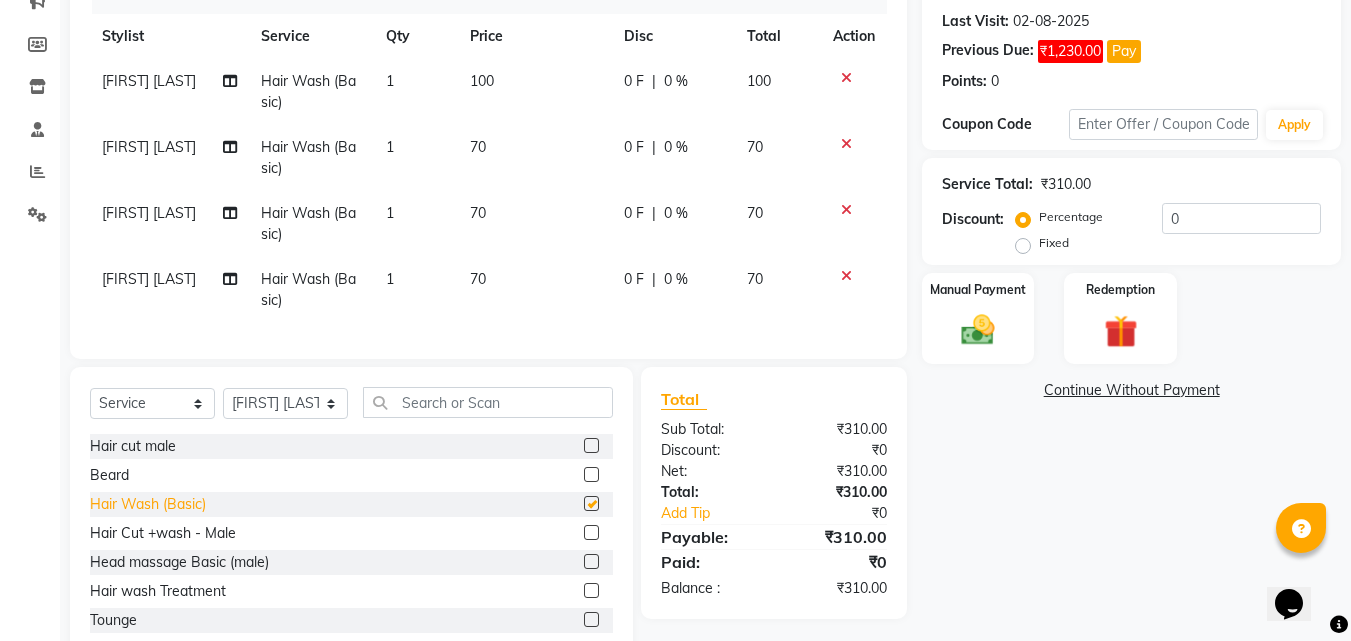 checkbox on "false" 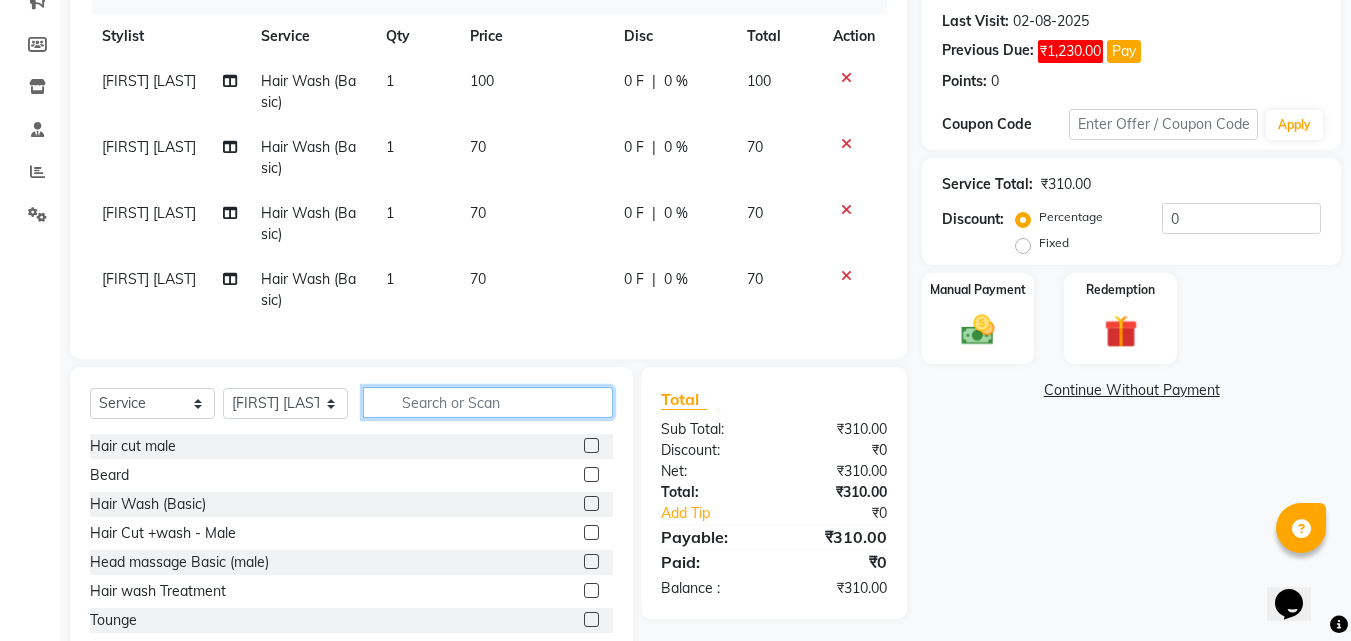 click 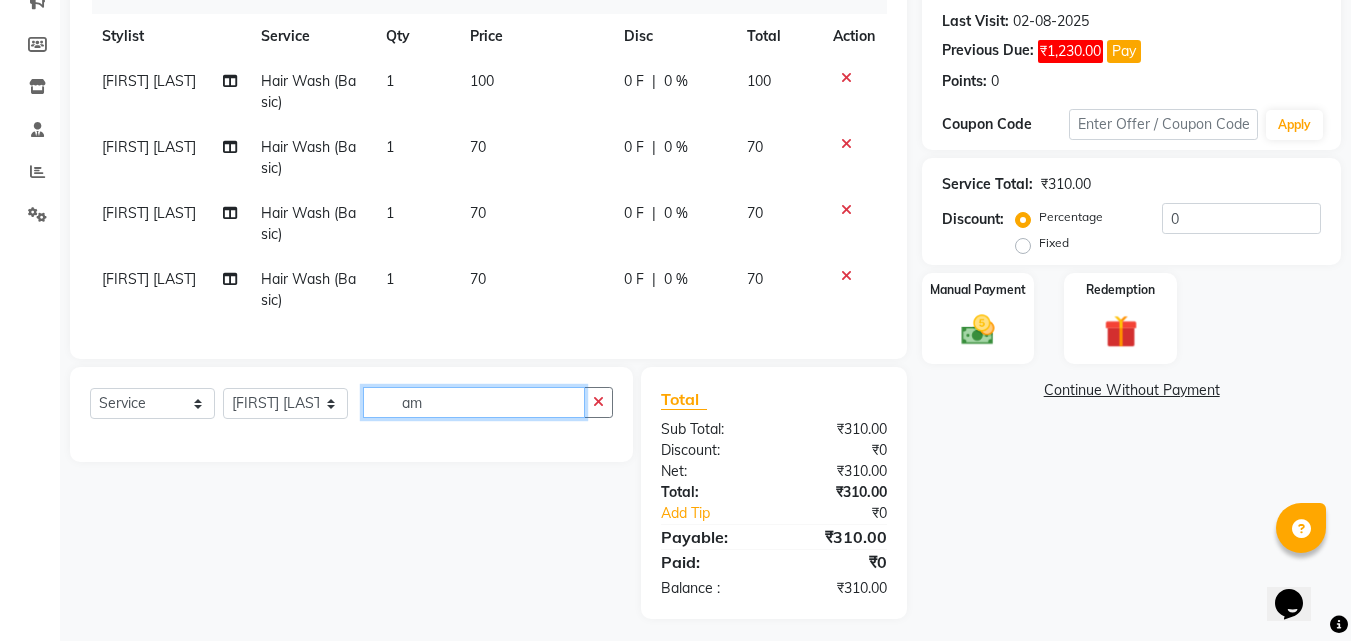 type on "a" 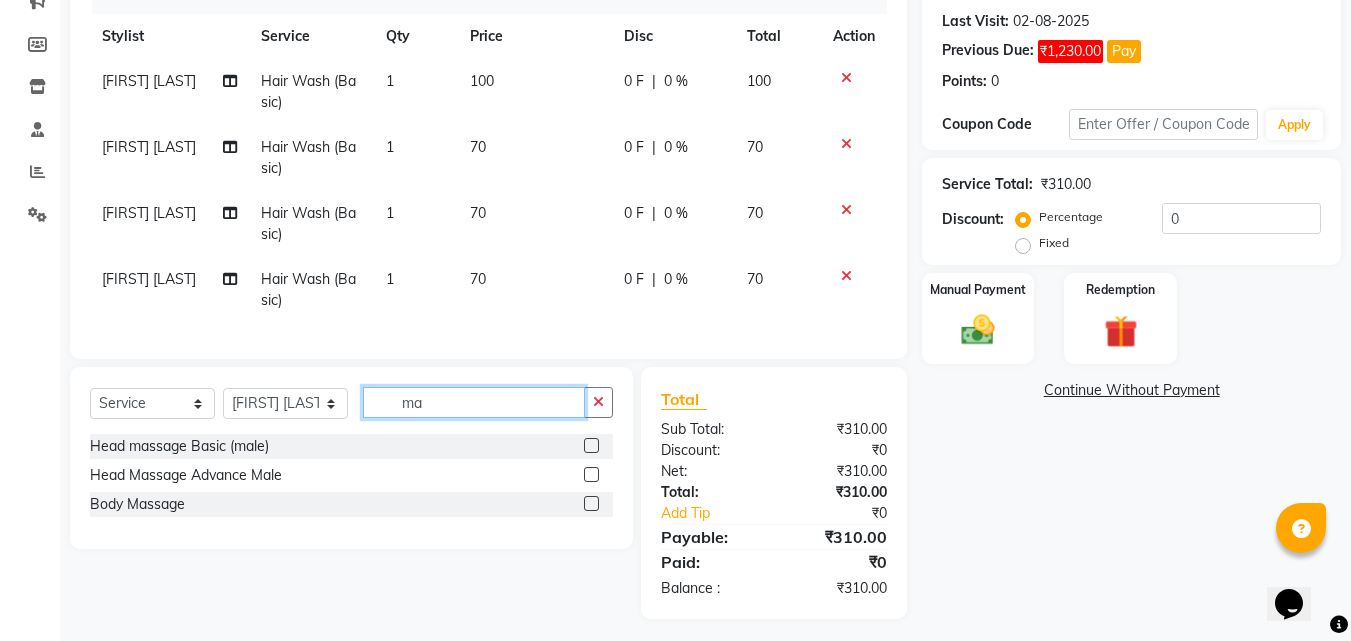 type on "m" 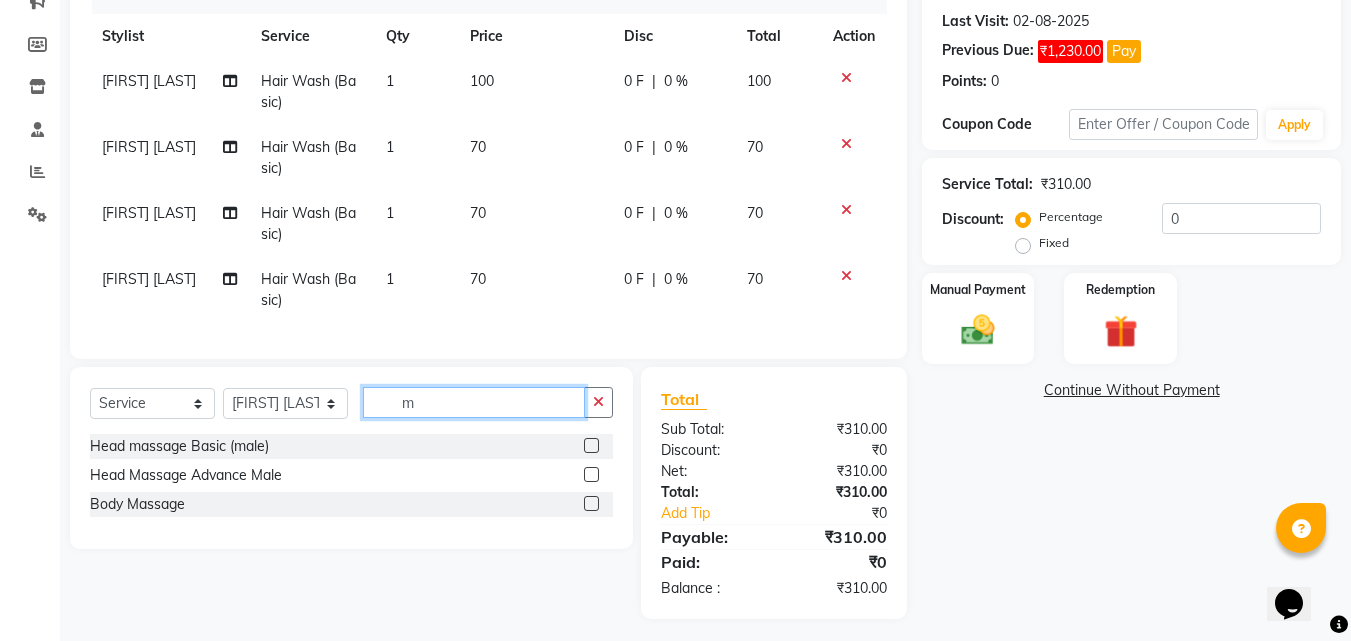 type 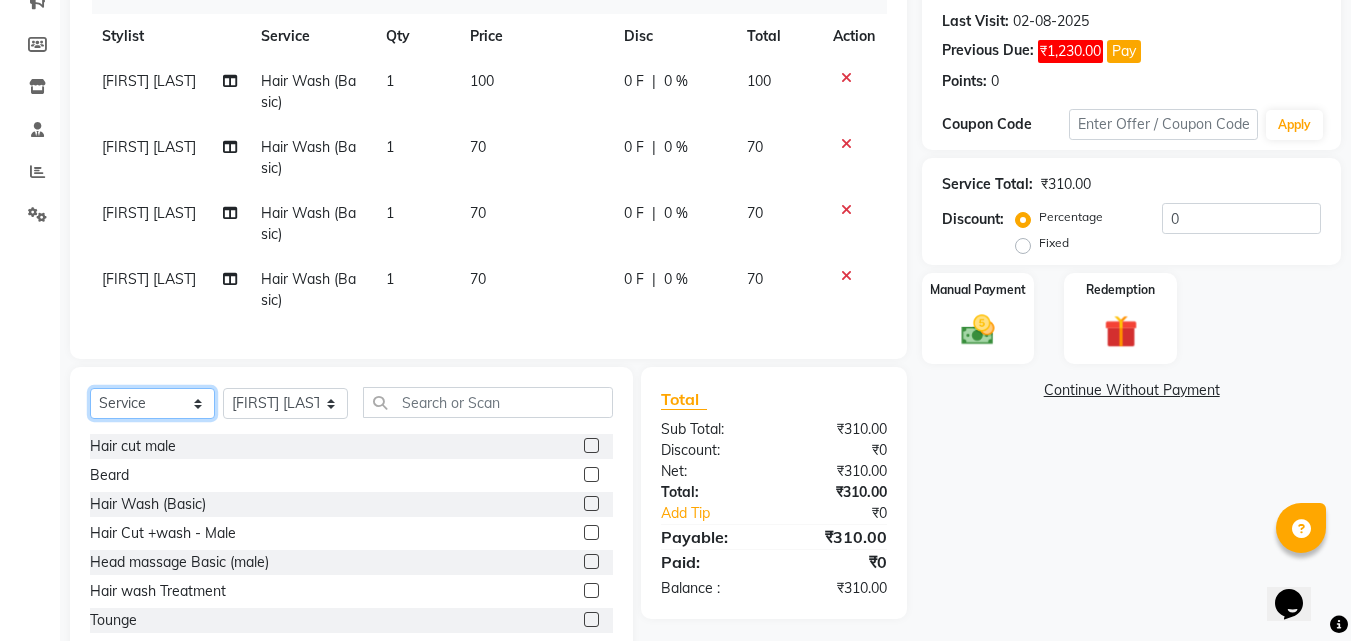 click on "Select  Service  Product  Membership  Package Voucher Prepaid Gift Card" 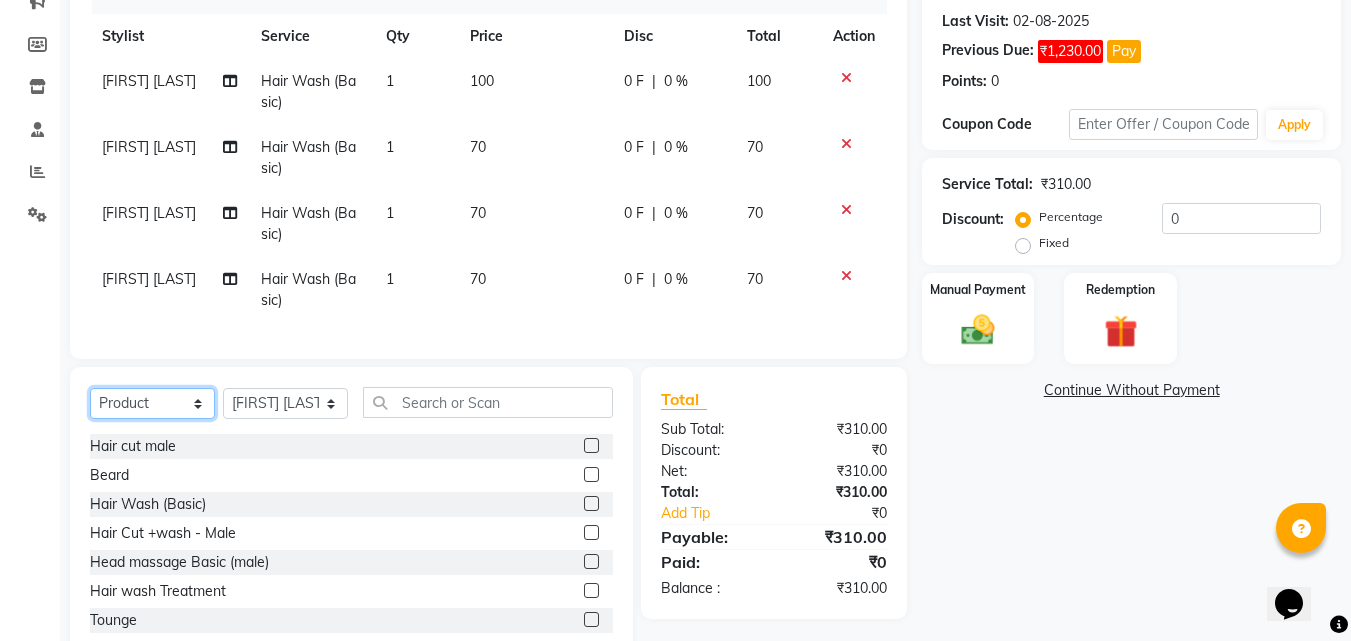 click on "Select  Service  Product  Membership  Package Voucher Prepaid Gift Card" 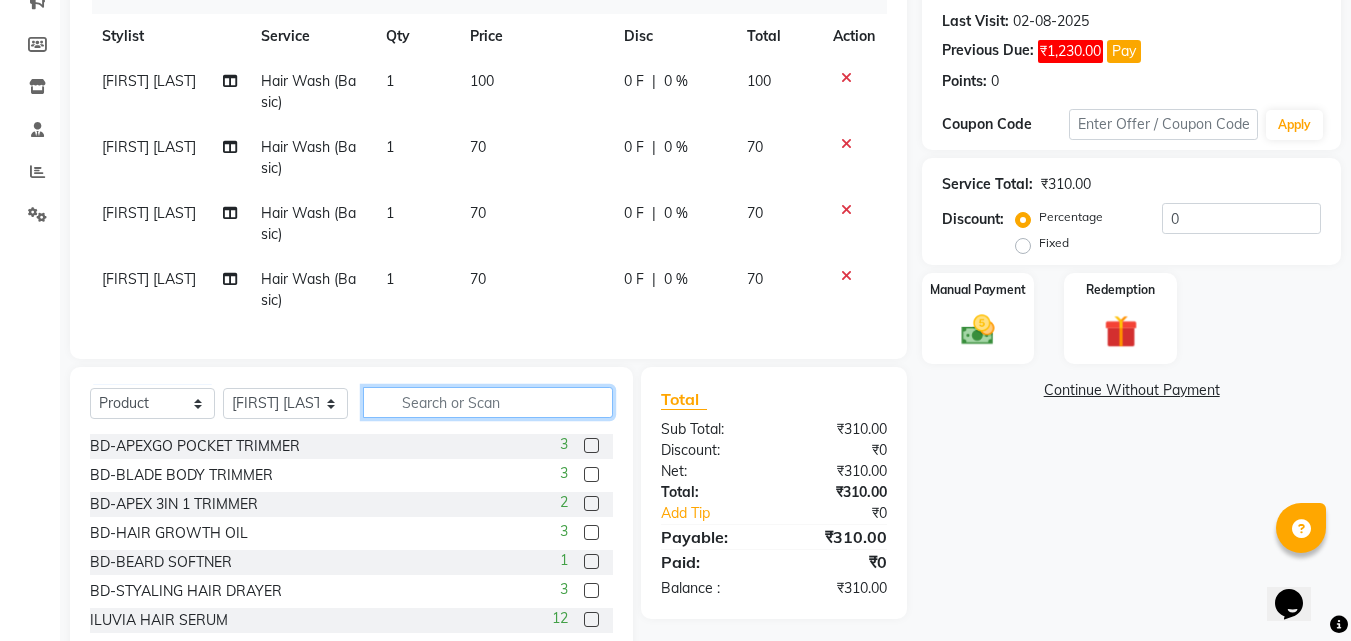 click 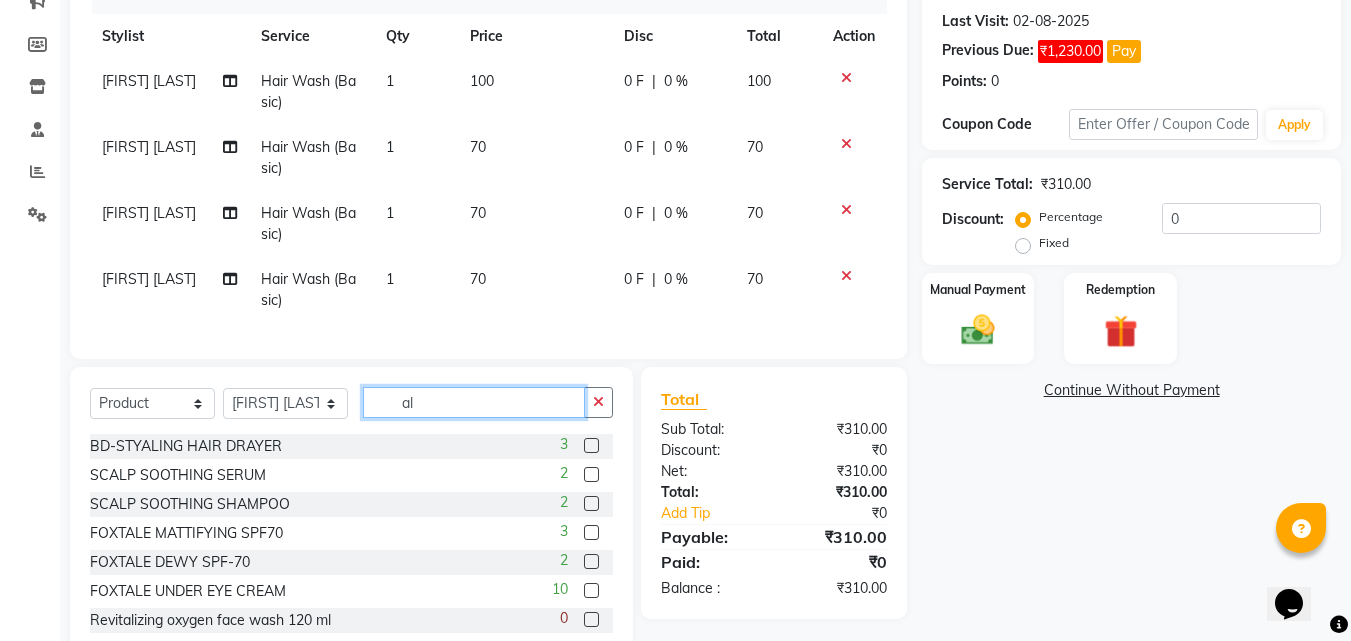 type on "a" 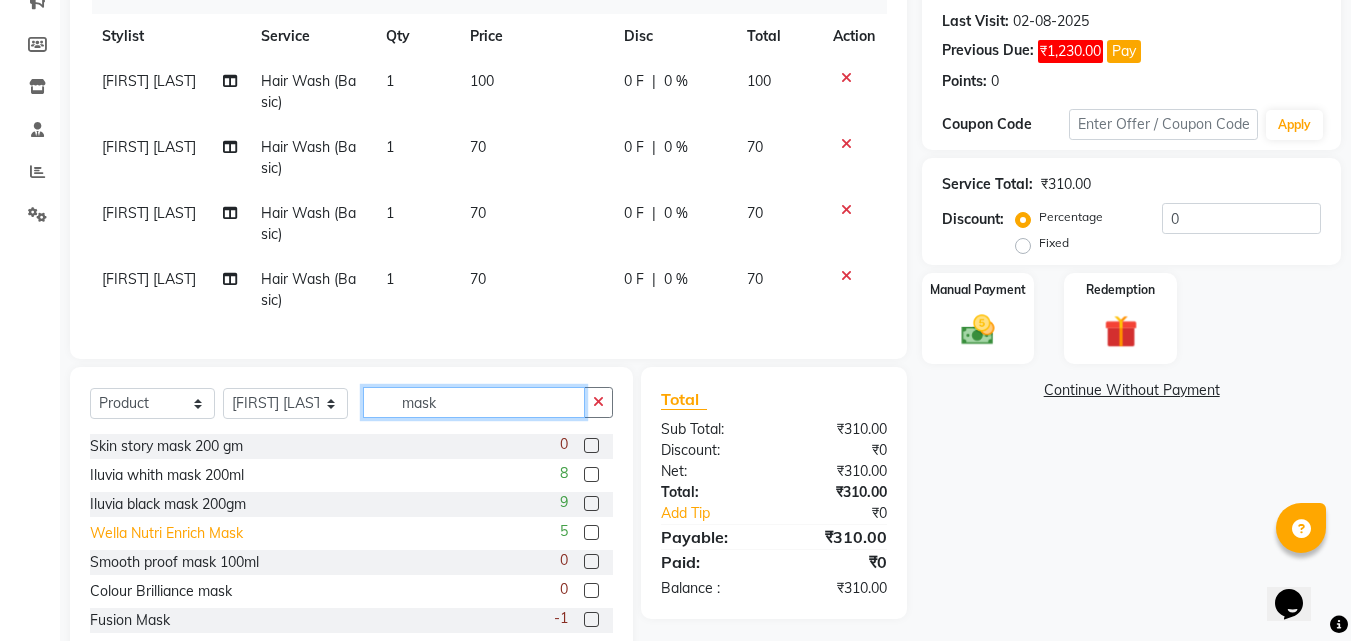scroll, scrollTop: 61, scrollLeft: 0, axis: vertical 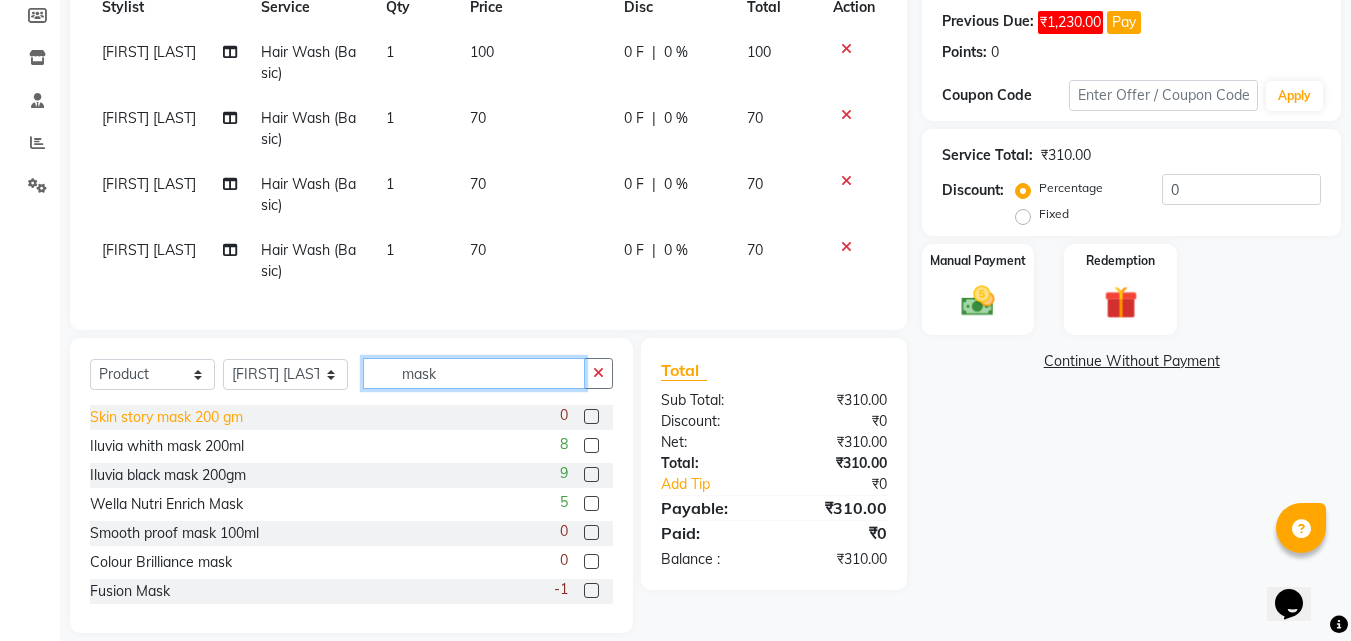 type on "mask" 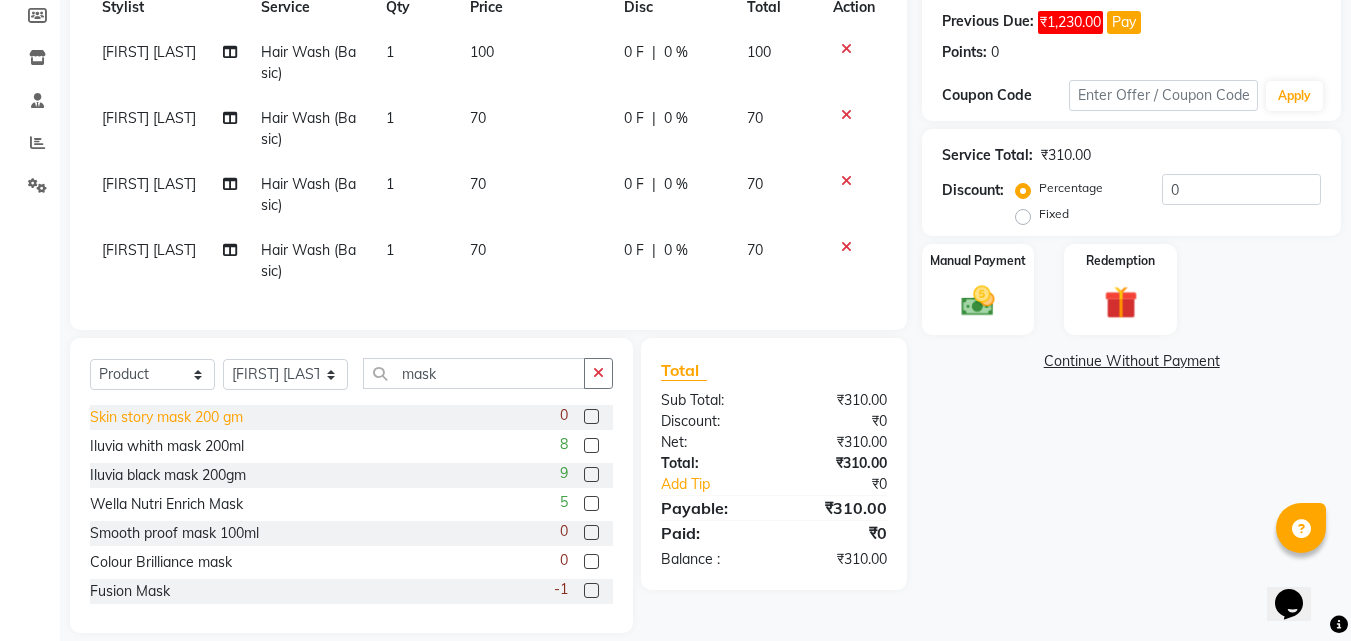 click on "Skin story mask 200 gm" 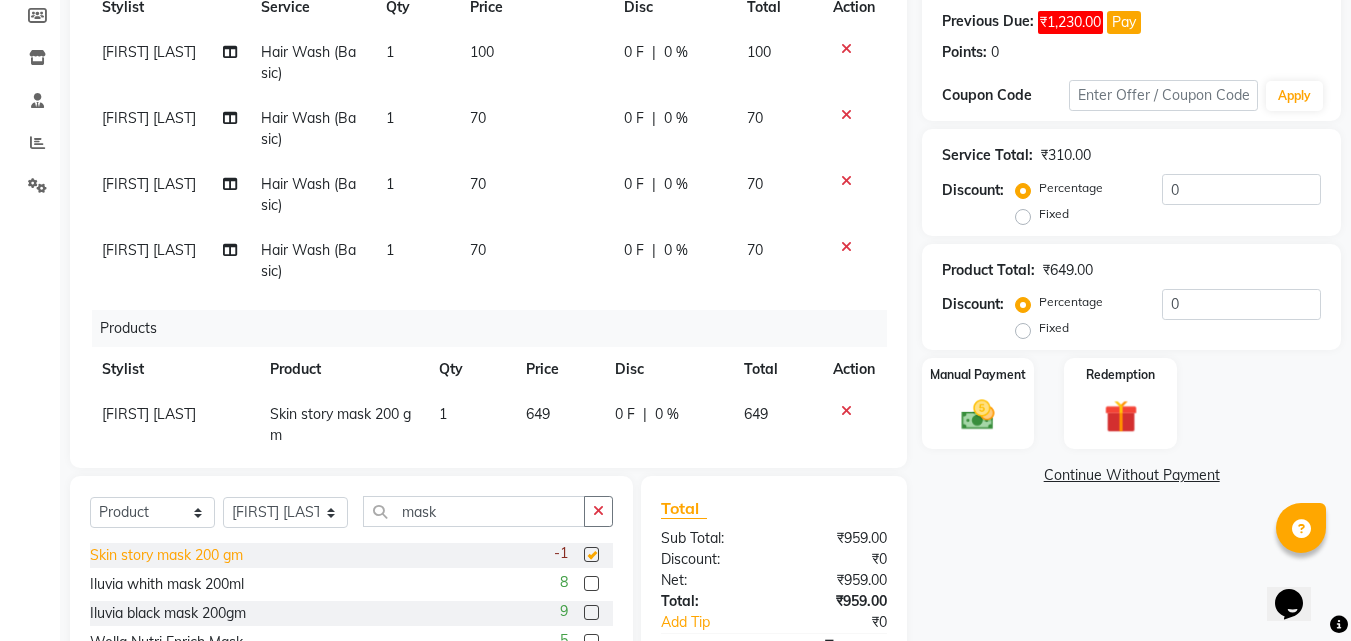 checkbox on "false" 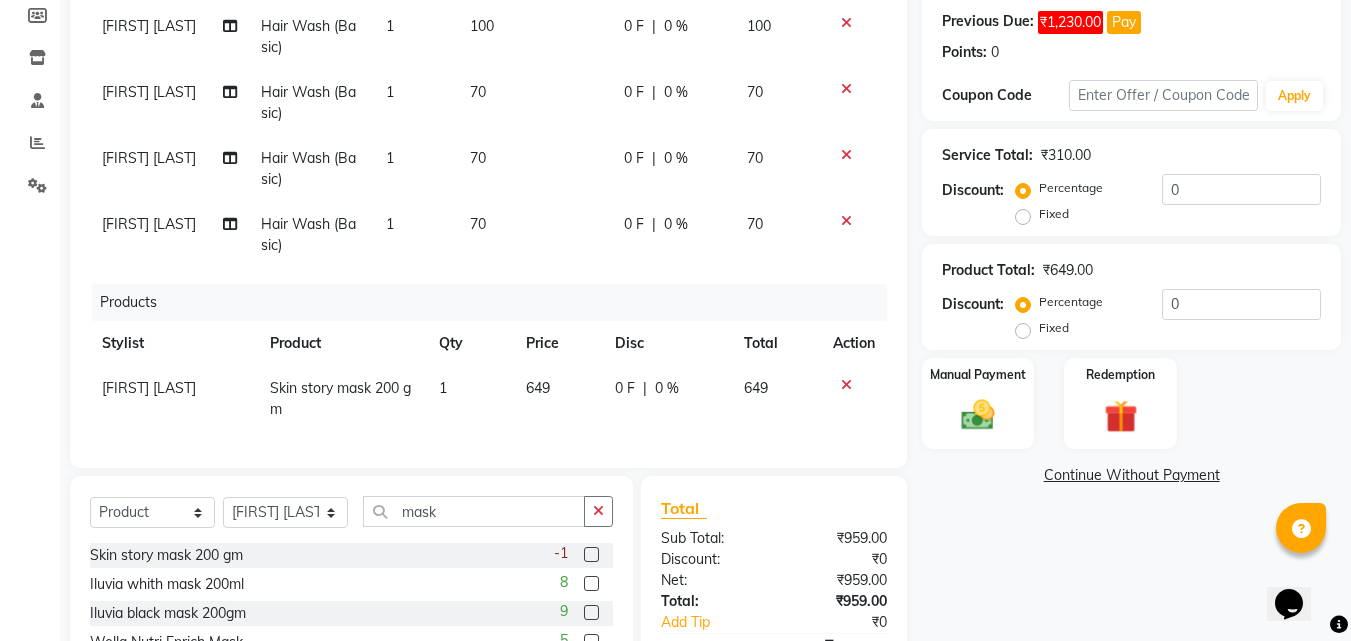scroll, scrollTop: 0, scrollLeft: 0, axis: both 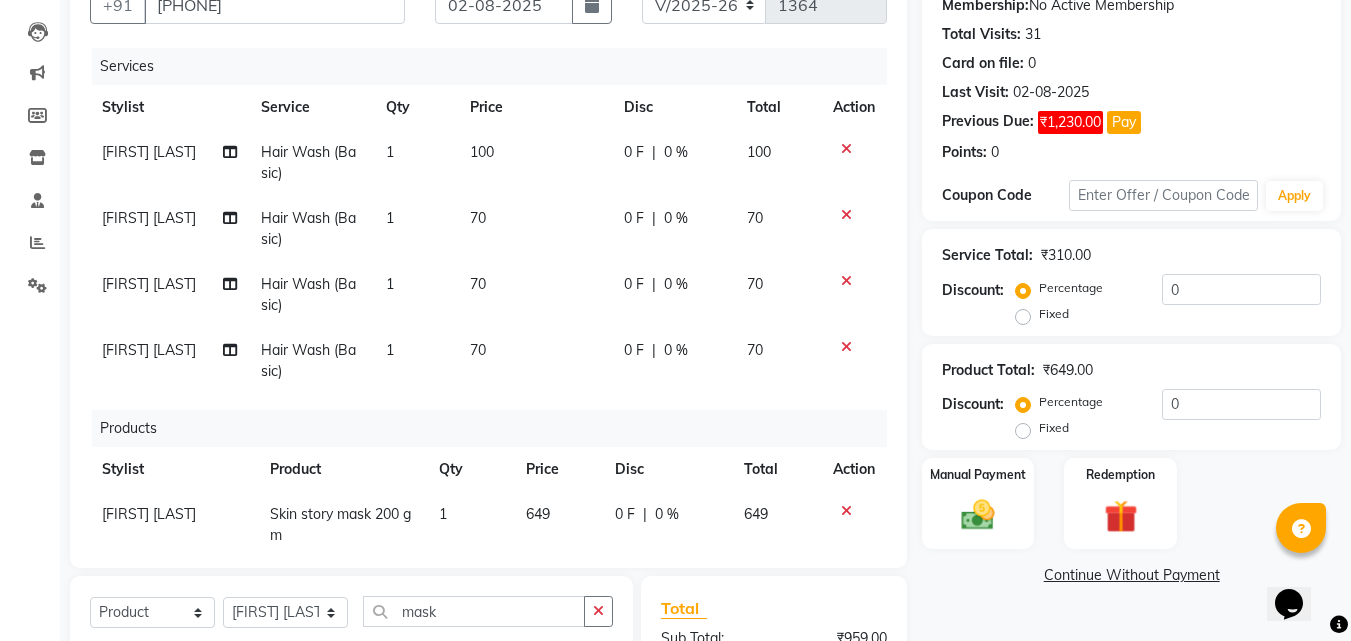 click 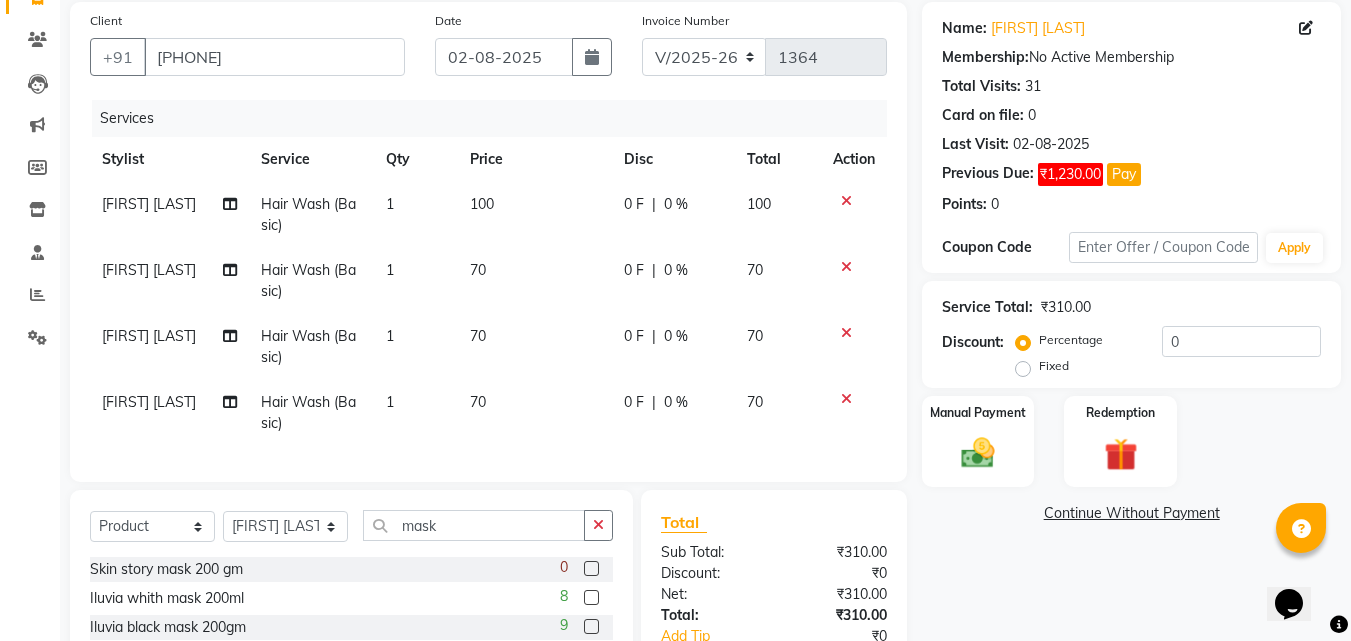 scroll, scrollTop: 200, scrollLeft: 0, axis: vertical 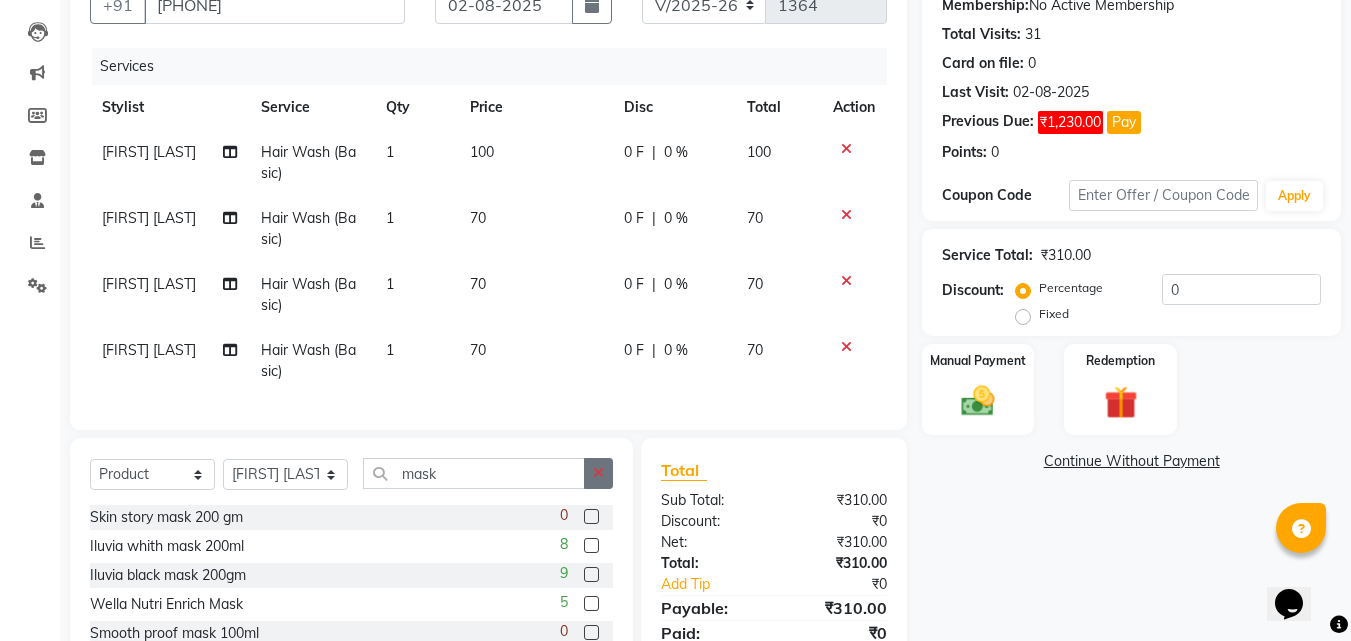 click 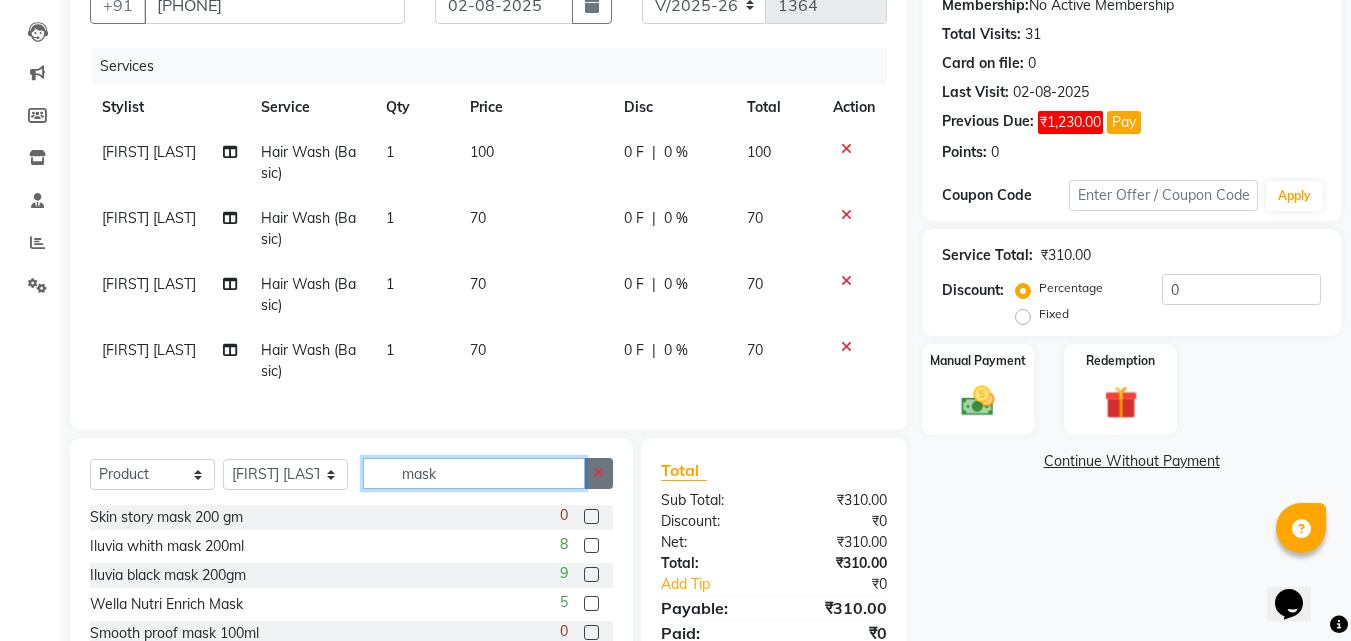 type 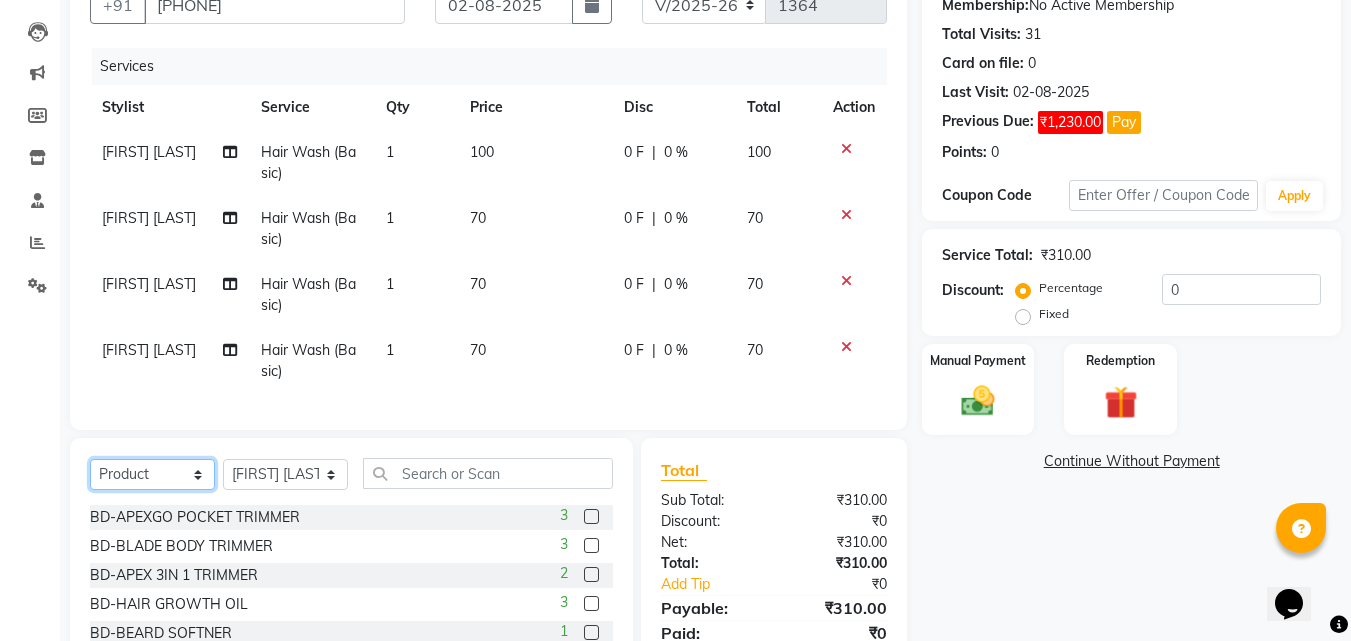 click on "Select  Service  Product  Membership  Package Voucher Prepaid Gift Card" 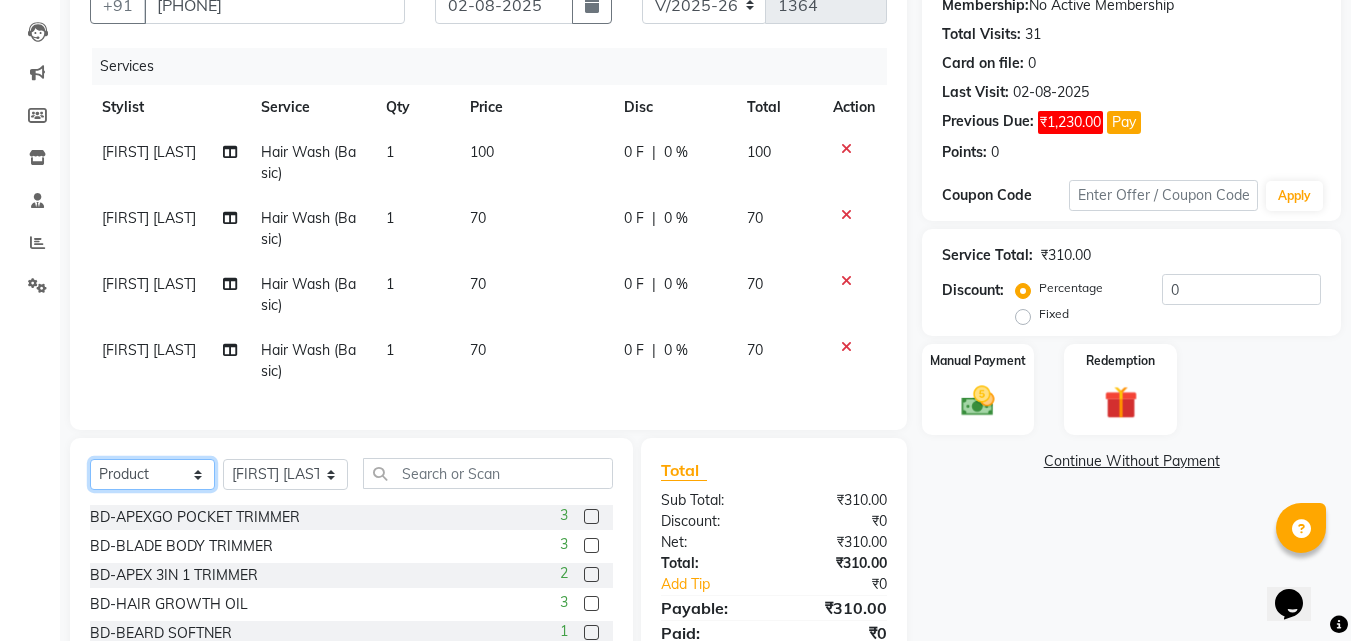 select on "service" 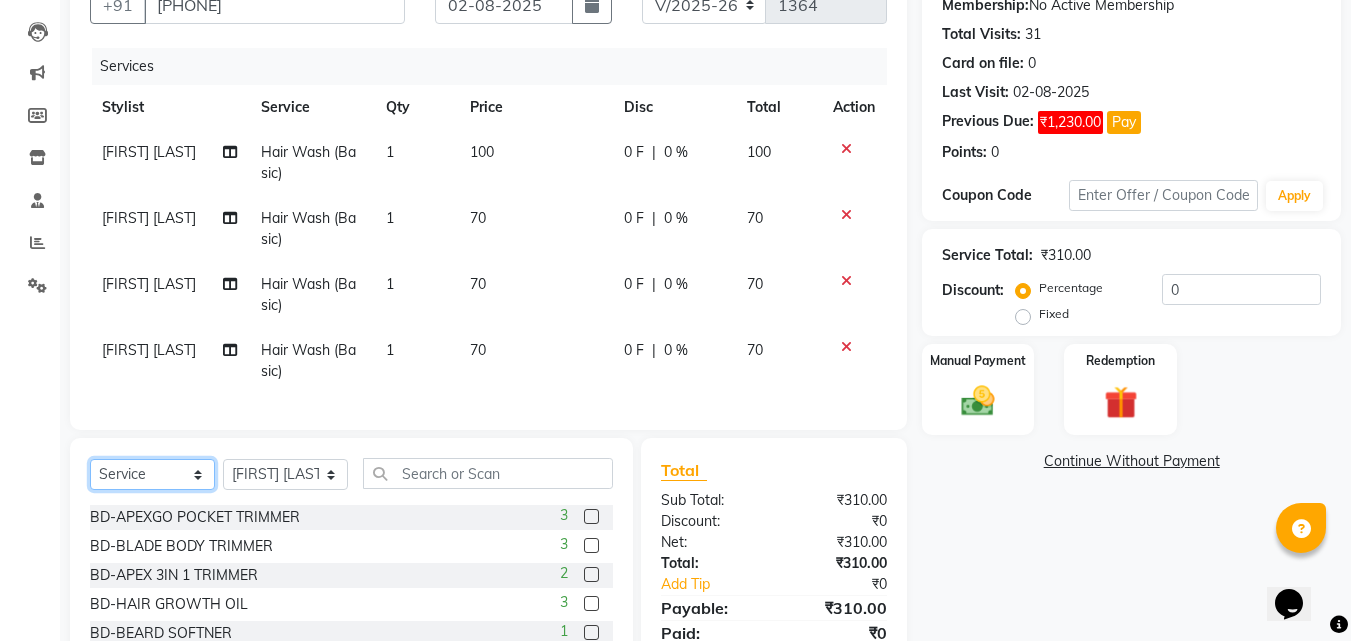 click on "Select  Service  Product  Membership  Package Voucher Prepaid Gift Card" 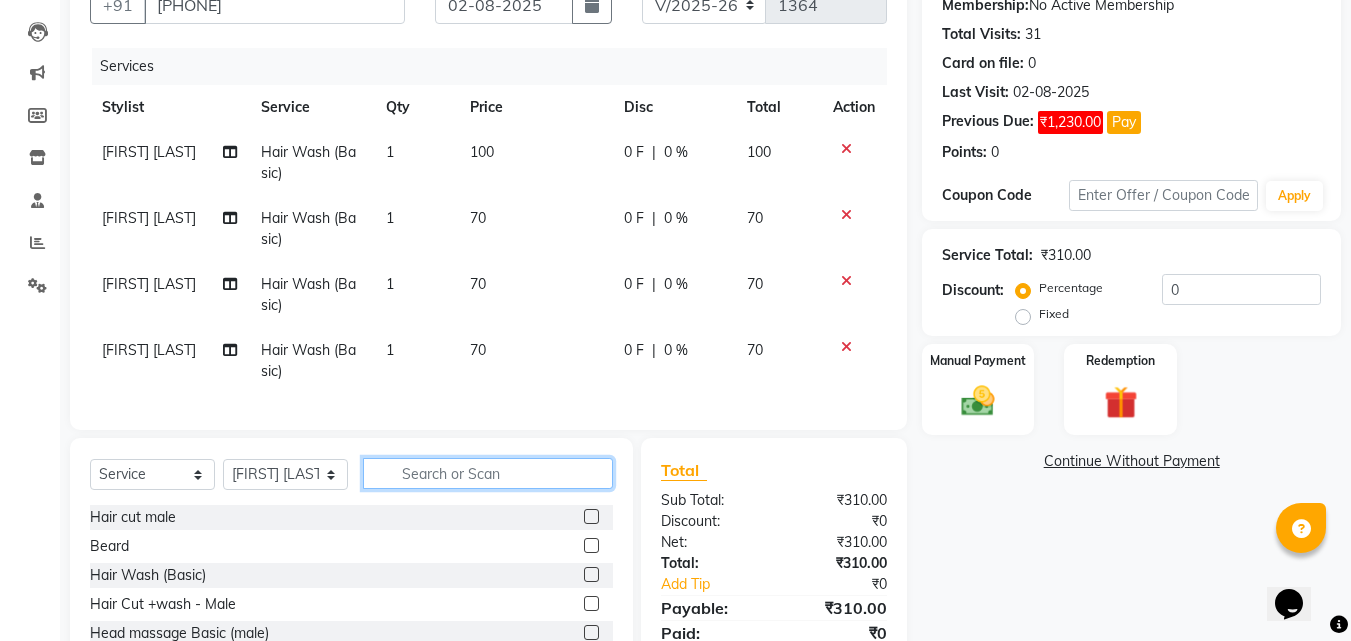 click 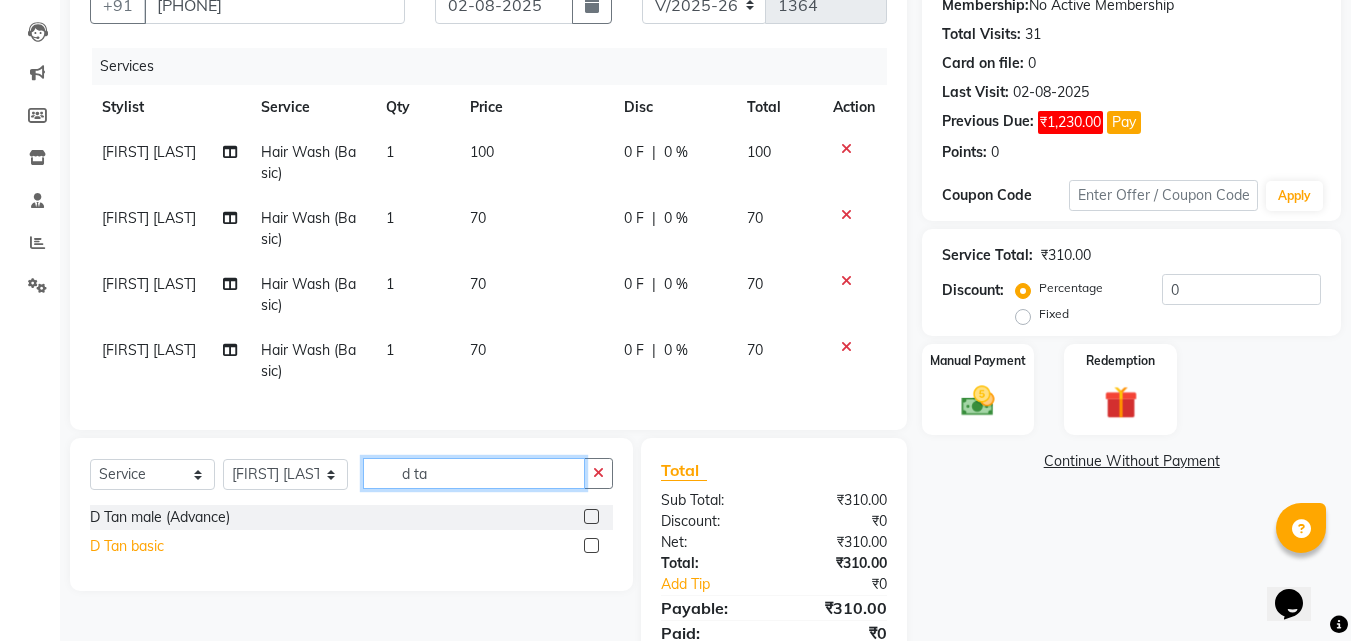 type on "d ta" 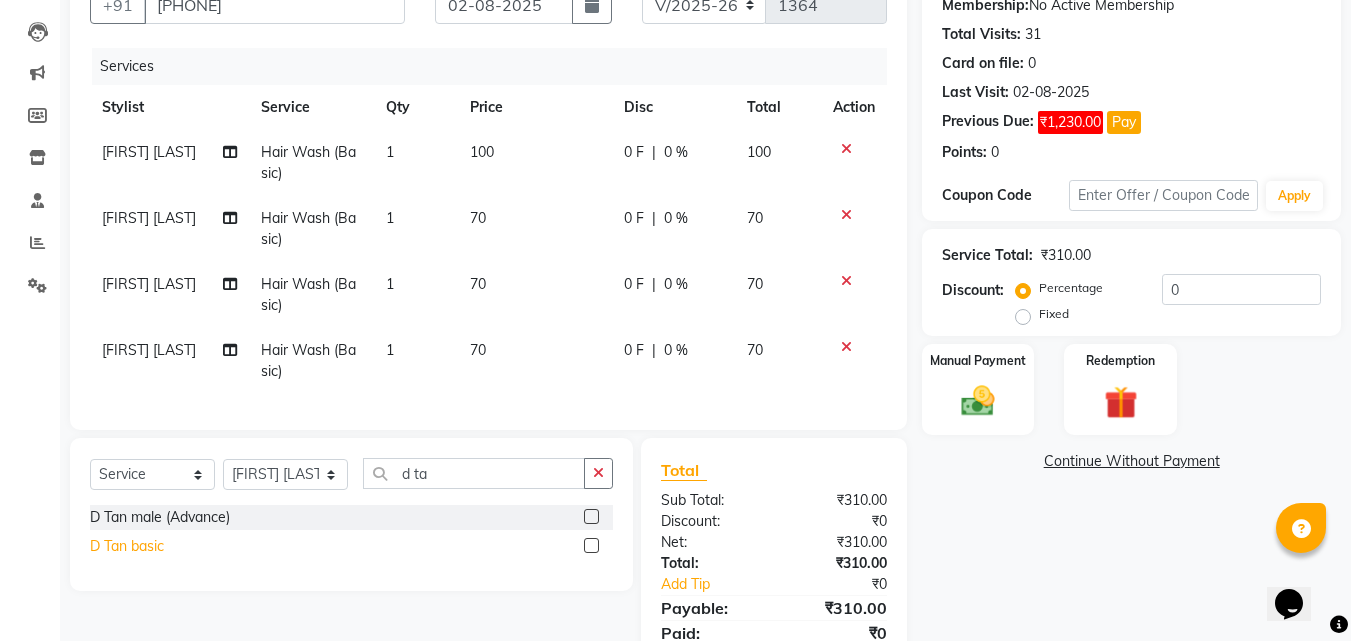 click on "D Tan basic" 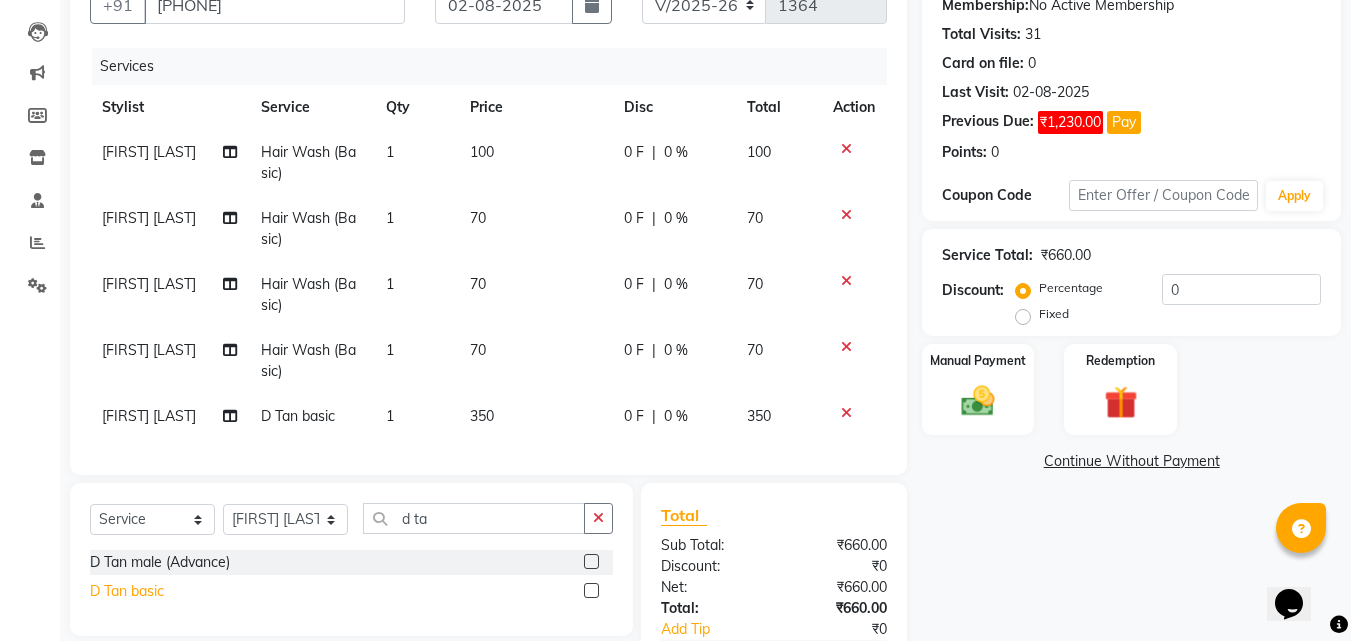click on "D Tan basic" 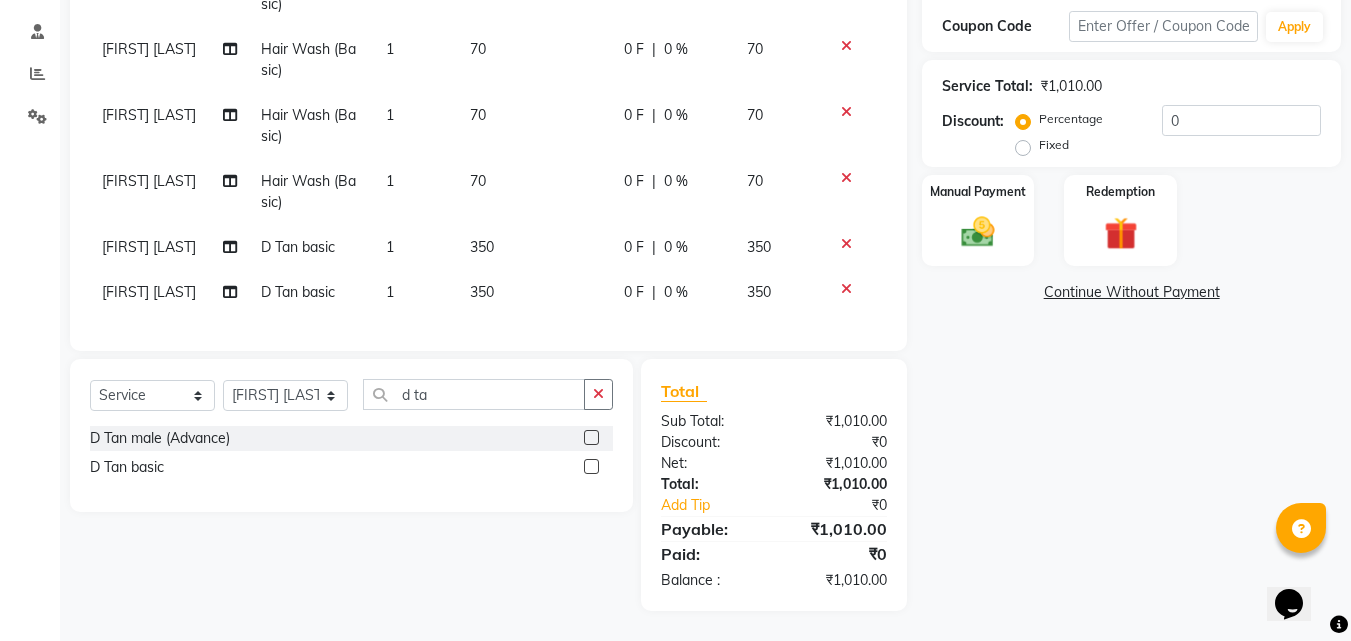 scroll, scrollTop: 384, scrollLeft: 0, axis: vertical 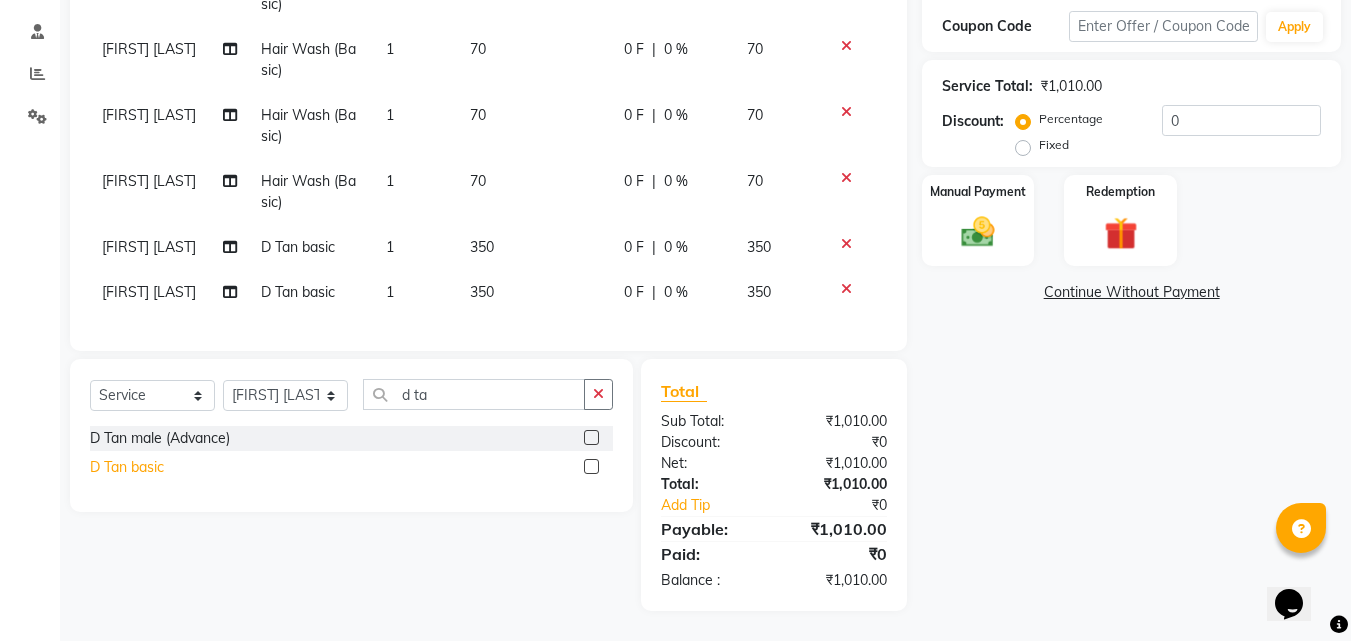 click on "D Tan basic" 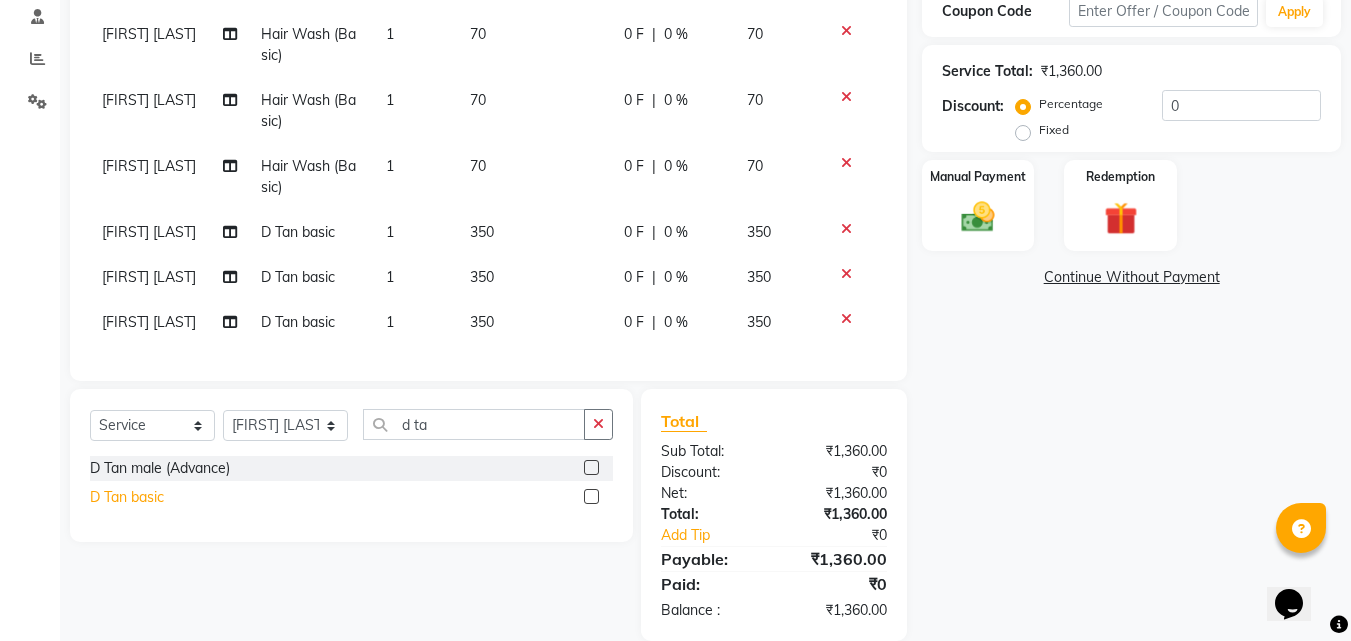 click on "D Tan basic" 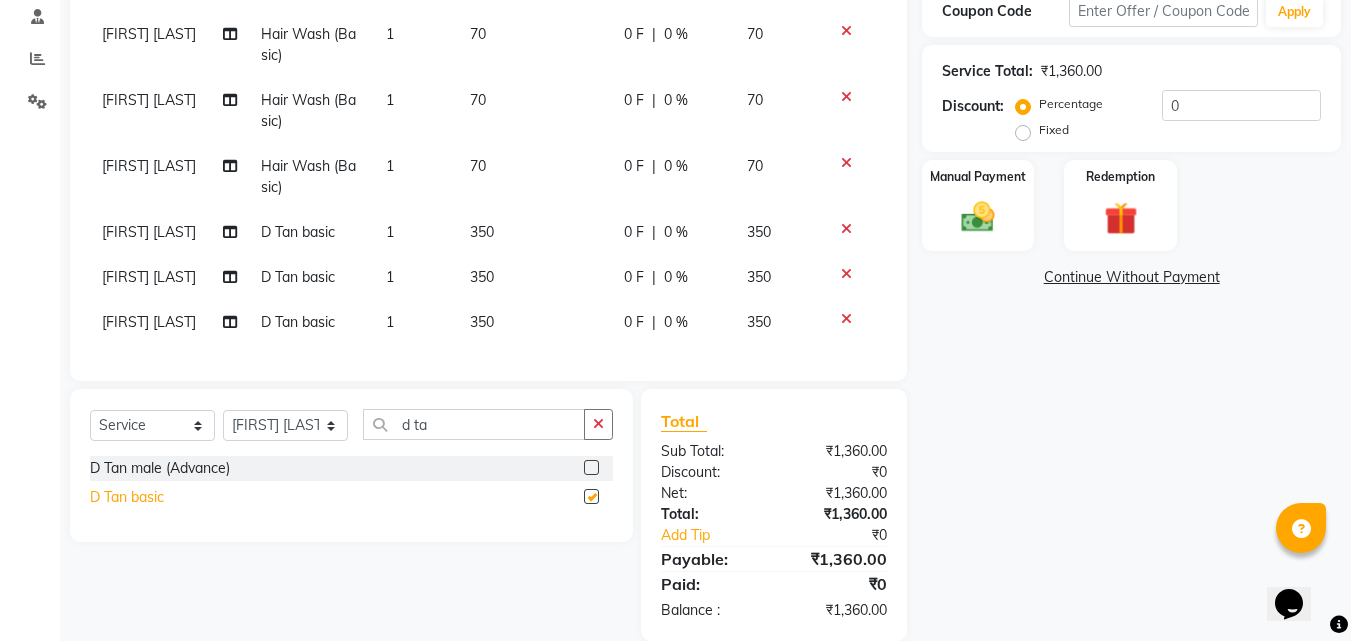 checkbox on "false" 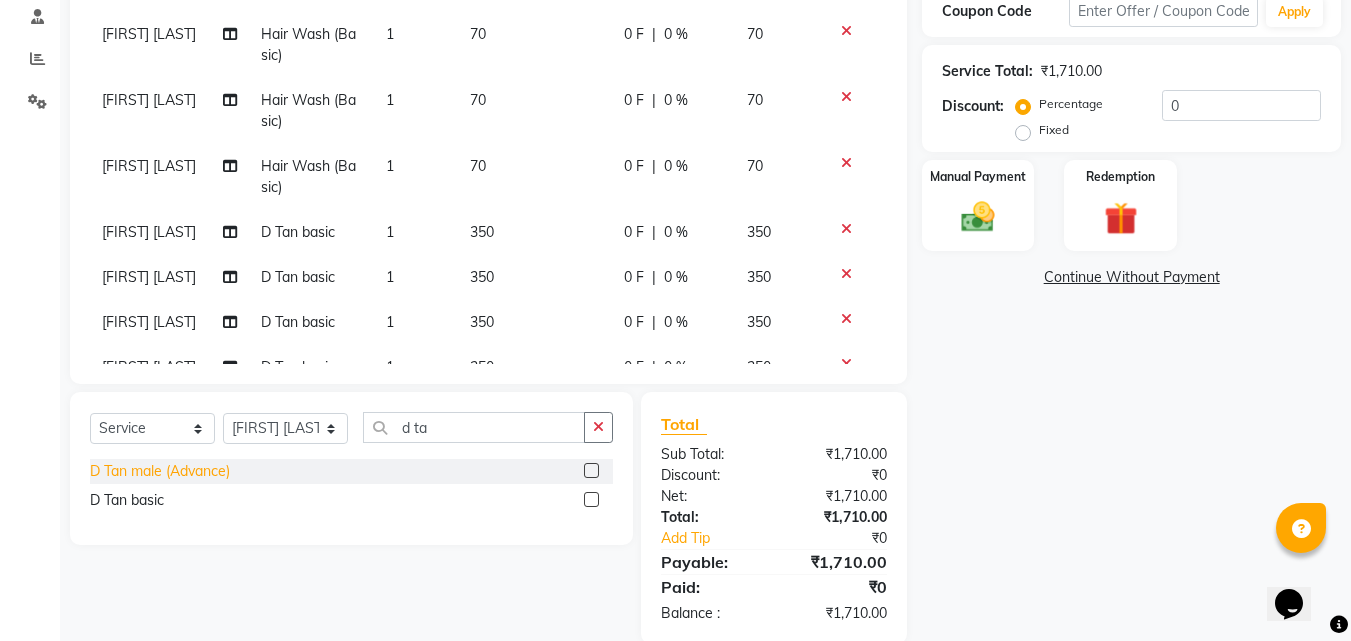 click on "D Tan male (Advance)" 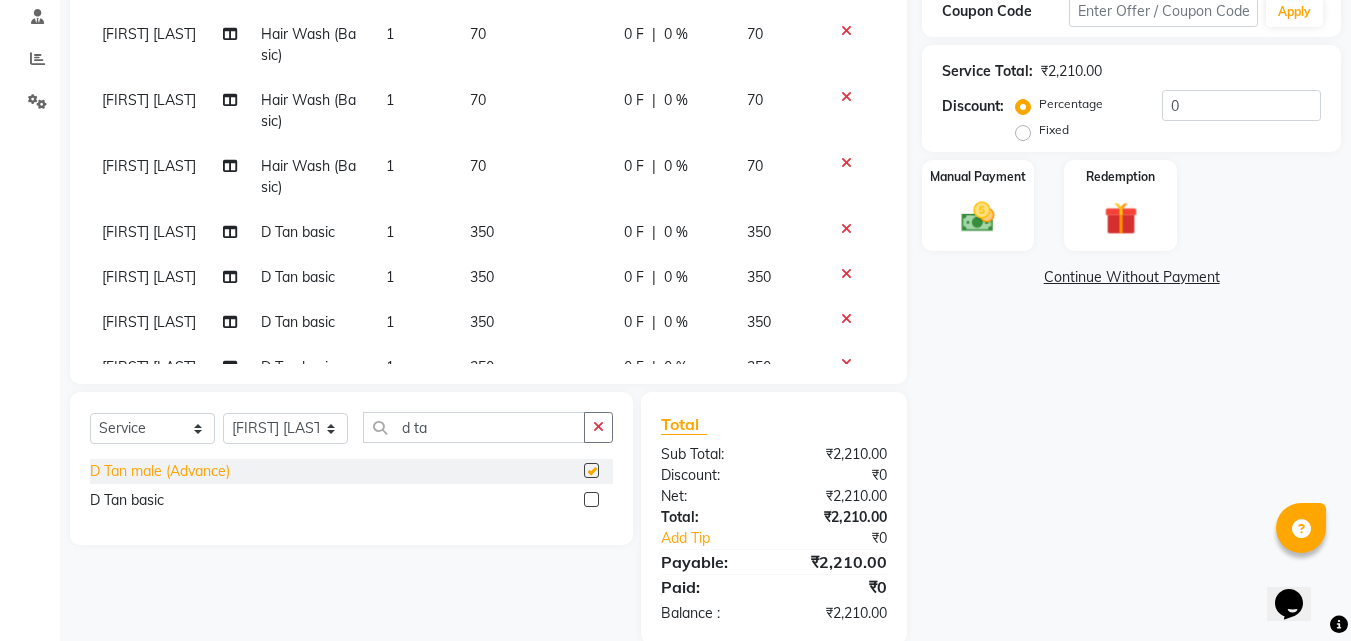 checkbox on "false" 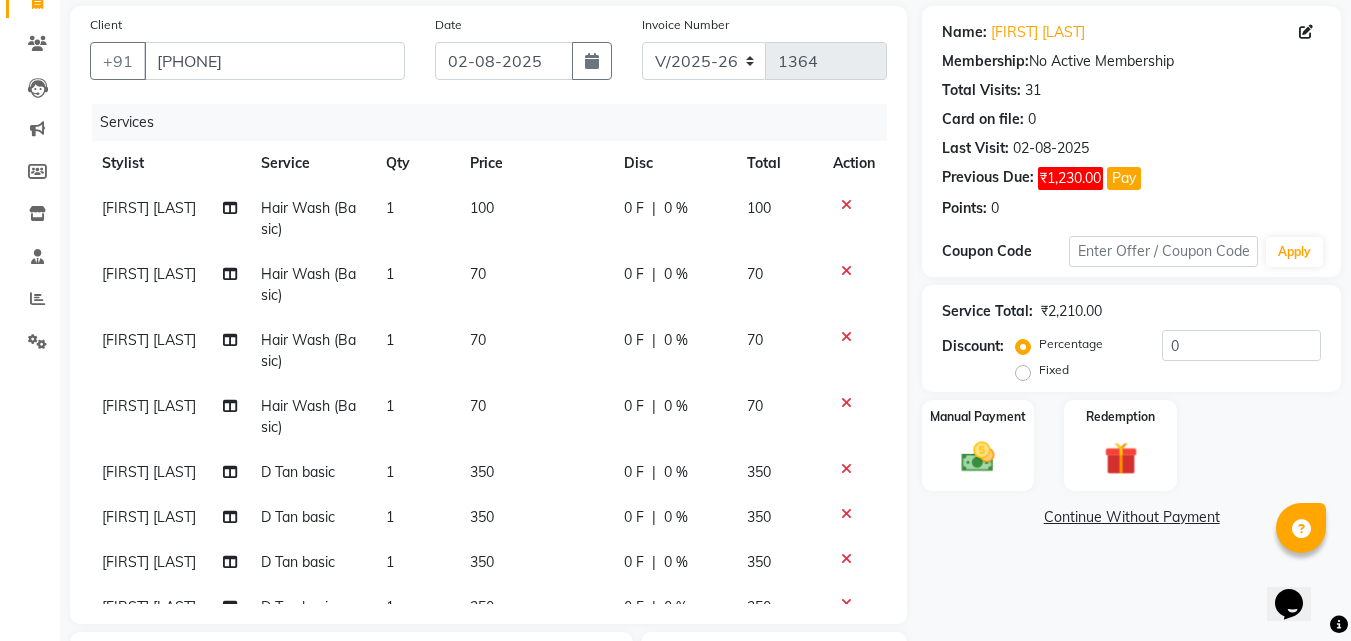 scroll, scrollTop: 84, scrollLeft: 0, axis: vertical 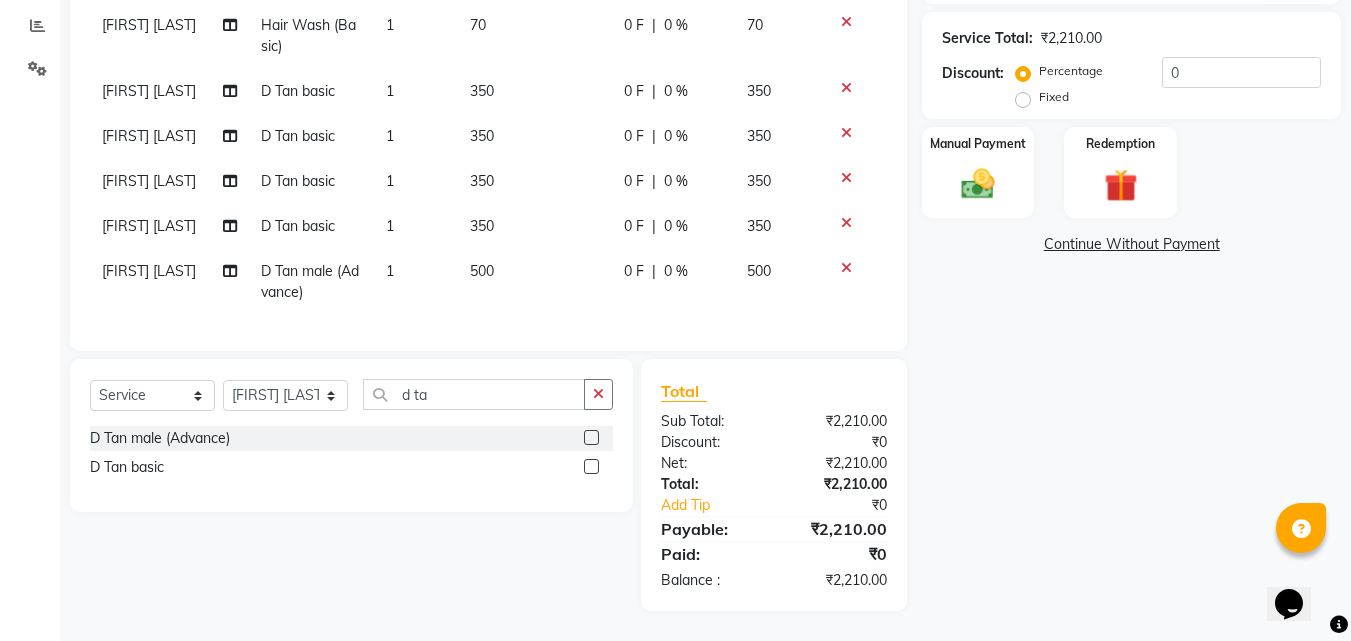 click 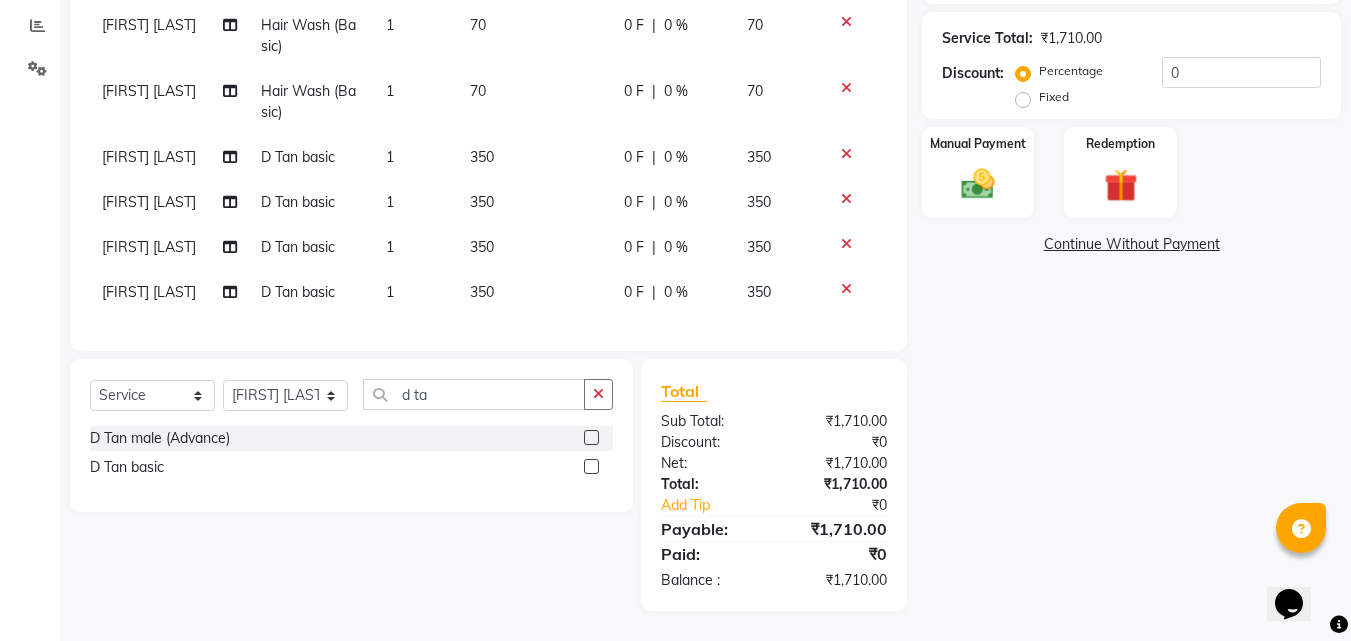 scroll, scrollTop: 57, scrollLeft: 0, axis: vertical 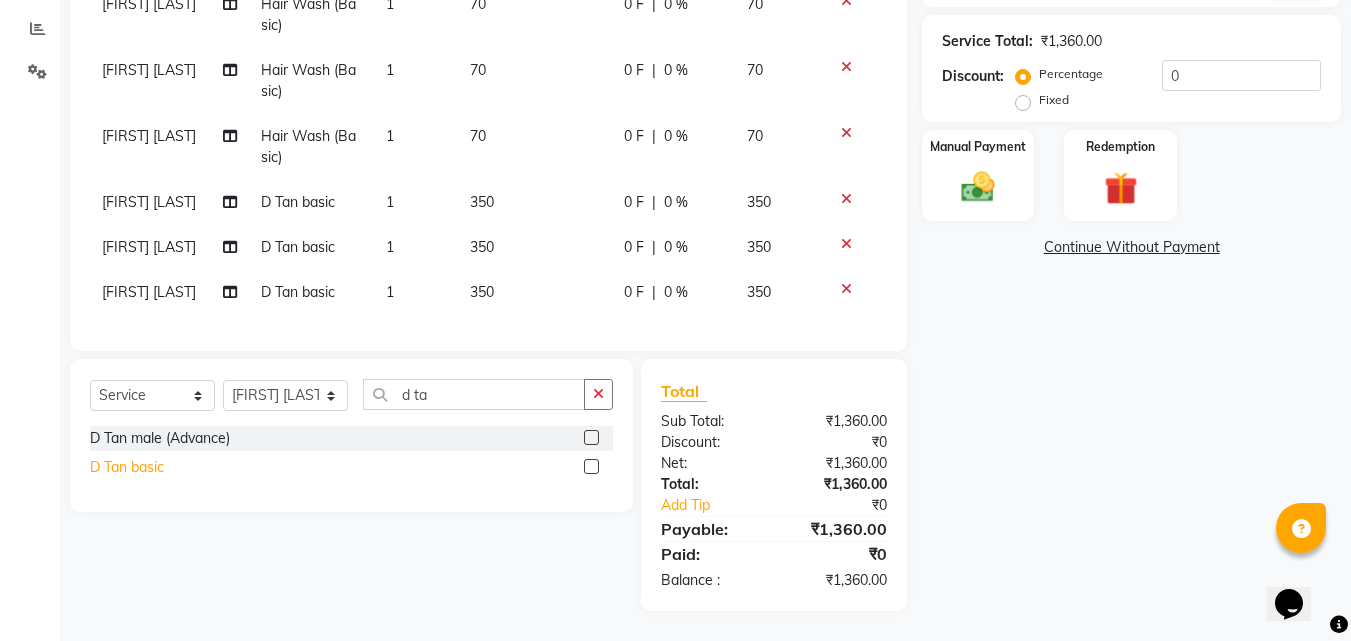 click on "D Tan basic" 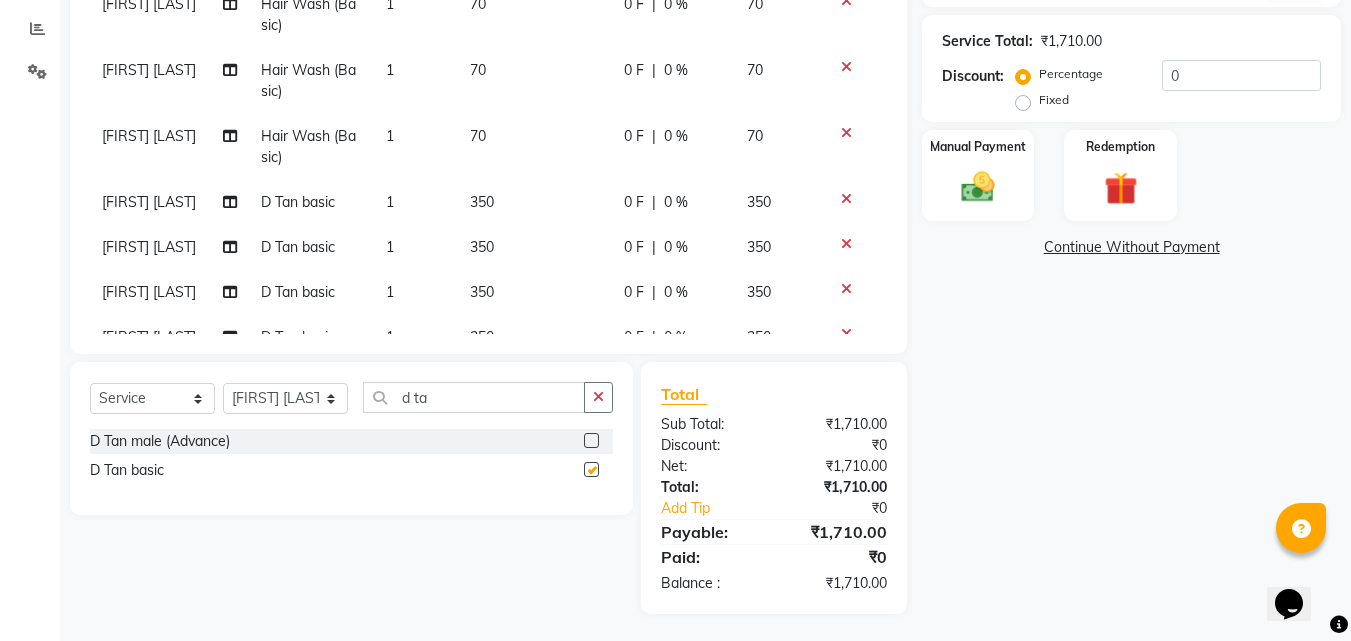 scroll, scrollTop: 417, scrollLeft: 0, axis: vertical 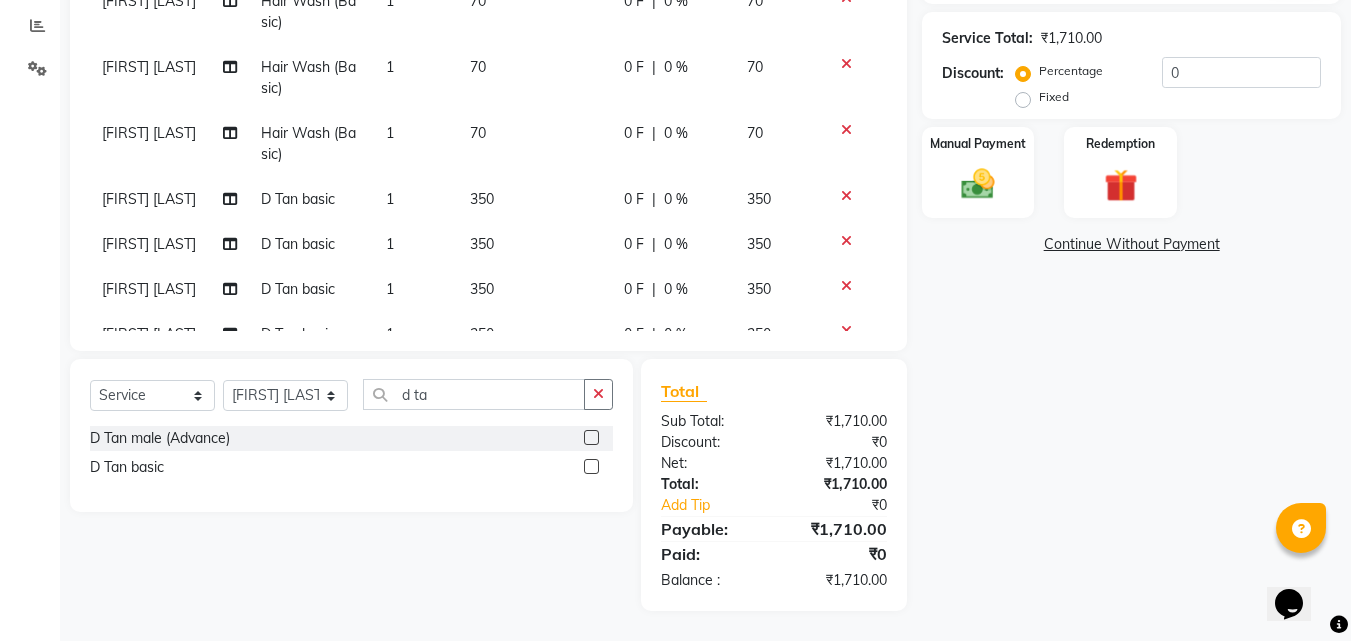 checkbox on "false" 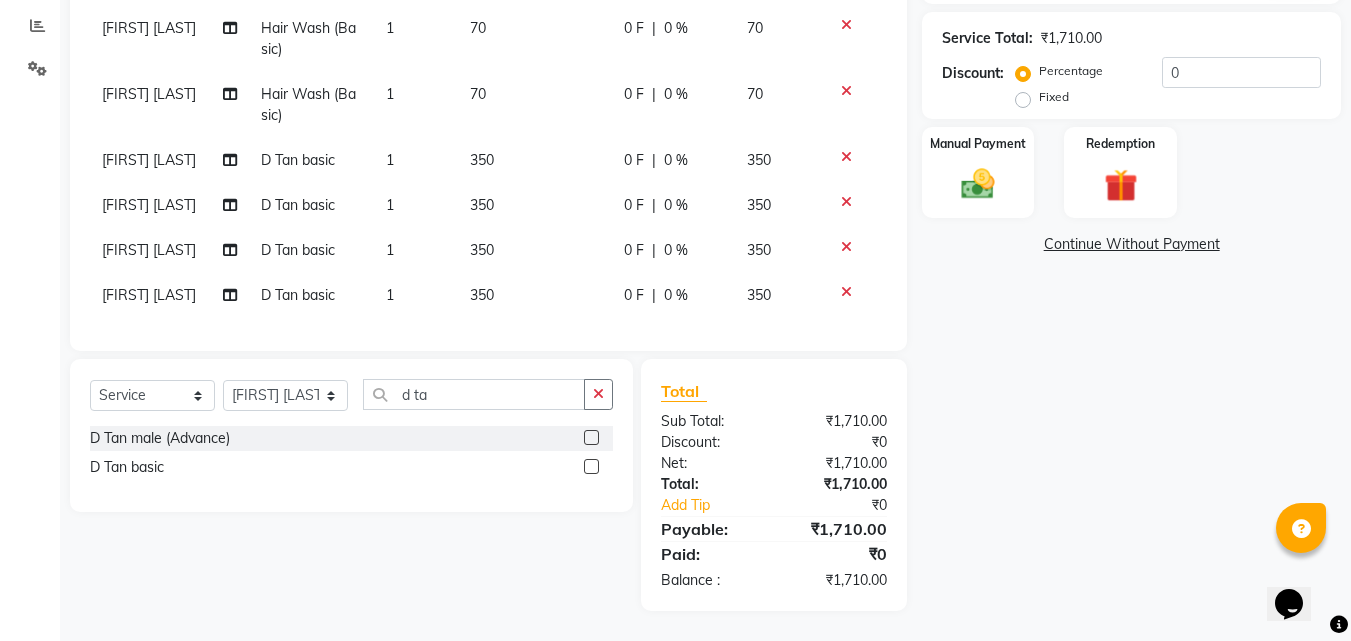 scroll, scrollTop: 57, scrollLeft: 0, axis: vertical 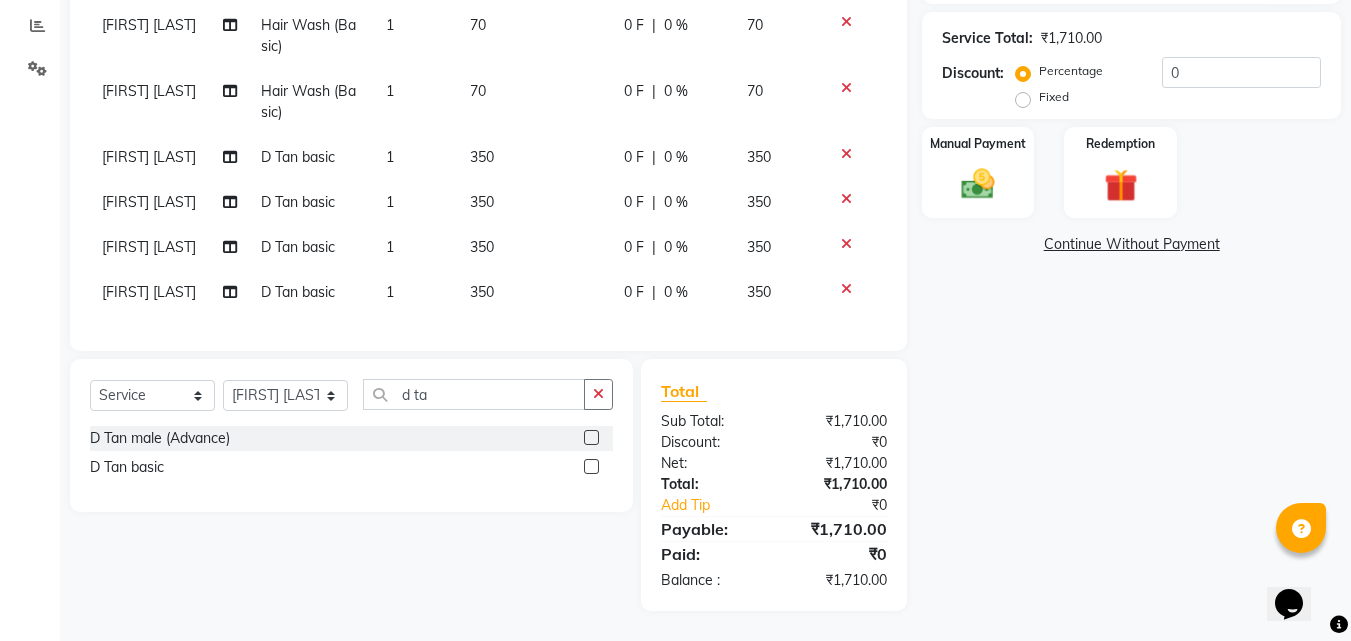 click on "0 F | 0 %" 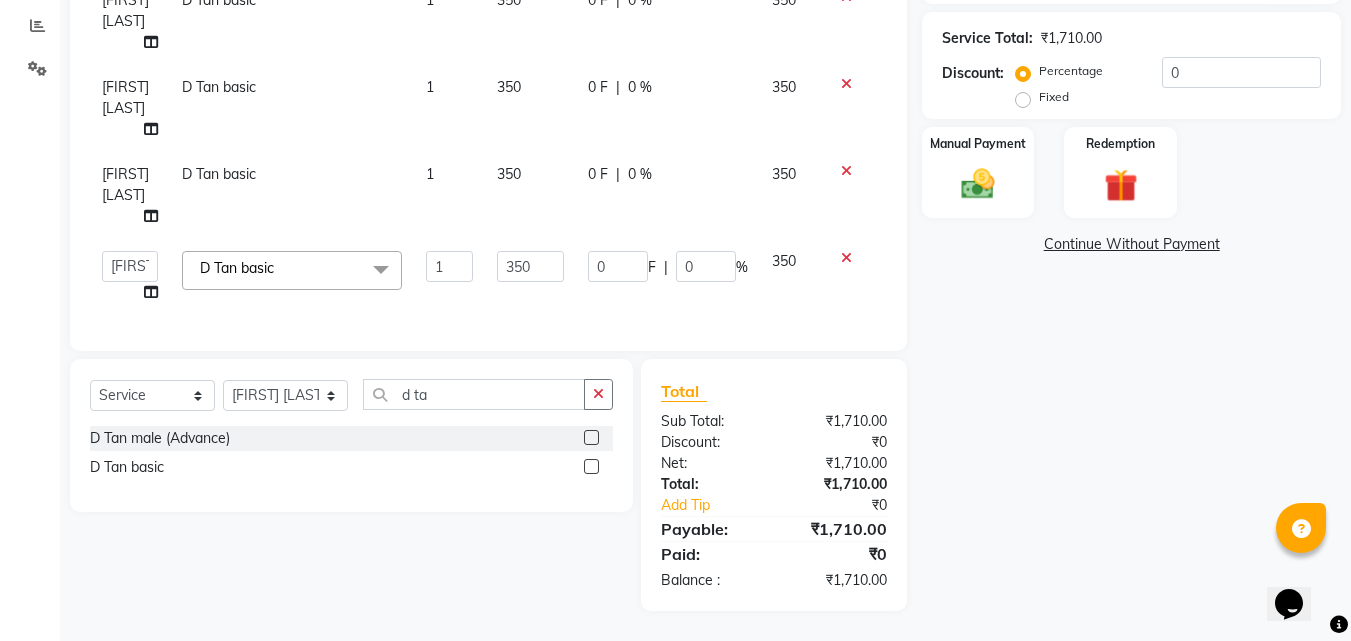scroll, scrollTop: 0, scrollLeft: 0, axis: both 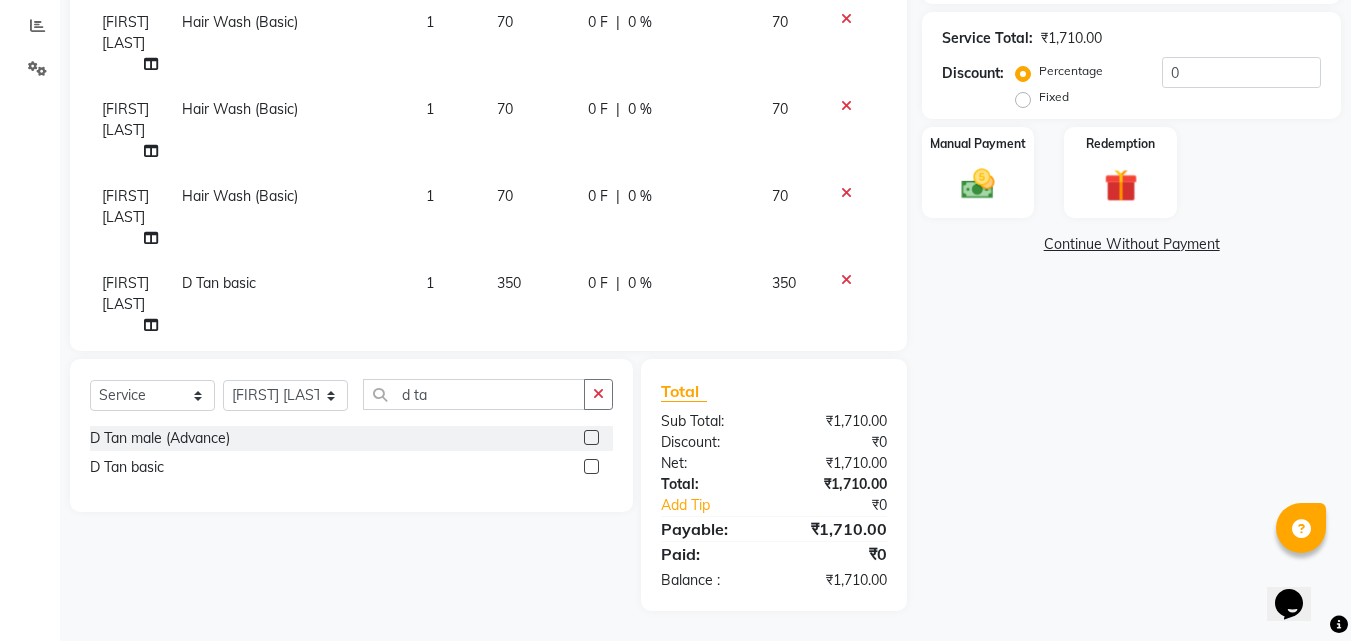 click on "Fixed" 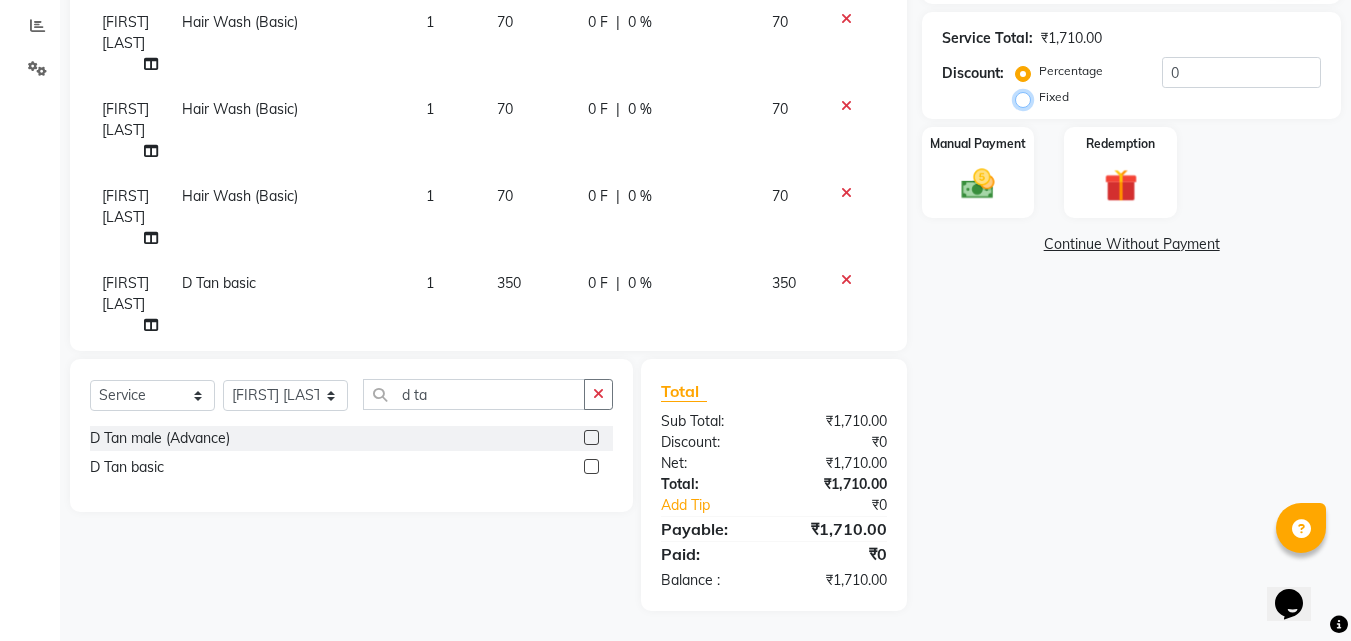 click on "Fixed" at bounding box center [1027, 97] 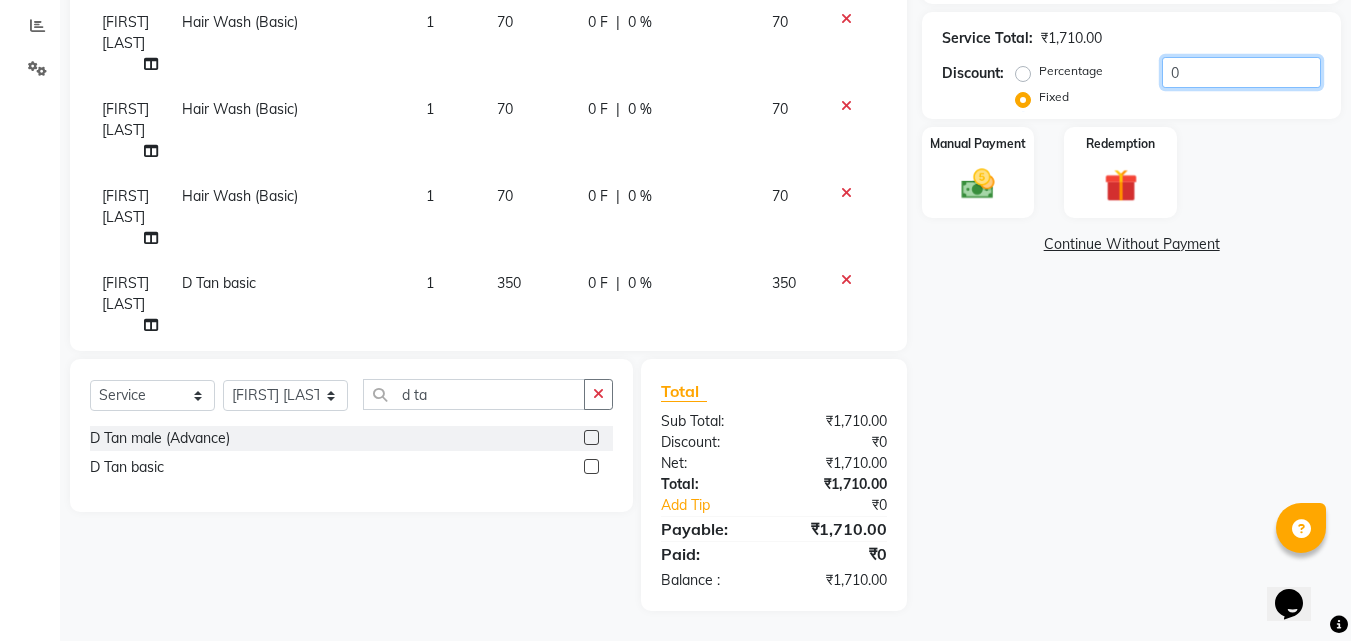 click on "0" 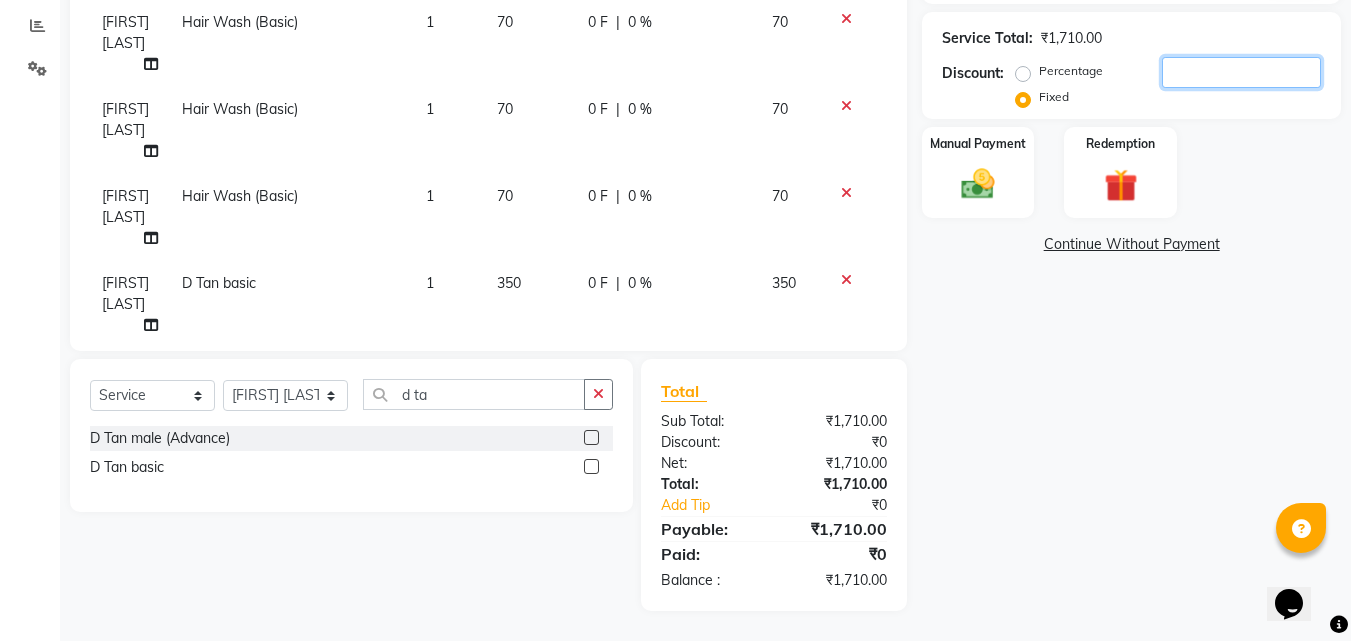 type on "6" 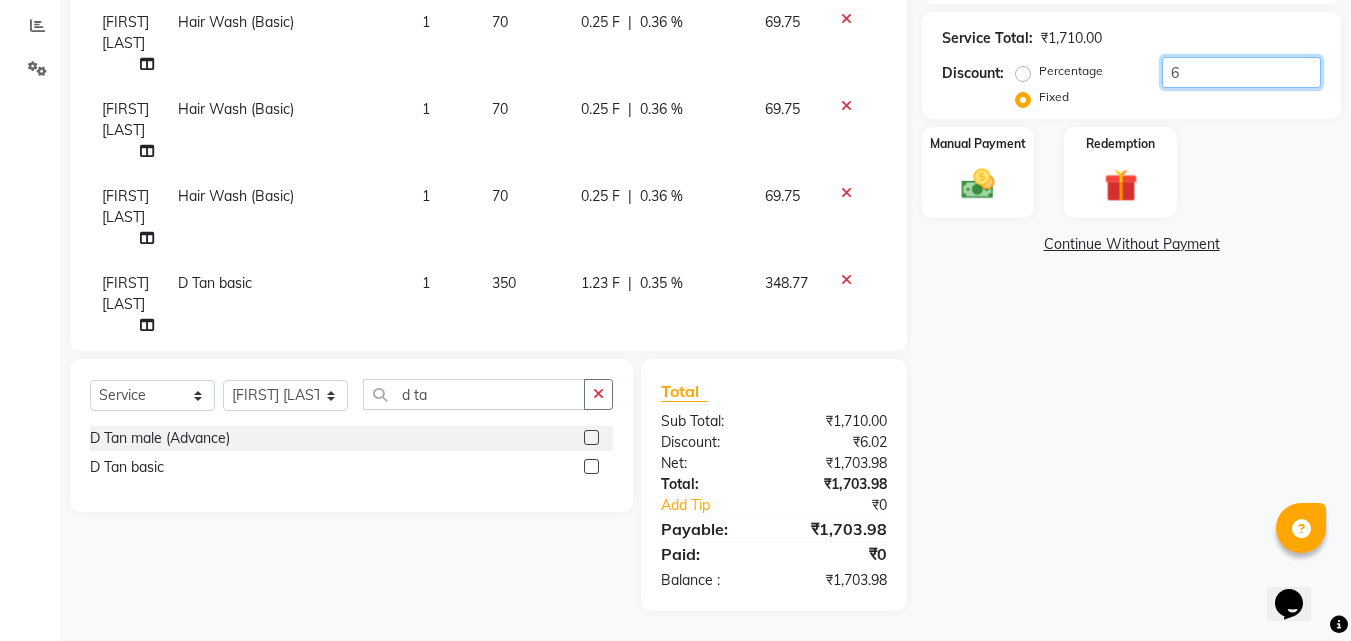 type on "60" 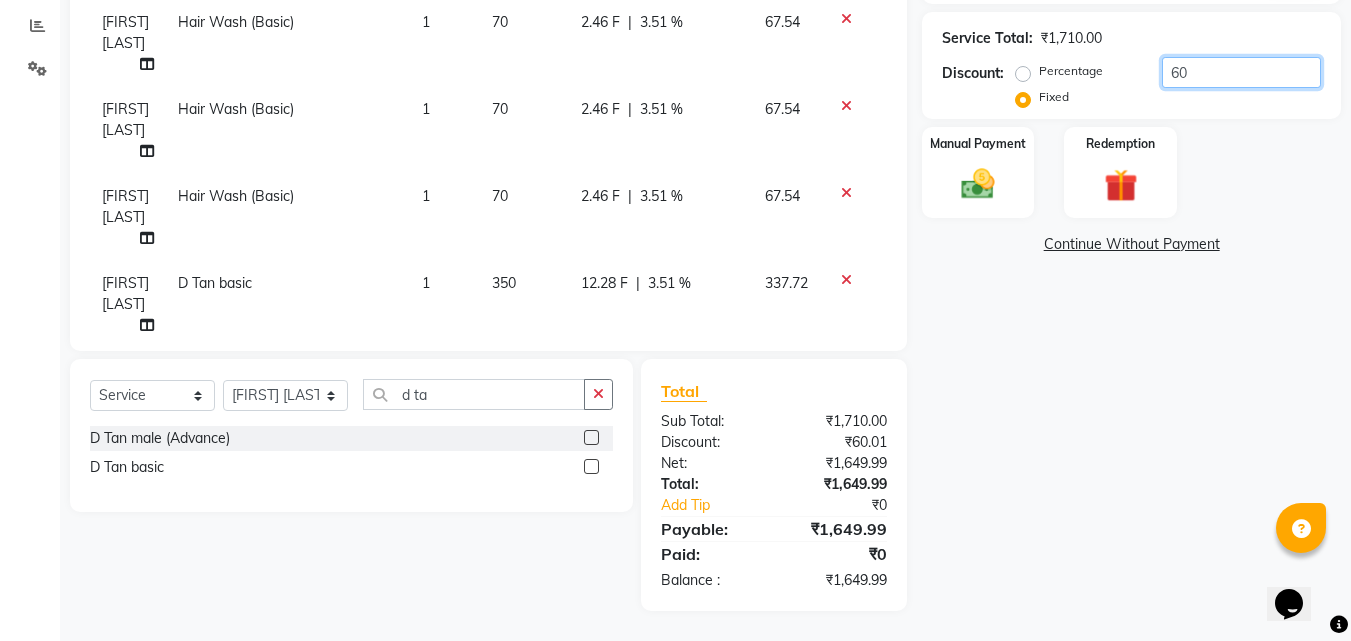 type on "6" 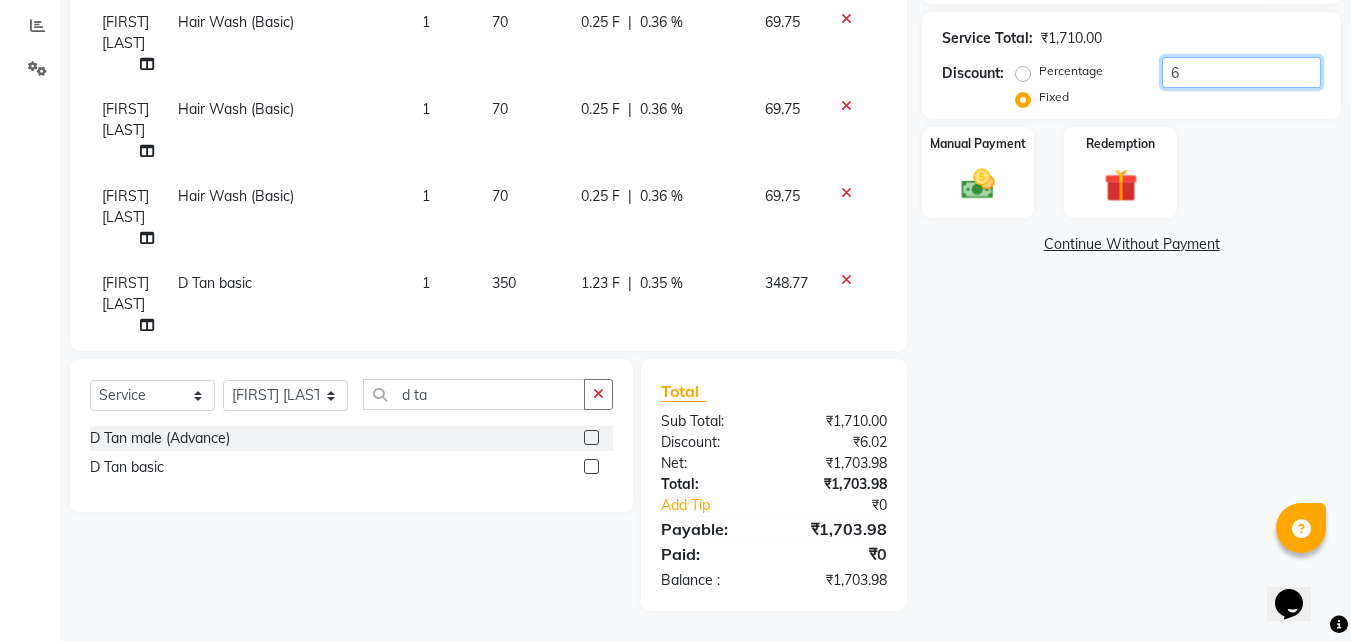 type 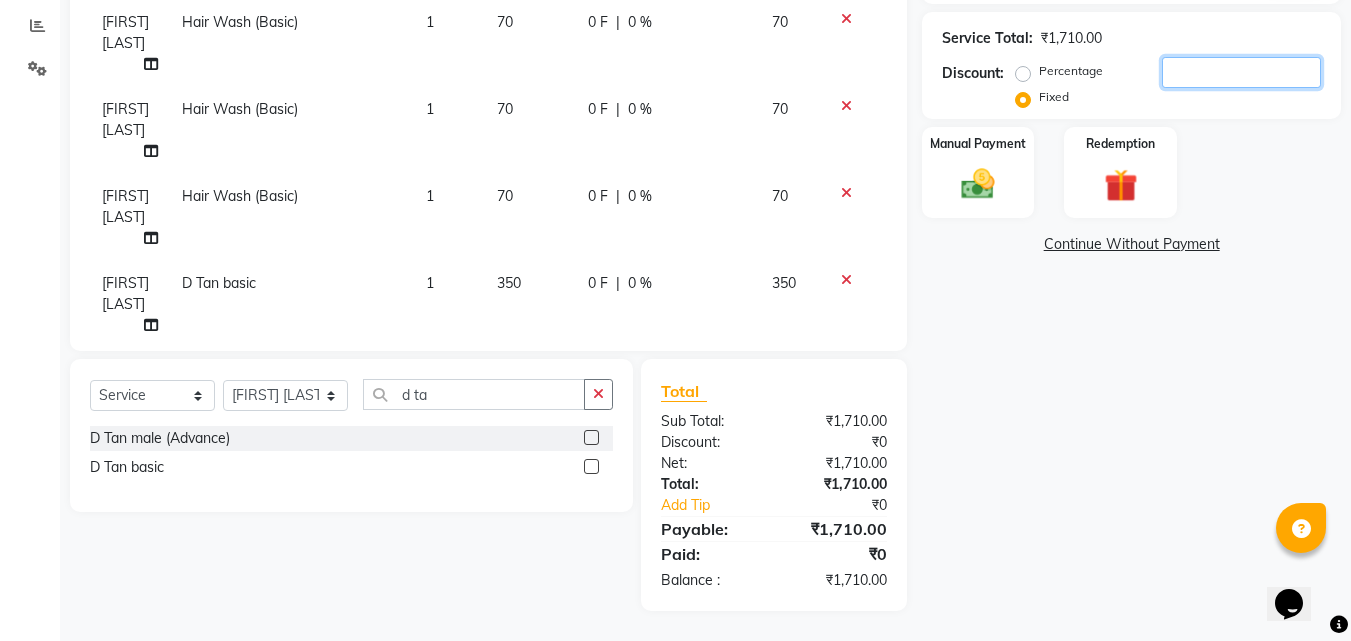 type on "5" 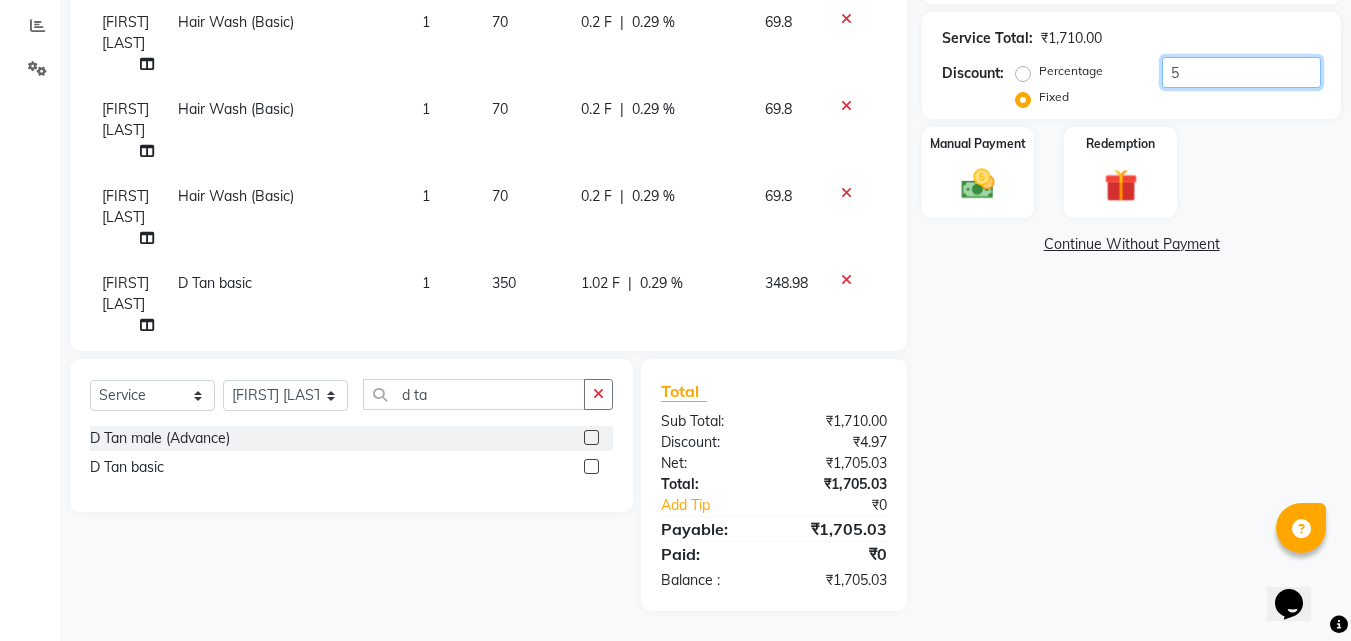 type on "50" 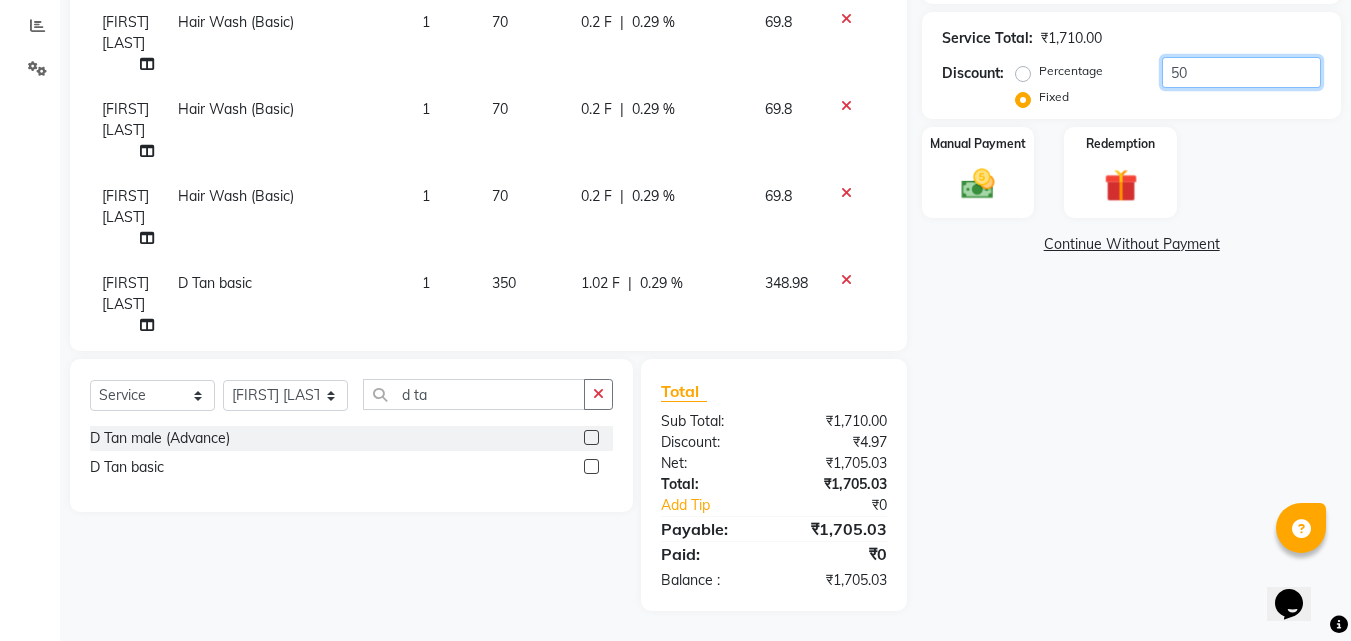 type on "10.23" 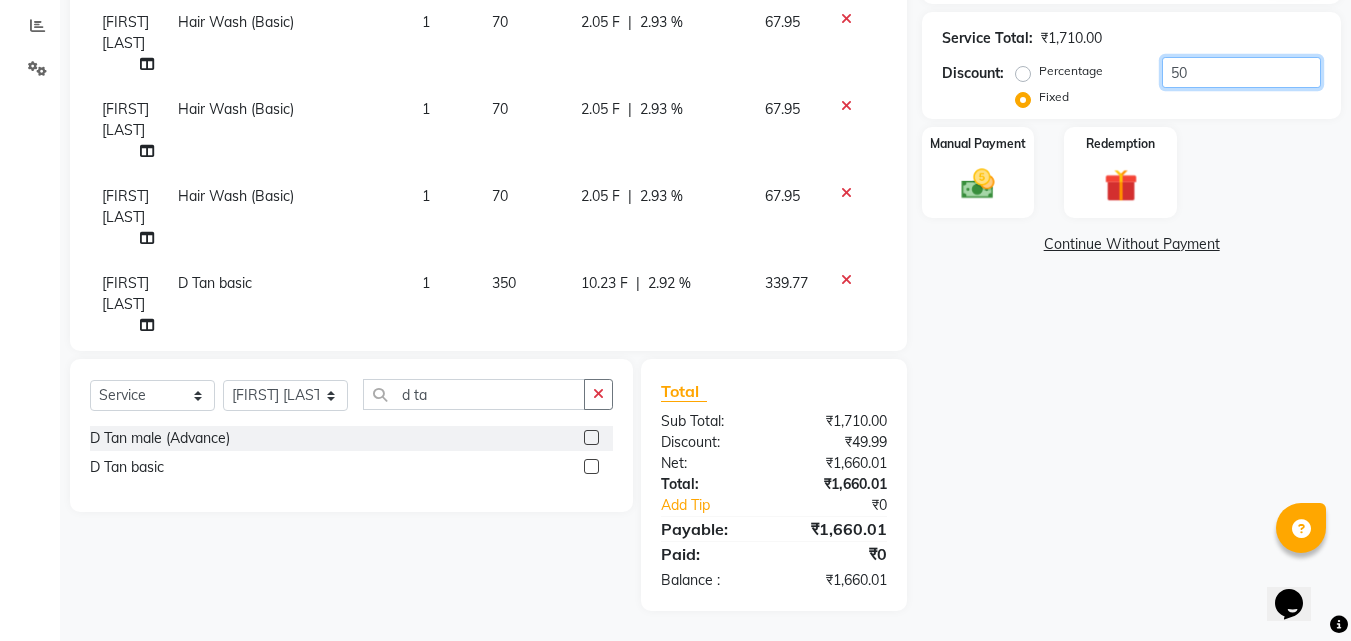 type on "5" 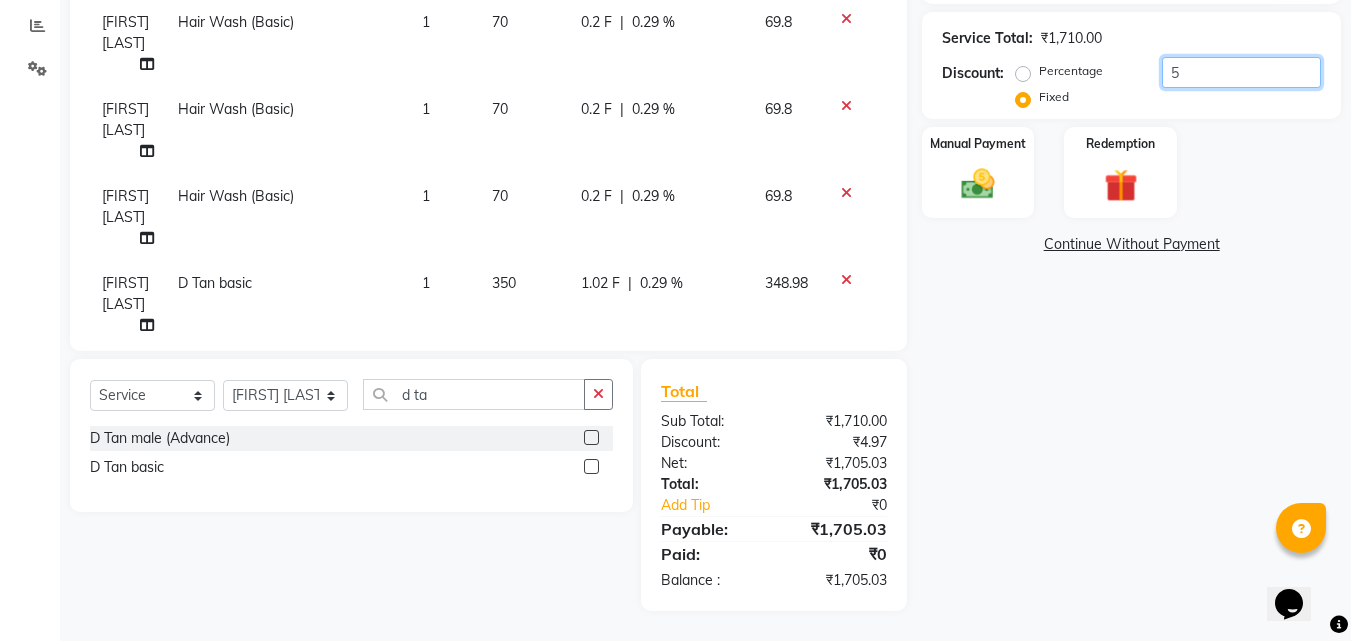 type 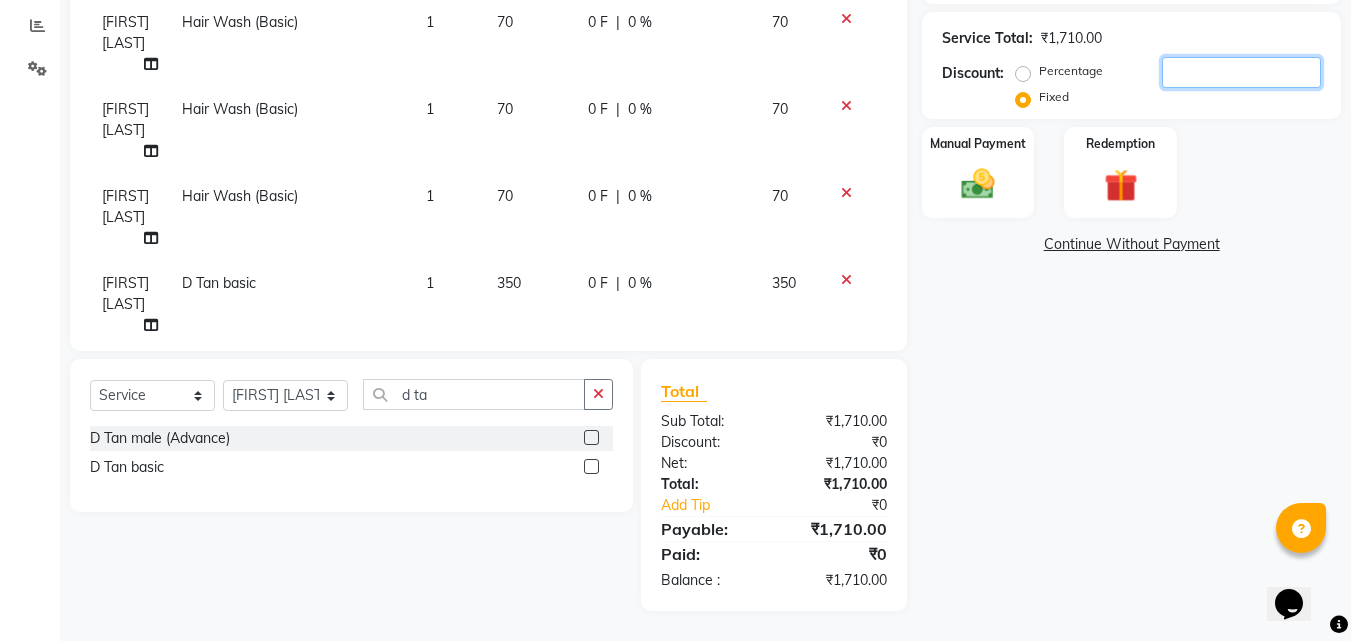 type on "4" 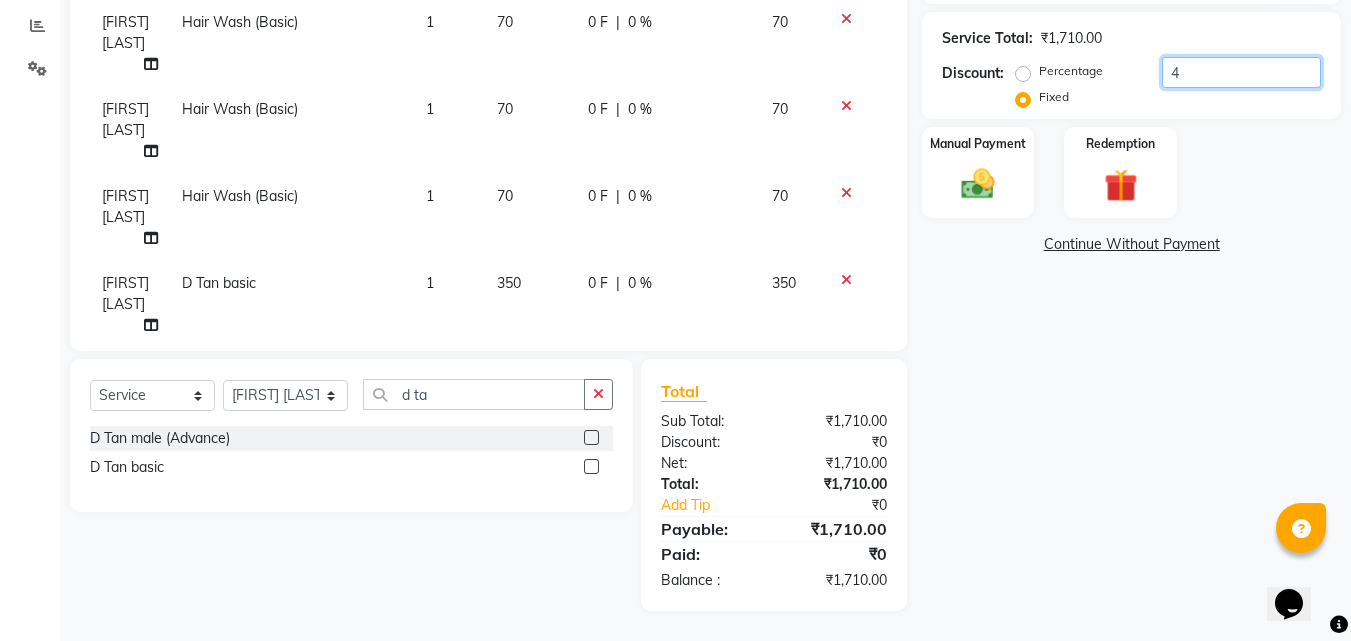 type on "0.82" 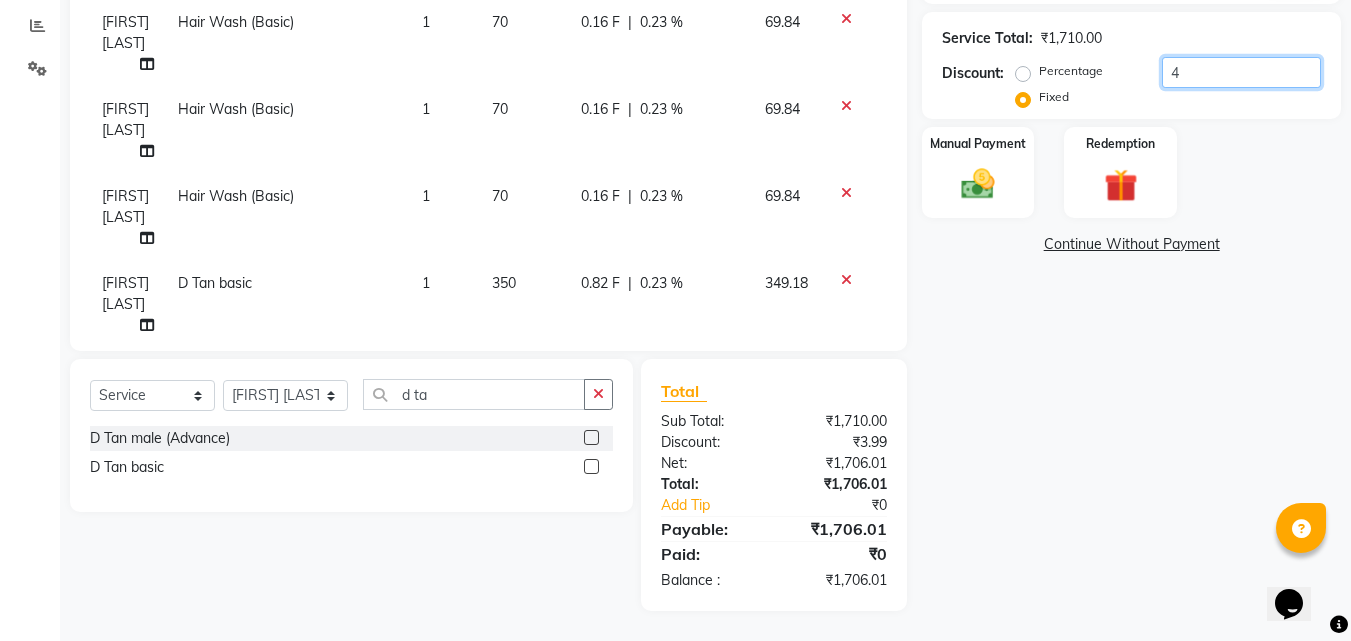 type on "40" 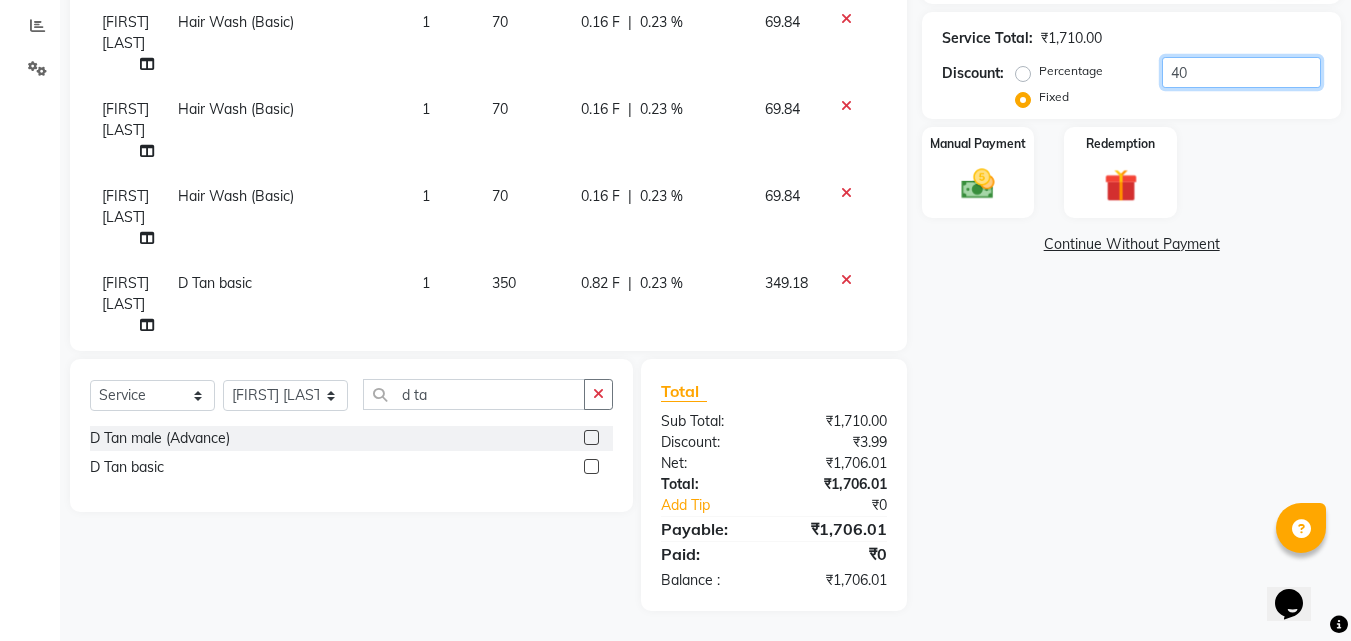 type on "8.19" 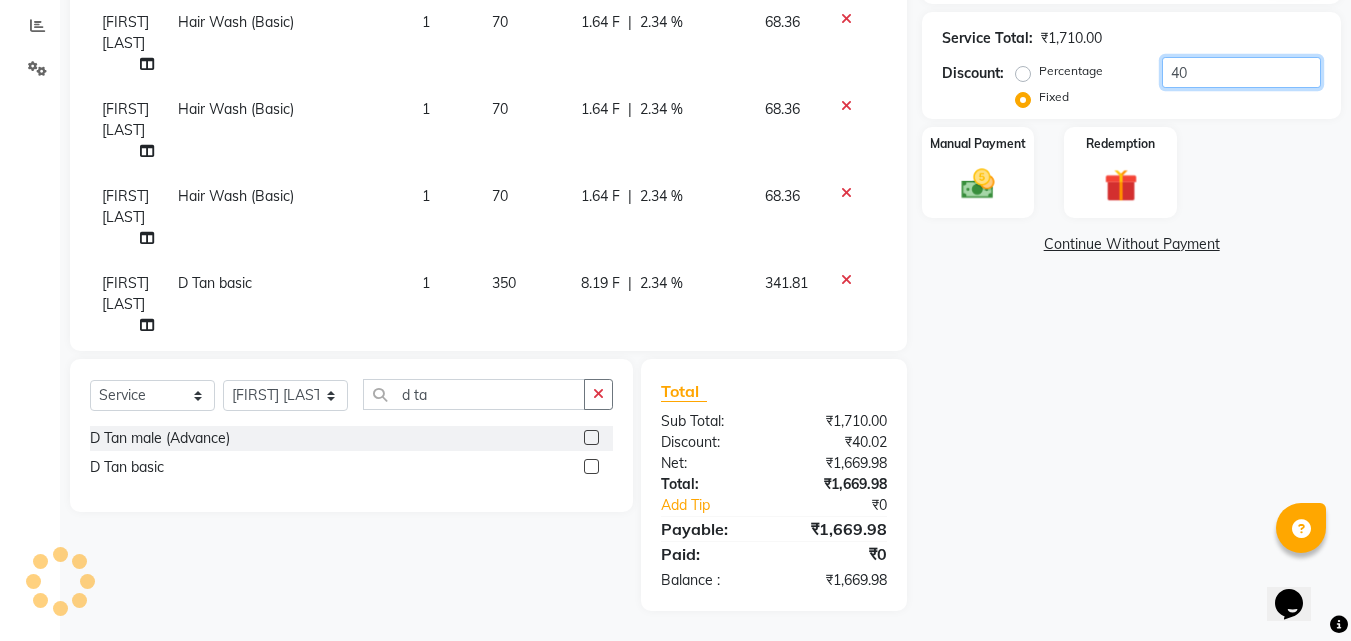 type on "4" 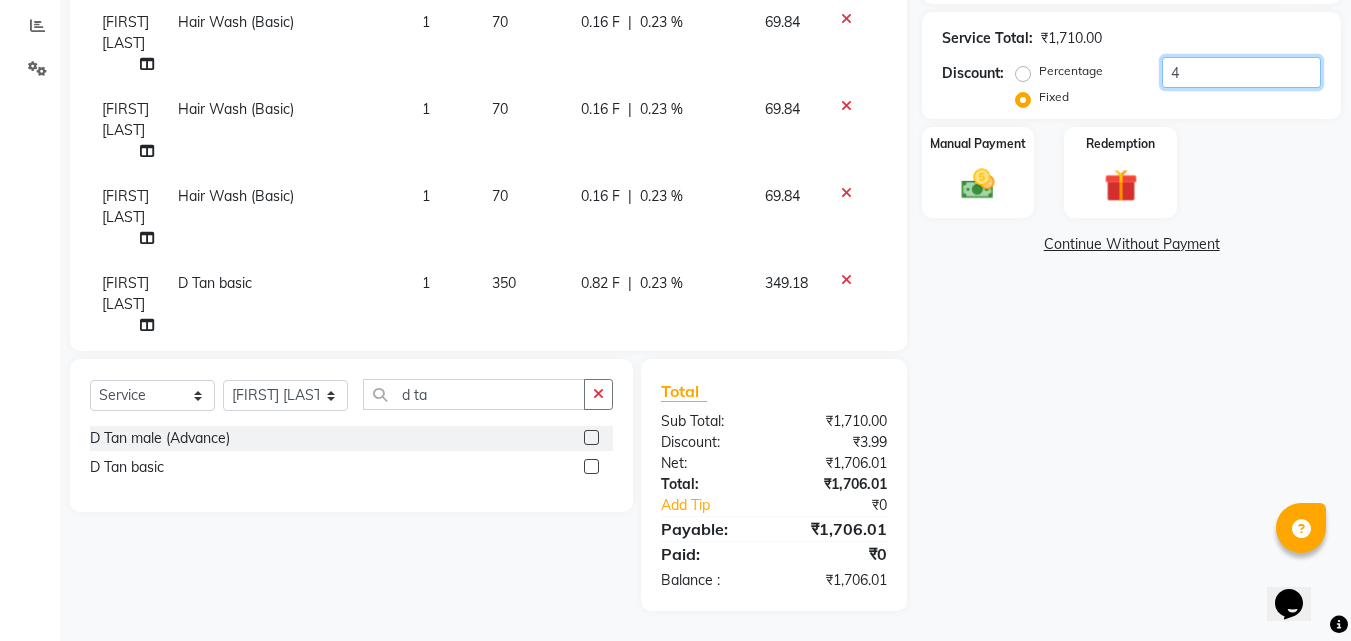 type 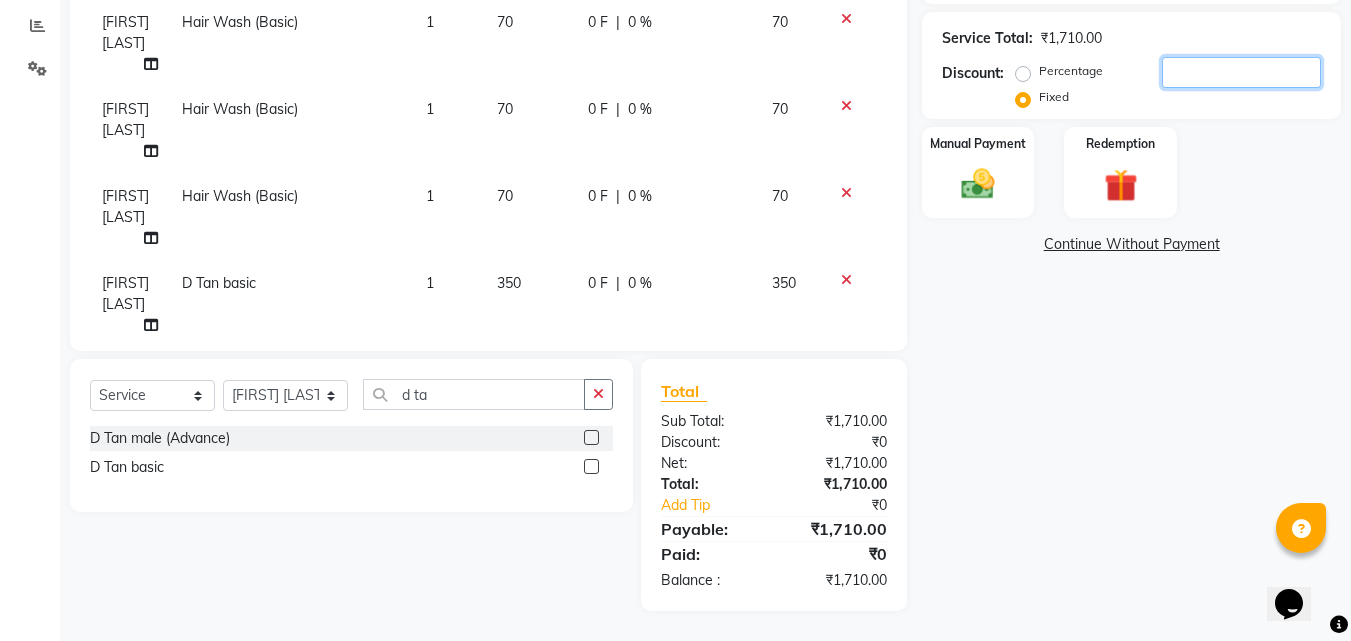 type on "2" 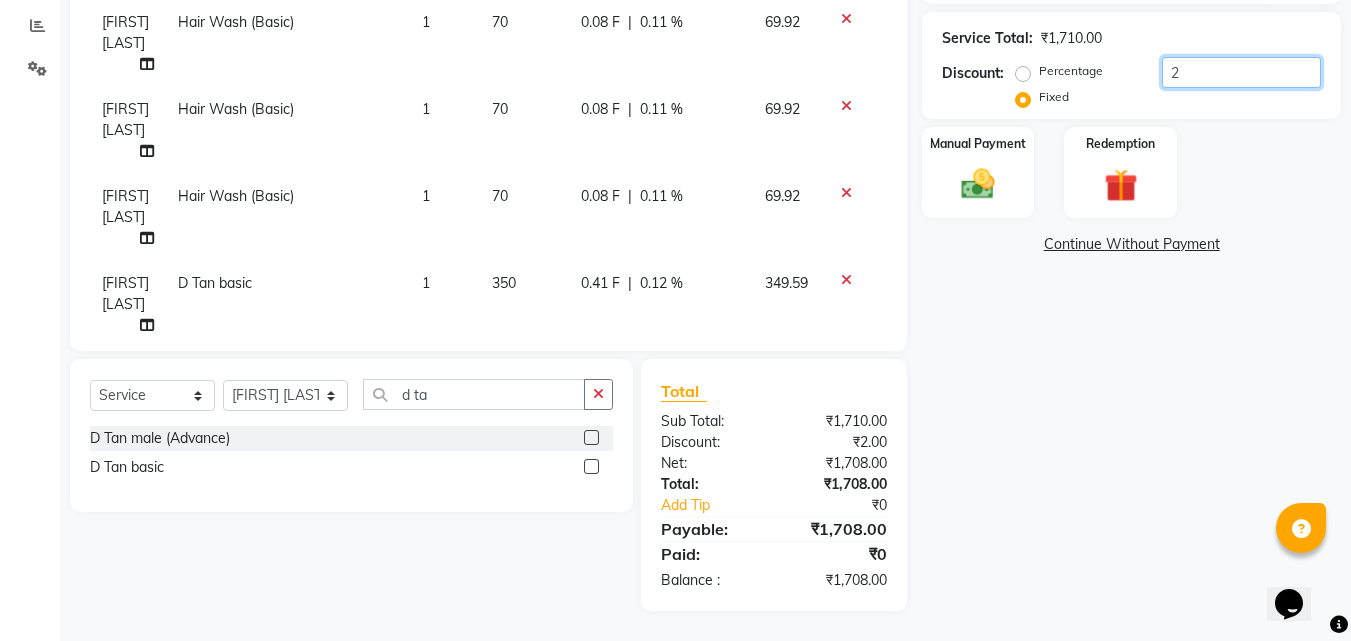 type on "20" 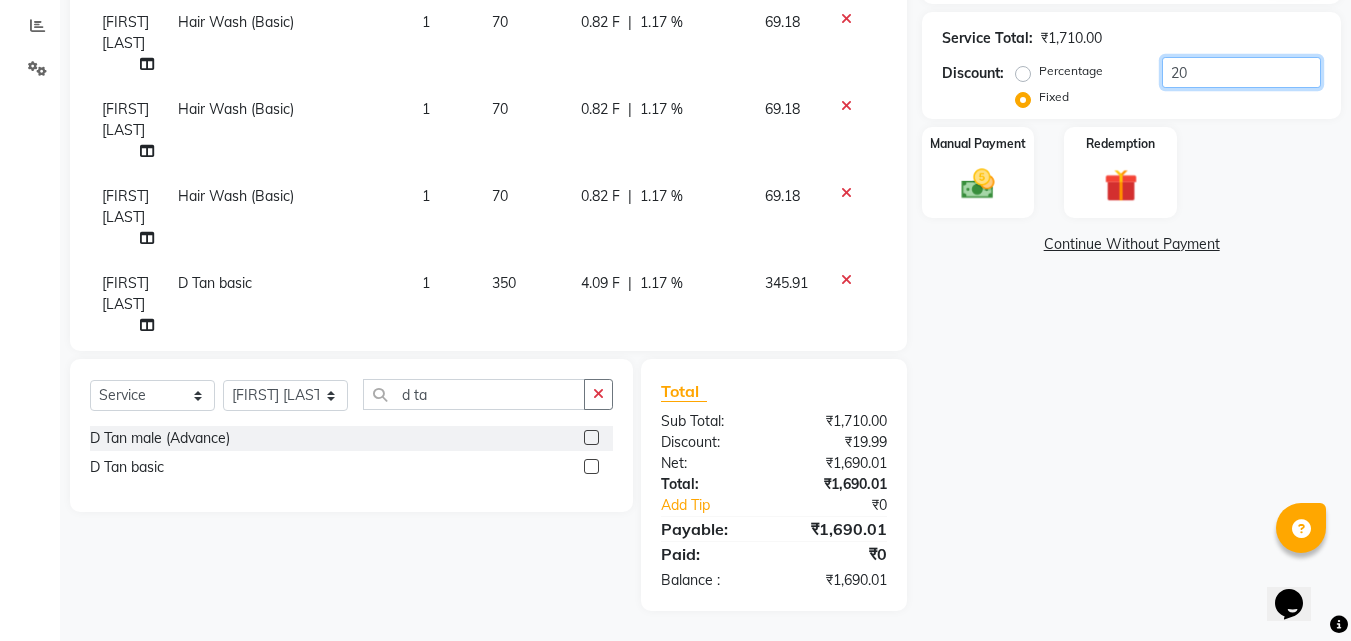 type on "2" 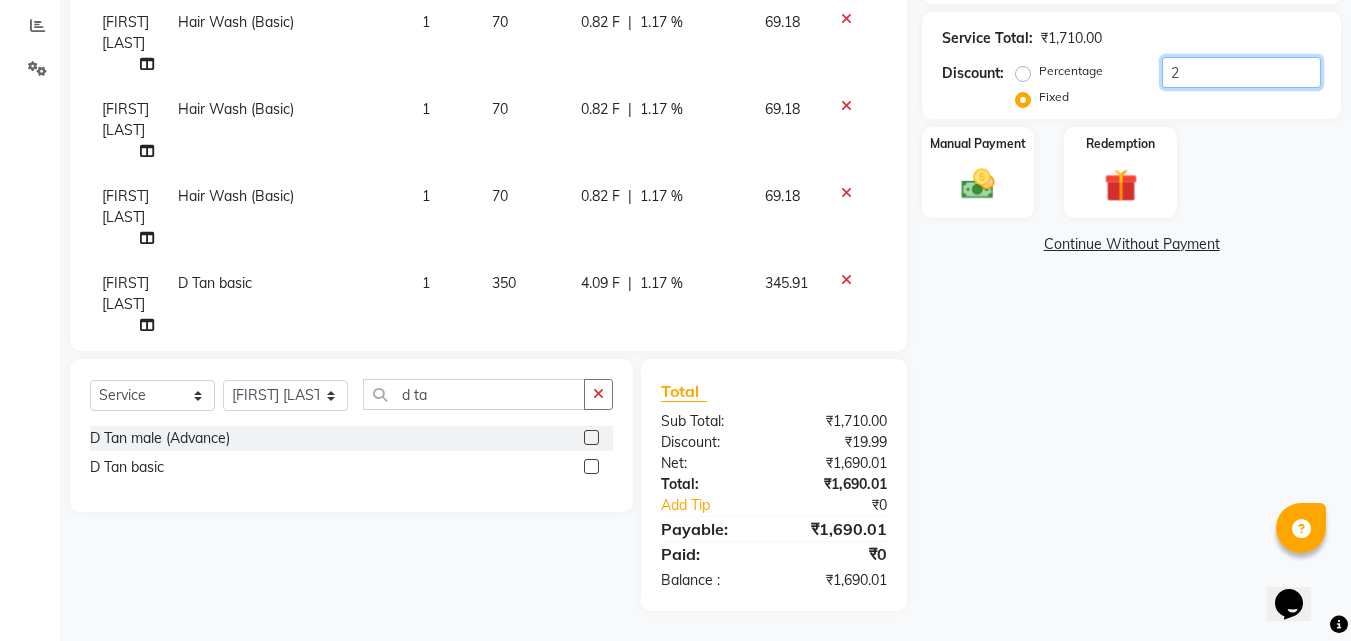 type 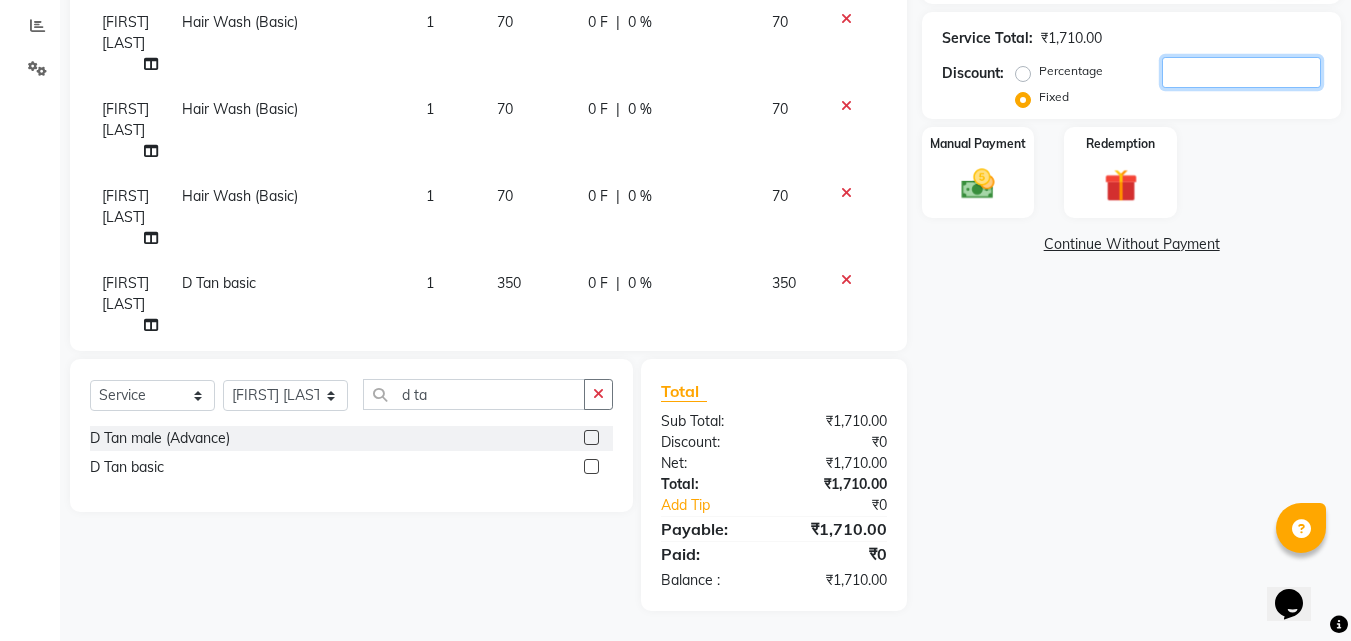 type on "9" 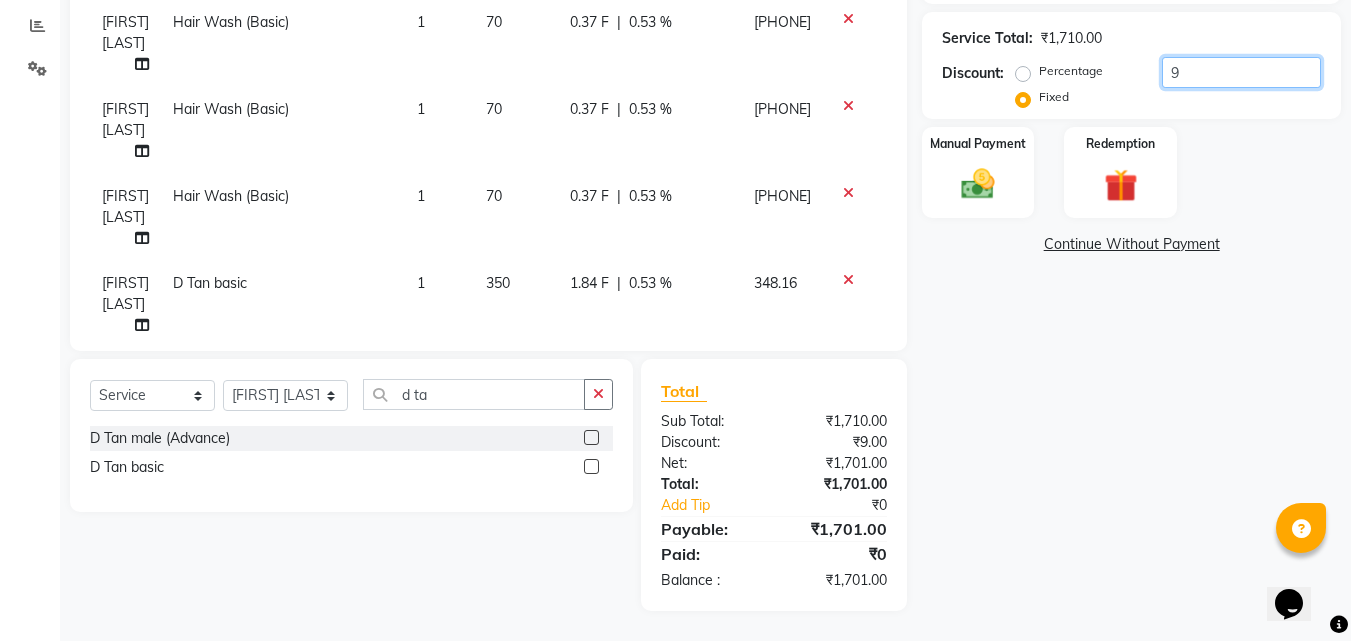 type on "90" 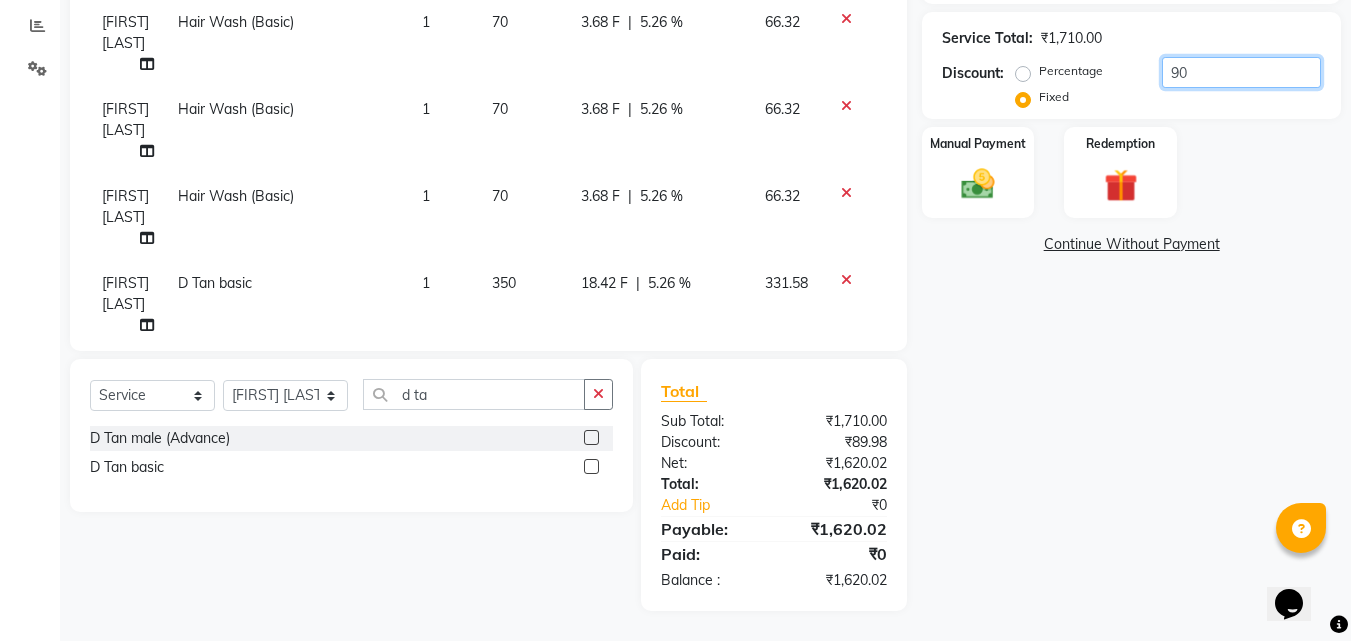 type on "9" 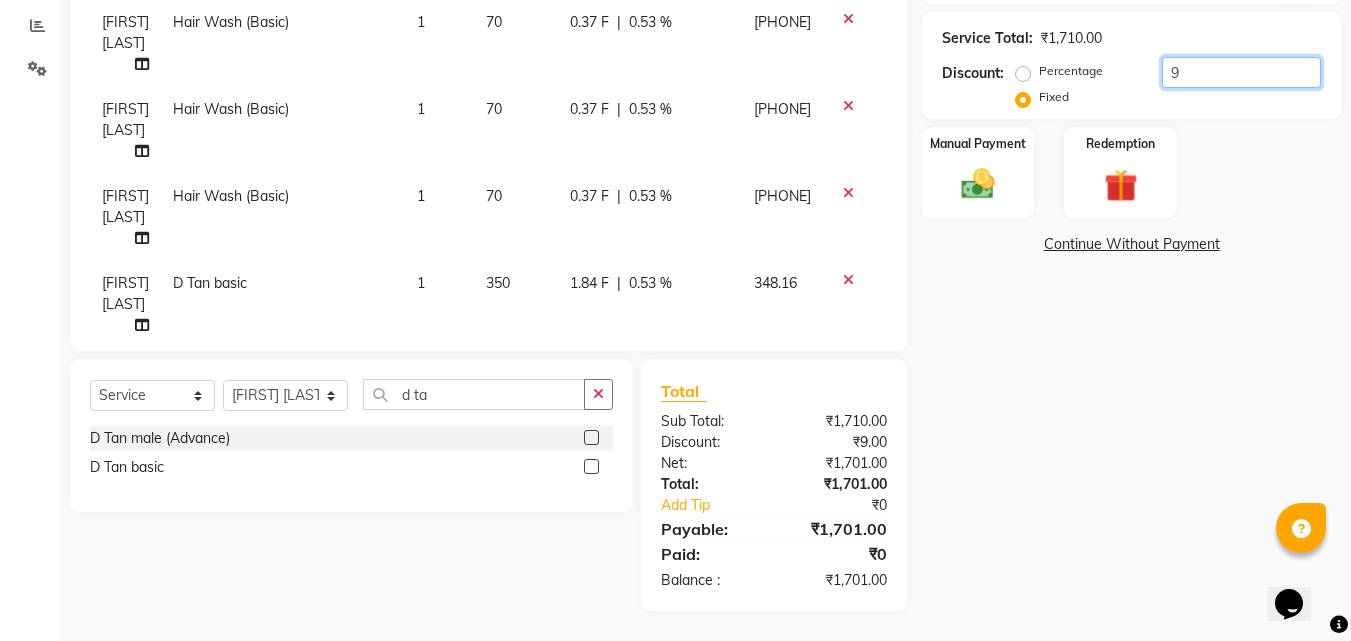 type 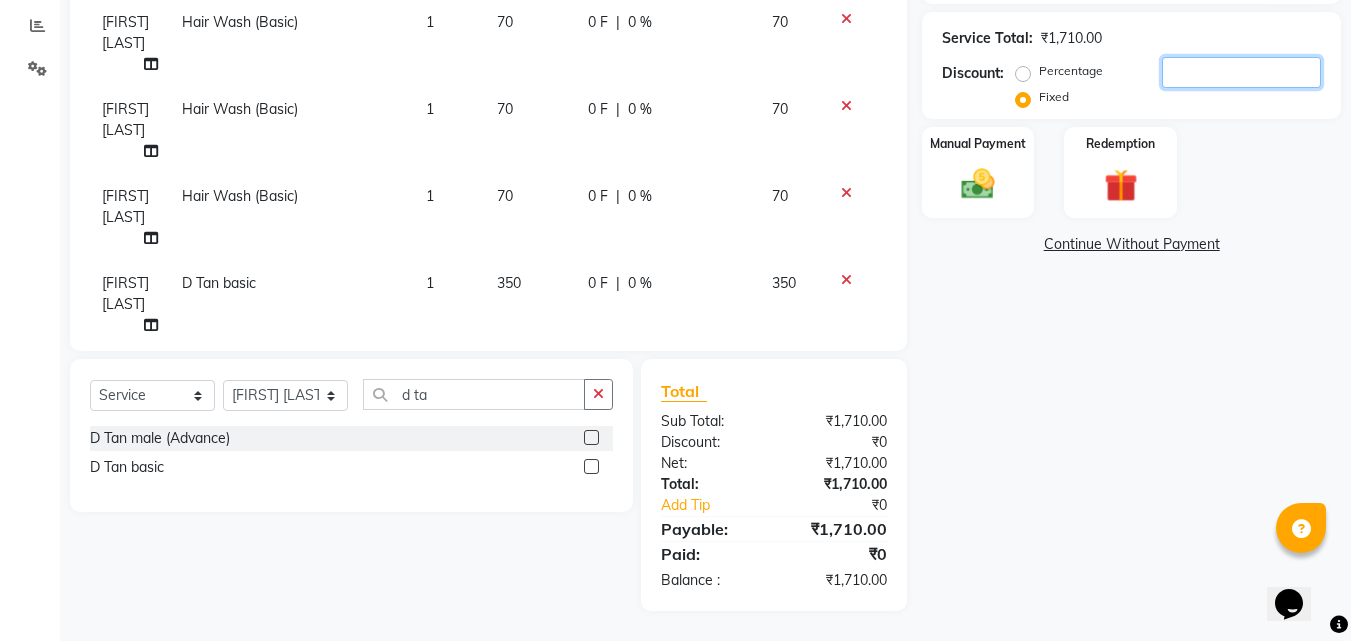 type on "8" 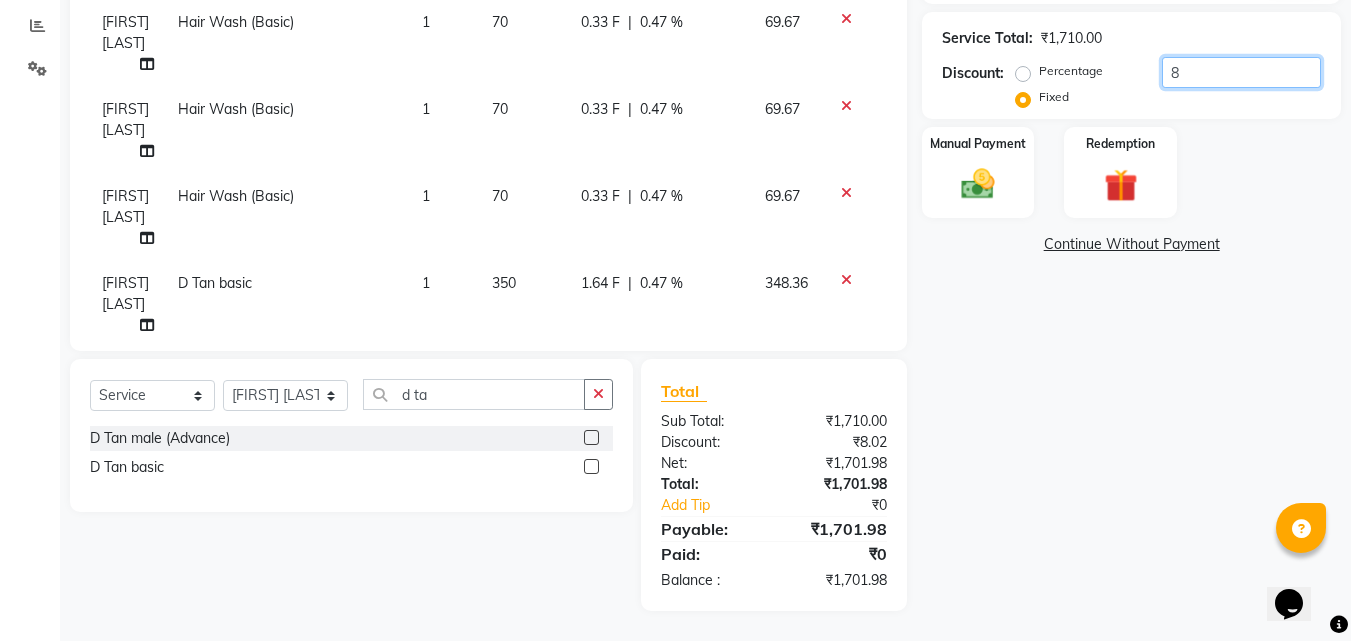 type on "80" 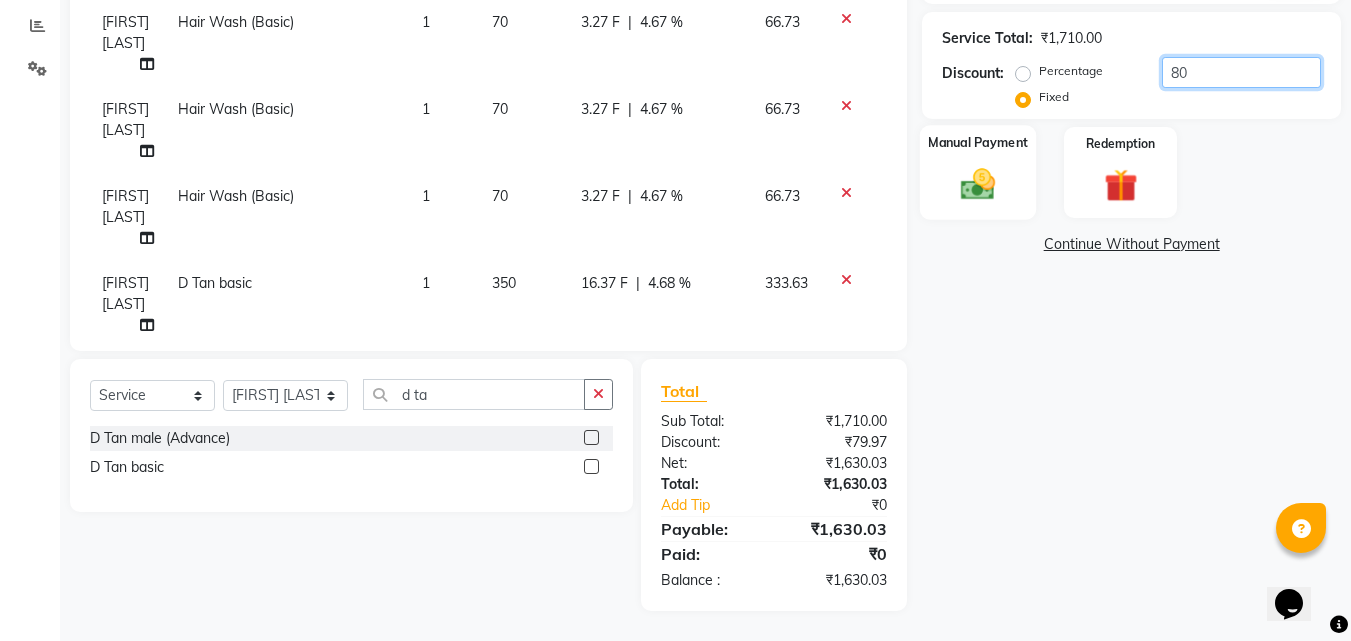 type on "80" 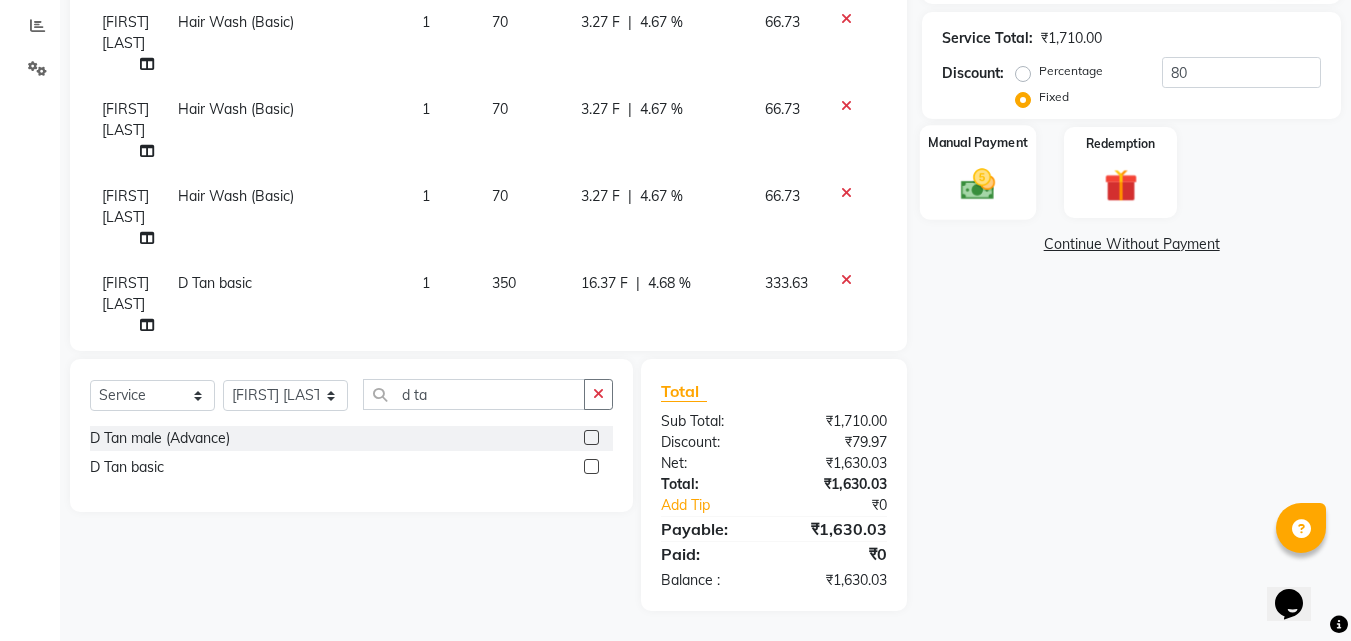 click 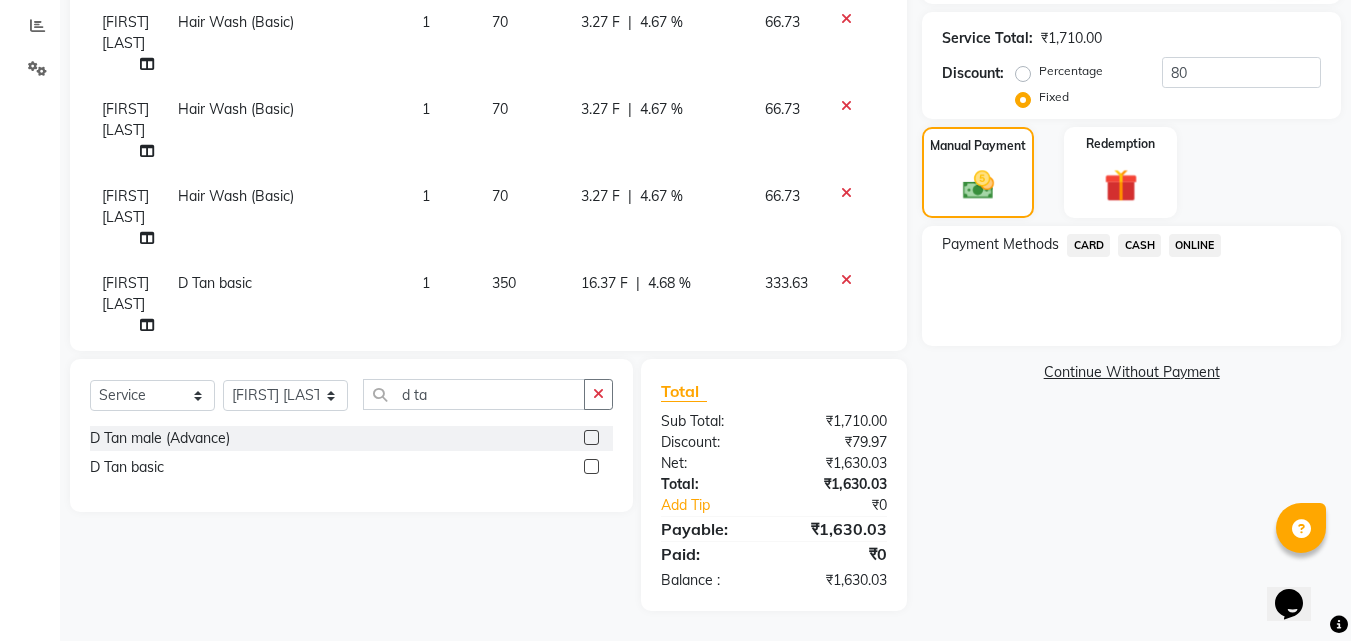 click on "Continue Without Payment" 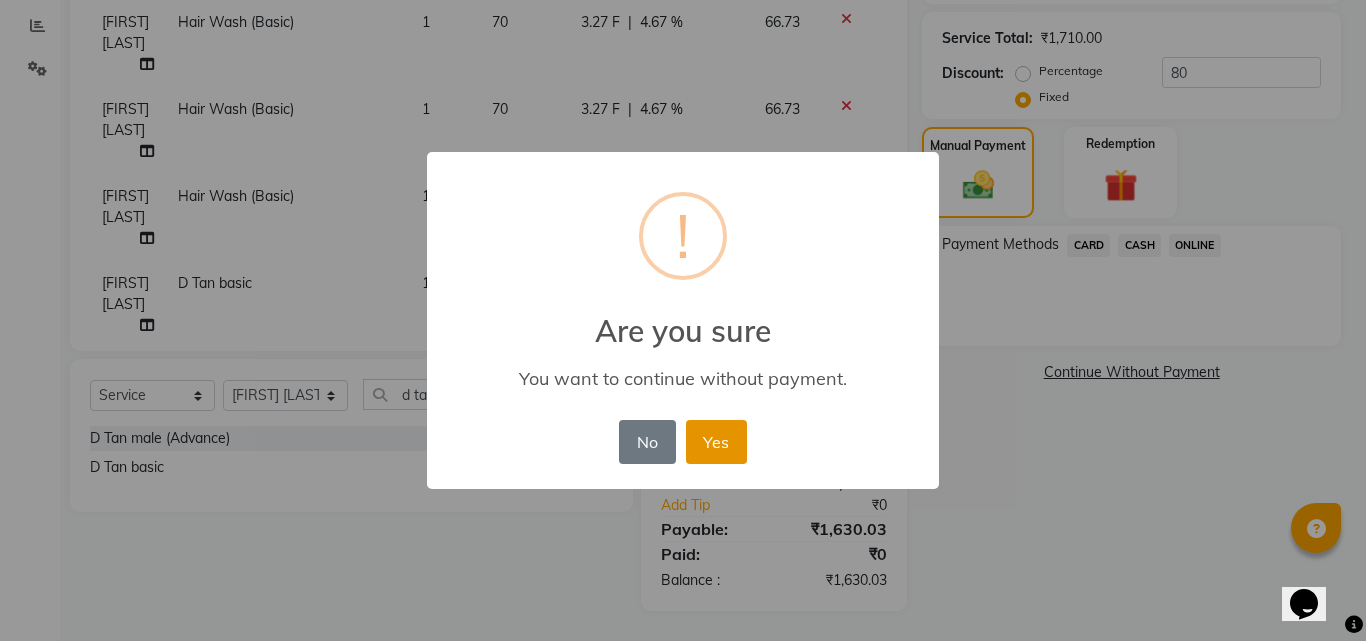 click on "Yes" at bounding box center (716, 442) 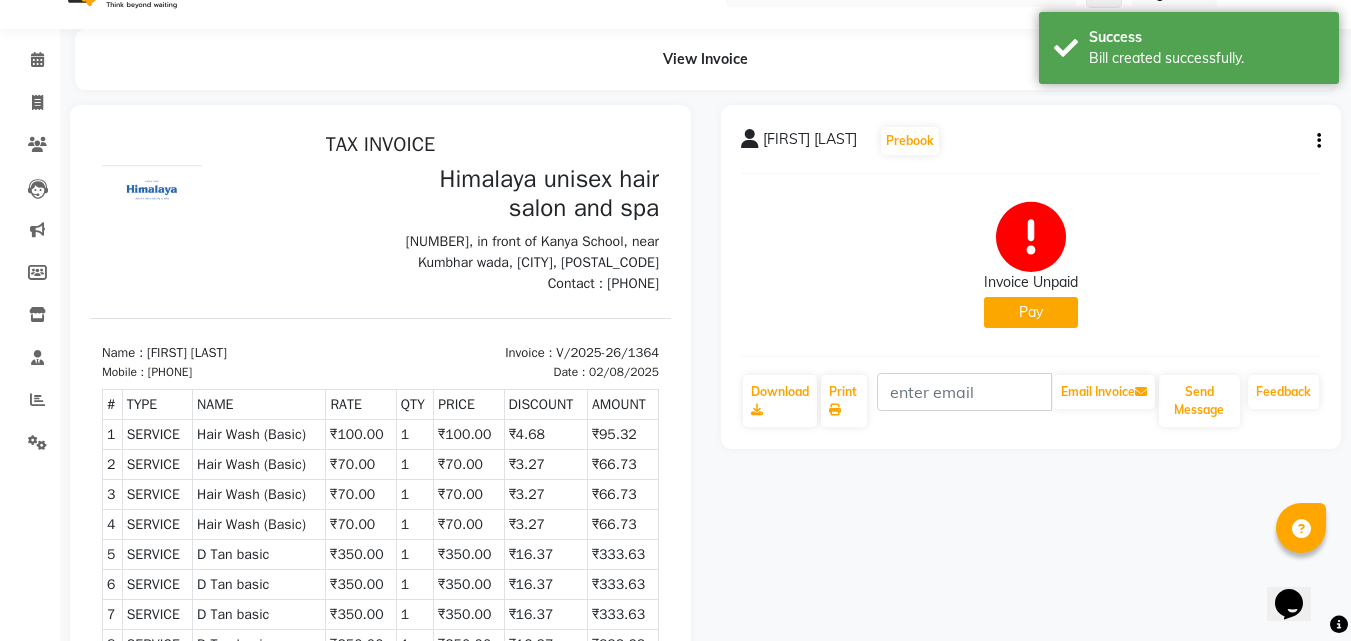 scroll, scrollTop: 0, scrollLeft: 0, axis: both 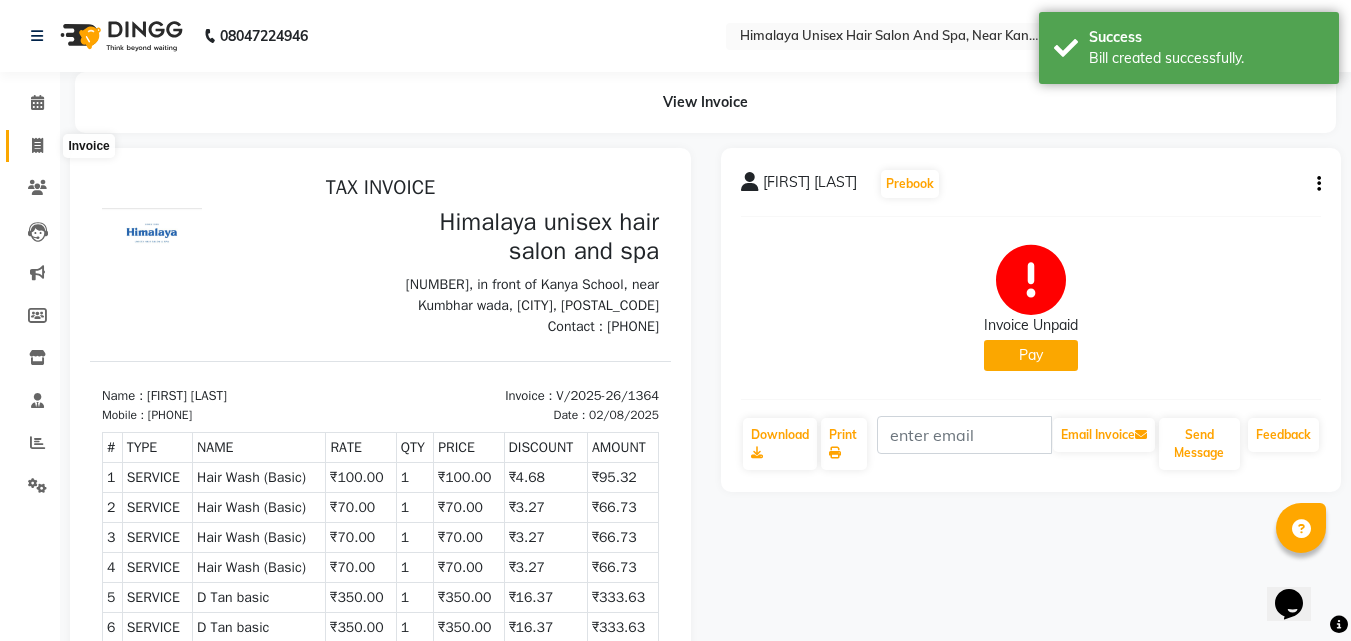 click 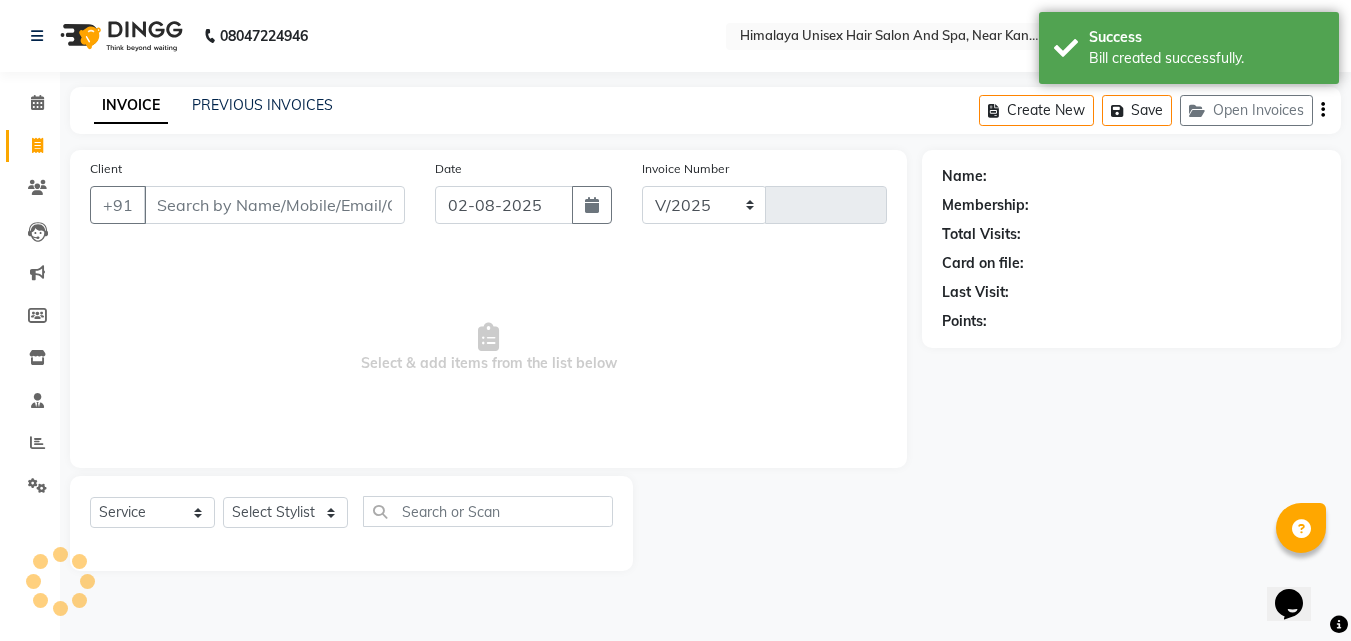 select on "4594" 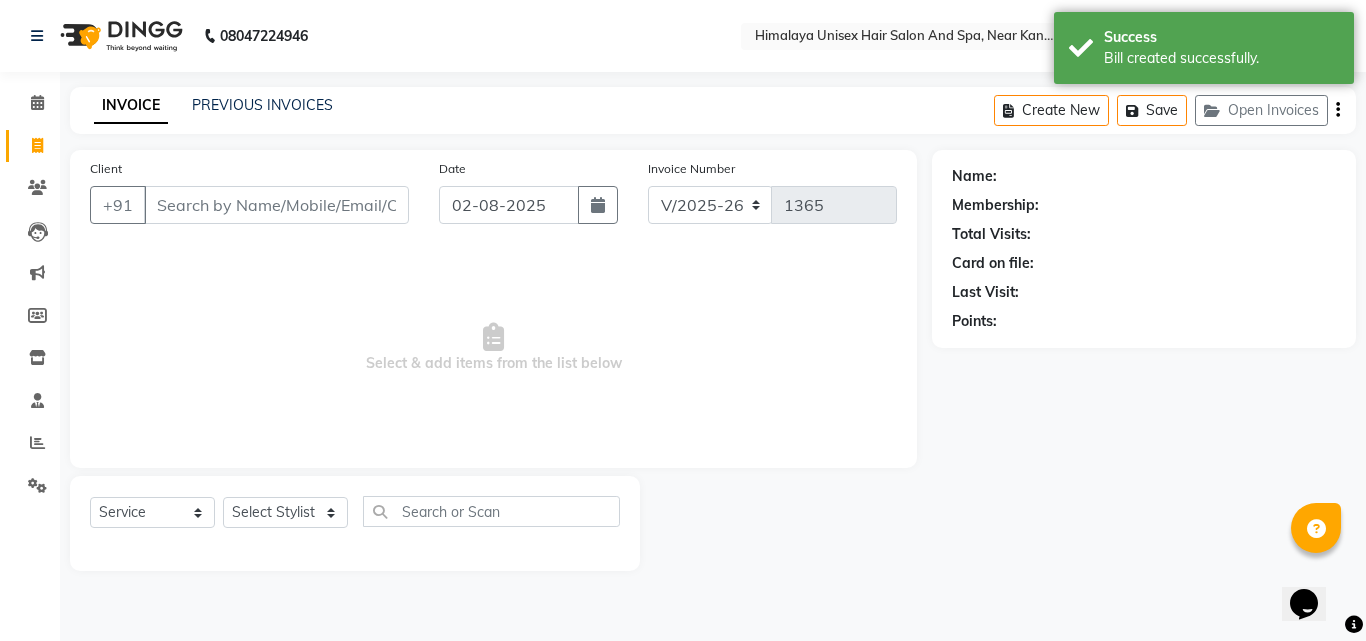 click on "Client" at bounding box center (276, 205) 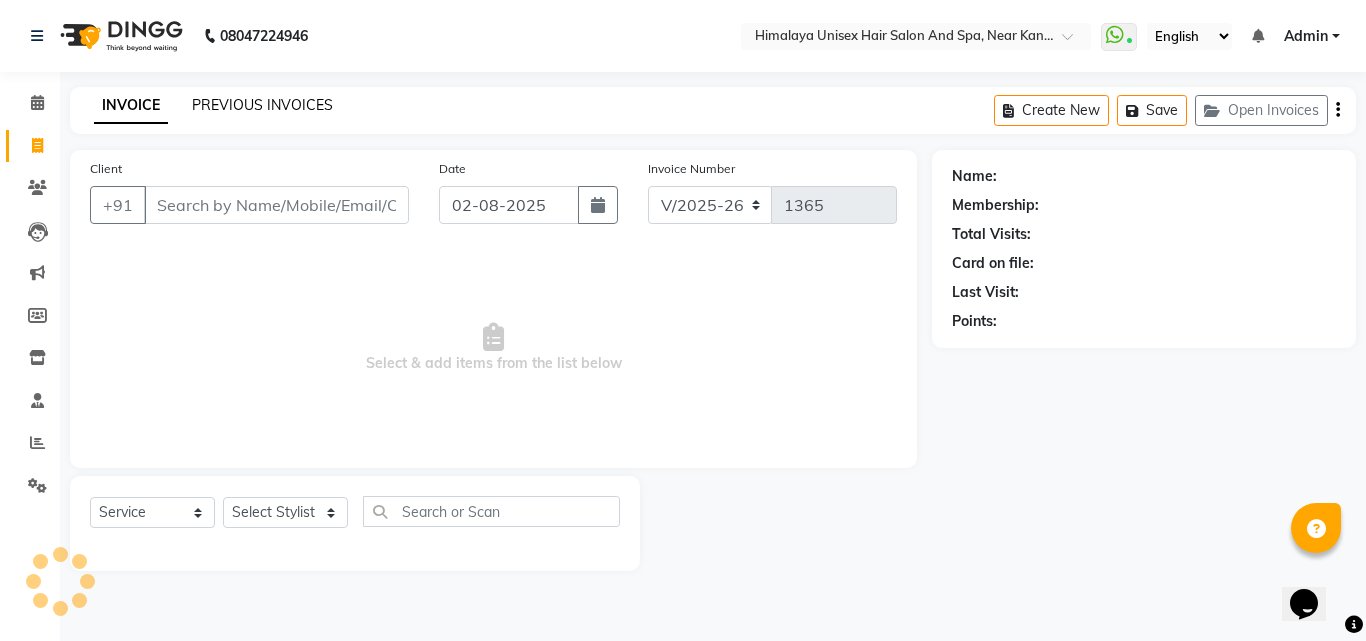 click on "PREVIOUS INVOICES" 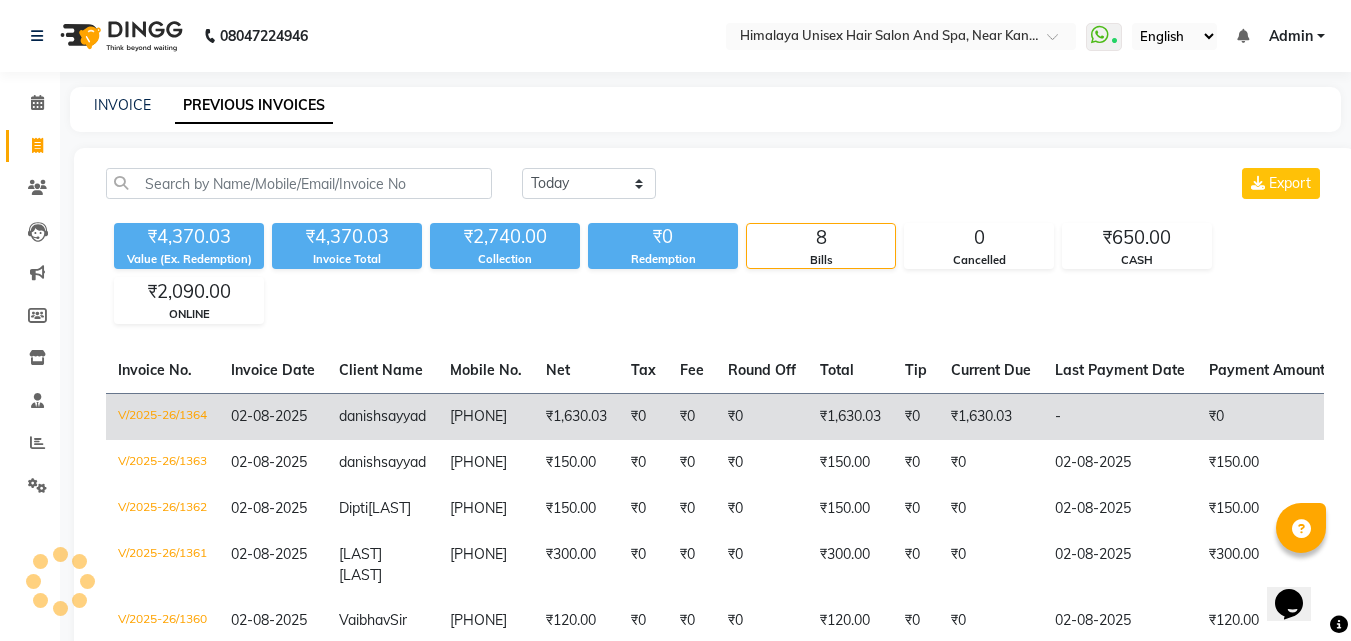 click on "02-08-2025" 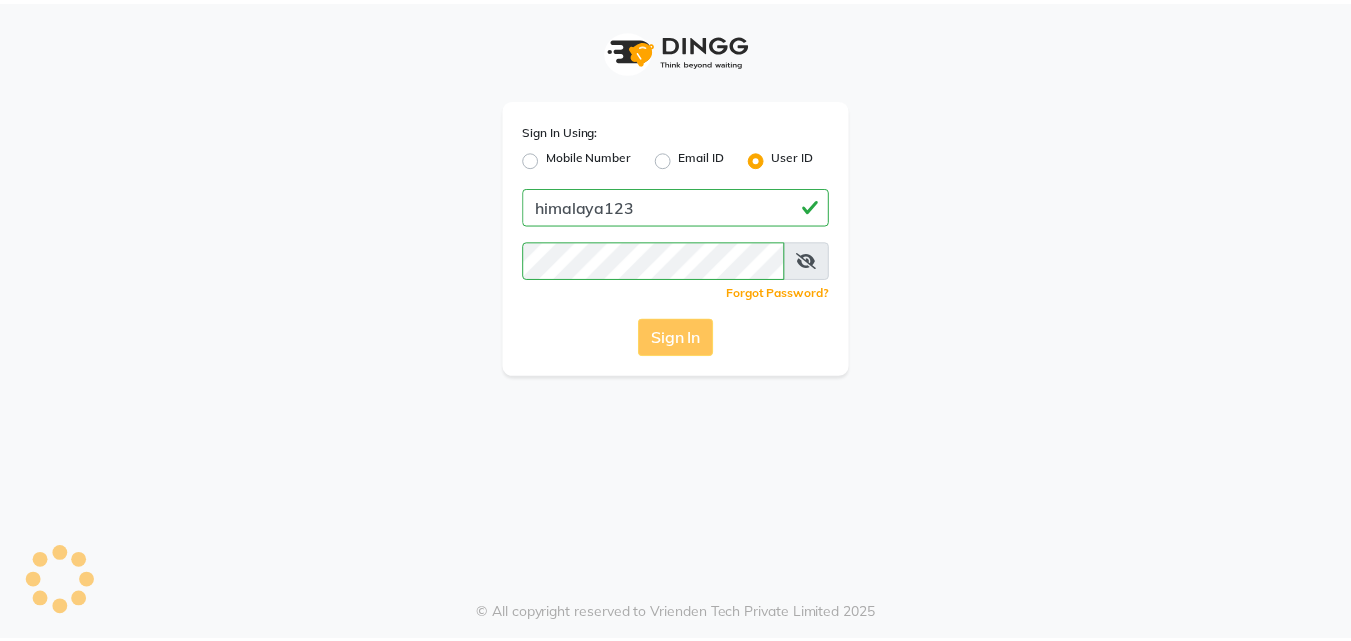 scroll, scrollTop: 0, scrollLeft: 0, axis: both 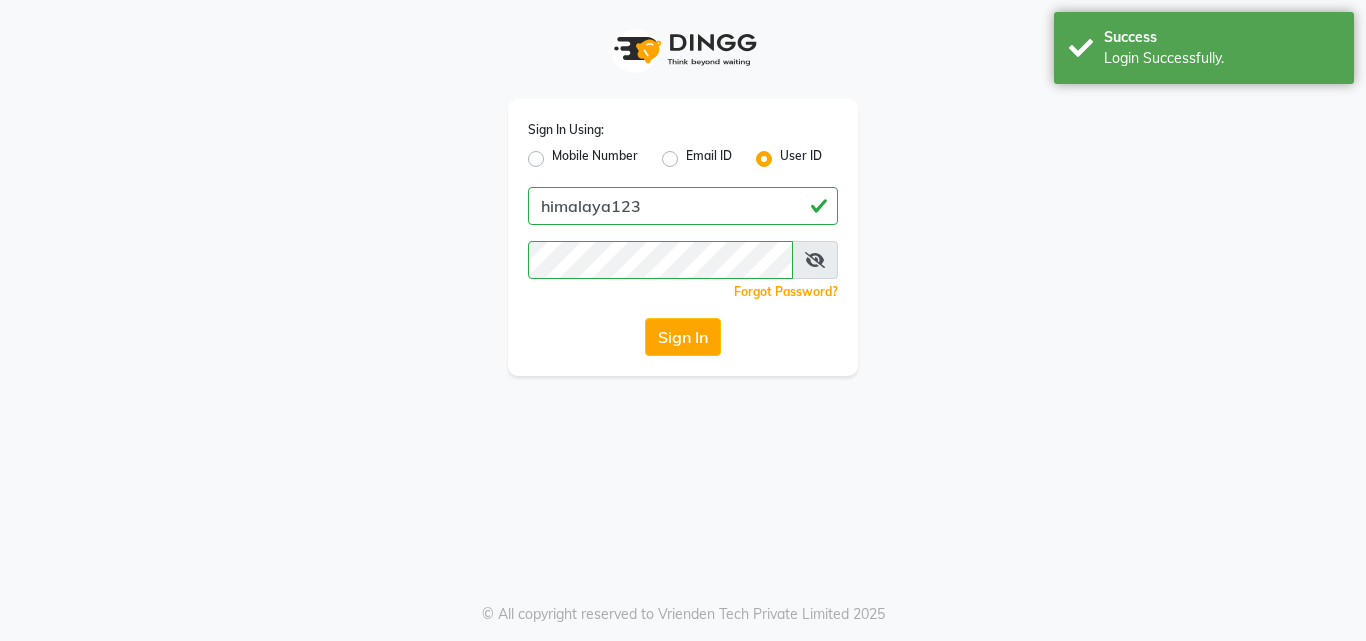 click on "Sign In" 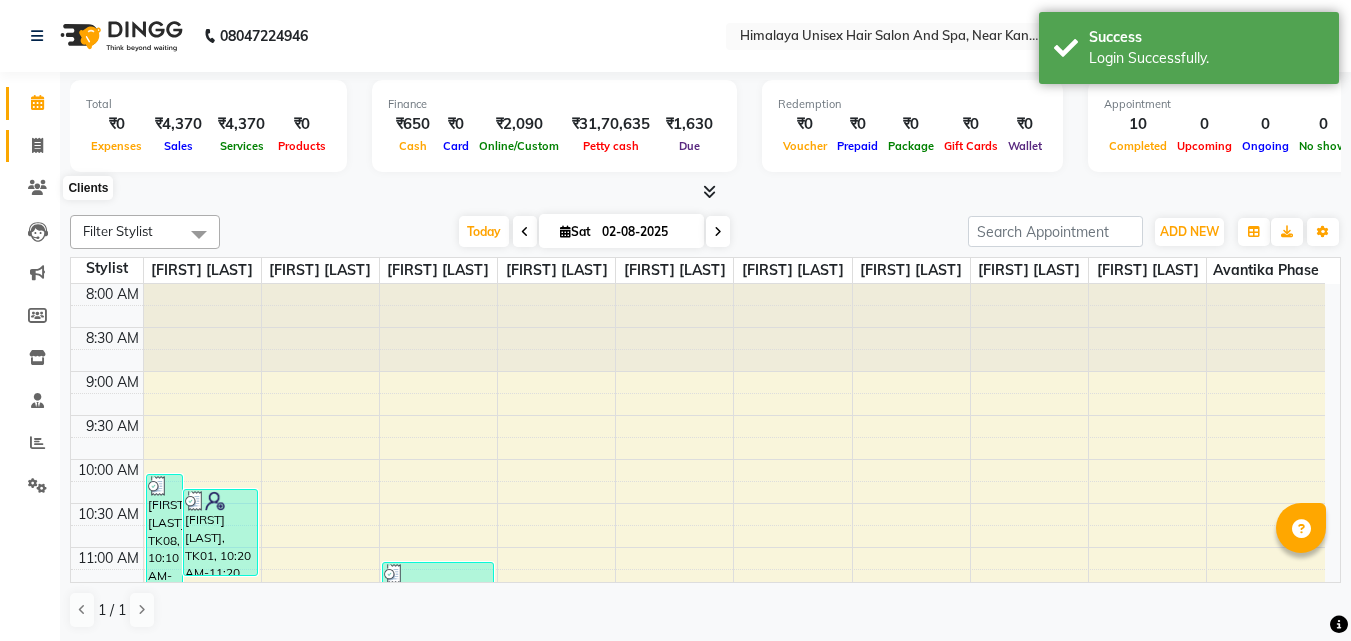 scroll, scrollTop: 0, scrollLeft: 0, axis: both 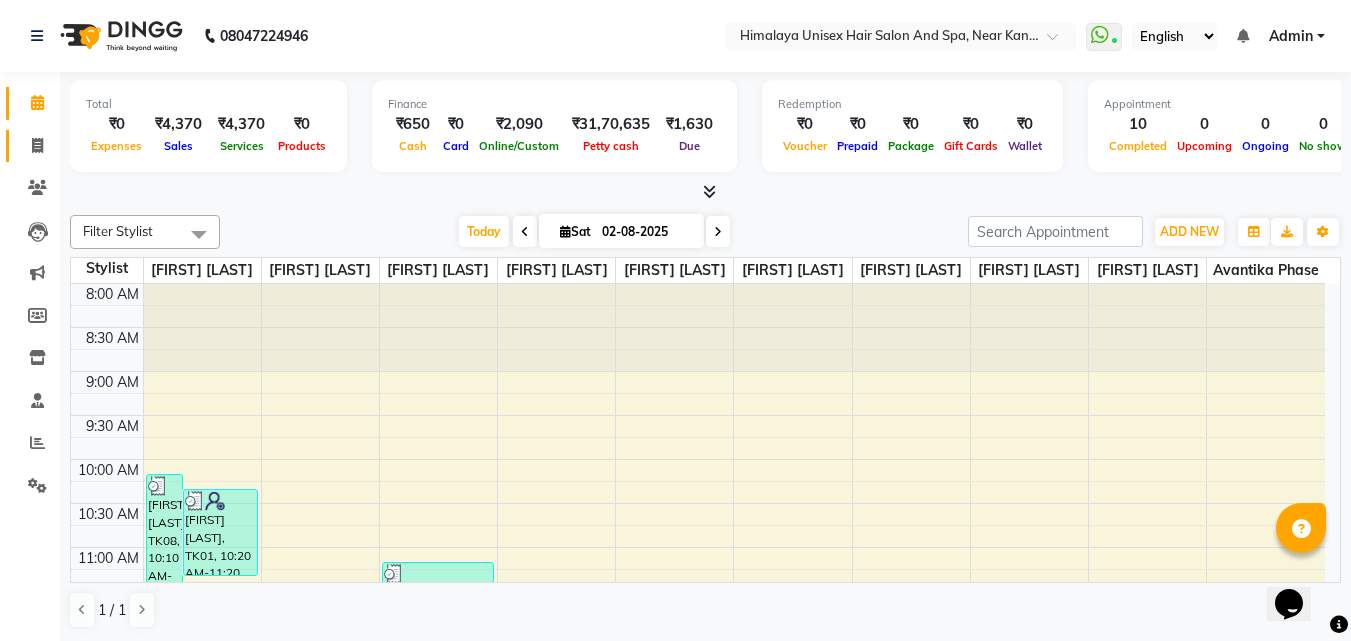click on "Invoice" 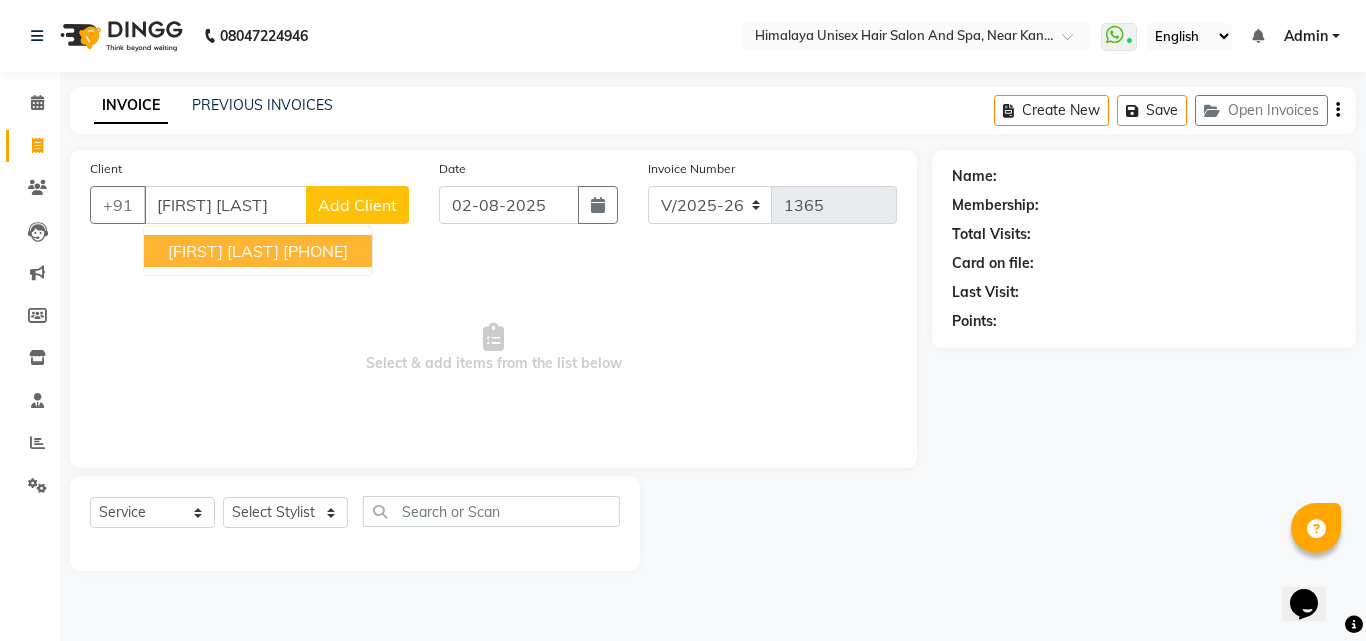 click on "[FIRST] [LAST]" at bounding box center [223, 251] 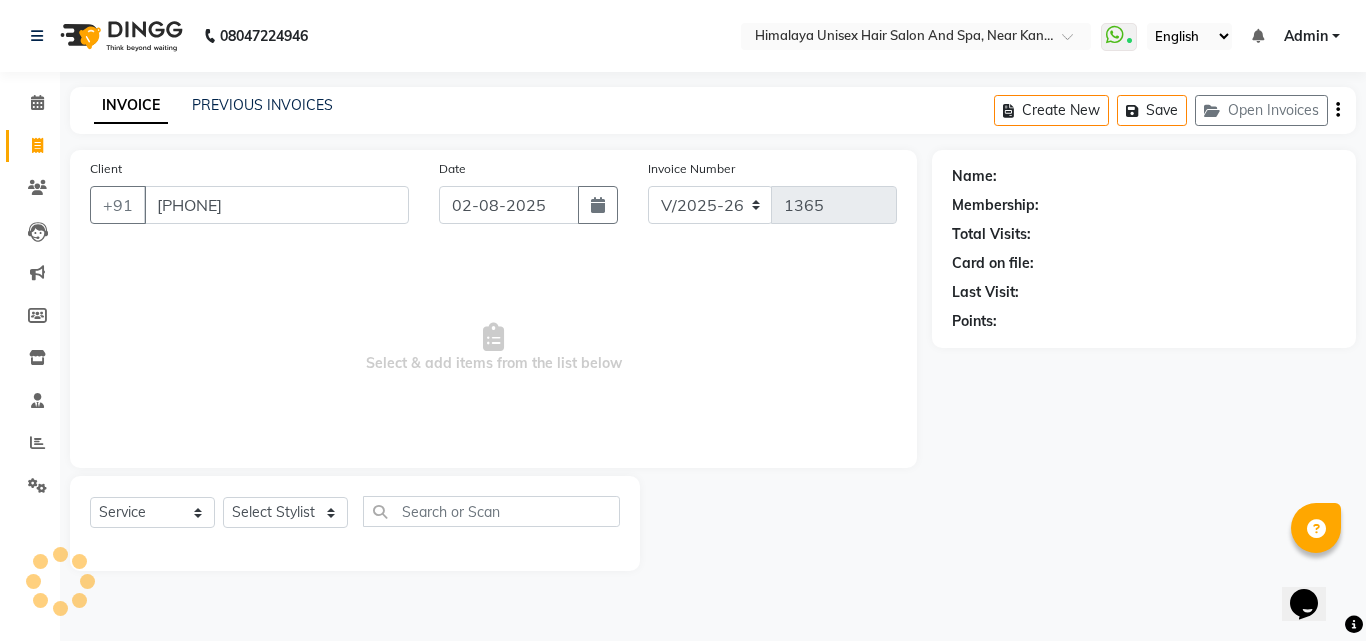 type on "[PHONE]" 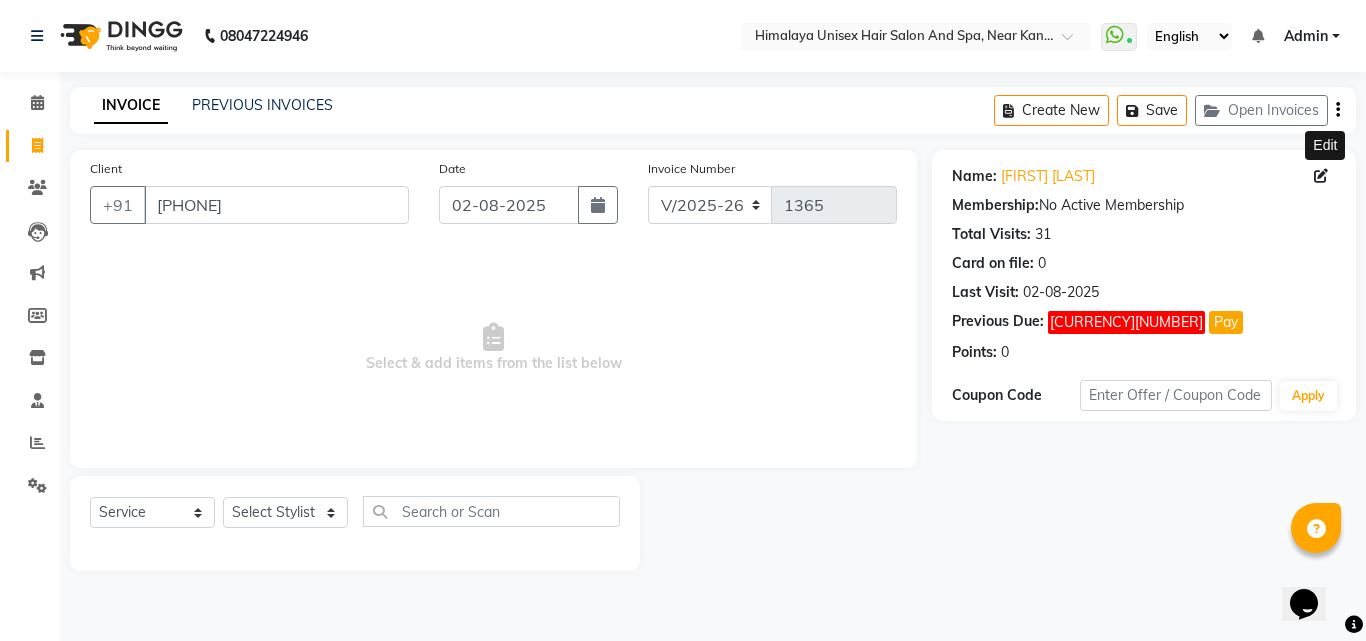 click 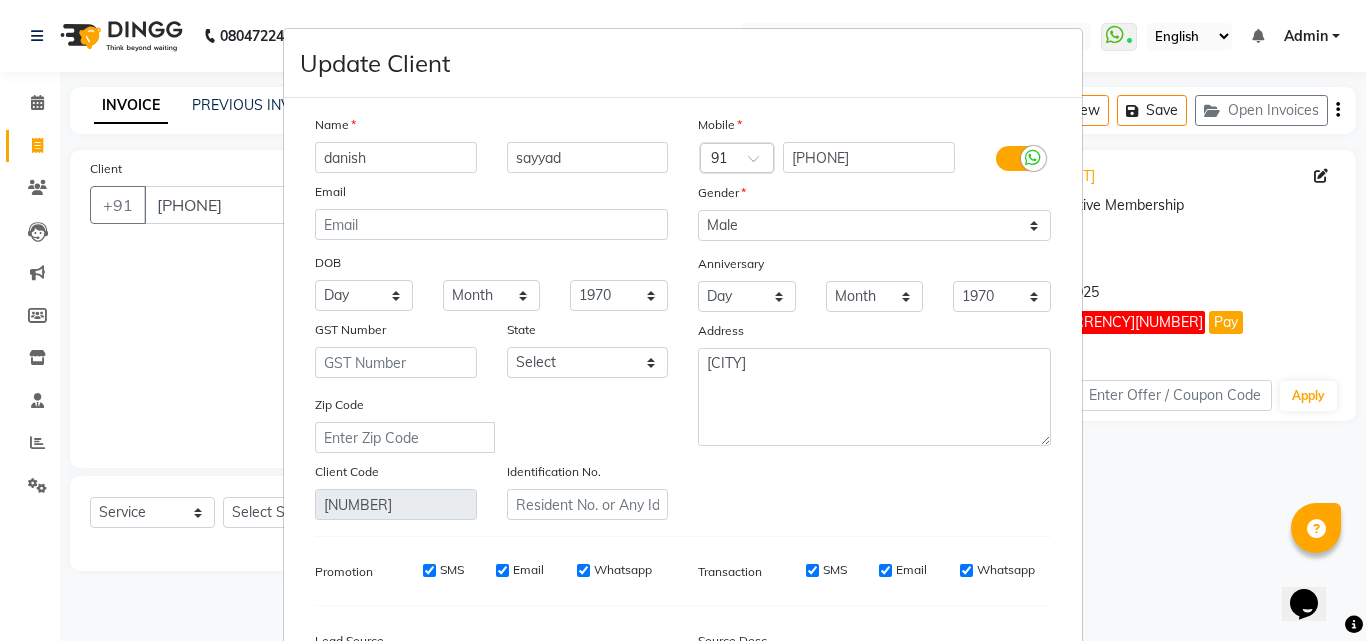 click on "Update Client Name [FIRST] [LAST] Email DOB Day 01 02 03 04 05 06 07 08 09 10 11 12 13 14 15 16 17 18 19 20 21 22 23 24 25 26 27 28 29 30 31 Month January February March April May June July August September October November December 1940 1941 1942 1943 1944 1945 1946 1947 1948 1949 1950 1951 1952 1953 1954 1955 1956 1957 1958 1959 1960 1961 1962 1963 1964 1965 1966 1967 1968 1969 1970 1971 1972 1973 1974 1975 1976 1977 1978 1979 1980 1981 1982 1983 1984 1985 1986 1987 1988 1989 1990 1991 1992 1993 1994 1995 1996 1997 1998 1999 2000 2001 2002 2003 2004 2005 2006 2007 2008 2009 2010 2011 2012 2013 2014 2015 2016 2017 2018 2019 2020 2021 2022 2023 2024 GST Number State Select Andaman and Nicobar Islands Andhra Pradesh Arunachal Pradesh Assam Bihar Chandigarh Chhattisgarh Dadra and Nagar Haveli Daman and Diu Delhi Goa Gujarat Haryana Himachal Pradesh Jammu and Kashmir Jharkhand Karnataka Kerala Lakshadweep Madhya Pradesh Maharashtra Manipur Meghalaya Mizoram Nagaland Odisha Pondicherry Punjab Rajasthan Sikkim ×" at bounding box center (683, 320) 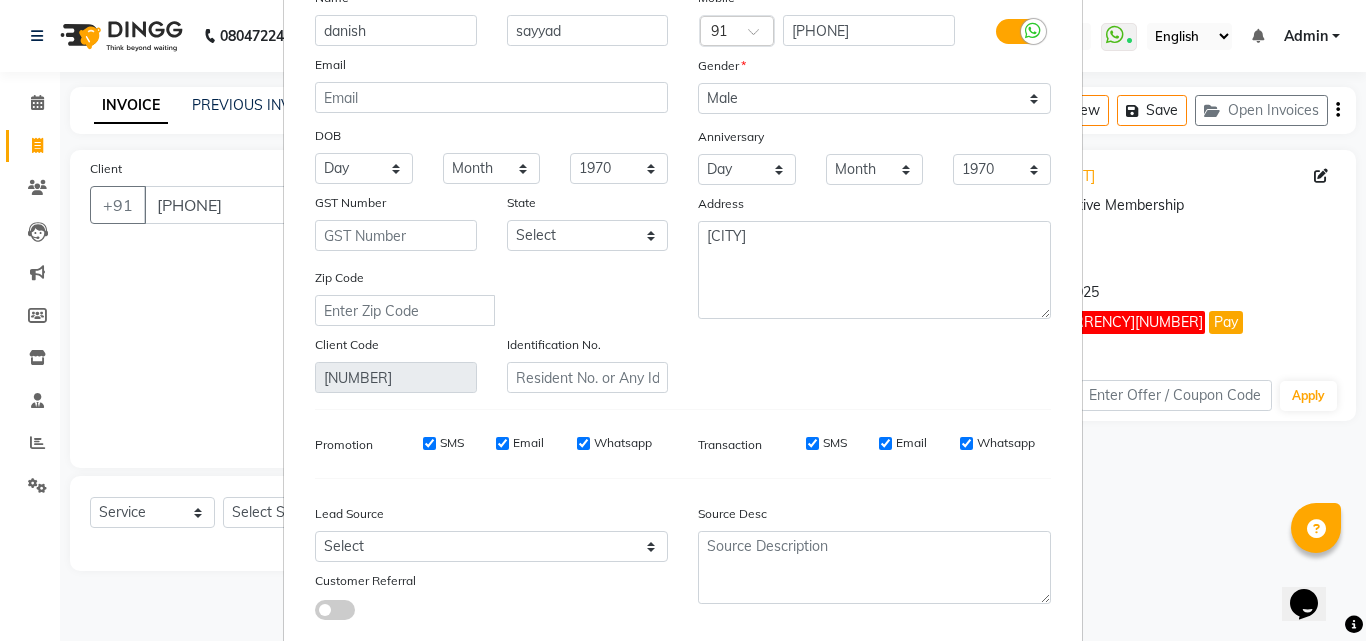 scroll, scrollTop: 246, scrollLeft: 0, axis: vertical 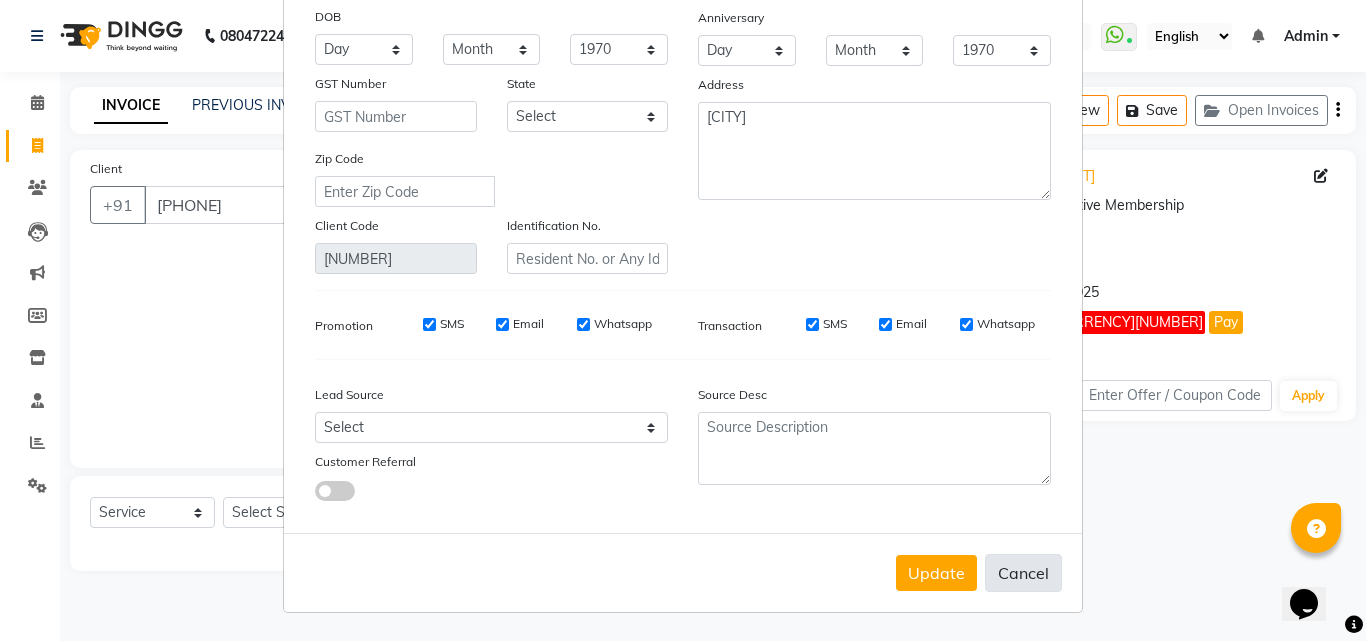 click on "Cancel" at bounding box center [1023, 573] 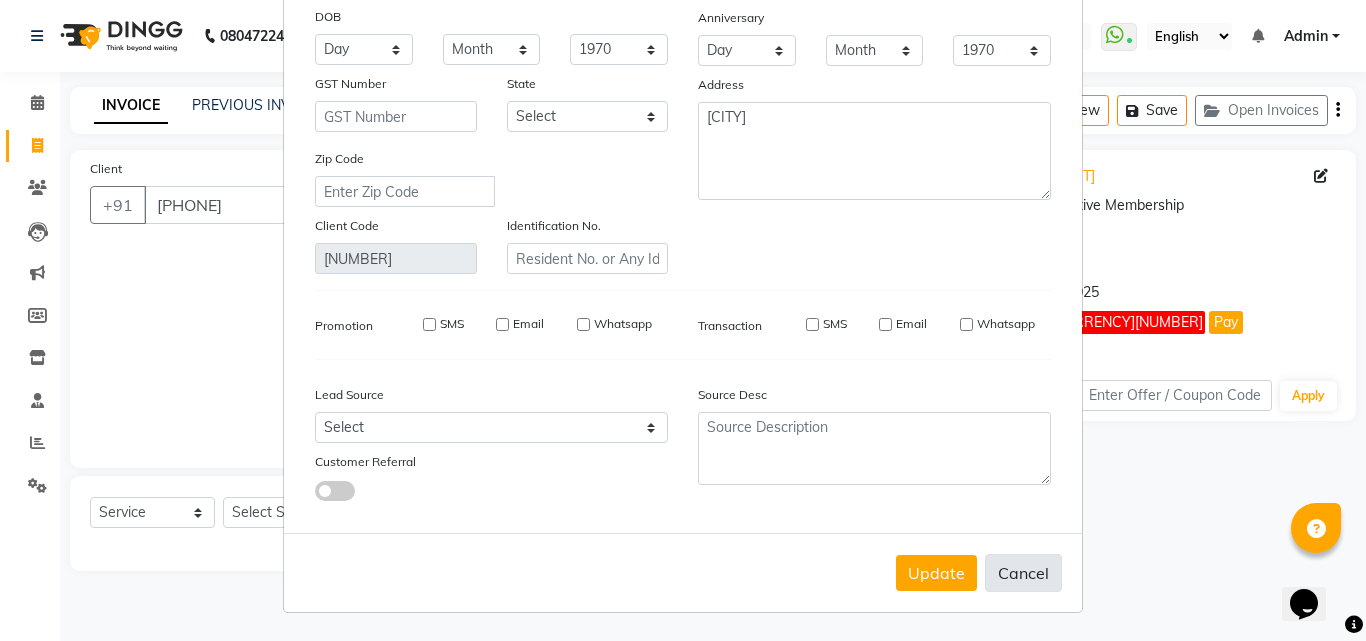 type 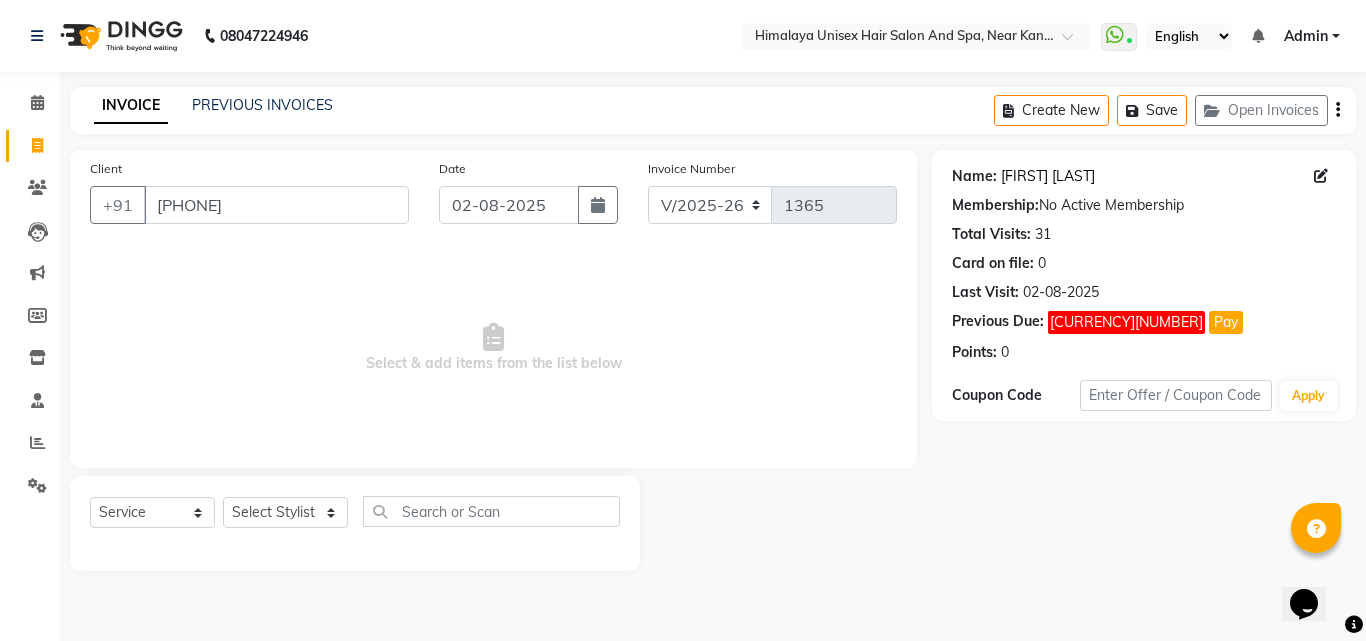 click on "[FIRST] [LAST]" 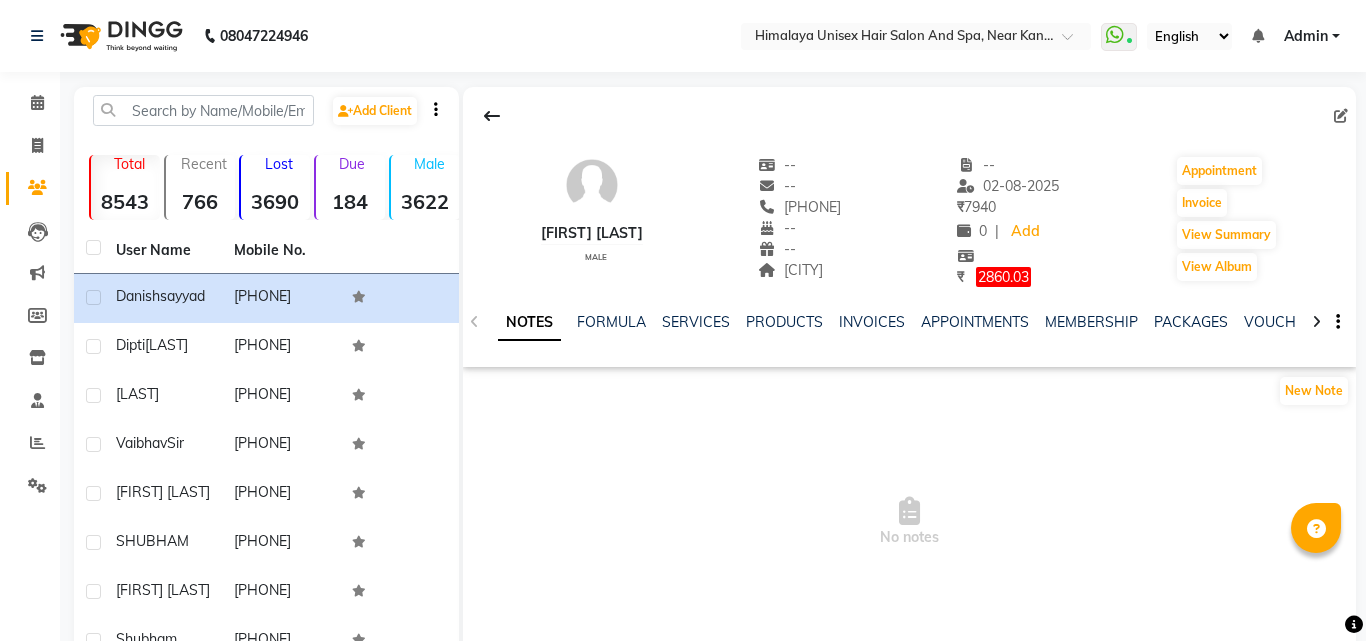 select on "en" 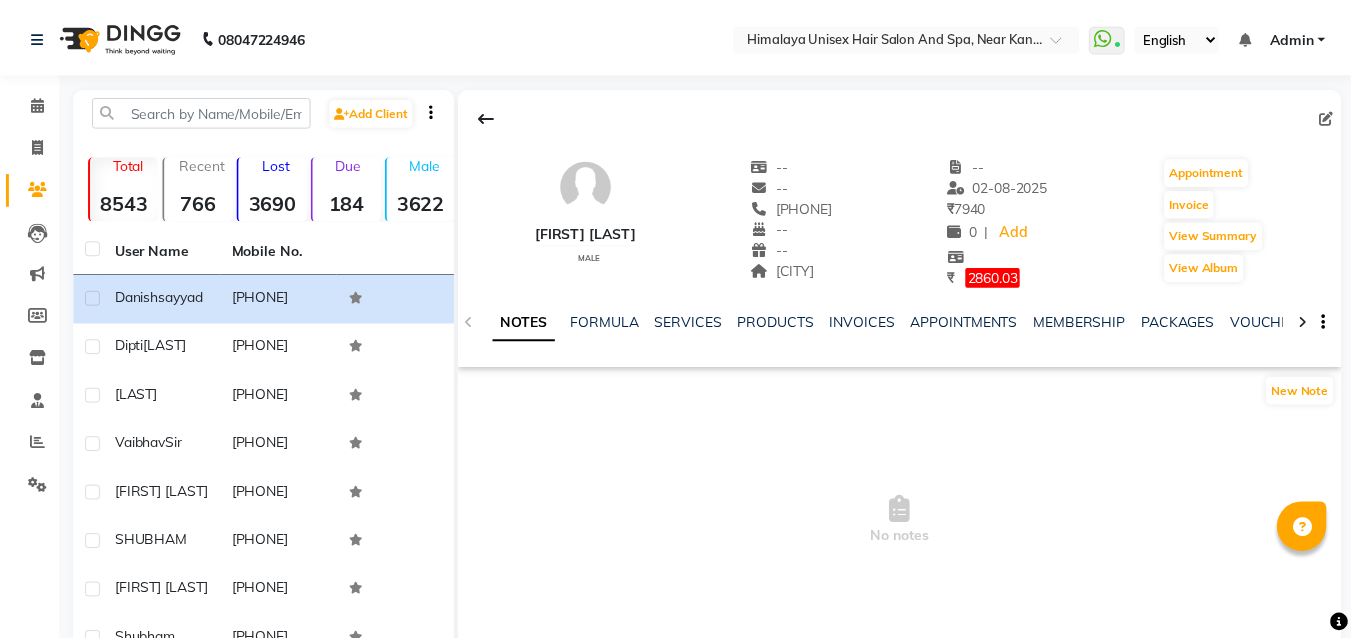 scroll, scrollTop: 0, scrollLeft: 0, axis: both 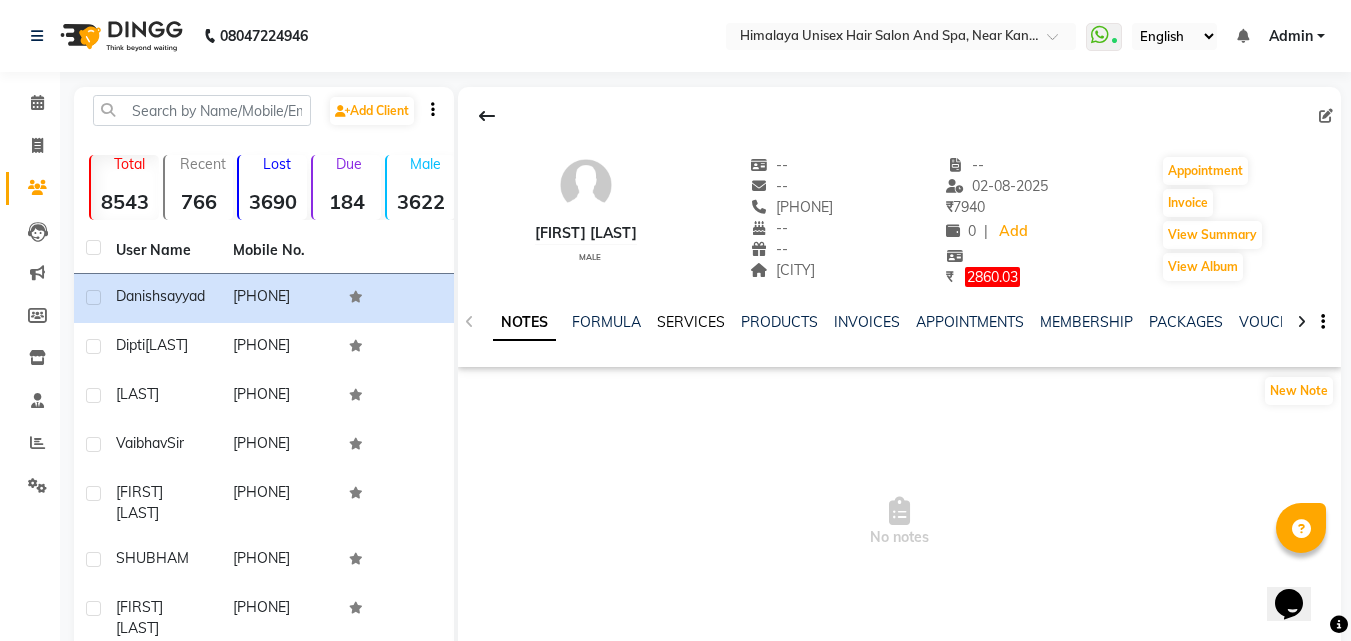 click on "SERVICES" 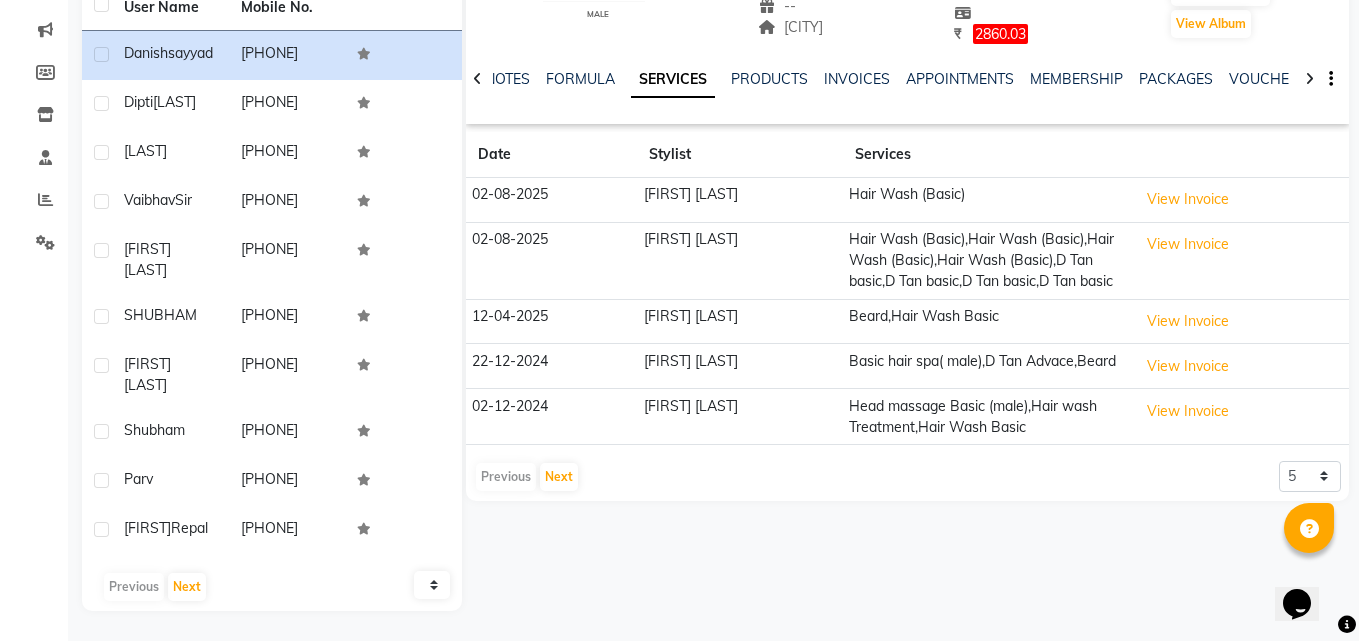 scroll, scrollTop: 277, scrollLeft: 0, axis: vertical 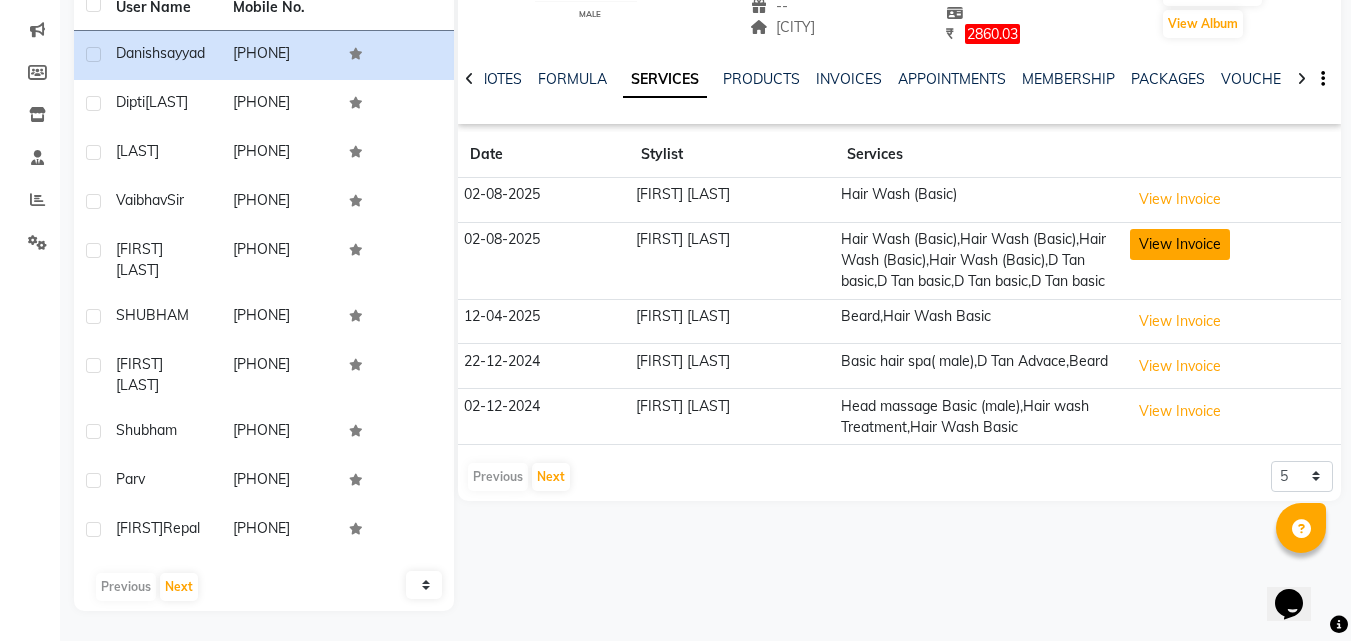 click on "View Invoice" 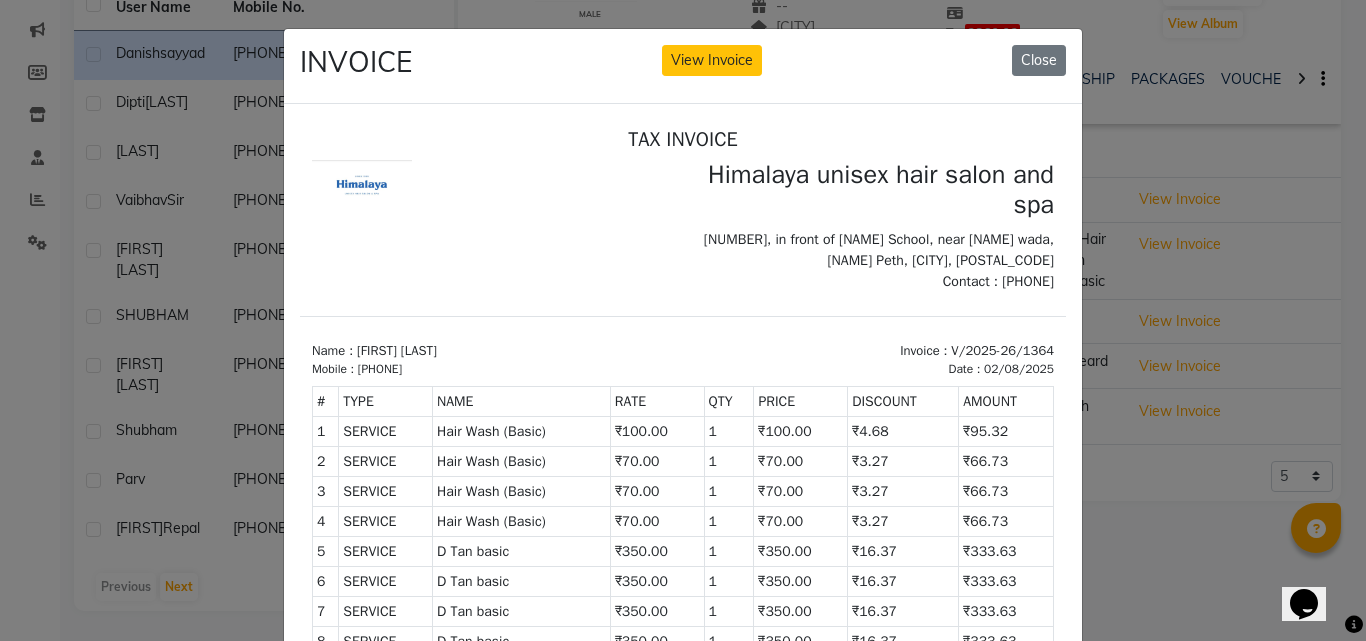 scroll, scrollTop: 16, scrollLeft: 0, axis: vertical 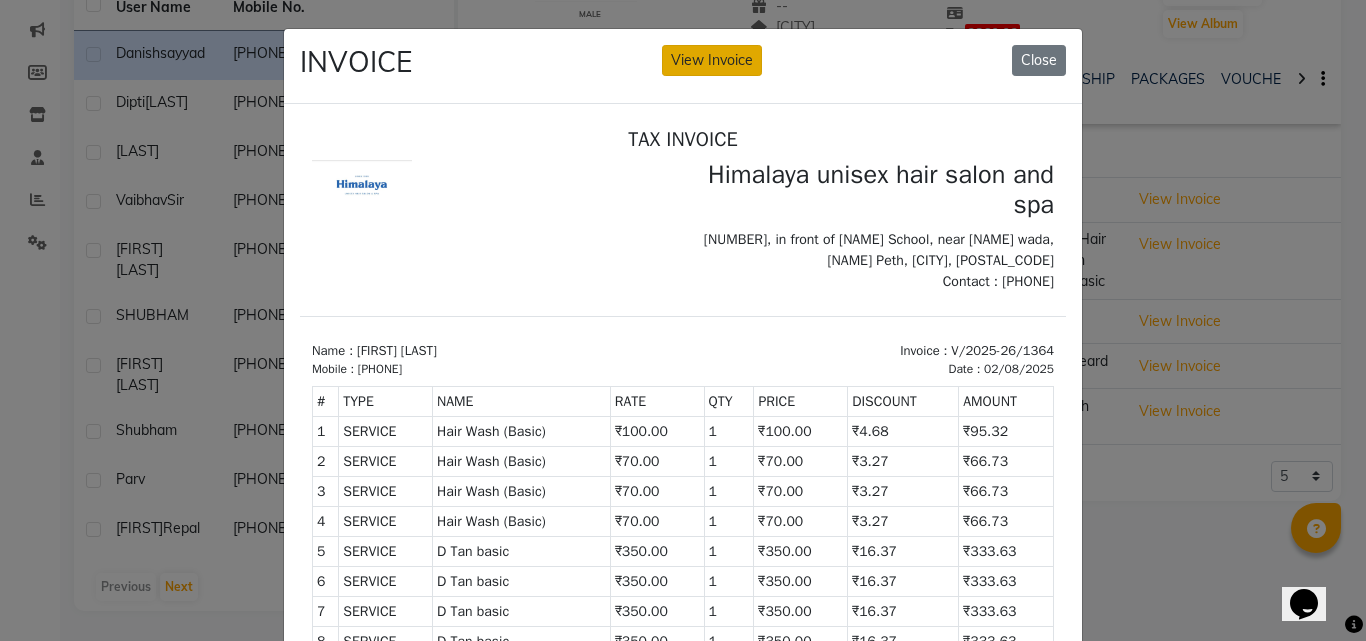 click on "View Invoice" 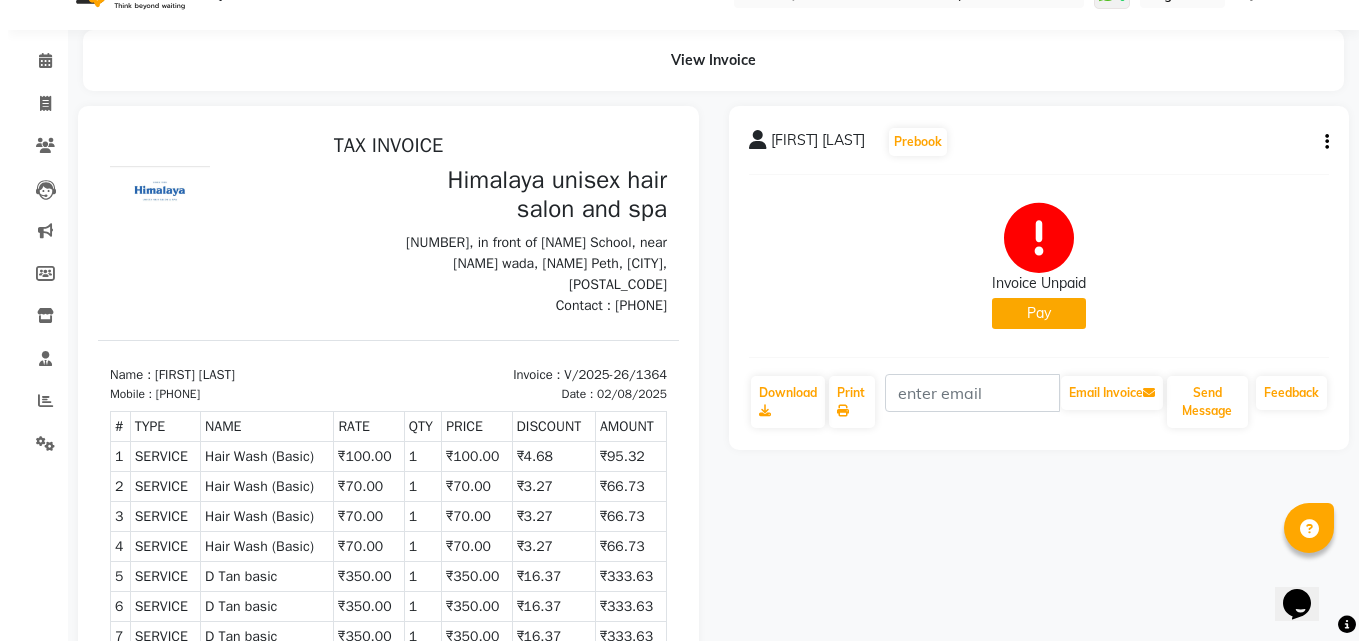 scroll, scrollTop: 0, scrollLeft: 0, axis: both 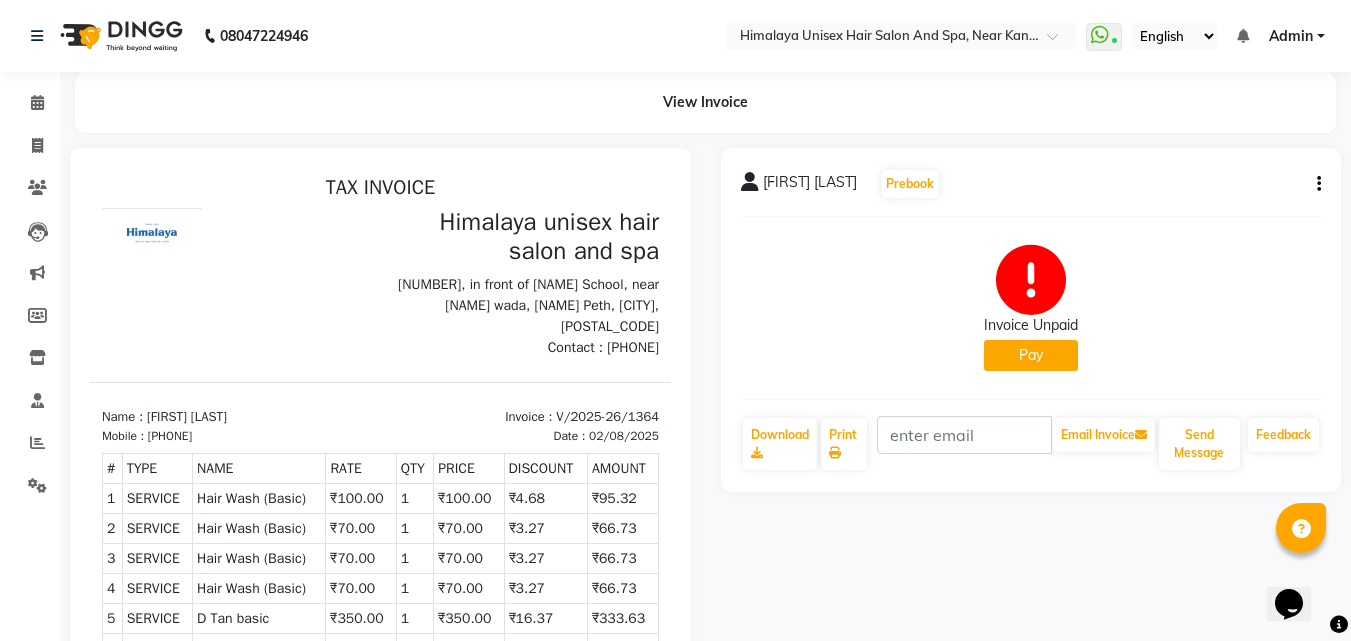 click 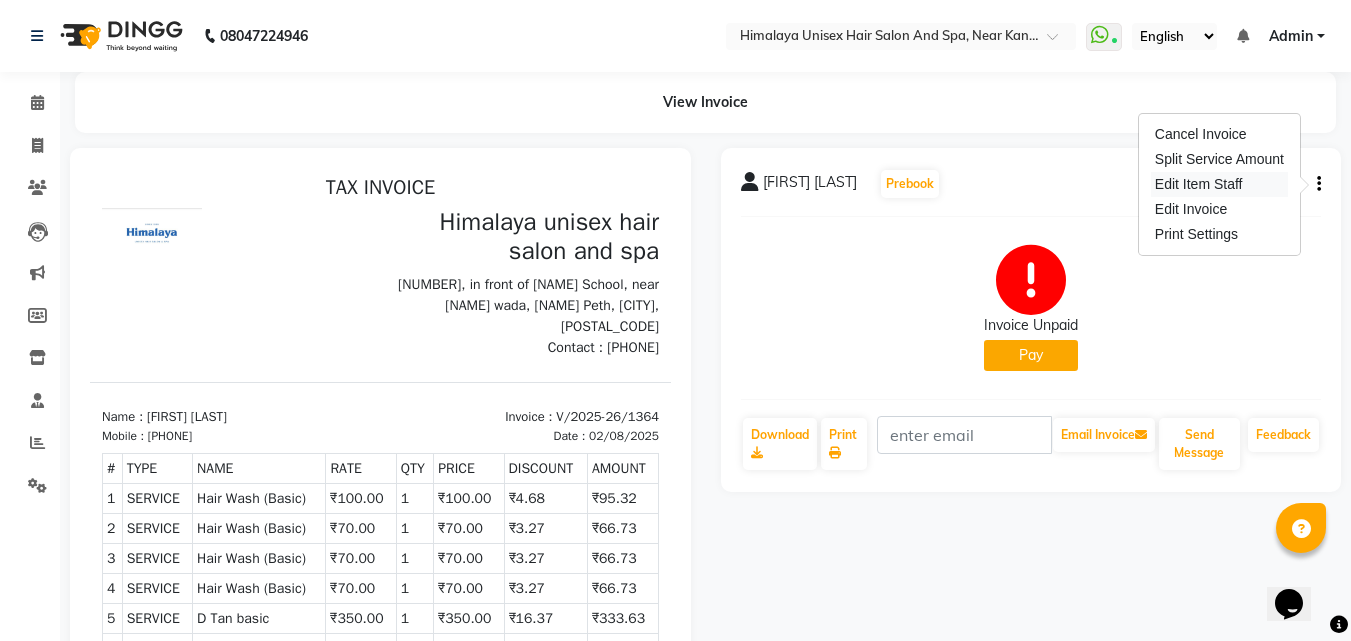 click on "Edit Item Staff" at bounding box center (1219, 184) 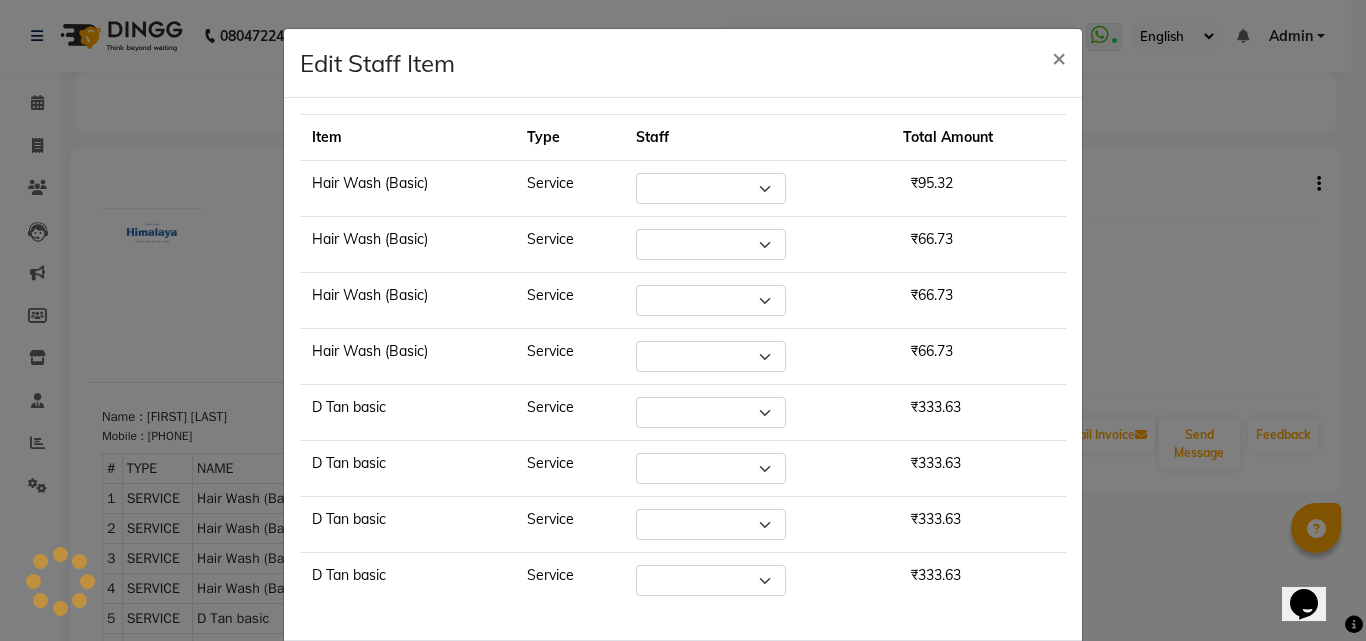 select on "26948" 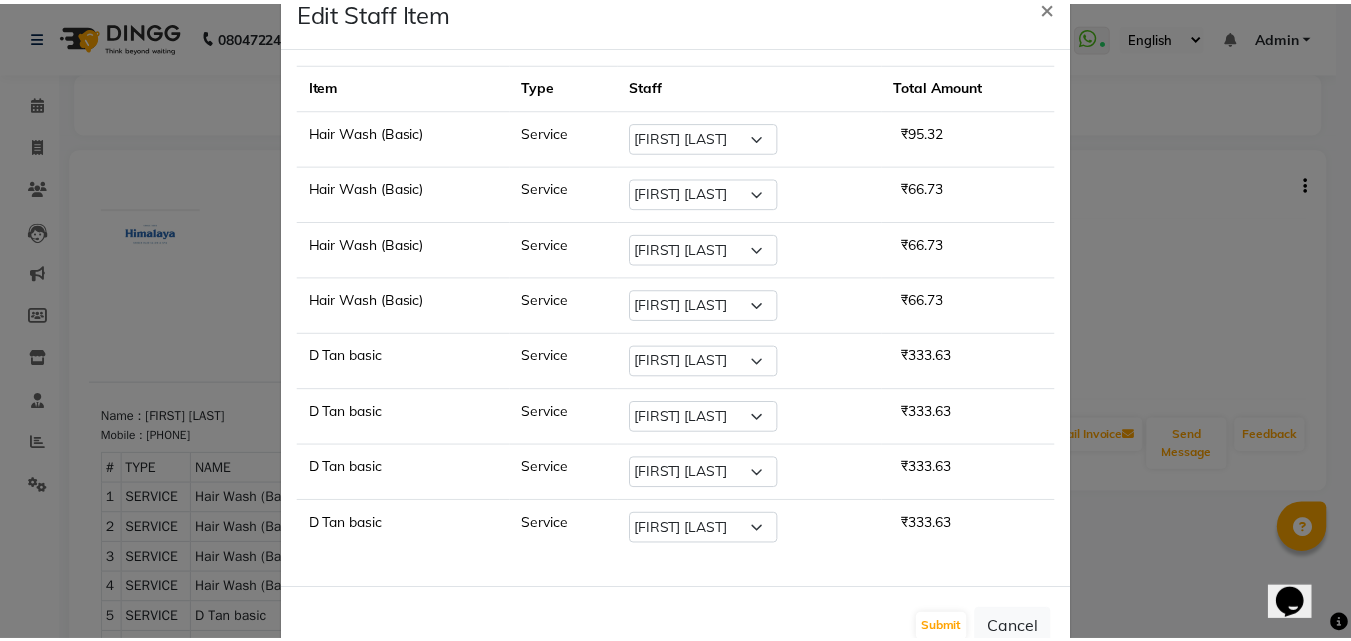 scroll, scrollTop: 0, scrollLeft: 0, axis: both 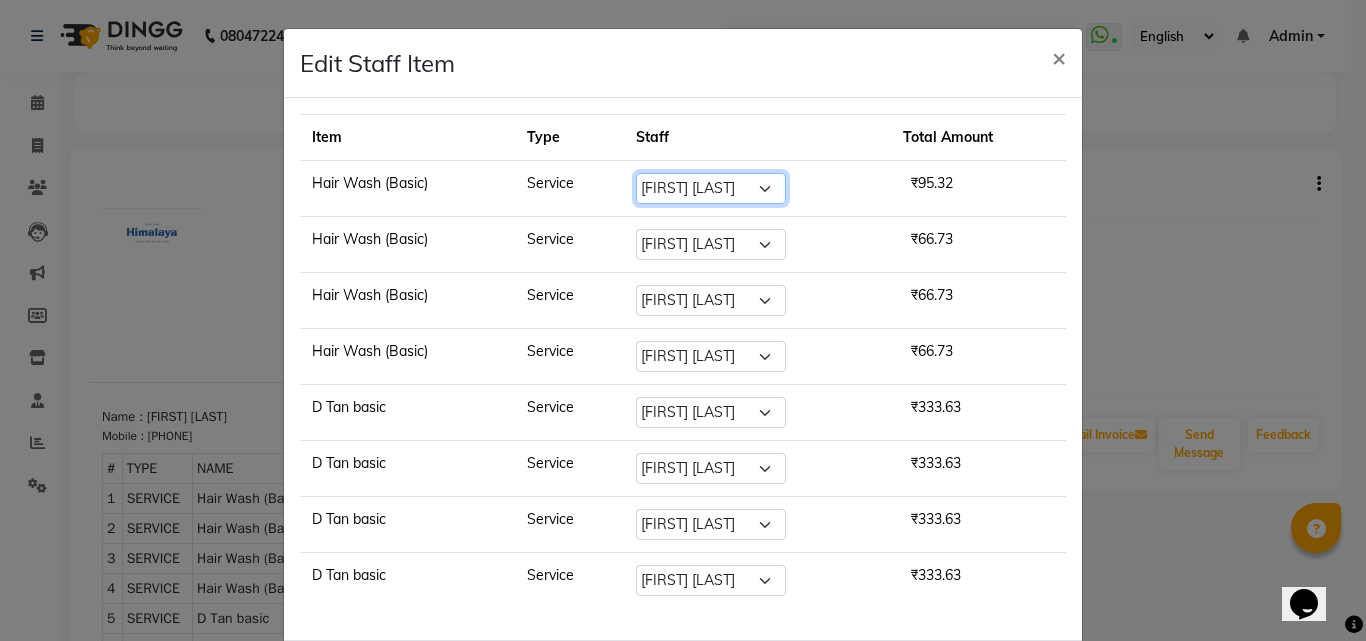 click on "Select  Ashwini Salunkhe   Avantika Phase   Ganesh  Gosavi   Mahesh Sawant   nakul tadas   prasad kadam   Prathamesh Salunkhe   sai kashid   shubhangi sawant   Uday Tate" 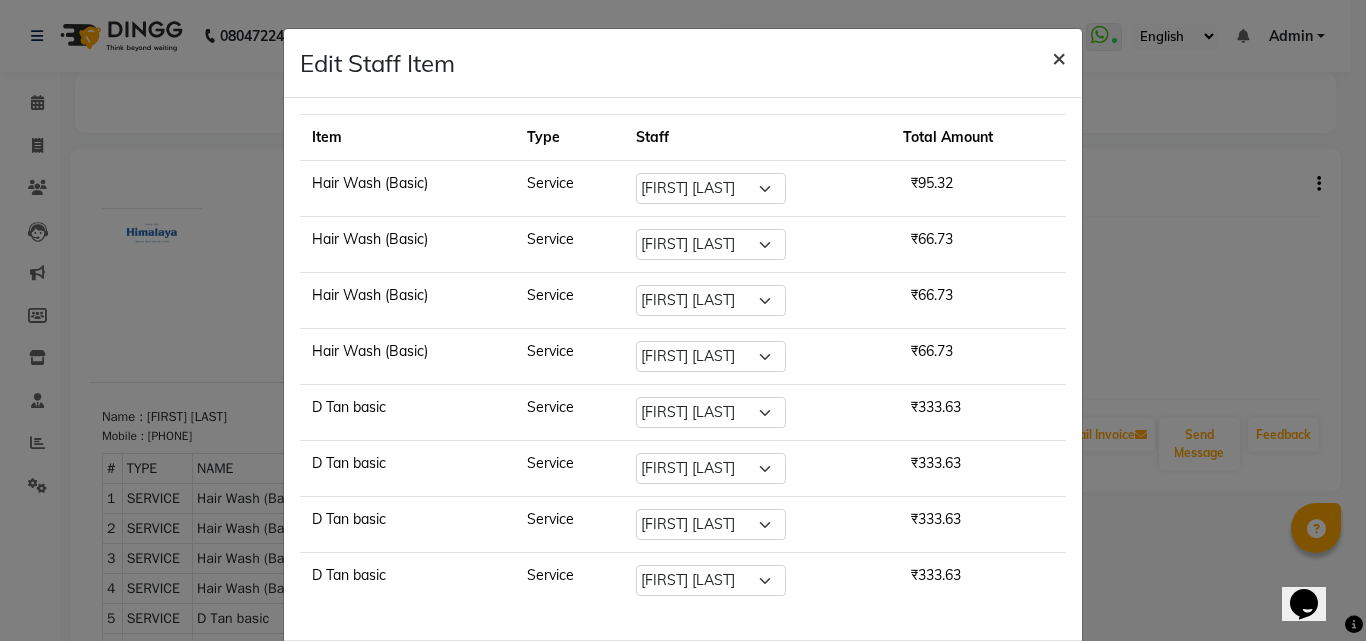click on "×" 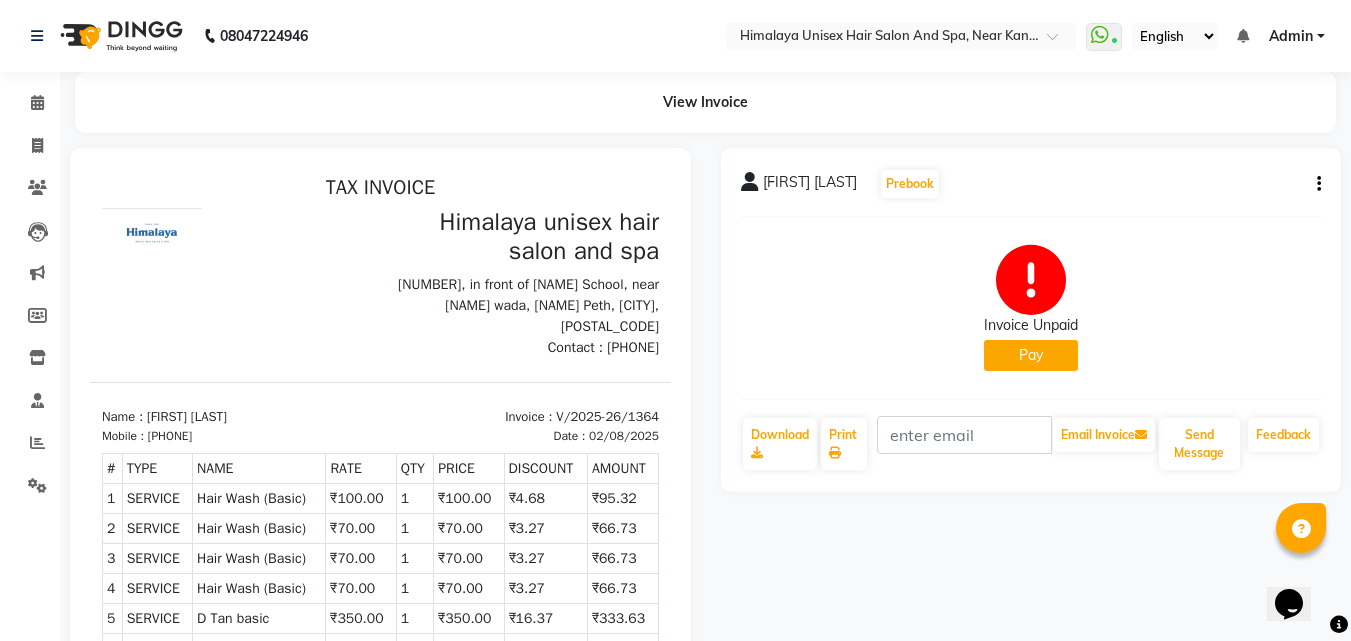 click on "danish sayyad  Prebook   Invoice Unpaid   Pay  Download  Print   Email Invoice   Send Message Feedback" 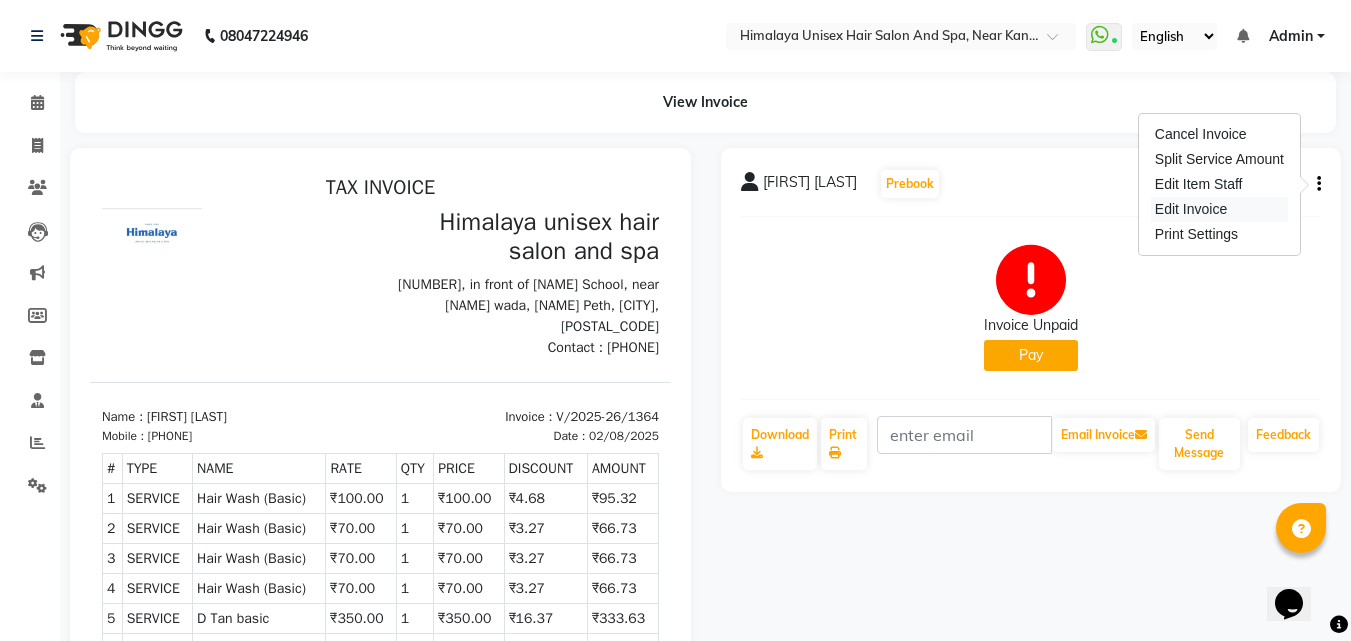 click on "Edit Invoice" at bounding box center (1219, 209) 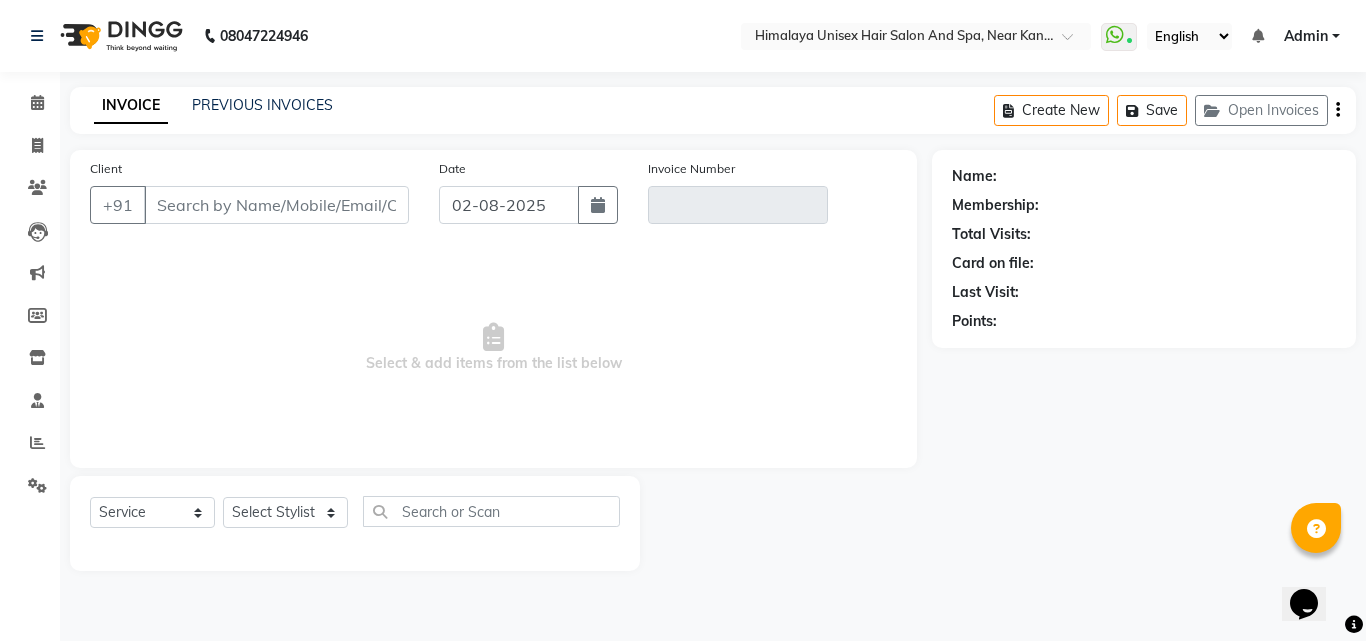 type on "[PHONE]" 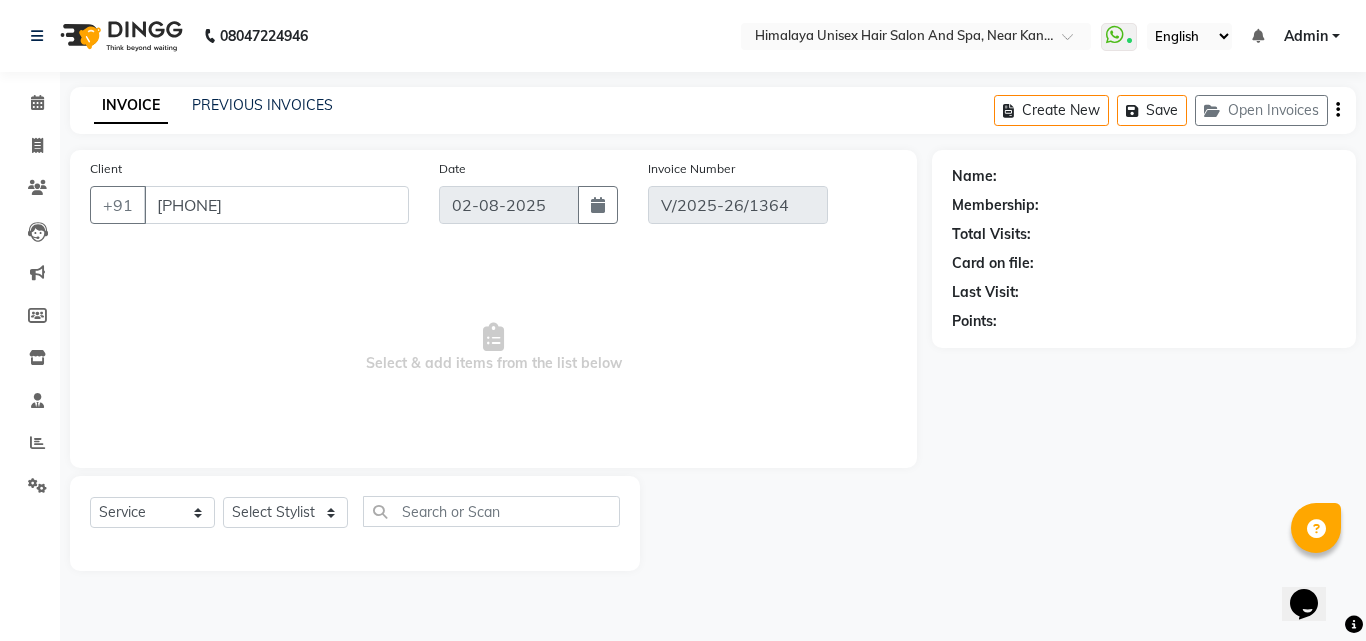 select on "select" 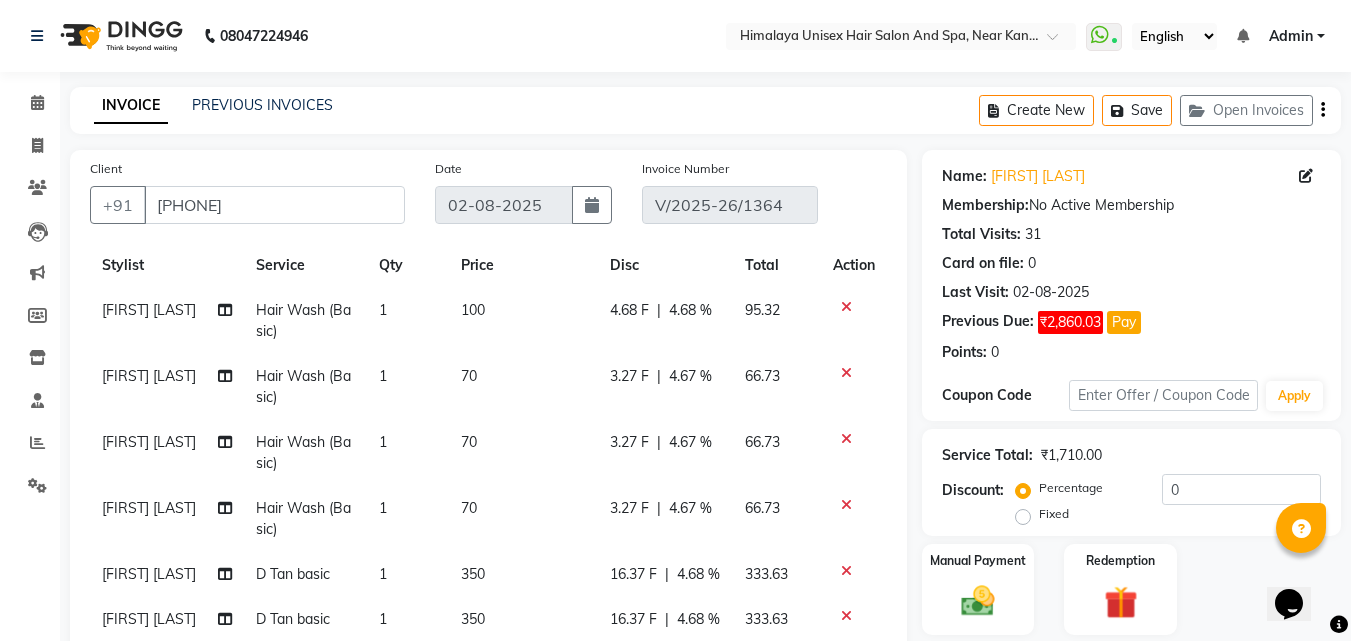 scroll, scrollTop: 141, scrollLeft: 0, axis: vertical 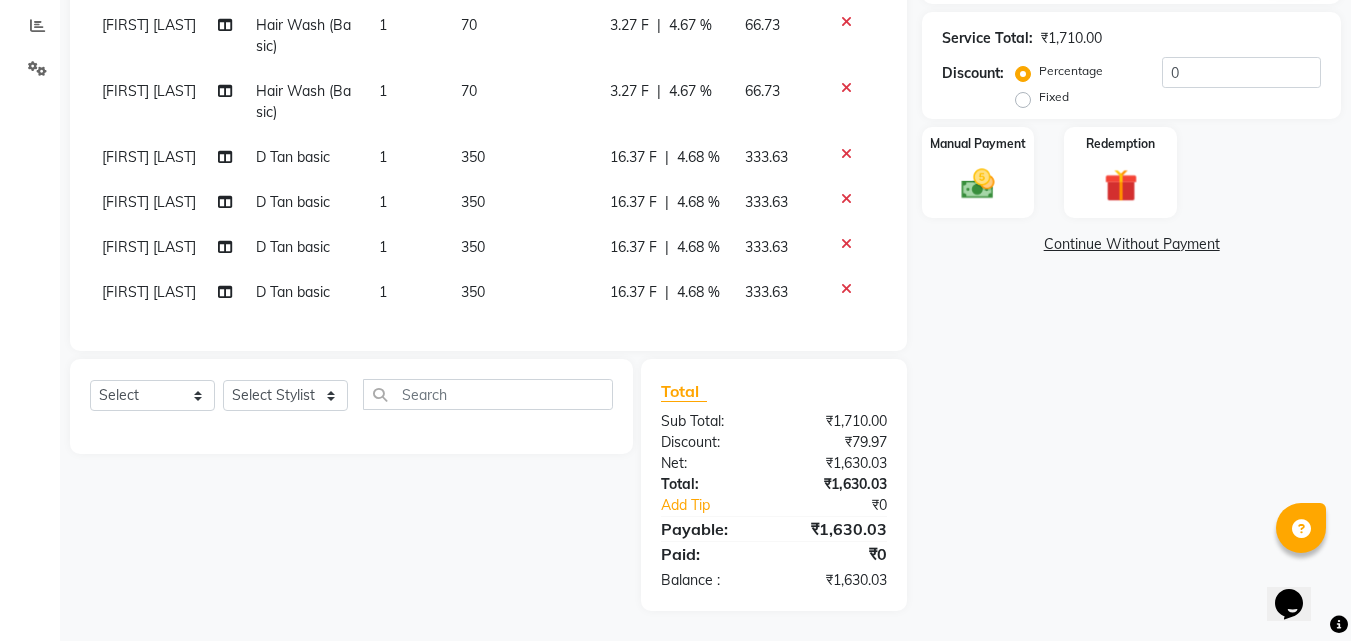click 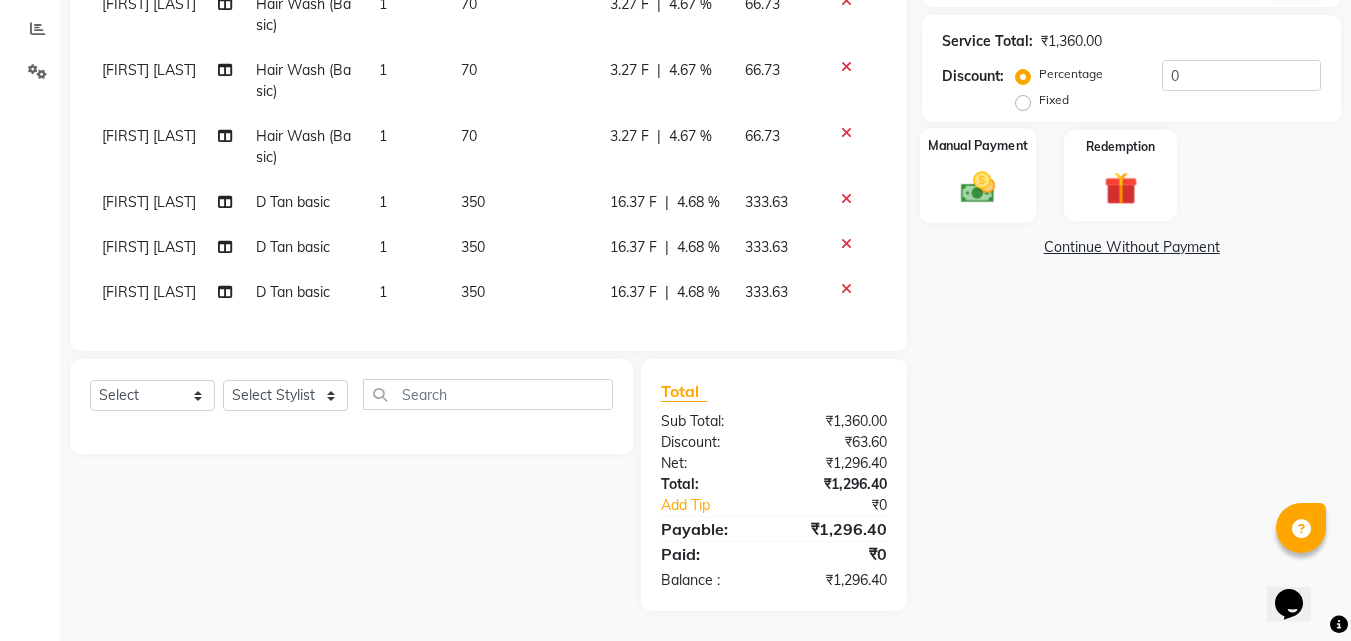 click on "Manual Payment" 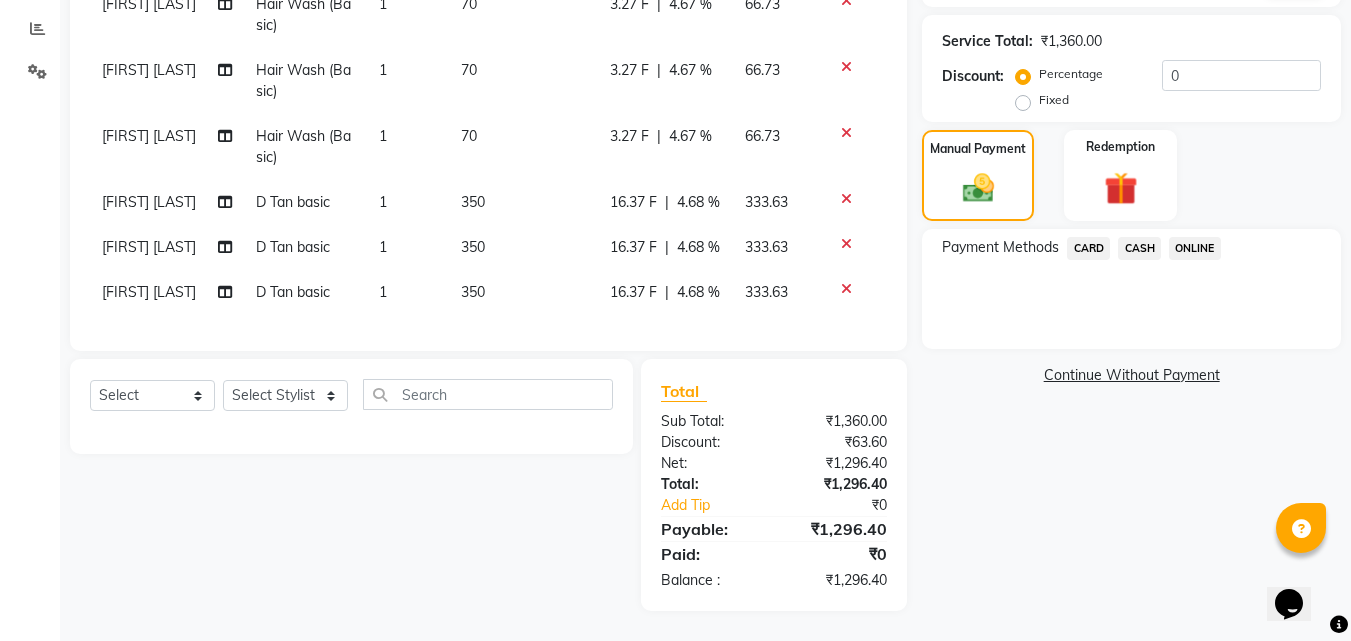 click on "CASH" 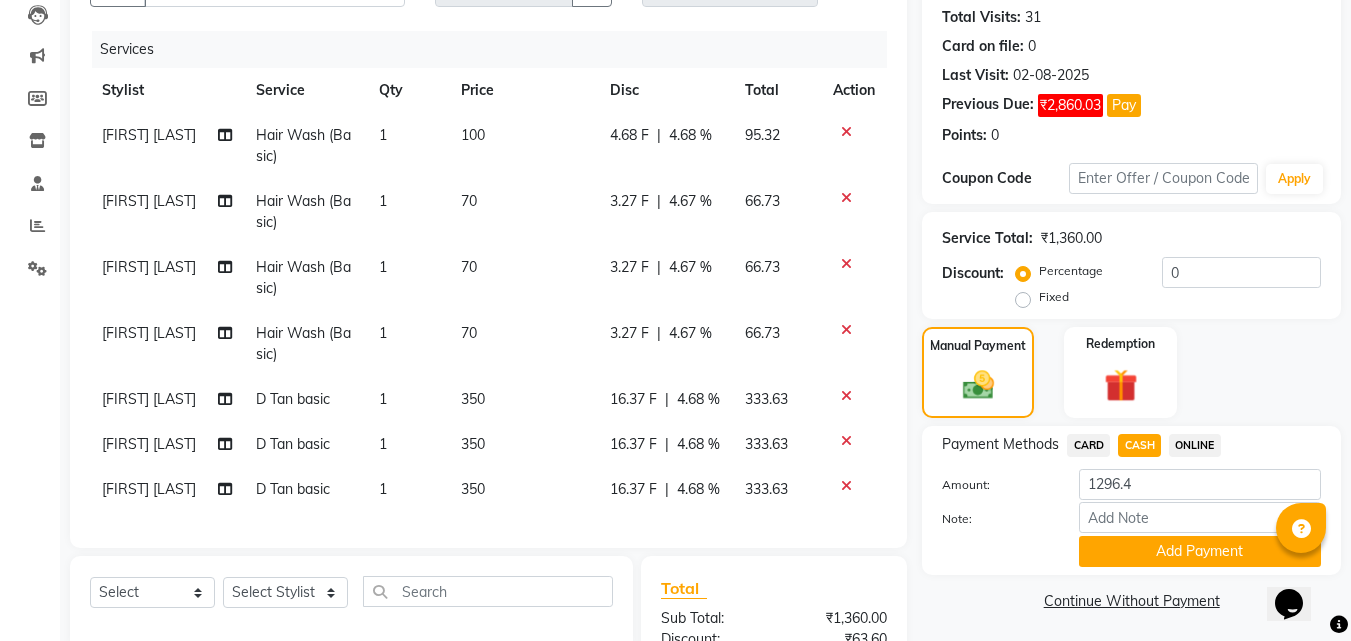 scroll, scrollTop: 417, scrollLeft: 0, axis: vertical 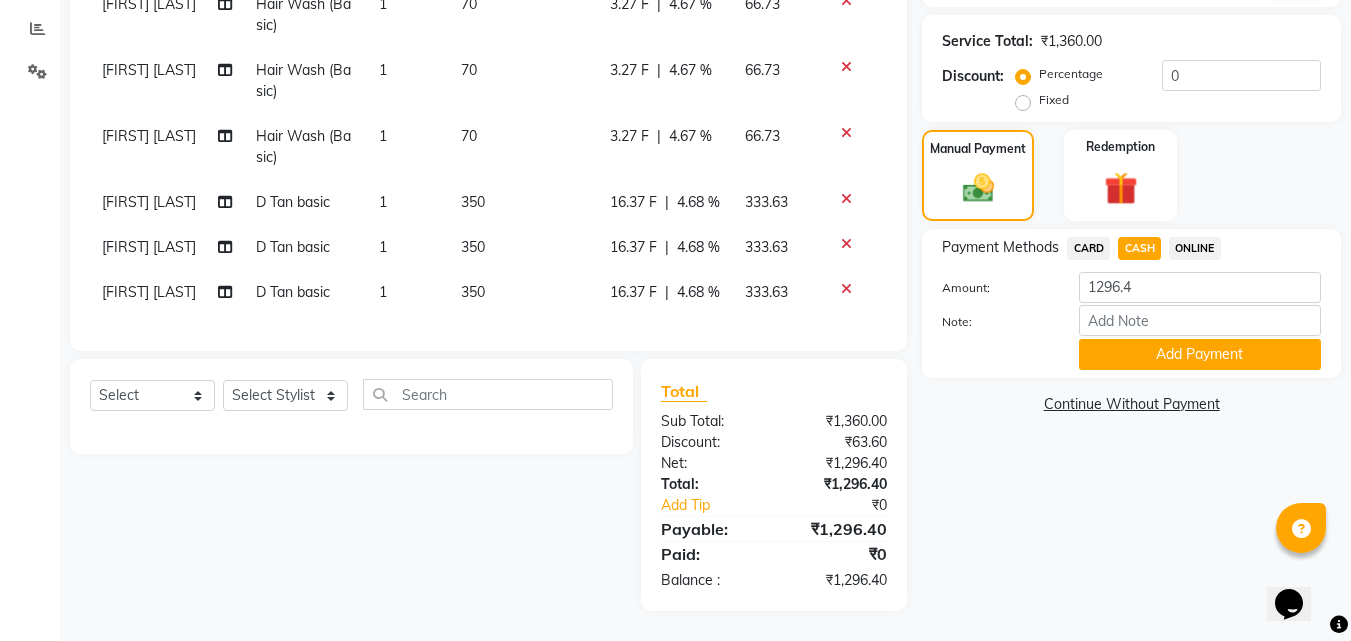 click 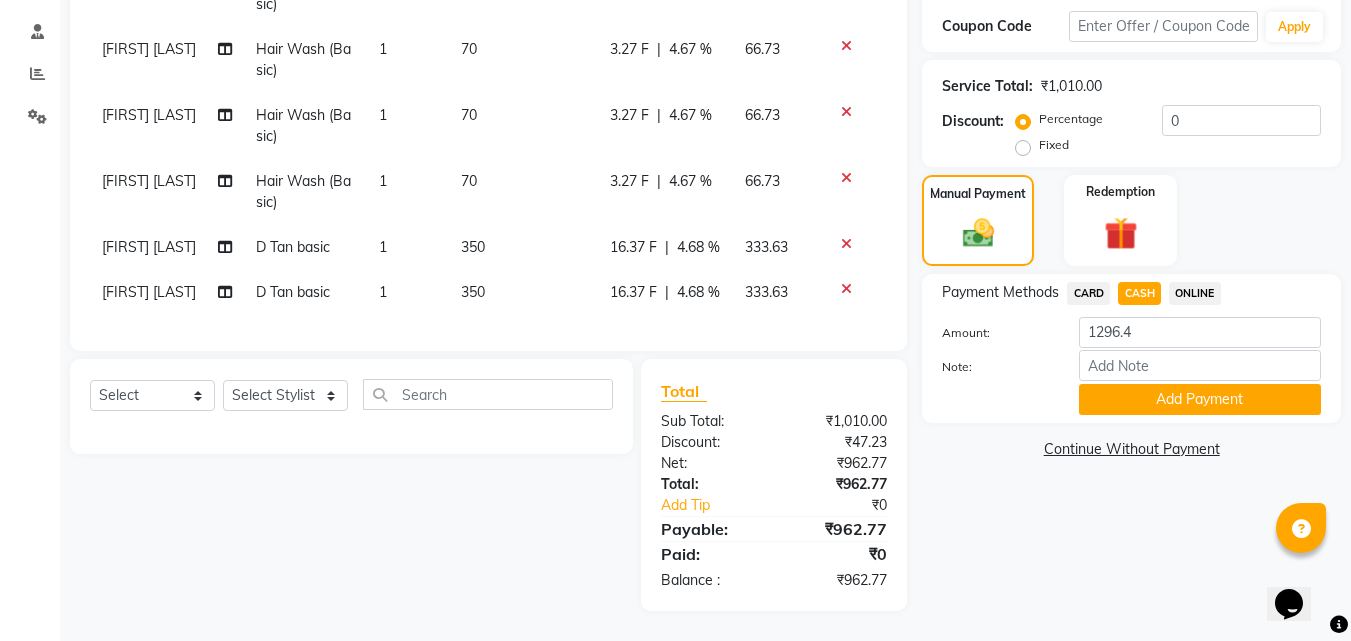 scroll, scrollTop: 411, scrollLeft: 0, axis: vertical 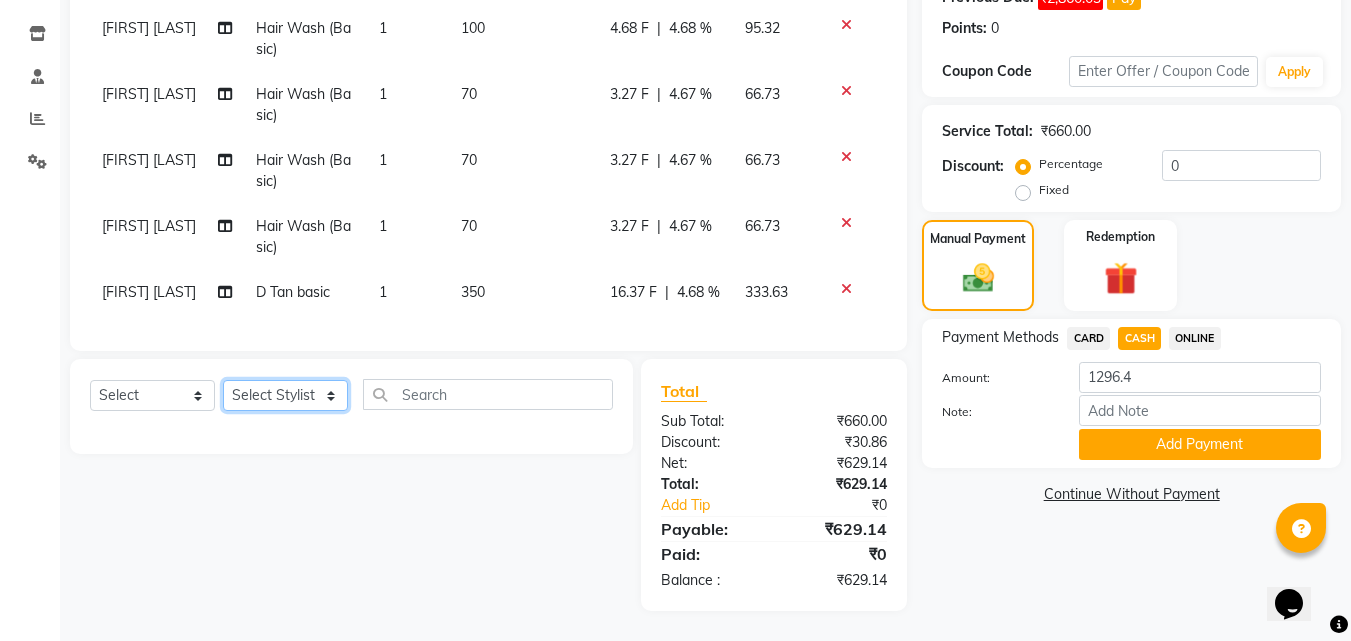 click on "Select Stylist [FIRST] [LAST] [FIRST] [FIRST] [FIRST] [FIRST] [FIRST] [FIRST] [FIRST] [FIRST] [FIRST]" 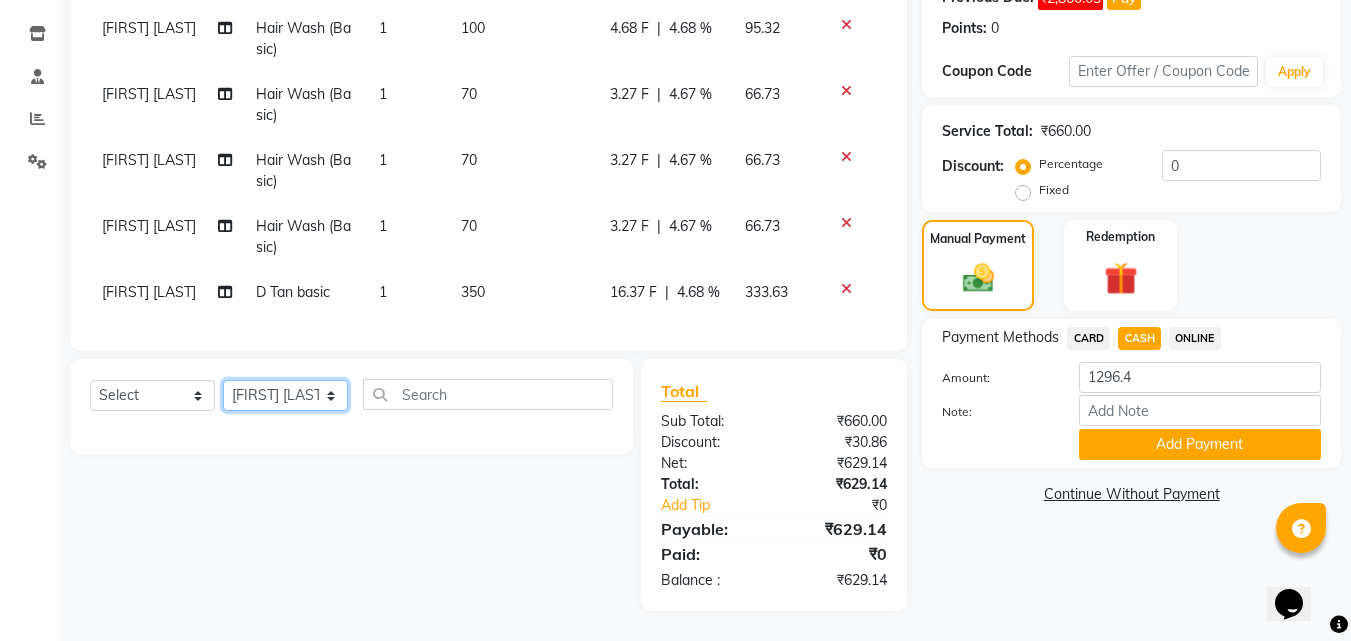 click on "Select Stylist [FIRST] [LAST] [FIRST] [FIRST] [FIRST] [FIRST] [FIRST] [FIRST] [FIRST] [FIRST] [FIRST]" 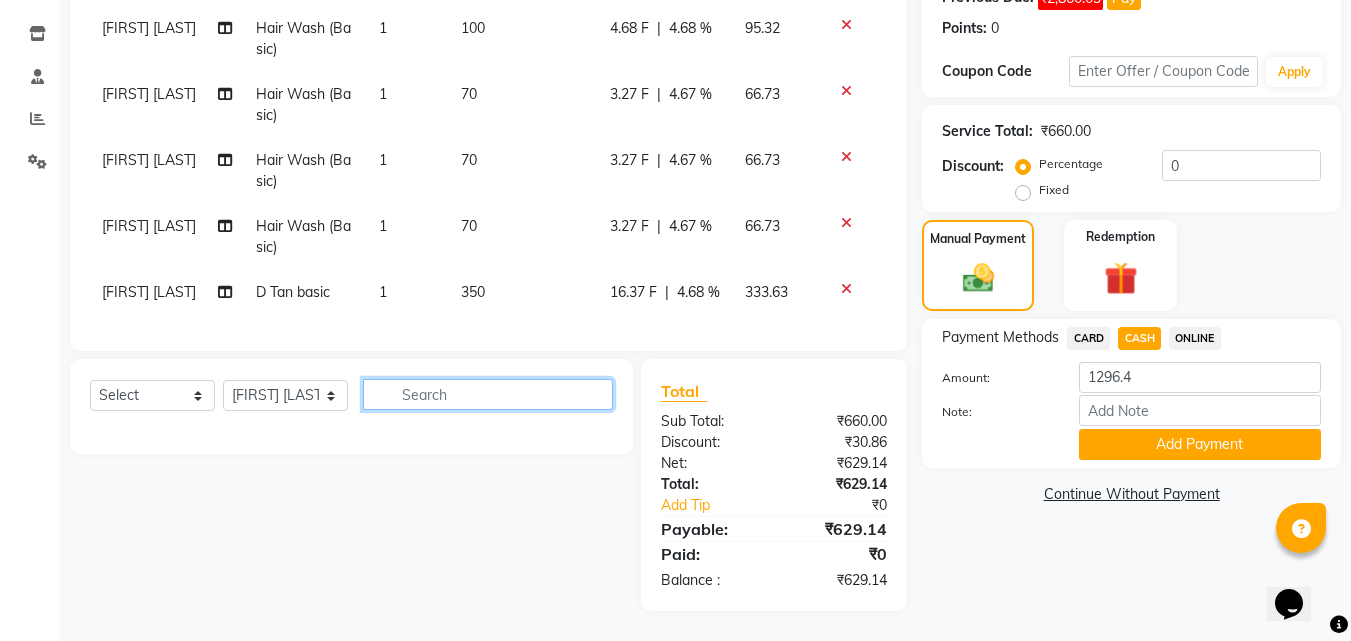 click 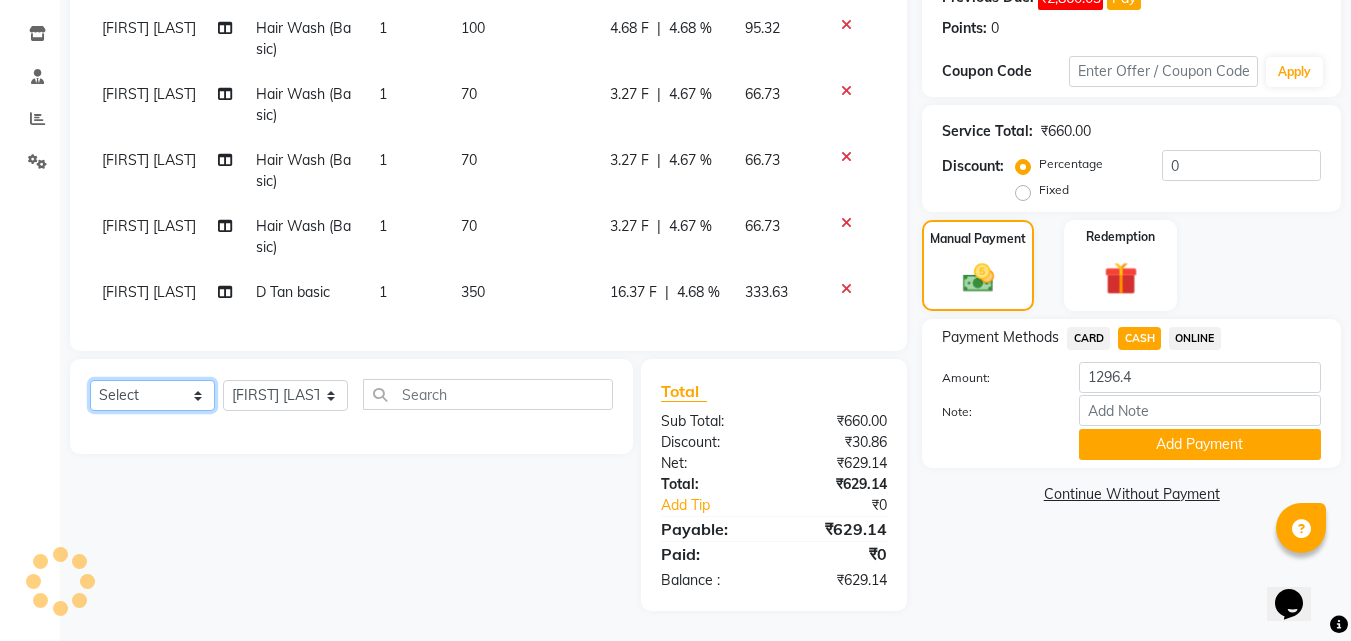 click on "Select  Service  Product  Membership  Package Voucher Prepaid Gift Card" 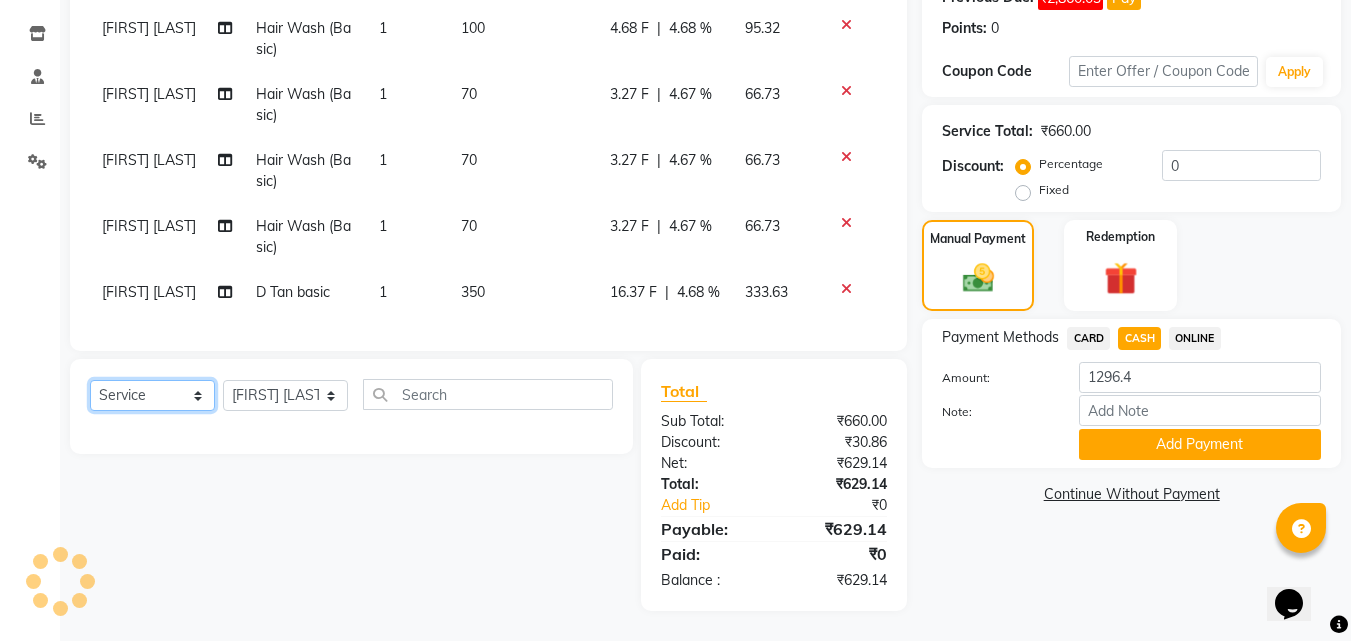 click on "Select  Service  Product  Membership  Package Voucher Prepaid Gift Card" 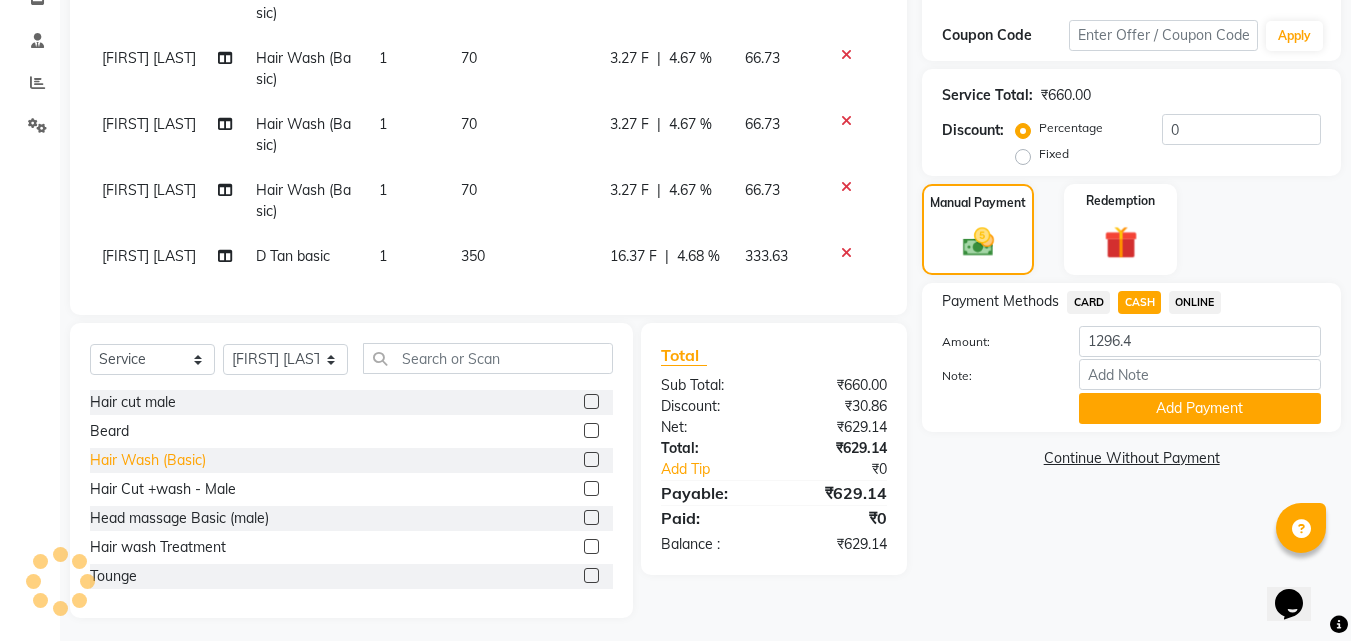 click on "Hair Wash (Basic)" 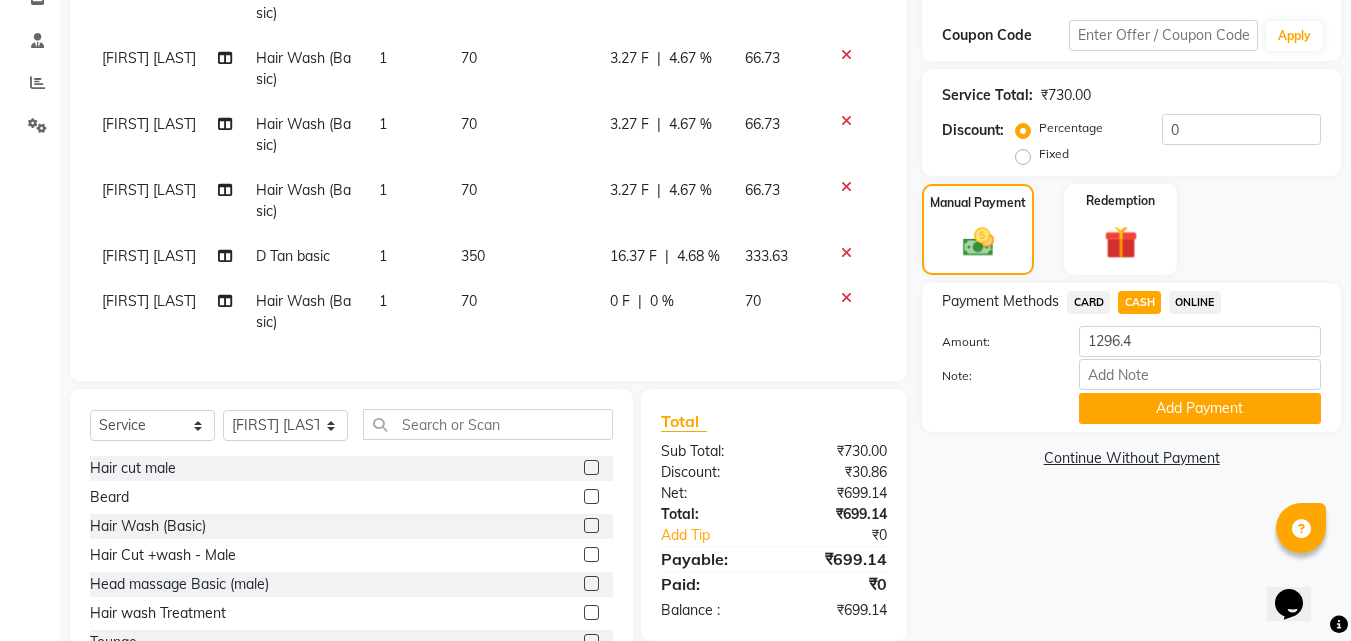 click 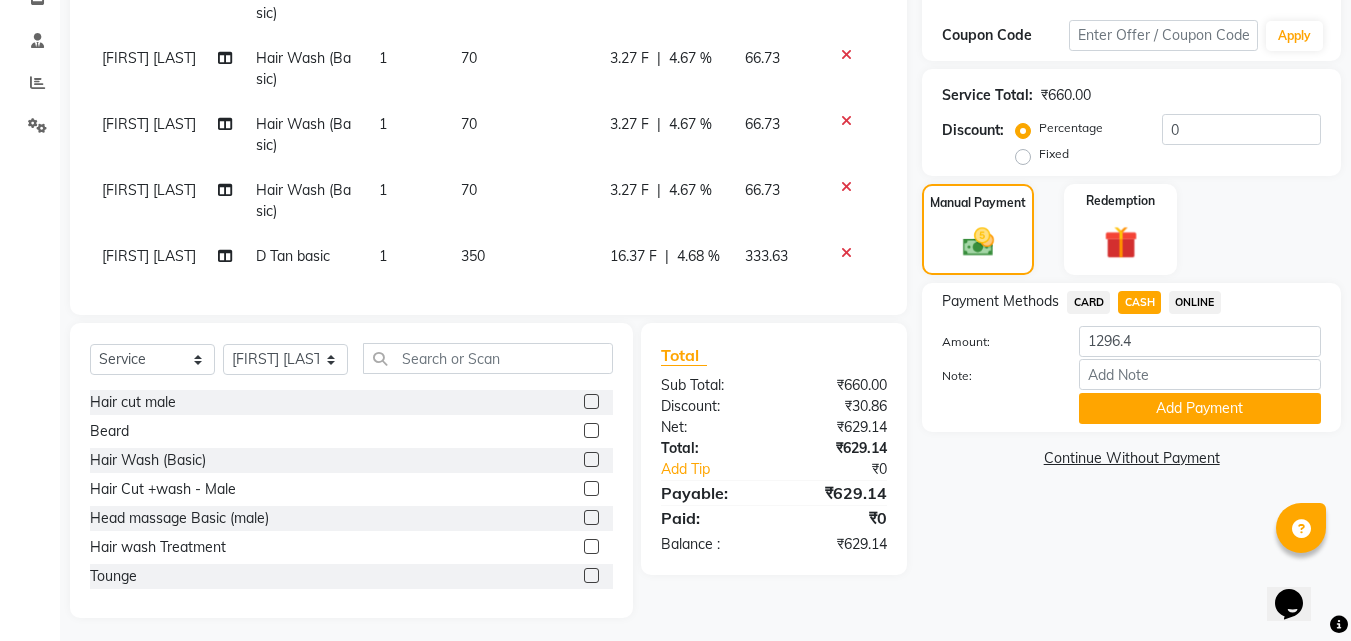 click 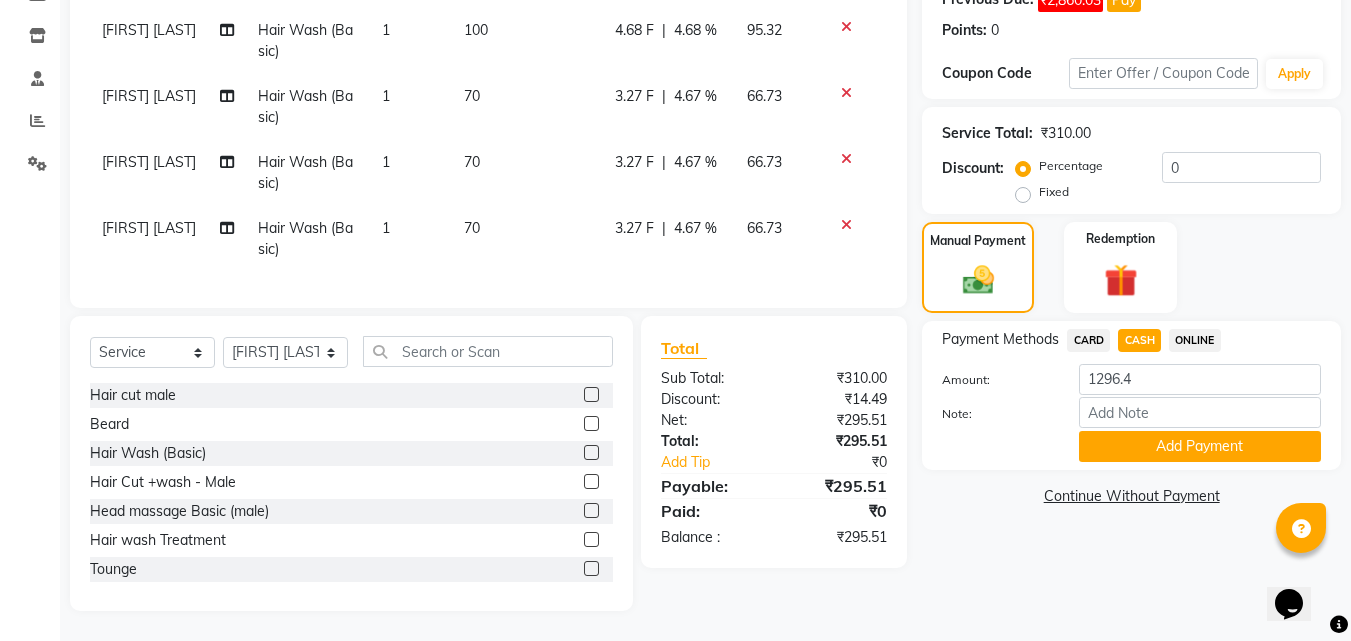 click 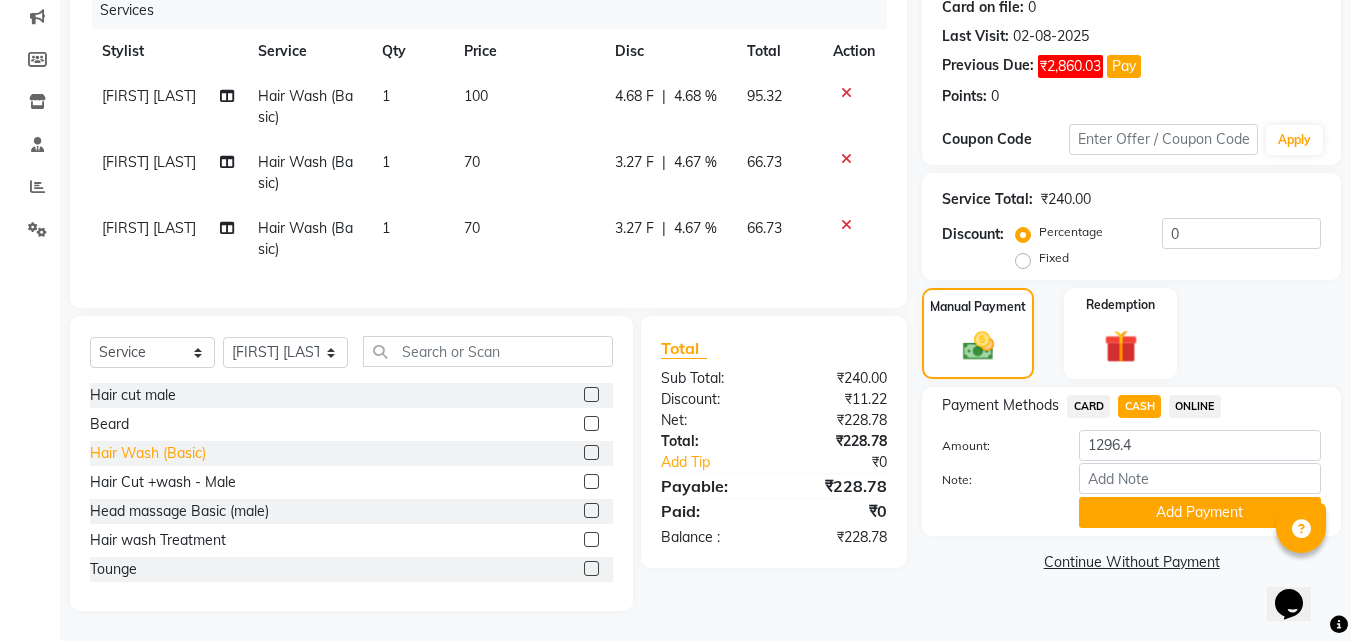 click on "Hair Wash (Basic)" 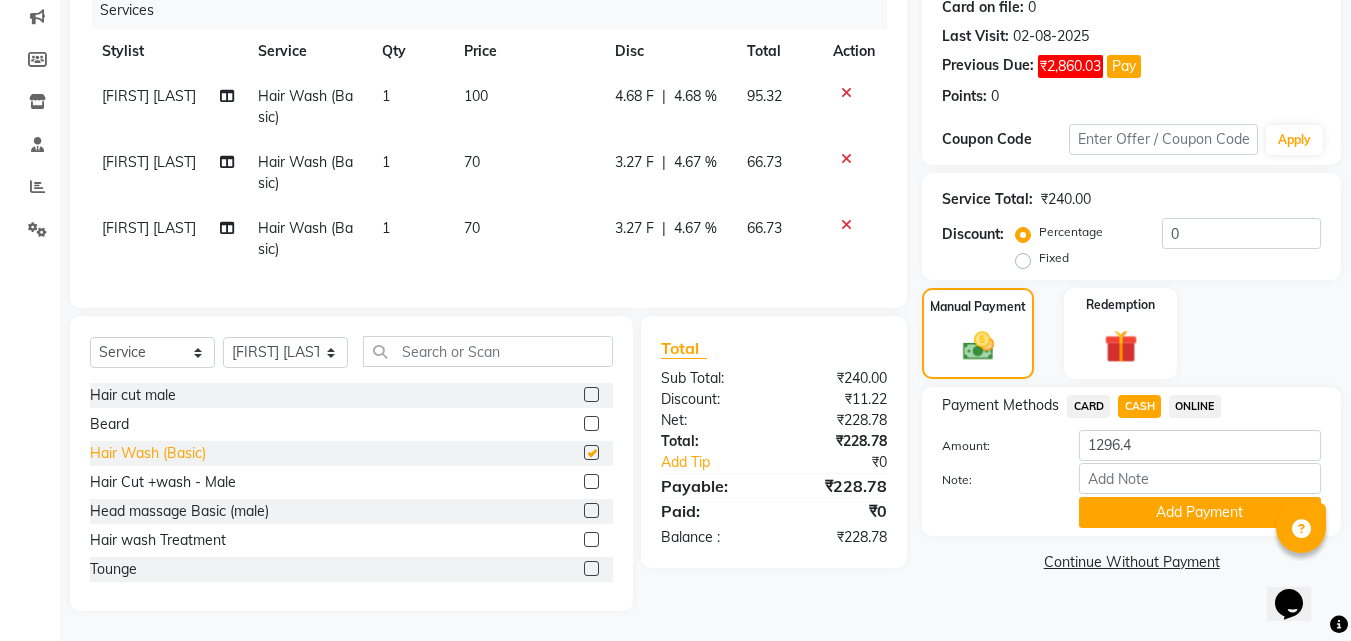 scroll, scrollTop: 337, scrollLeft: 0, axis: vertical 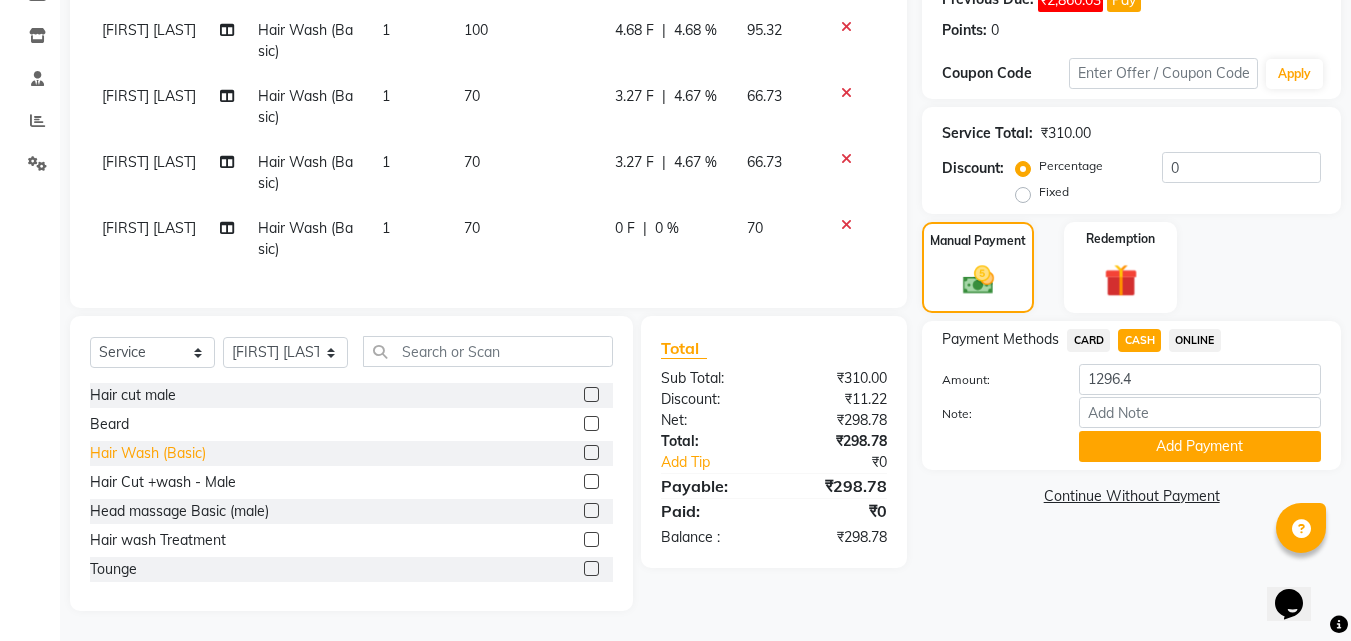 checkbox on "false" 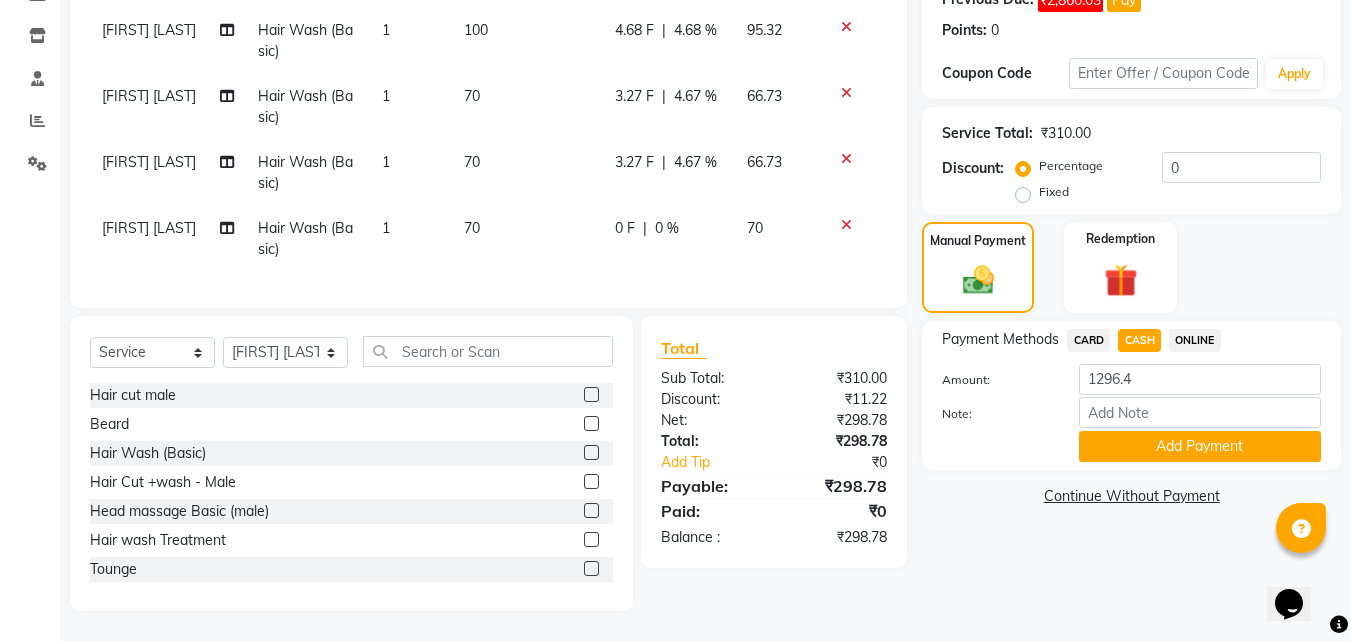 click 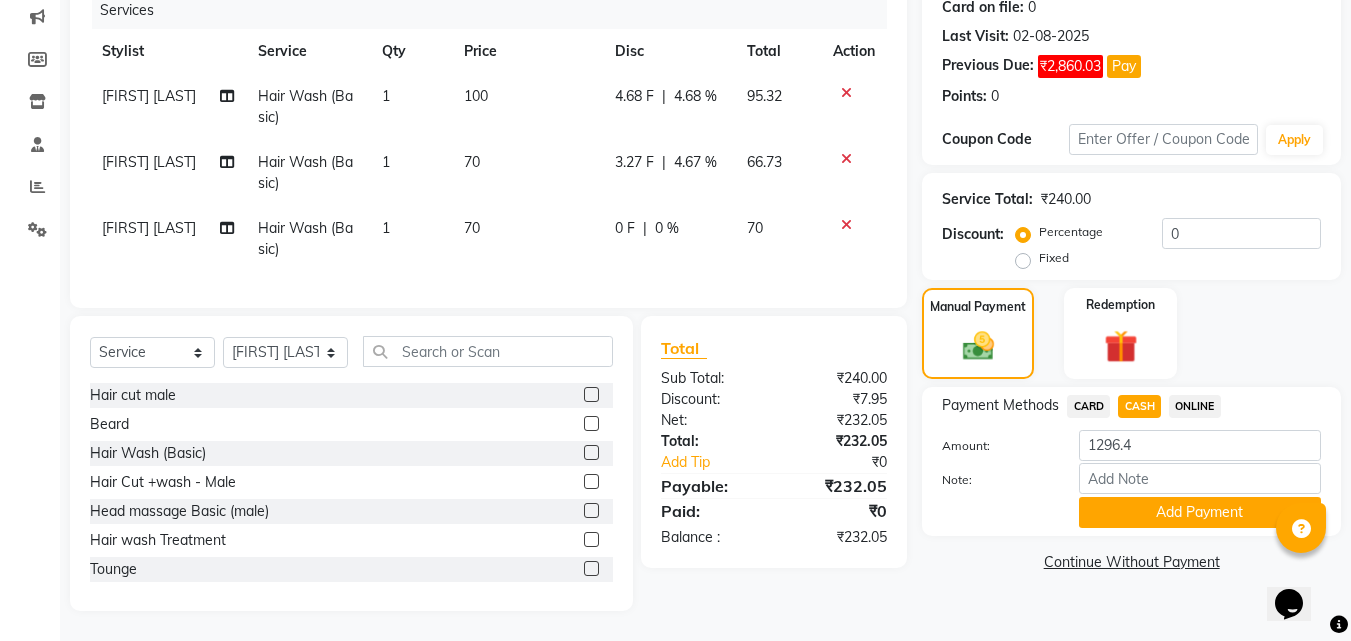 scroll, scrollTop: 271, scrollLeft: 0, axis: vertical 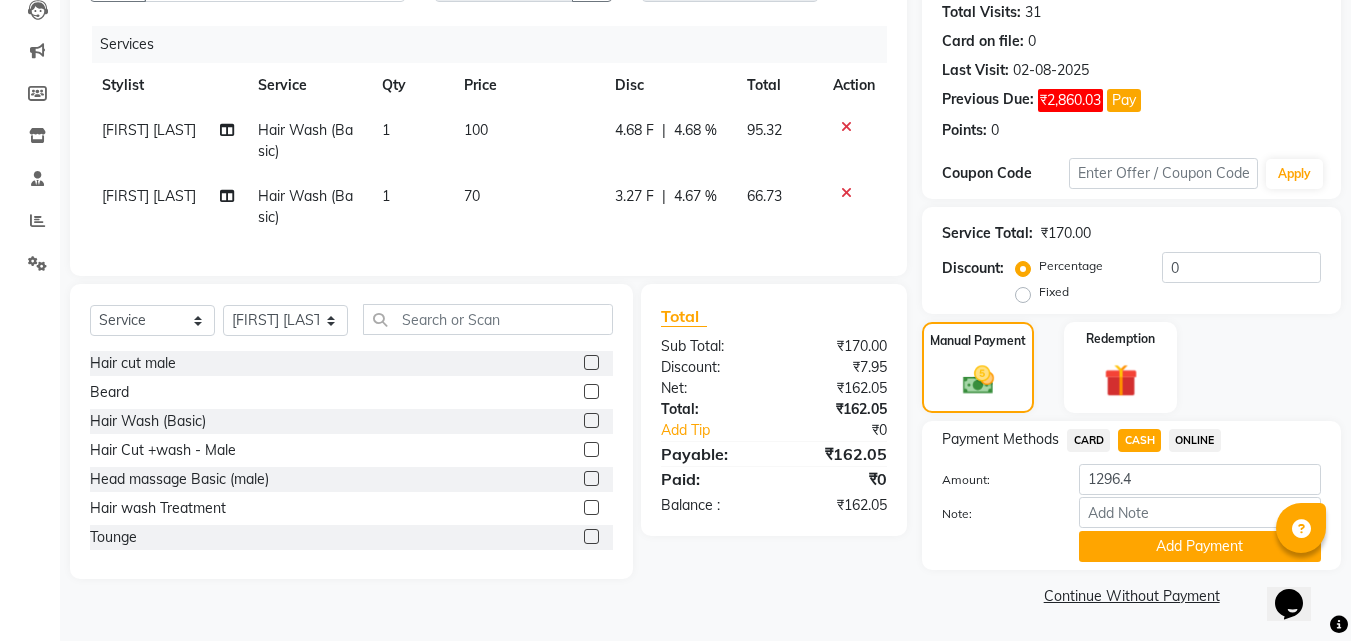click on "70" 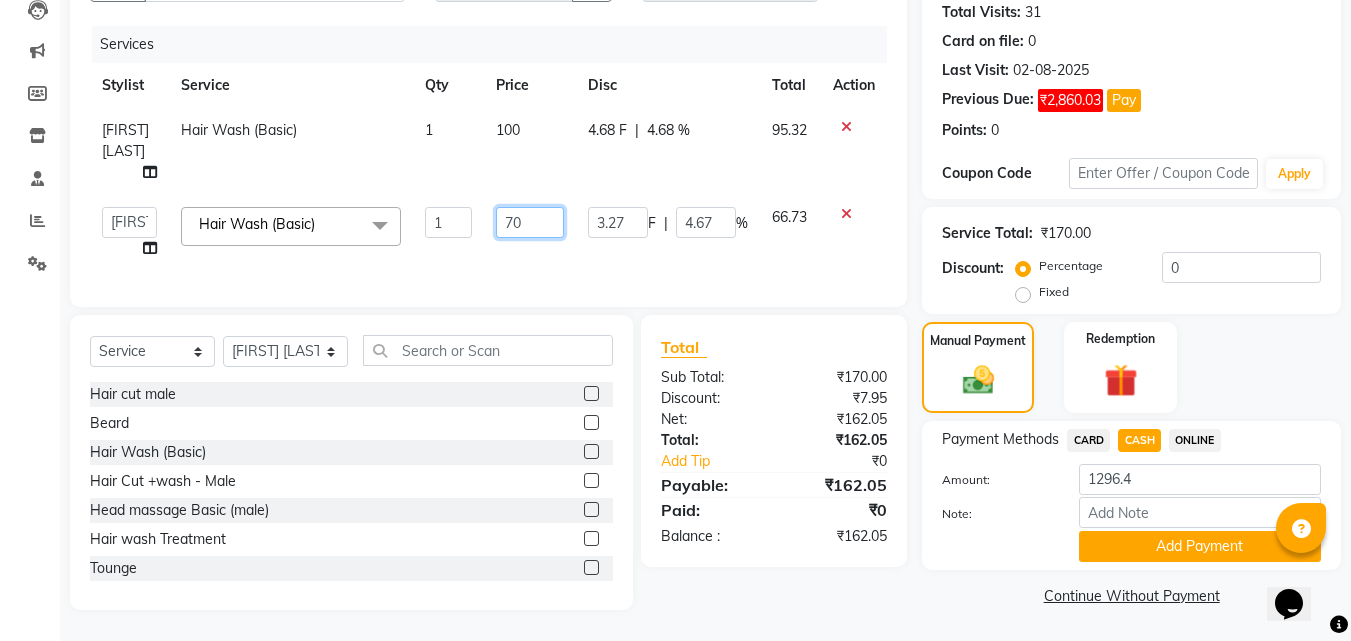 click on "70" 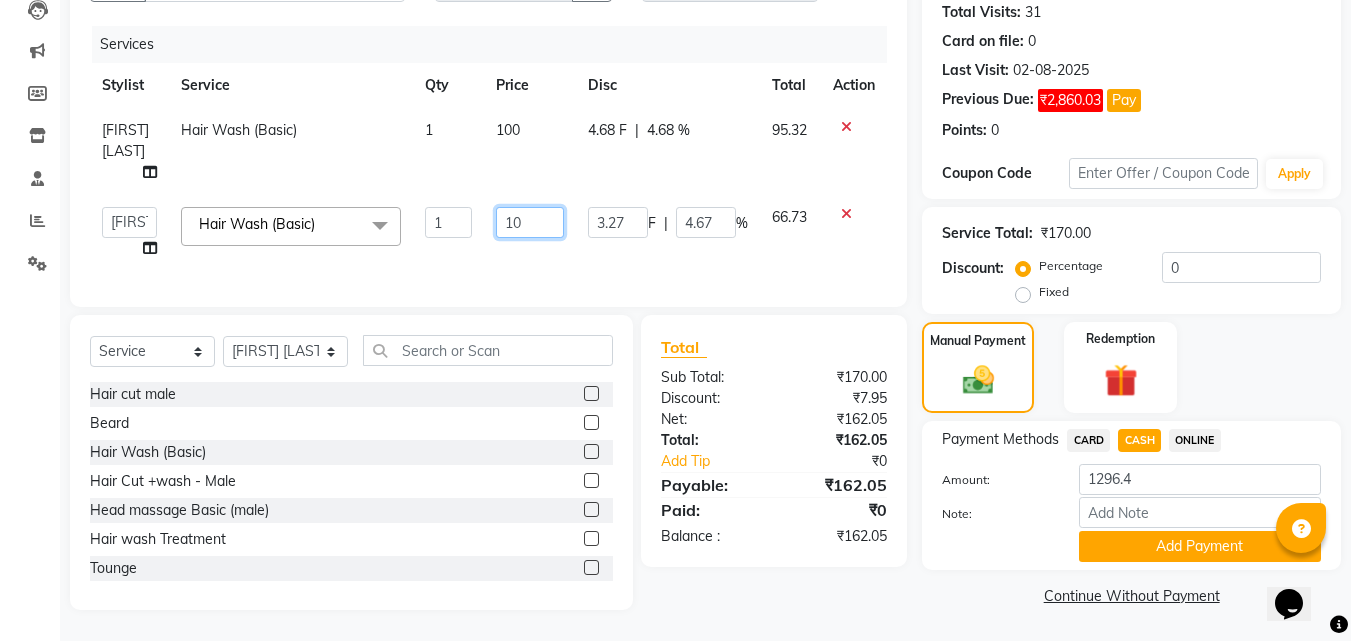 type on "100" 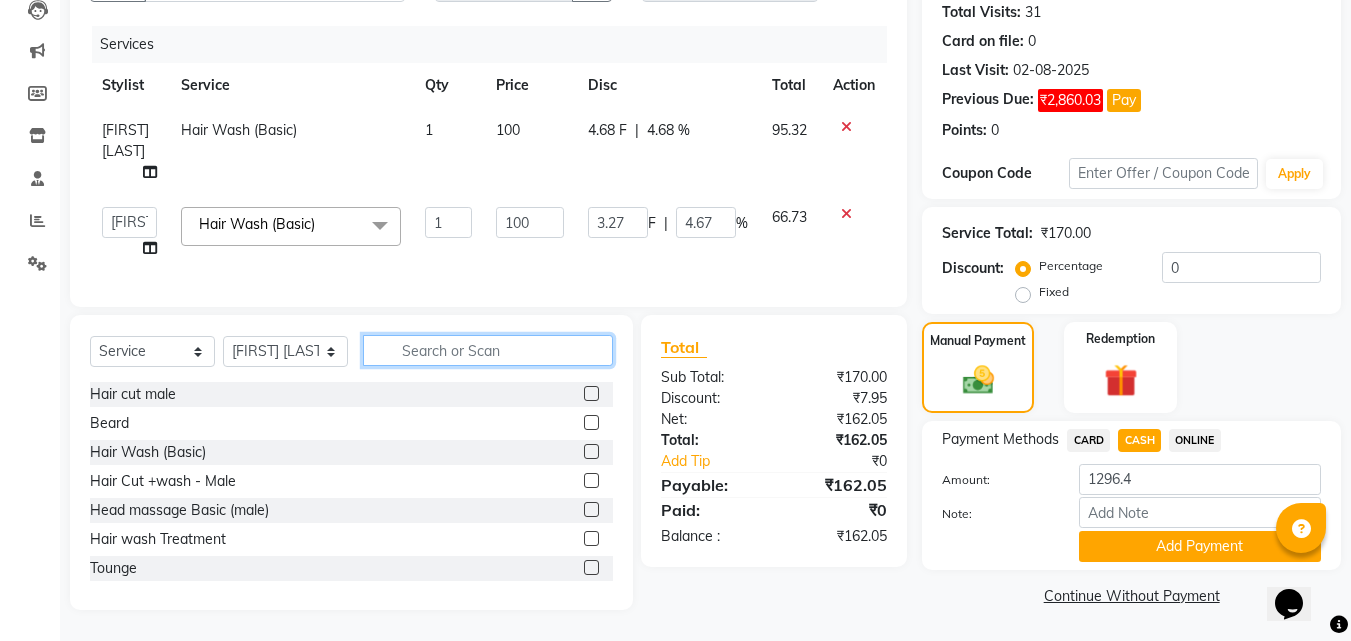 click 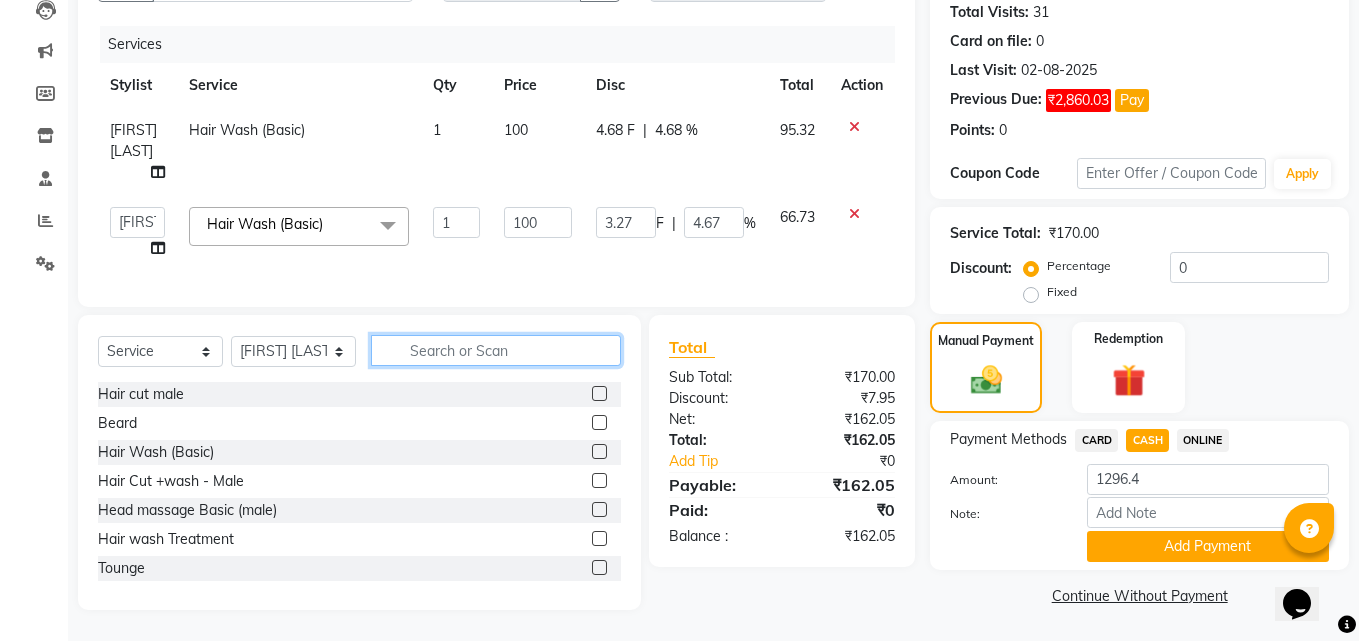 scroll, scrollTop: 222, scrollLeft: 0, axis: vertical 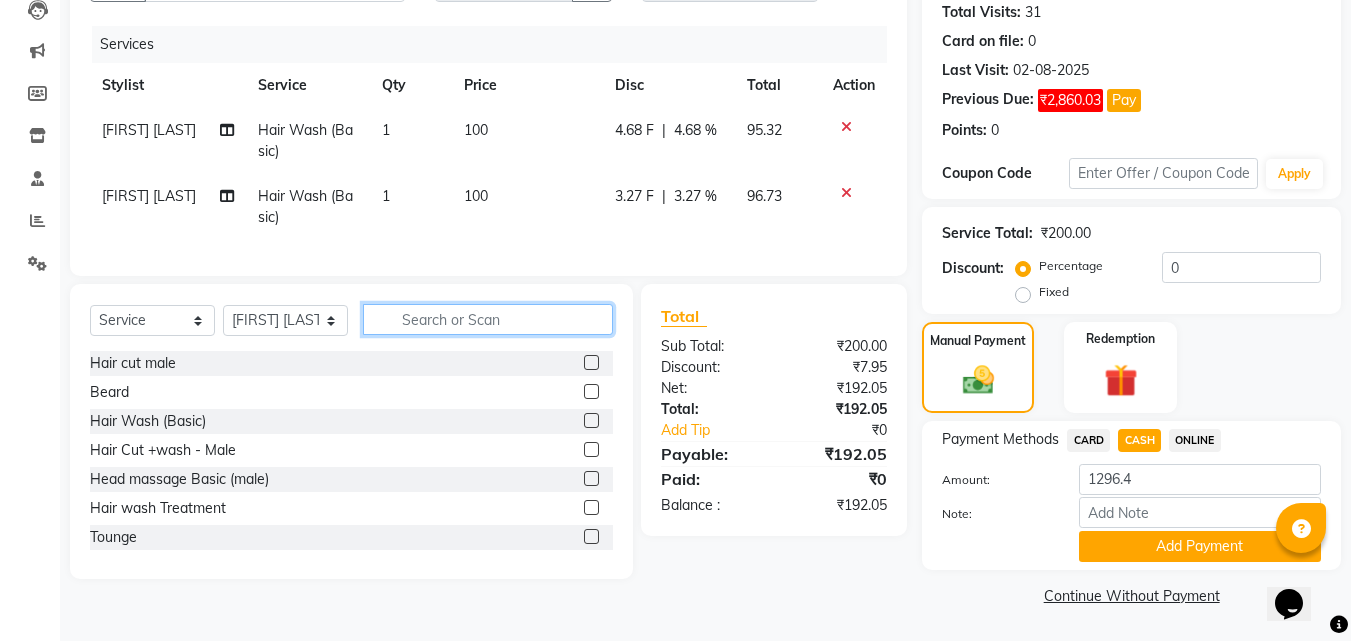 type on "f" 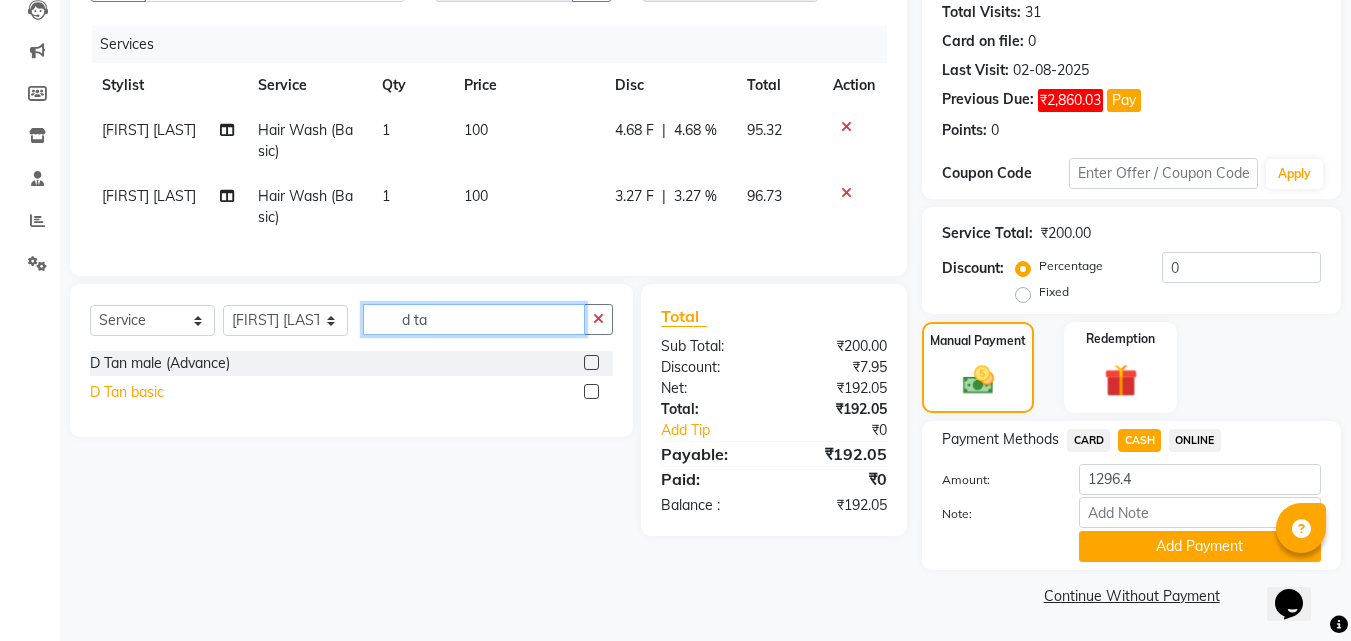 type on "d ta" 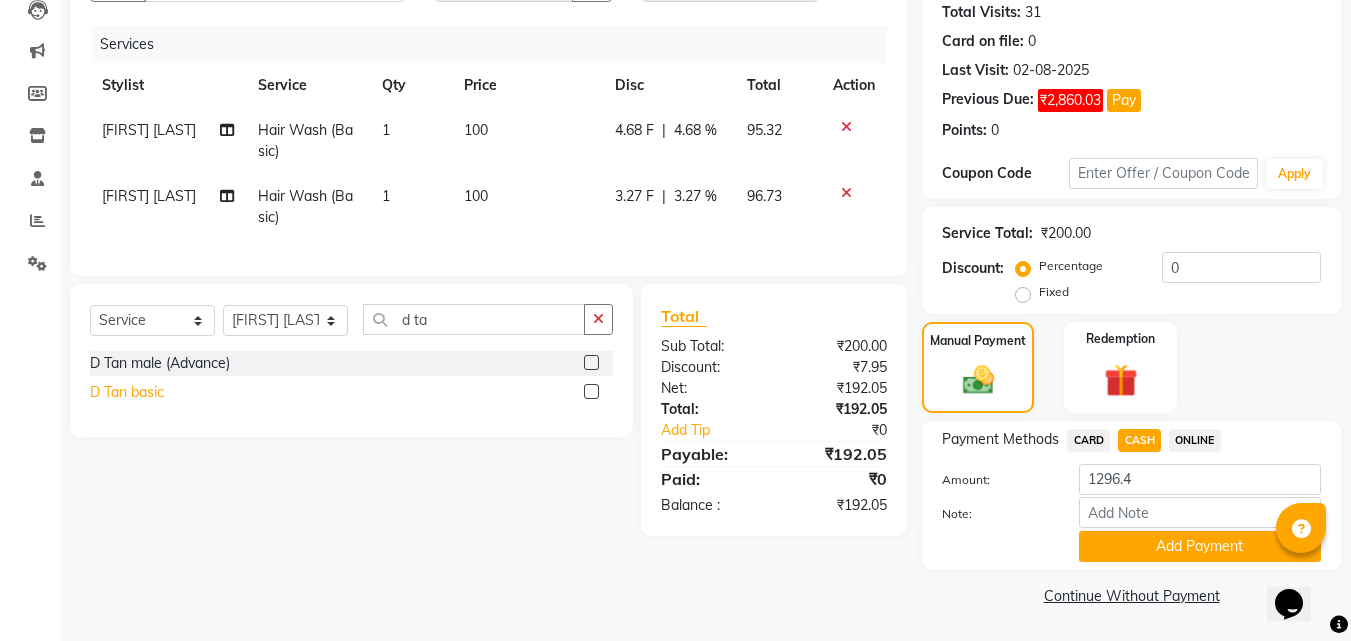 click on "D Tan basic" 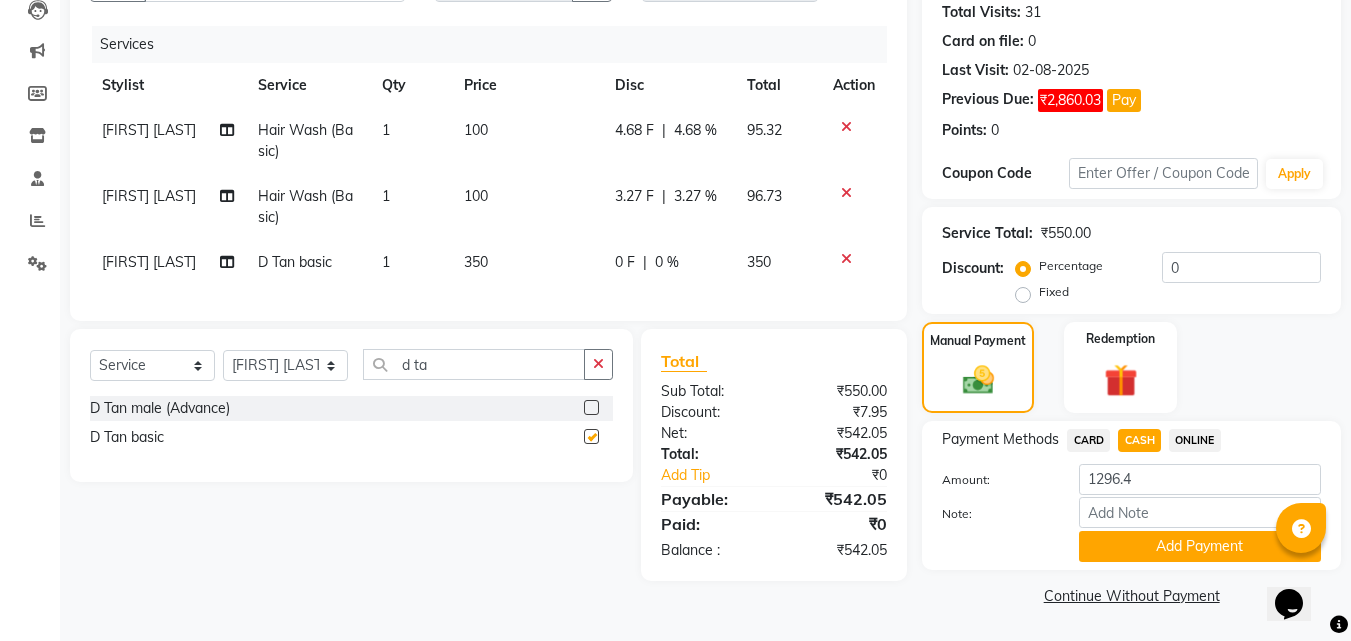 checkbox on "false" 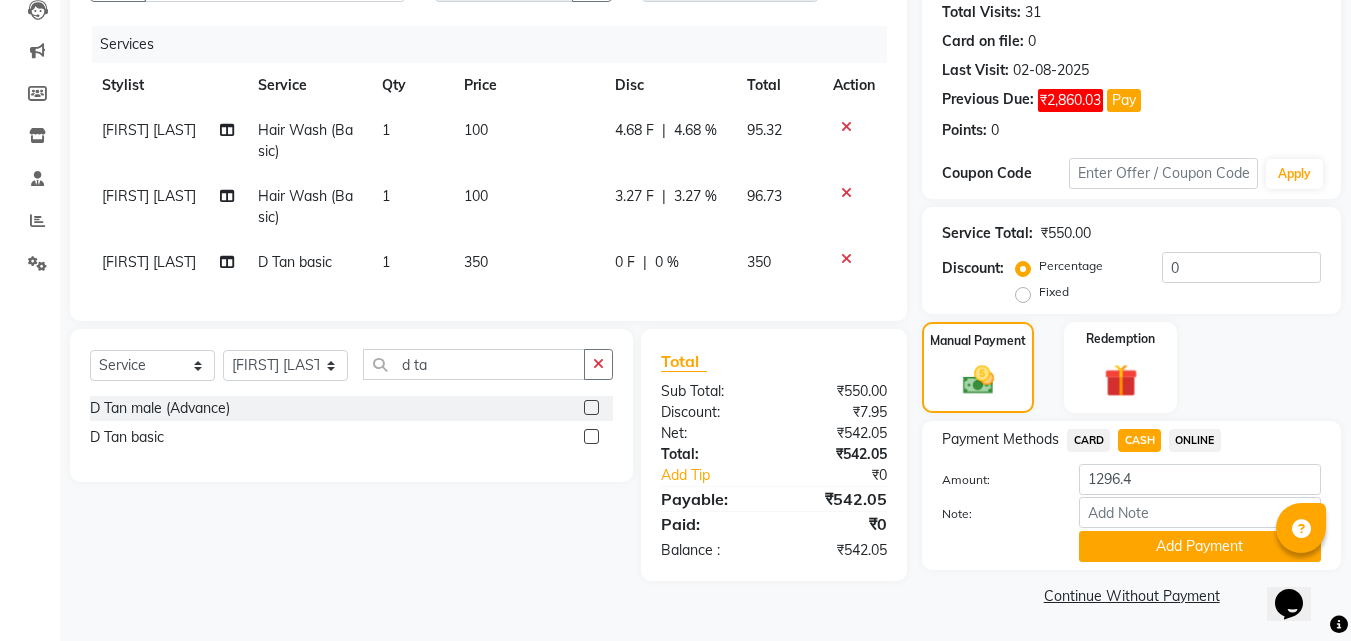 click 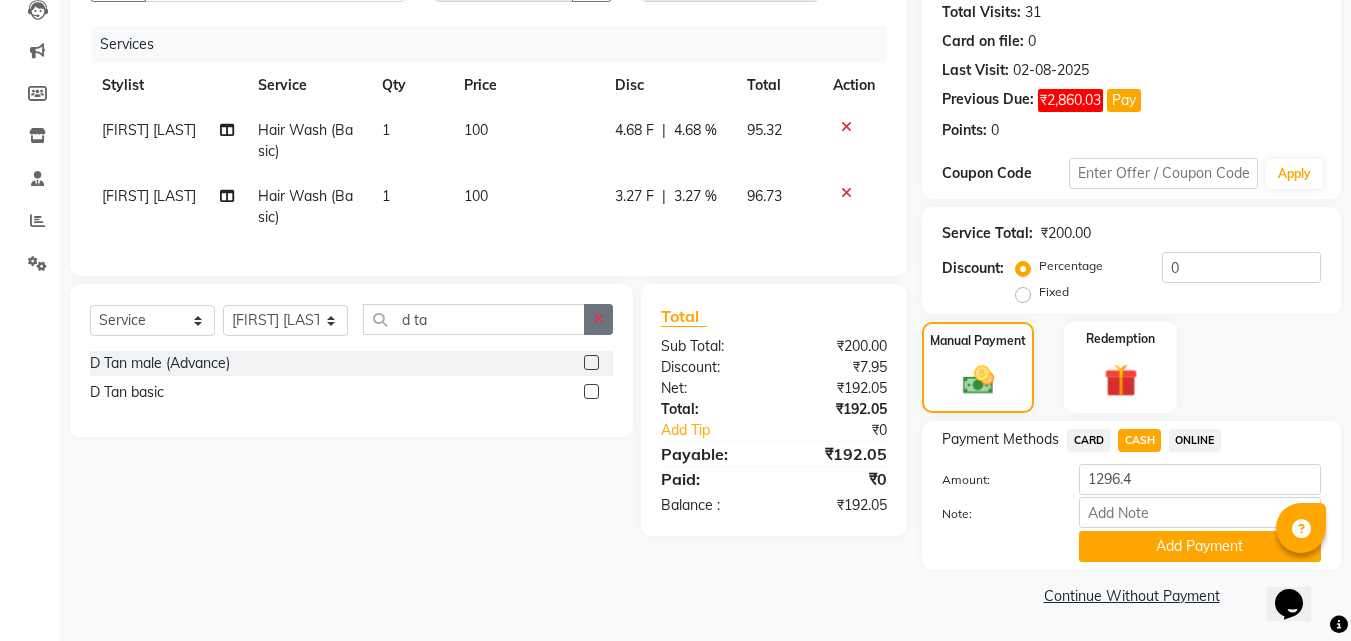 click 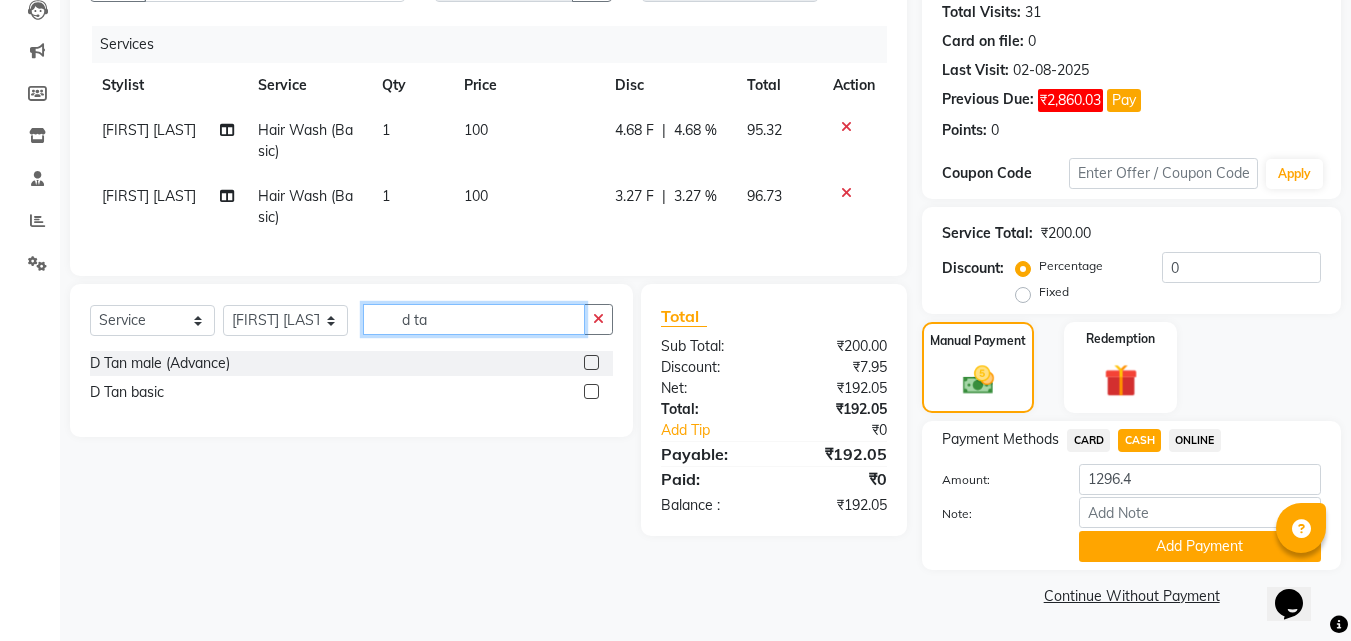 type 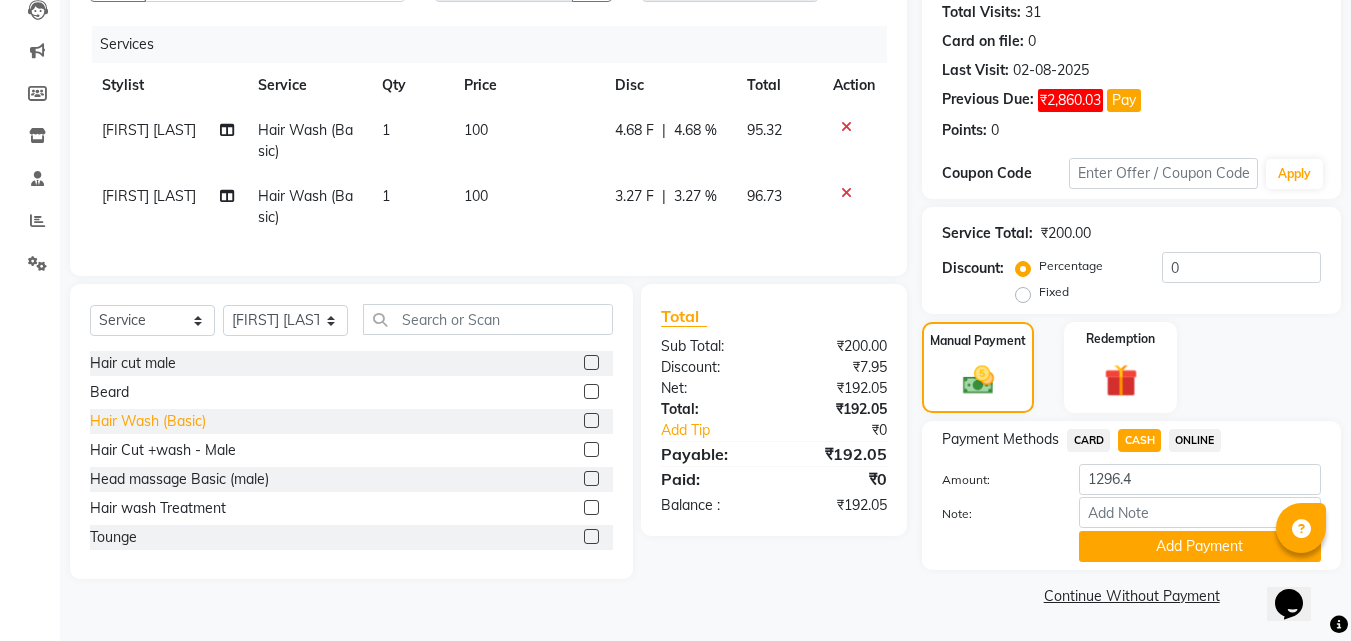 click on "Hair Wash (Basic)" 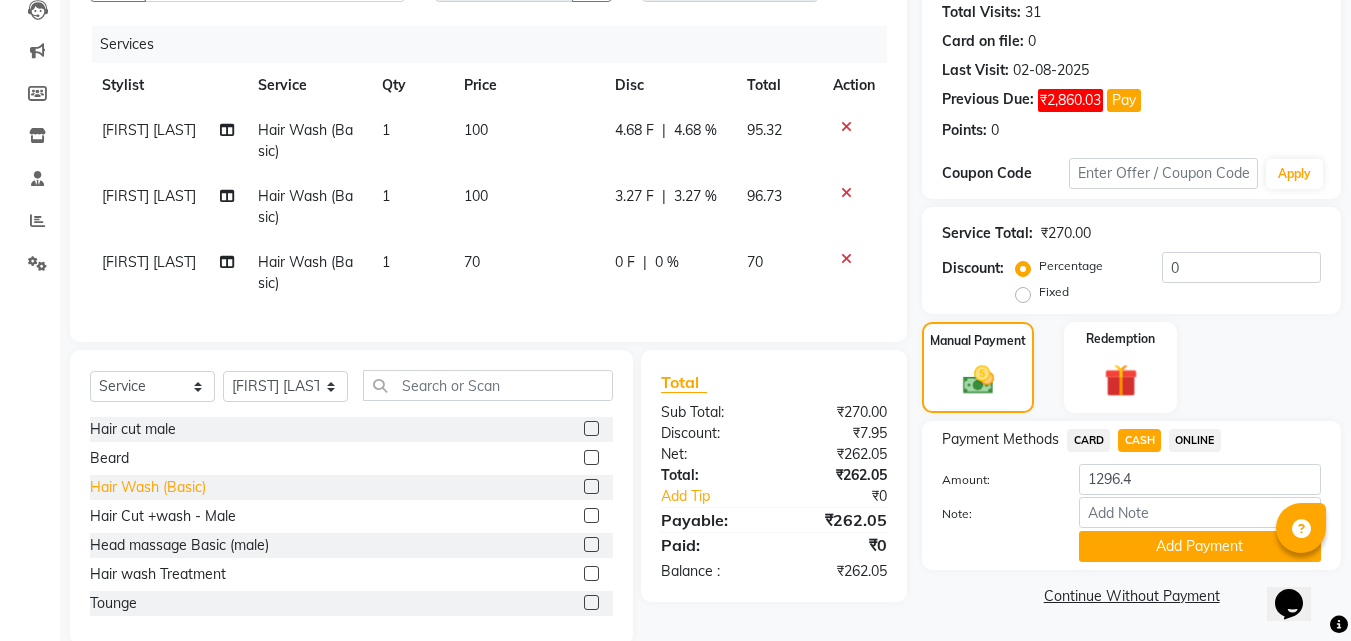 click on "Hair Wash (Basic)" 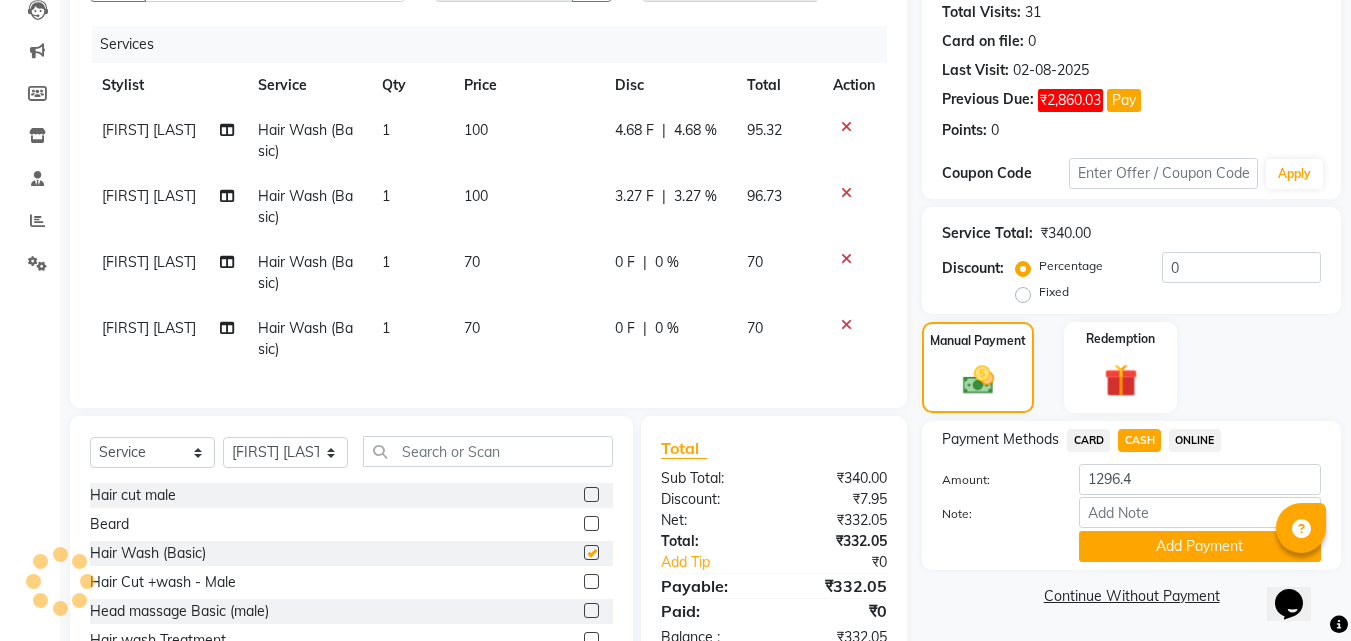 checkbox on "false" 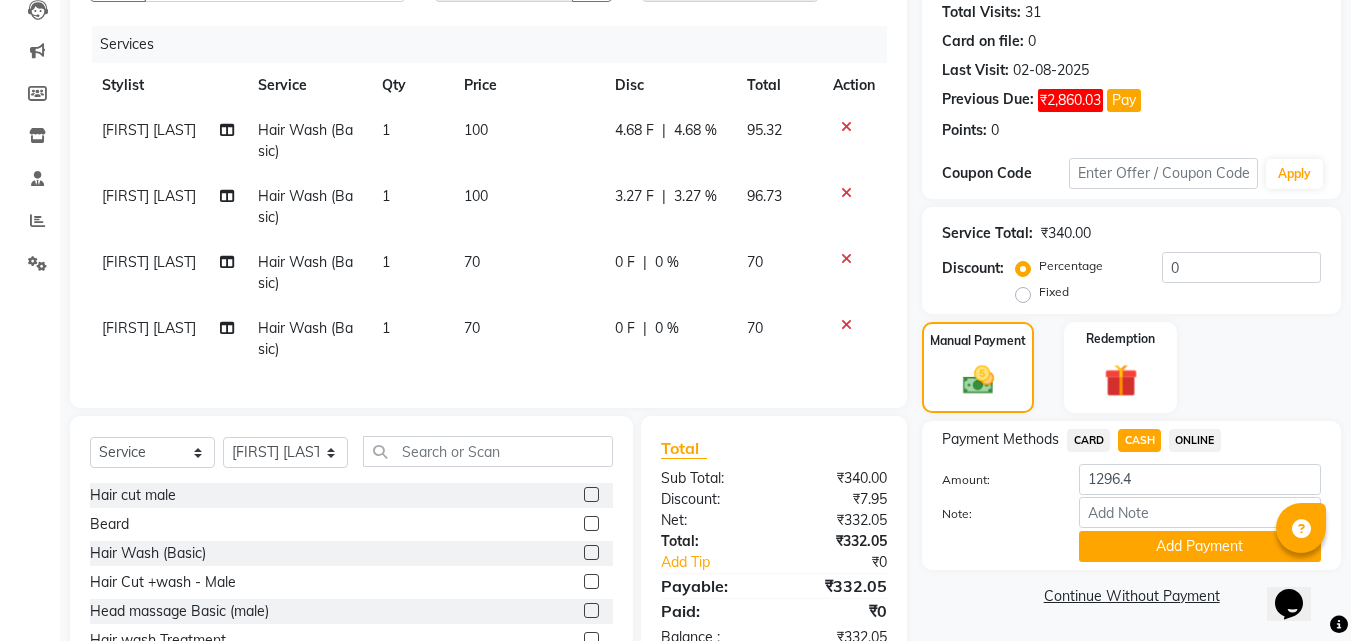 click on "70" 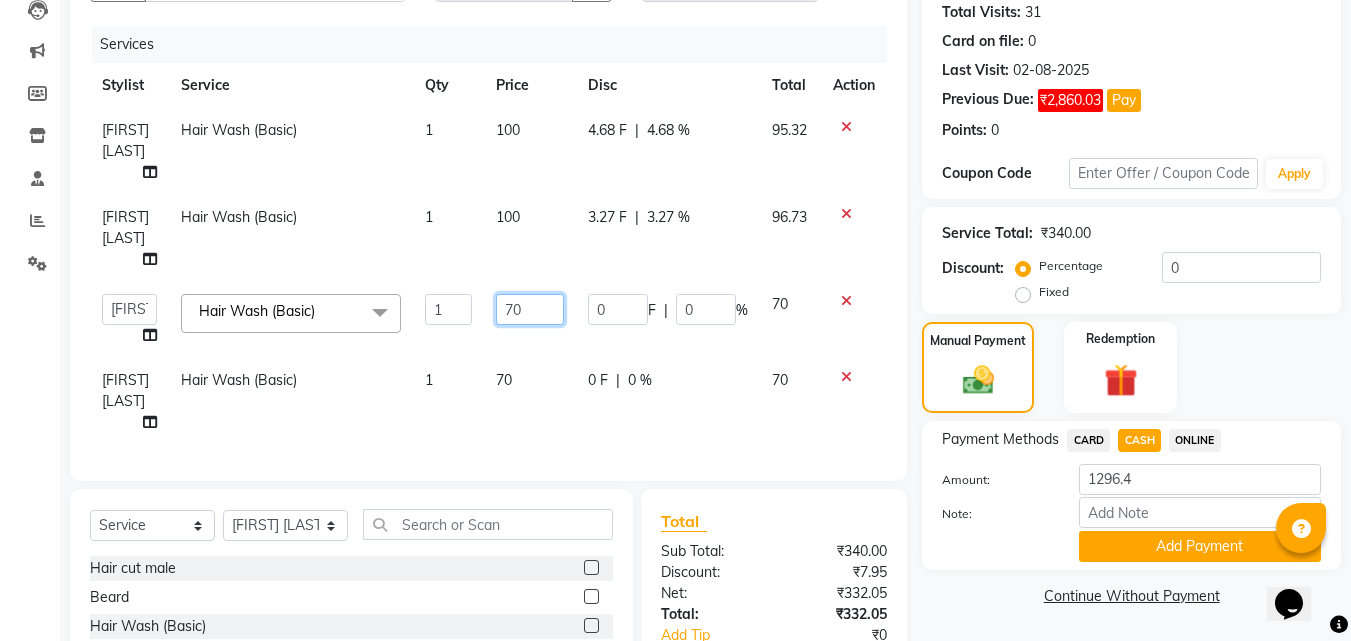 click on "70" 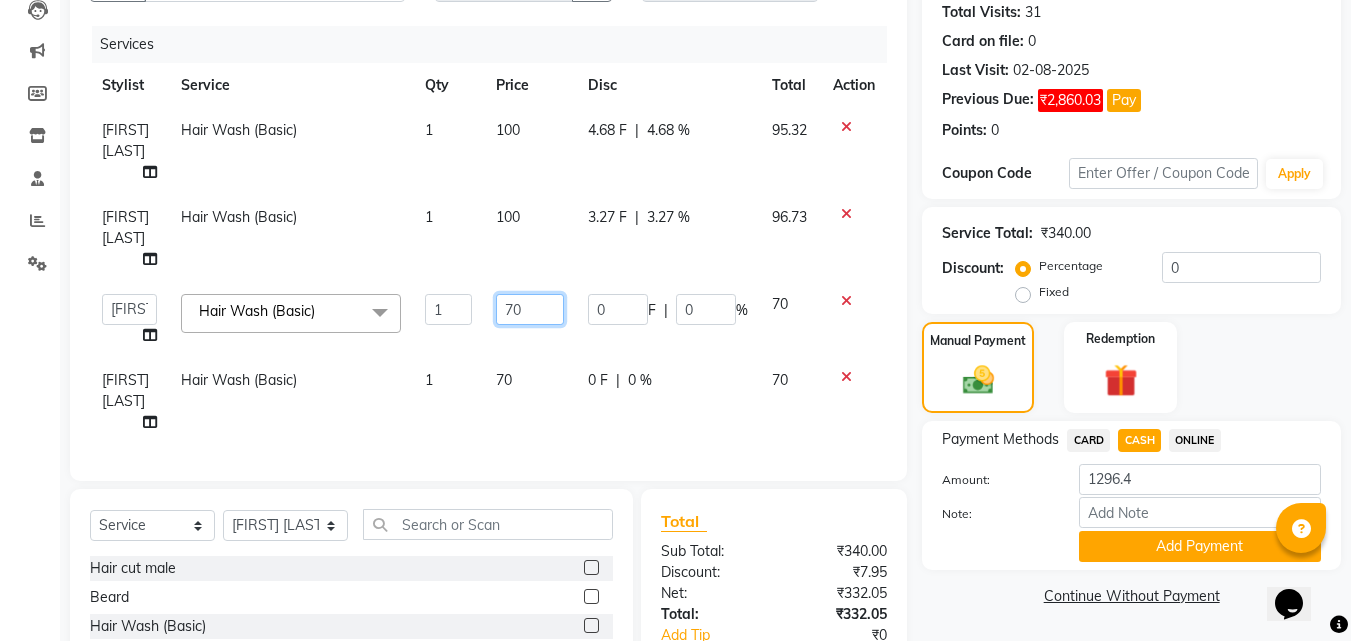 type on "7" 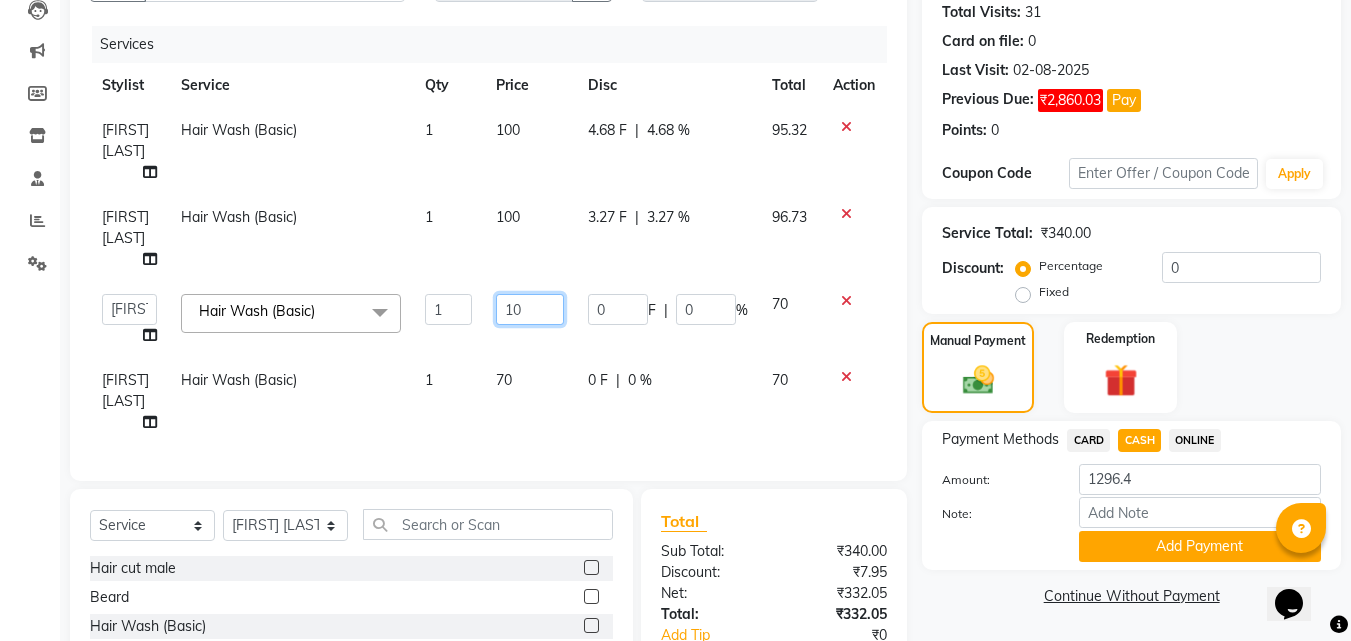 type on "100" 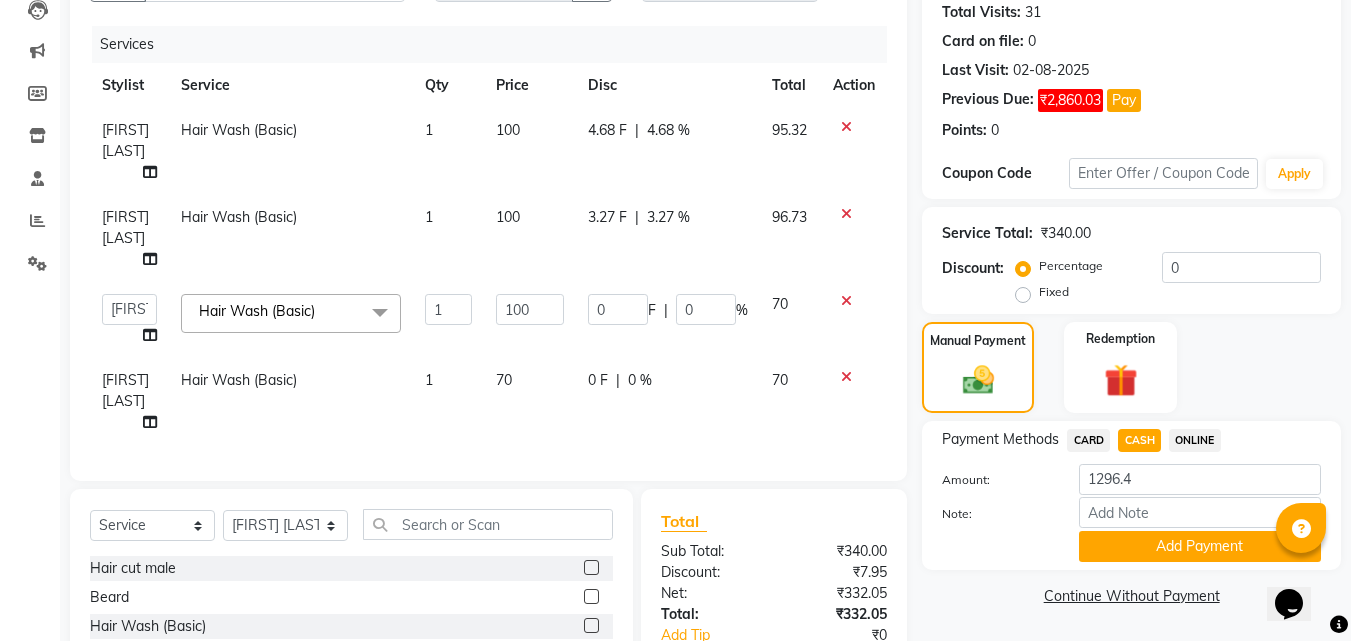 click on "Services Stylist Service Qty Price Disc Total Action Mahesh Sawant Hair Wash (Basic) 1 100 4.68 F | 4.68 % 95.32 Mahesh Sawant Hair Wash (Basic) 1 100 3.27 F | 3.27 % 96.73  Ashwini Salunkhe   Avantika Phase   Ganesh  Gosavi   Mahesh Sawant   nakul tadas   prasad kadam   Prathamesh Salunkhe   sai kashid   shubhangi sawant   Uday Tate  Hair Wash (Basic)  x Hair cut male Beard Hair Wash (Basic) Hair Cut +wash - Male Head massage Basic (male) Hair wash Treatment Tounge Ironing Highlights (perstrip ) Global highlights Hair spa male ( Basic) Hair spa female(Basic) Cleansing D Tan male (Advance) Bleach Basic Bleach Advance Basic Clean-up ( Male) Clean up Advance ( male) Facial Basic Facial Advance Facial Premium Hair cut - Boy  Treaming Beard Hair Colour (10 Min) - Male Hair Colour (30 Min) - Male Hair Colour Premium- Male Head Massage Advance Male Beard Colour ( 30 Min) Hair Spa Male Advance Hair Keratine Male Hair Botox Male Hair Highlight  Male Cap Highlight Male Funky Colour Male Threading Male Ear Wax Eyebrow" 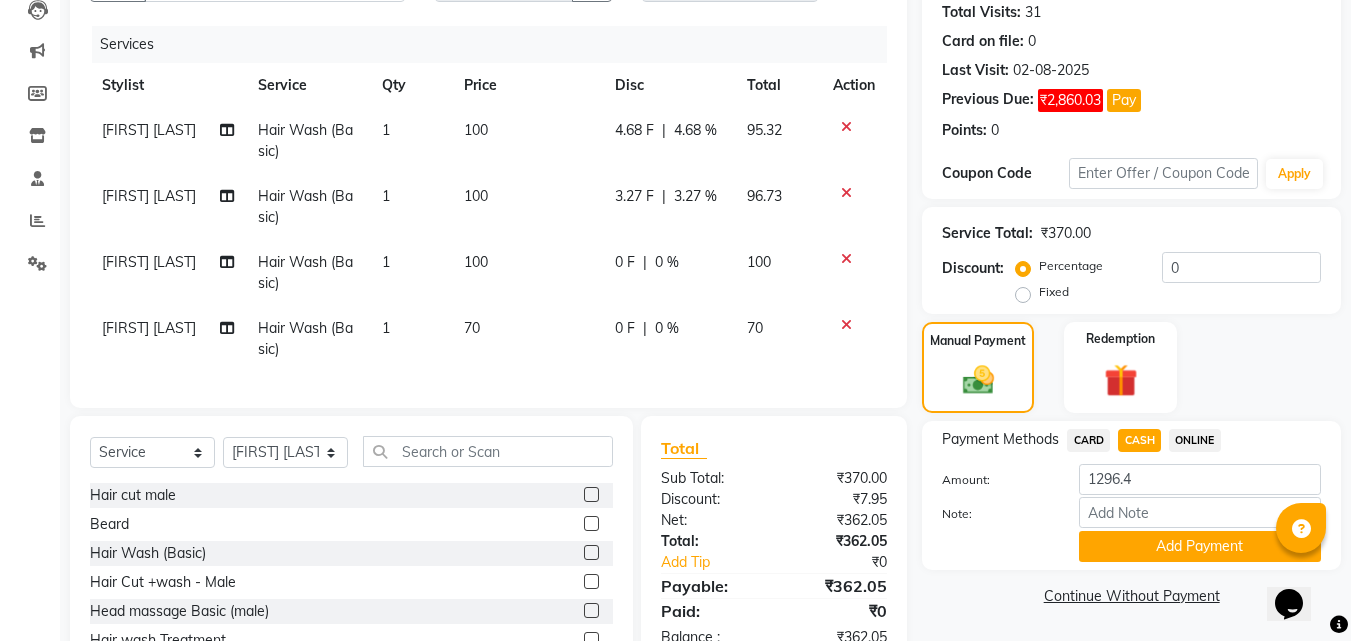 click on "70" 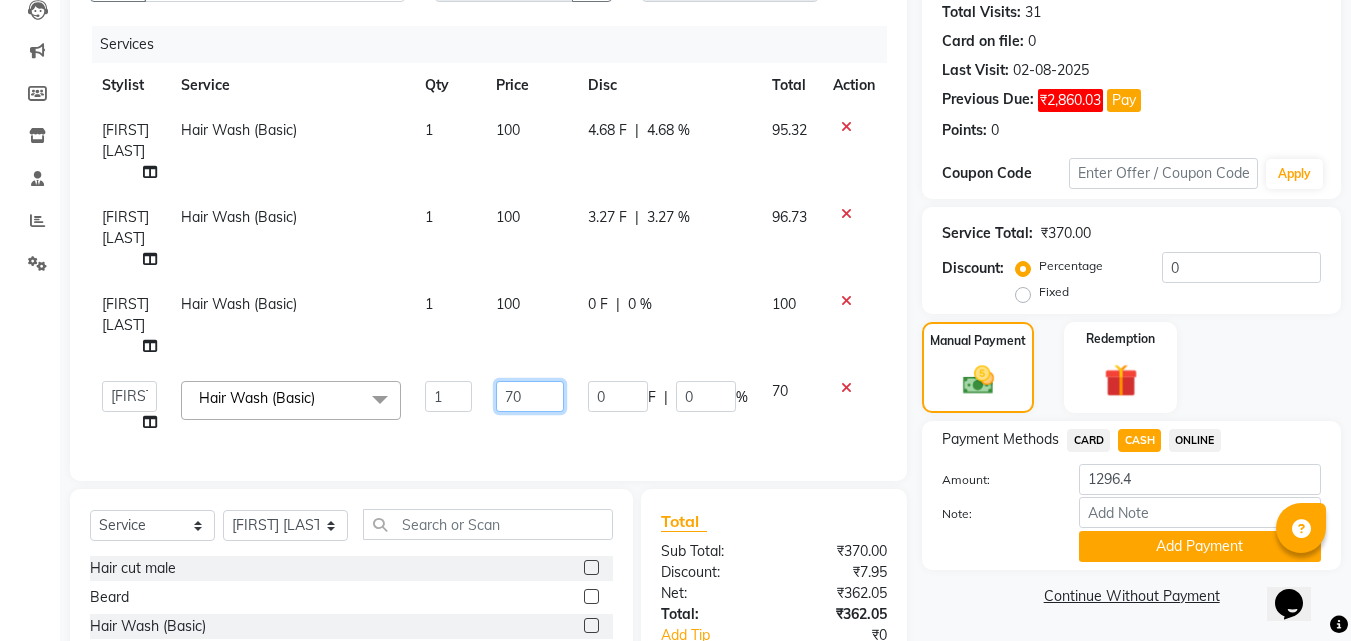 click on "70" 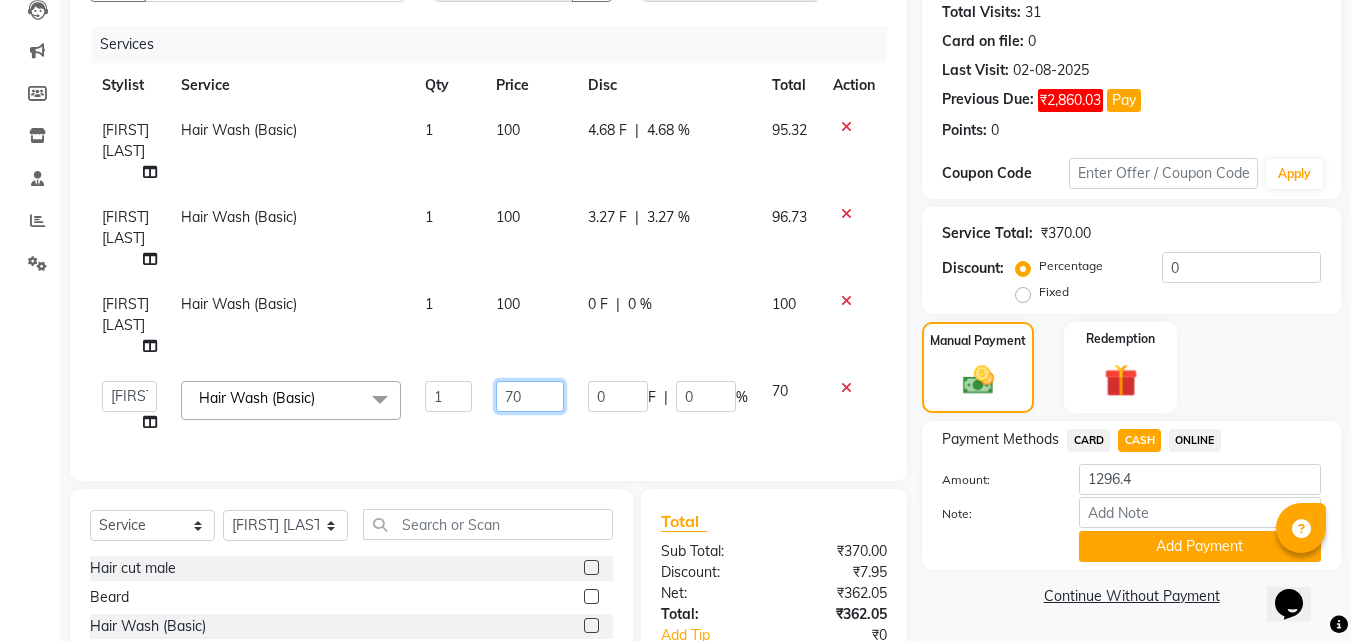 type on "7" 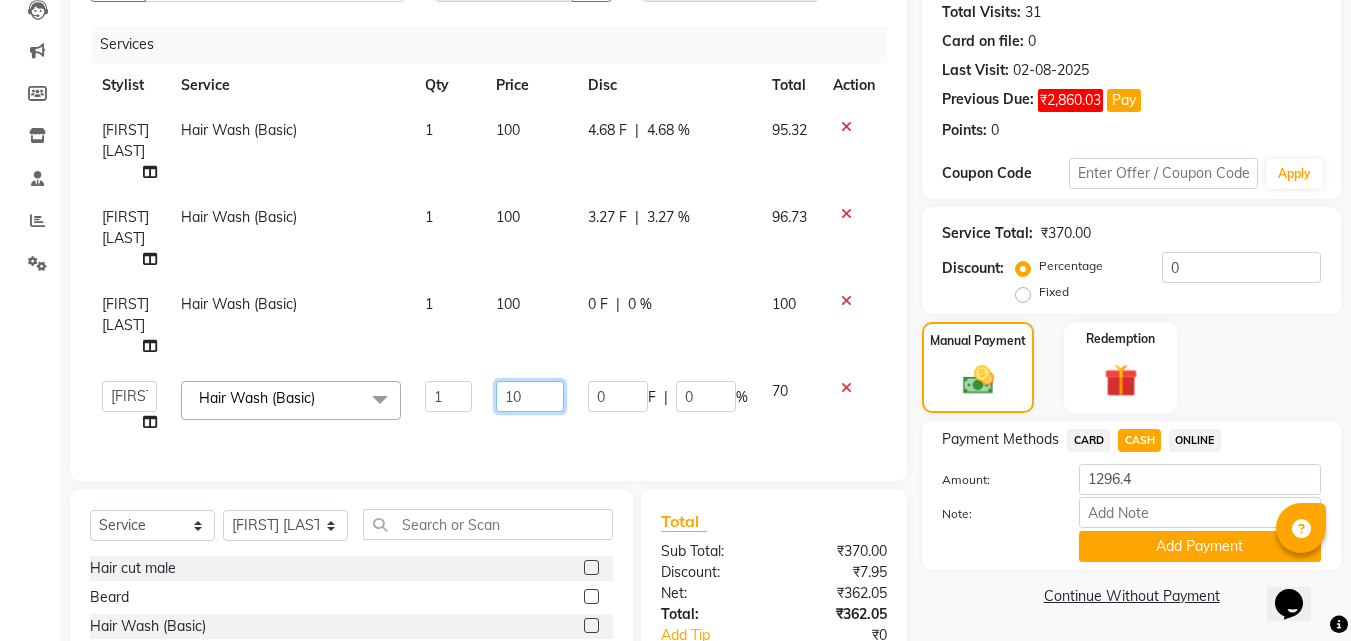 type on "100" 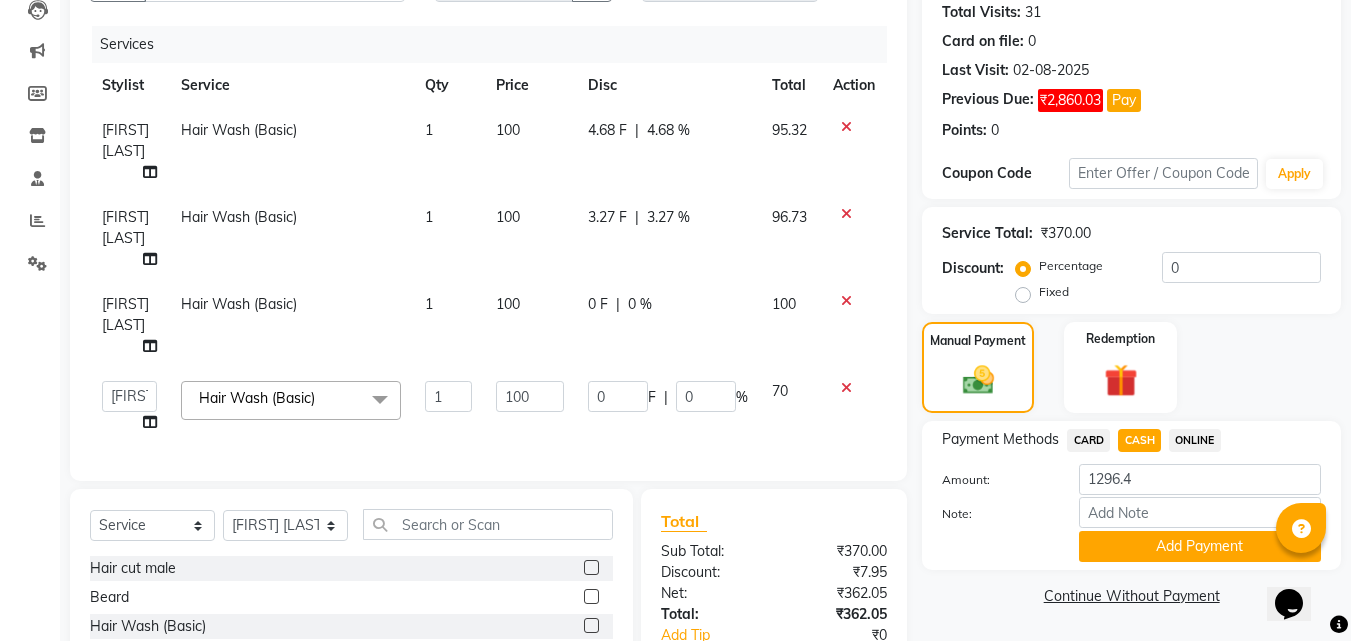 click on "Name: Danish Sayyad Membership:  No Active Membership  Total Visits:  31 Card on file:  0 Last Visit:   02-08-2025 Previous Due:  ₹2,860.03 Pay Points:   0" 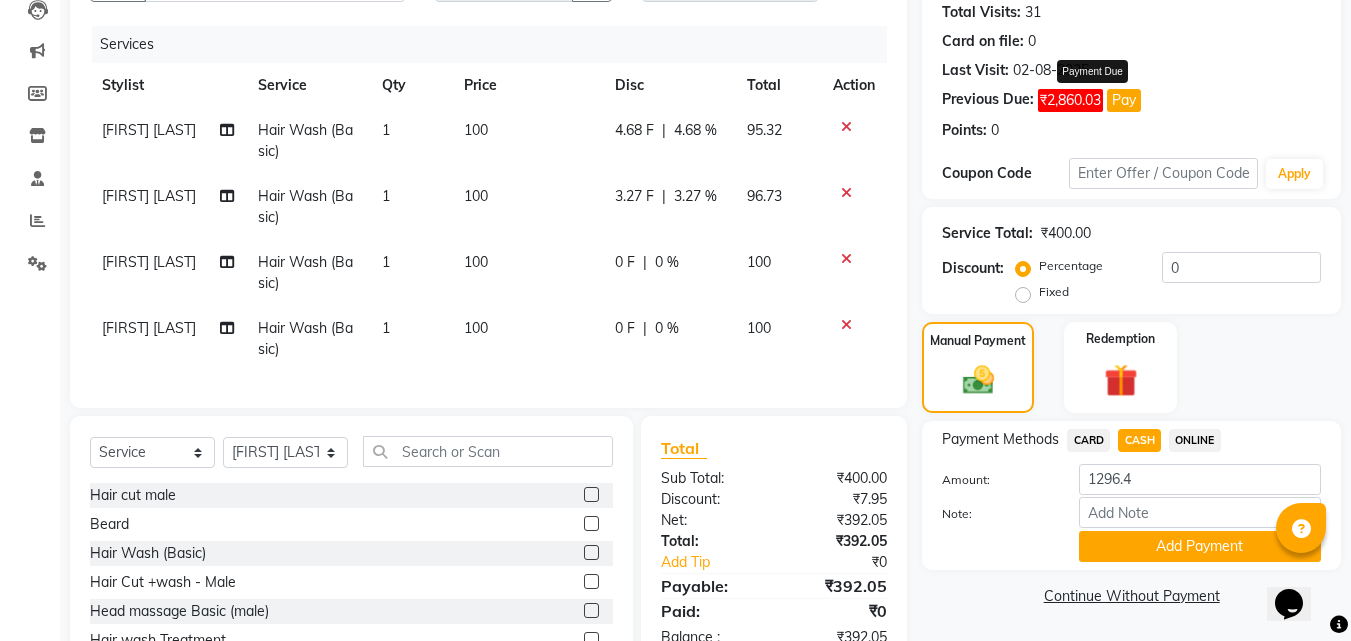 click on "₹2,860.03" 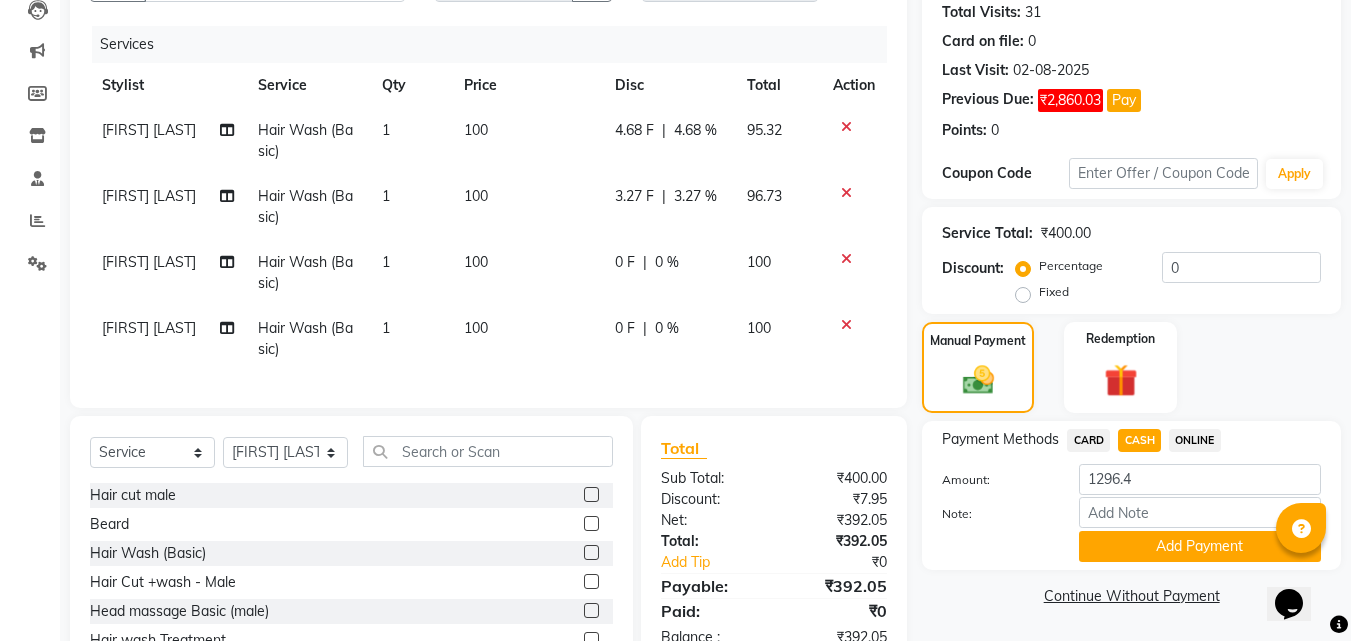 click on "Pay" 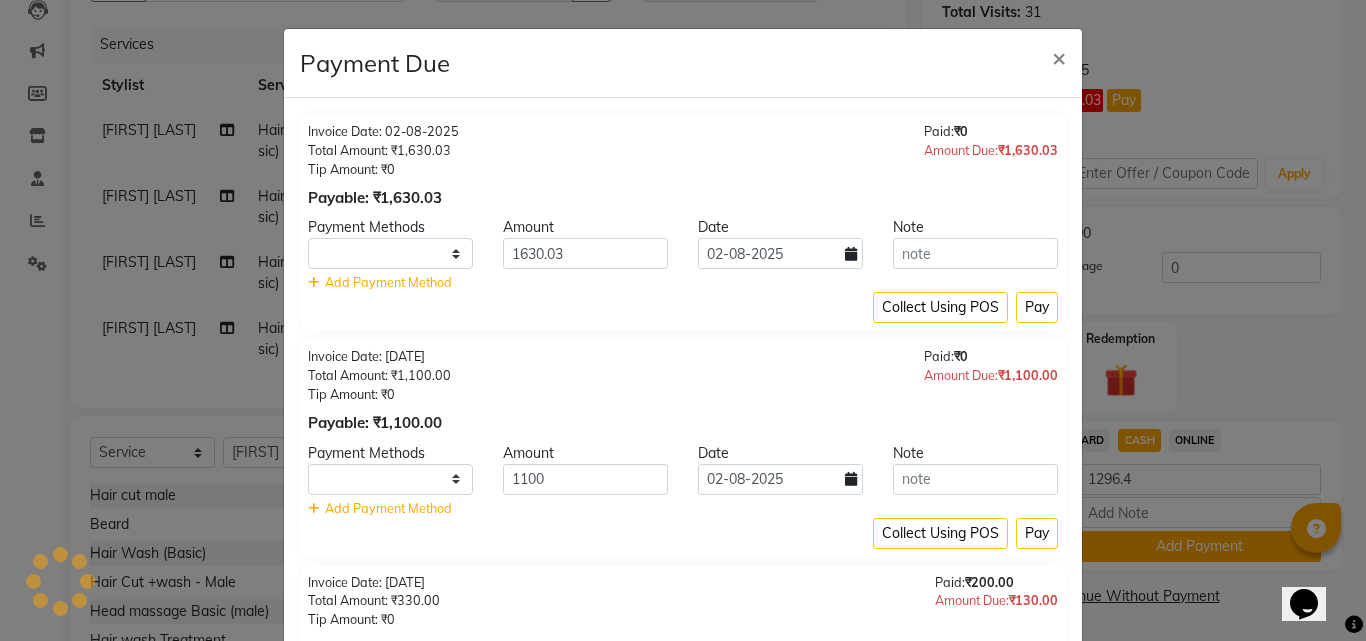 select on "1" 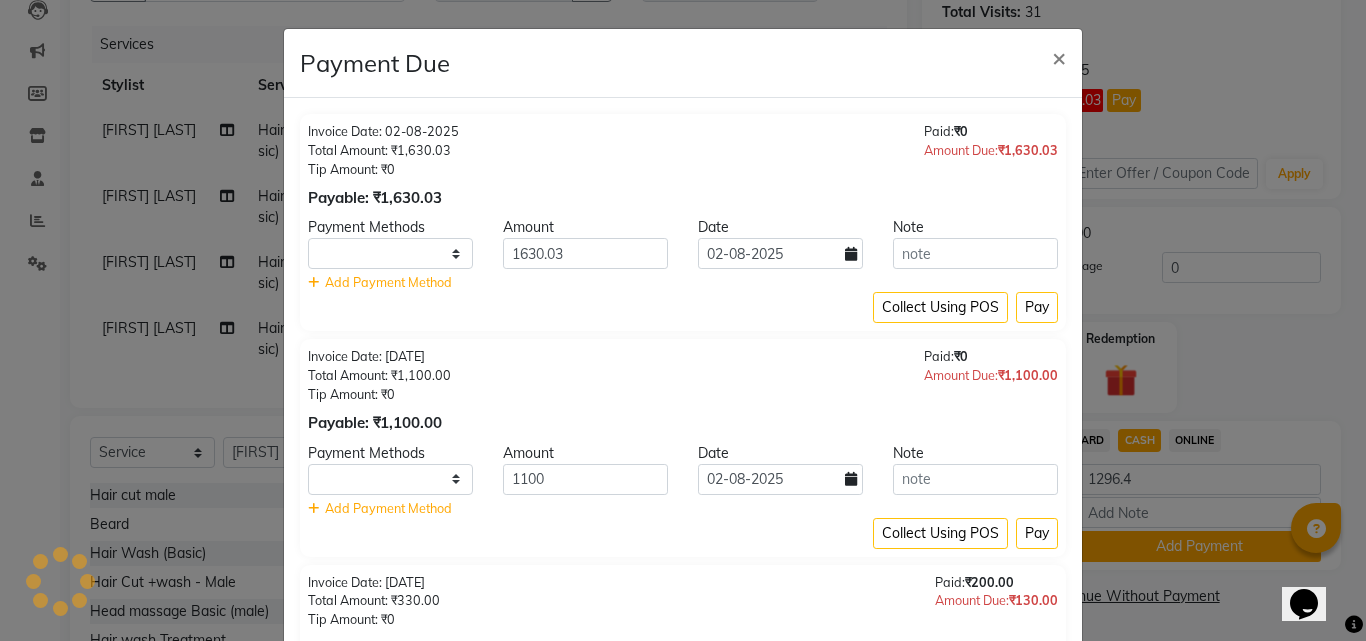 select on "1" 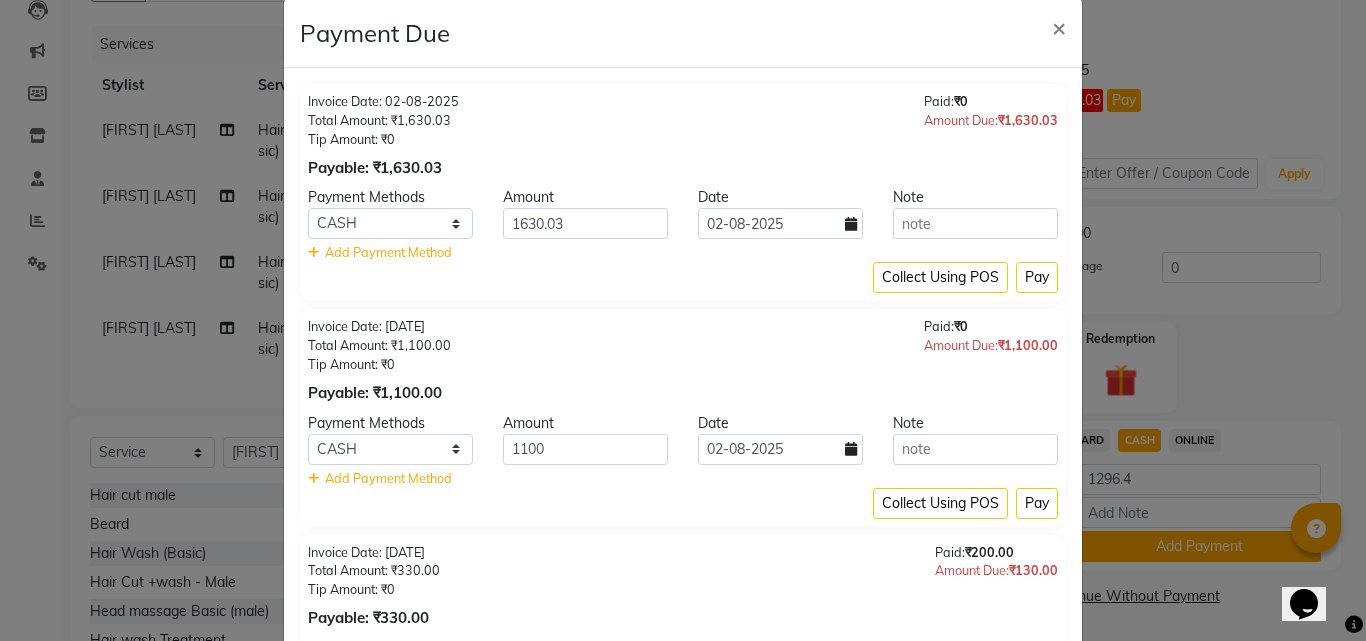 scroll, scrollTop: 0, scrollLeft: 0, axis: both 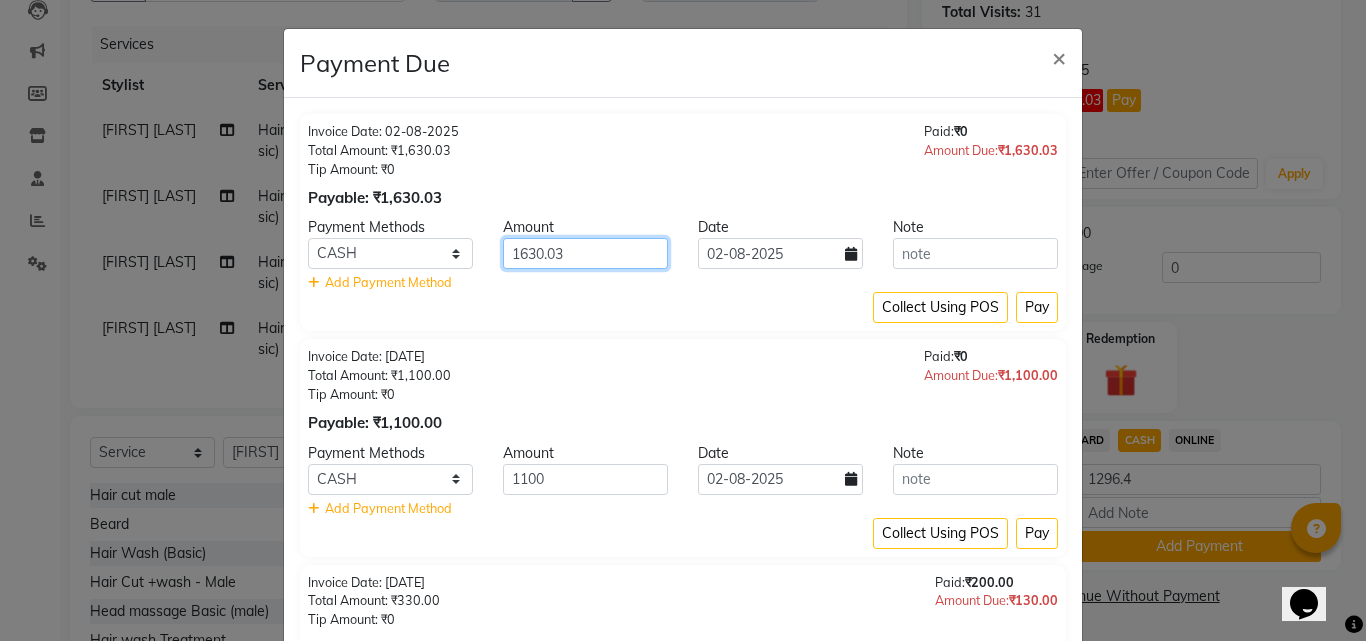 click on "1630.03" 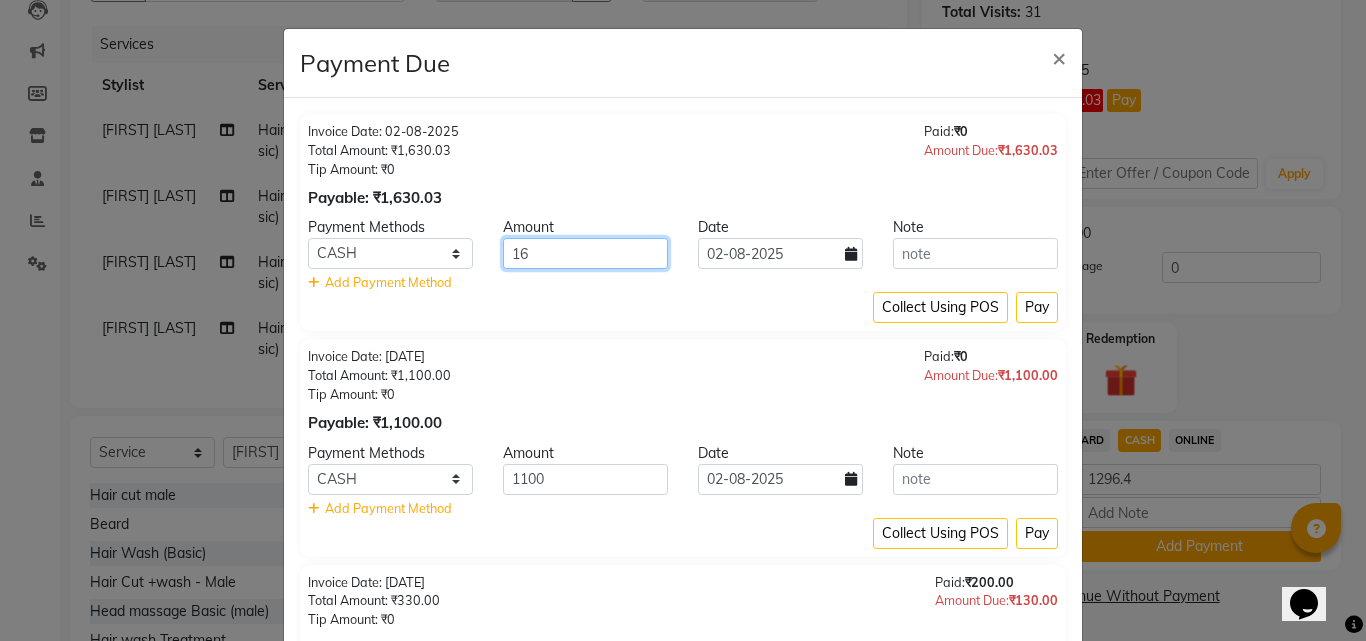 type on "1" 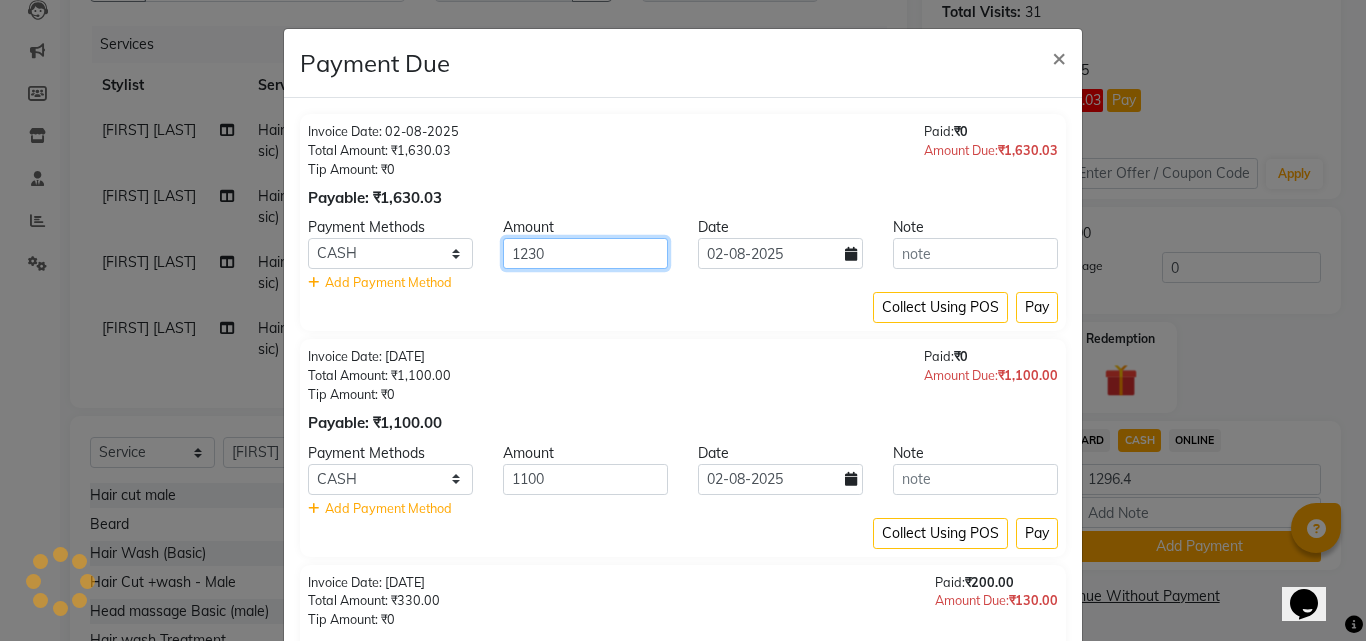 type on "1230" 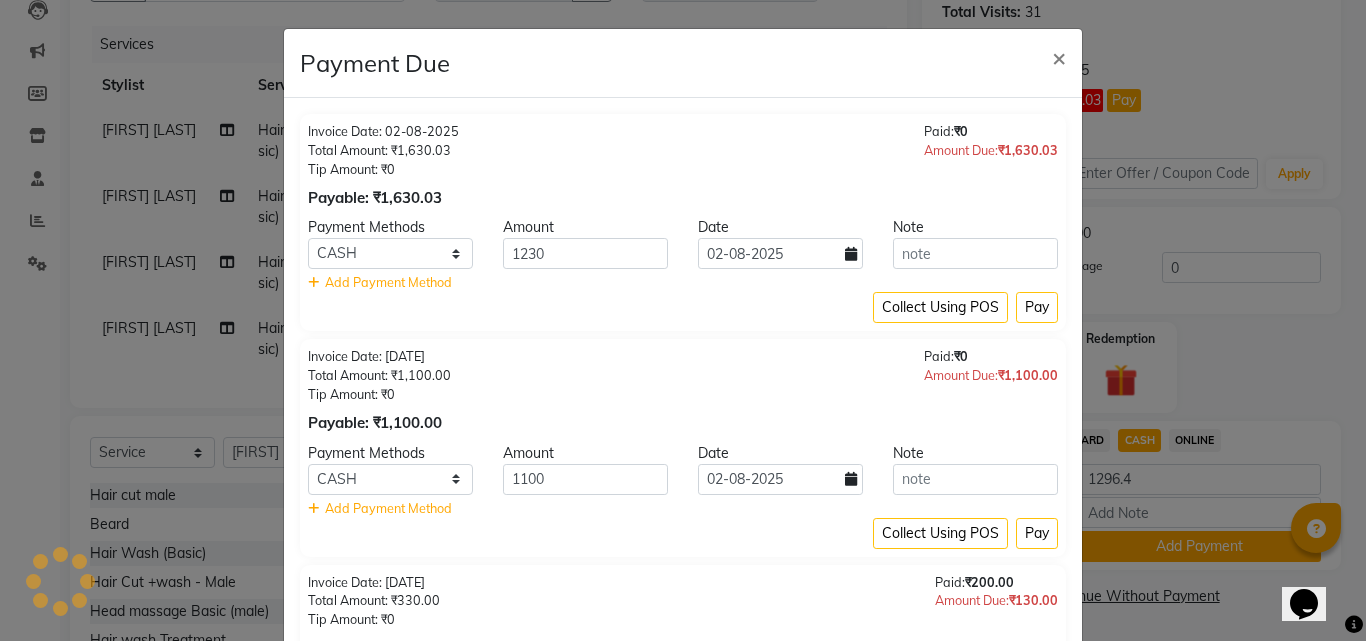 click on "Amount" 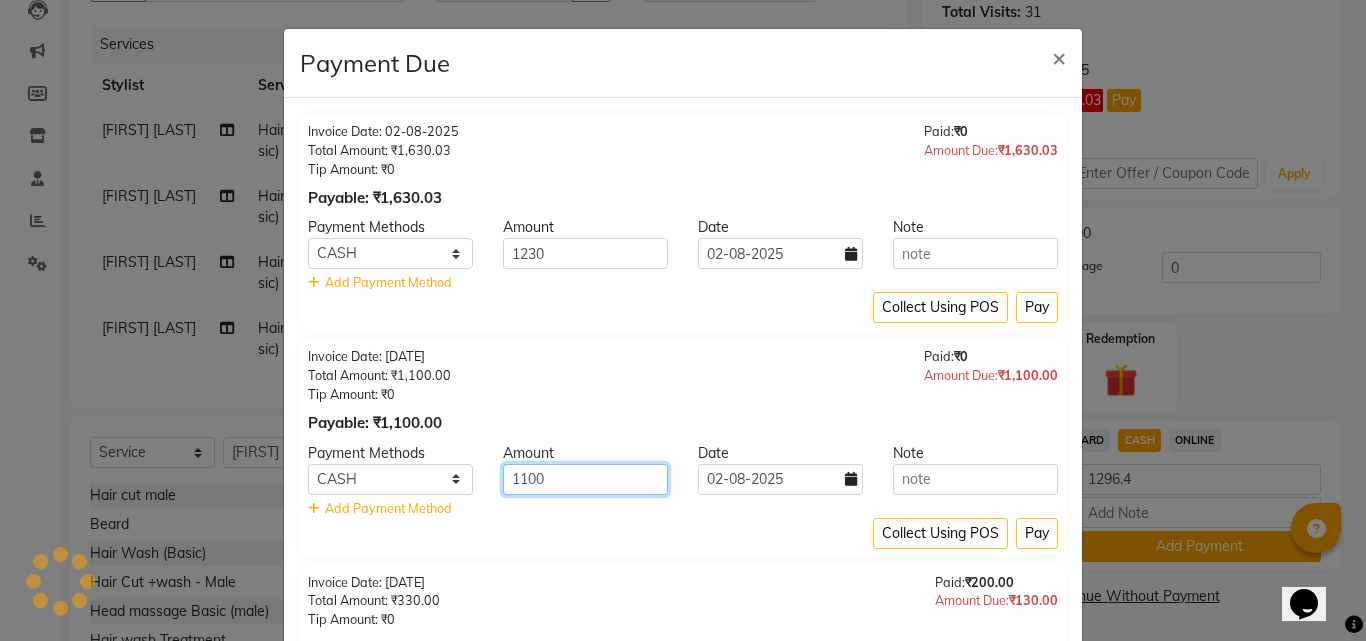 click on "1100" 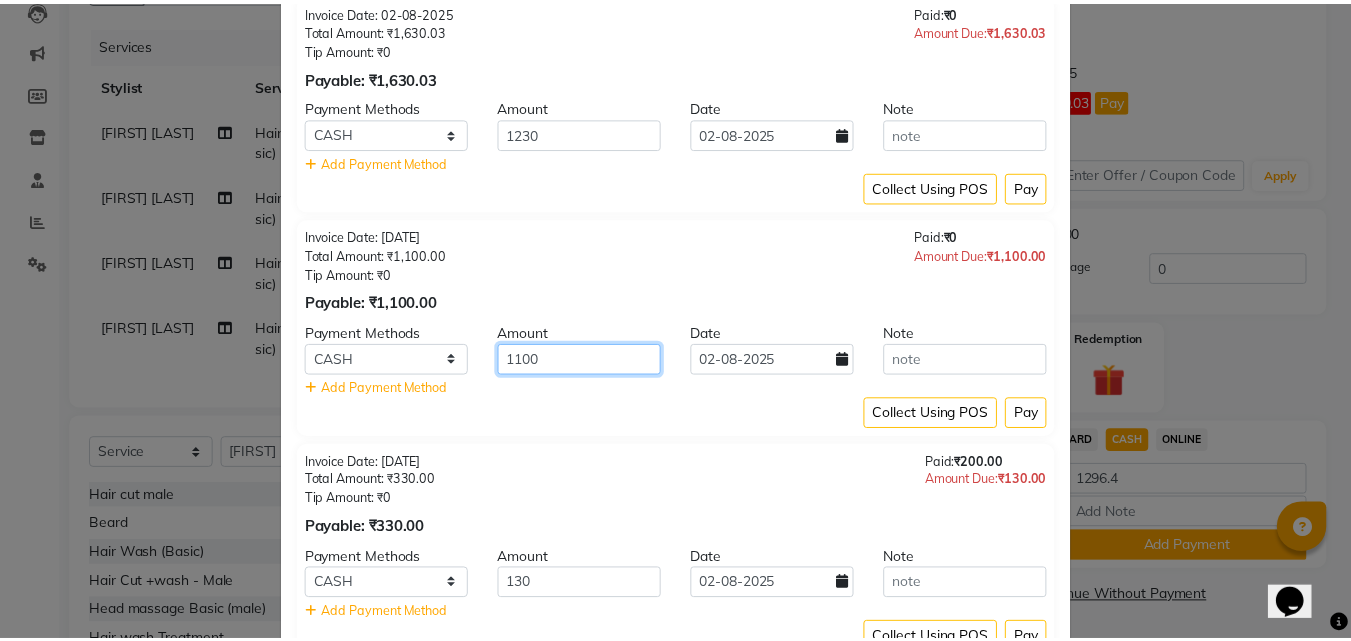 scroll, scrollTop: 165, scrollLeft: 0, axis: vertical 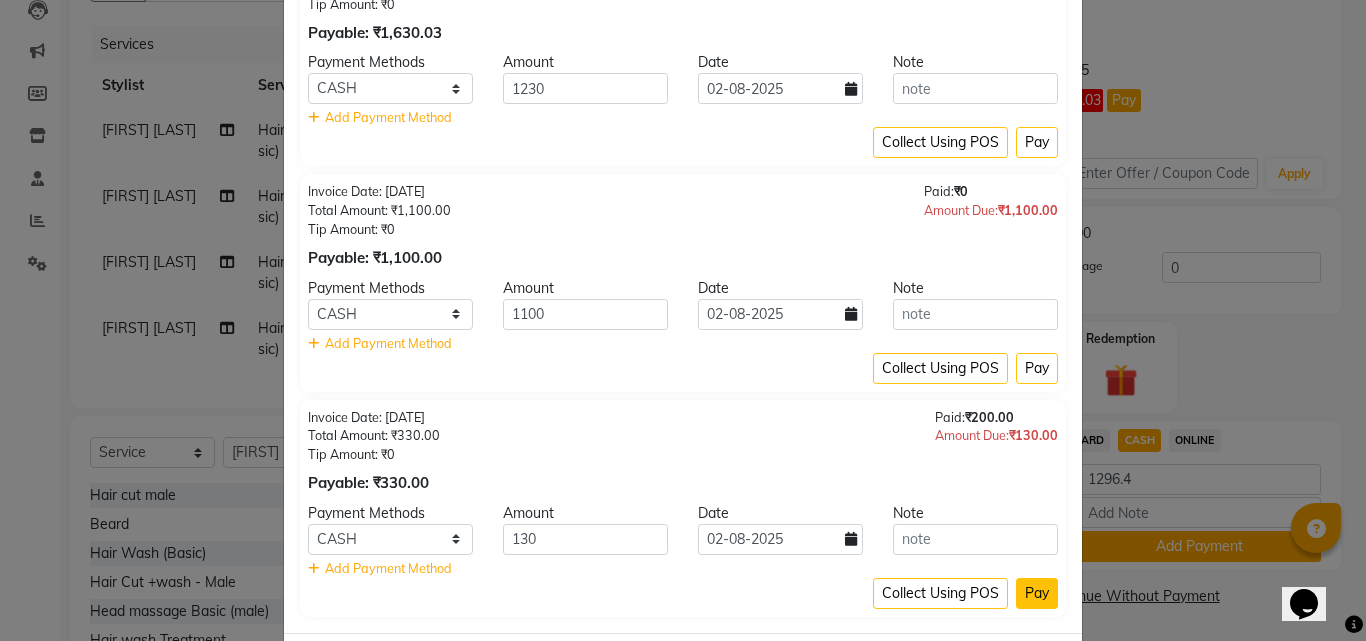 click on "Pay" 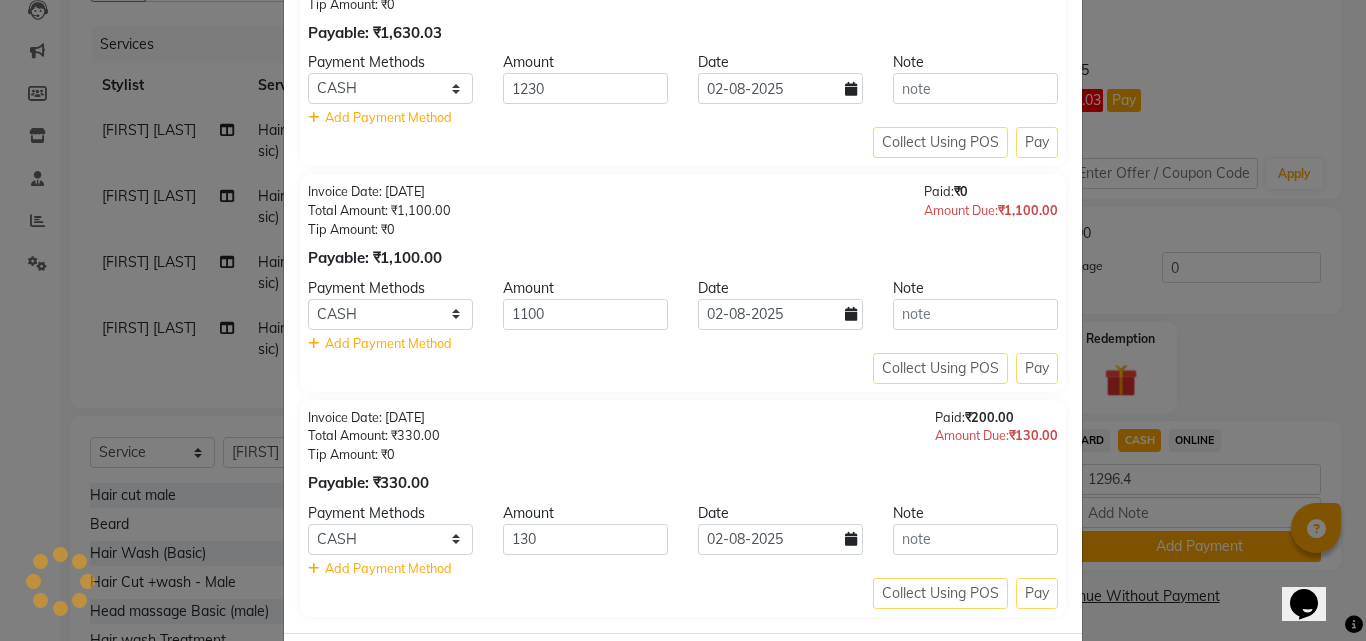click on "Collect Using POS Pay" 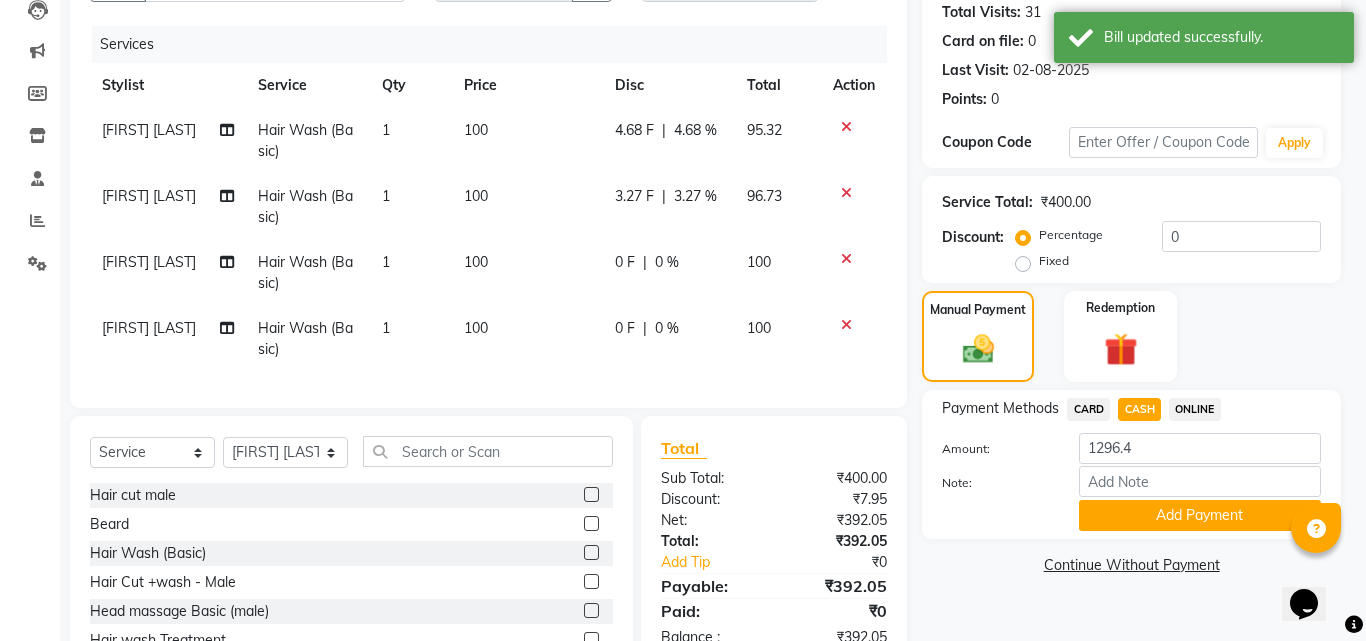 click on "Invoice Date: 02-08-2025 Total Amount: ₹1,630.03 Tip Amount: ₹0 Payable: ₹1,630.03 Paid:  ₹0 Amount Due:  ₹1,630.03 Payment Methods Amount Date Note CARD CASH ONLINE 1230 02-08-2025    Add Payment Method Collect Using POS Pay Invoice Date: 22-12-2024 Total Amount: ₹1,100.00 Tip Amount: ₹0 Payable: ₹1,100.00 Paid:  ₹0 Amount Due:  ₹1,100.00 Payment Methods Amount Date Note CARD CASH ONLINE 1100 02-08-2025    Add Payment Method Collect Using POS Pay Invoice Date: 07-11-2024 Total Amount: ₹330.00 Tip Amount: ₹0 Payable: ₹330.00 Paid:  ₹200.00 Amount Due:  ₹130.00 Payment Methods Amount Date Note CARD CASH ONLINE 130 02-08-2025    Add Payment Method Collect Using POS Pay" 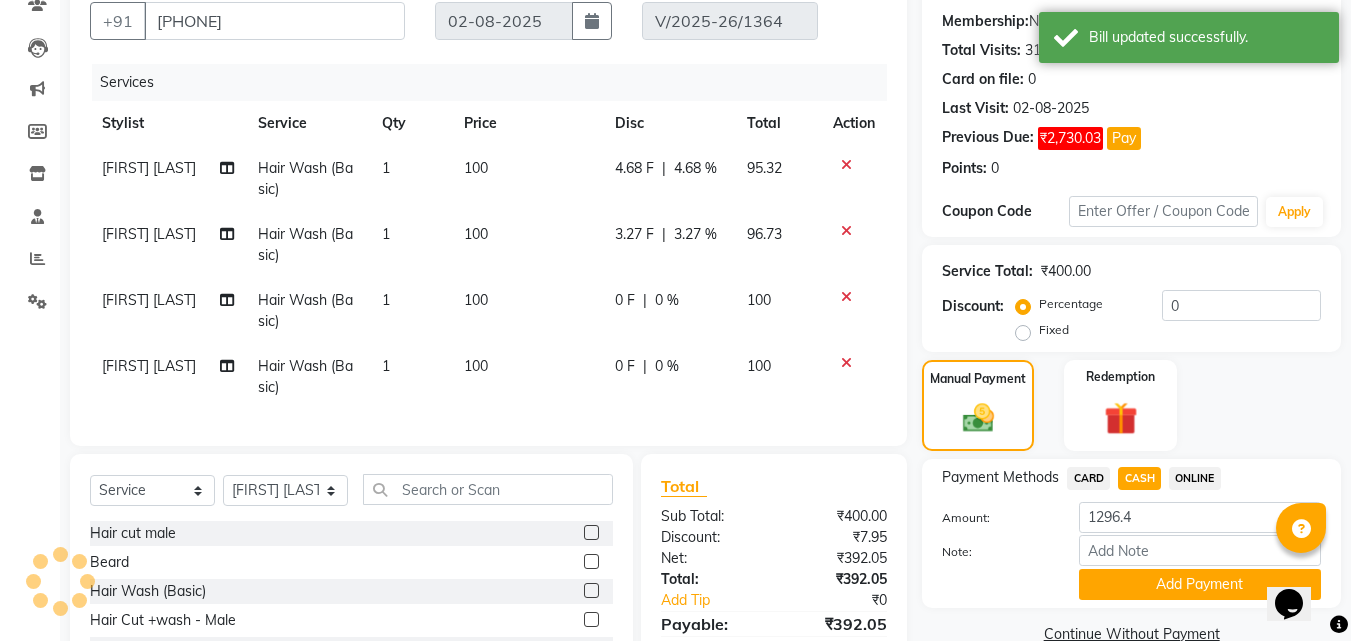scroll, scrollTop: 200, scrollLeft: 0, axis: vertical 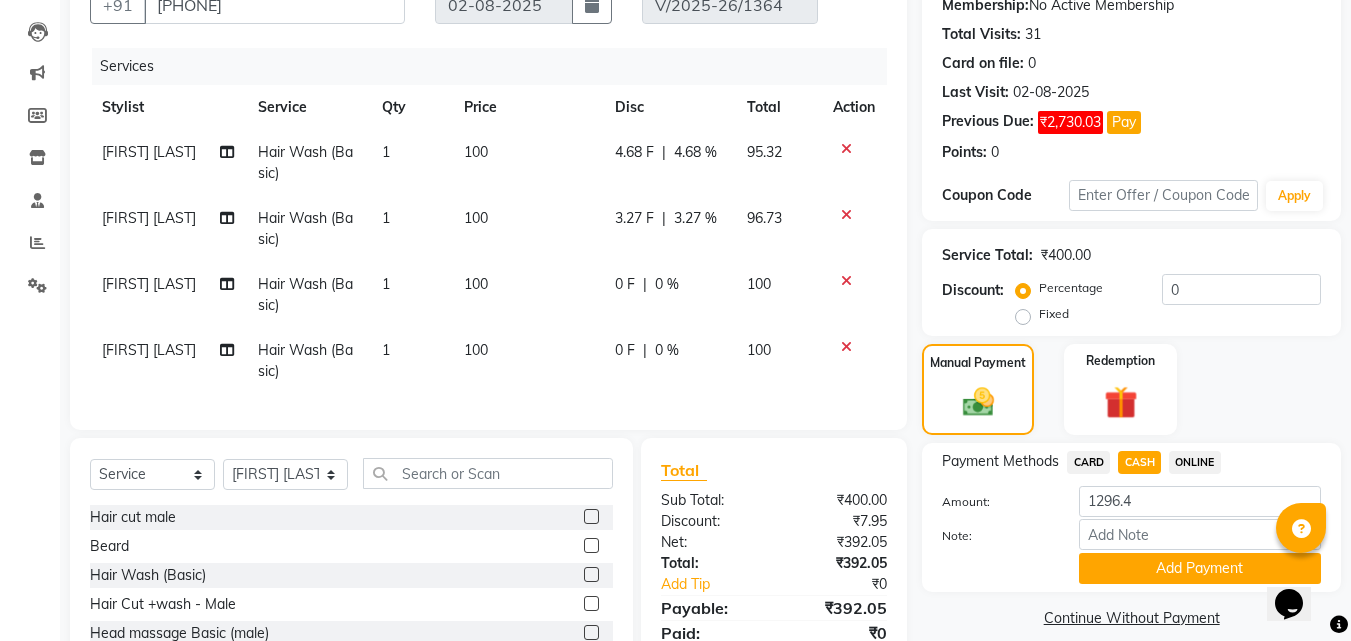 click on "Payment Methods  CARD   CASH   ONLINE" 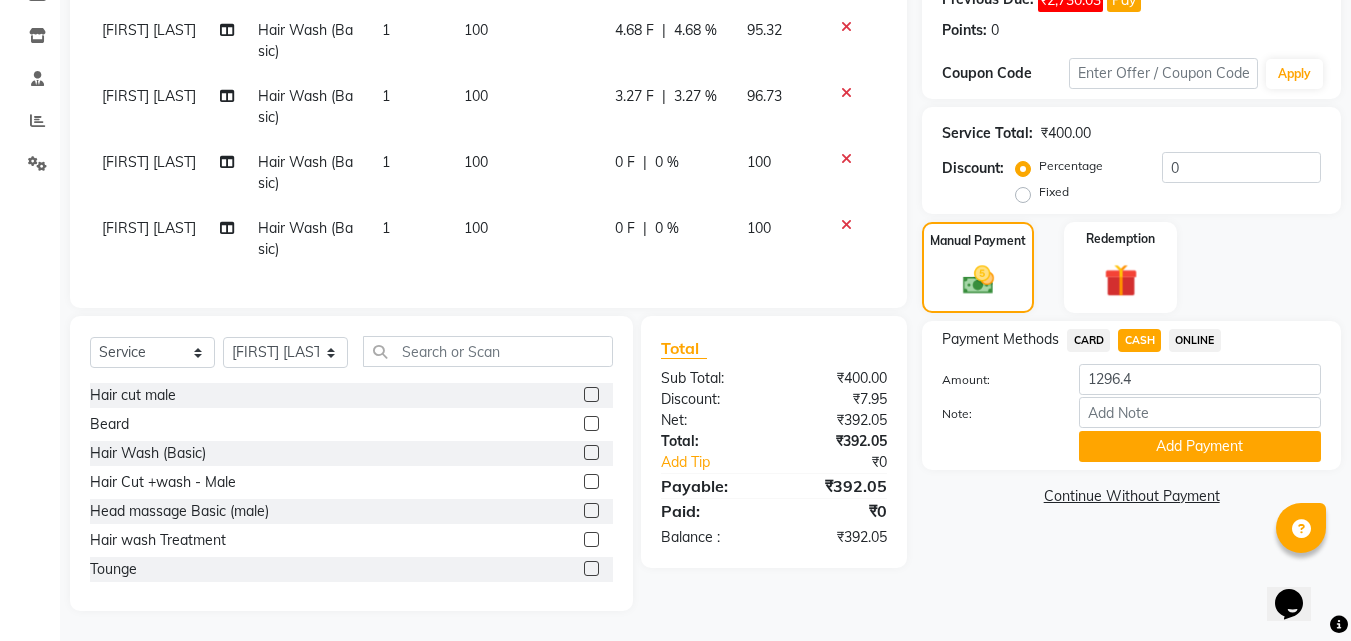 scroll, scrollTop: 337, scrollLeft: 0, axis: vertical 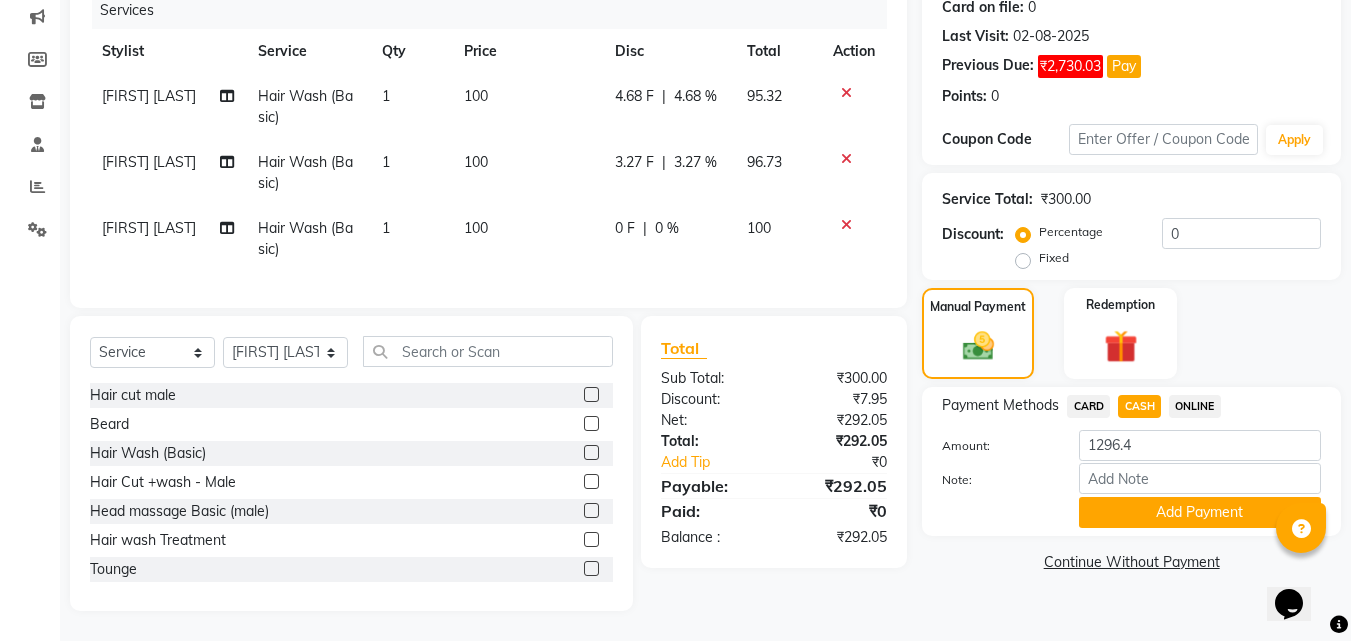 click 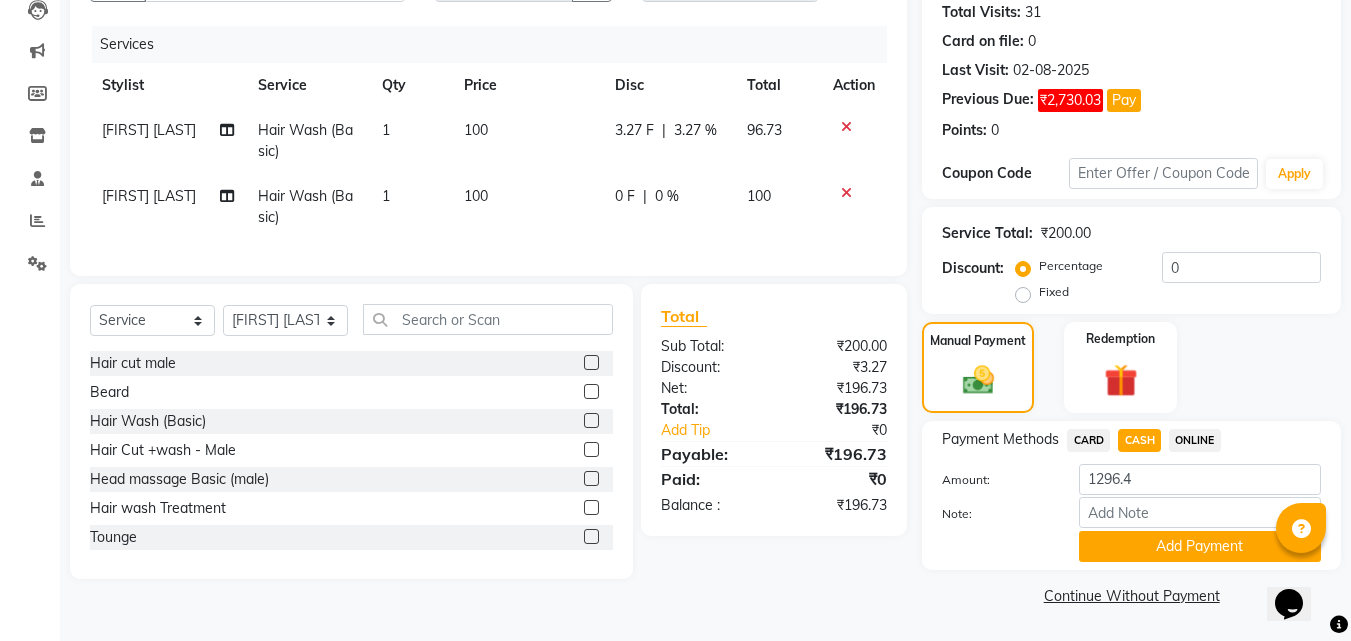 click 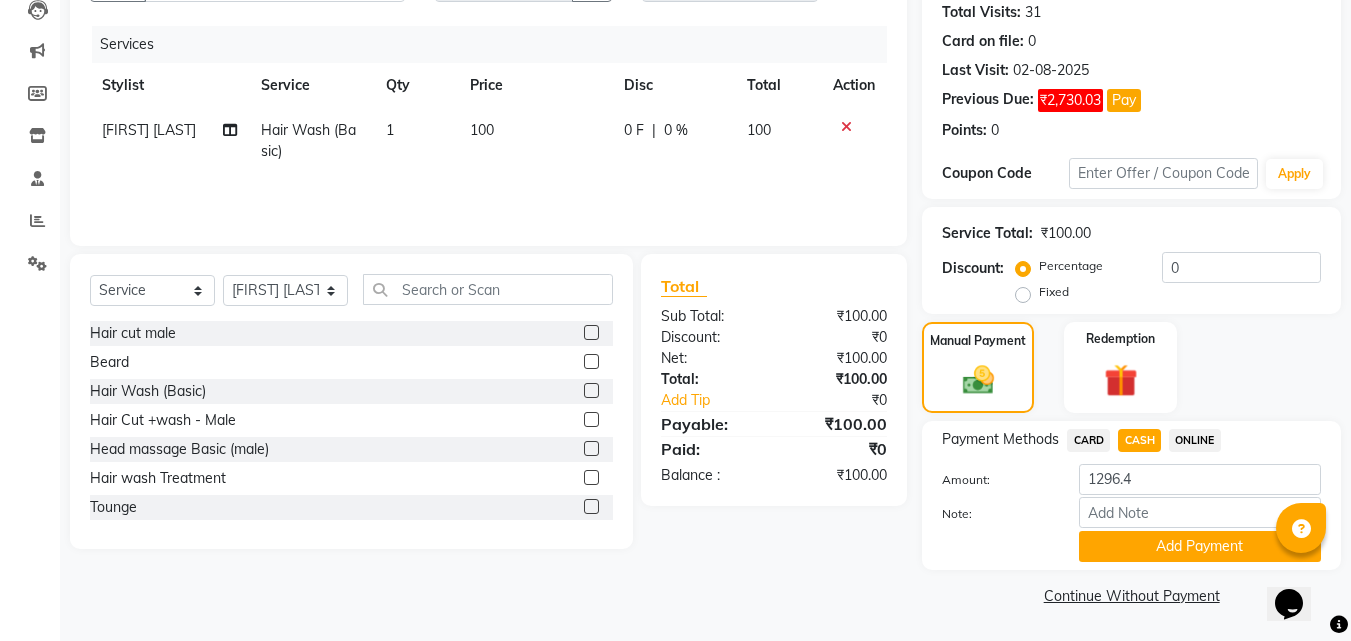 click 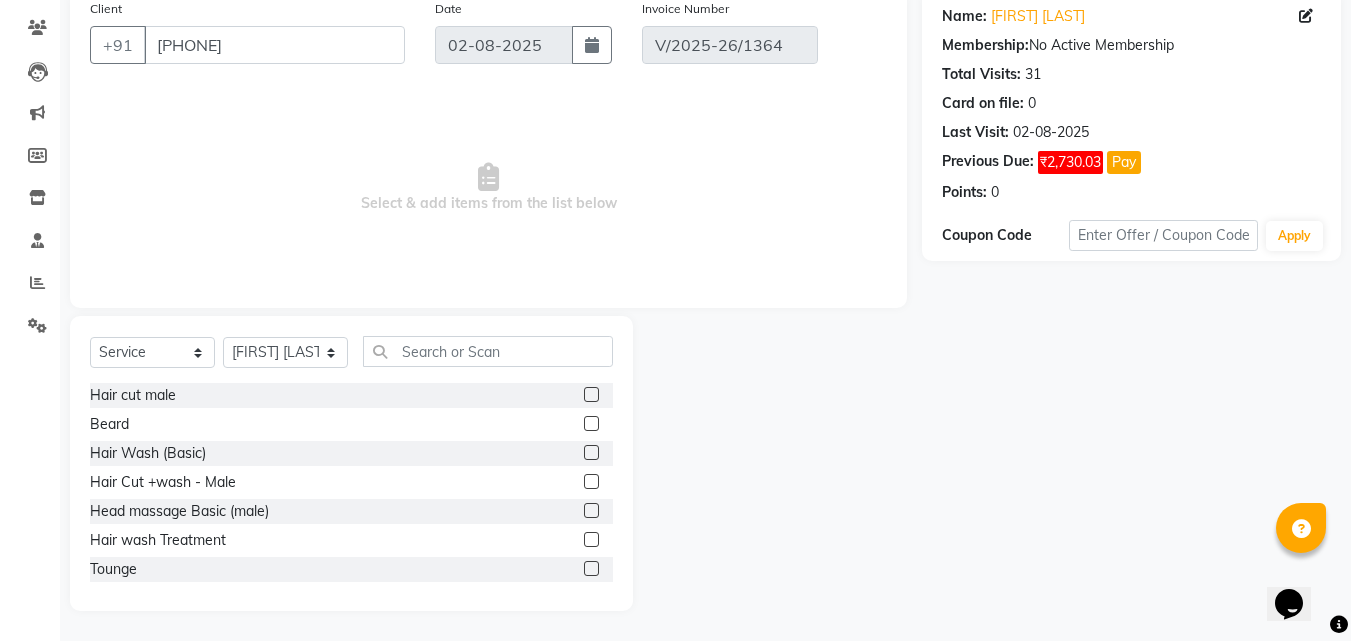 scroll, scrollTop: 160, scrollLeft: 0, axis: vertical 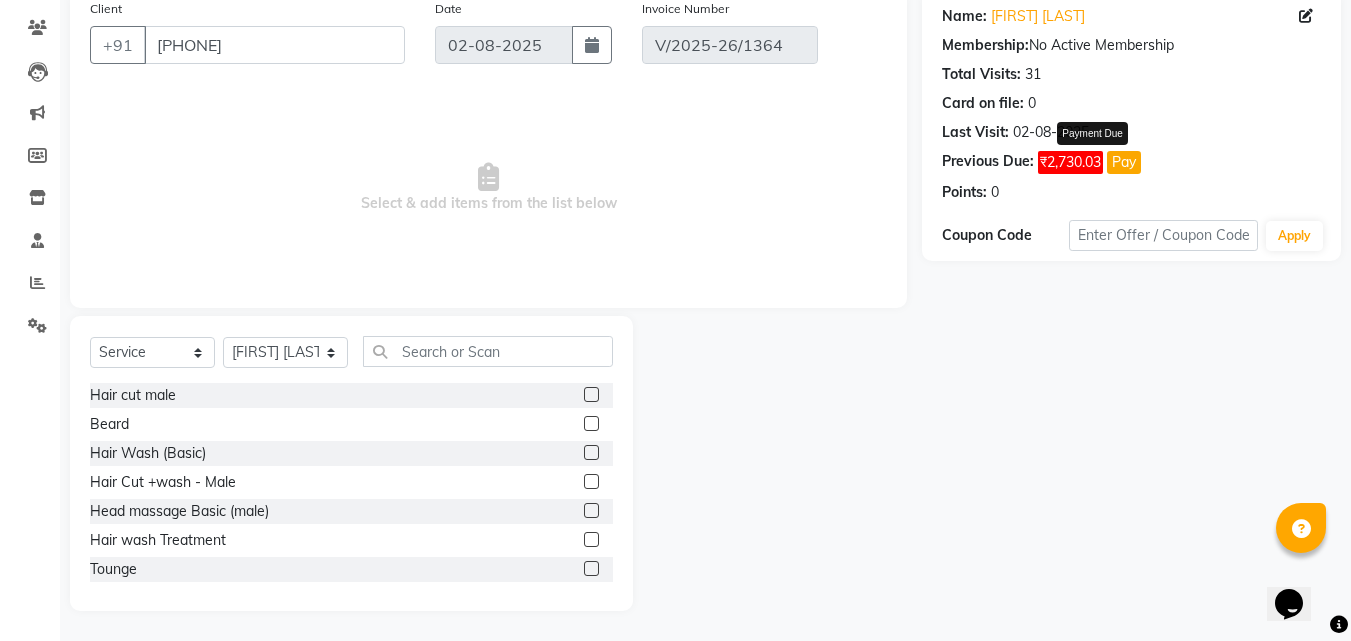 click on "Pay" 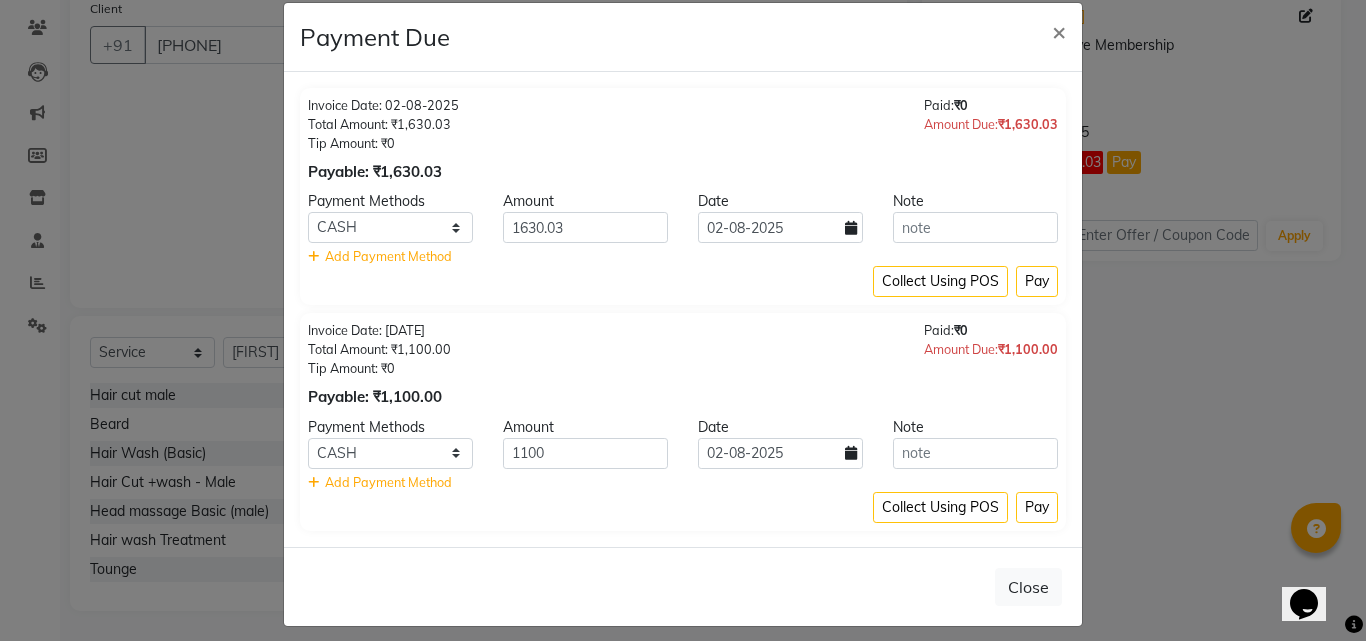 scroll, scrollTop: 40, scrollLeft: 0, axis: vertical 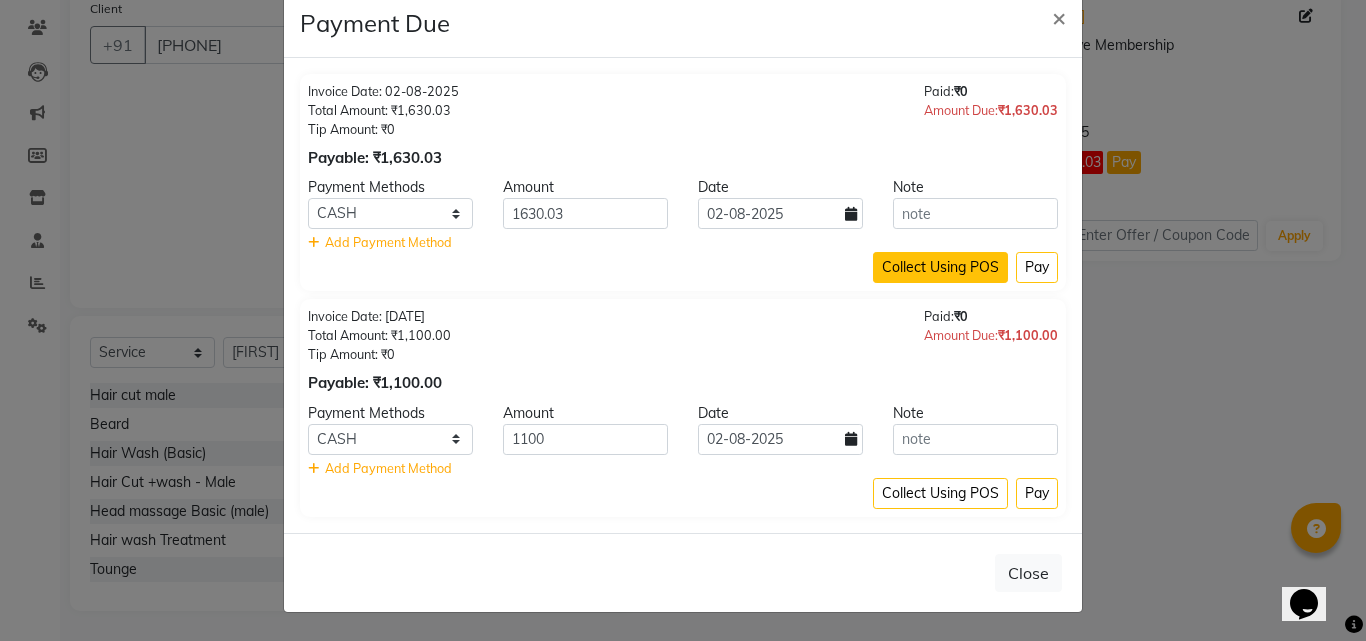click on "Collect Using POS" 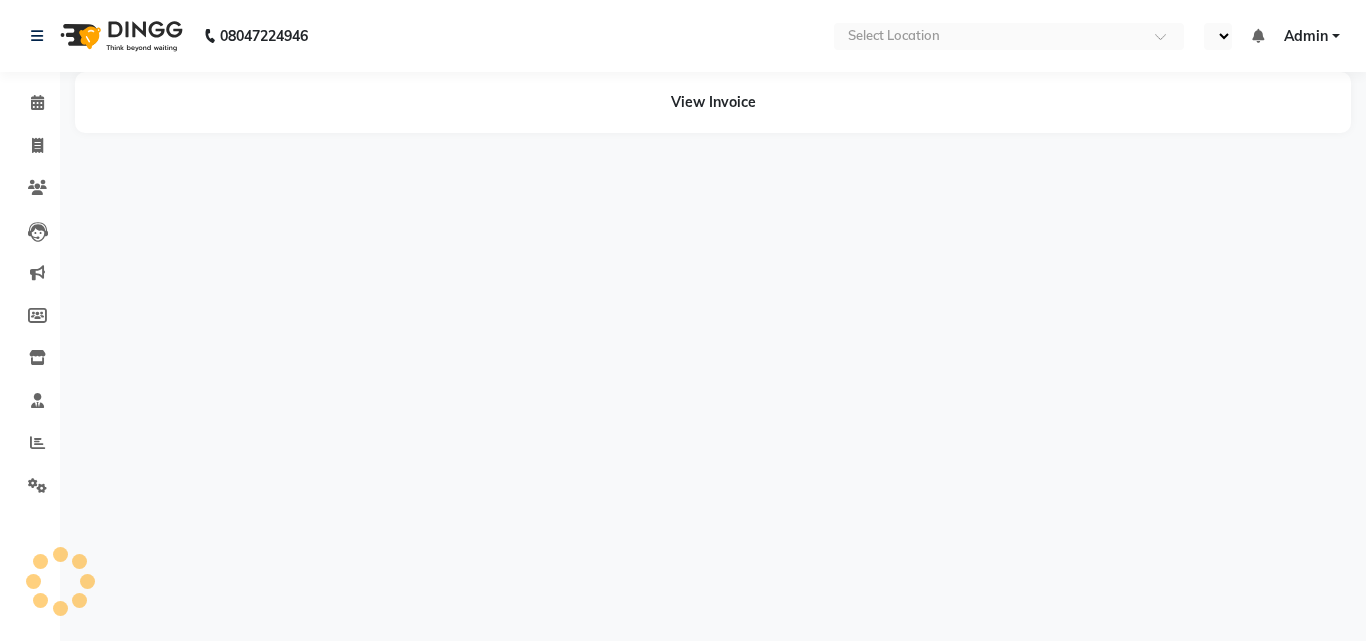 scroll, scrollTop: 0, scrollLeft: 0, axis: both 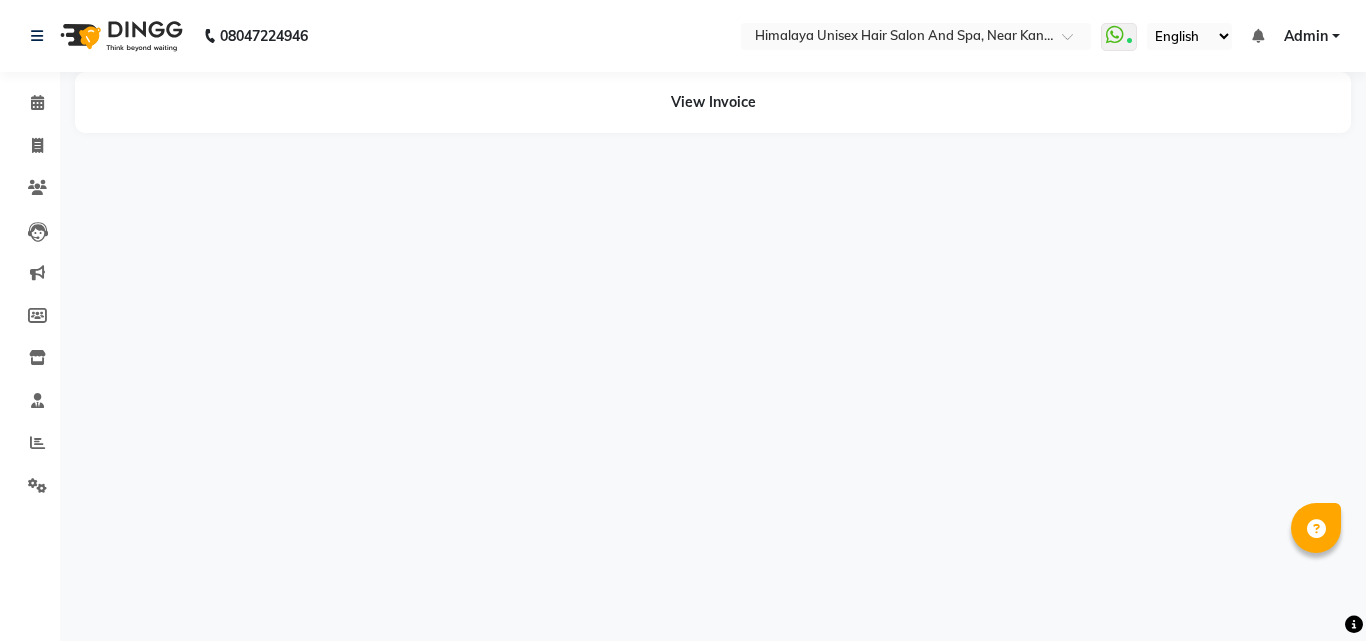 select on "1" 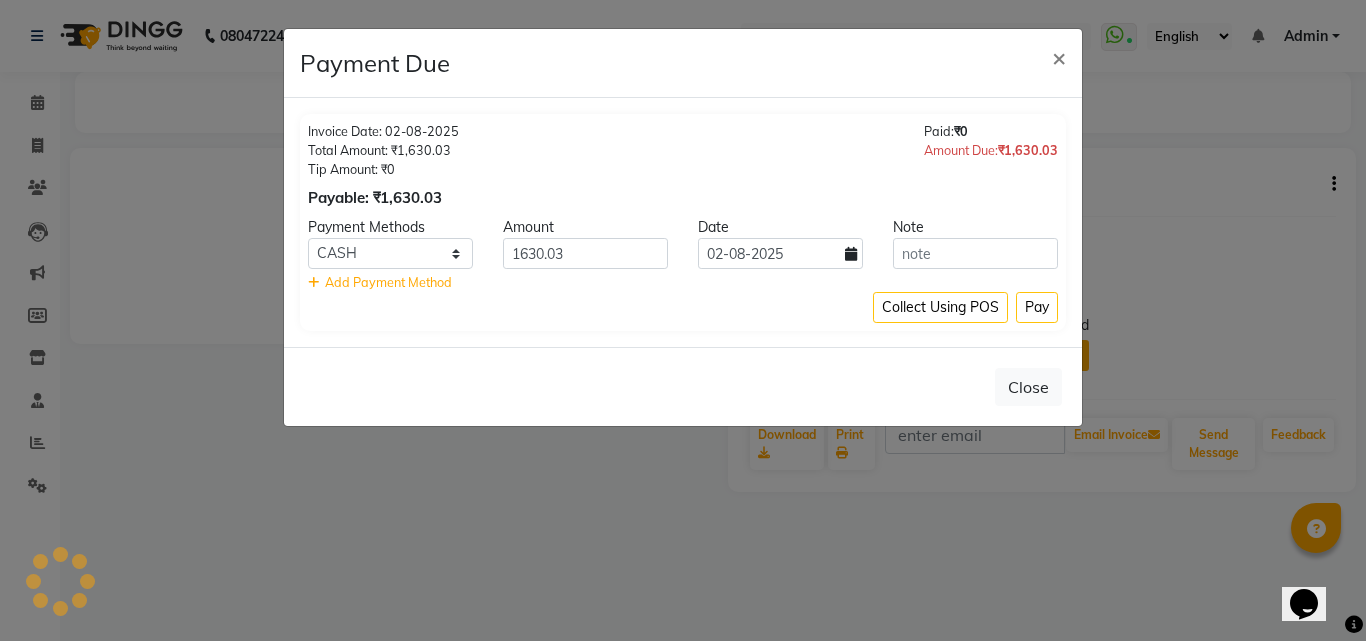 scroll, scrollTop: 0, scrollLeft: 0, axis: both 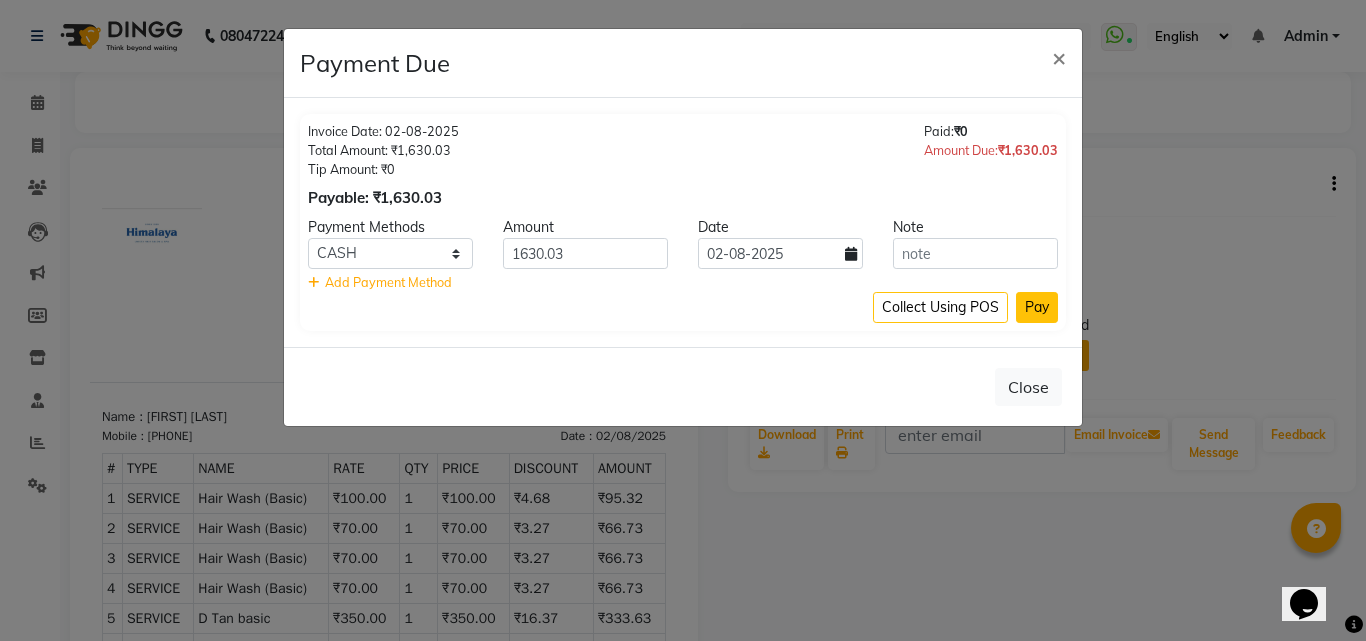 click on "Pay" 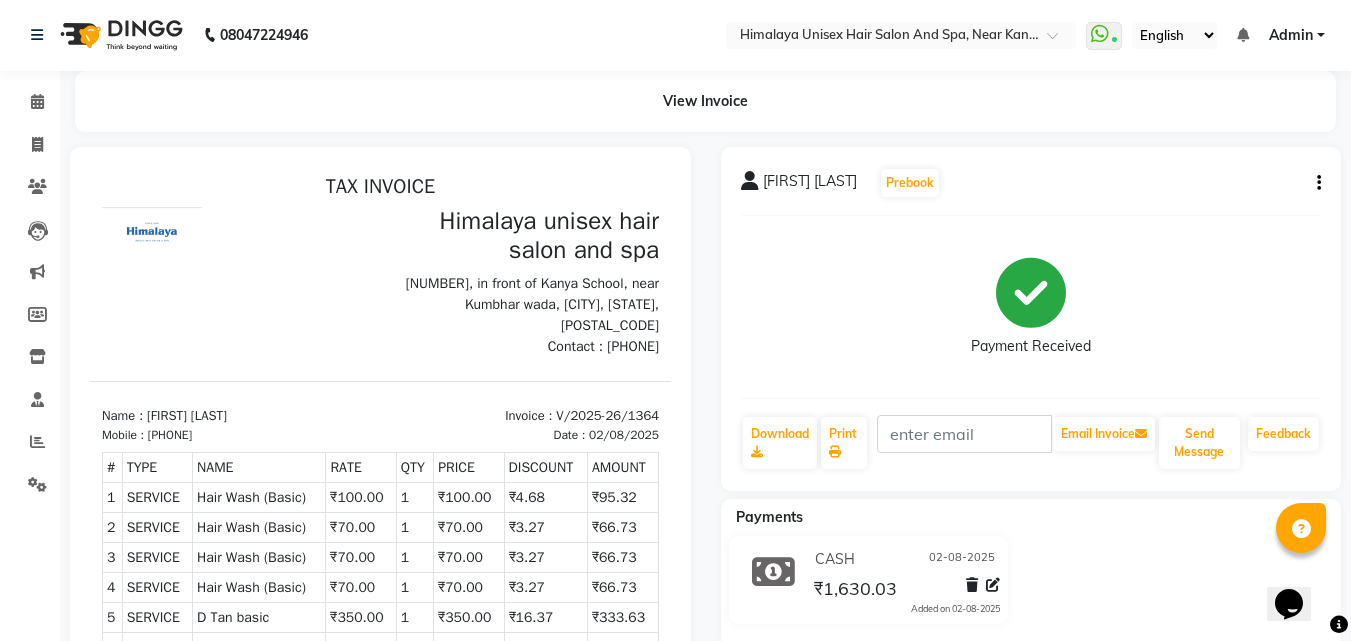 scroll, scrollTop: 0, scrollLeft: 0, axis: both 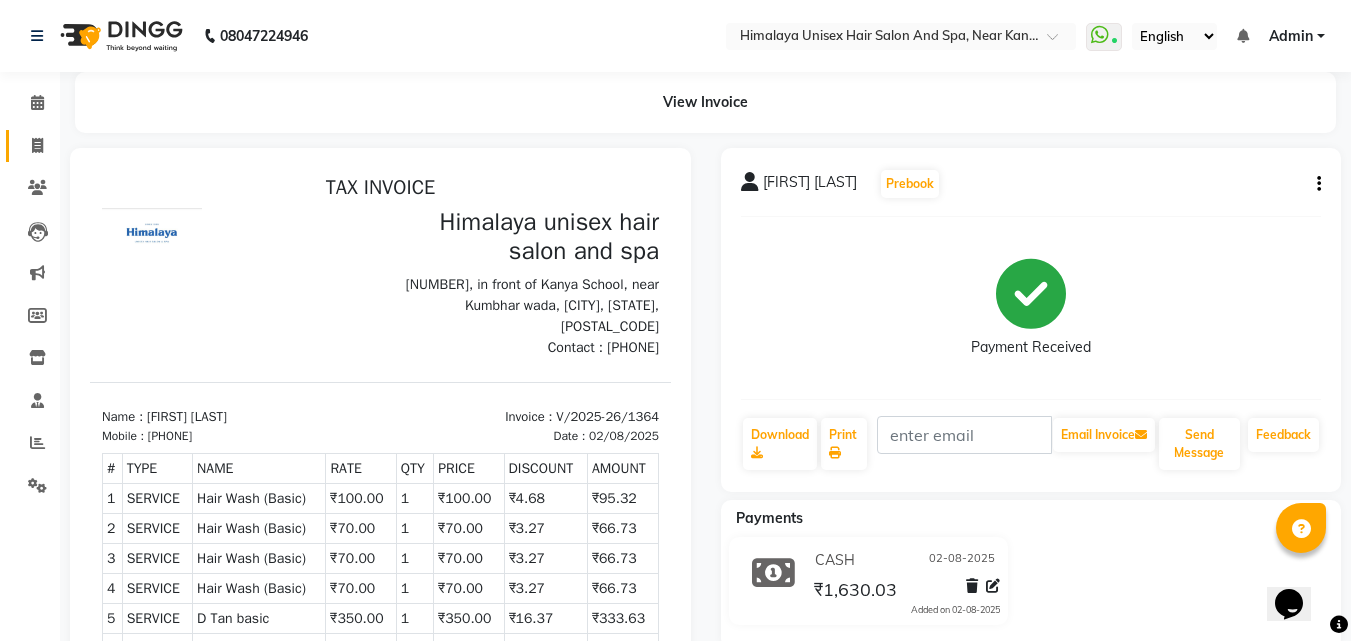 click on "Invoice" 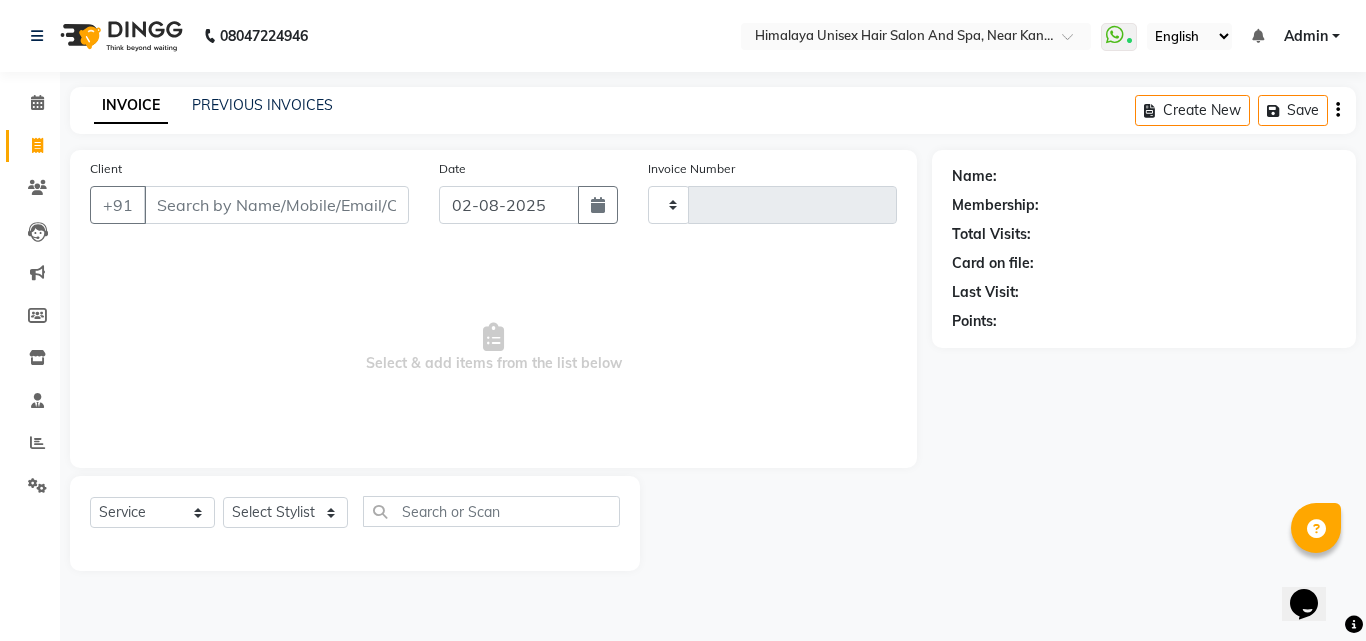 type on "1365" 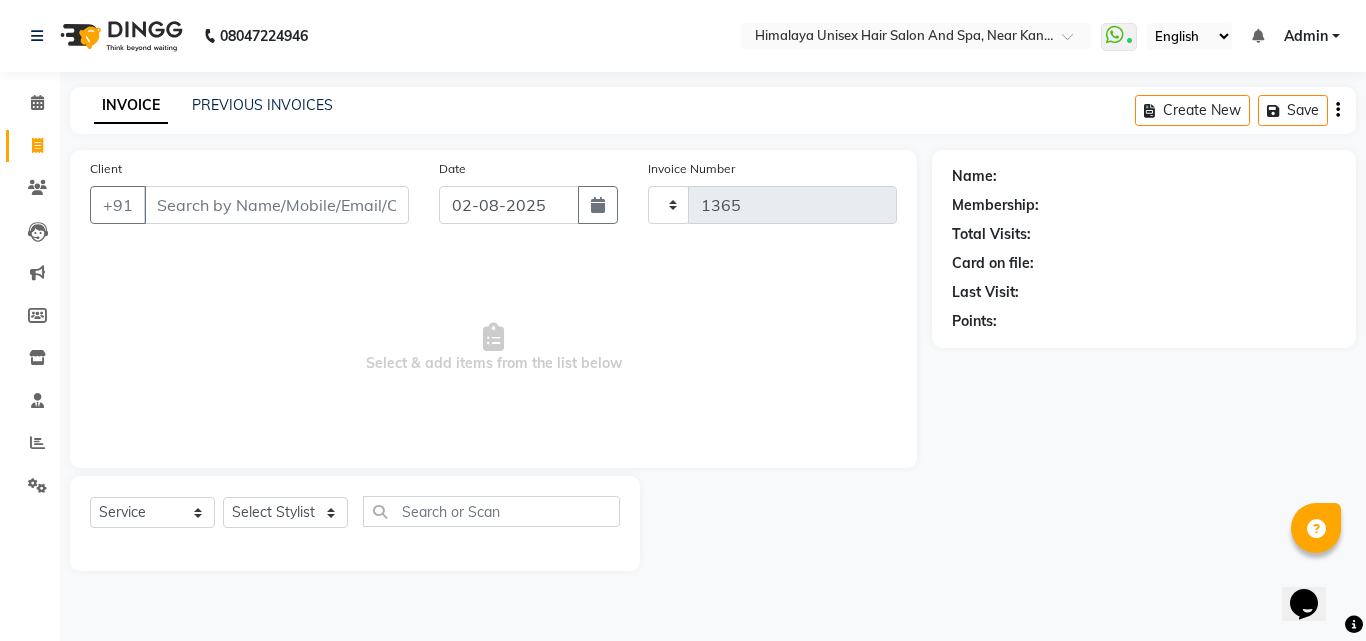 select on "4594" 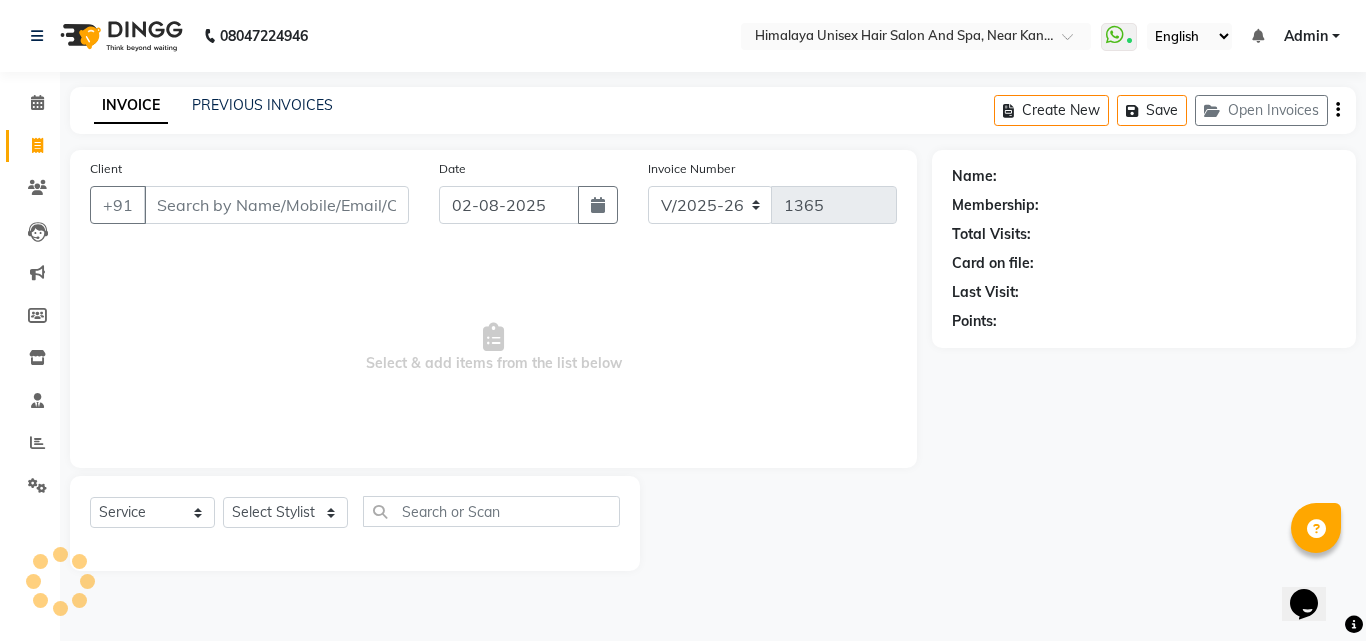 click on "Client" at bounding box center (276, 205) 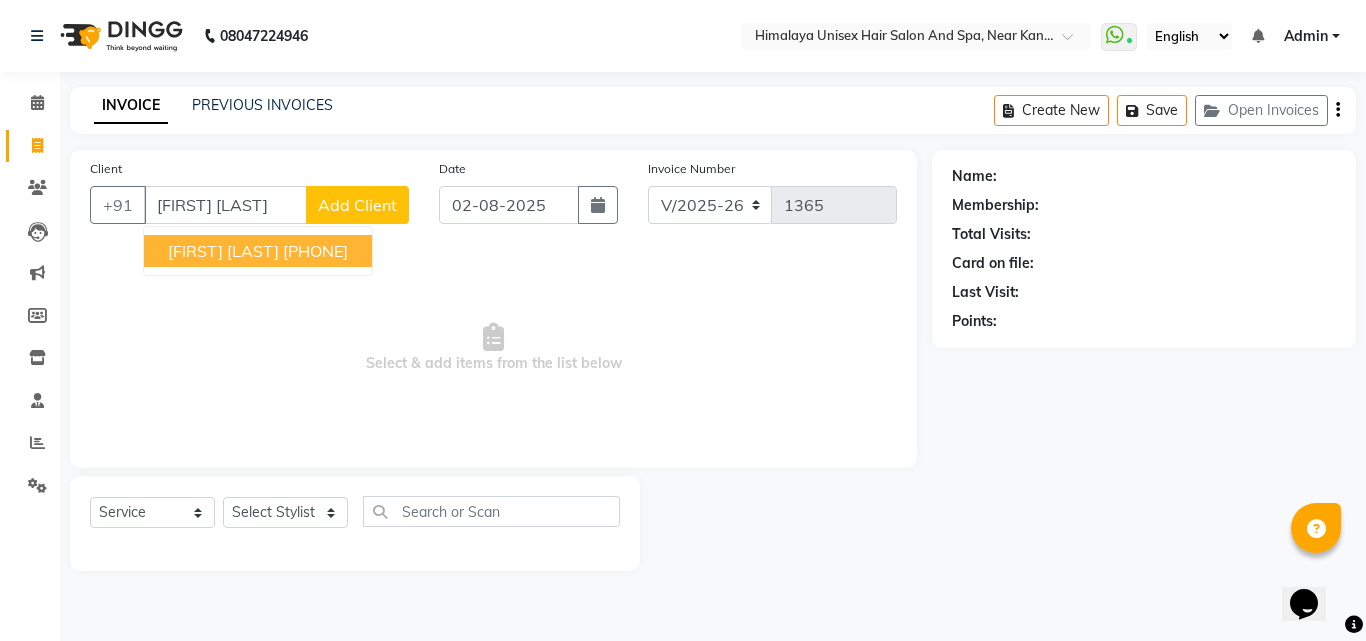 click on "[FIRST] [LAST] [PHONE]" at bounding box center [258, 251] 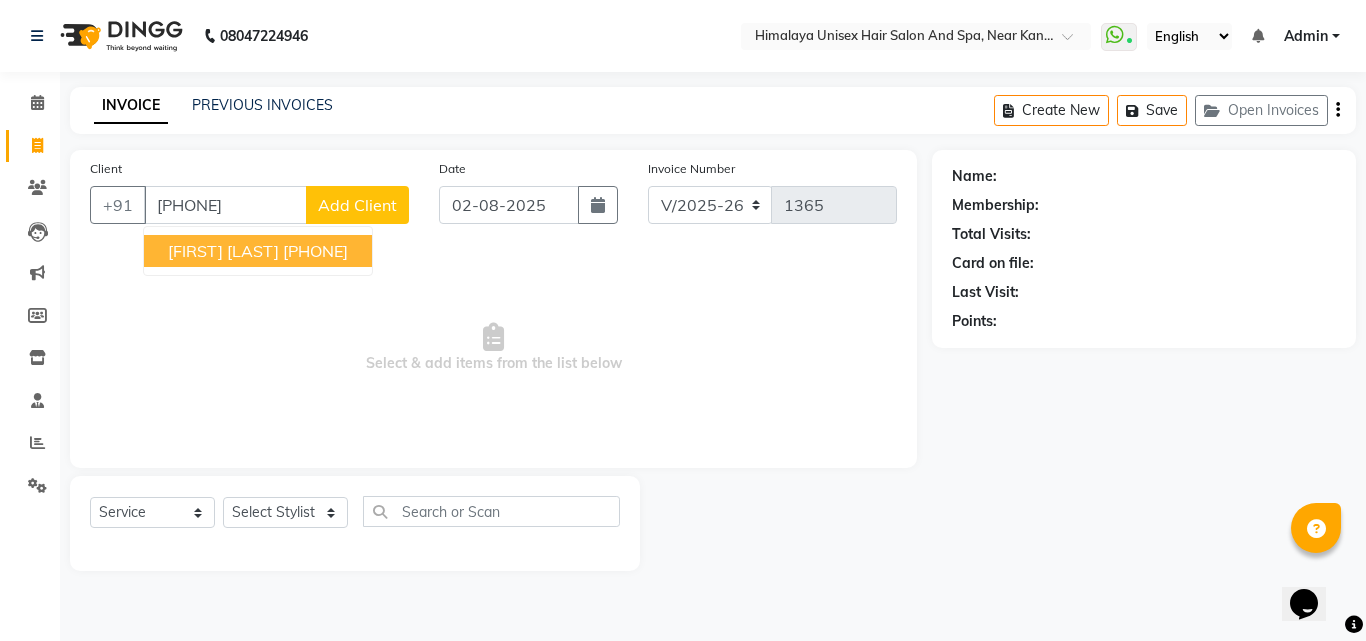 type on "[PHONE]" 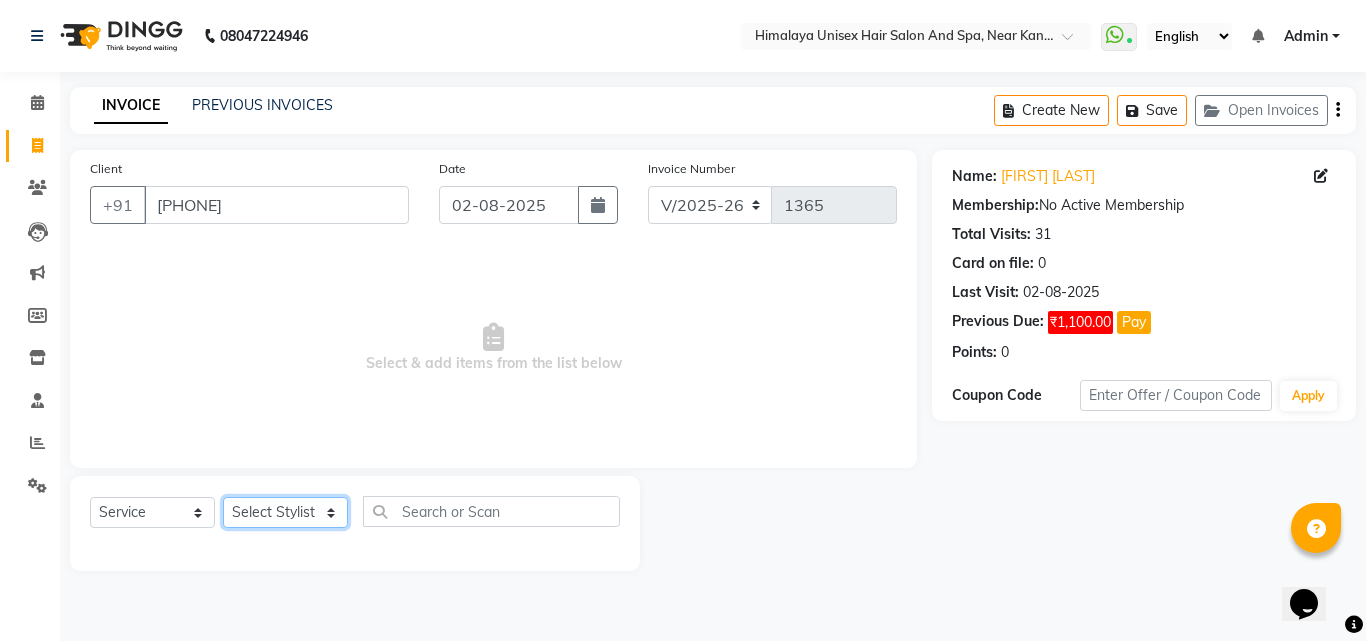 click on "Select Stylist Ashwini [LAST] Avantika Phase Ganesh  [LAST] Mahesh [LAST] nakul [LAST] prasad [LAST] [FIRST] [LAST] sai [LAST] shubhangi [LAST] Uday Tate" 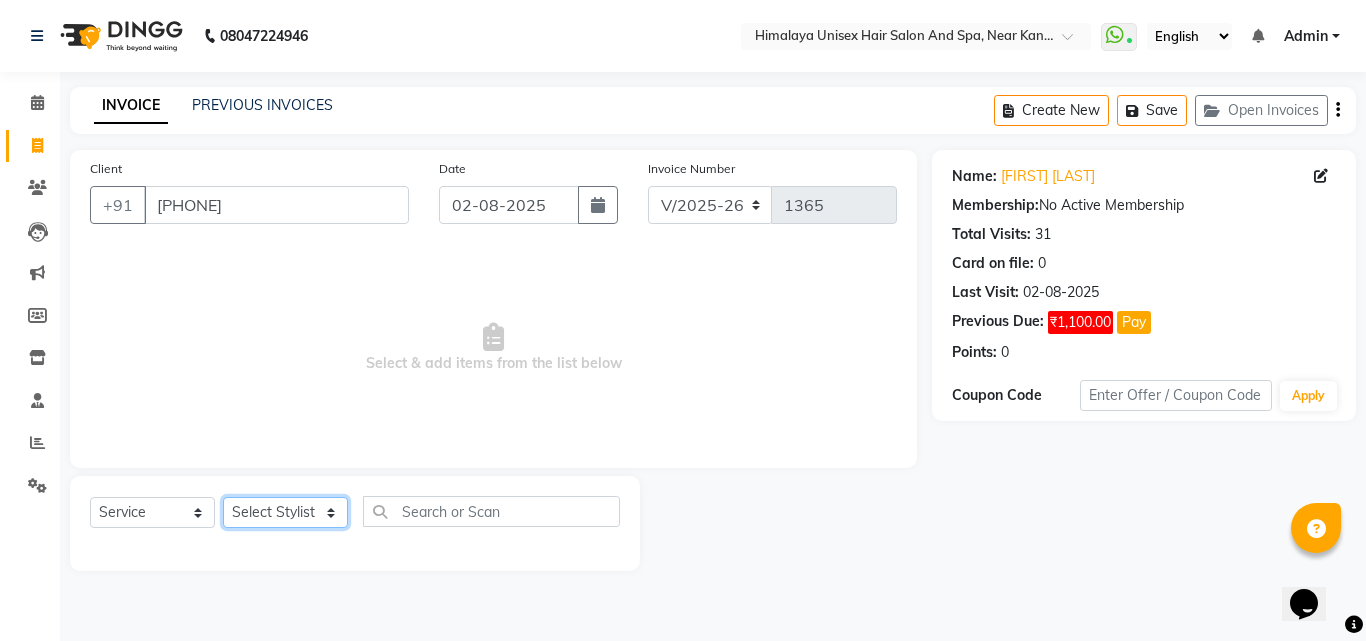 select on "26948" 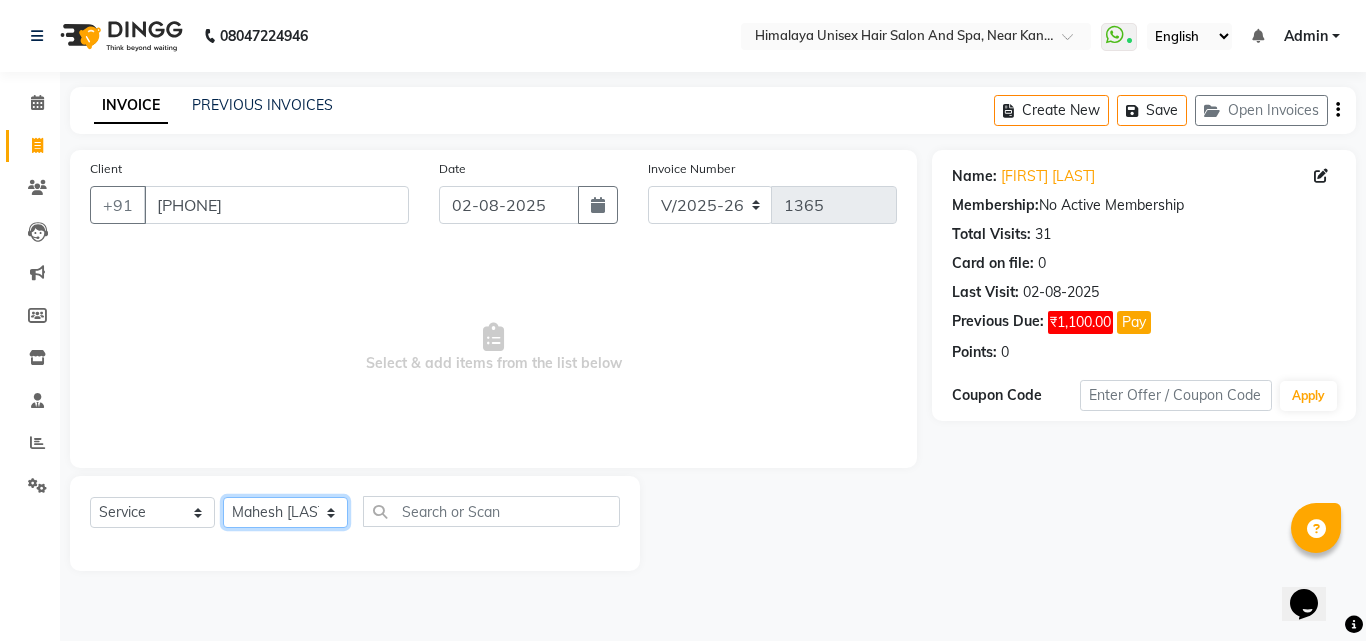 click on "Select Stylist Ashwini [LAST] Avantika Phase Ganesh  [LAST] Mahesh [LAST] nakul [LAST] prasad [LAST] [FIRST] [LAST] sai [LAST] shubhangi [LAST] Uday Tate" 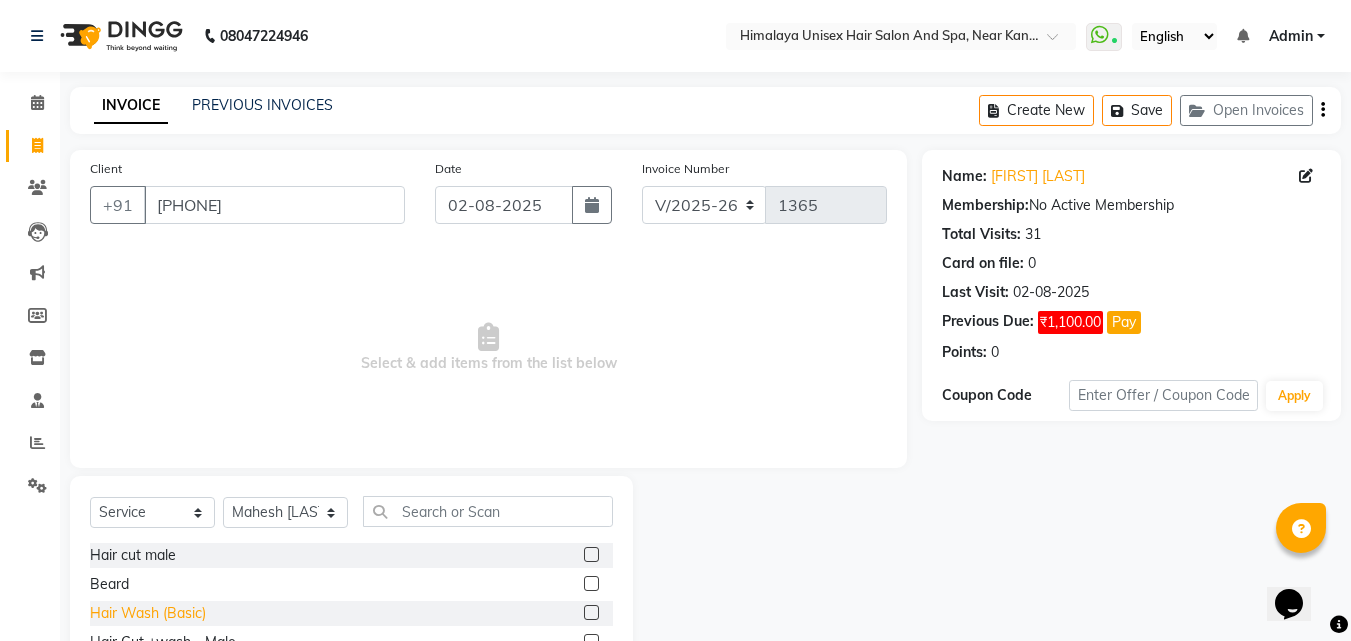 click on "Hair Wash (Basic)" 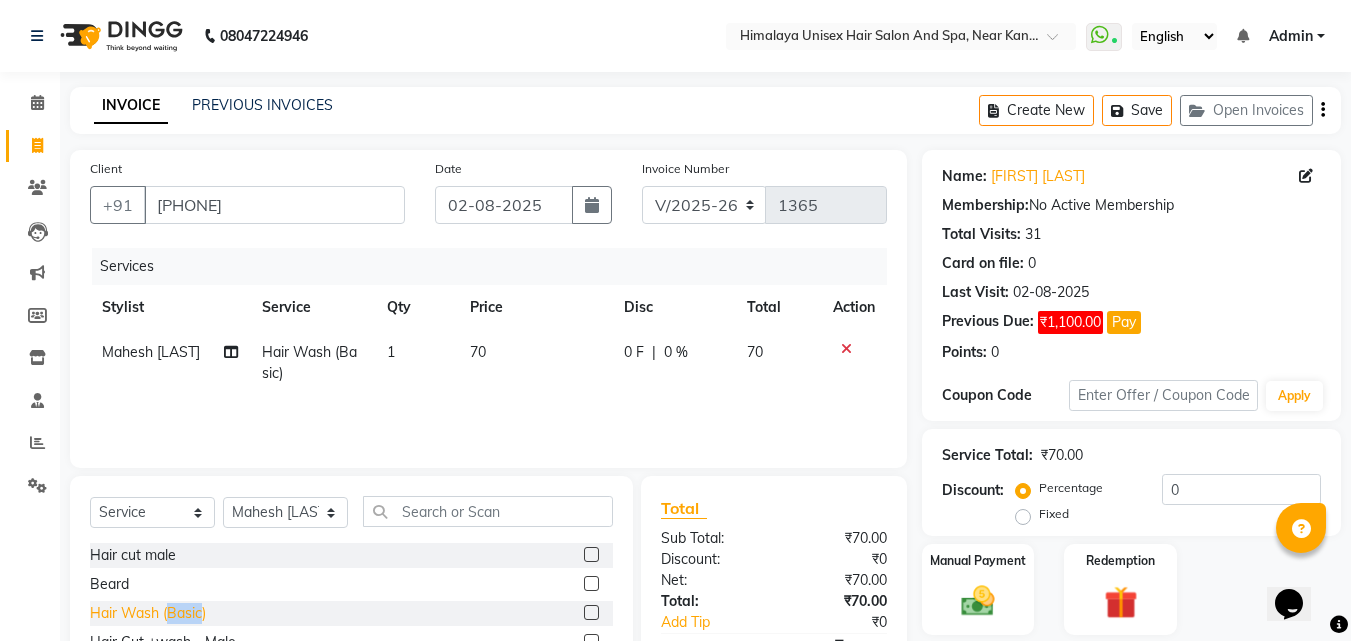 click on "Hair Wash (Basic)" 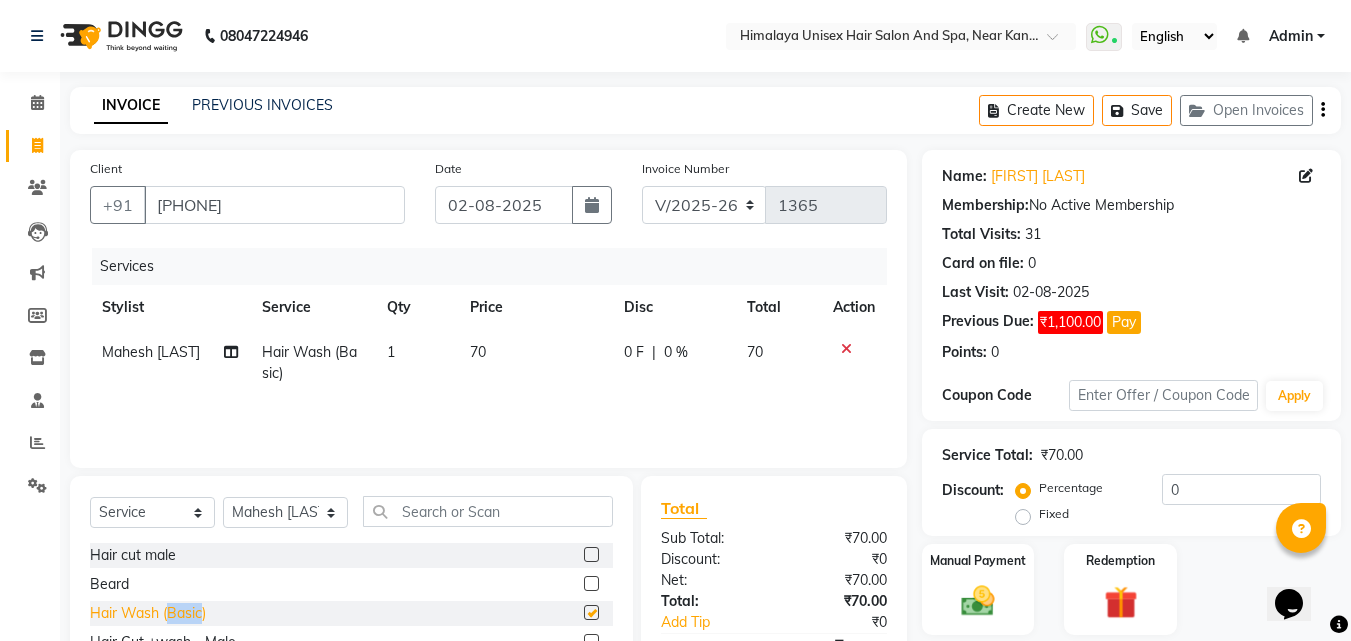 checkbox on "false" 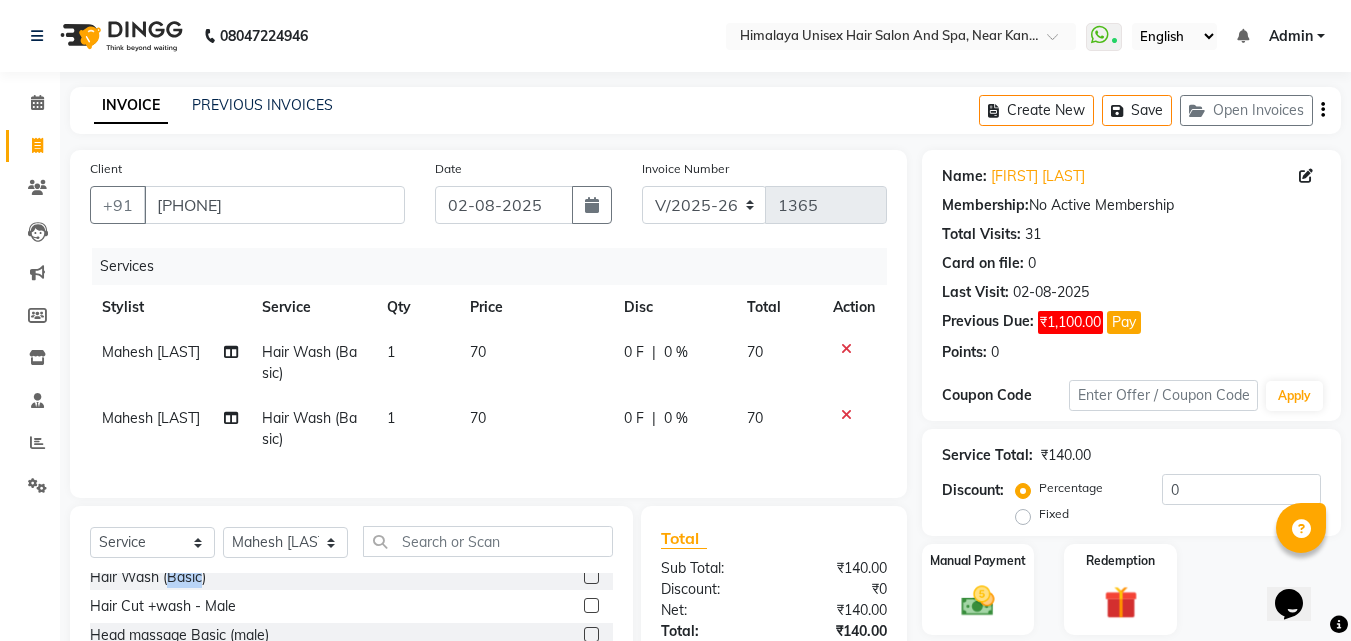 scroll, scrollTop: 100, scrollLeft: 0, axis: vertical 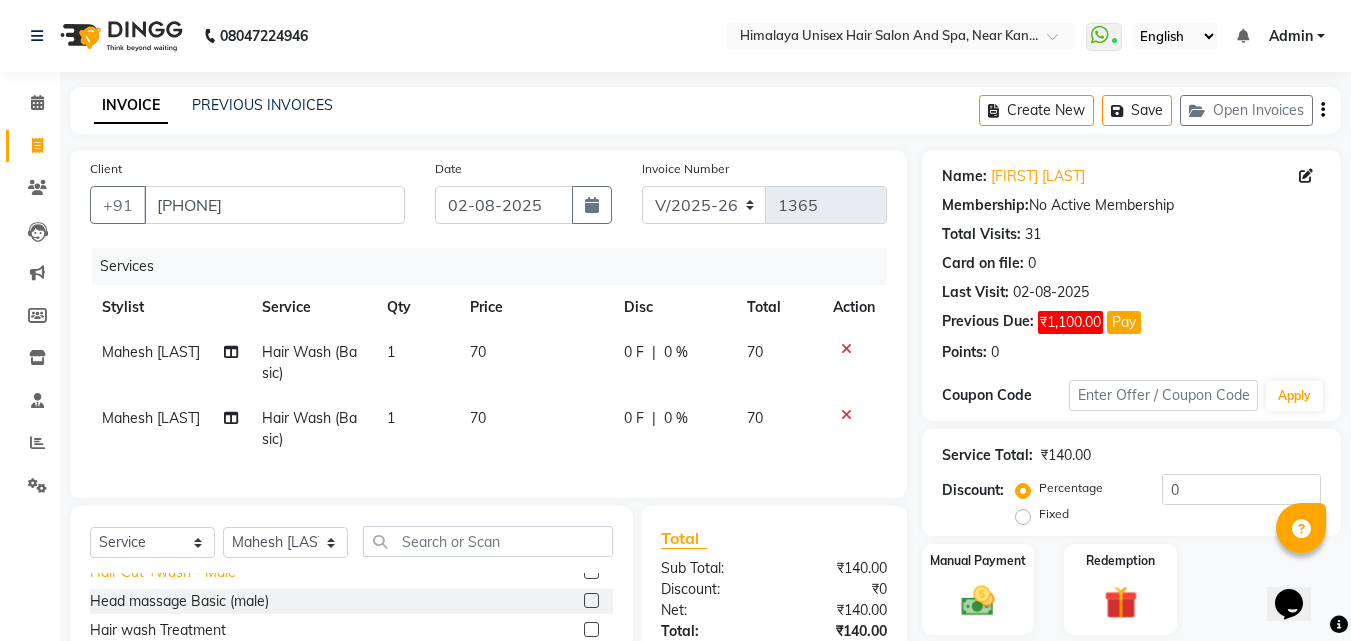 click on "Hair Cut +wash - Male" 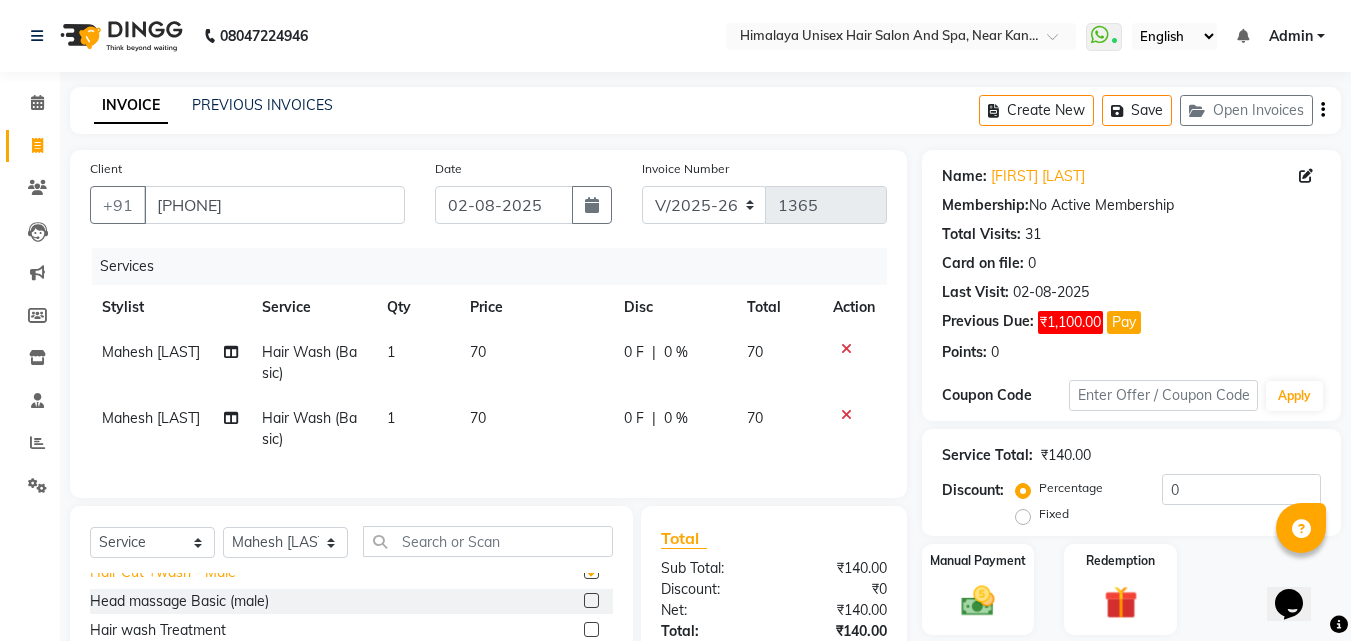 checkbox on "false" 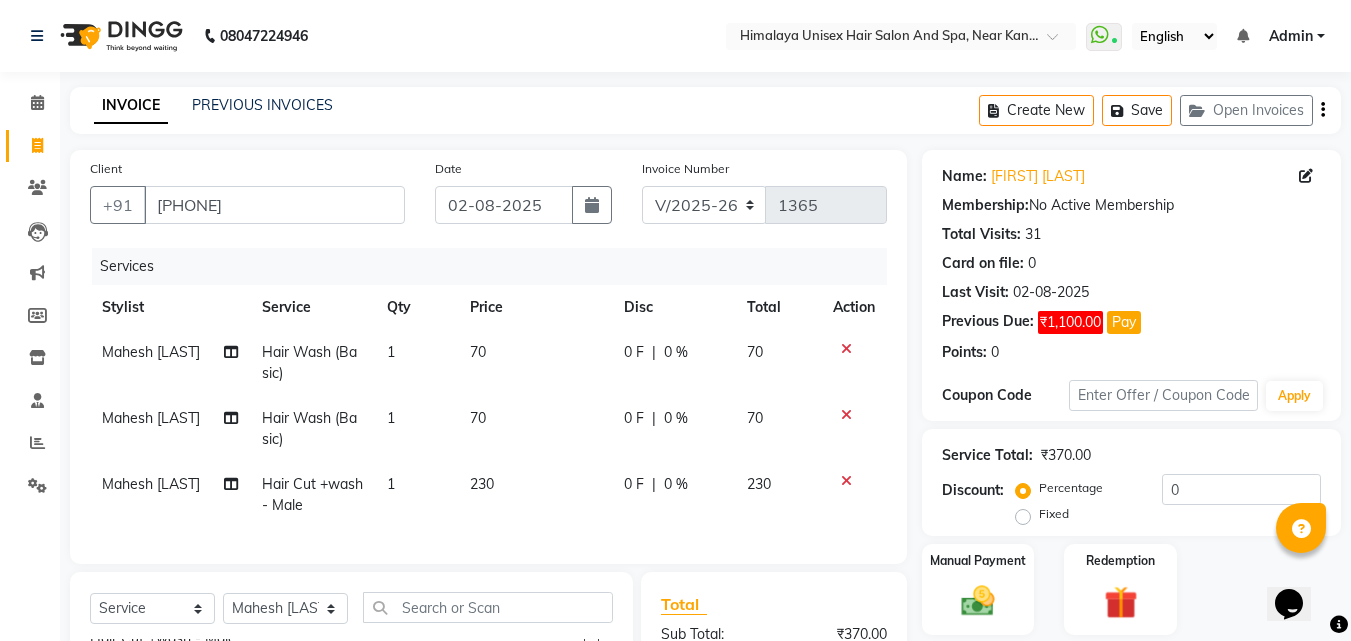 click 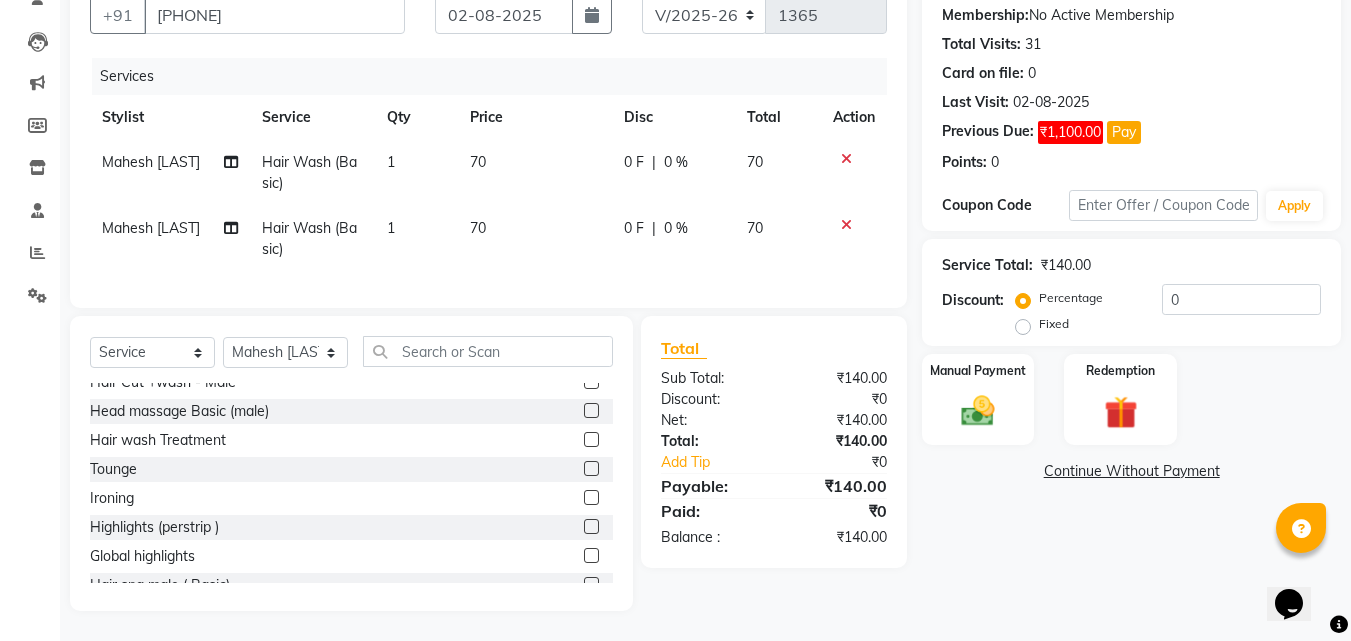 scroll, scrollTop: 205, scrollLeft: 0, axis: vertical 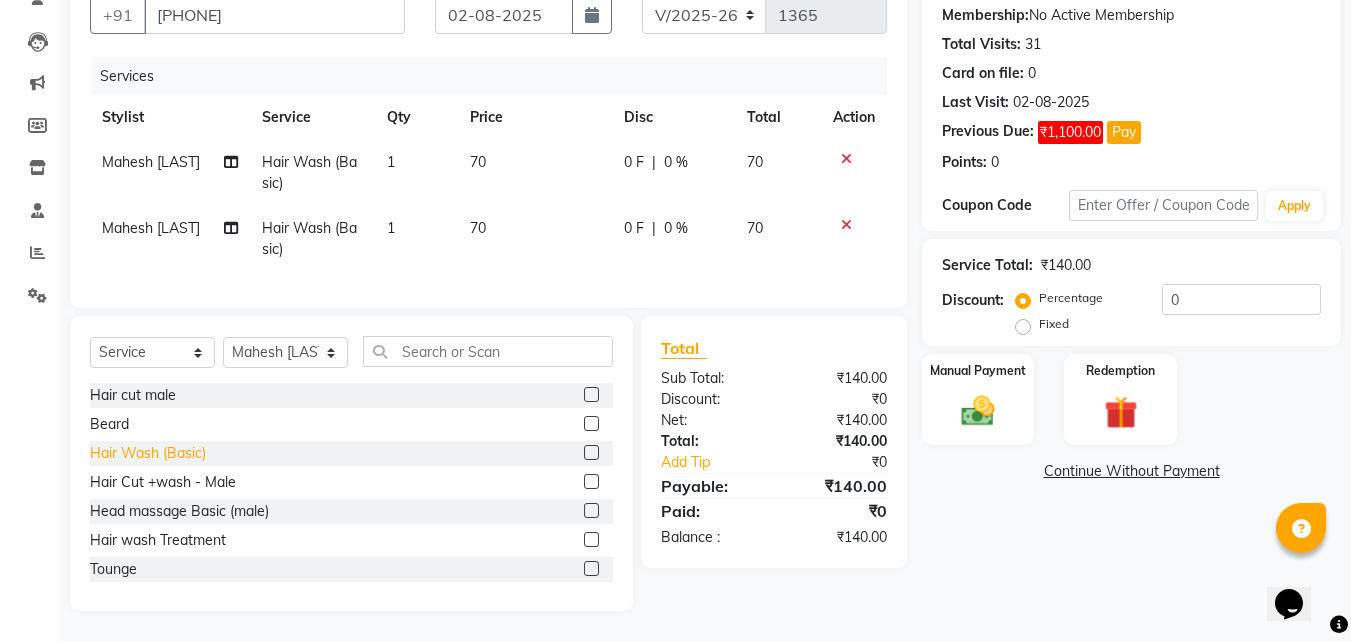click on "Hair Wash (Basic)" 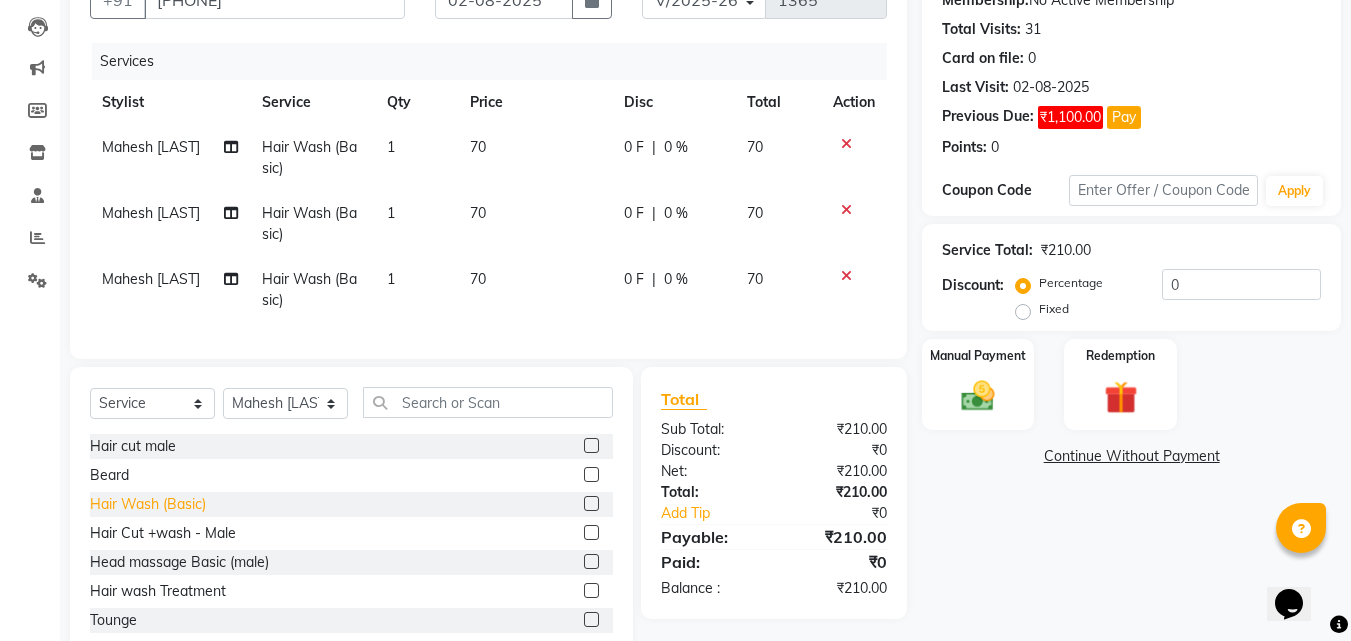 click on "Hair Wash (Basic)" 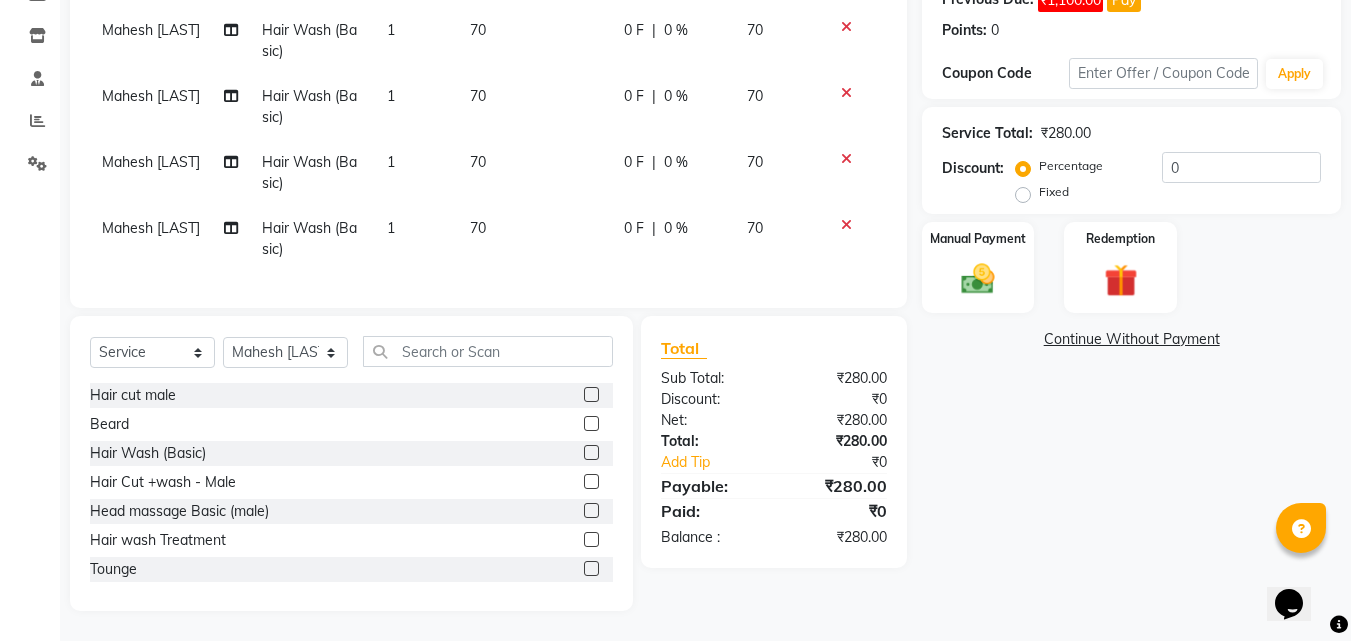 scroll, scrollTop: 337, scrollLeft: 0, axis: vertical 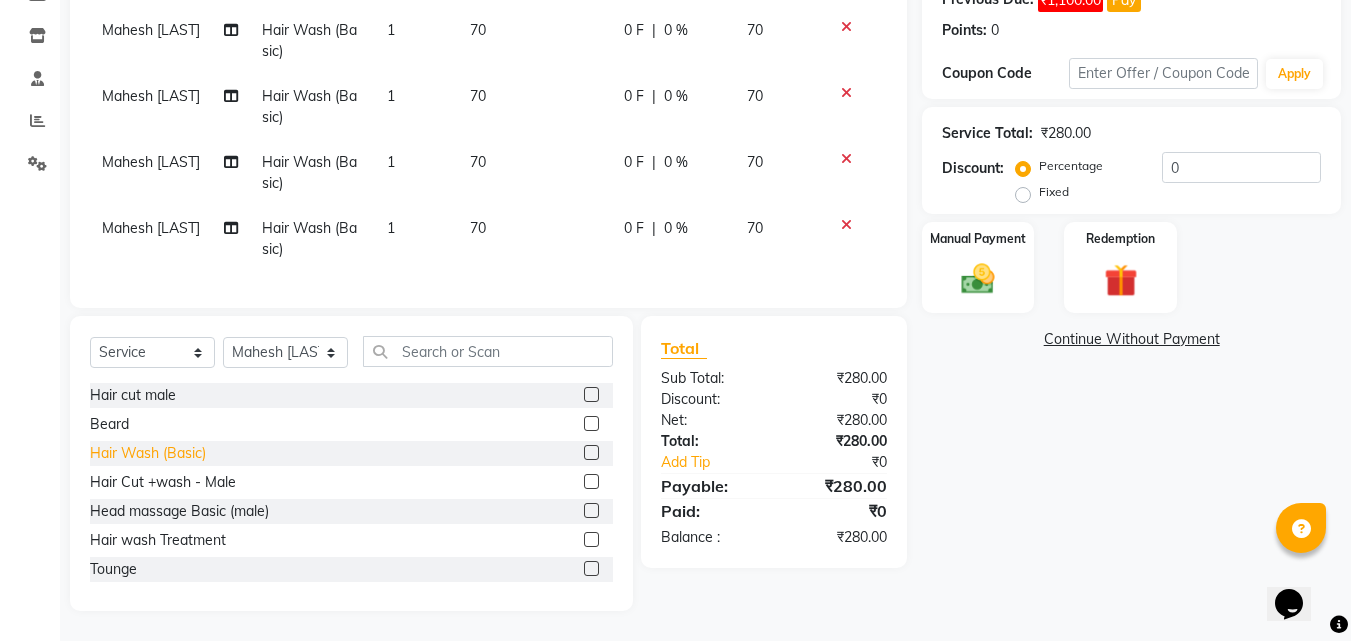 click on "Hair Wash (Basic)" 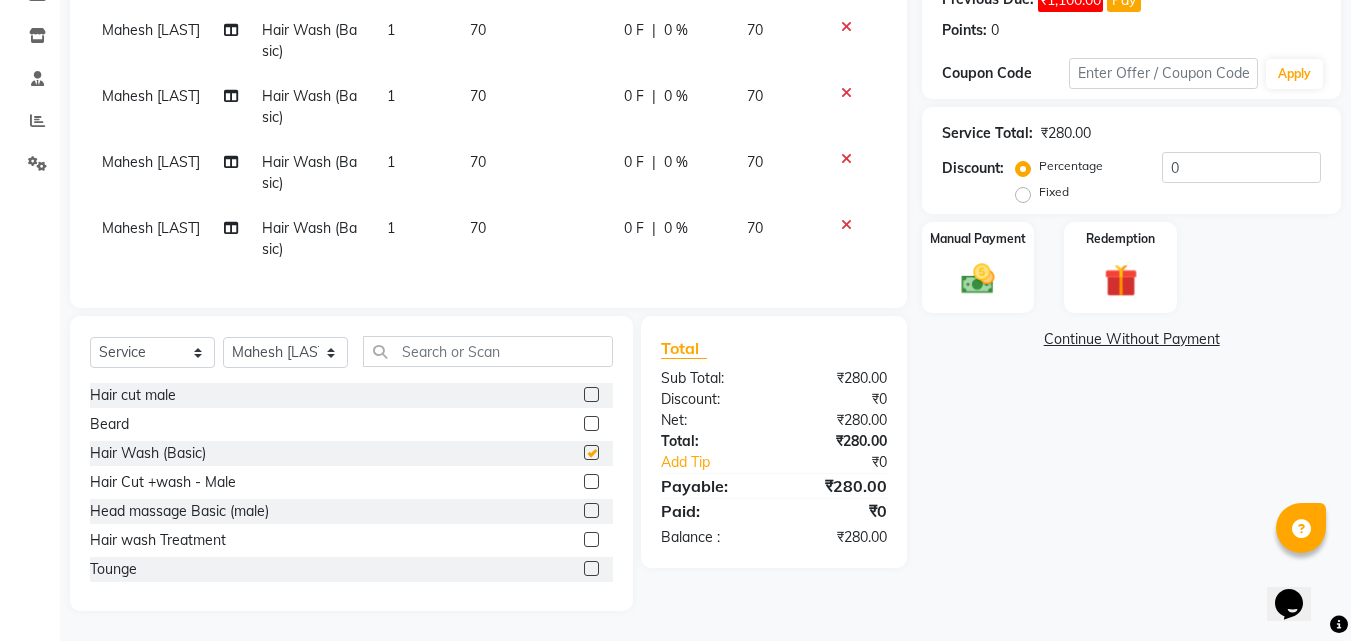 checkbox on "false" 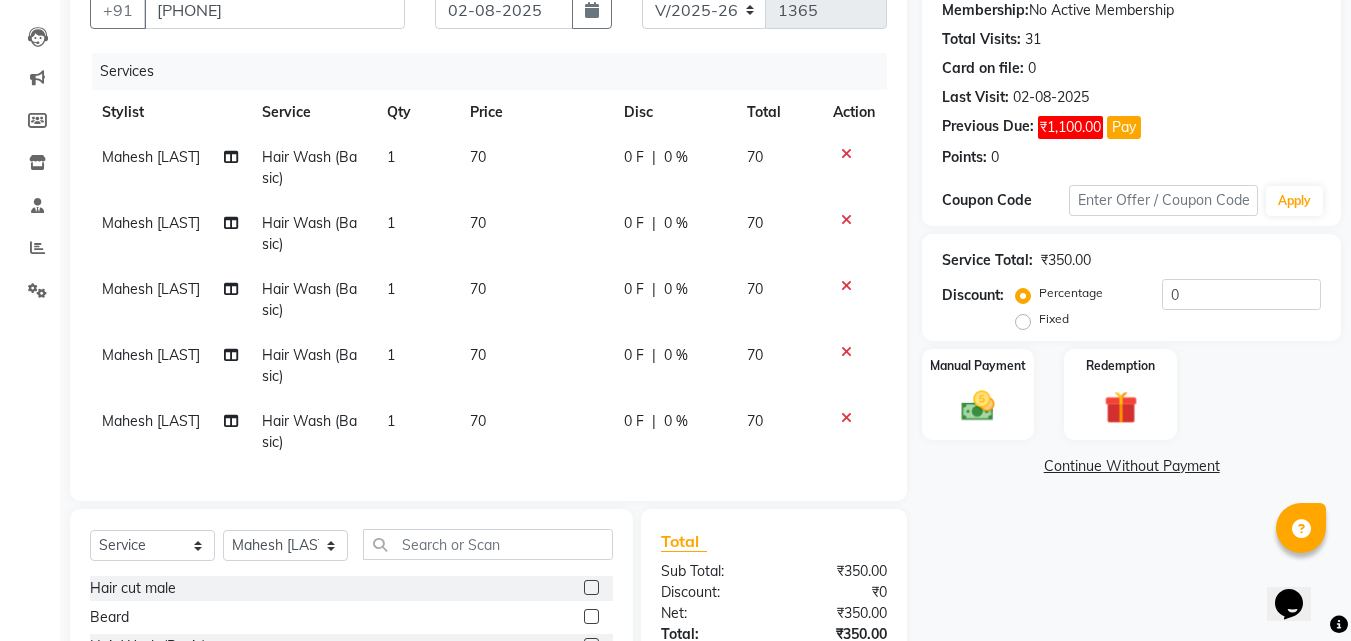 scroll, scrollTop: 103, scrollLeft: 0, axis: vertical 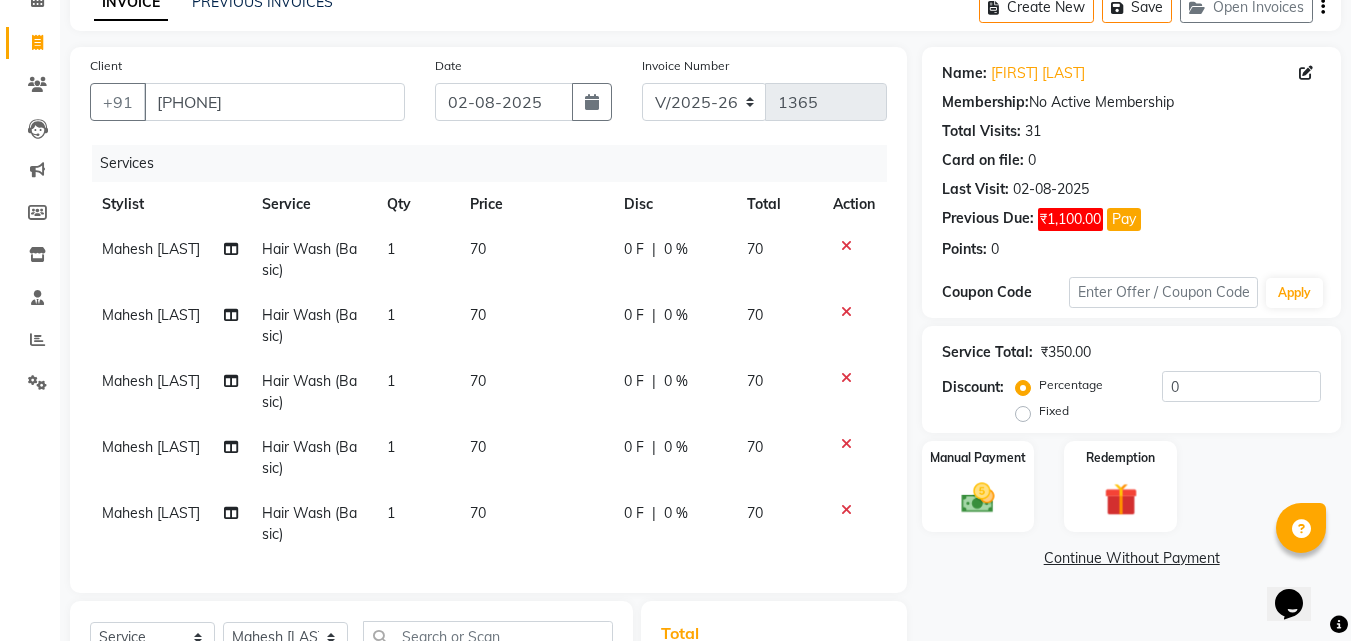 click on "70" 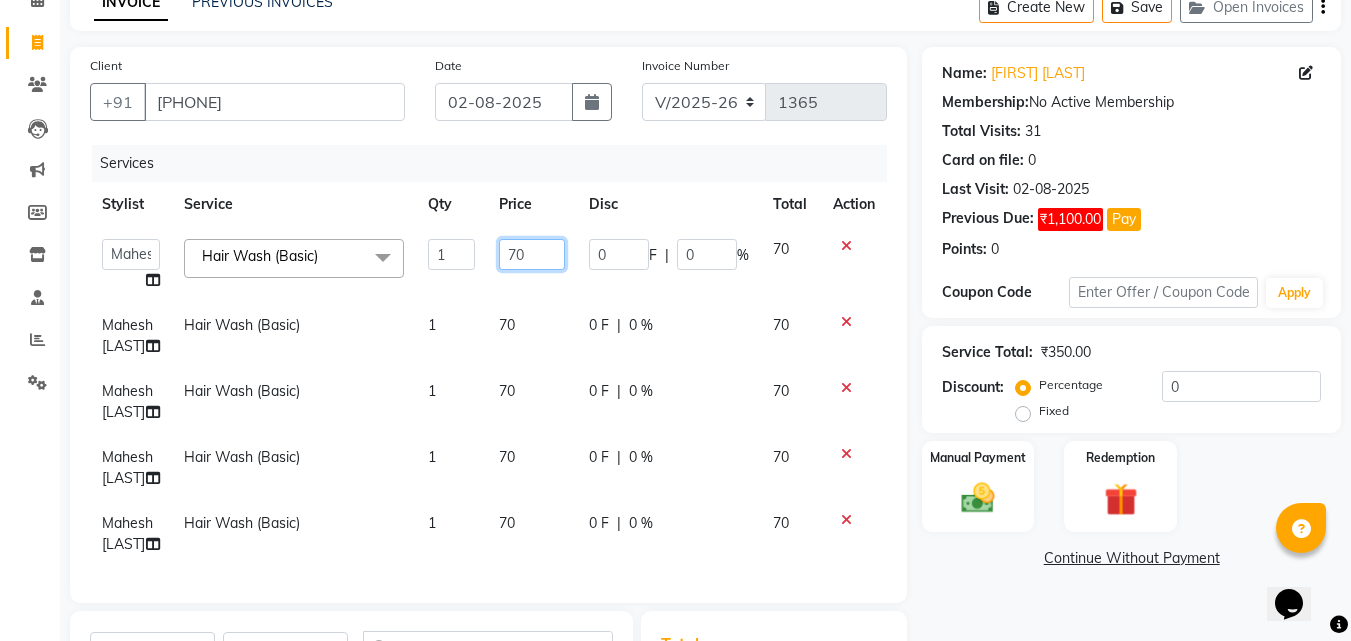 click on "70" 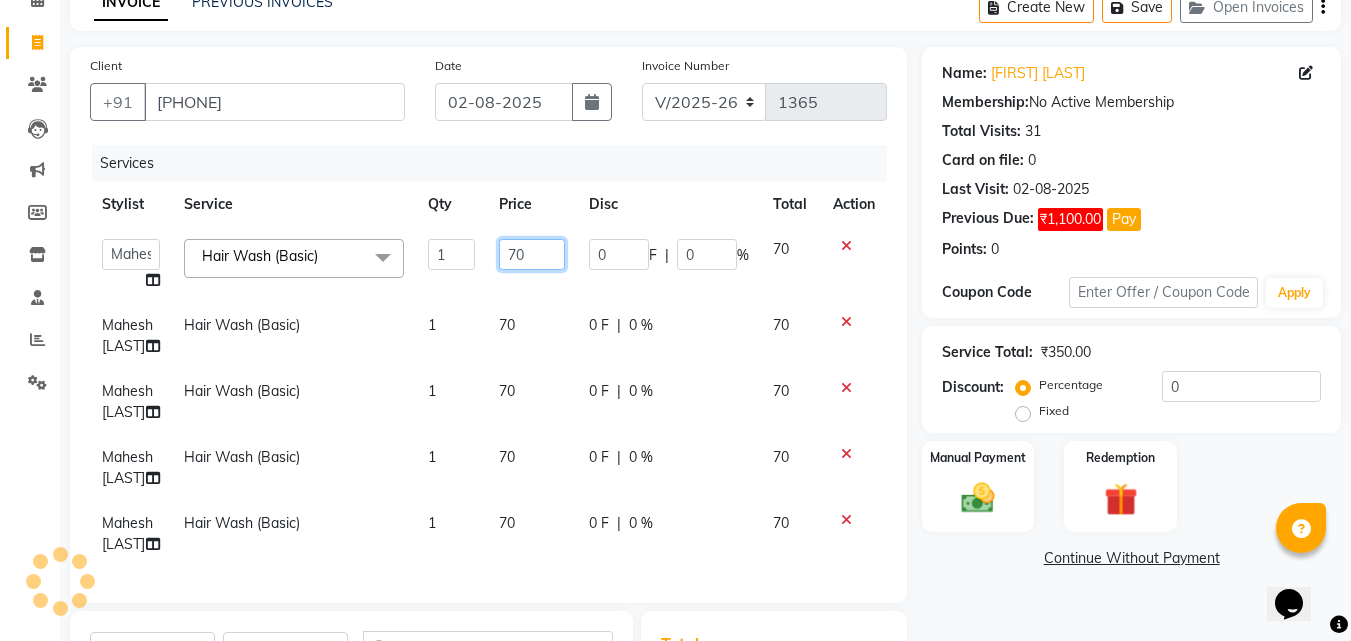 type on "7" 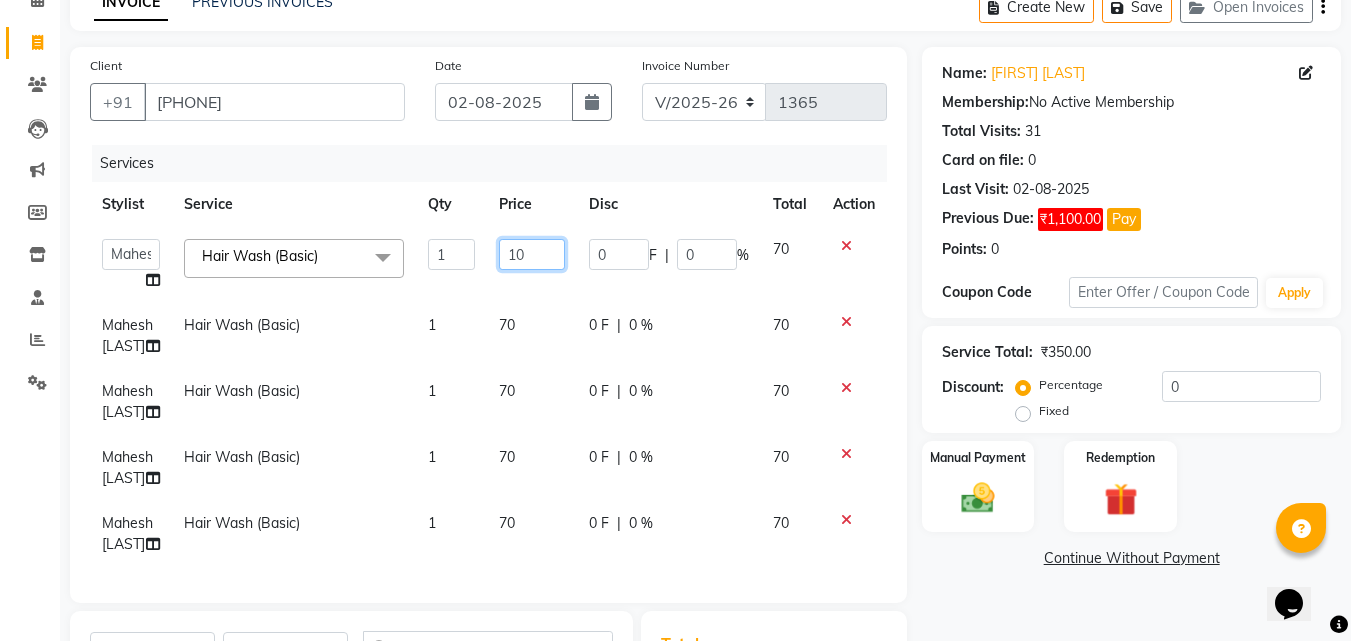 type on "100" 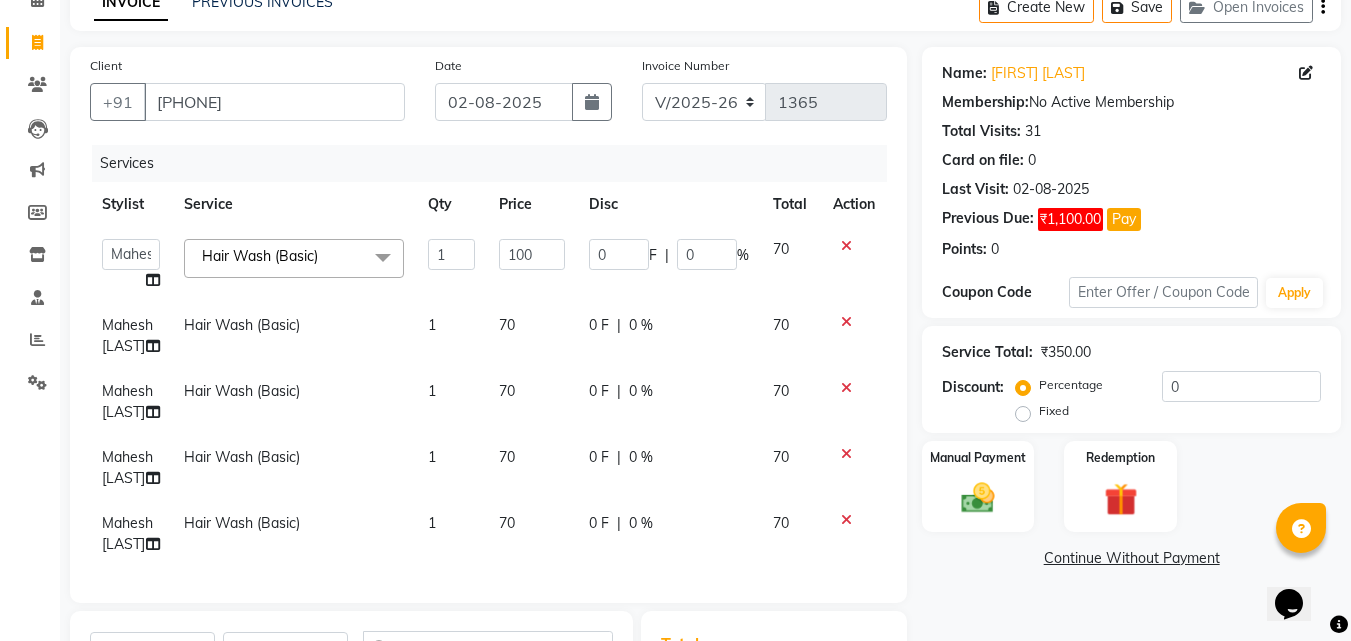 click on "70" 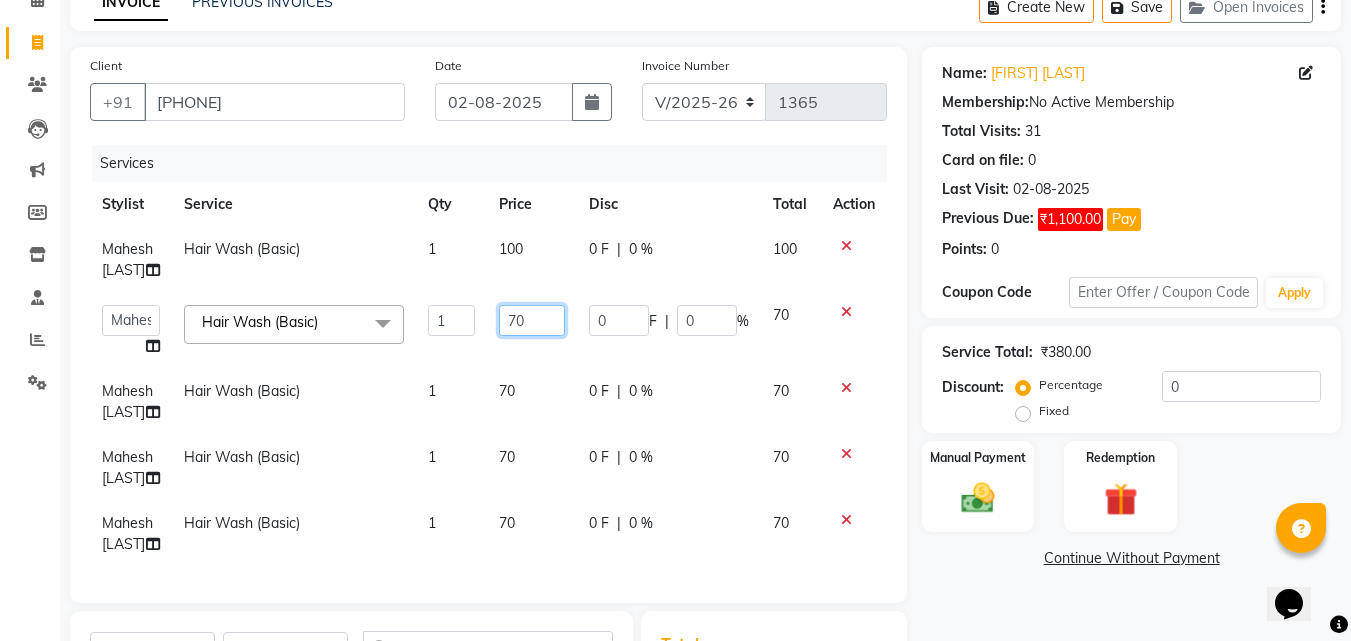 click on "70" 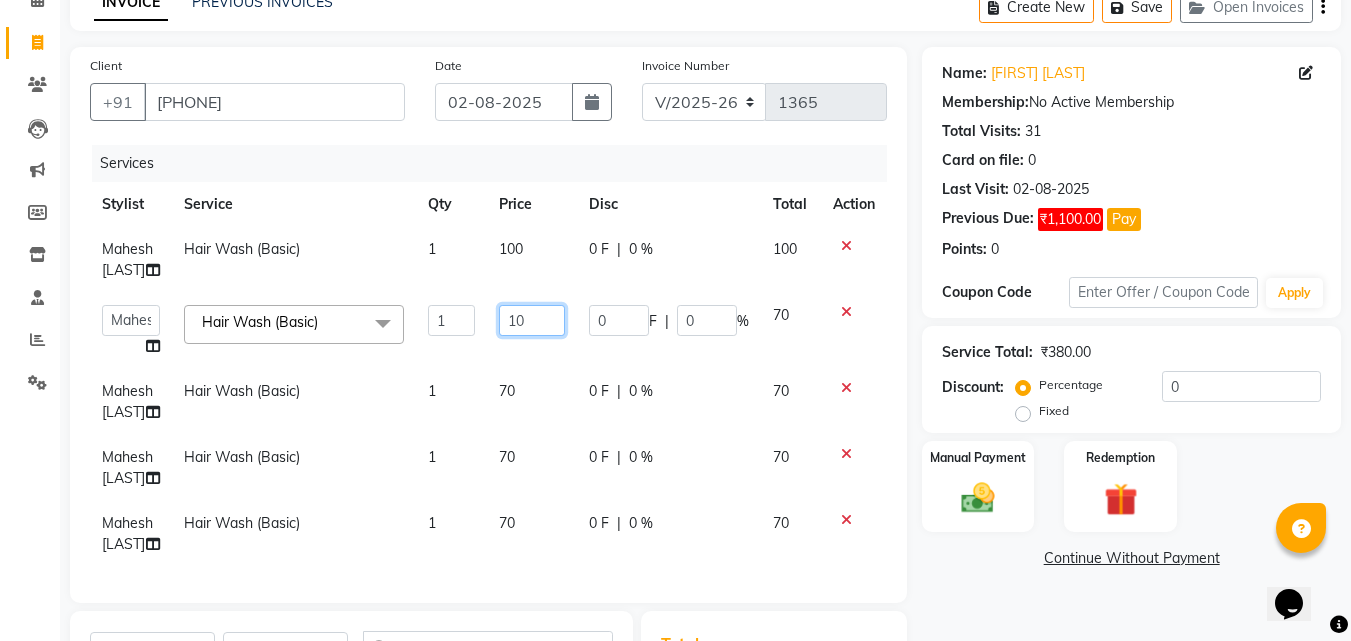 type on "100" 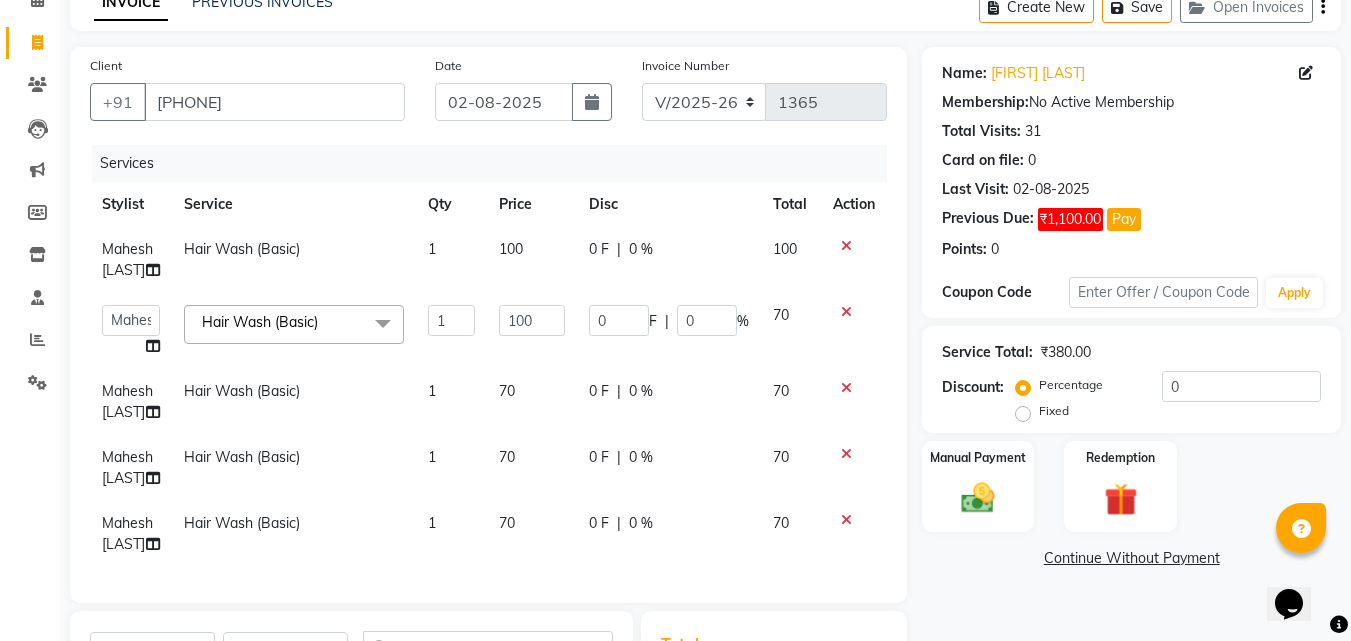 click on "70" 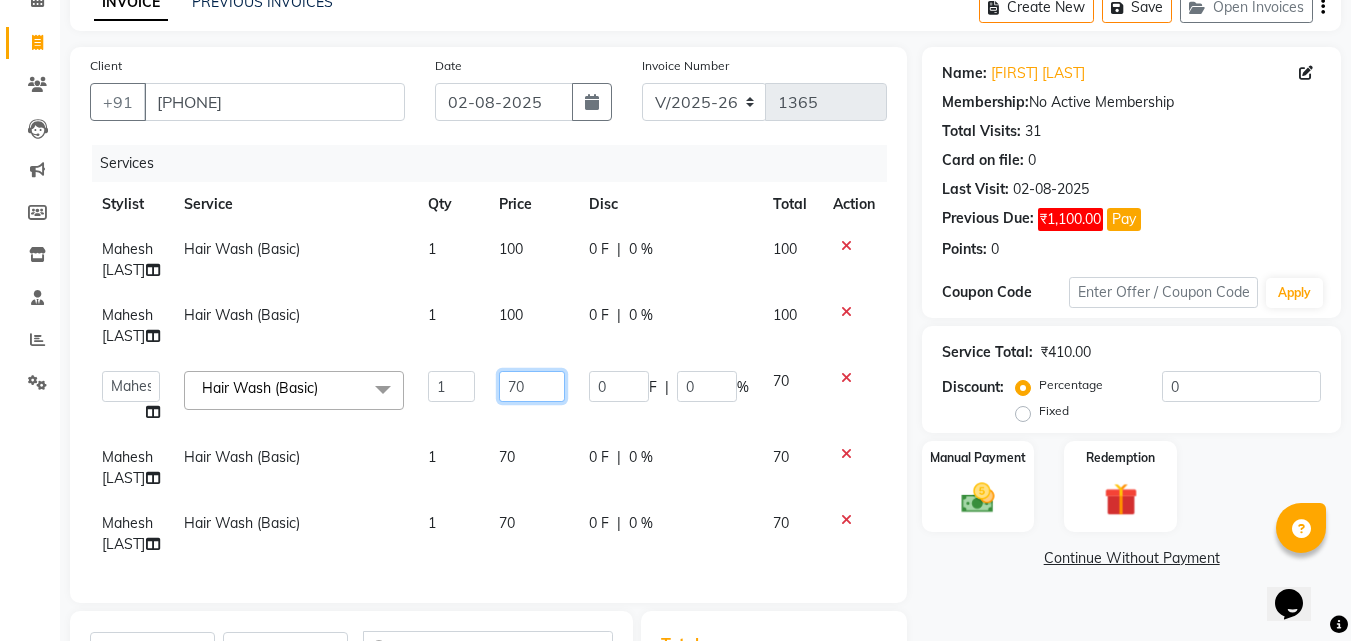 click on "70" 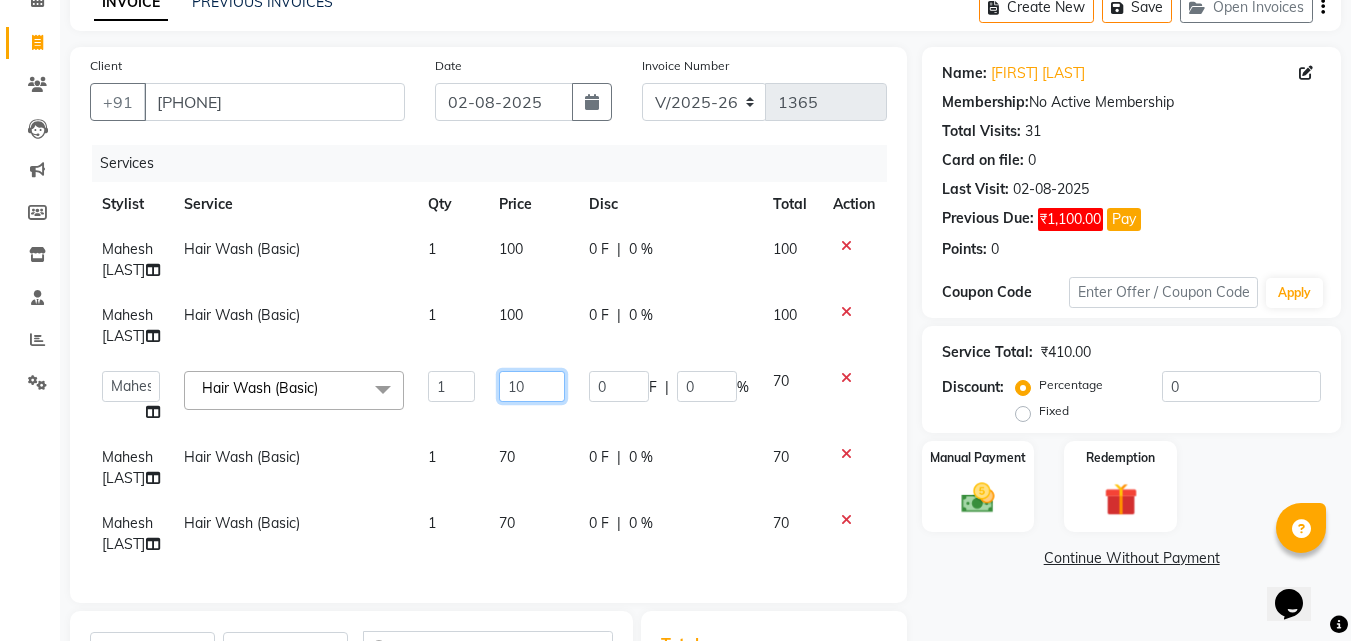 type on "100" 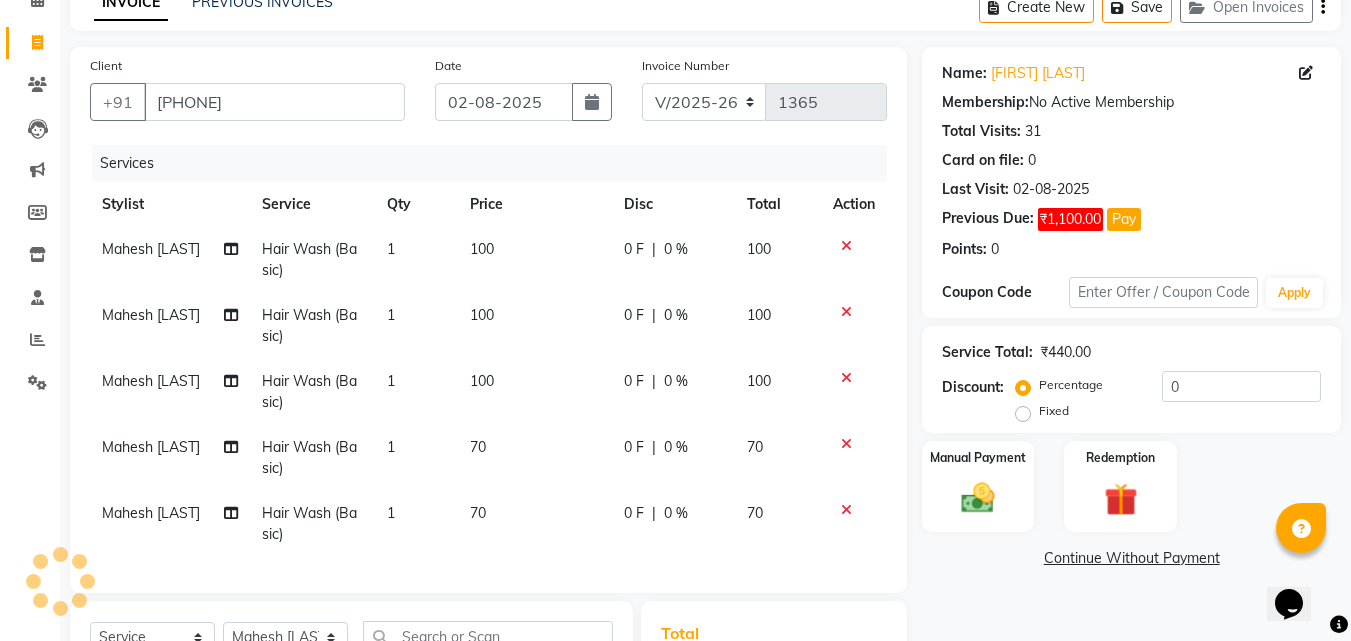 click on "70" 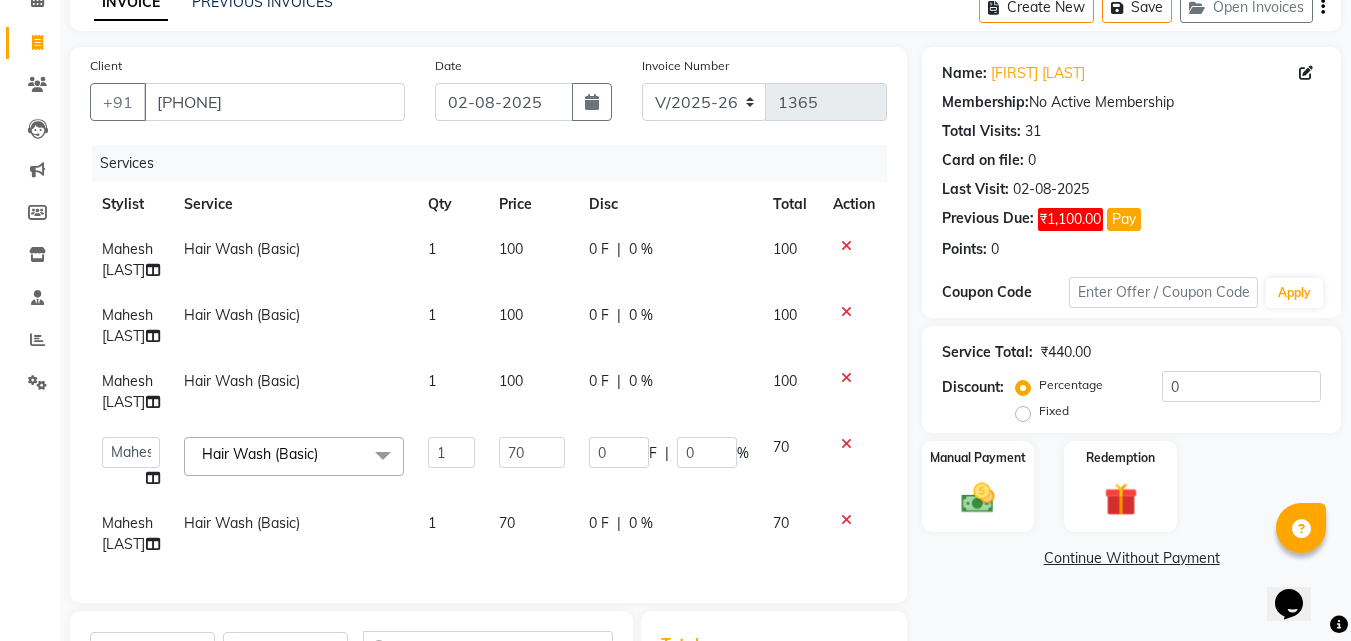 scroll, scrollTop: 37, scrollLeft: 0, axis: vertical 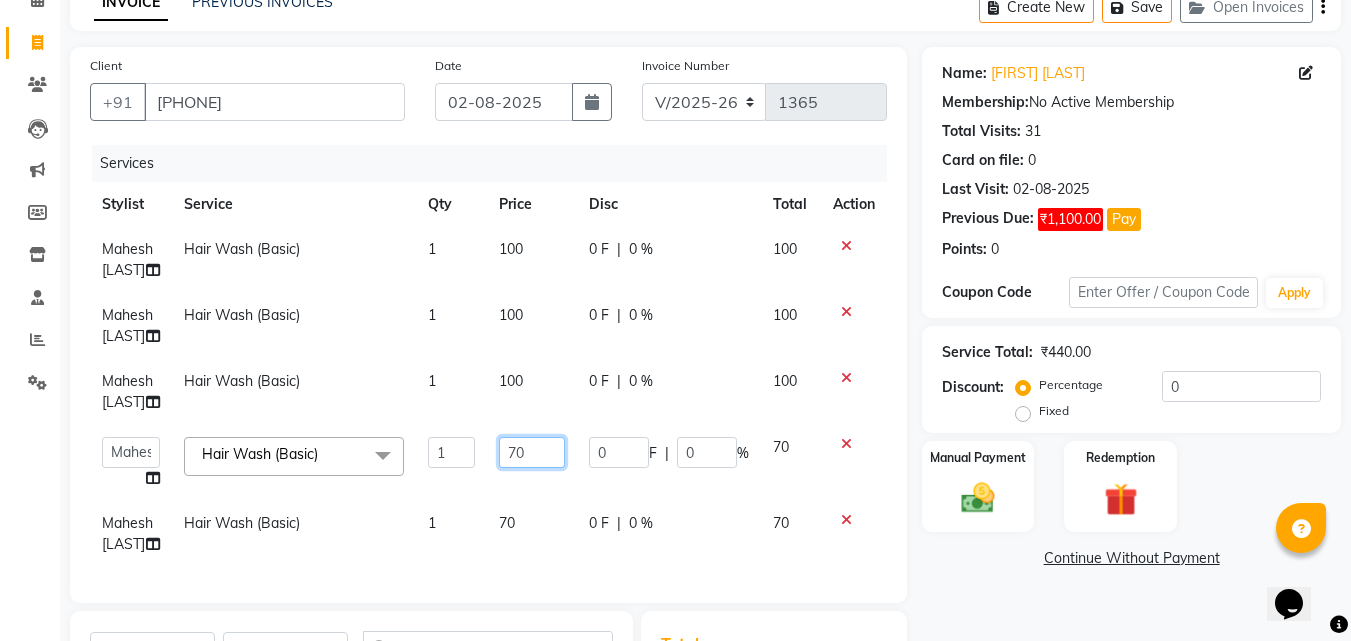 click on "70" 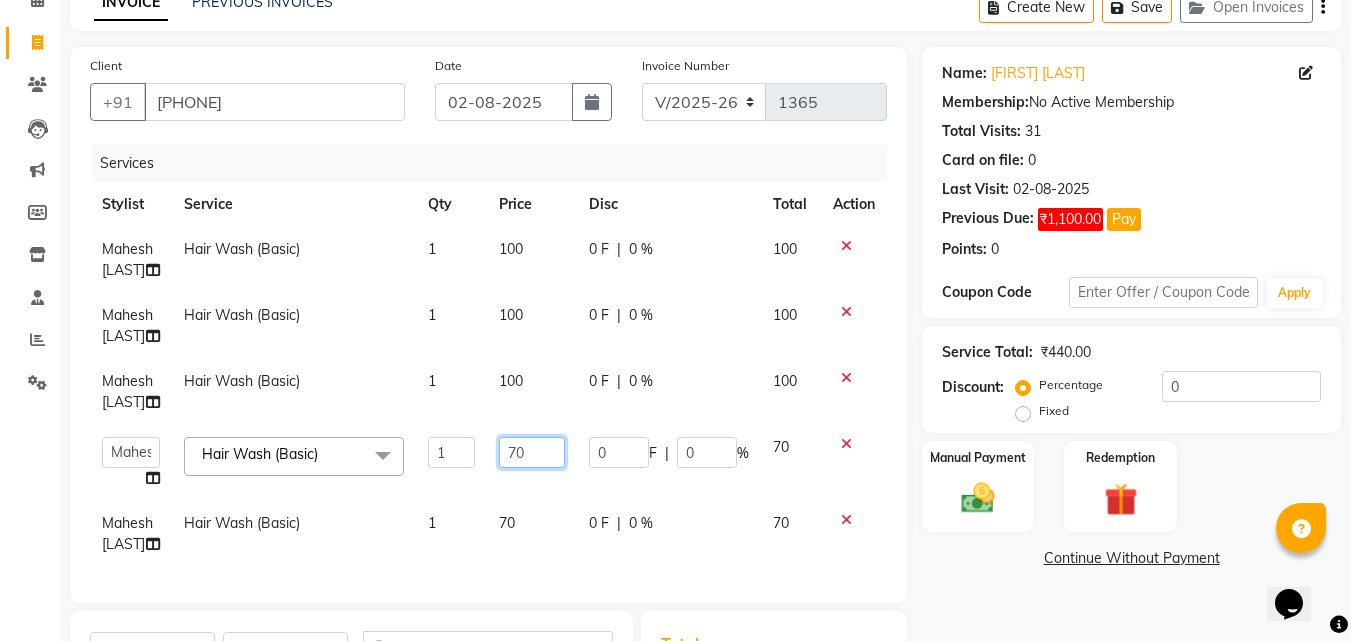 type on "7" 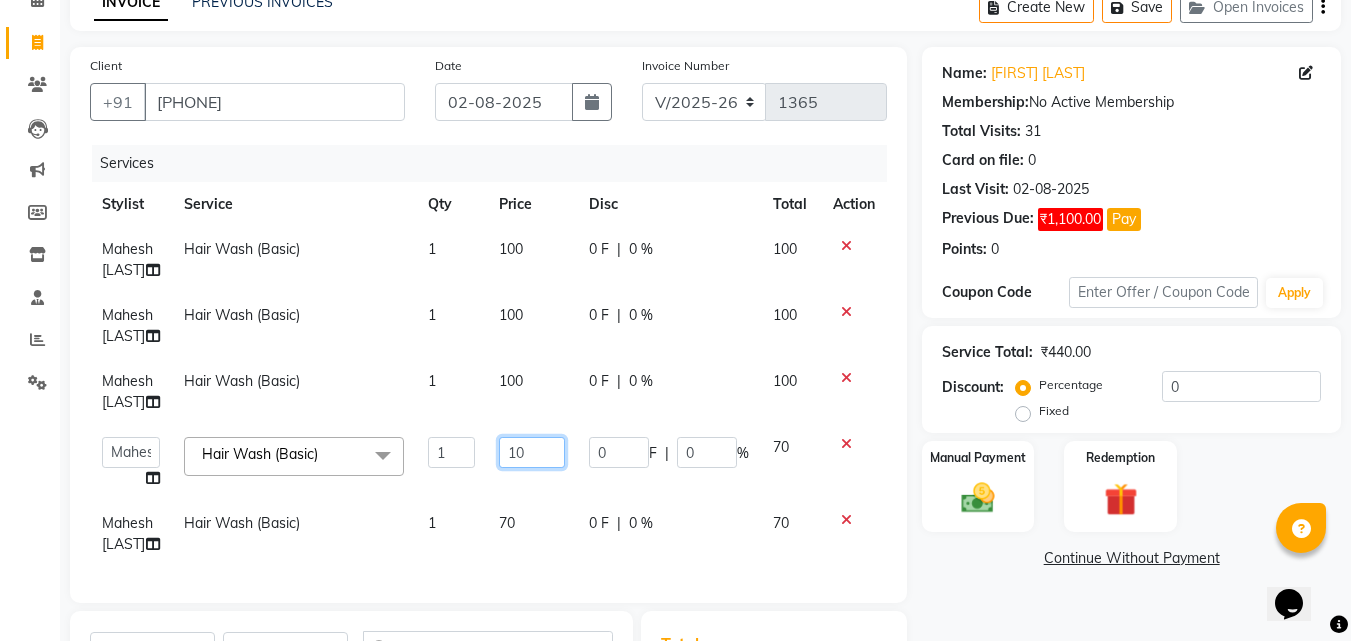 type on "100" 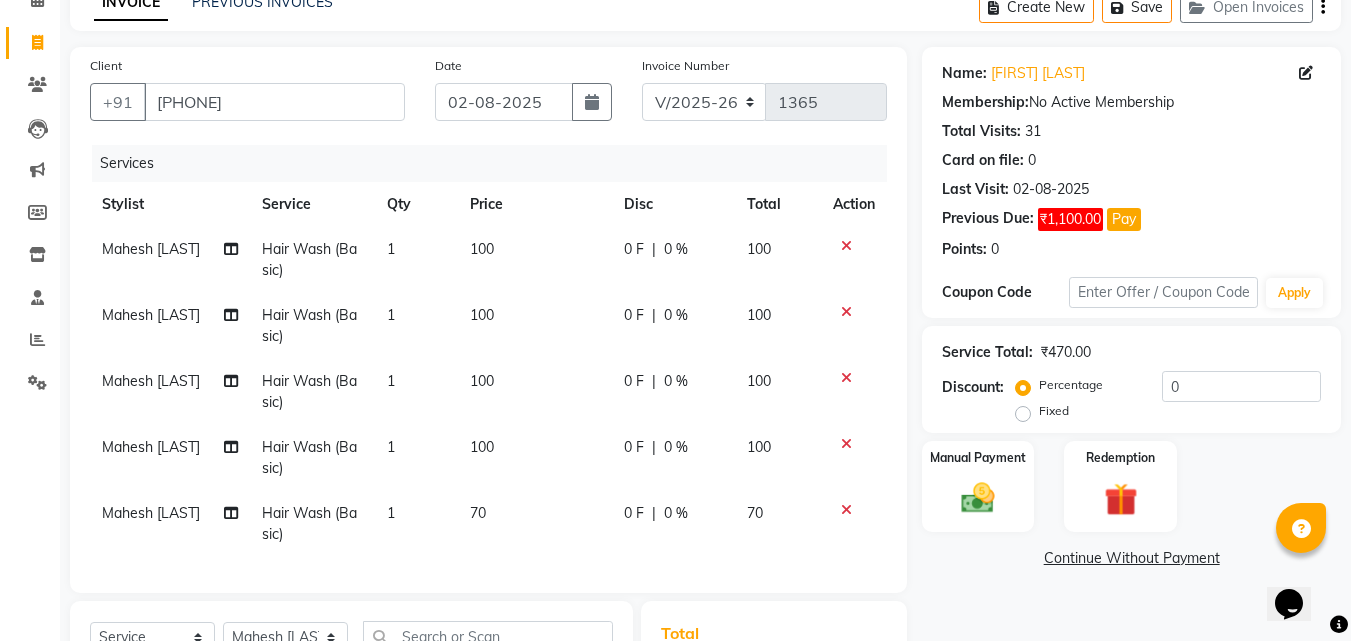 scroll, scrollTop: 0, scrollLeft: 0, axis: both 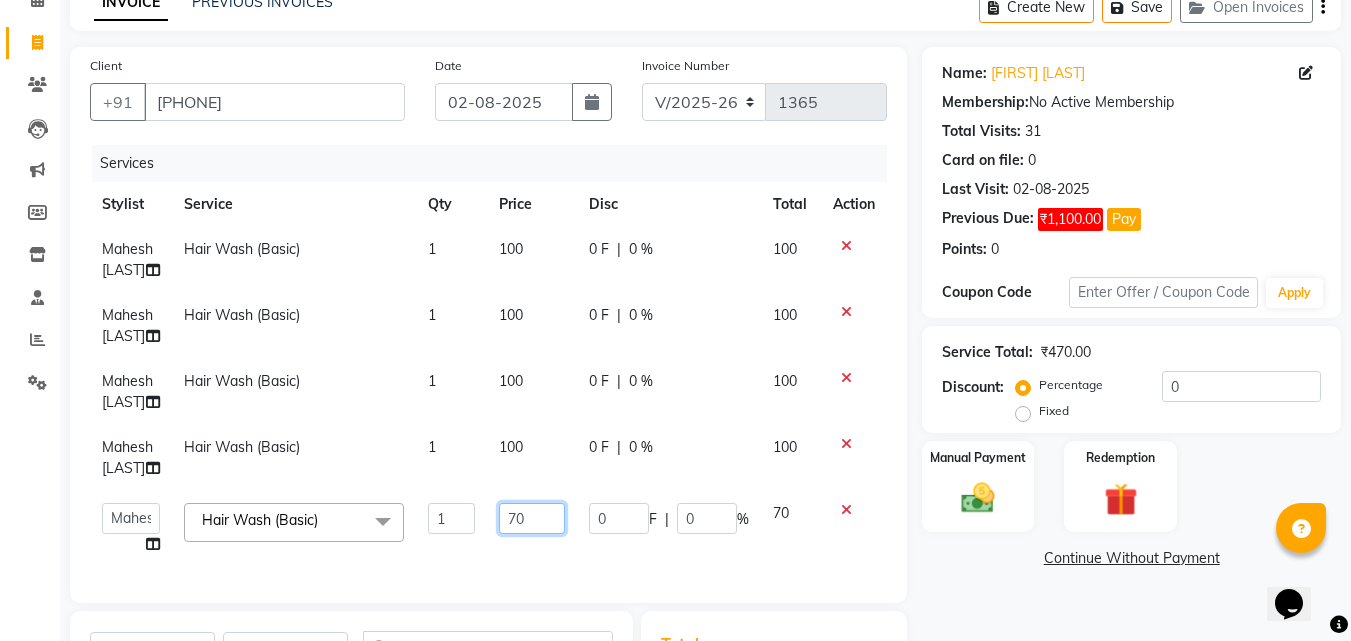 click on "70" 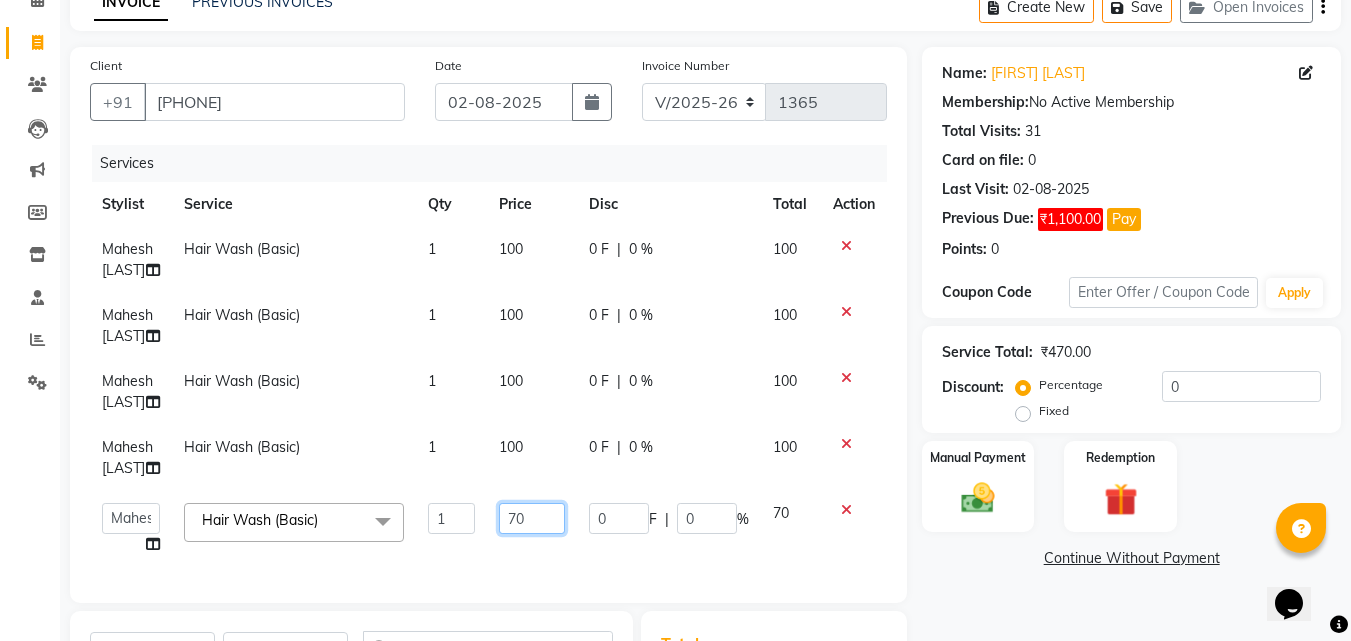 type on "7" 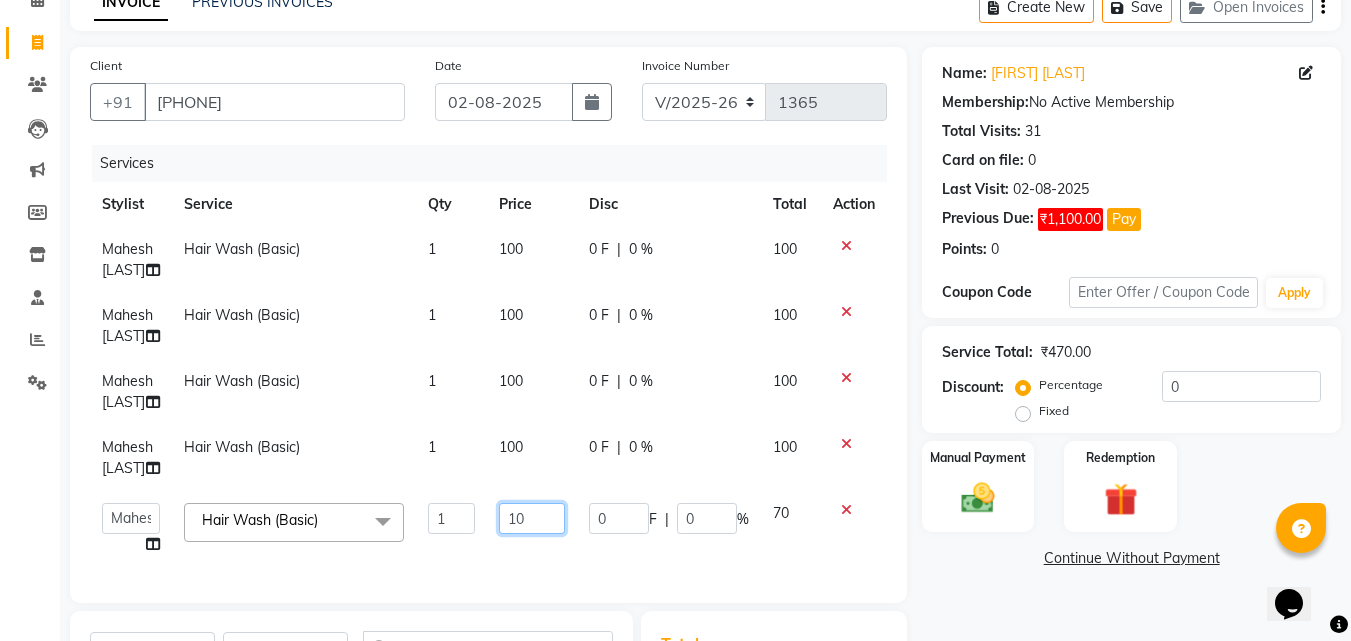 type on "100" 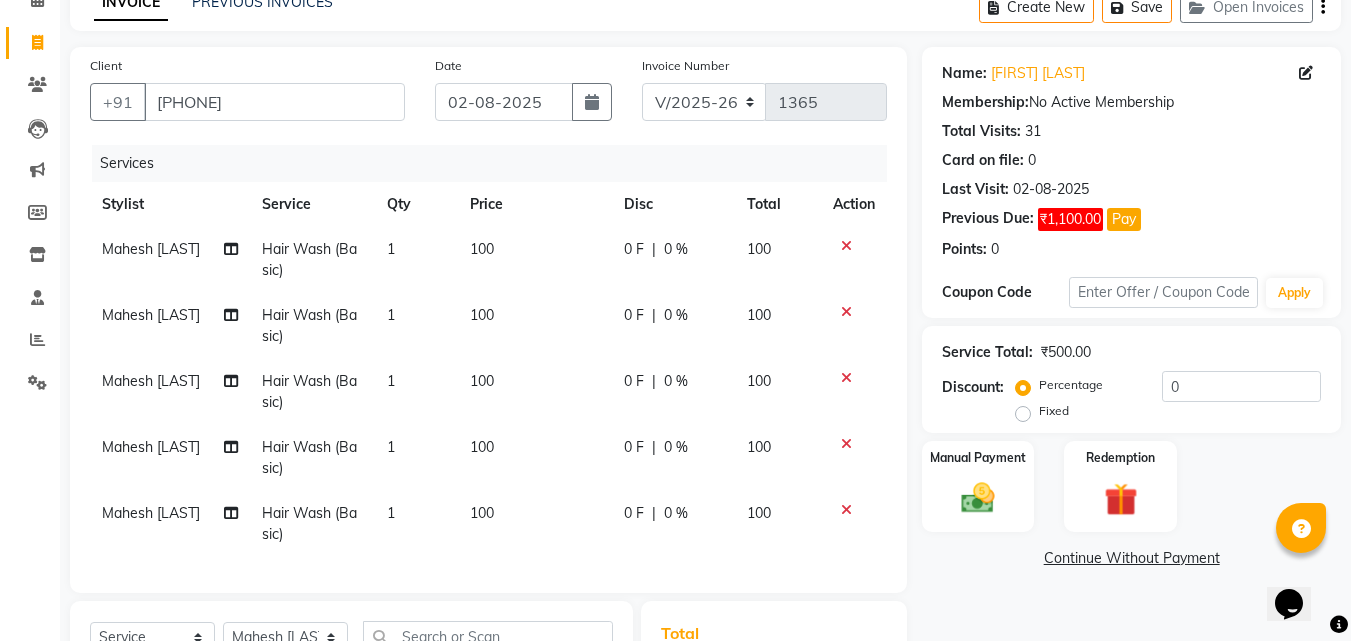 click on "Previous Due:  ₹1,100.00 Pay" 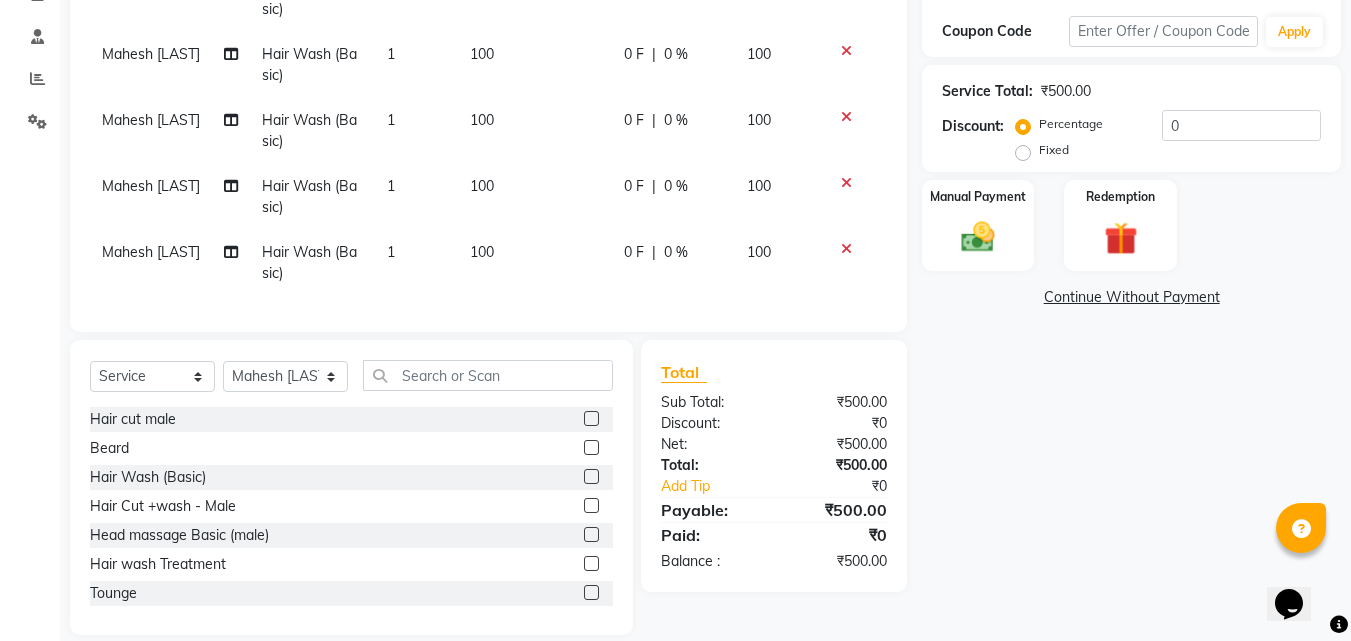 scroll, scrollTop: 388, scrollLeft: 0, axis: vertical 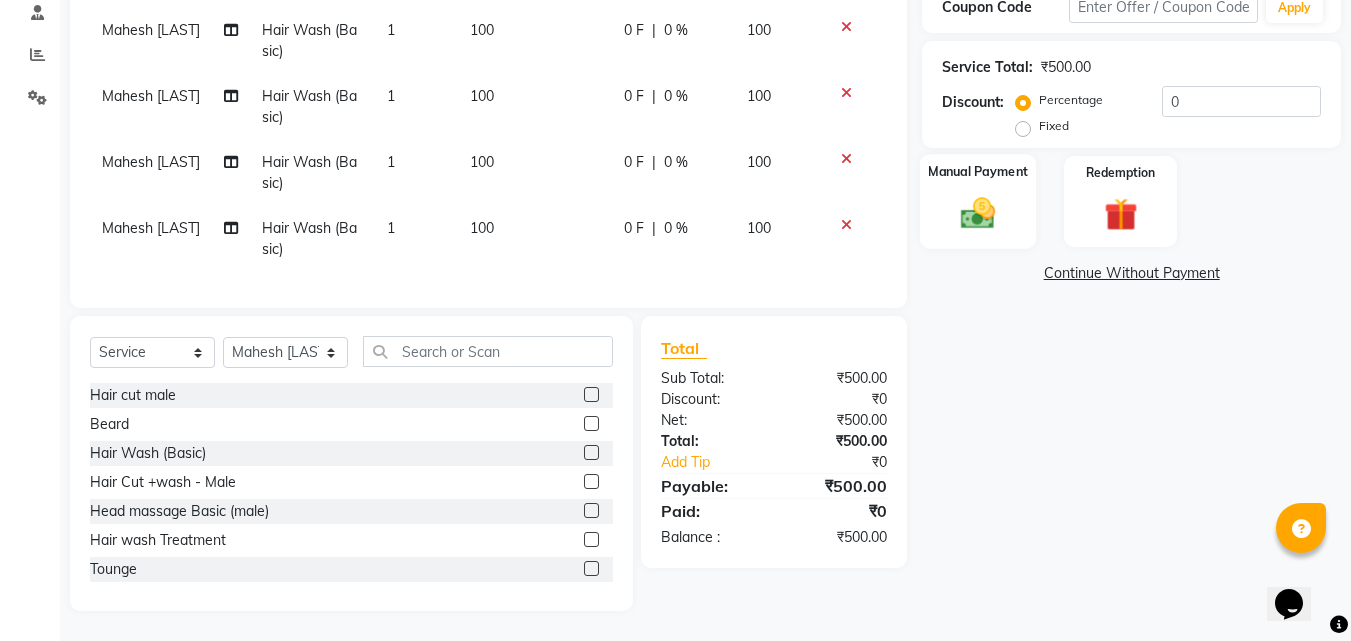 click on "Manual Payment" 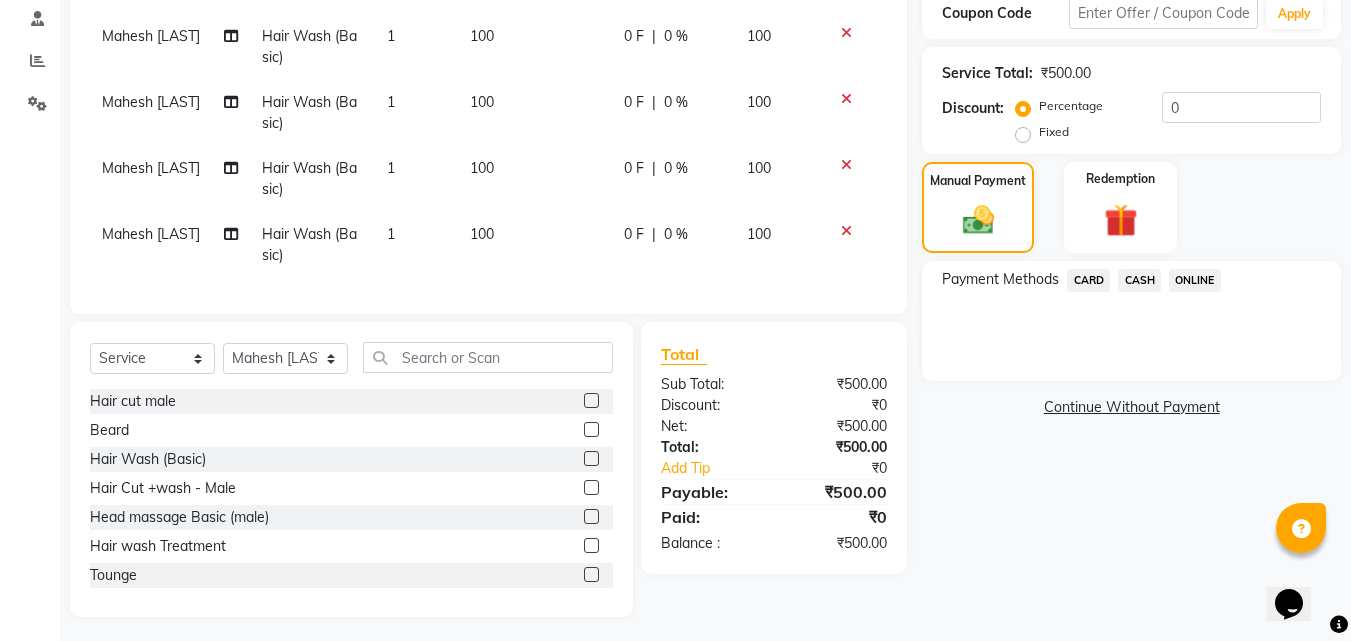 scroll, scrollTop: 388, scrollLeft: 0, axis: vertical 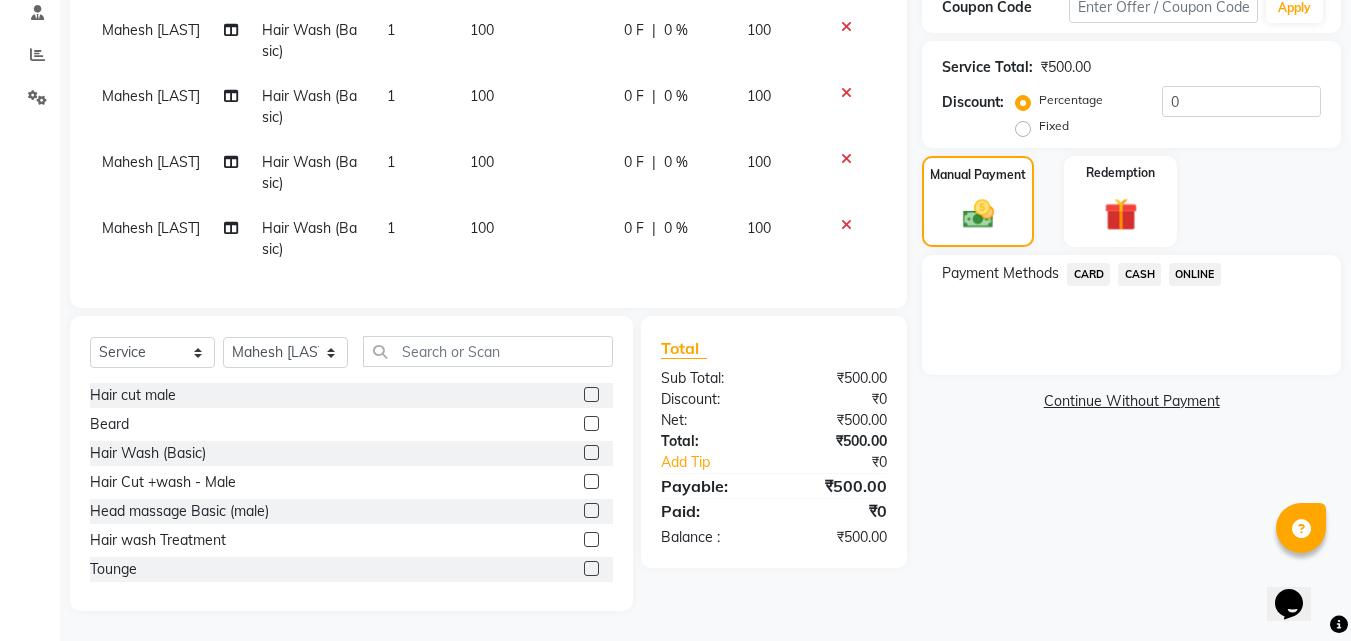click on "CASH" 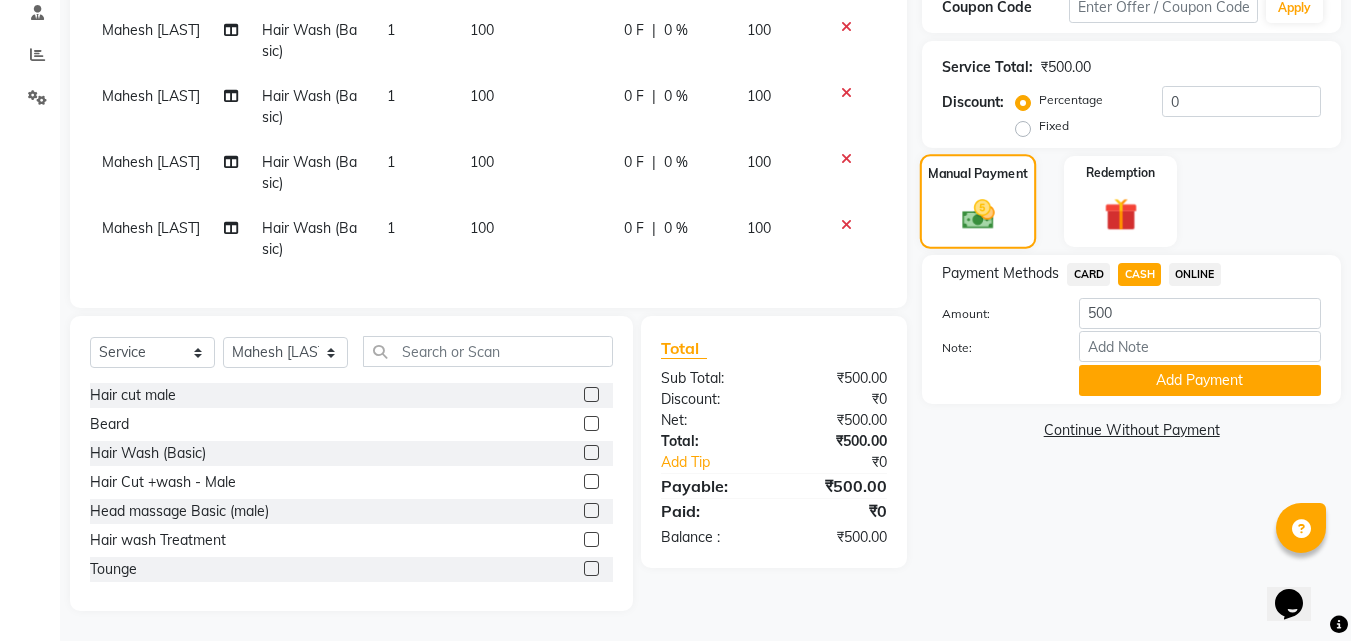 click on "Manual Payment" 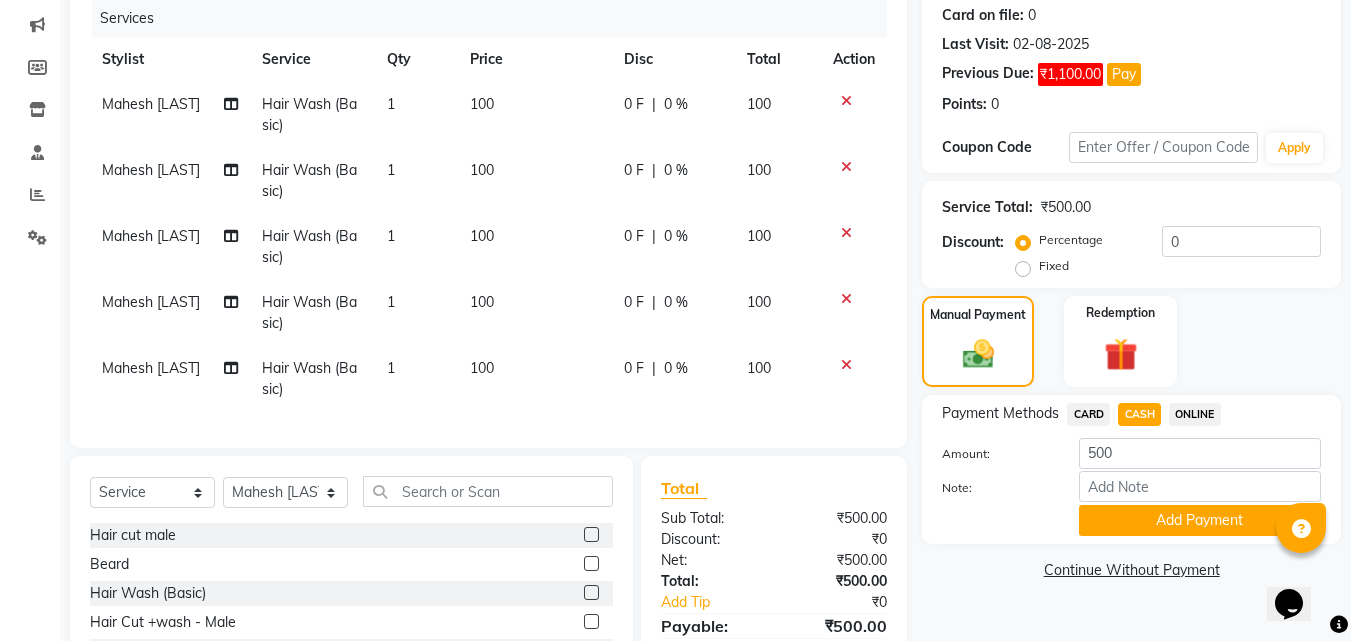 scroll, scrollTop: 388, scrollLeft: 0, axis: vertical 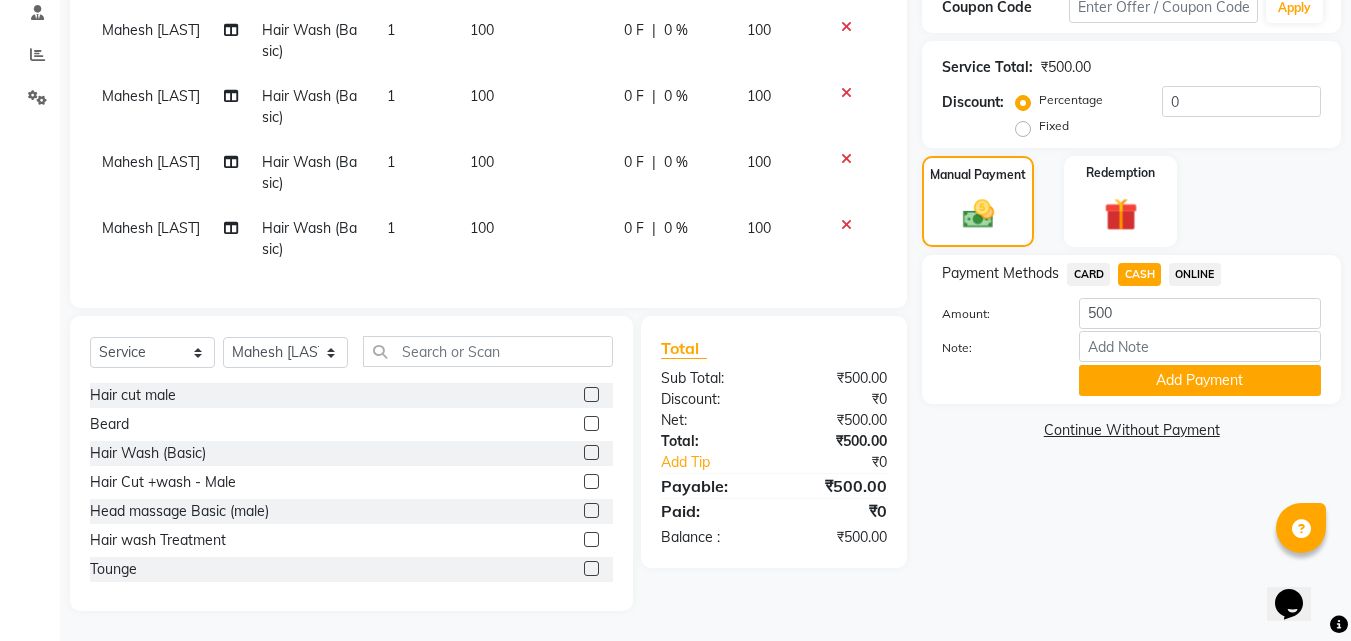 click on "CASH" 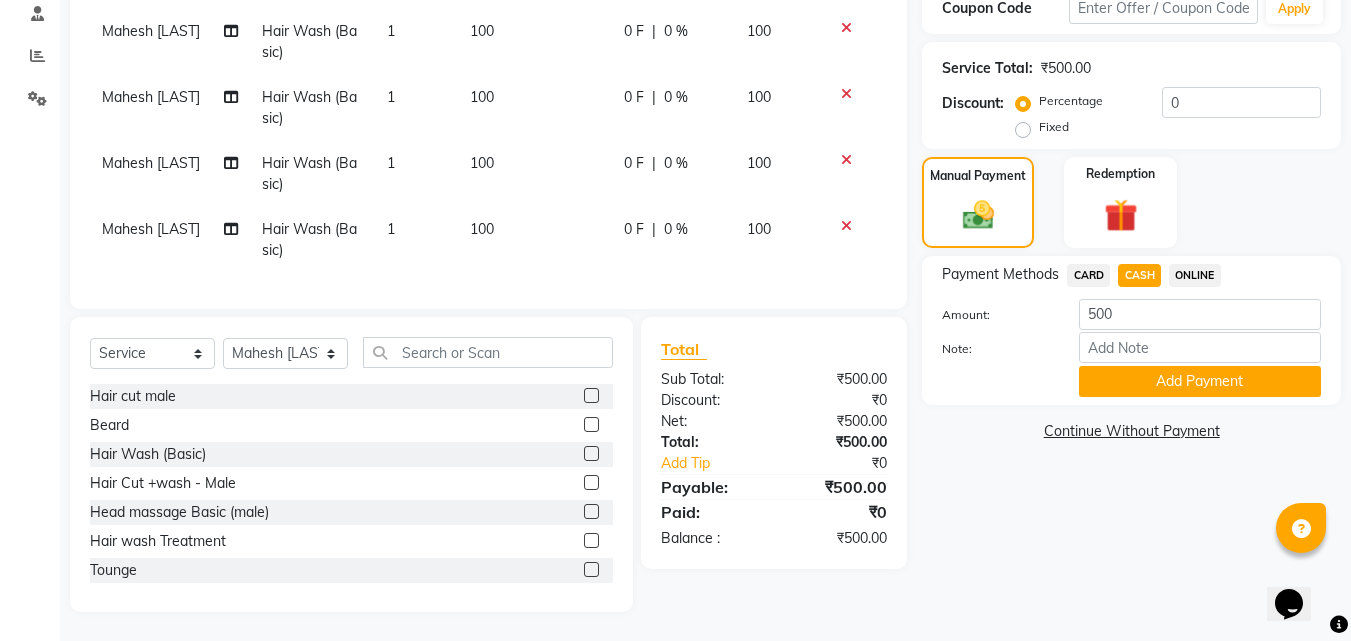 scroll, scrollTop: 388, scrollLeft: 0, axis: vertical 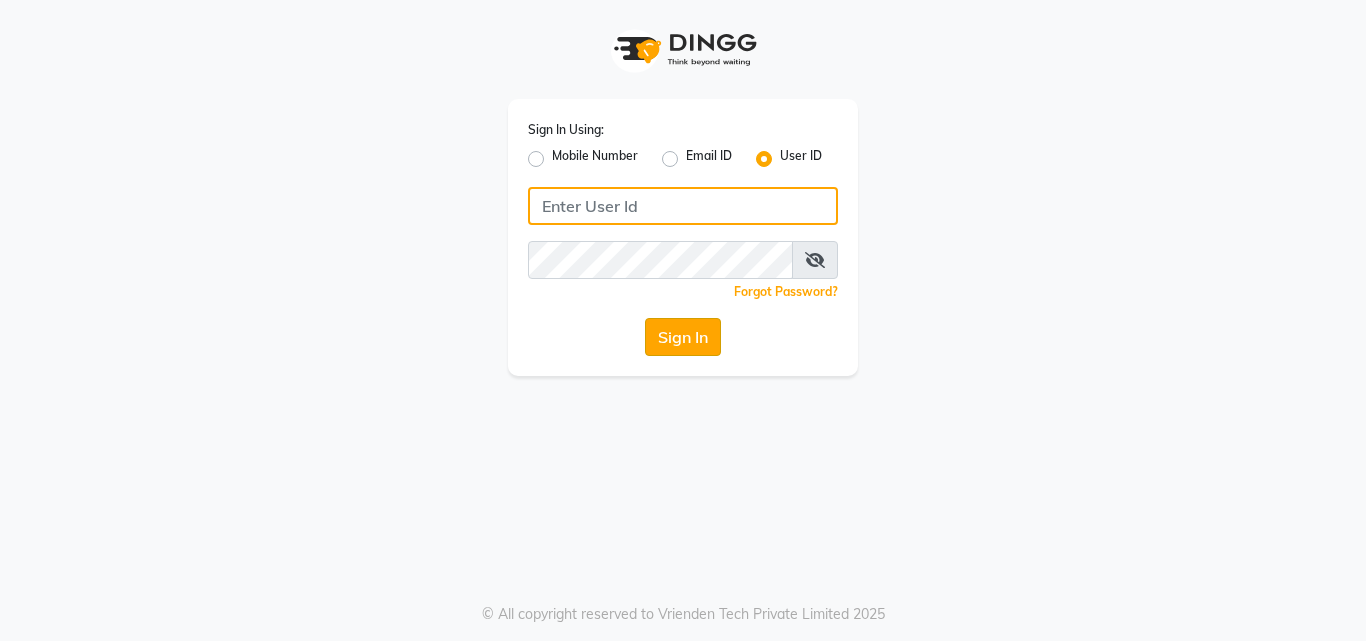 type on "himalaya123" 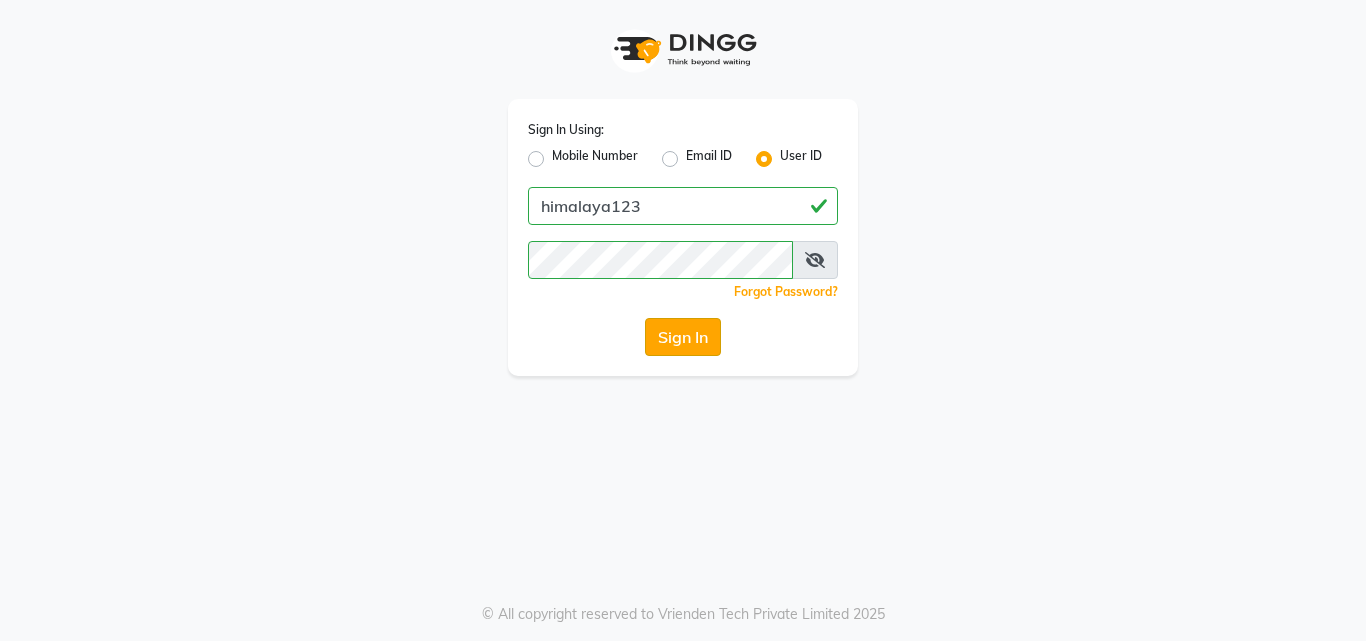 click on "Sign In" 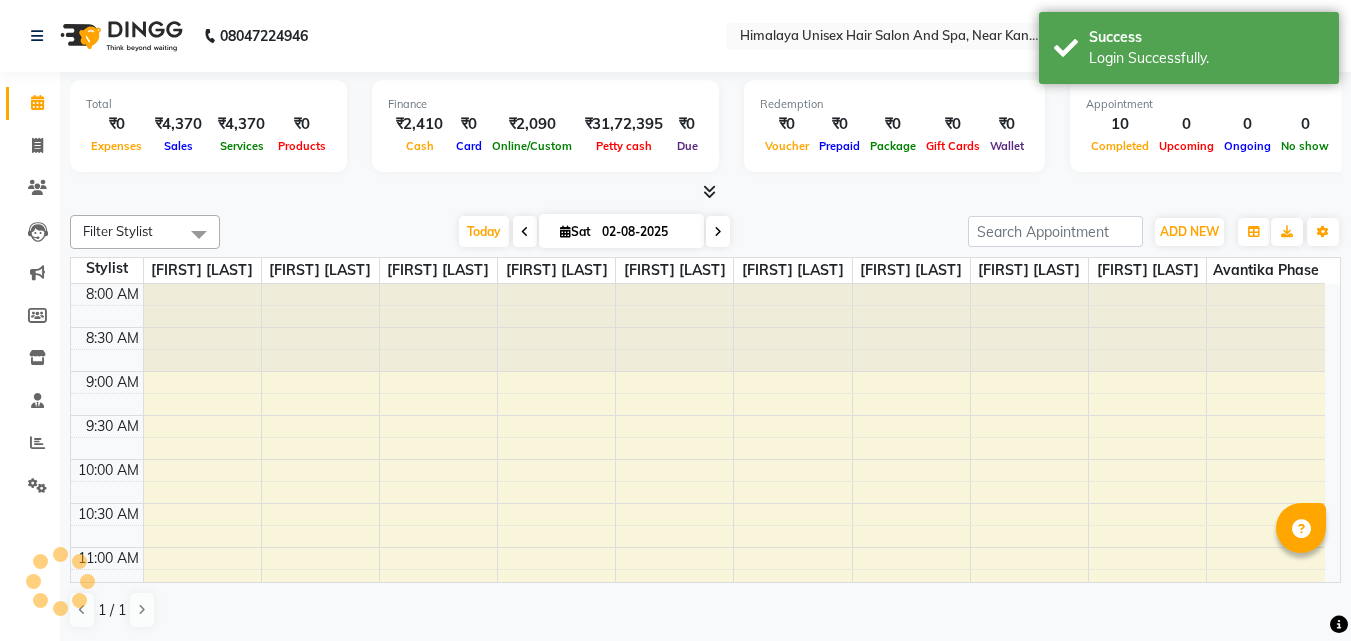 scroll, scrollTop: 0, scrollLeft: 0, axis: both 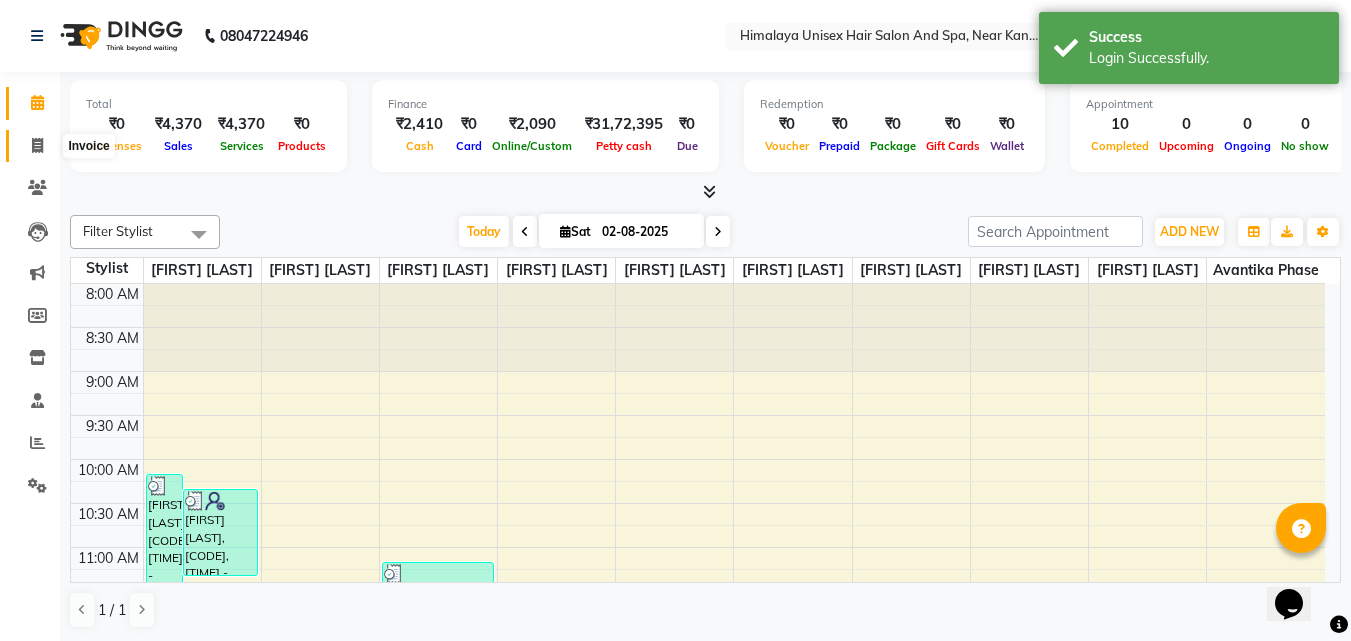 click 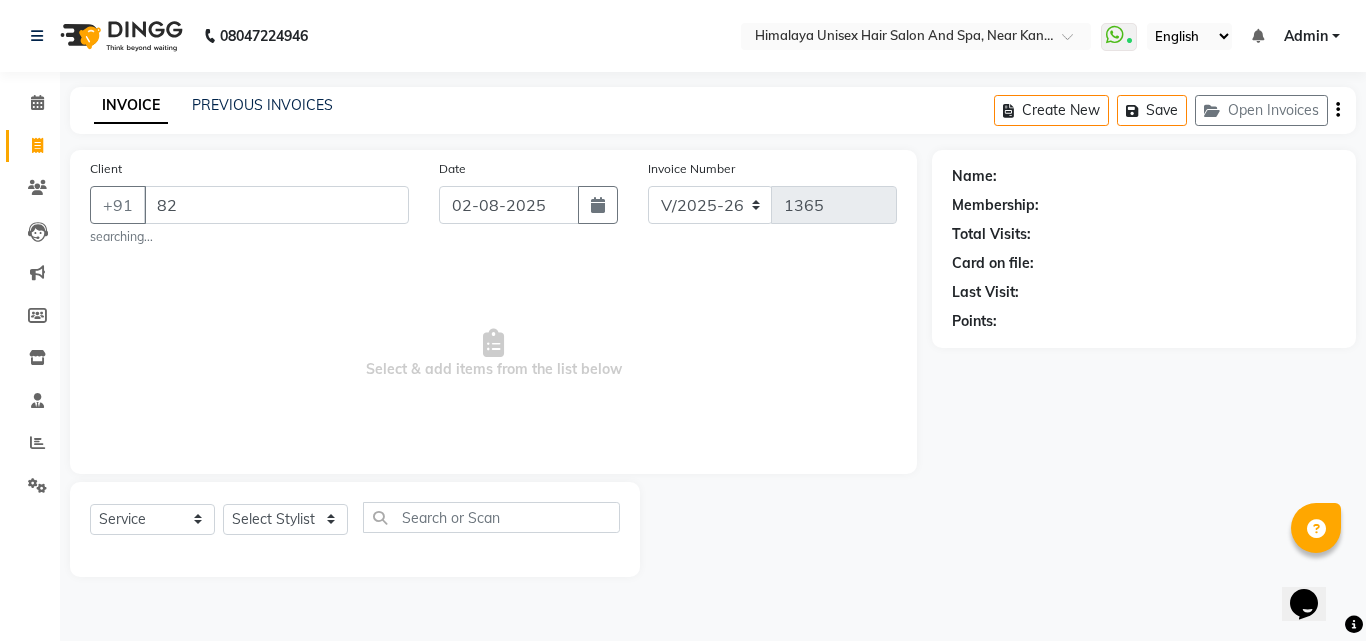 type on "8" 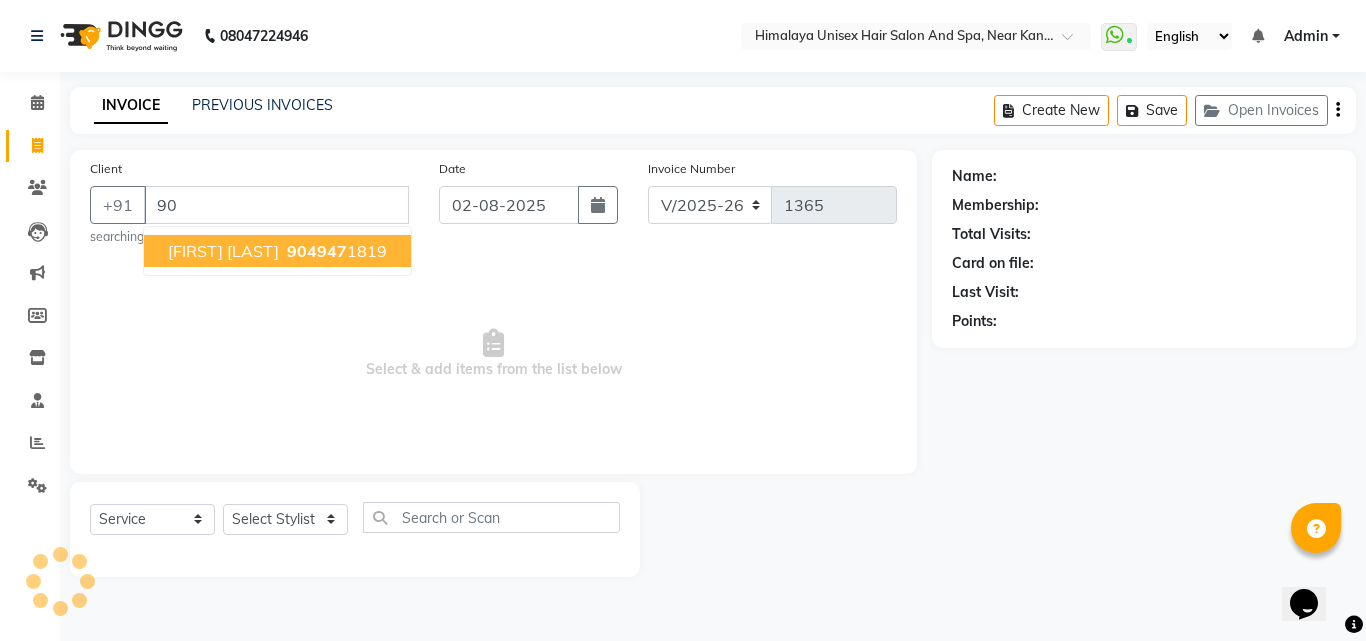 type on "9" 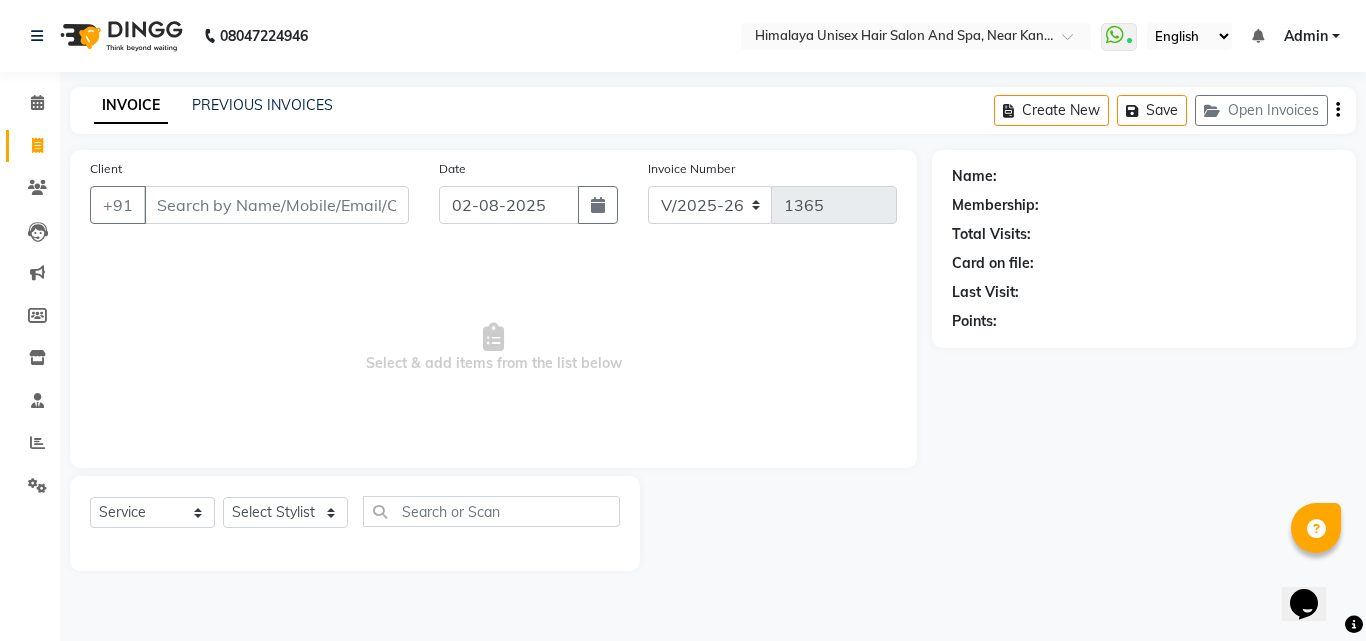 type on "4" 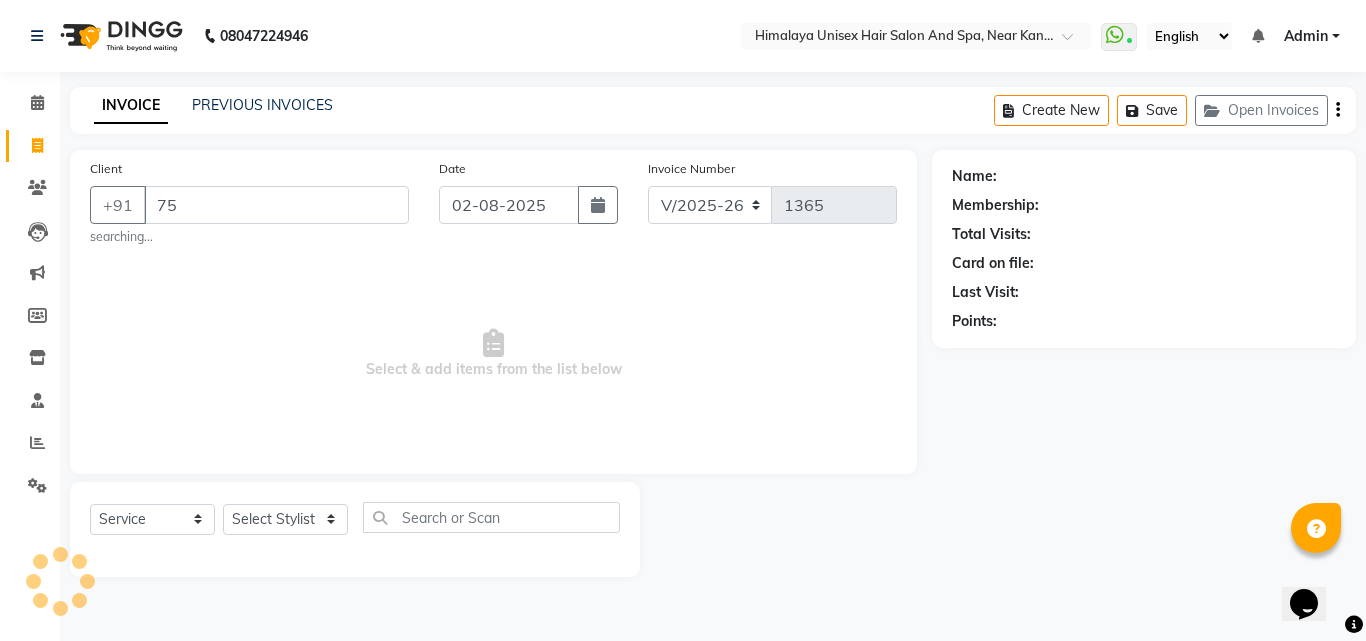 type on "7" 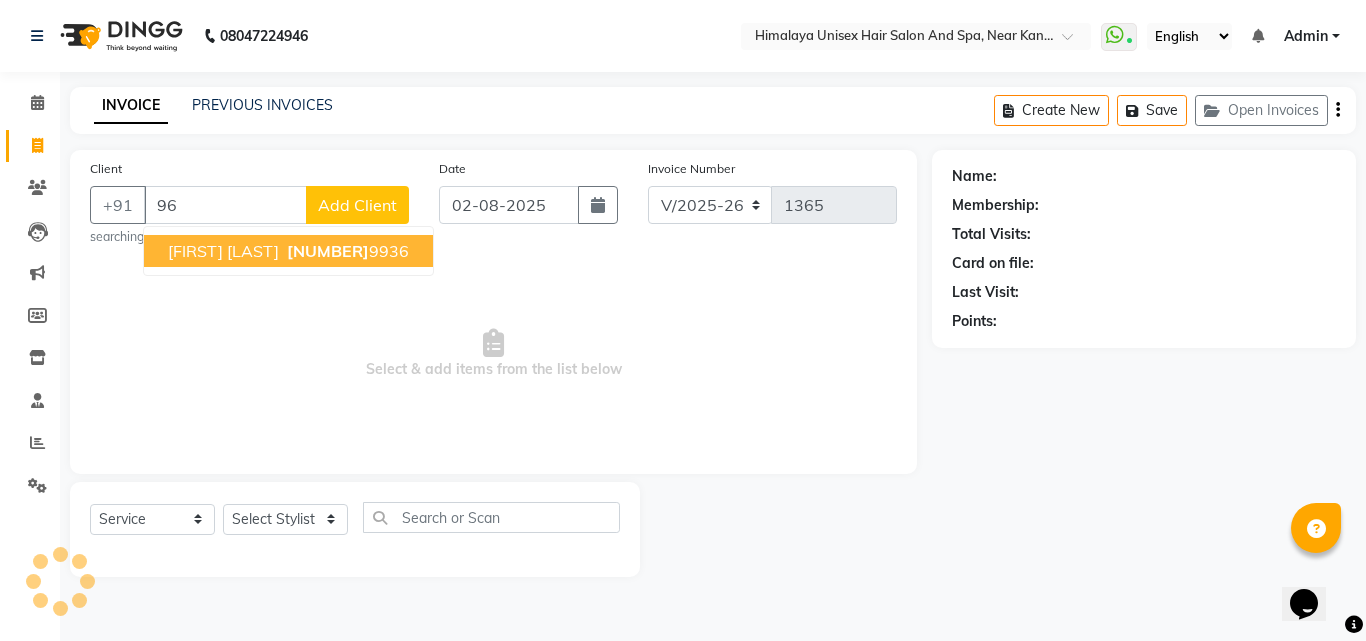 type on "9" 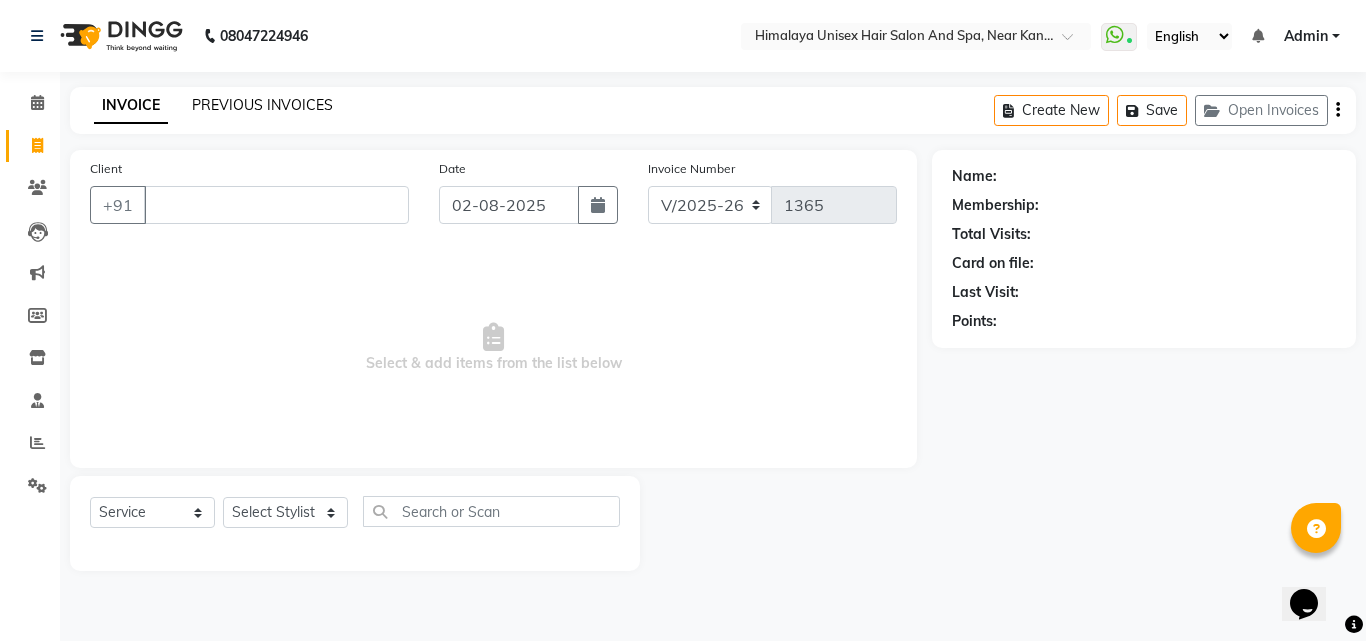 type 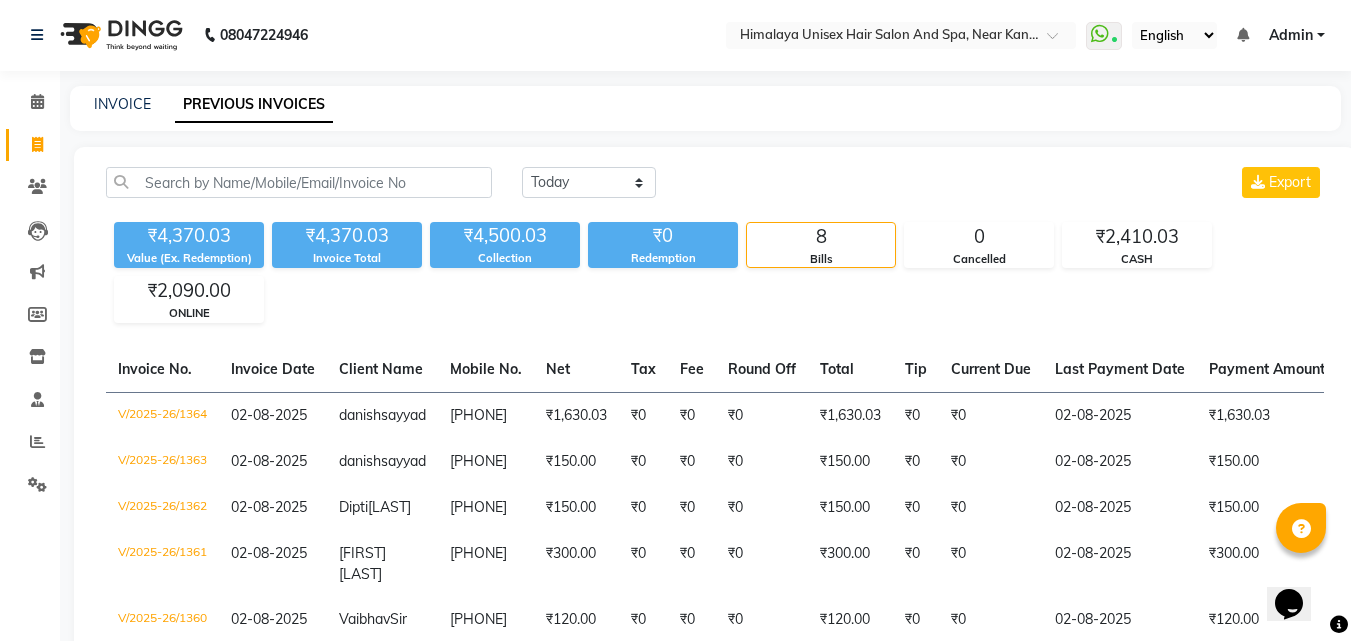 scroll, scrollTop: 0, scrollLeft: 0, axis: both 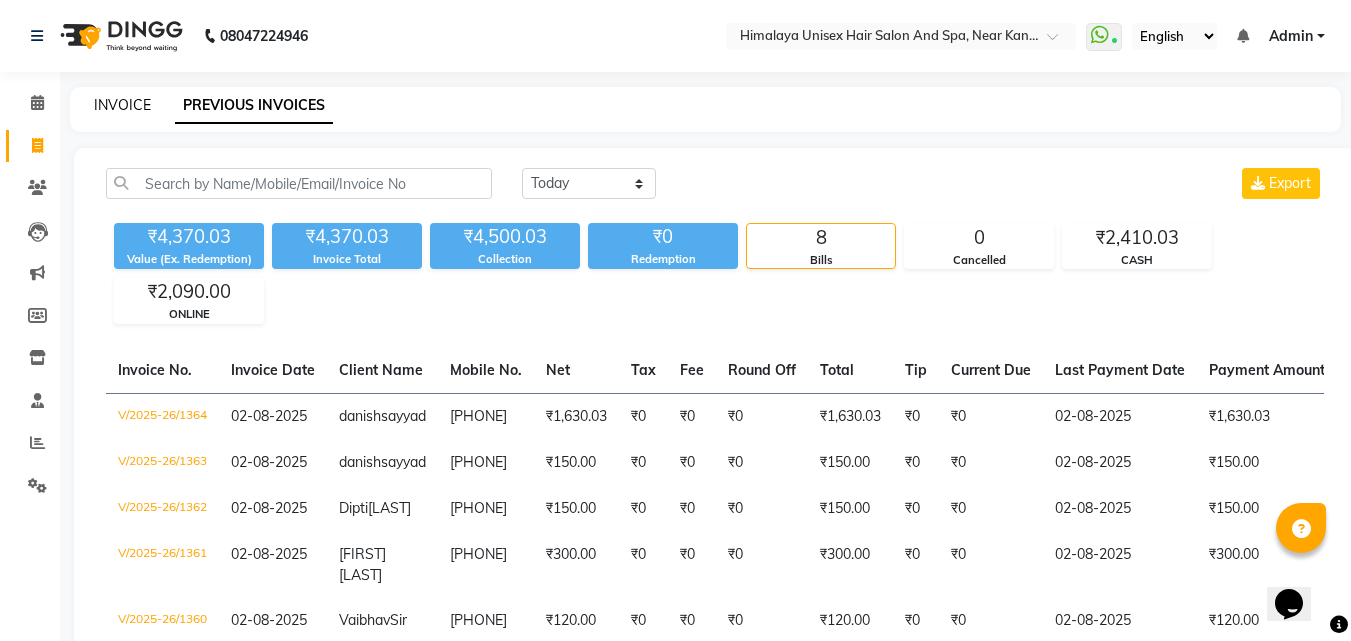 click on "INVOICE" 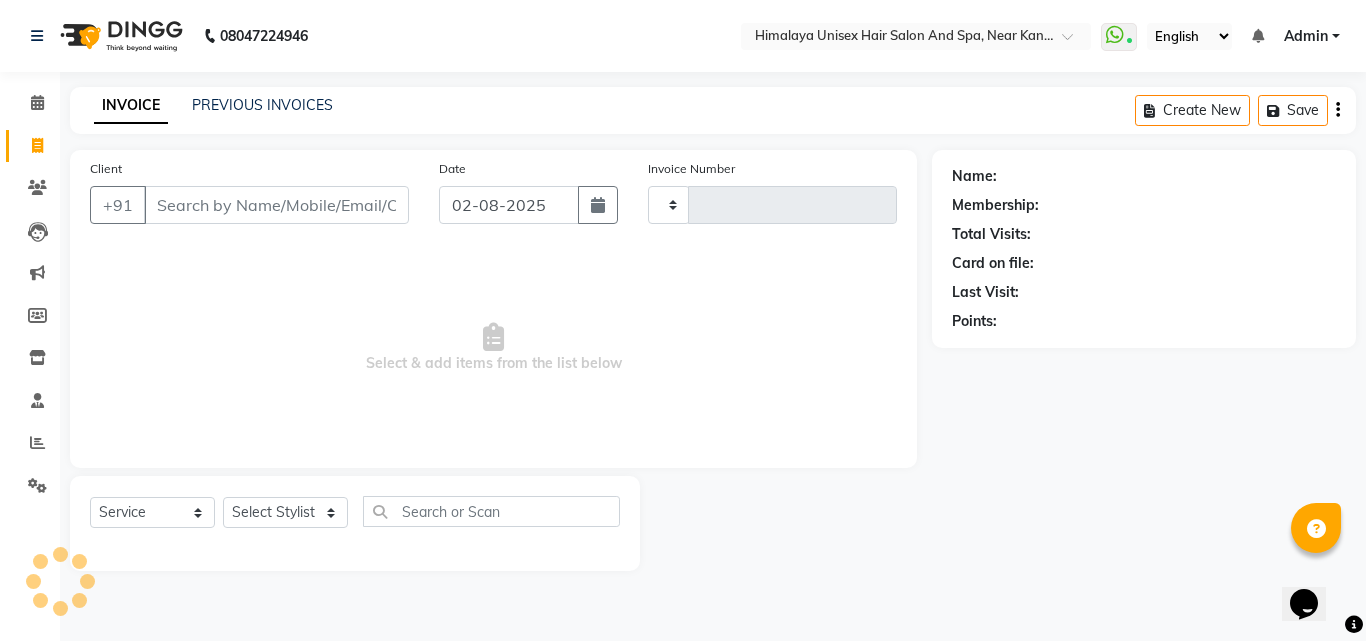 type on "1365" 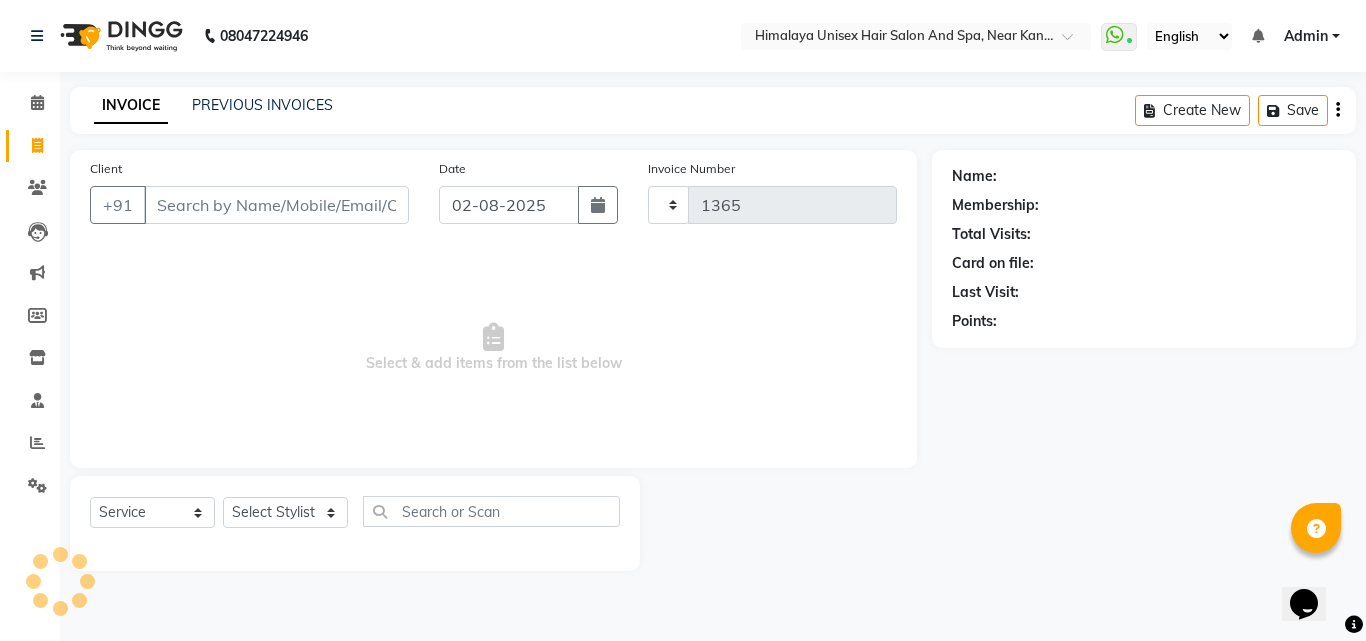 click on "Client" at bounding box center (276, 205) 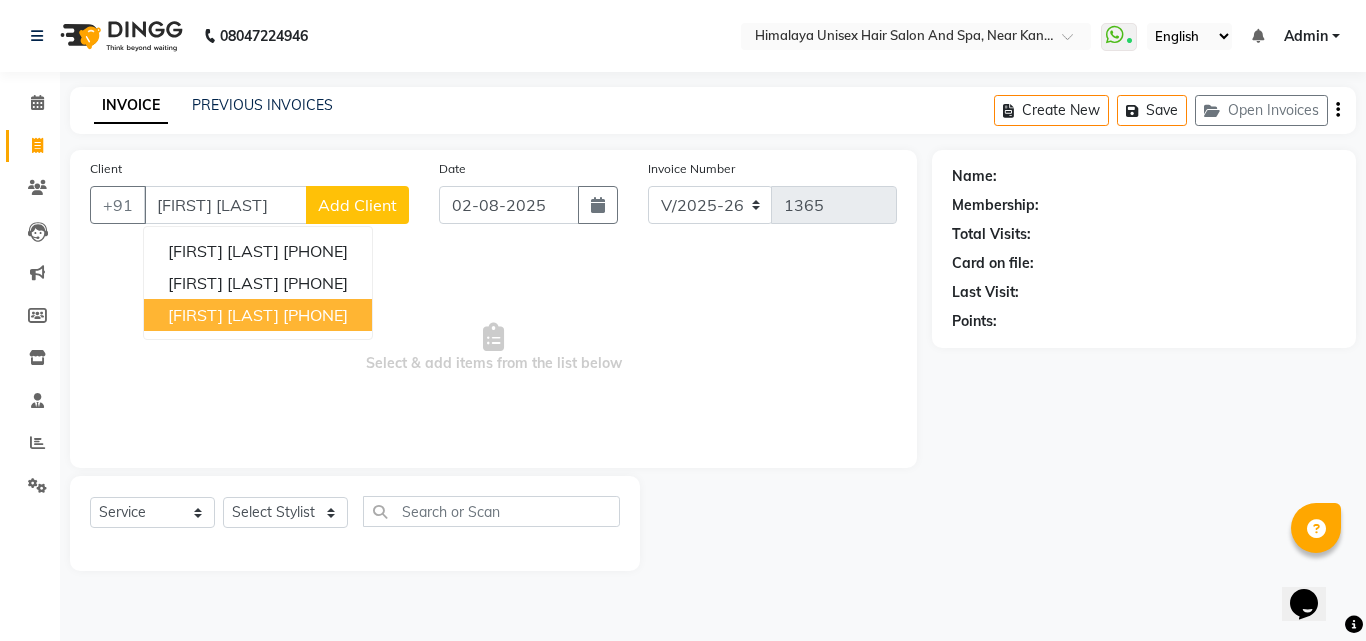 click on "[FIRST] [LAST]" at bounding box center [225, 205] 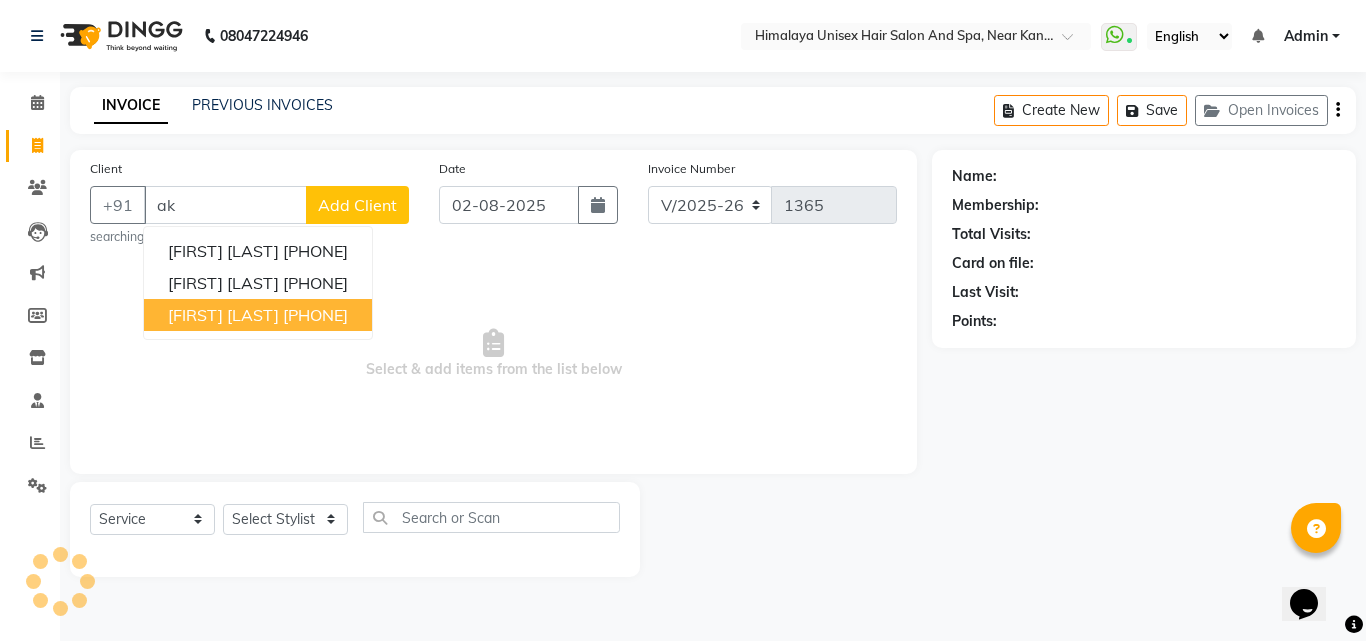 type on "a" 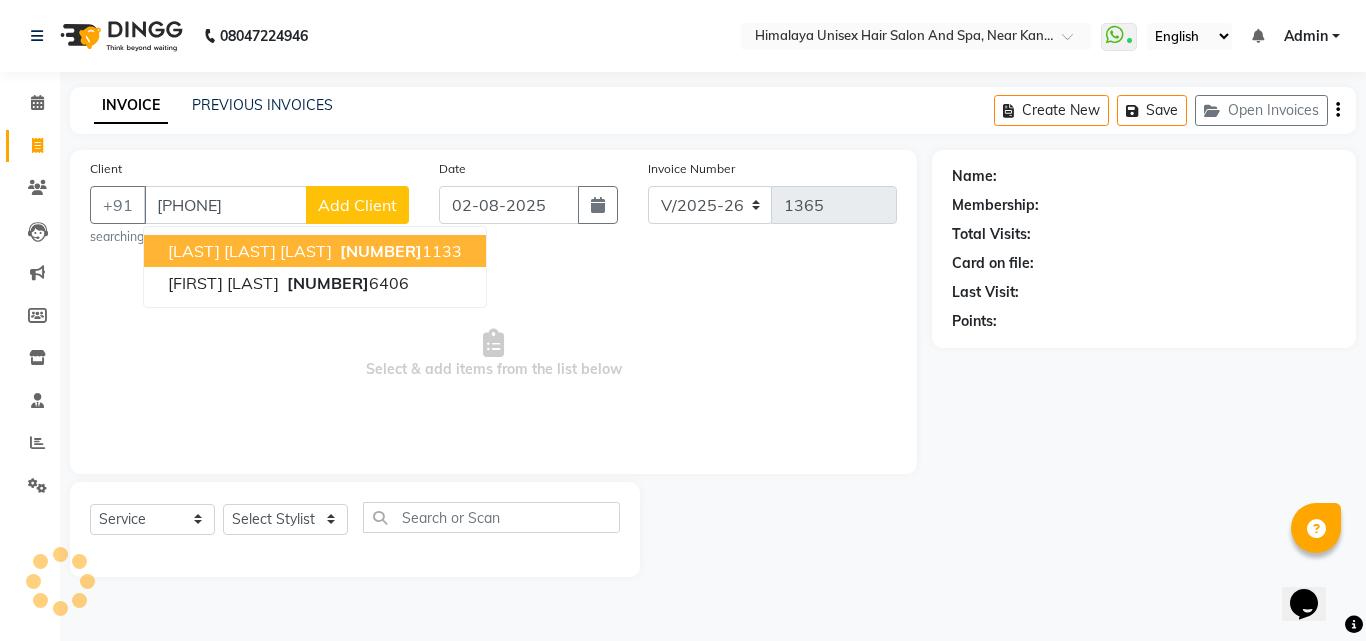 type on "[PHONE]" 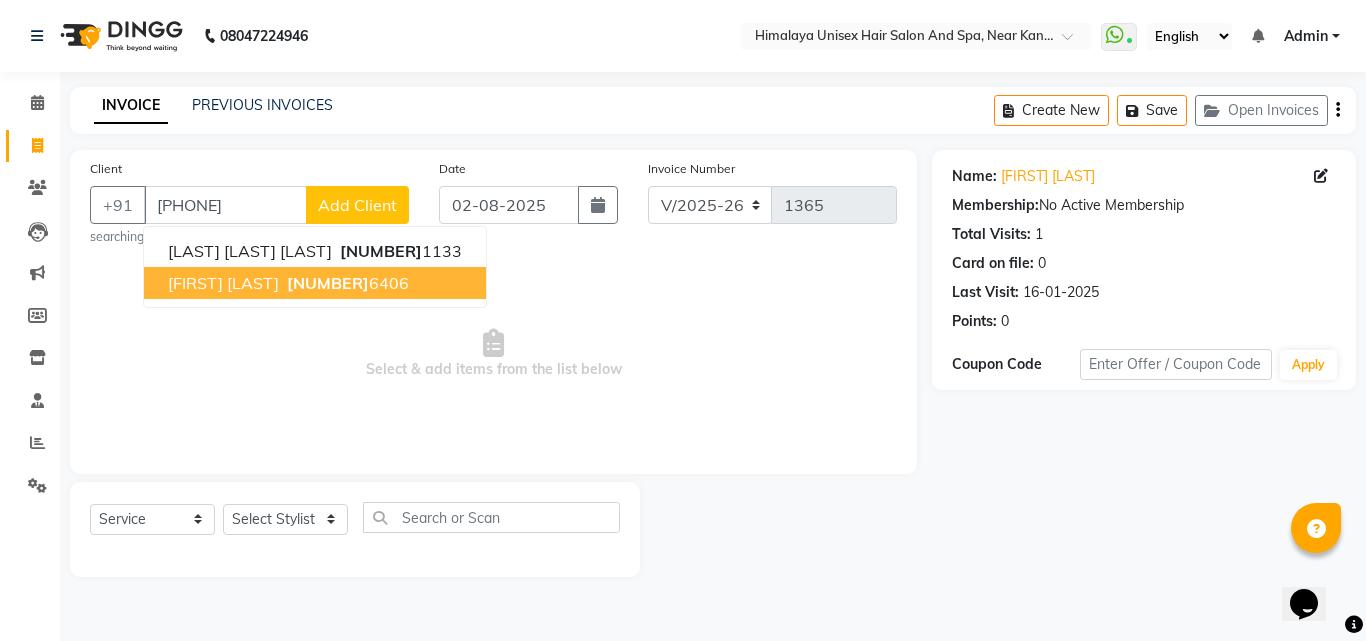 click on "[FIRST] [LAST] [PHONE]" at bounding box center (315, 283) 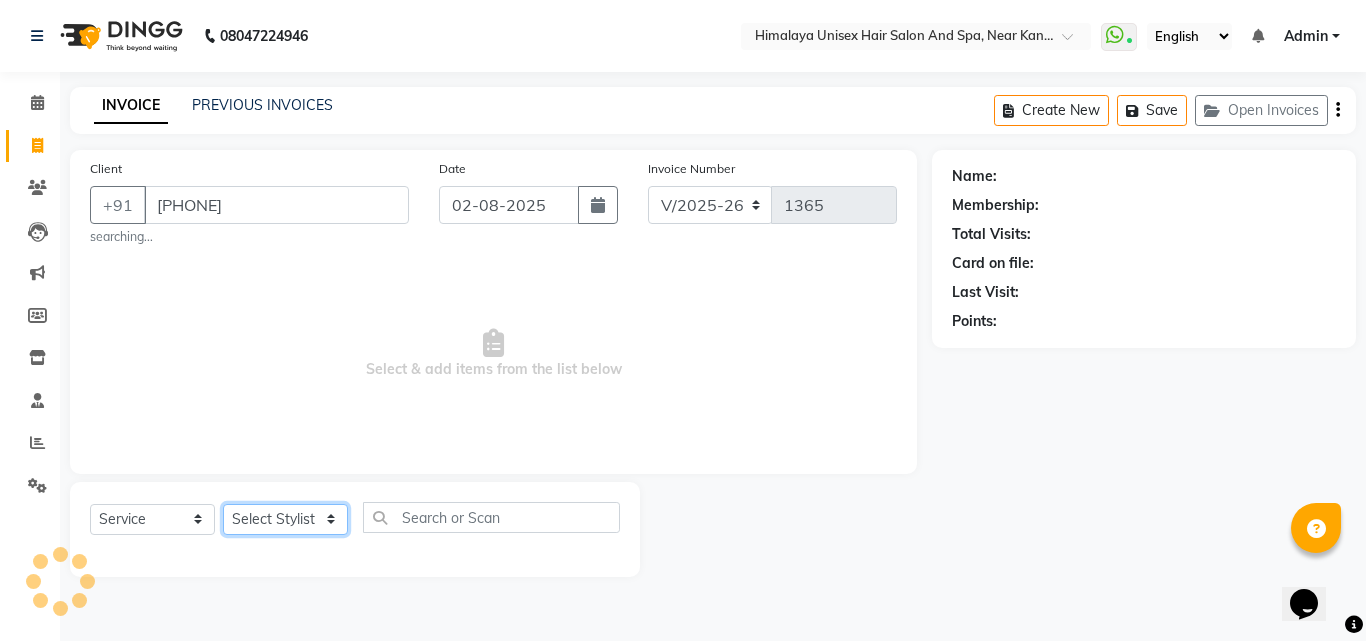 drag, startPoint x: 289, startPoint y: 522, endPoint x: 289, endPoint y: 510, distance: 12 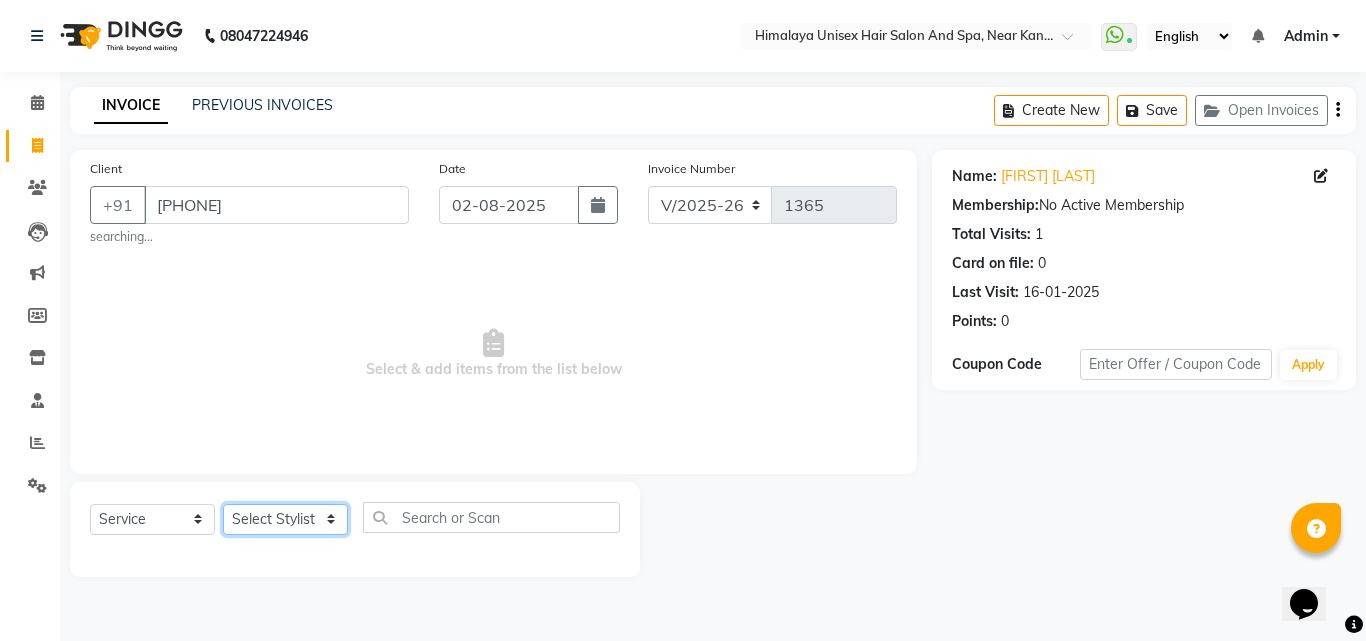 select on "26956" 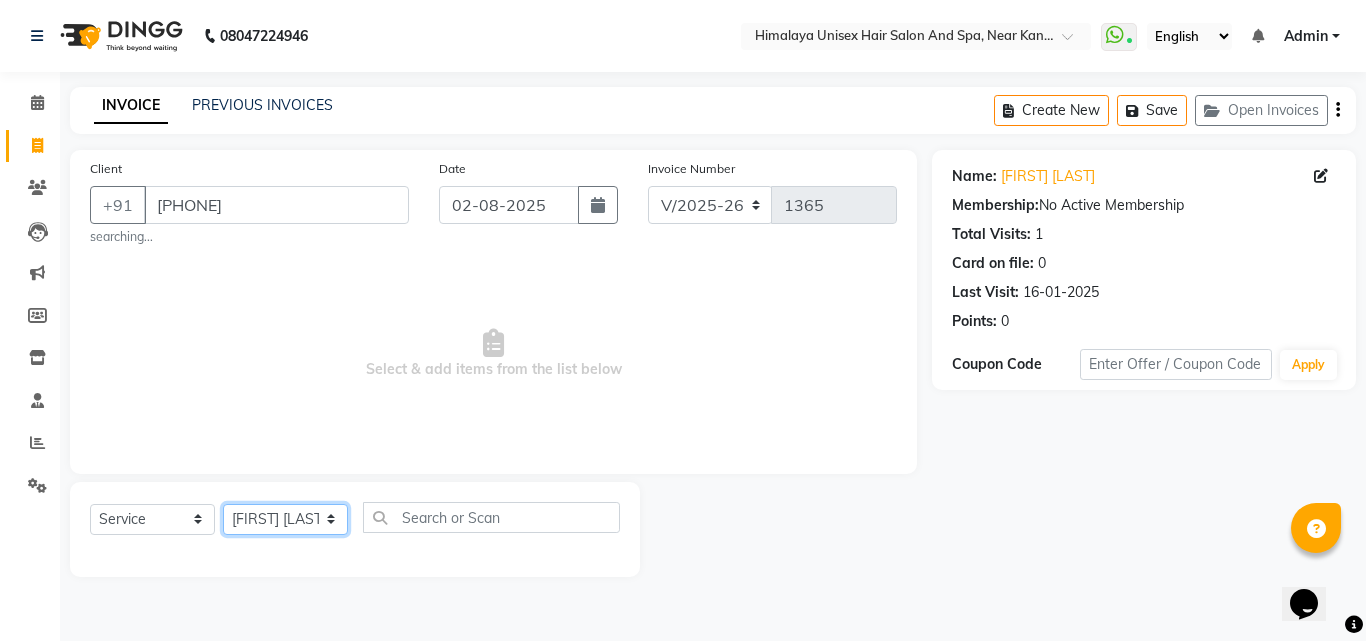 click on "Select Stylist [FIRST] [LAST] [FIRST] [FIRST] [FIRST] [FIRST] [FIRST] [FIRST] [FIRST] [FIRST] [FIRST]" 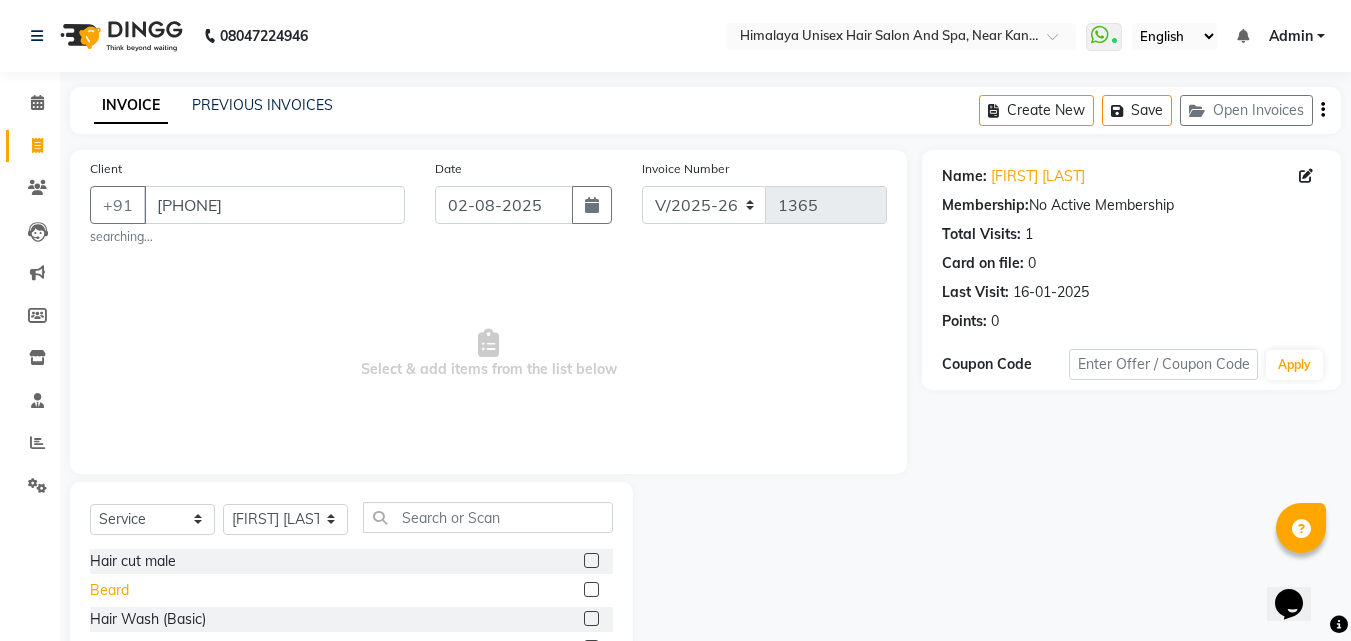 click on "Beard" 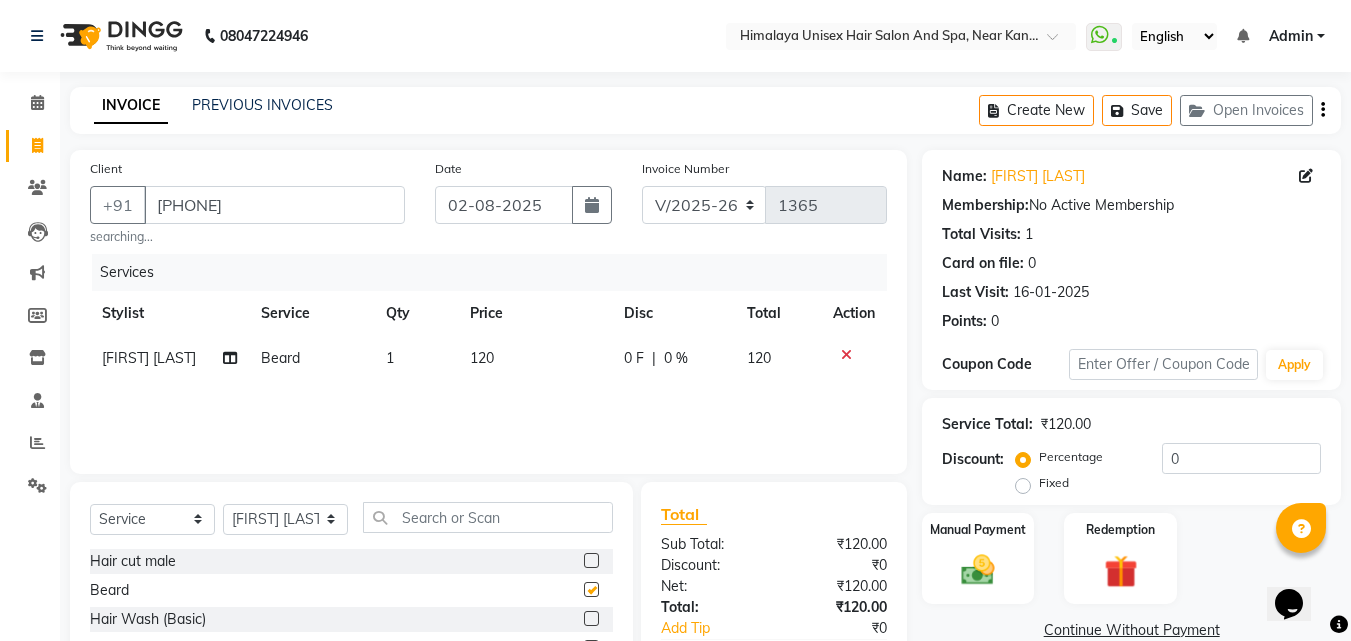checkbox on "false" 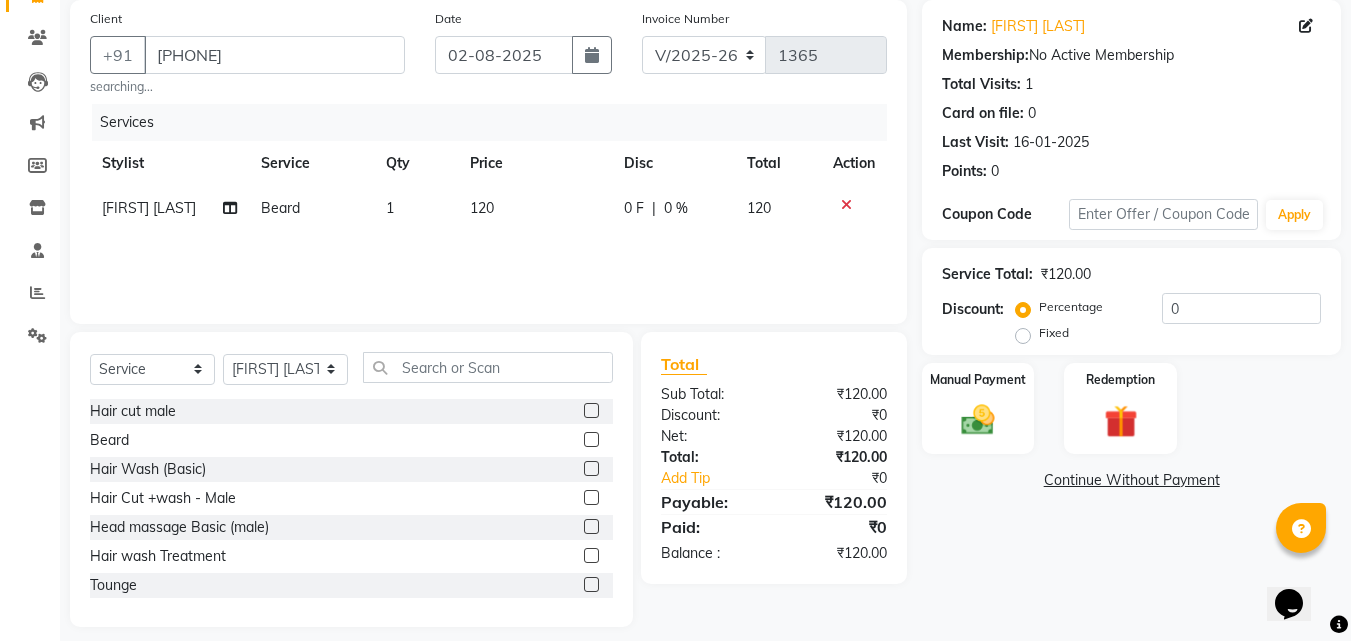 scroll, scrollTop: 166, scrollLeft: 0, axis: vertical 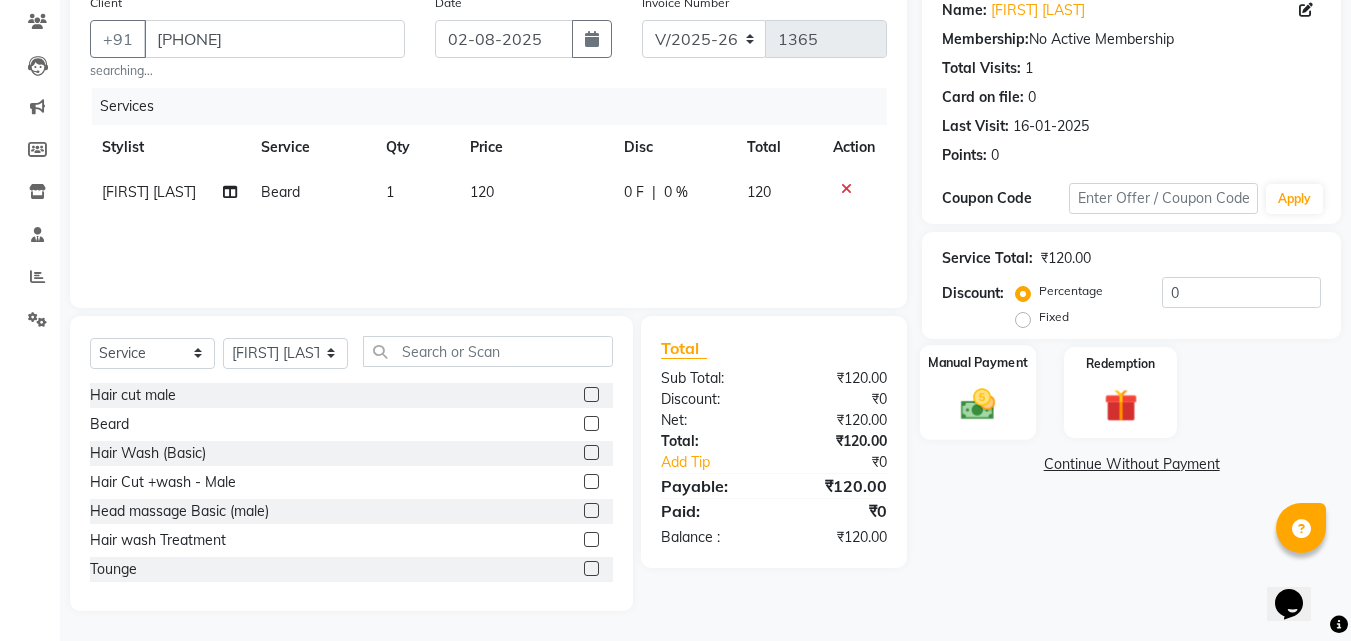 click on "Manual Payment" 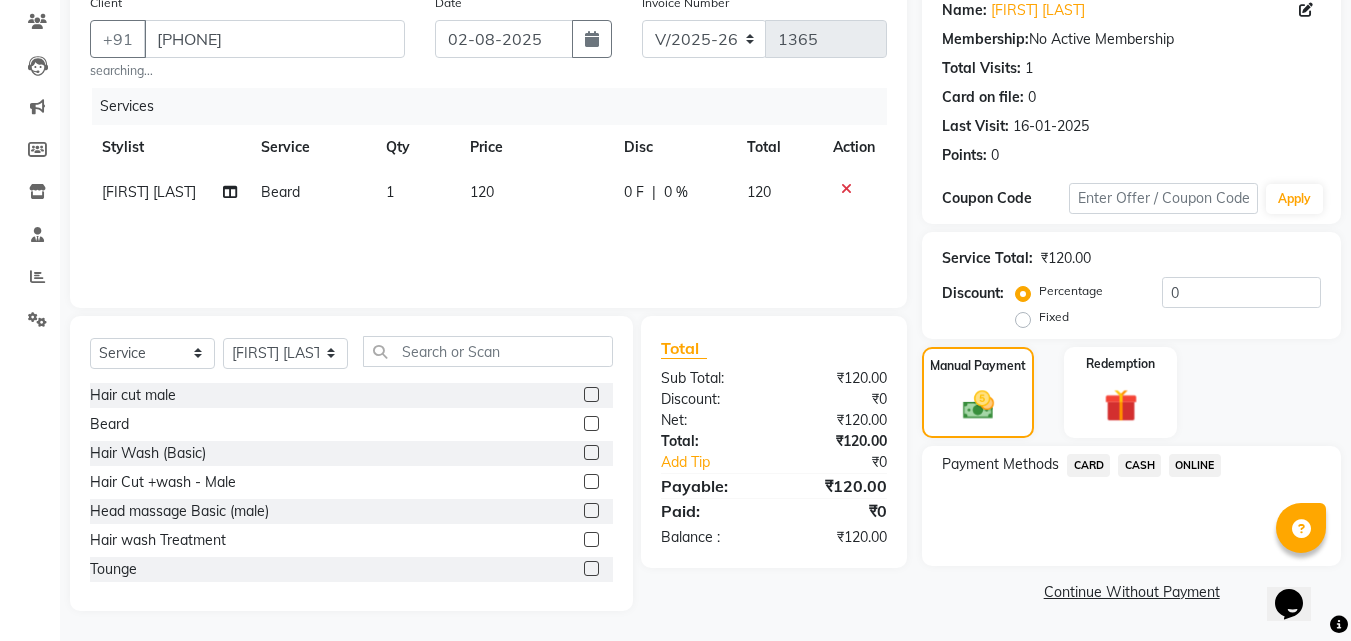 click on "ONLINE" 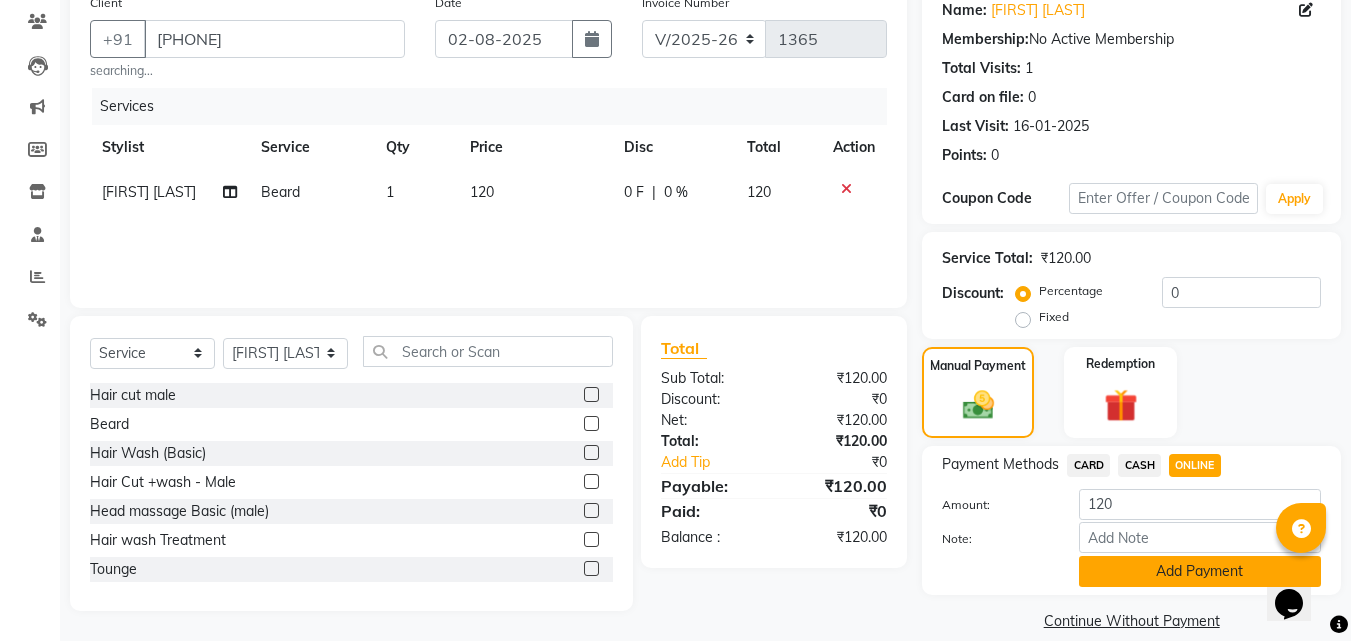 click on "Add Payment" 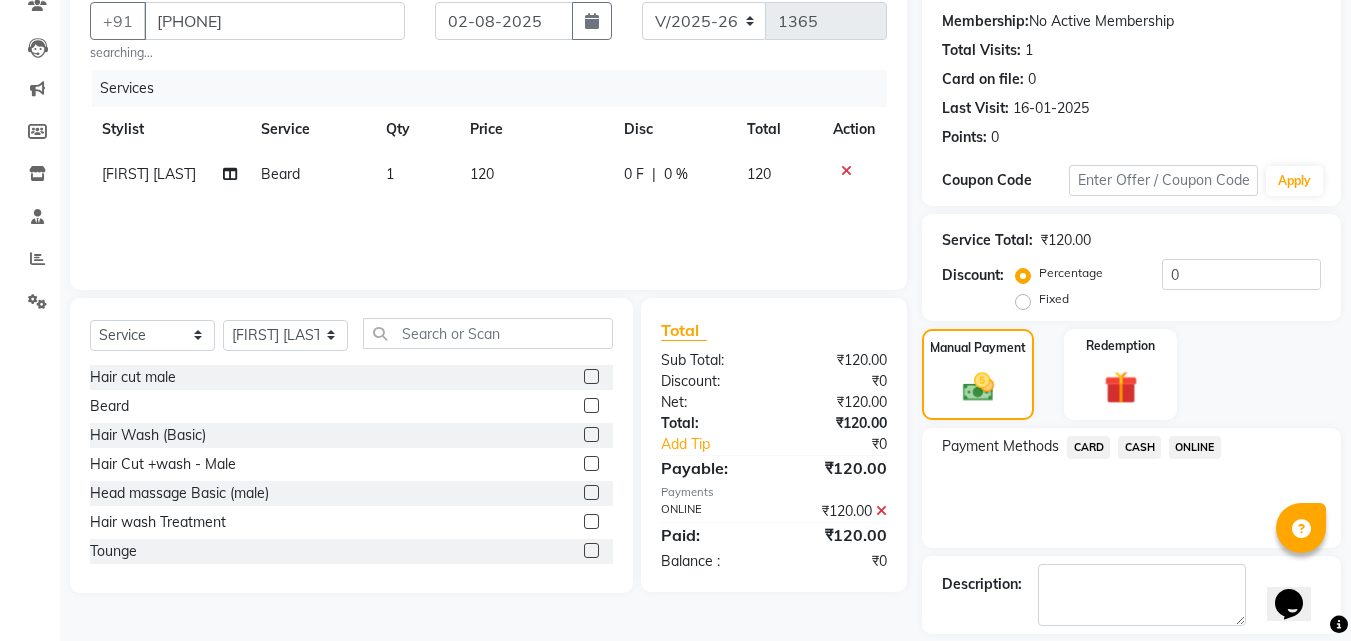 scroll, scrollTop: 238, scrollLeft: 0, axis: vertical 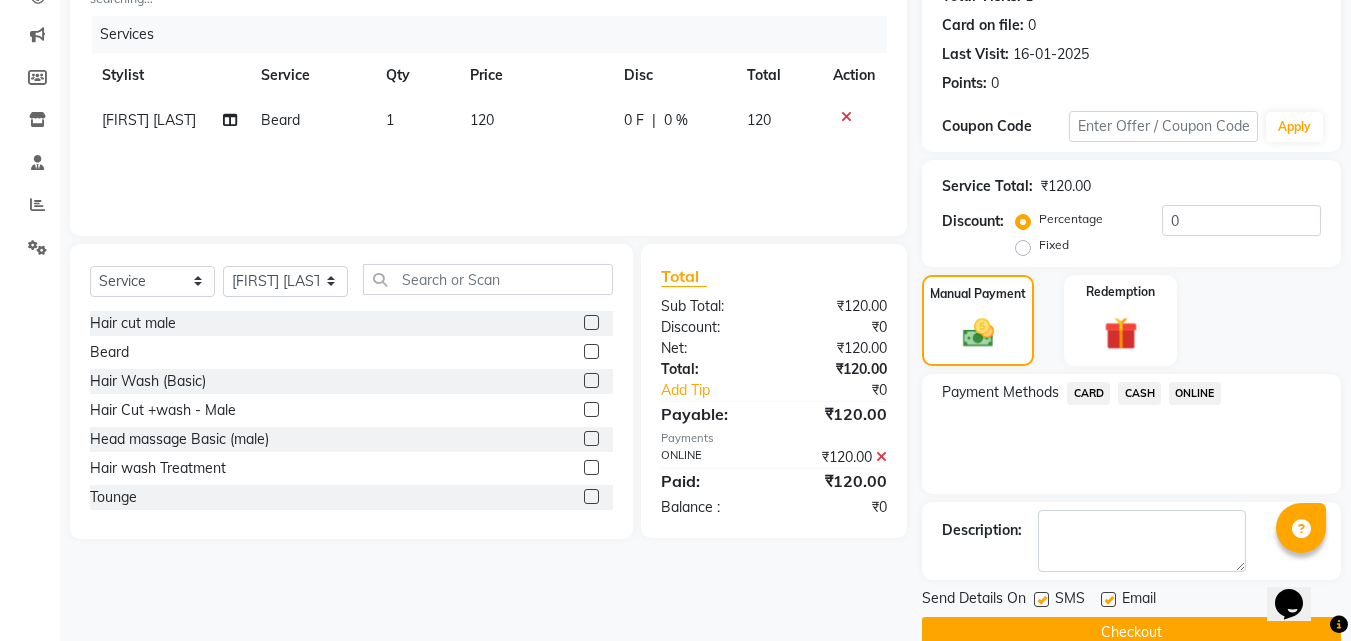 click on "Checkout" 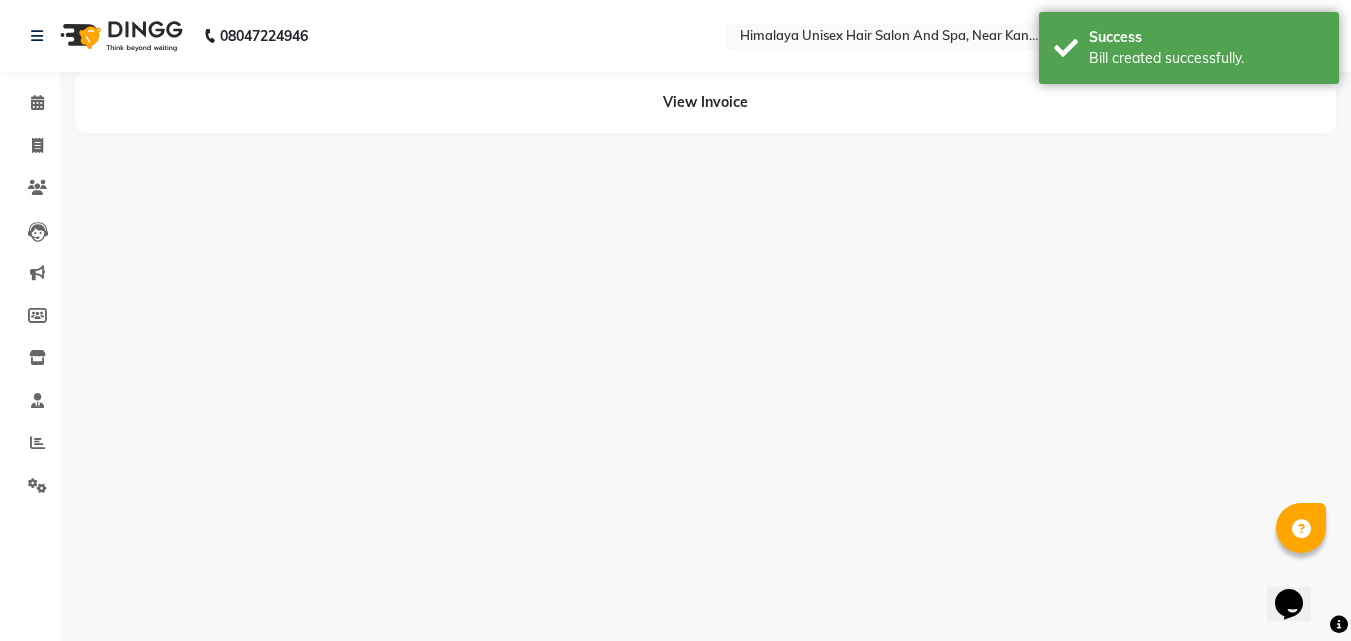 scroll, scrollTop: 0, scrollLeft: 0, axis: both 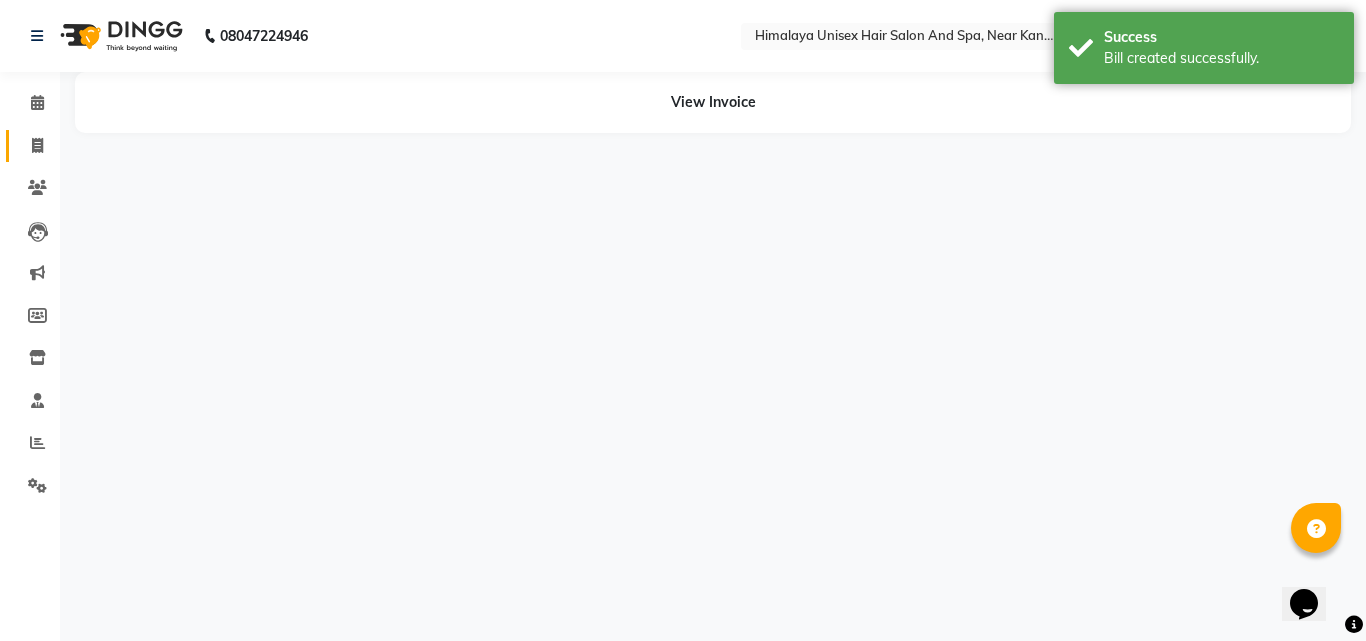 click on "Invoice" 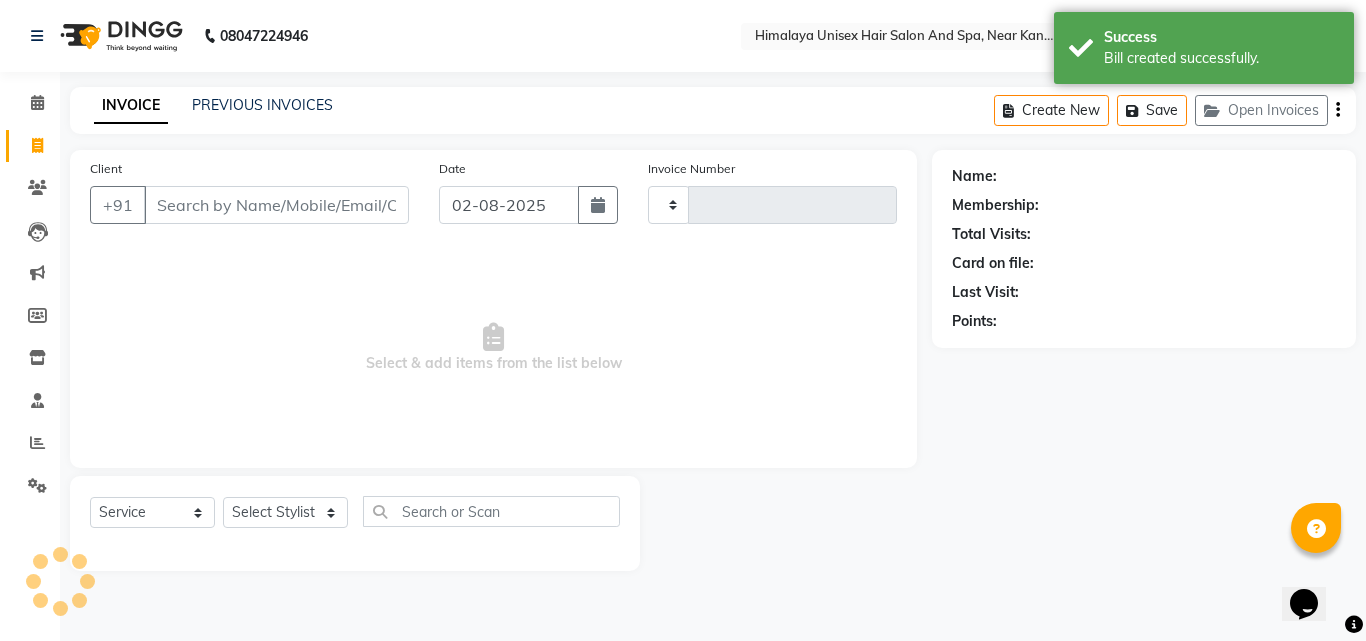 type on "1366" 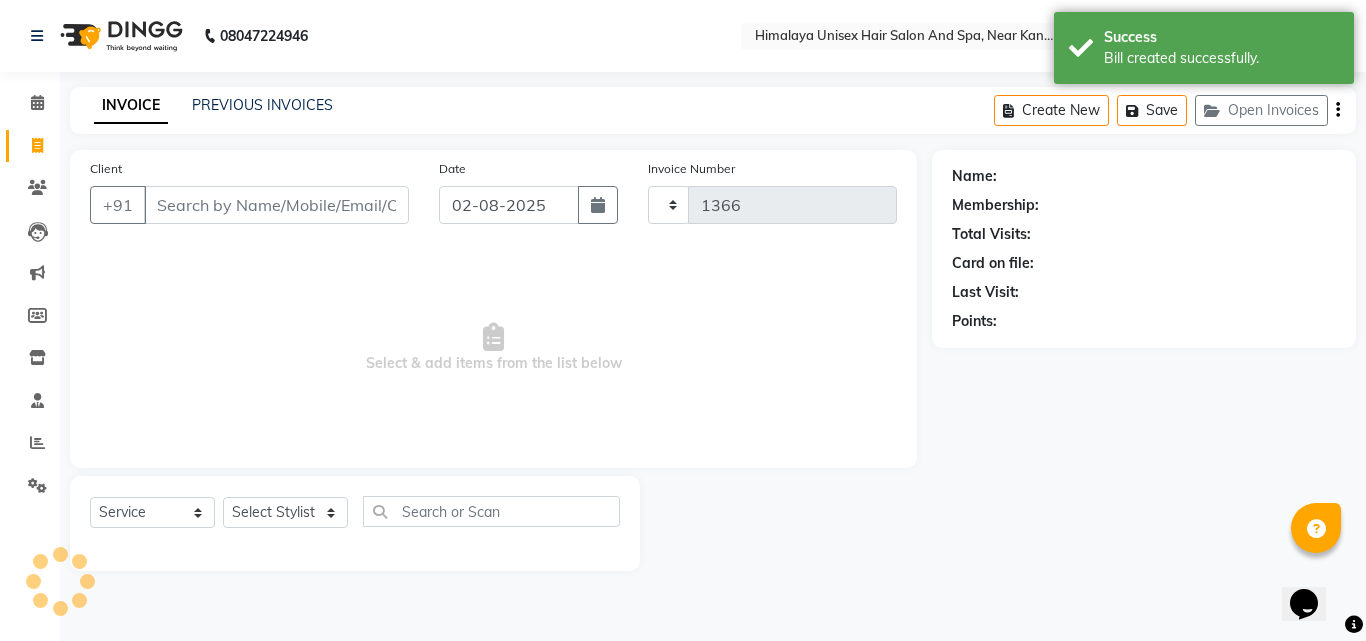 select on "4594" 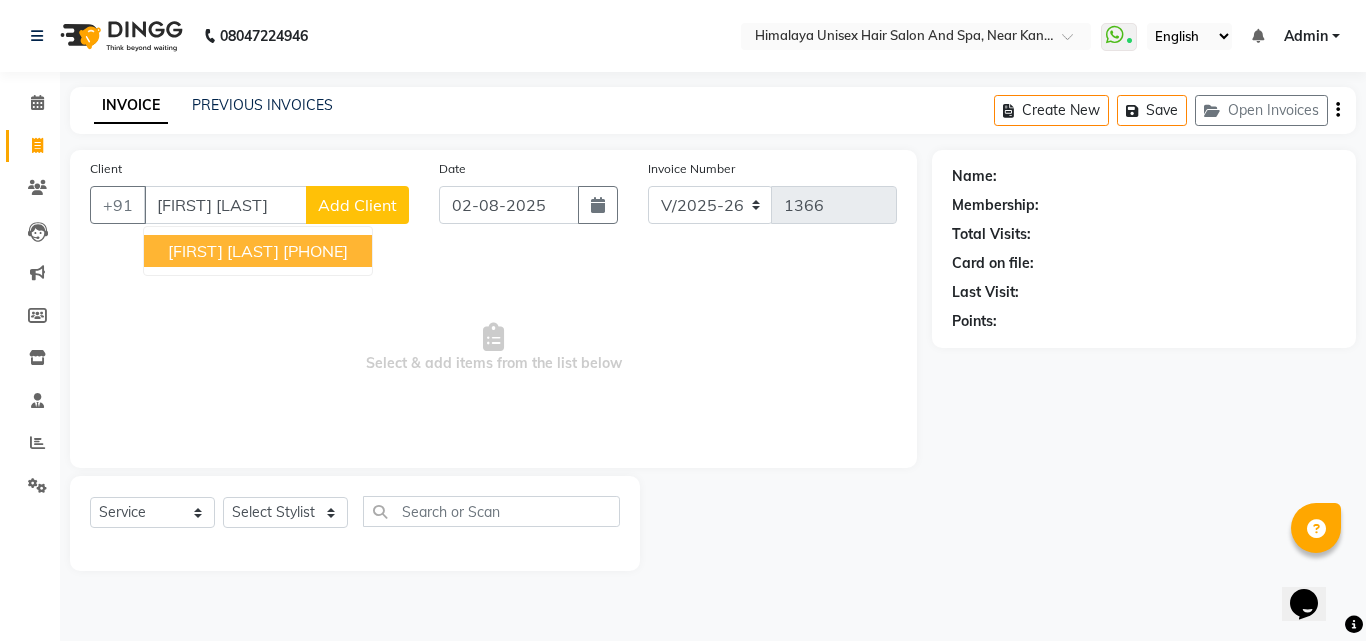 click on "[FIRST] [LAST]" at bounding box center (223, 251) 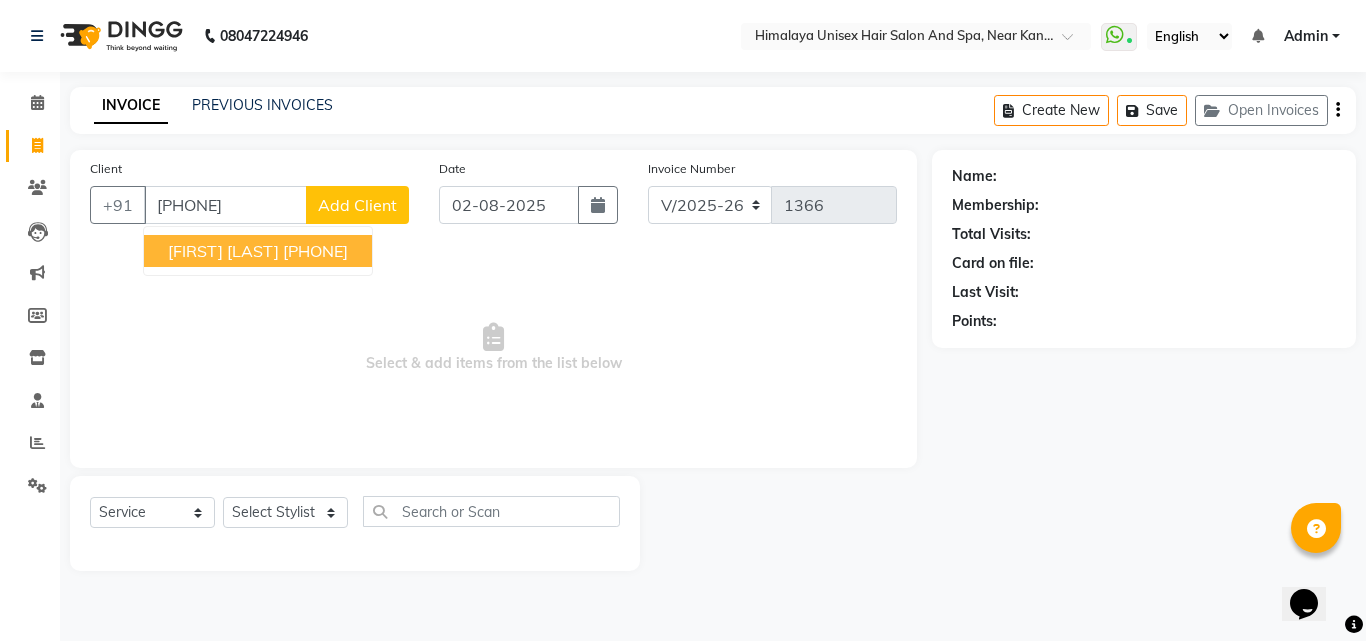 type on "[PHONE]" 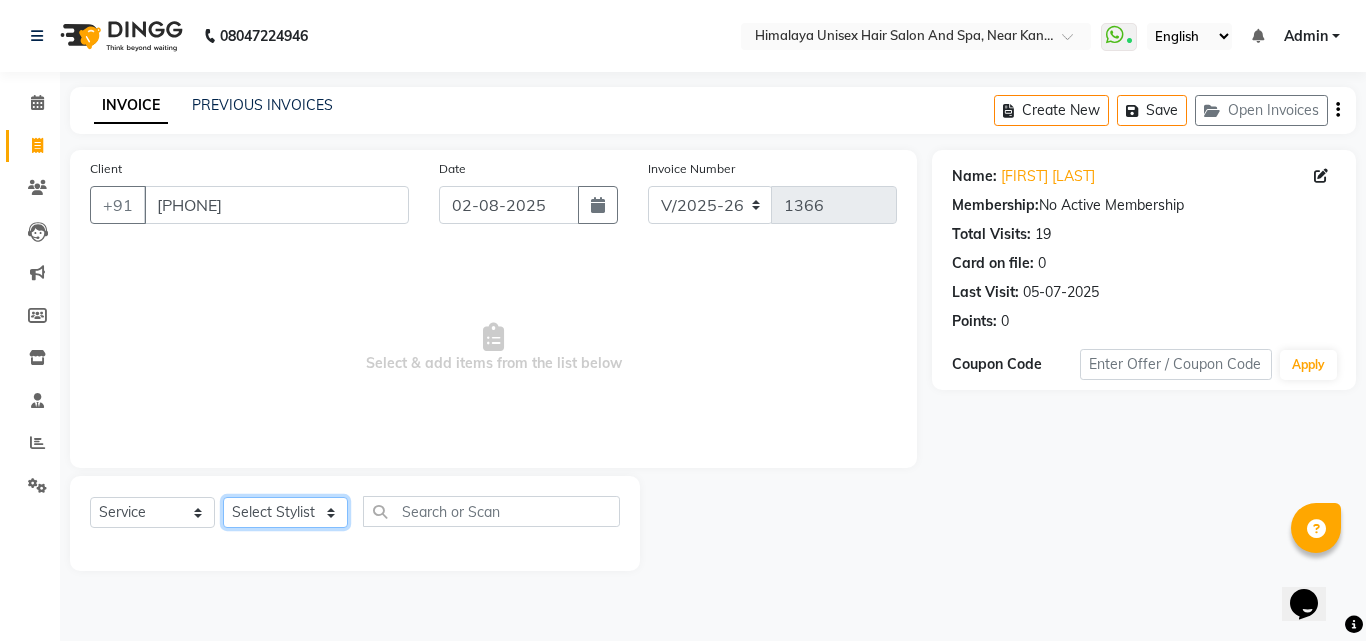 click on "Select Stylist [FIRST] [LAST] [FIRST] [FIRST] [FIRST] [FIRST] [FIRST] [FIRST] [FIRST] [FIRST] [FIRST]" 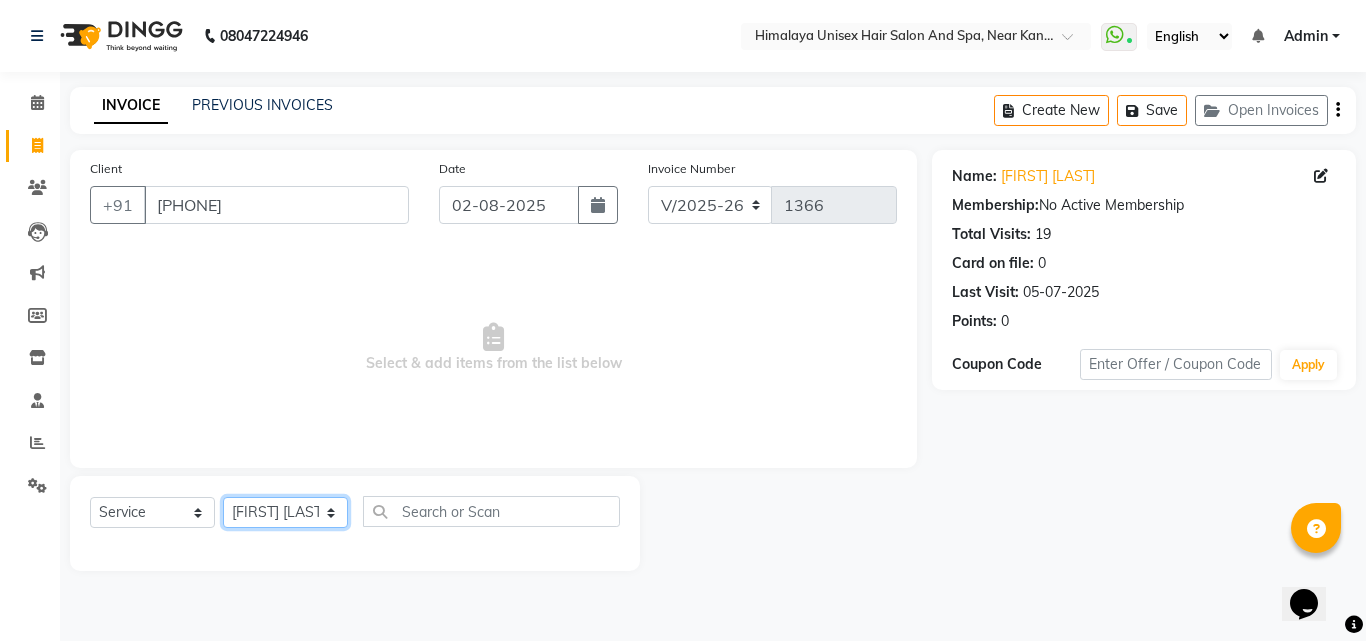 click on "Select Stylist [FIRST] [LAST] [FIRST] [FIRST] [FIRST] [FIRST] [FIRST] [FIRST] [FIRST] [FIRST] [FIRST]" 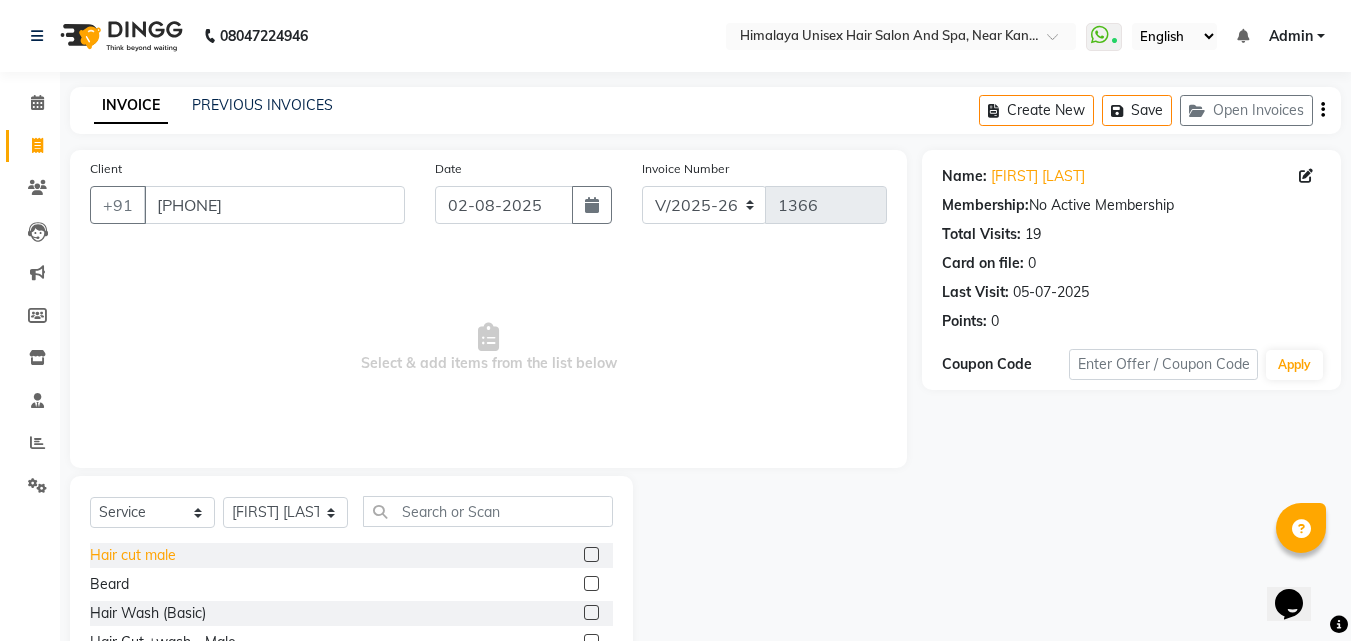 click on "Hair cut male" 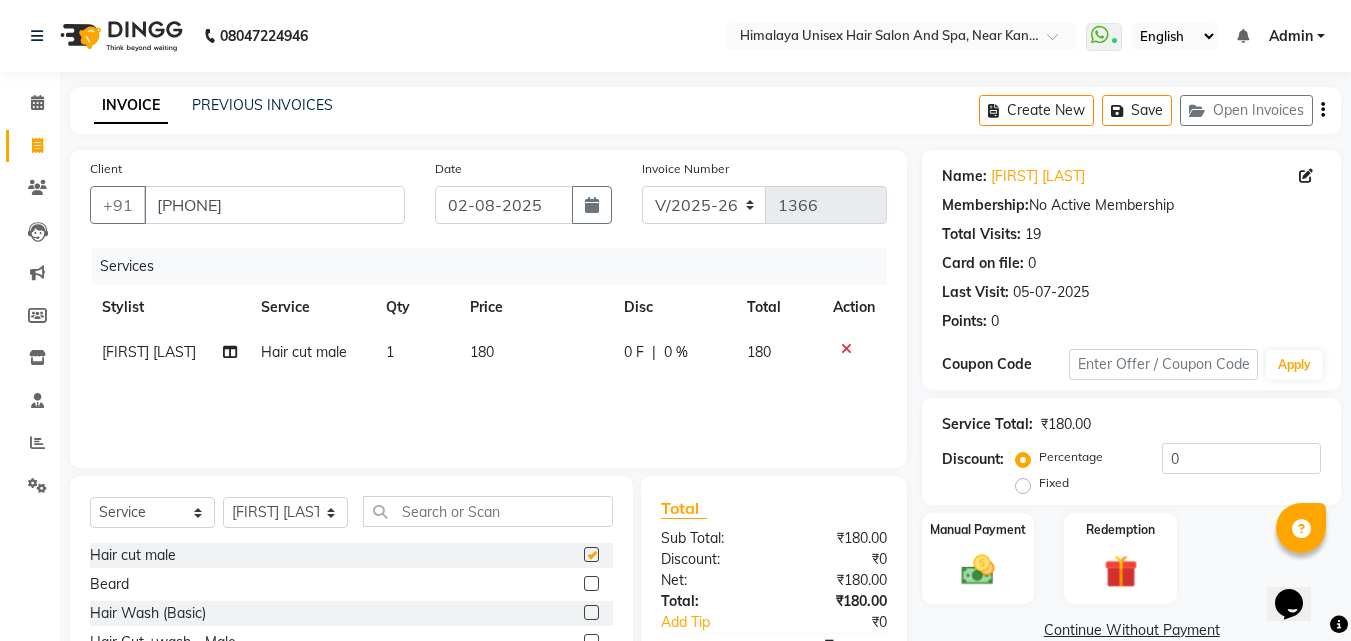 checkbox on "false" 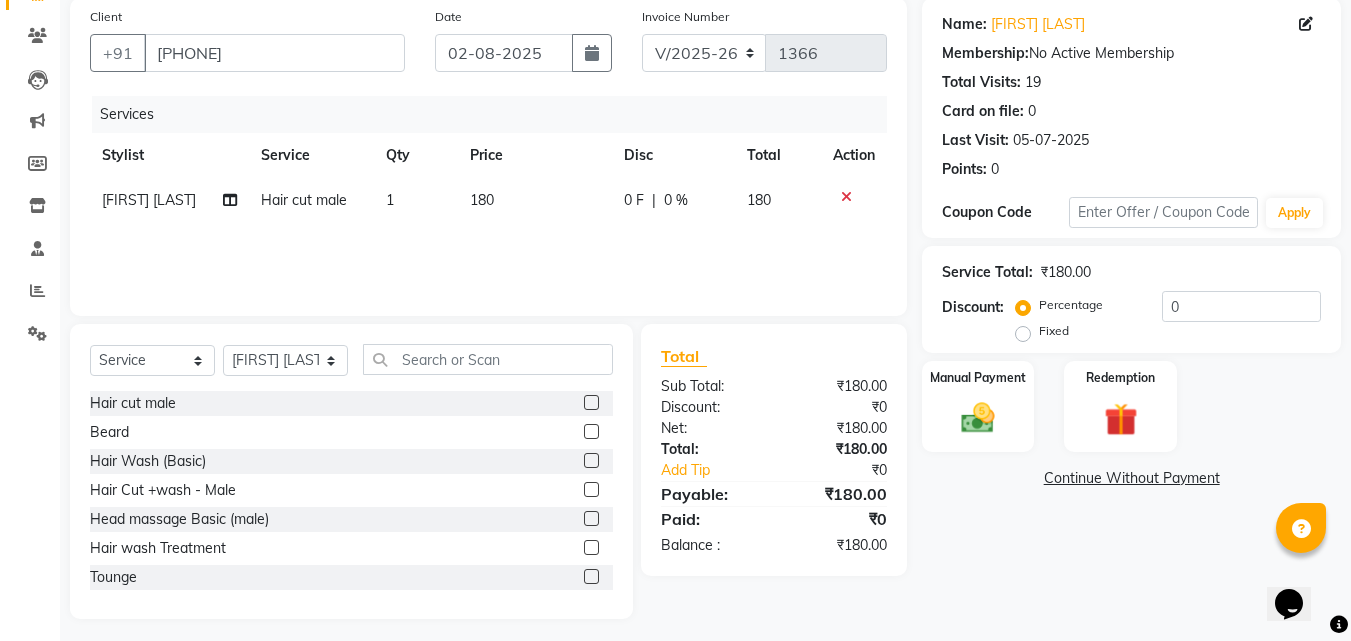 scroll, scrollTop: 160, scrollLeft: 0, axis: vertical 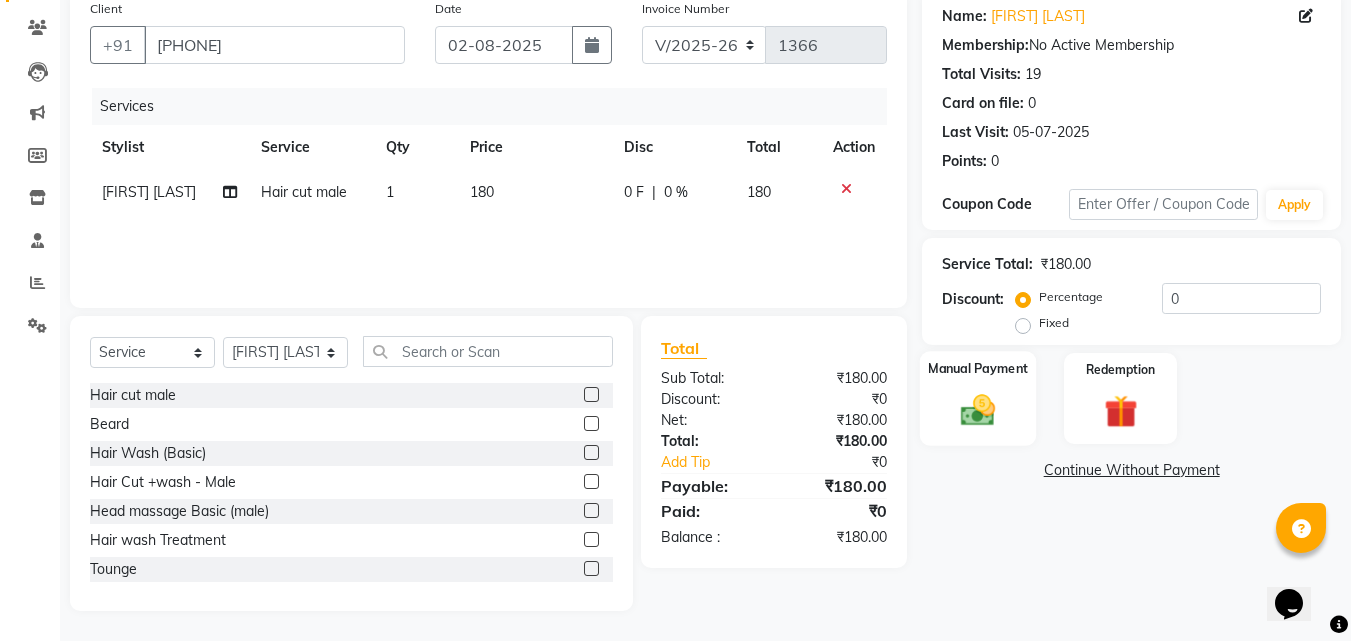 click on "Manual Payment" 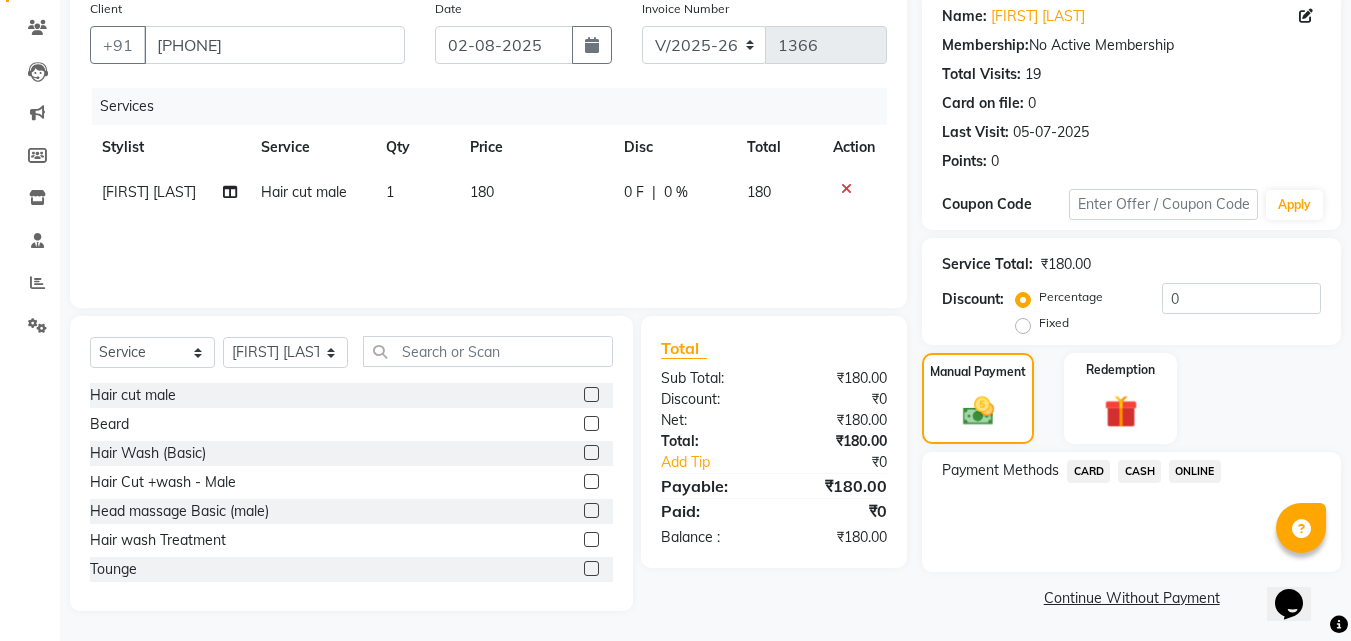 click on "CASH" 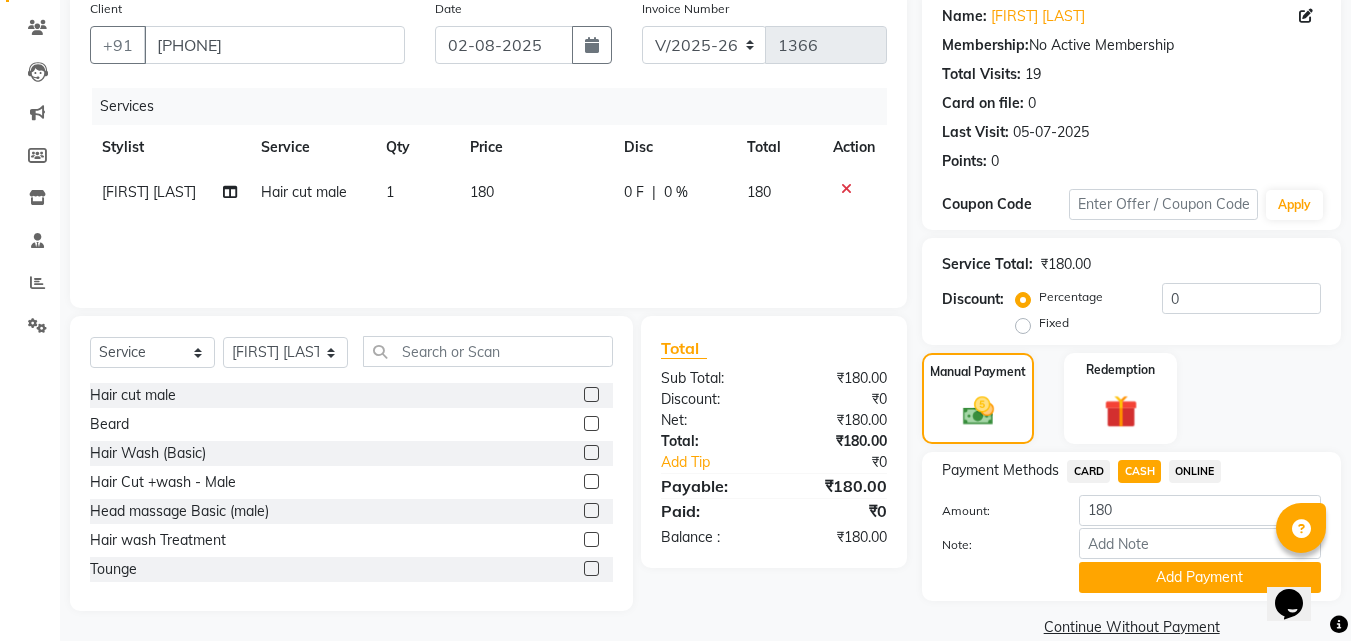 scroll, scrollTop: 191, scrollLeft: 0, axis: vertical 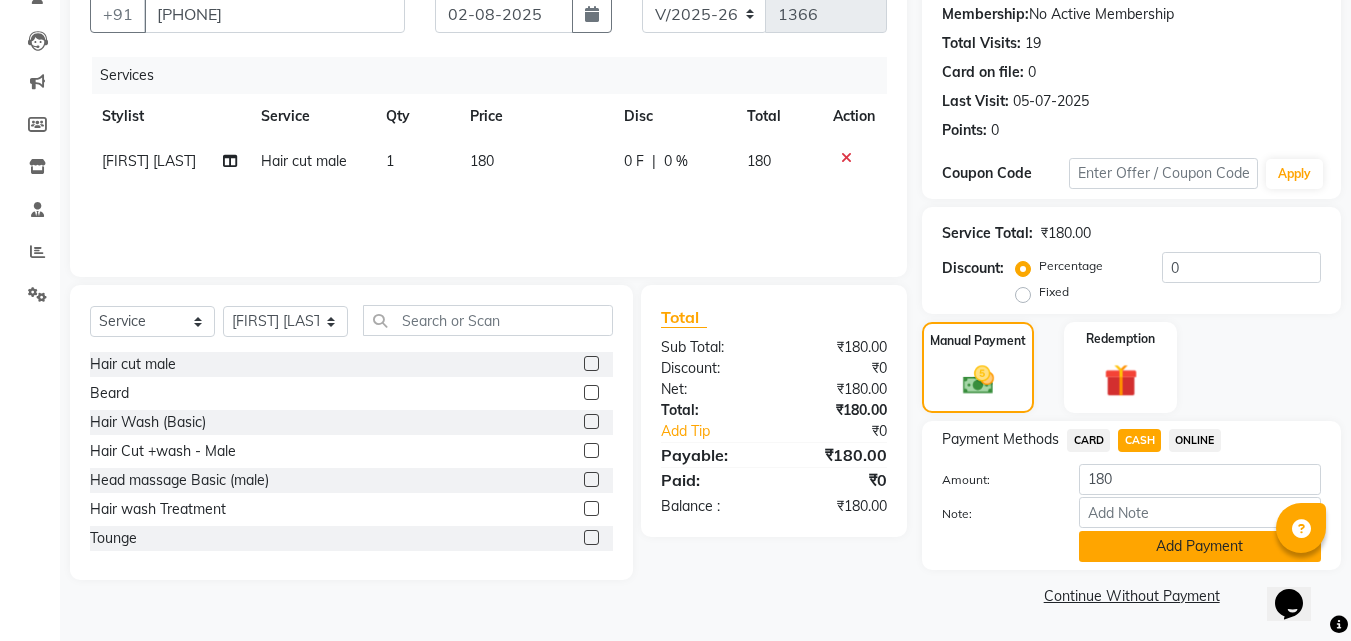 click on "Add Payment" 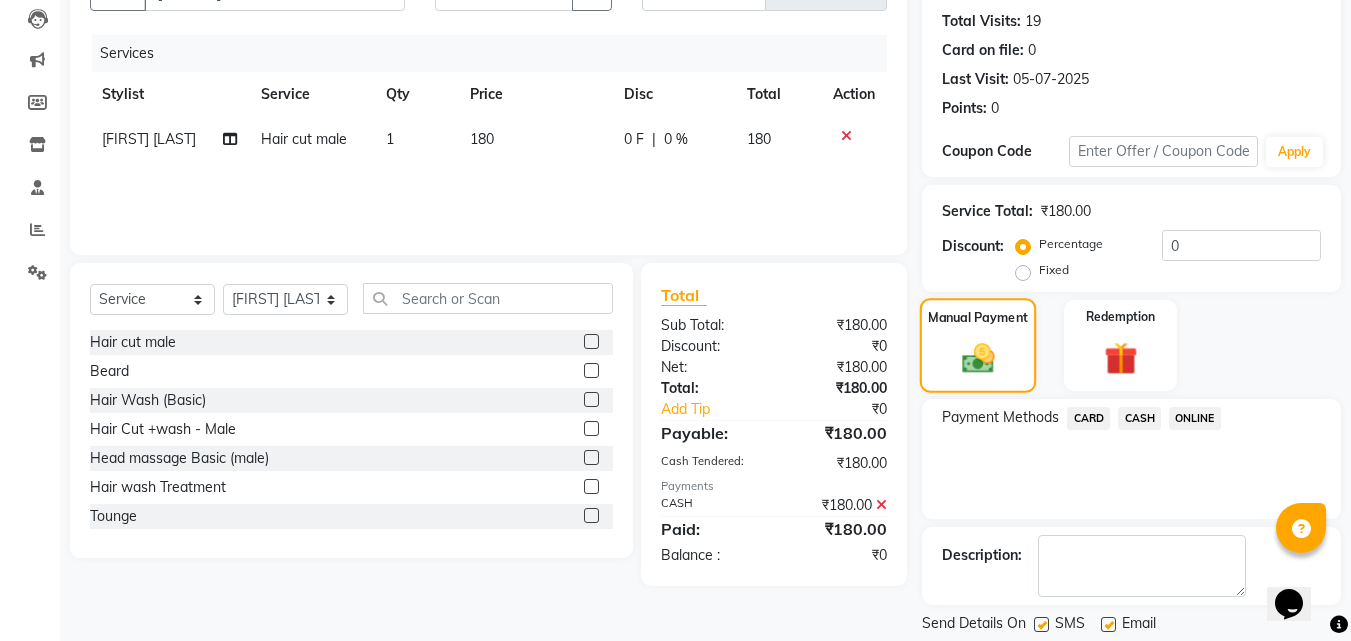 scroll, scrollTop: 275, scrollLeft: 0, axis: vertical 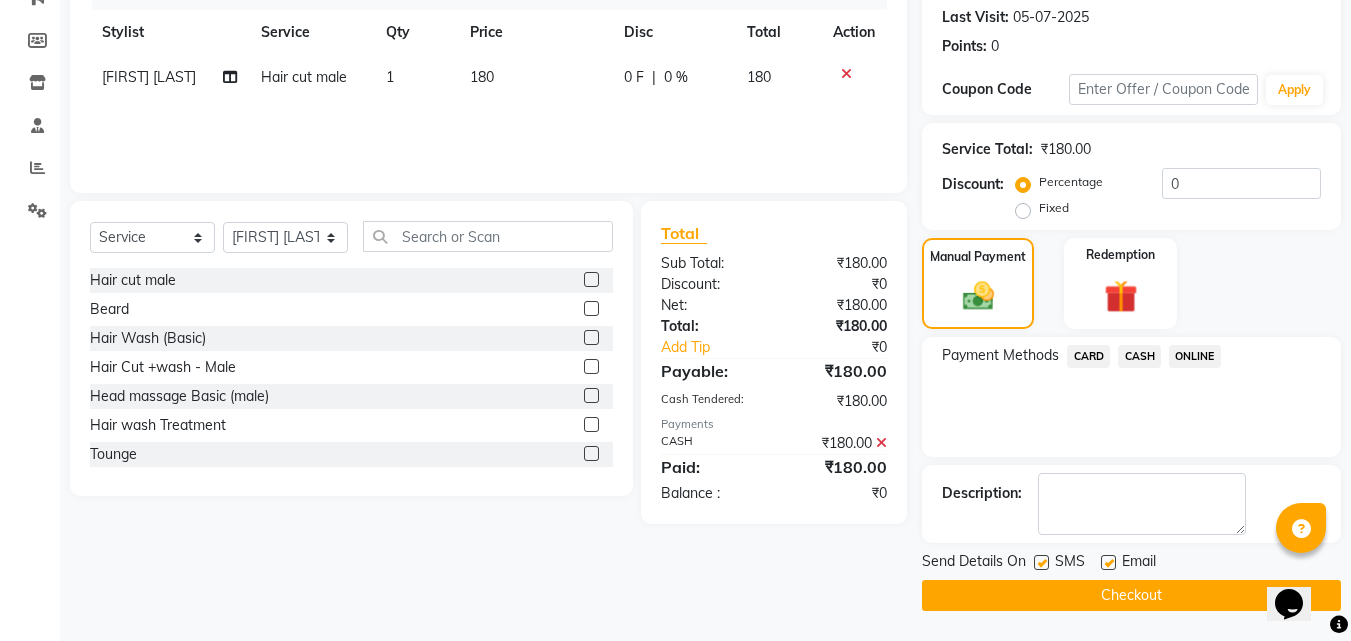 click on "Checkout" 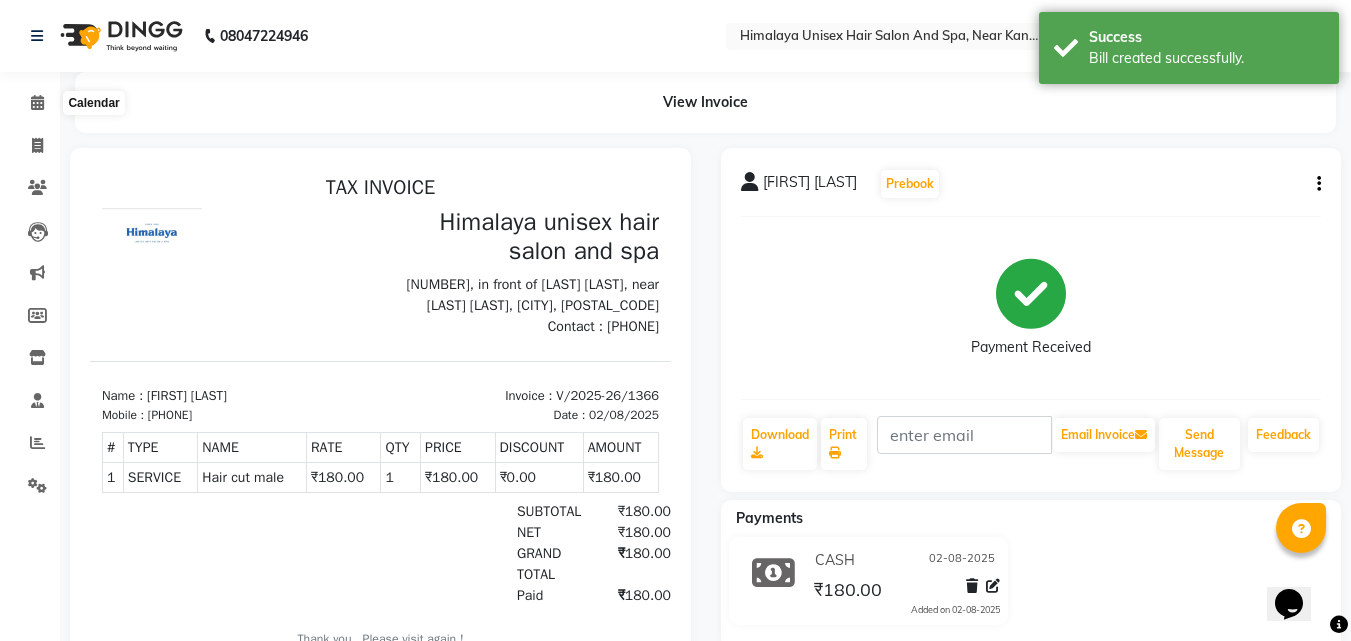 scroll, scrollTop: 0, scrollLeft: 0, axis: both 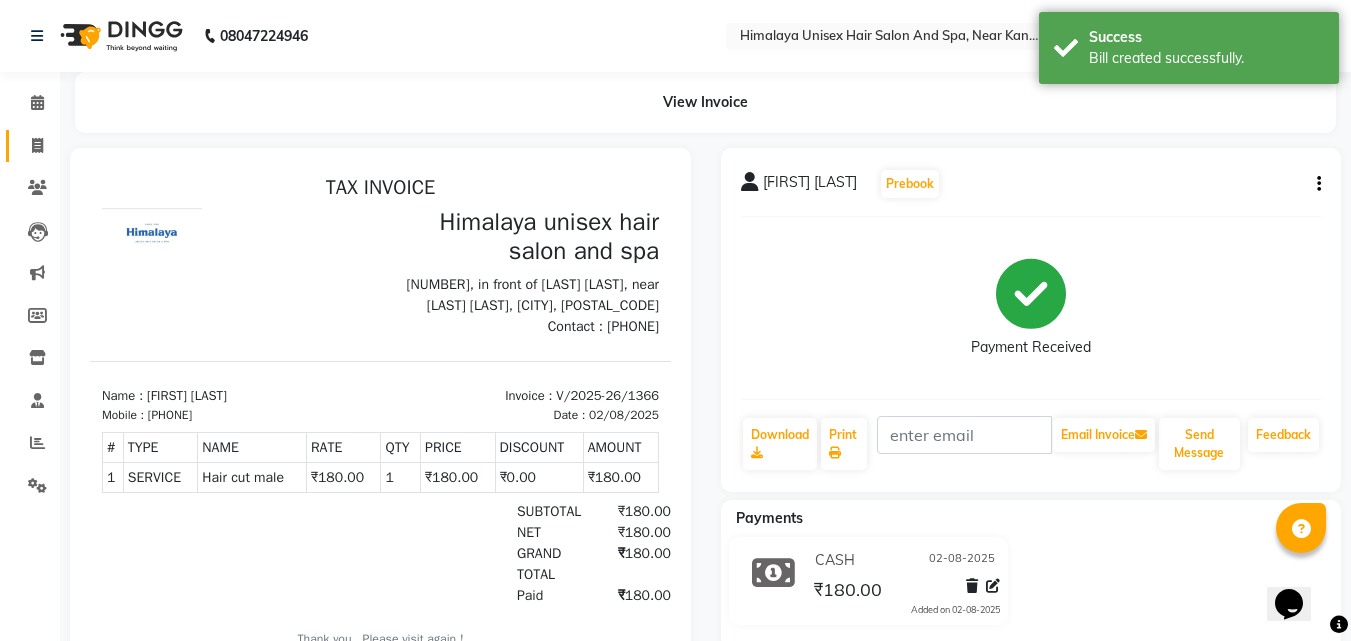 click on "Invoice" 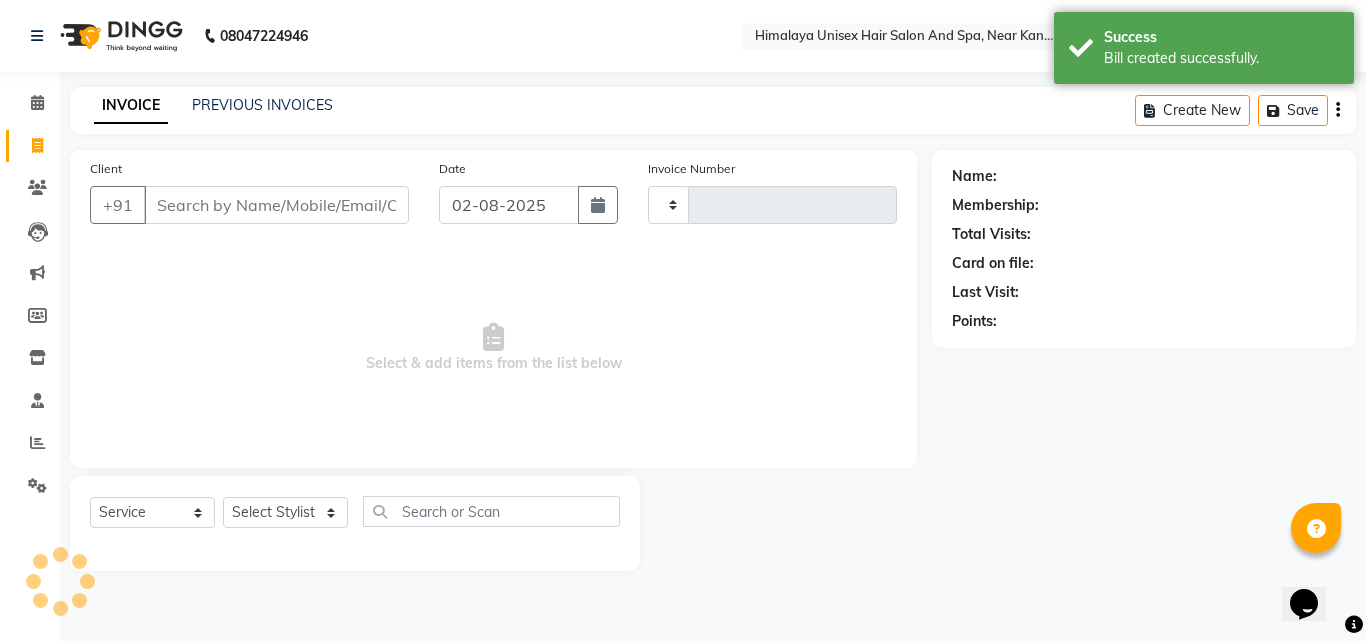 click on "Client" at bounding box center (276, 205) 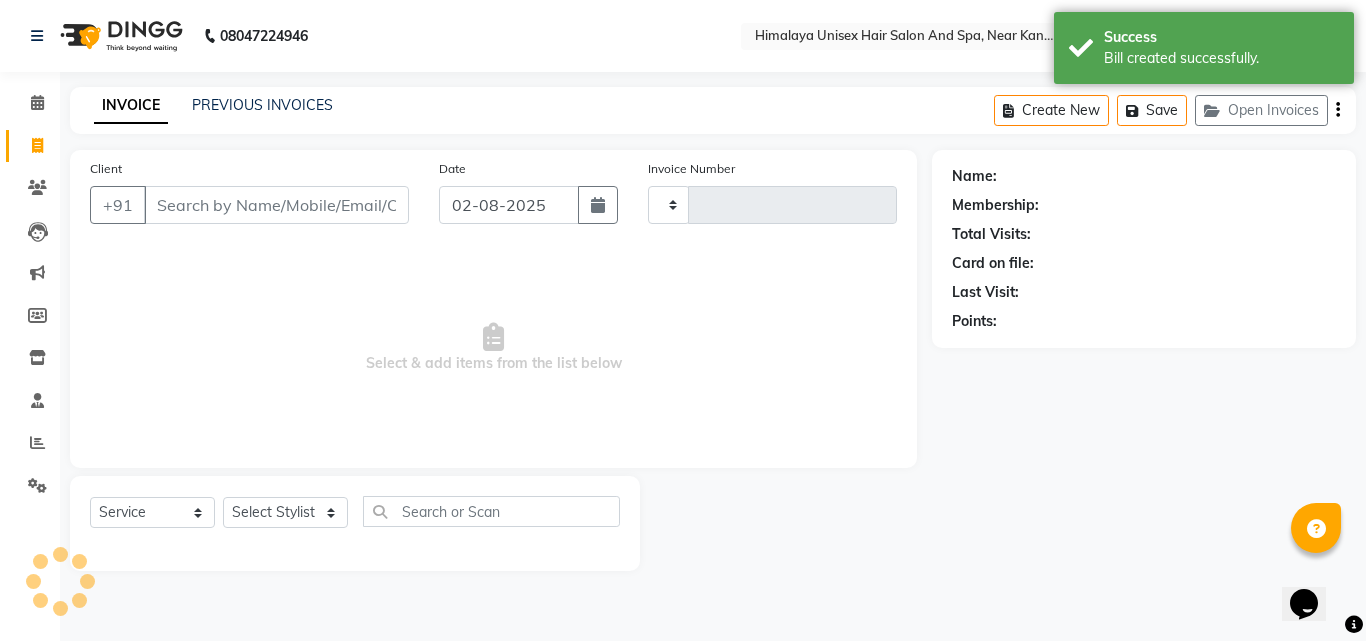 type on "1367" 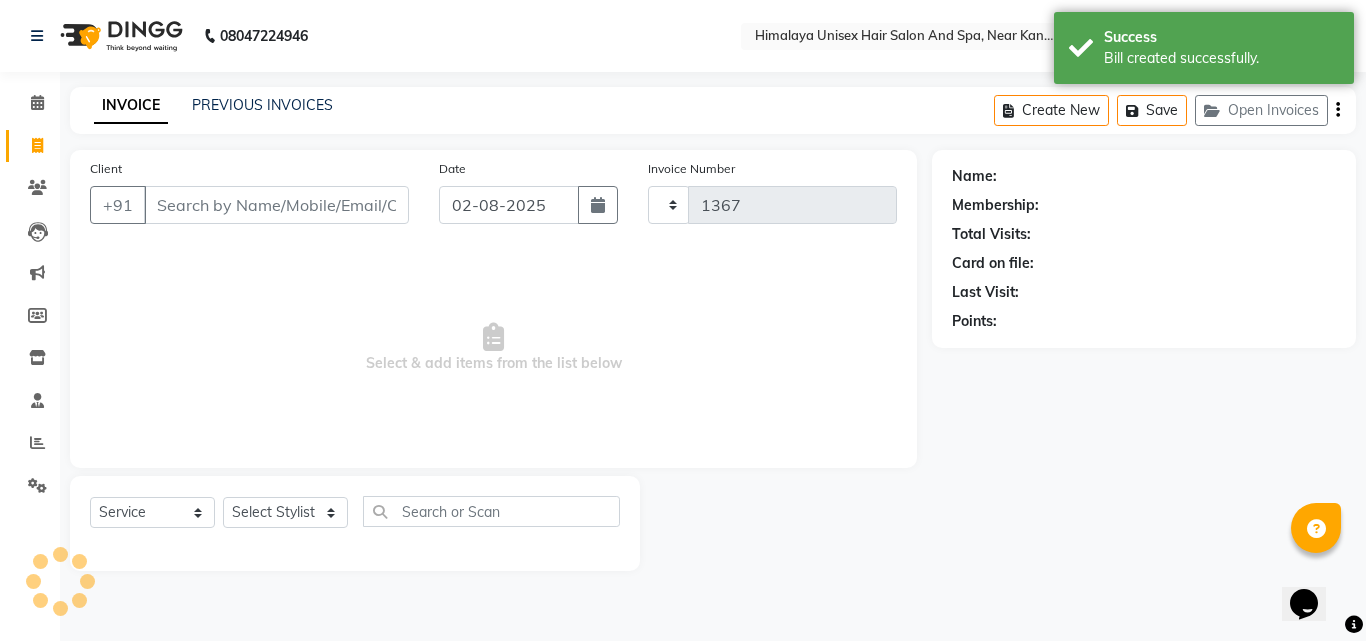 select on "4594" 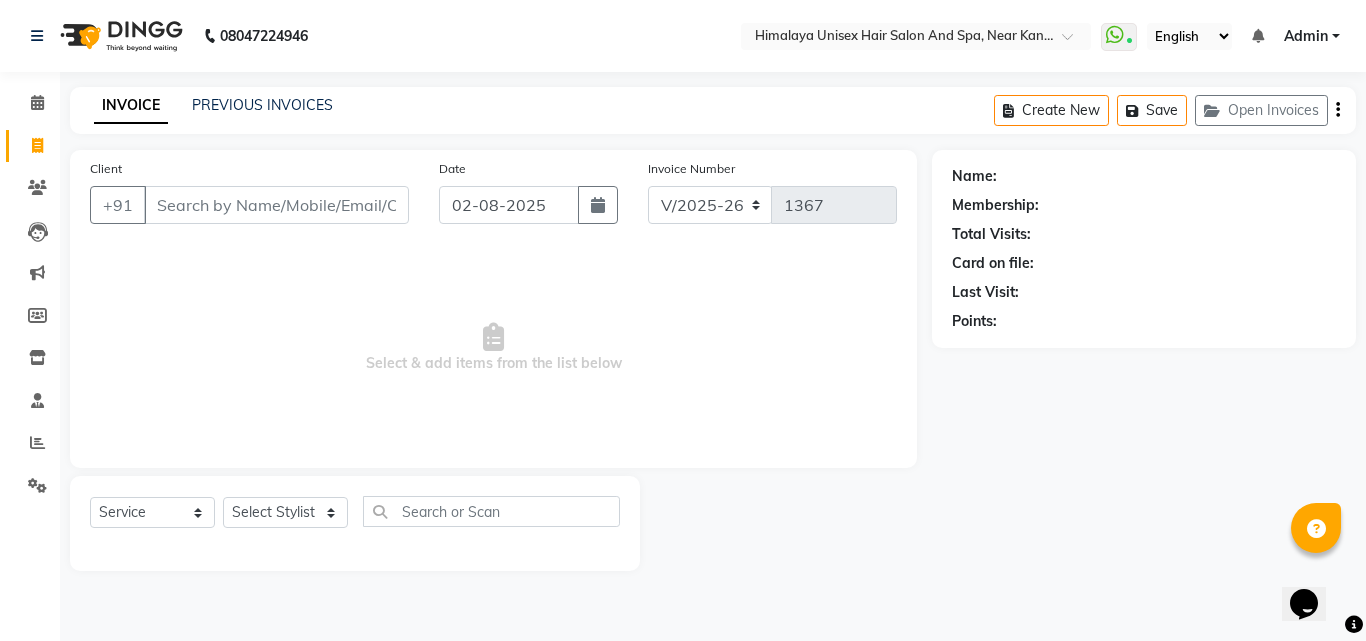 click on "Client" at bounding box center (276, 205) 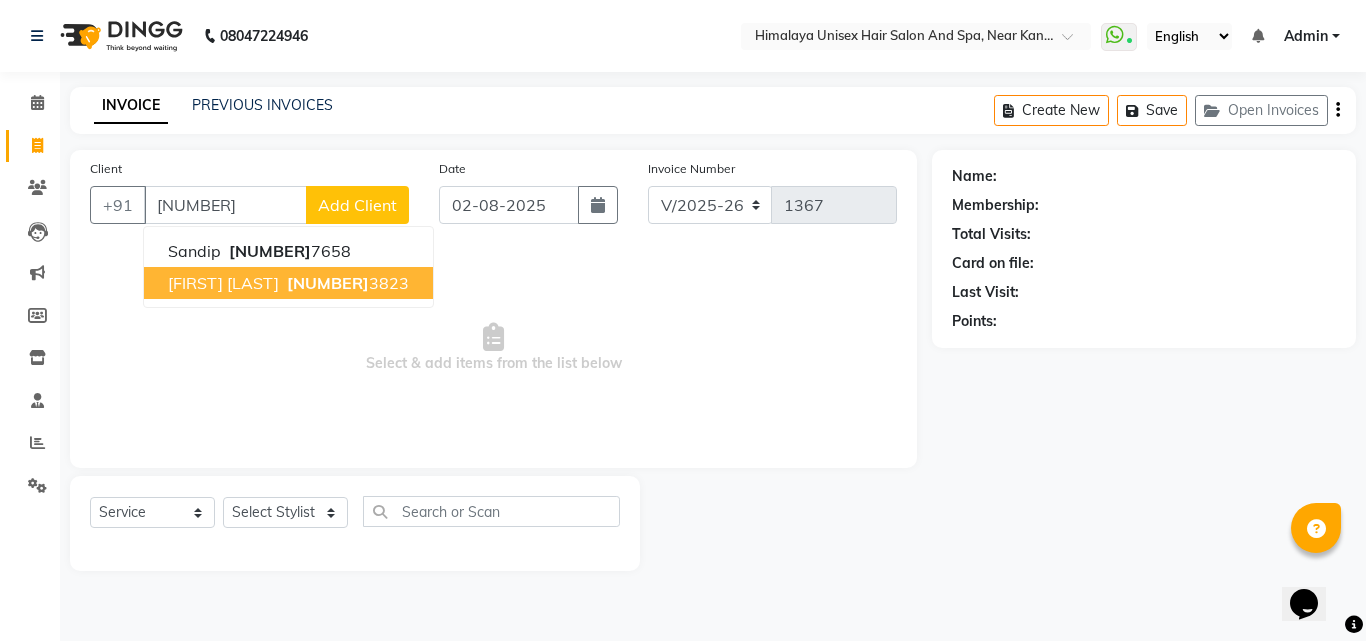 click on "[NUMBER]" at bounding box center (328, 283) 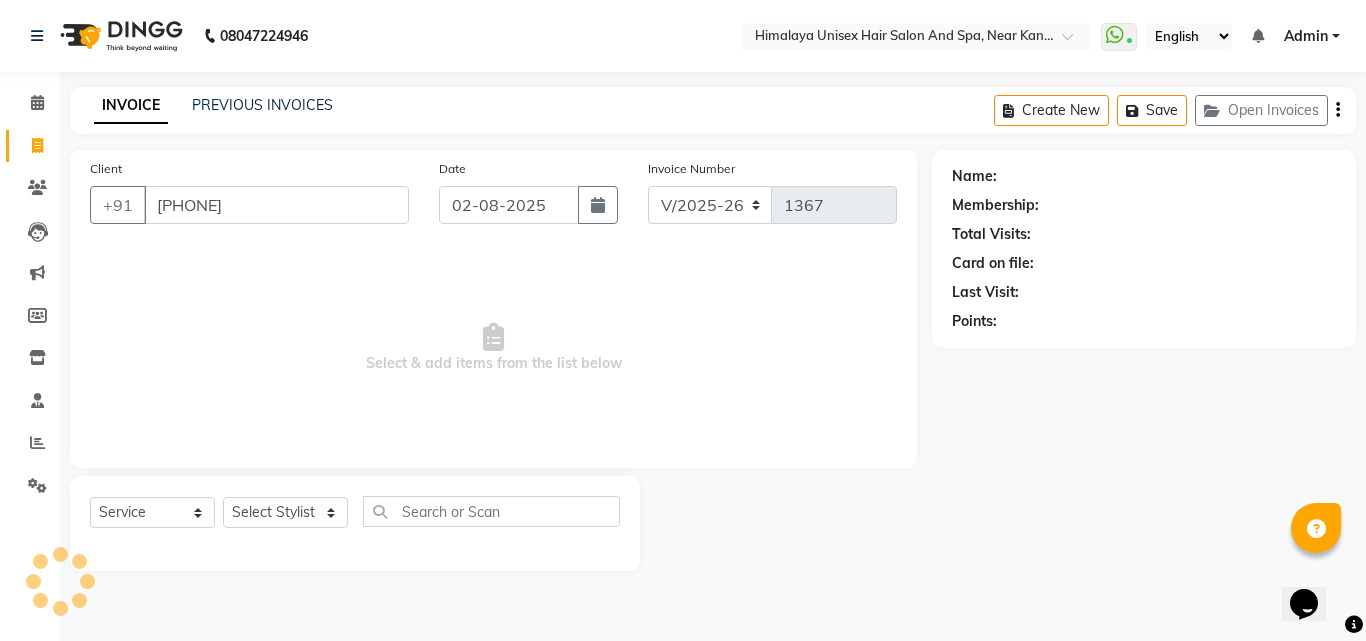 type on "[PHONE]" 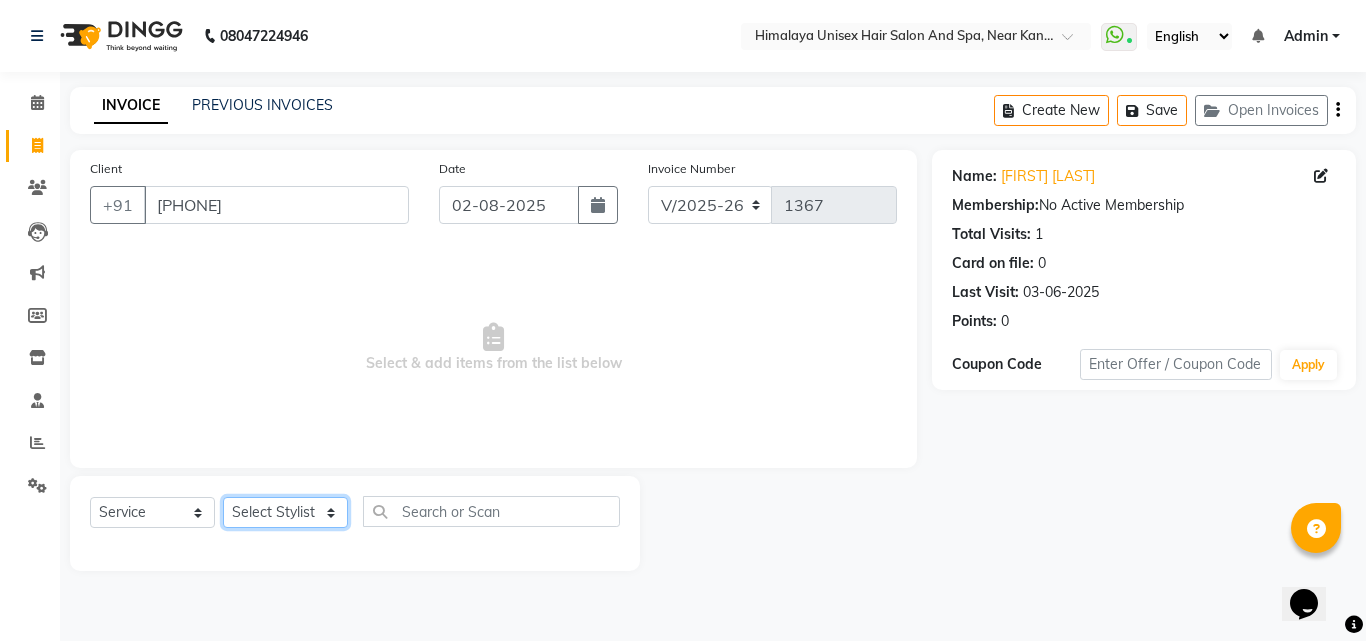 drag, startPoint x: 318, startPoint y: 512, endPoint x: 316, endPoint y: 501, distance: 11.18034 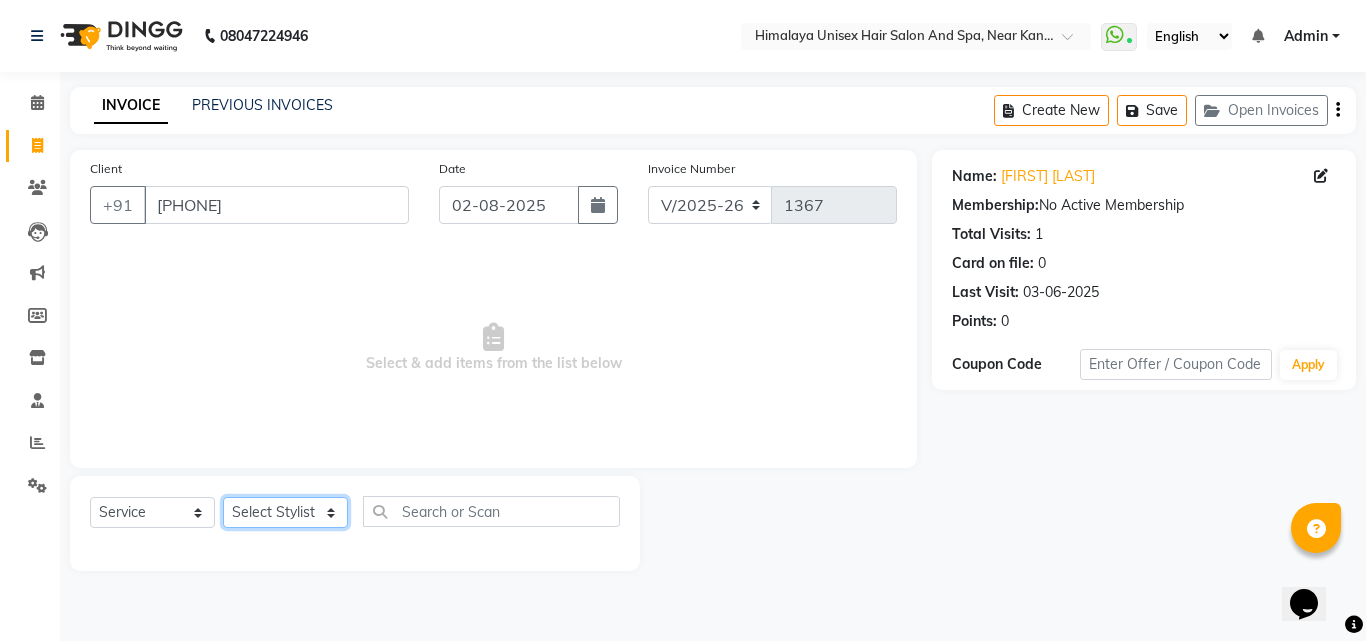 select on "27688" 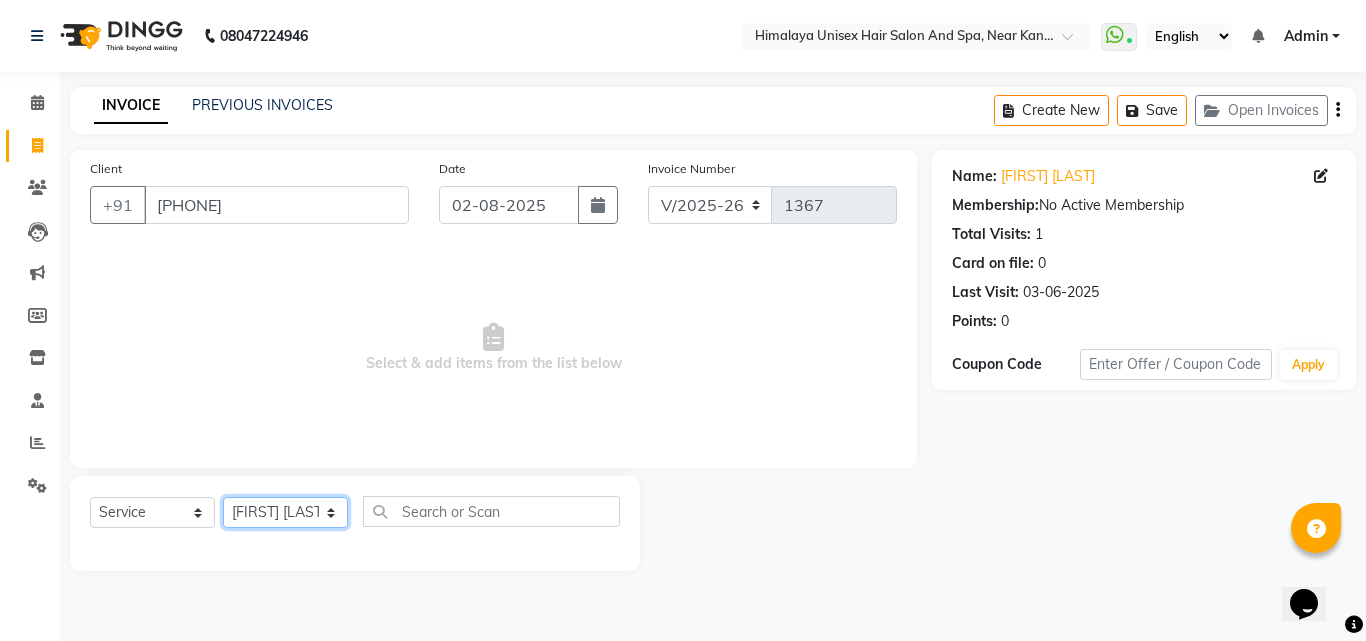 click on "Select Stylist [FIRST] [LAST] [FIRST] [FIRST] [FIRST] [FIRST] [FIRST] [FIRST] [FIRST] [FIRST] [FIRST]" 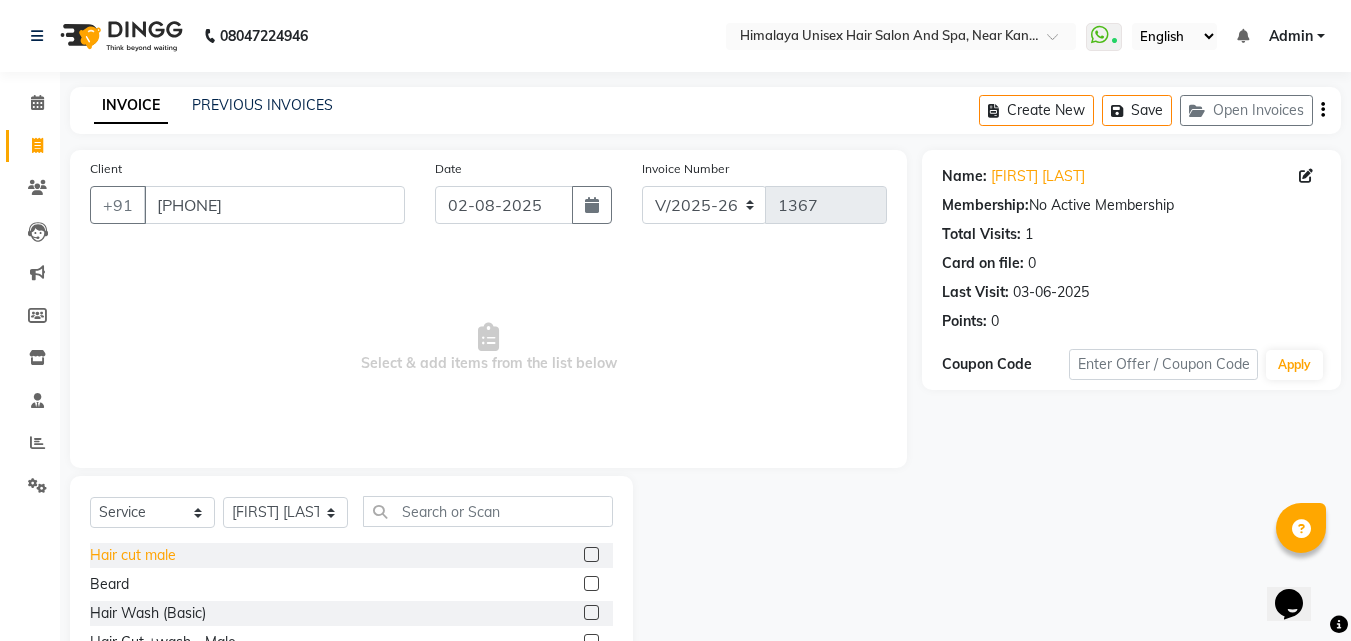 click on "Hair cut male" 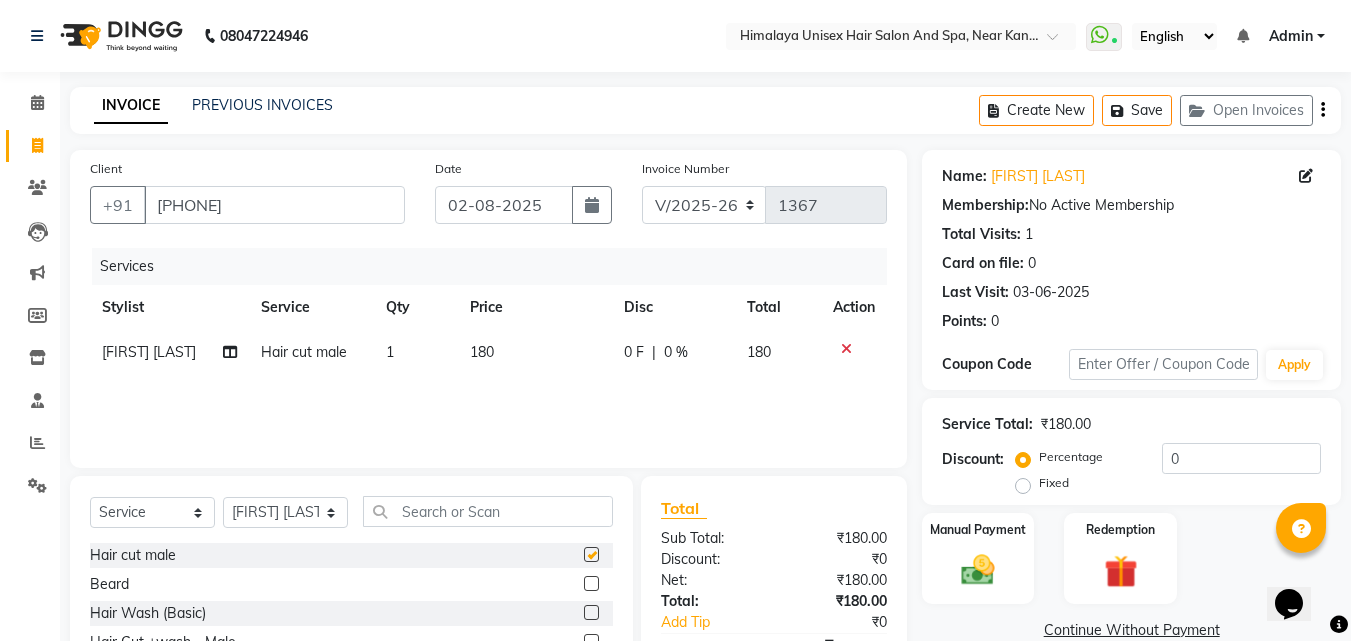 checkbox on "false" 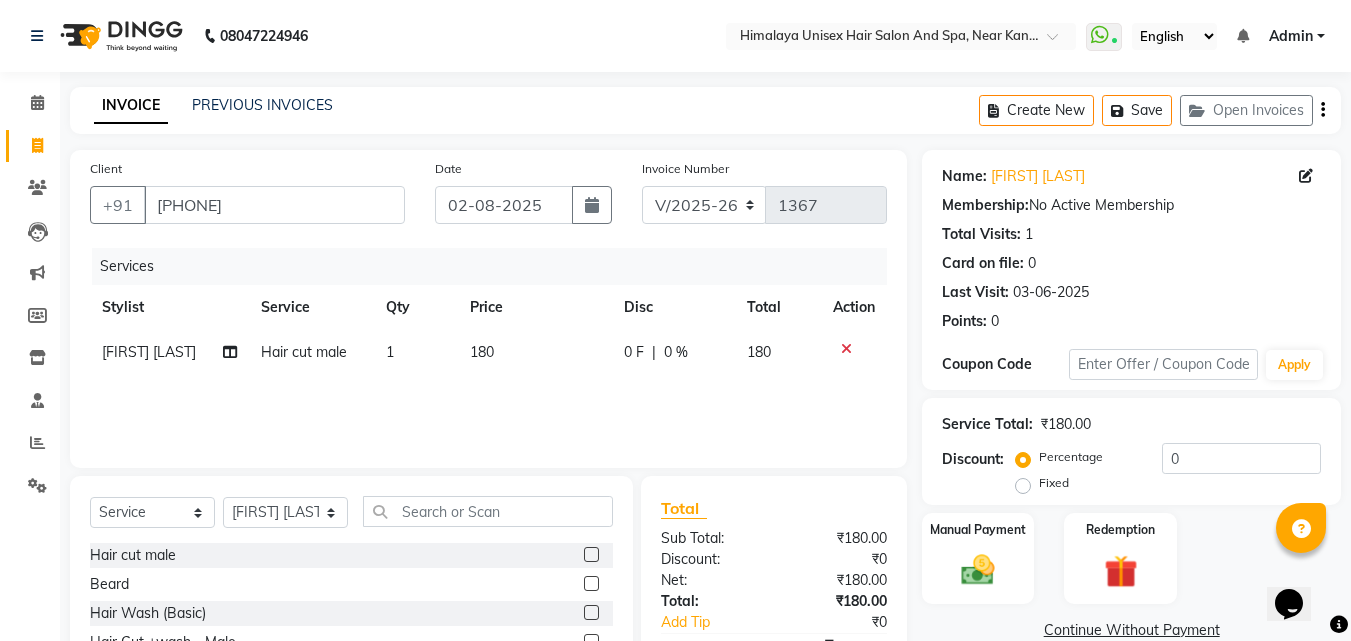 scroll, scrollTop: 160, scrollLeft: 0, axis: vertical 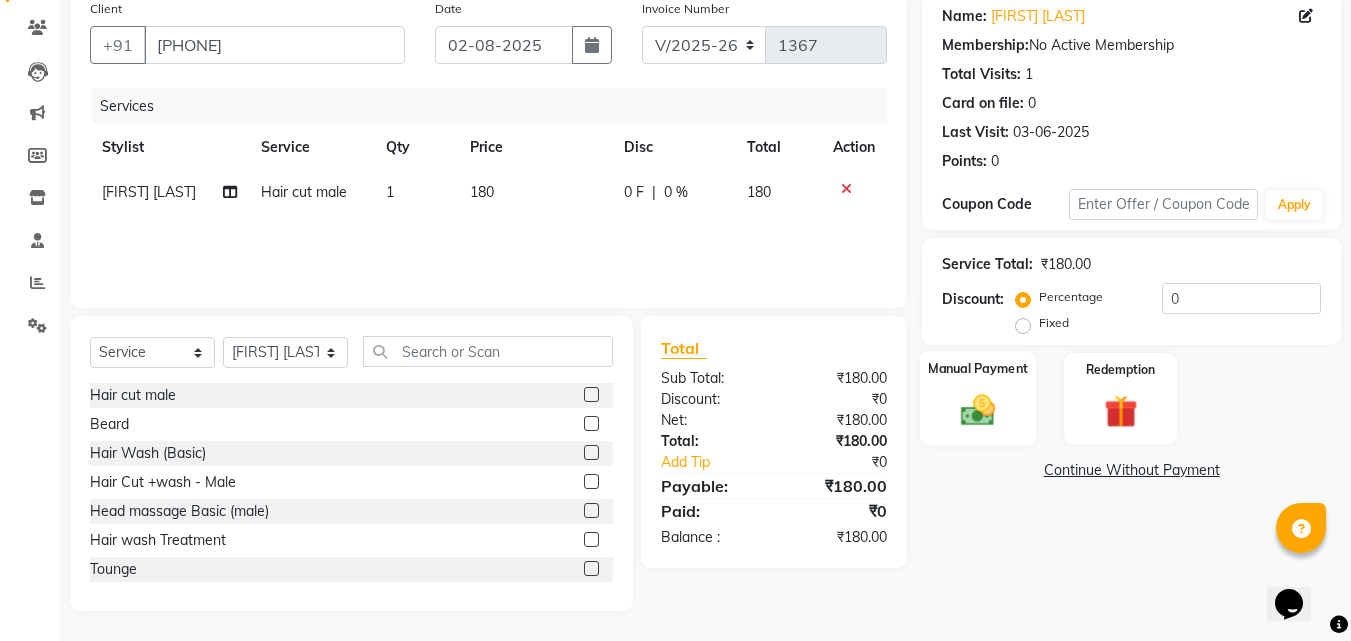 click 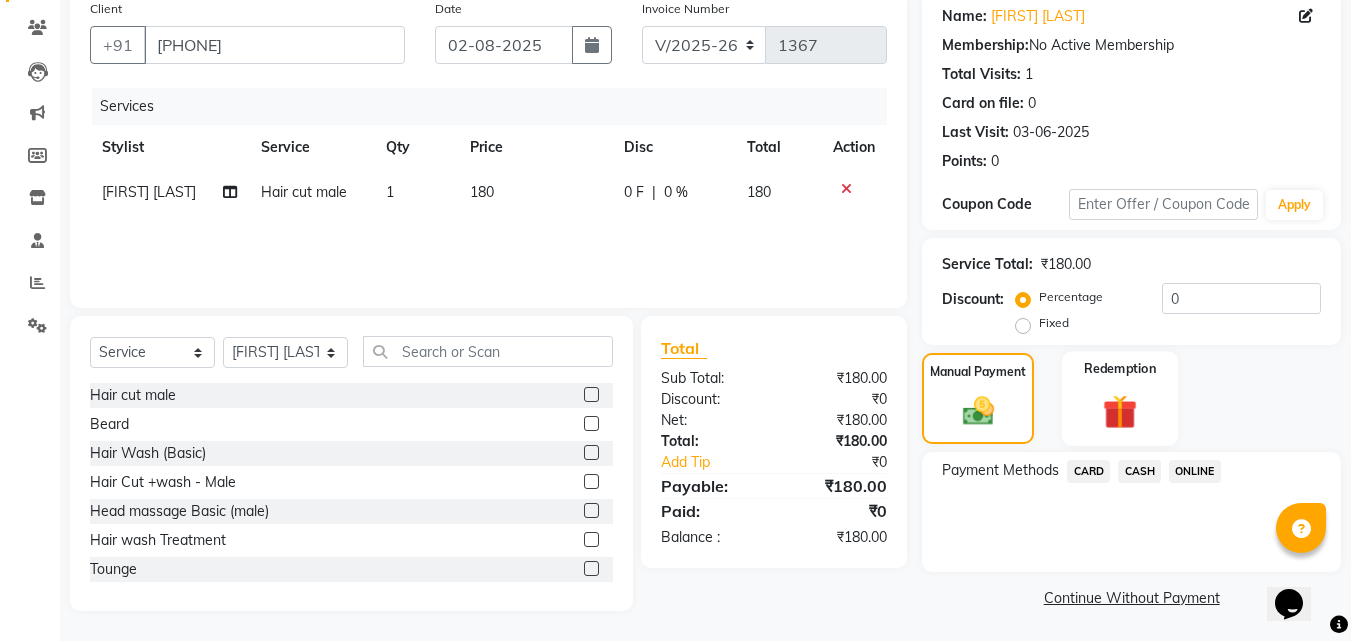 scroll, scrollTop: 162, scrollLeft: 0, axis: vertical 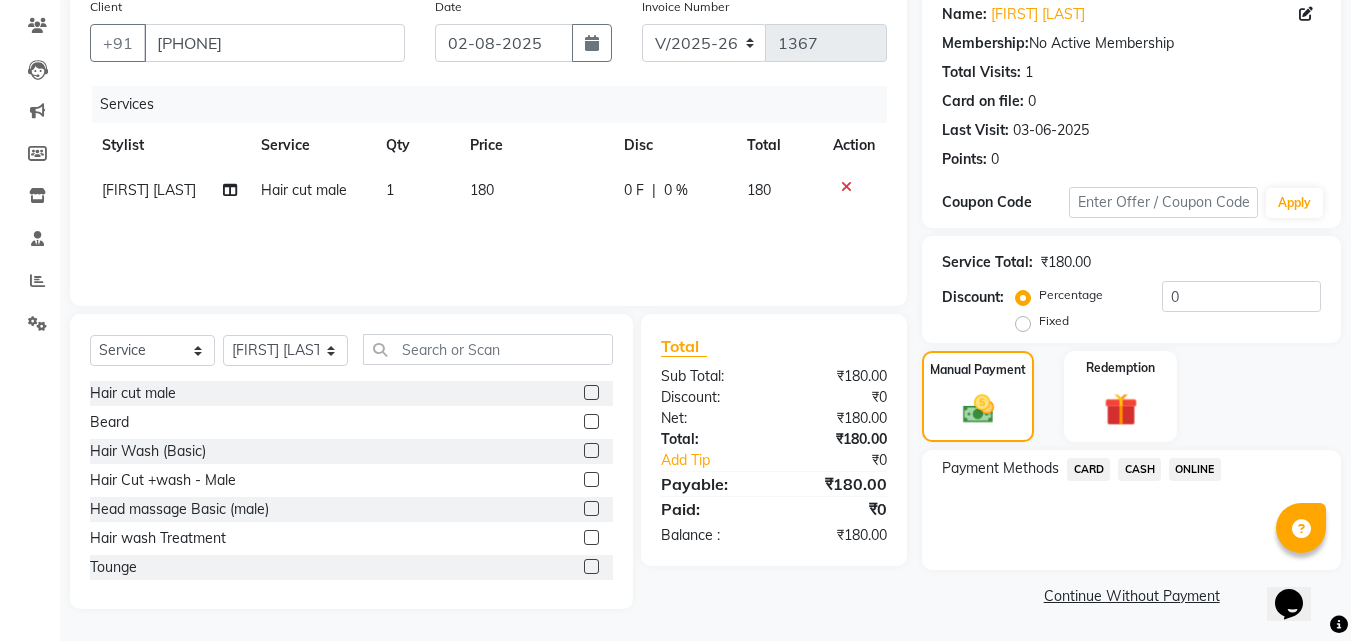 click on "ONLINE" 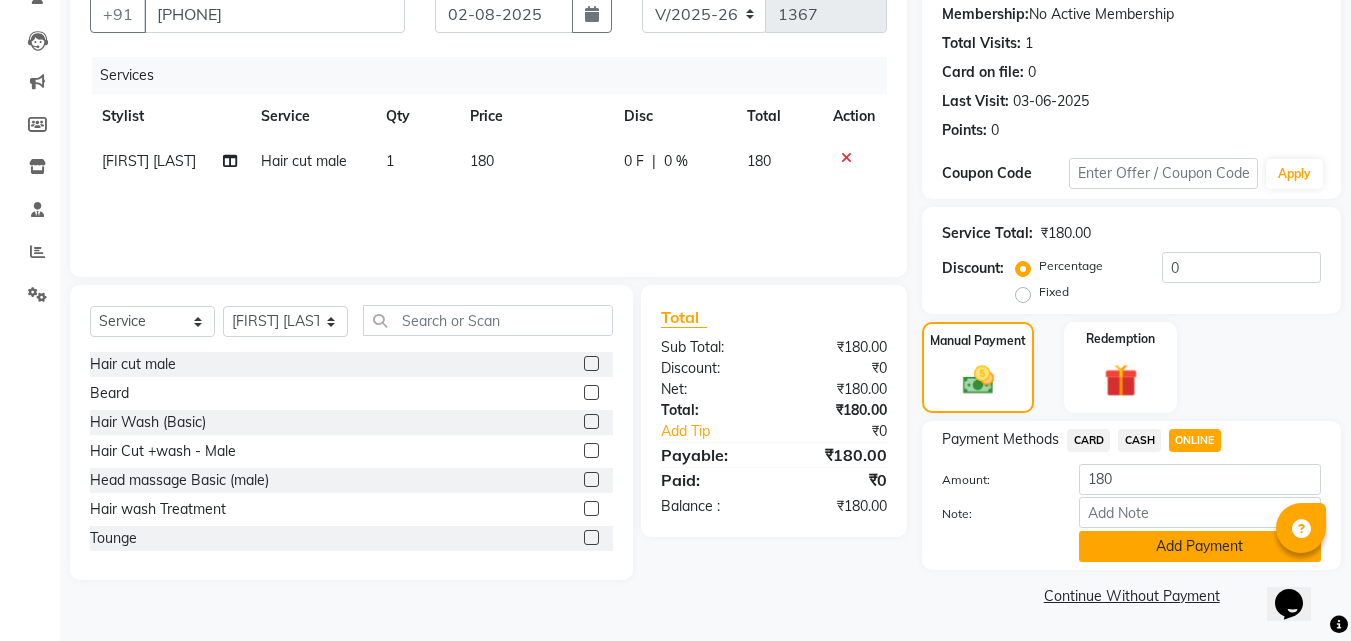 click on "Add Payment" 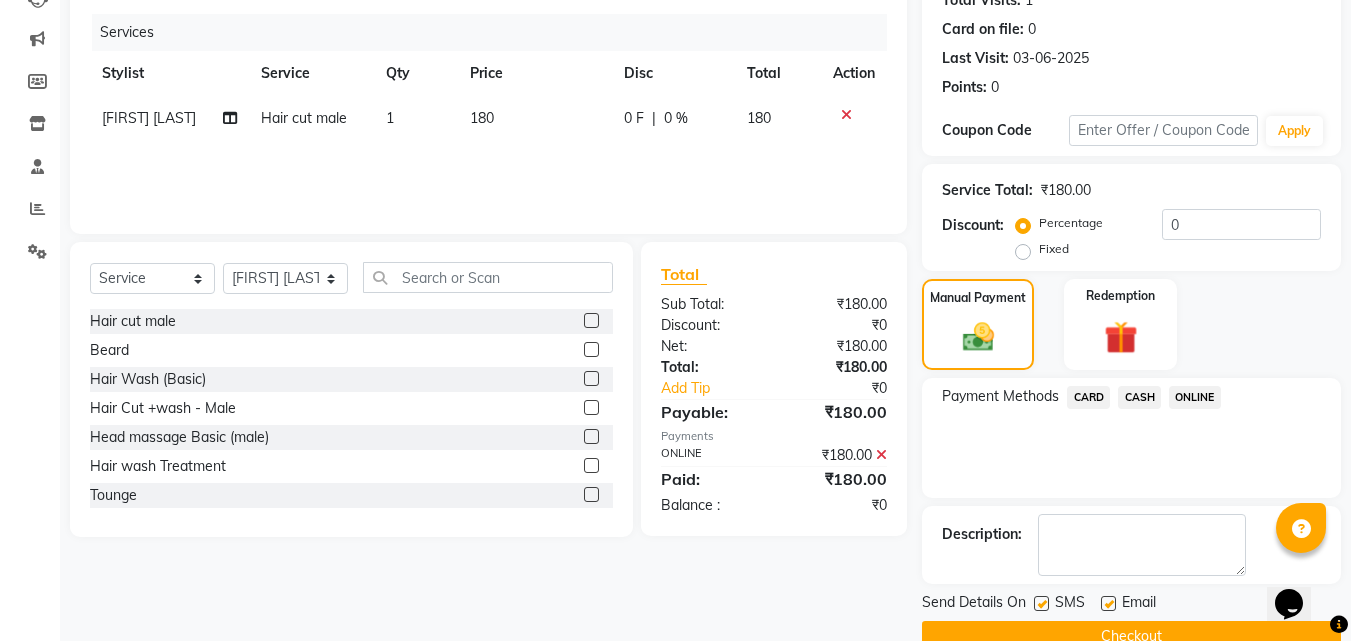 scroll, scrollTop: 275, scrollLeft: 0, axis: vertical 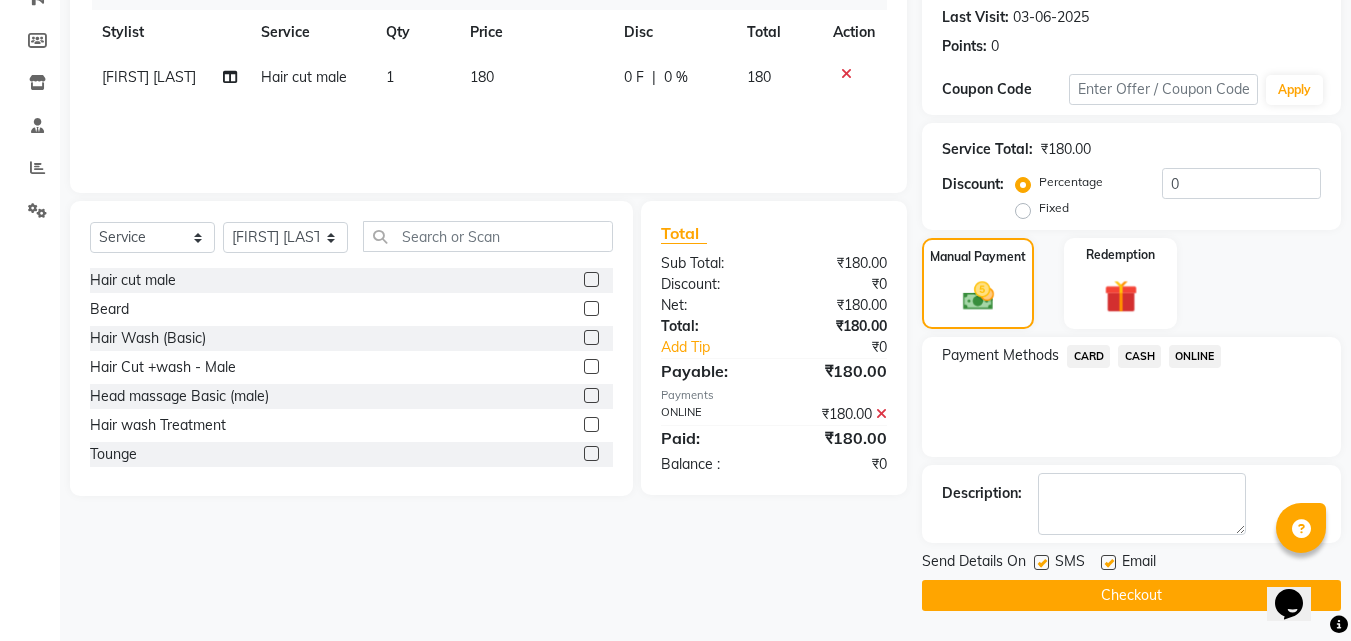 click on "Checkout" 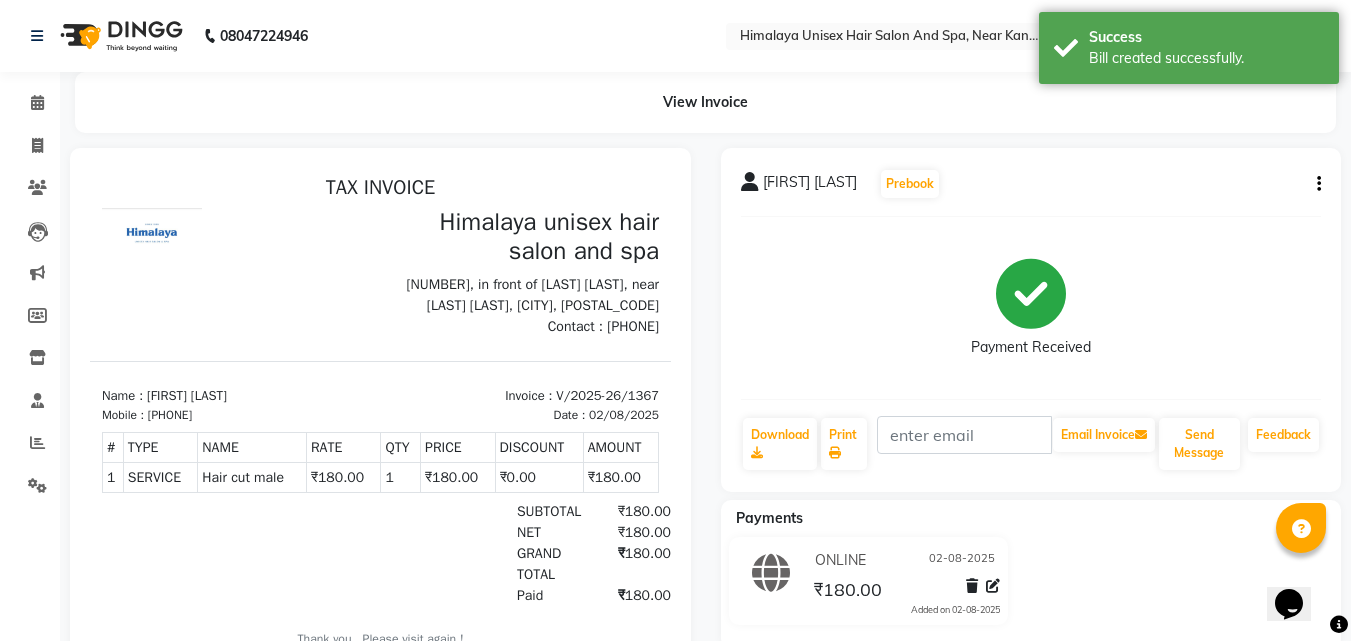 scroll, scrollTop: 0, scrollLeft: 0, axis: both 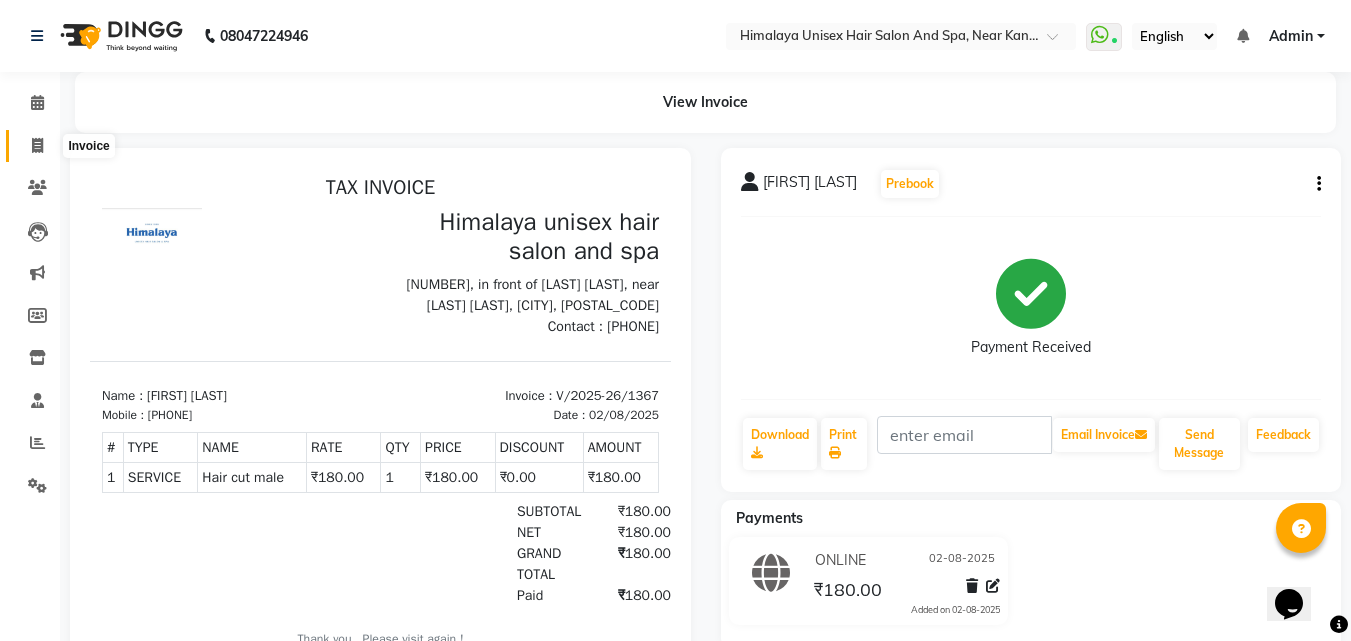 click 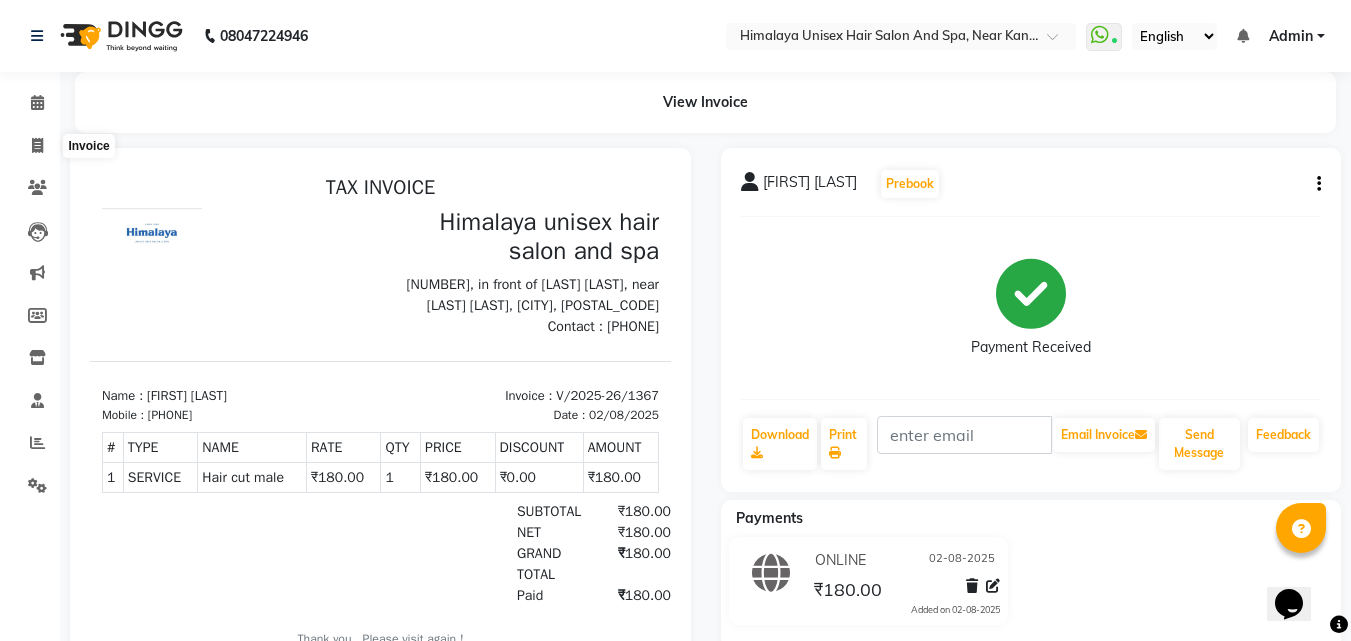 select on "service" 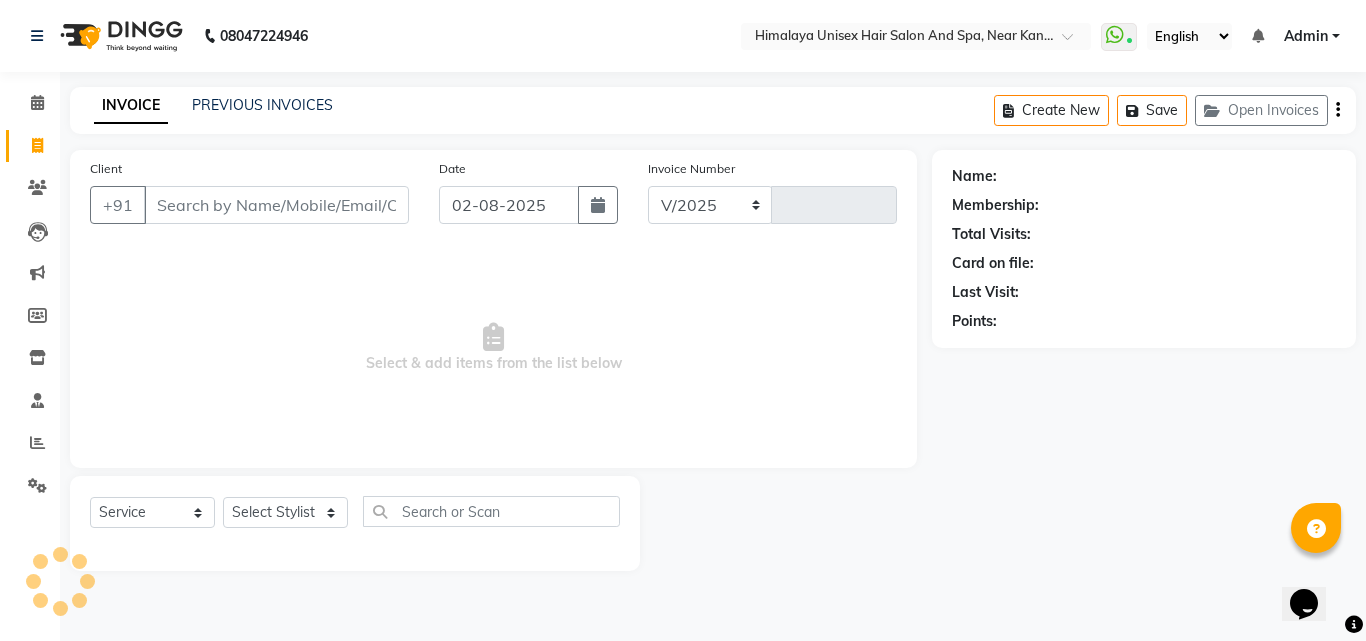 select on "4594" 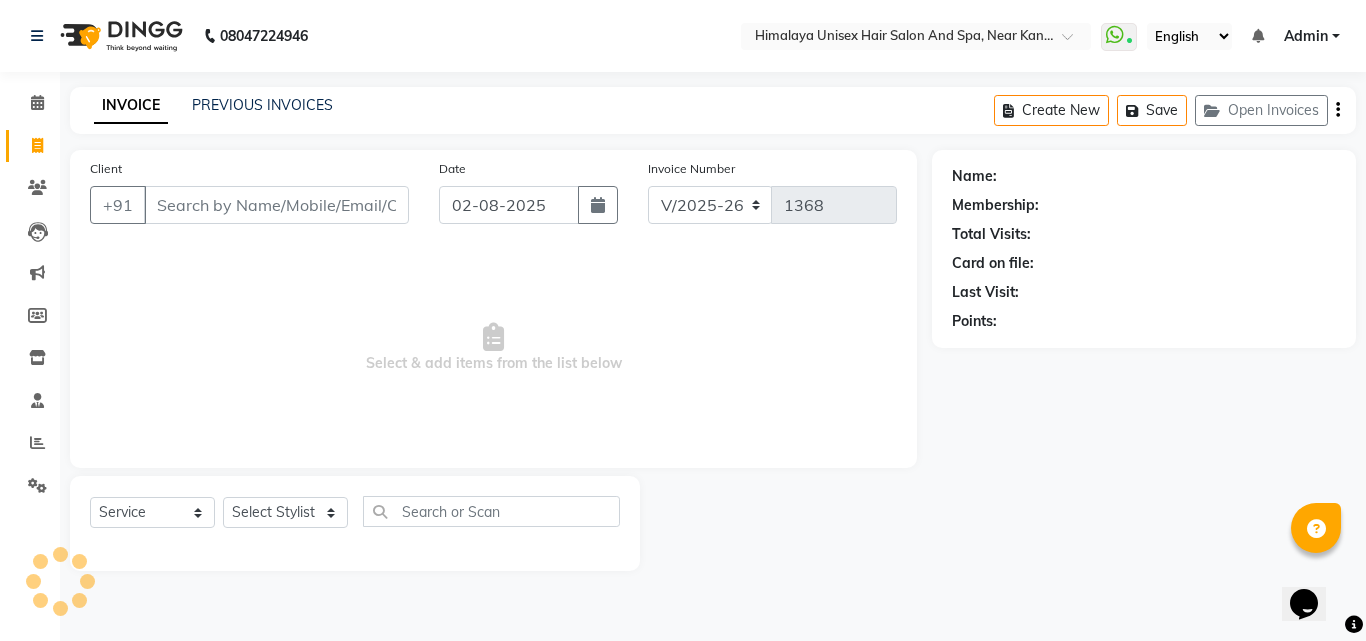 click on "INVOICE PREVIOUS INVOICES" 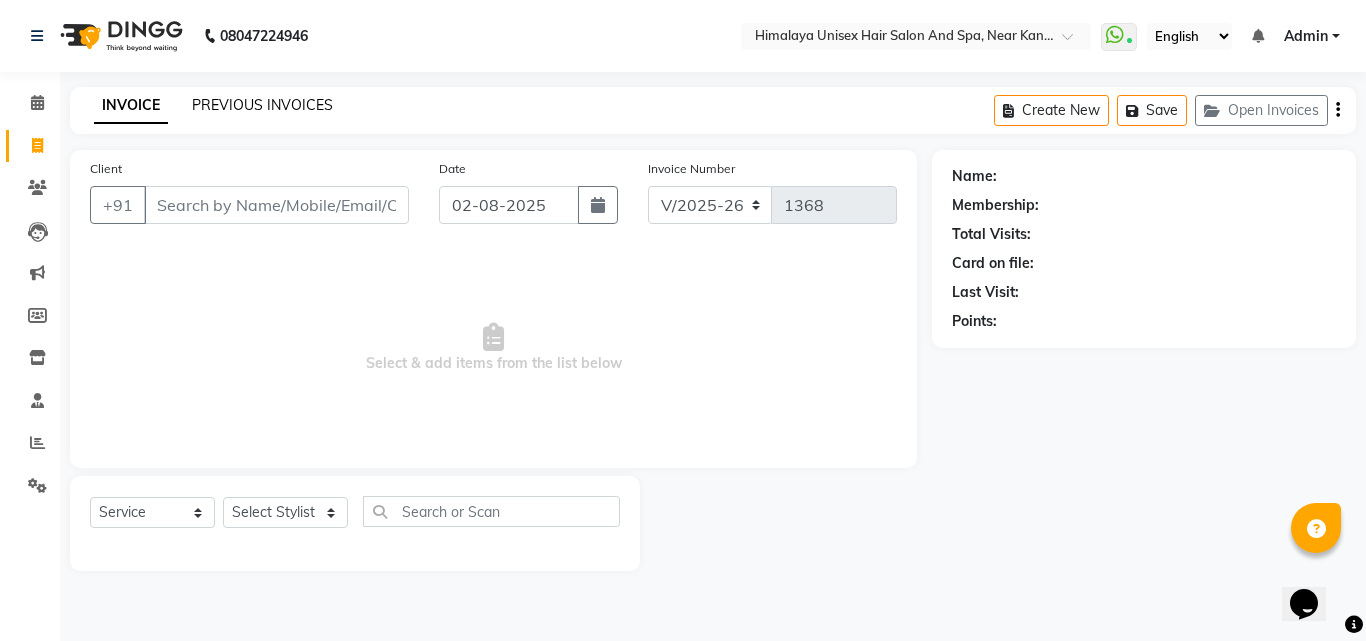 click on "PREVIOUS INVOICES" 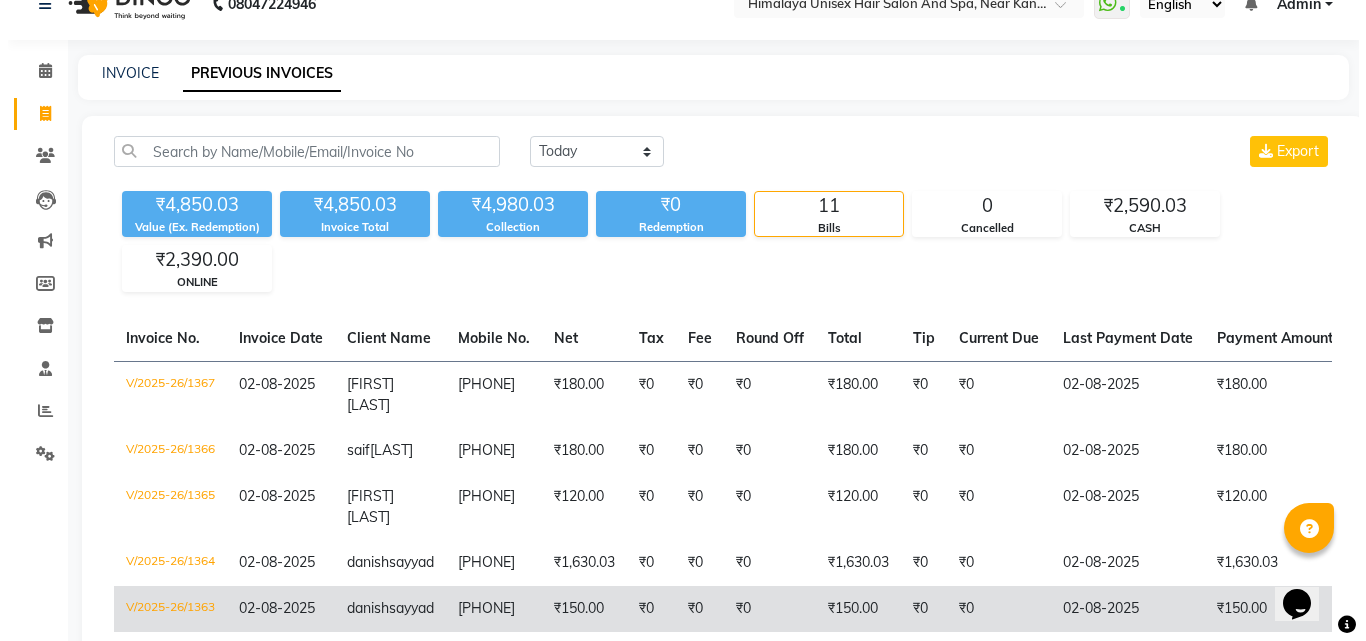 scroll, scrollTop: 0, scrollLeft: 0, axis: both 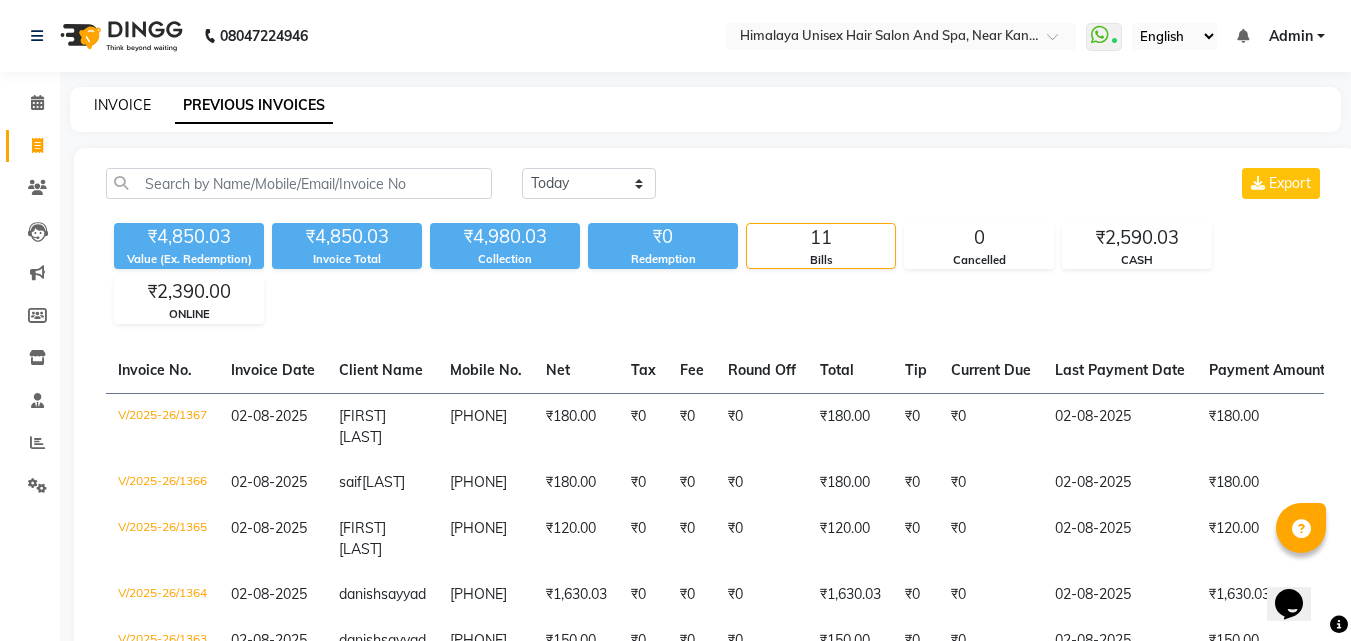 click on "INVOICE" 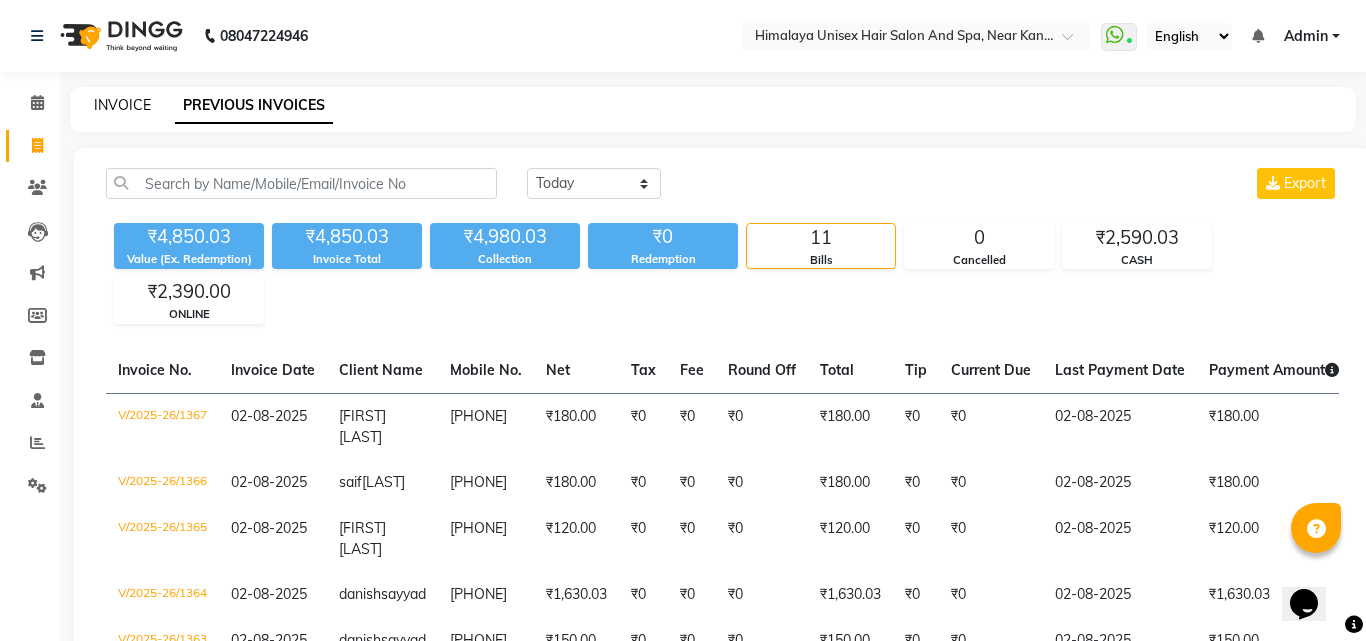 select on "service" 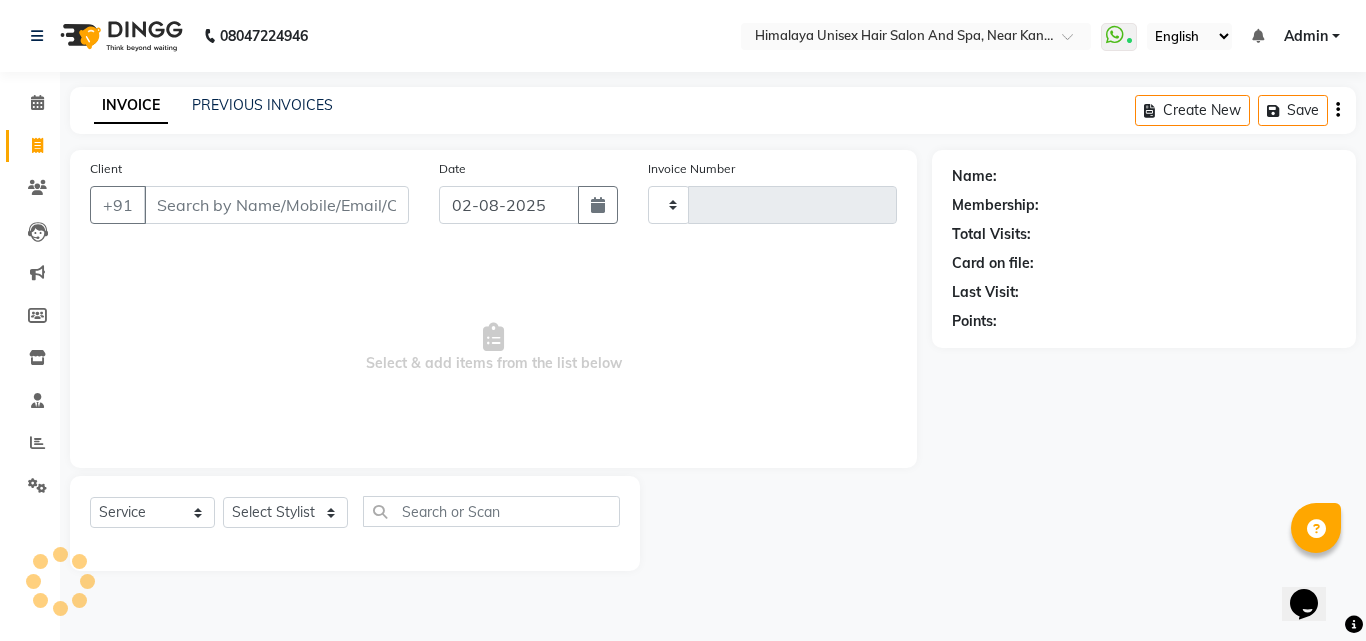 type on "1368" 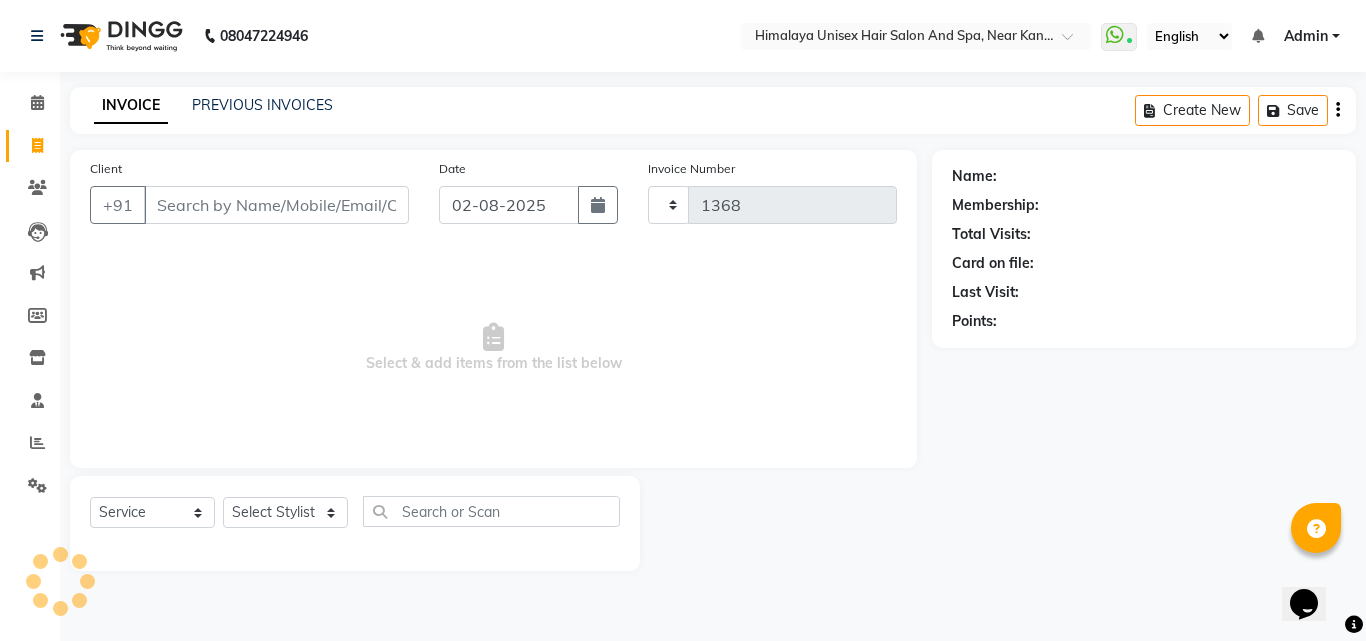 select on "4594" 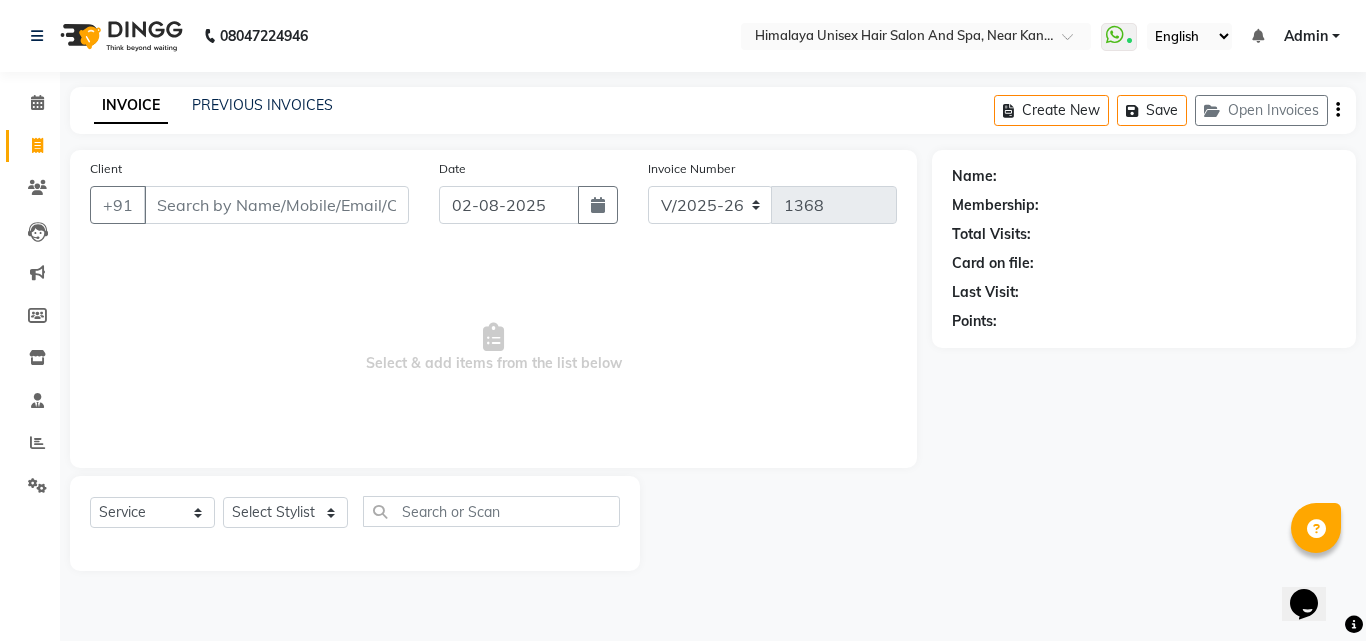 type 